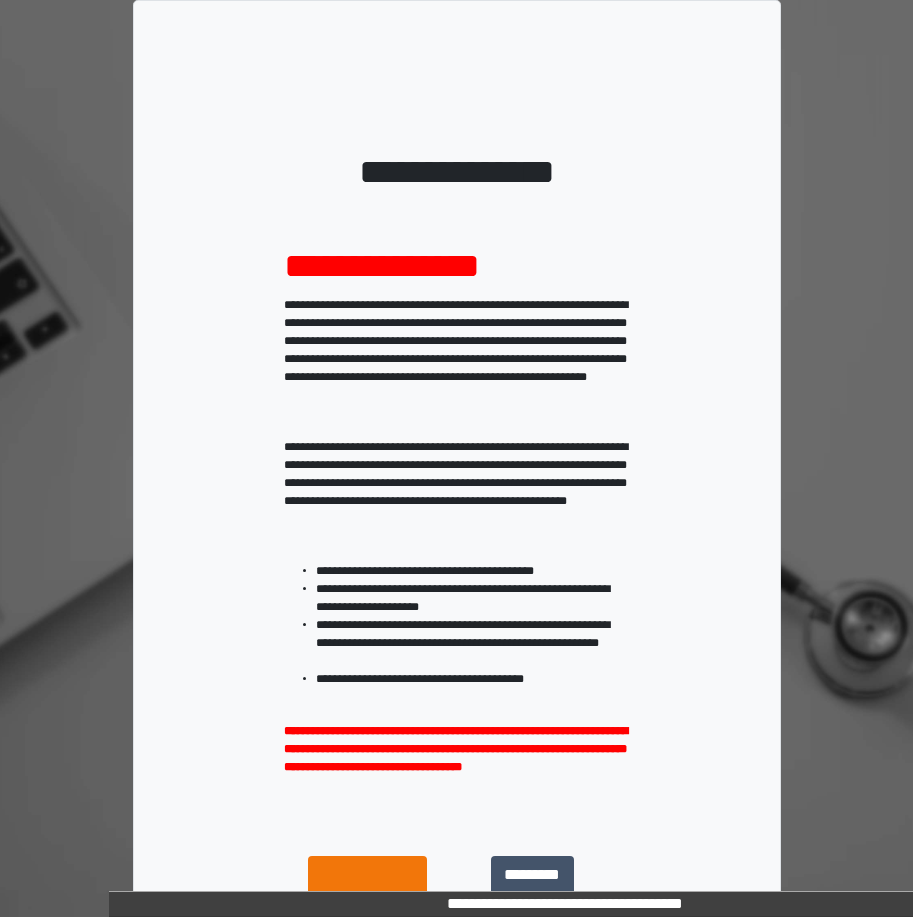 scroll, scrollTop: 0, scrollLeft: 0, axis: both 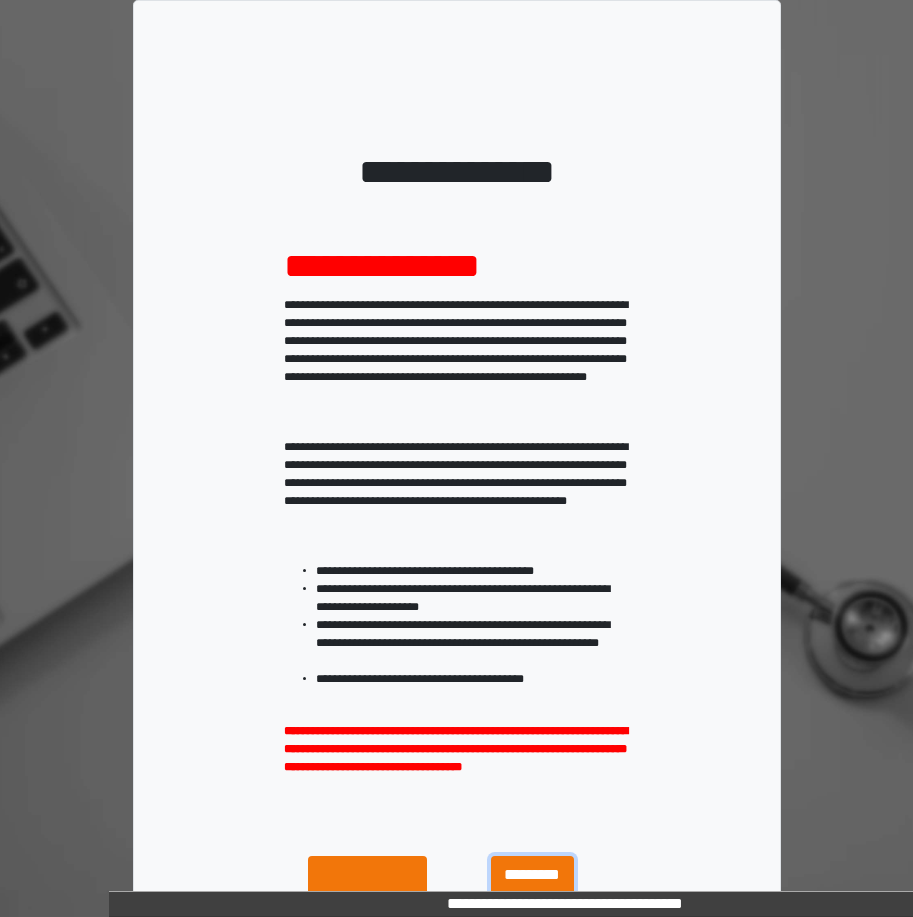 click on "**********" at bounding box center [532, 899] 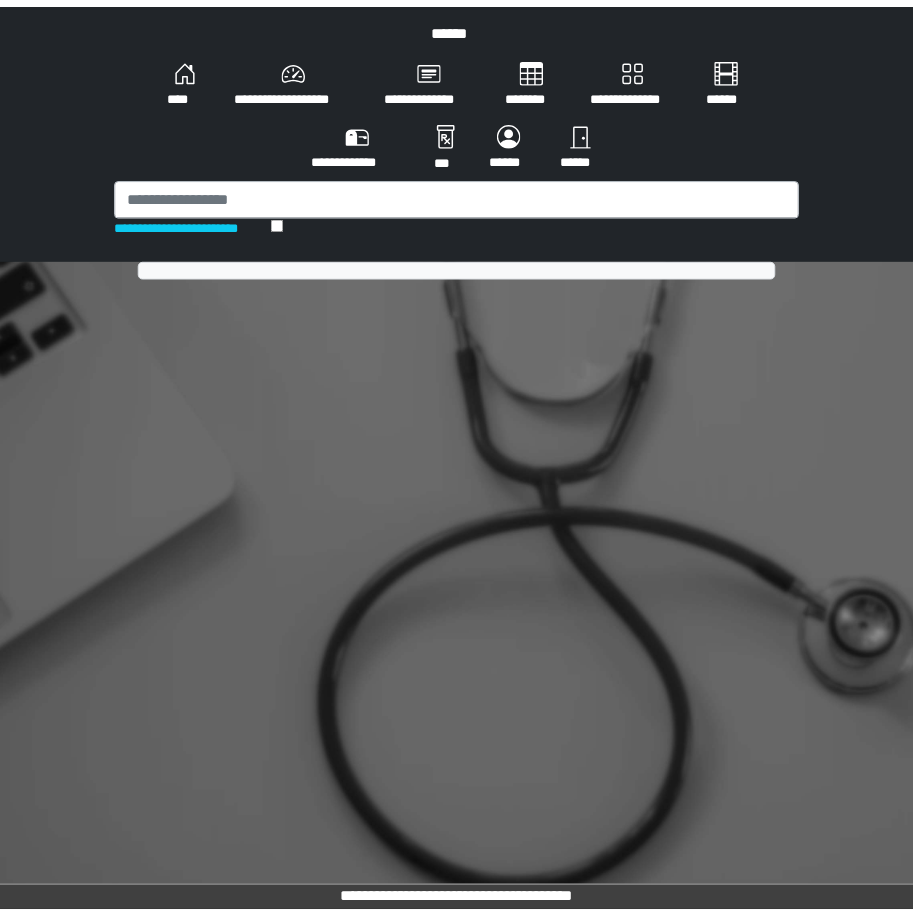 scroll, scrollTop: 0, scrollLeft: 0, axis: both 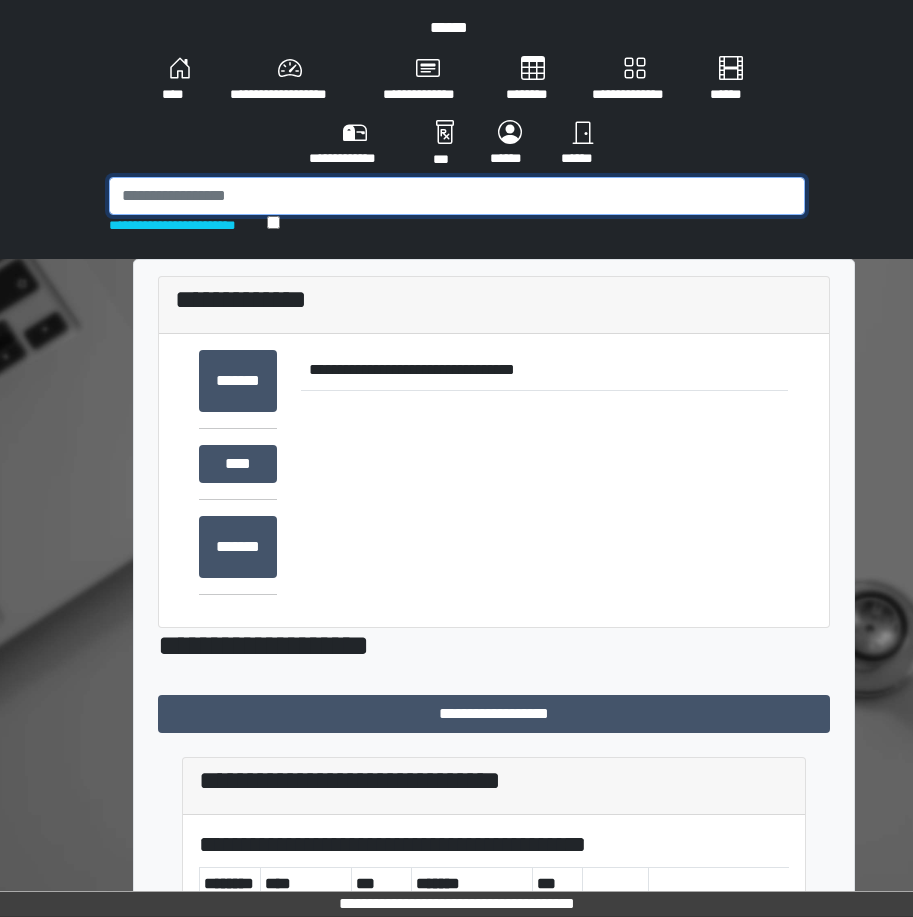 drag, startPoint x: 239, startPoint y: 185, endPoint x: 227, endPoint y: 194, distance: 15 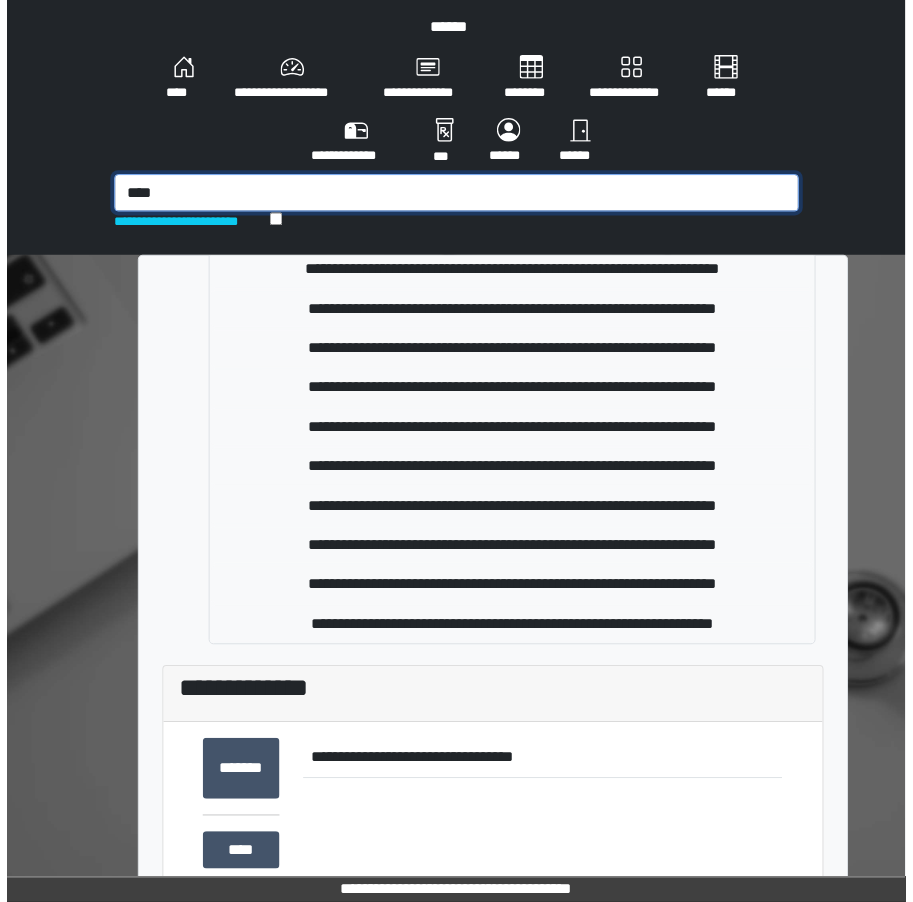scroll, scrollTop: 378, scrollLeft: 0, axis: vertical 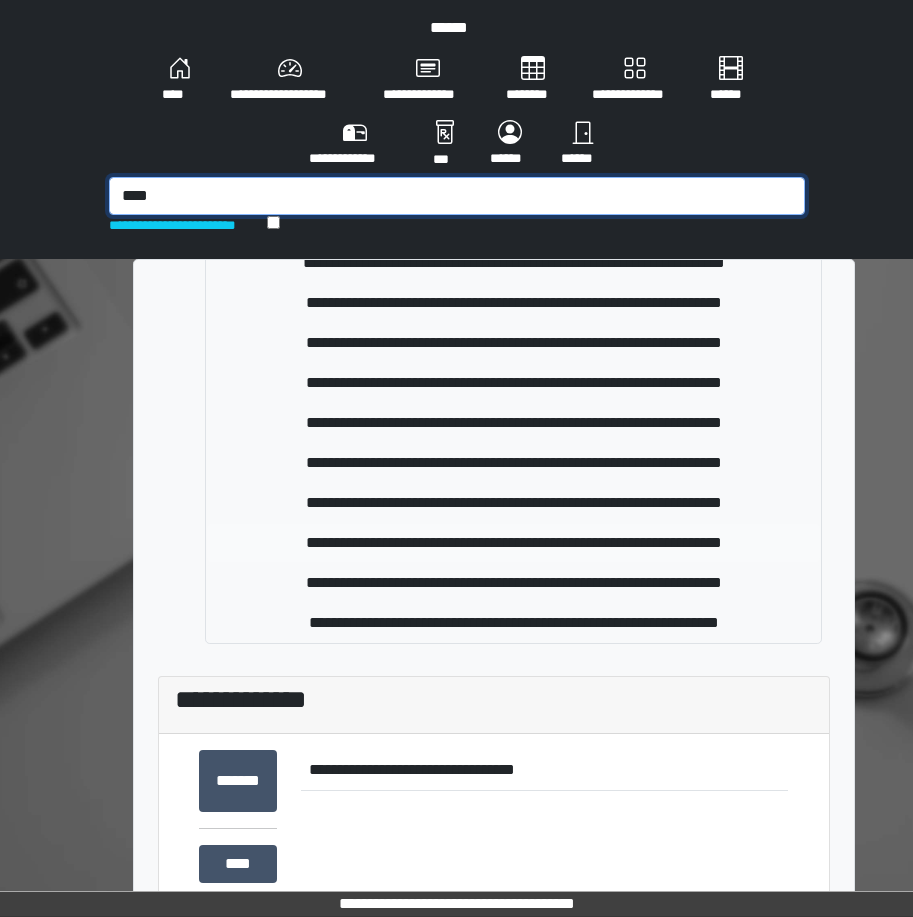 type on "****" 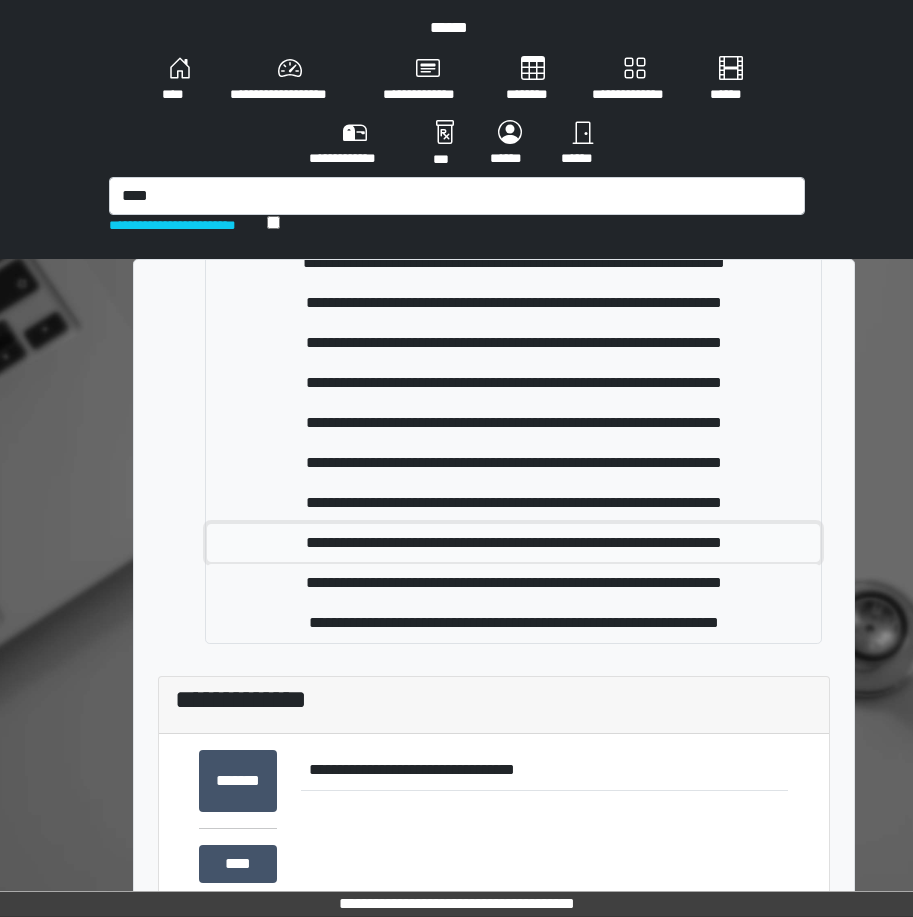 click on "**********" at bounding box center (513, 543) 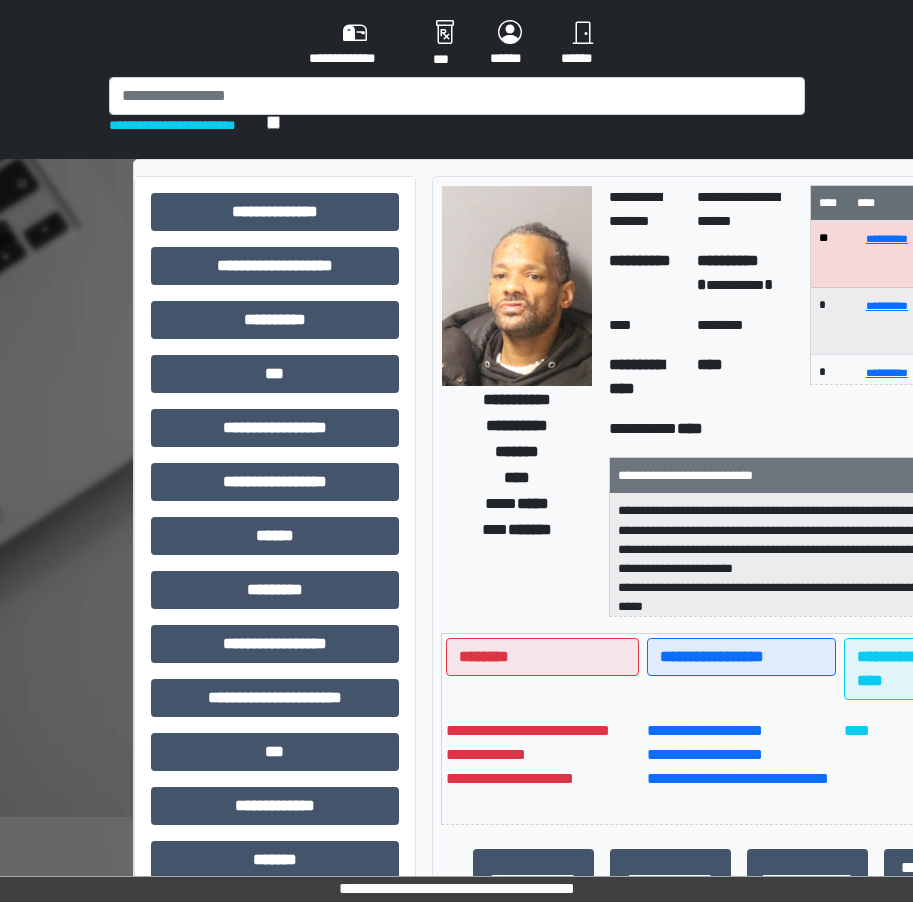 scroll, scrollTop: 200, scrollLeft: 0, axis: vertical 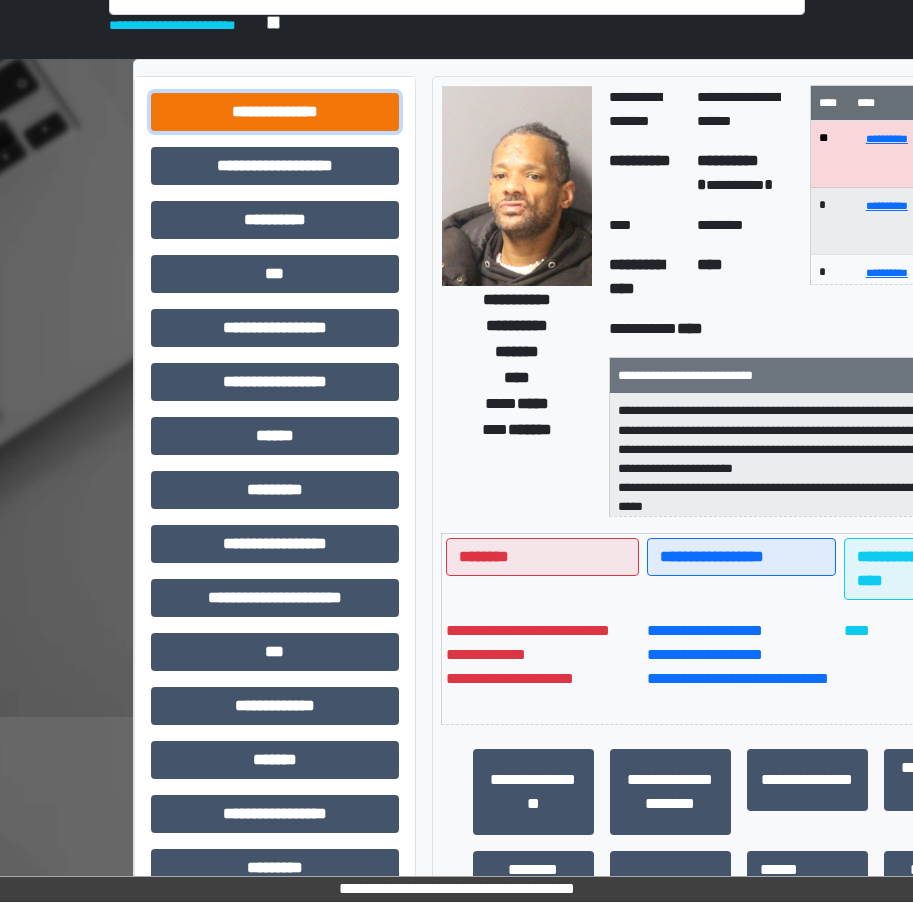 click on "**********" at bounding box center (275, 112) 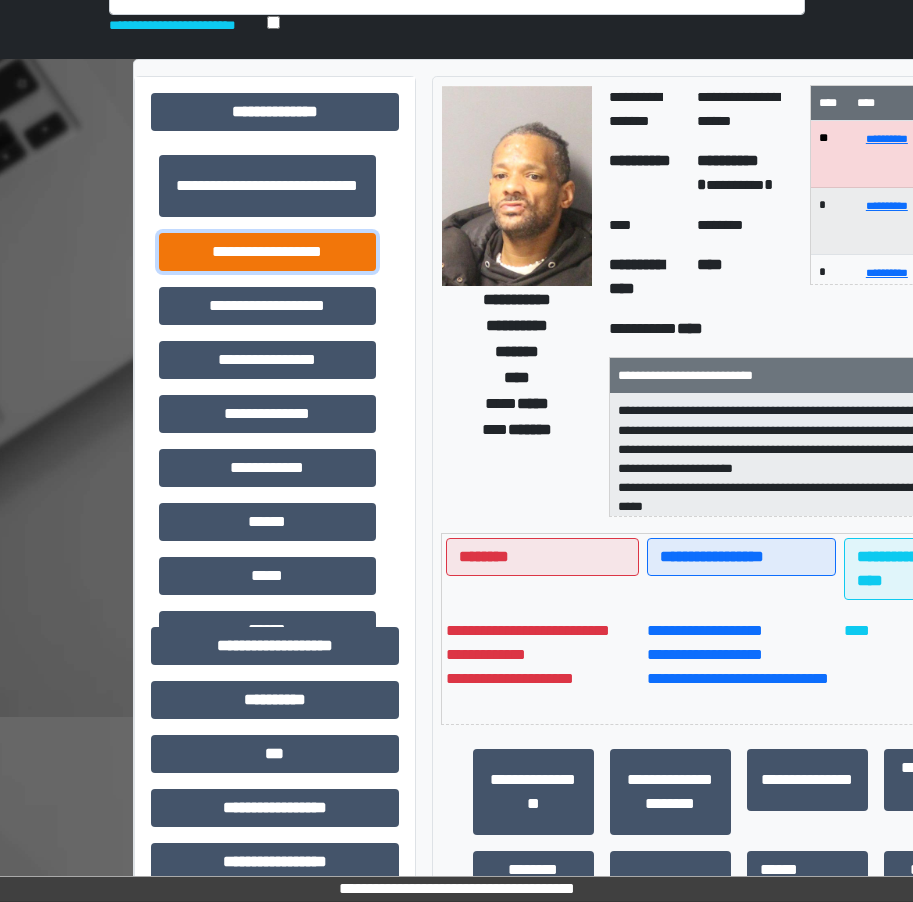 click on "**********" at bounding box center (267, 252) 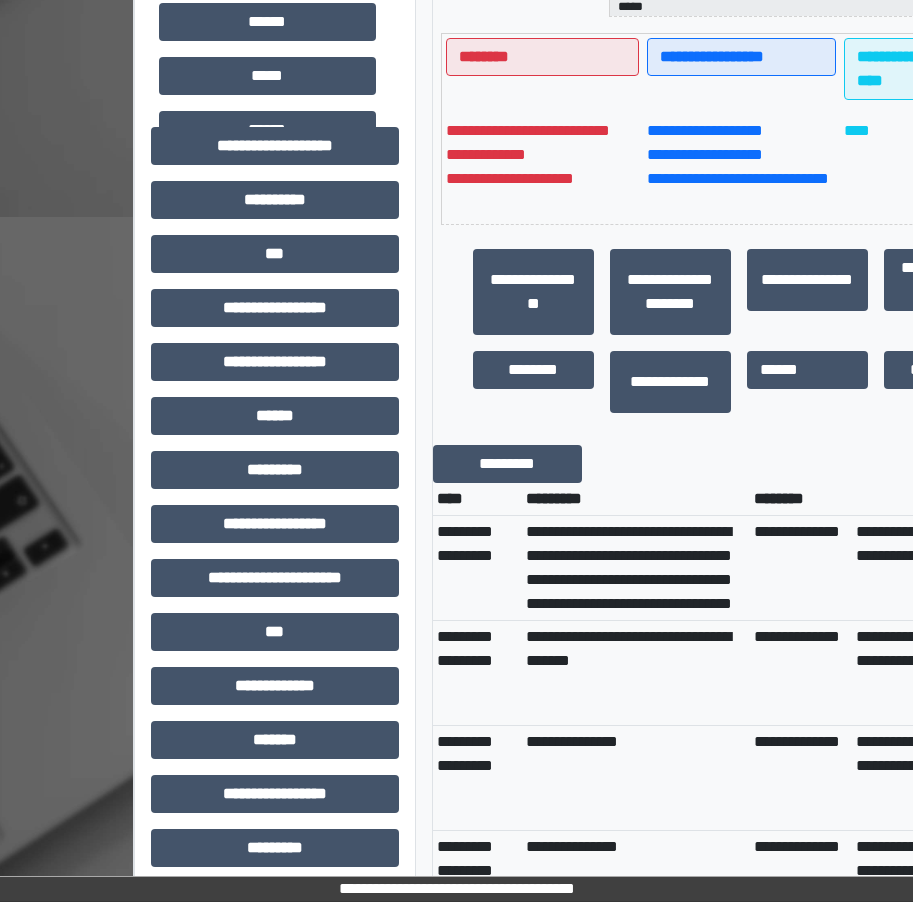 scroll, scrollTop: 800, scrollLeft: 0, axis: vertical 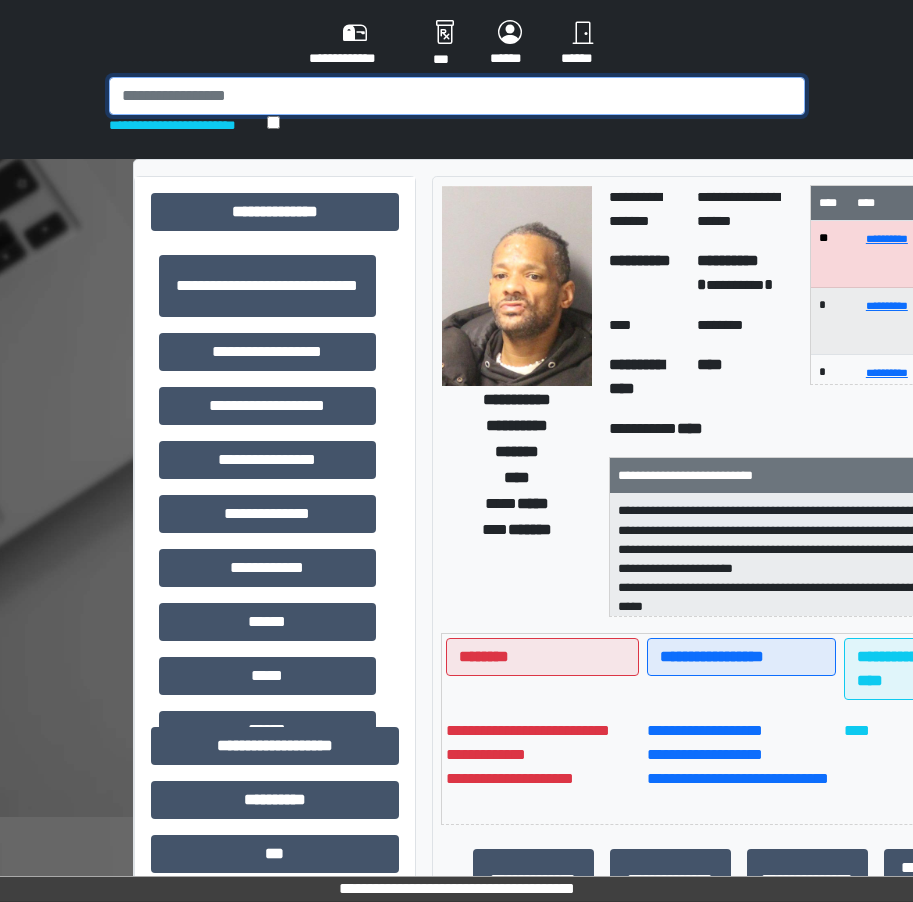 click at bounding box center [457, 96] 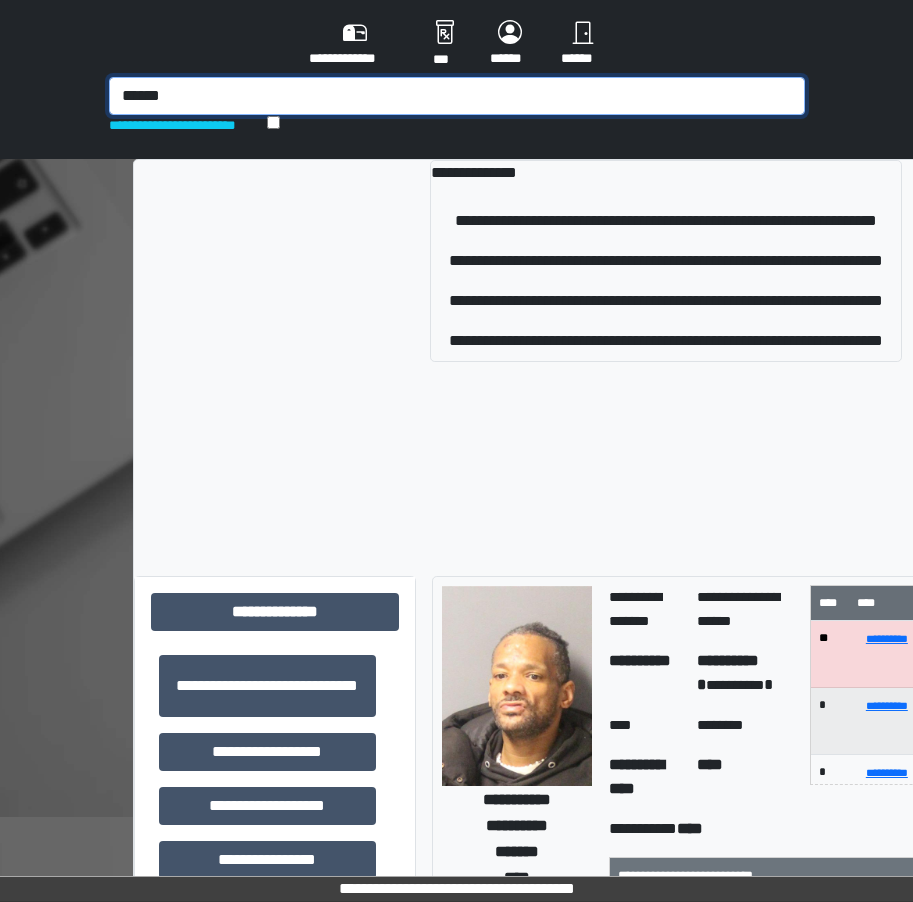 type on "******" 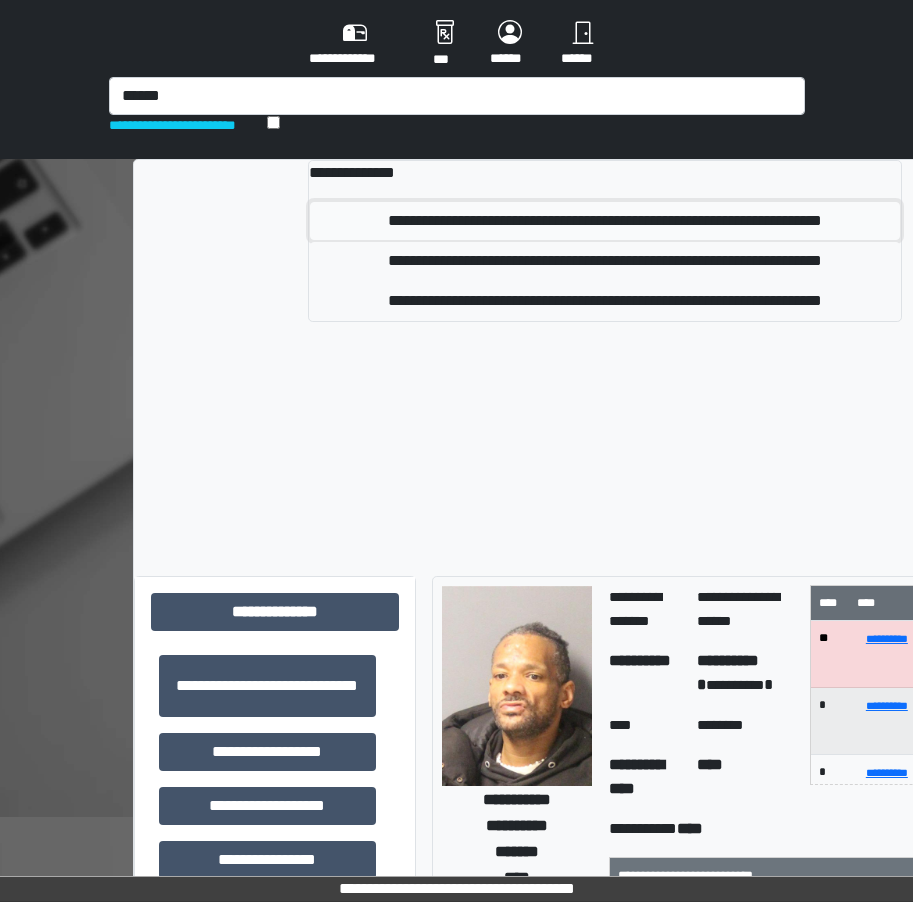 click on "**********" at bounding box center (604, 221) 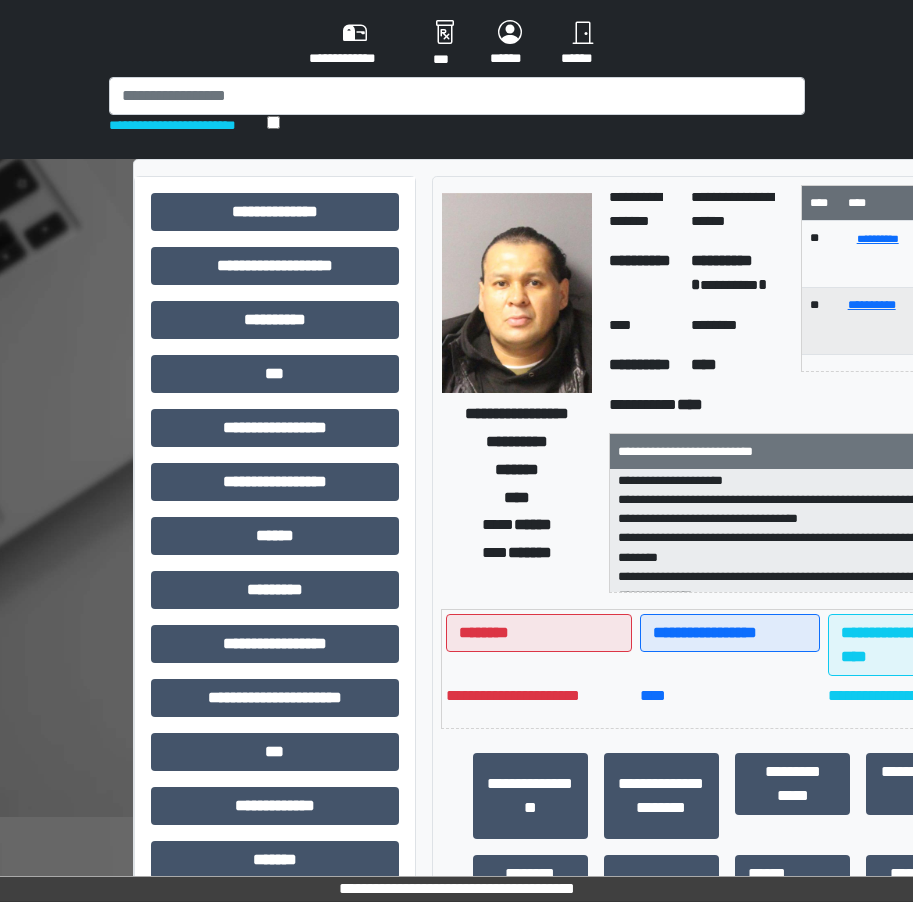 scroll, scrollTop: 160, scrollLeft: 0, axis: vertical 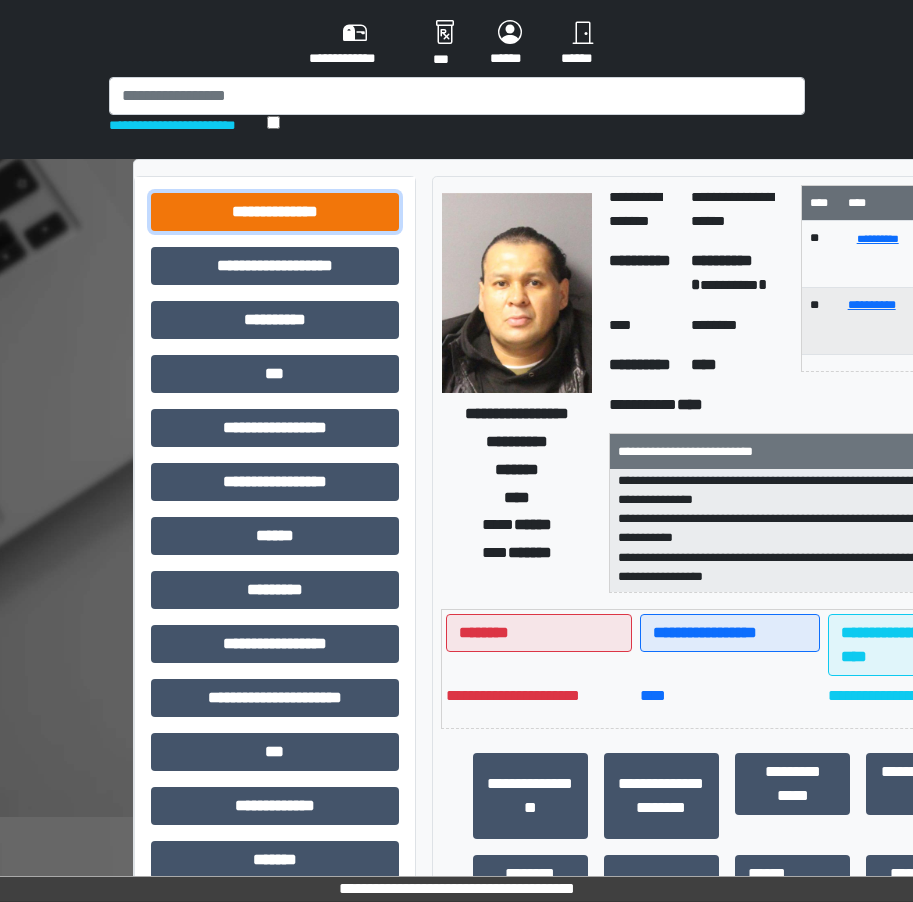 click on "**********" at bounding box center [275, 212] 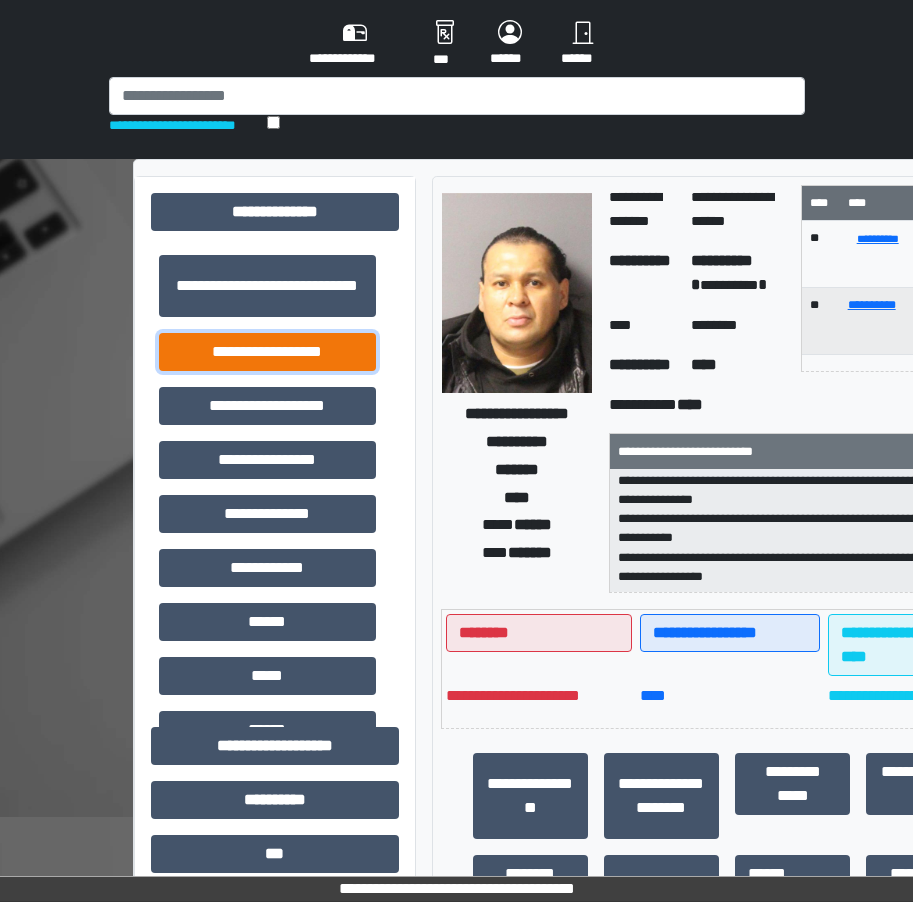 click on "**********" at bounding box center [267, 352] 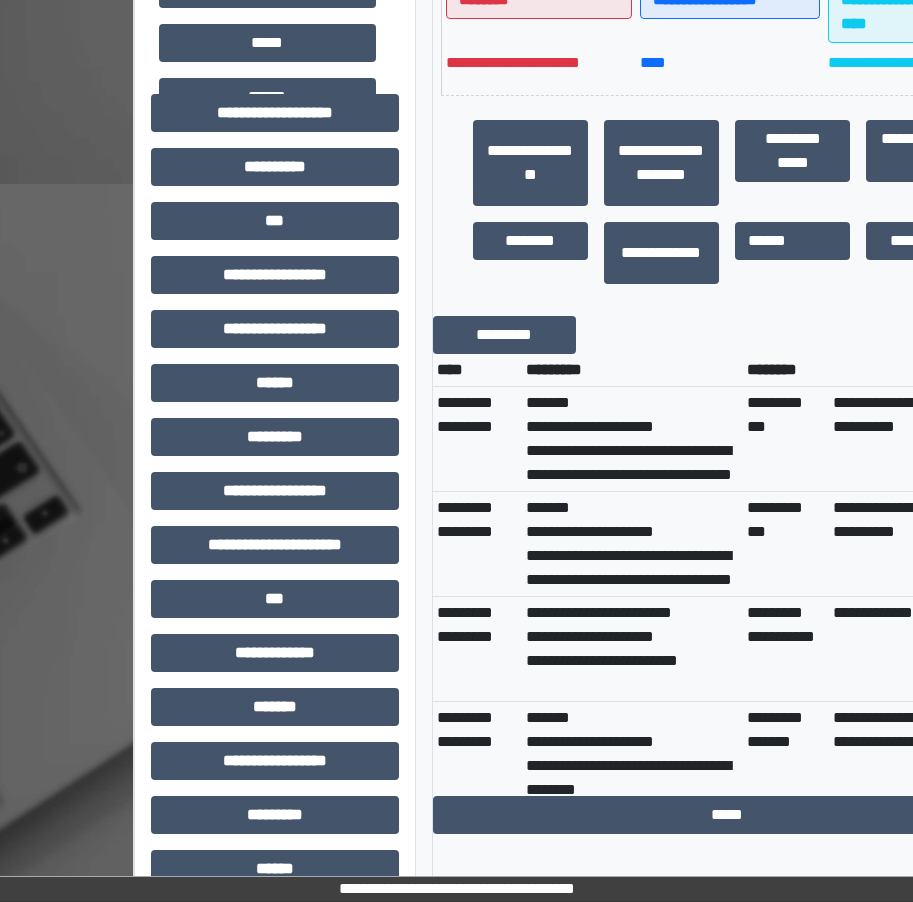 scroll, scrollTop: 800, scrollLeft: 0, axis: vertical 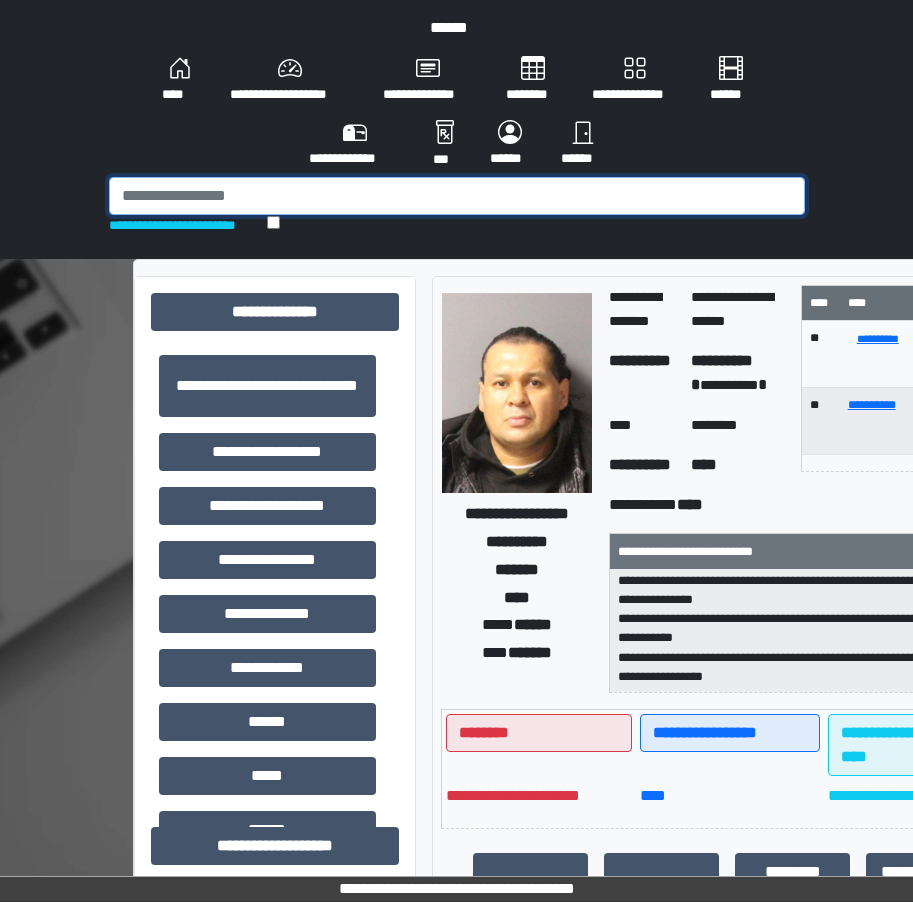 click at bounding box center (457, 196) 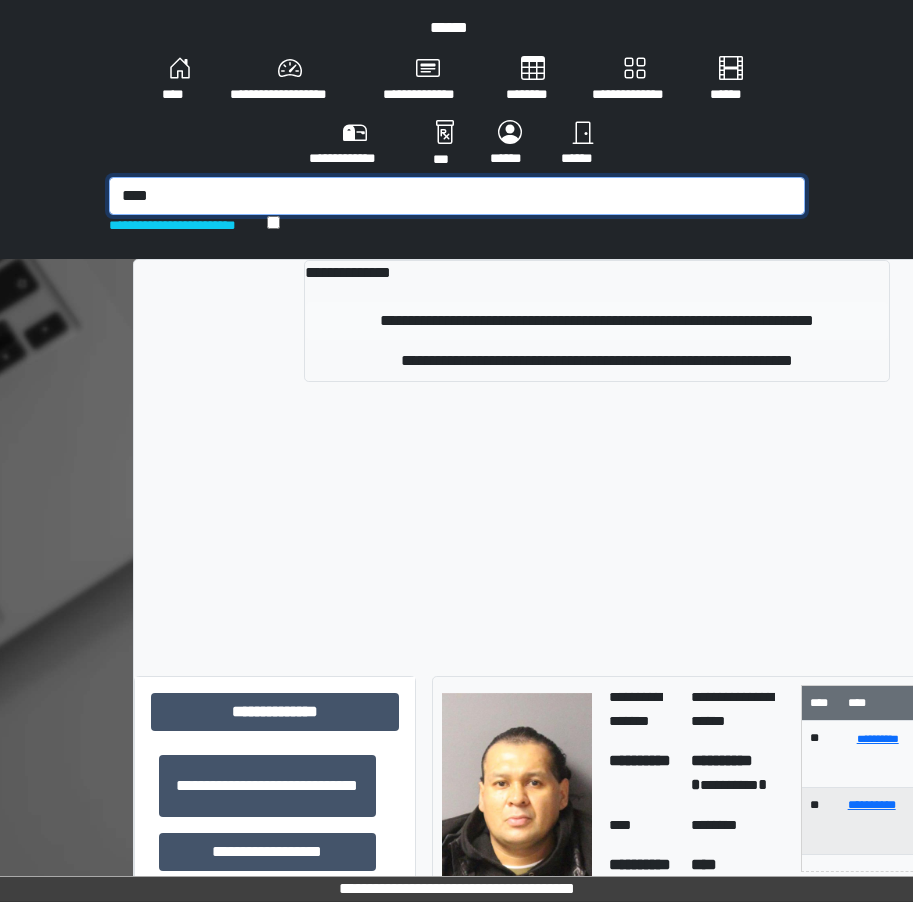 type on "****" 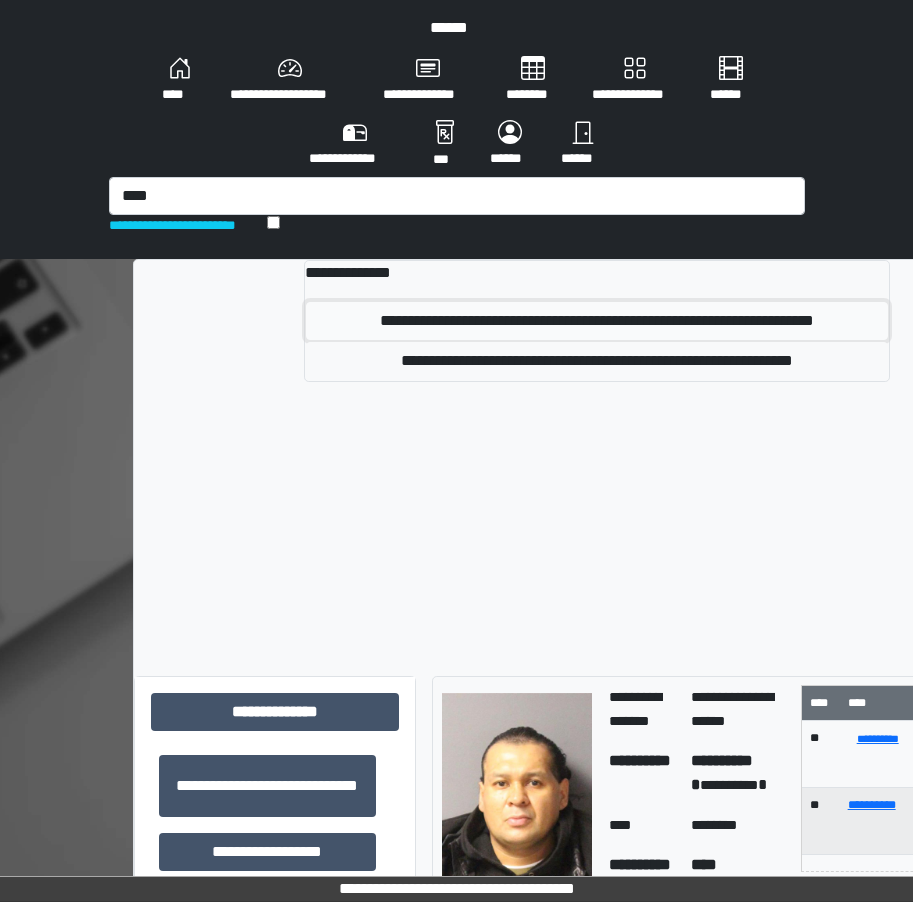click on "**********" at bounding box center (597, 321) 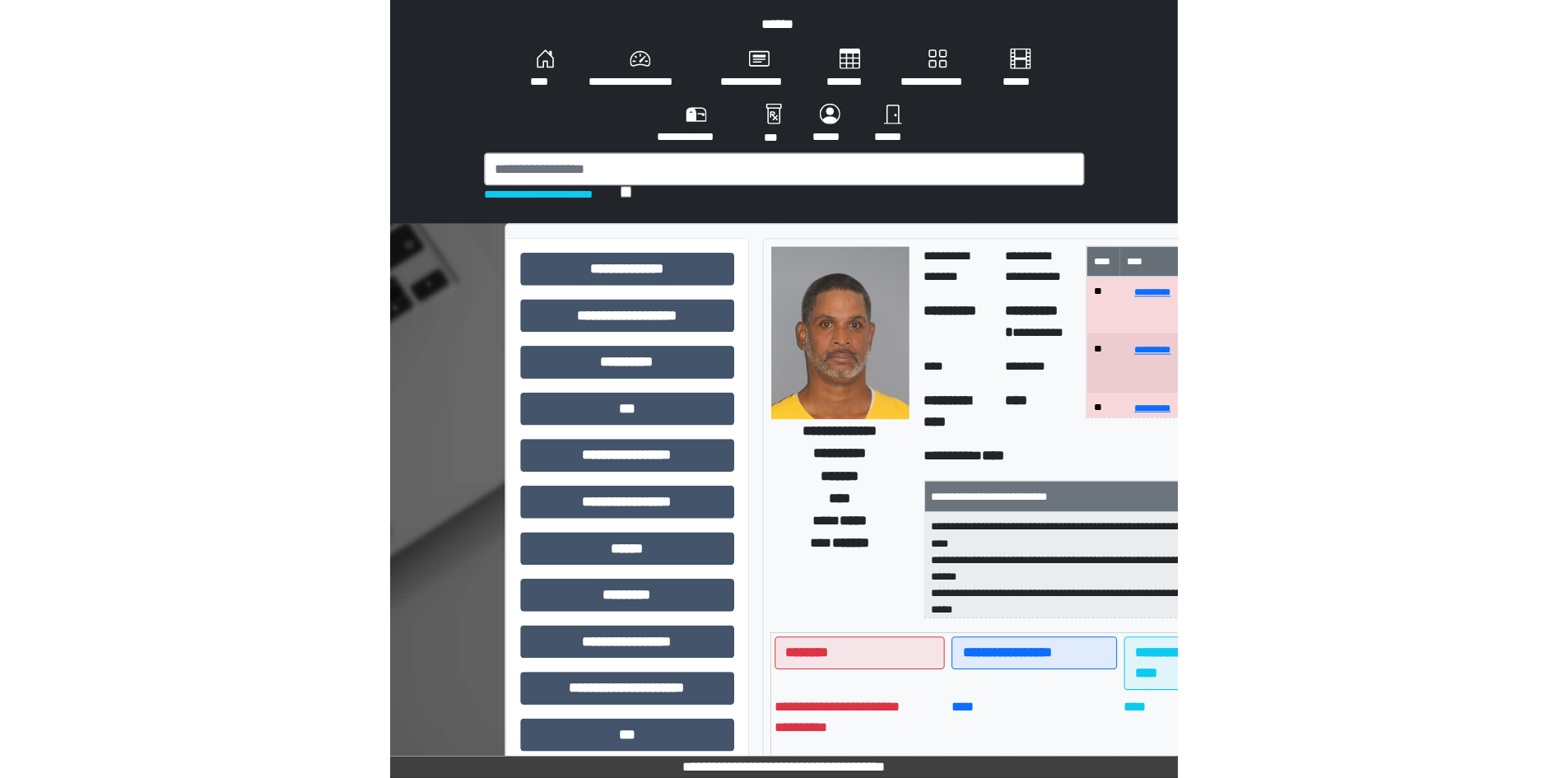 scroll, scrollTop: 2, scrollLeft: 0, axis: vertical 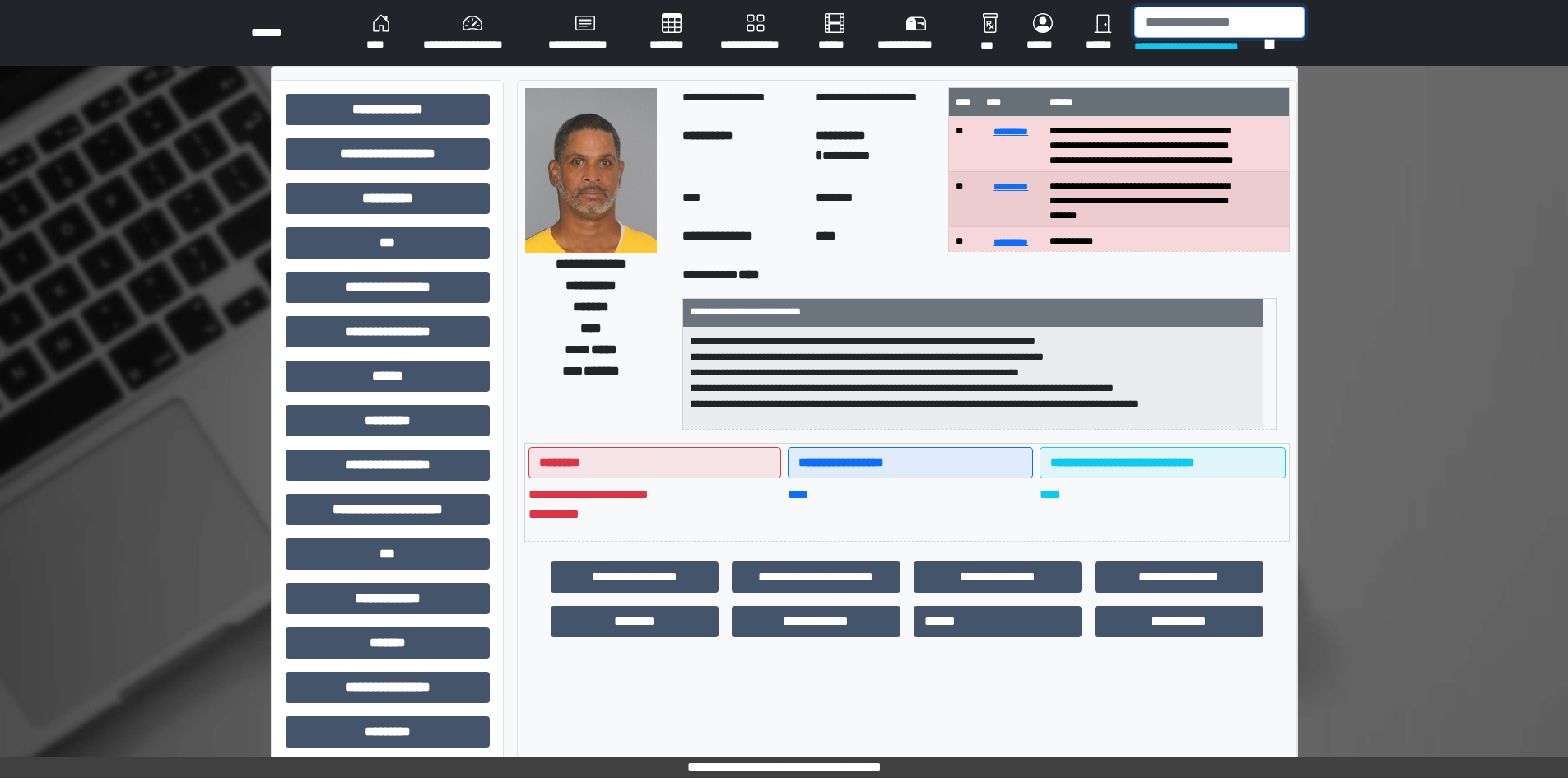 click at bounding box center (1219, 22) 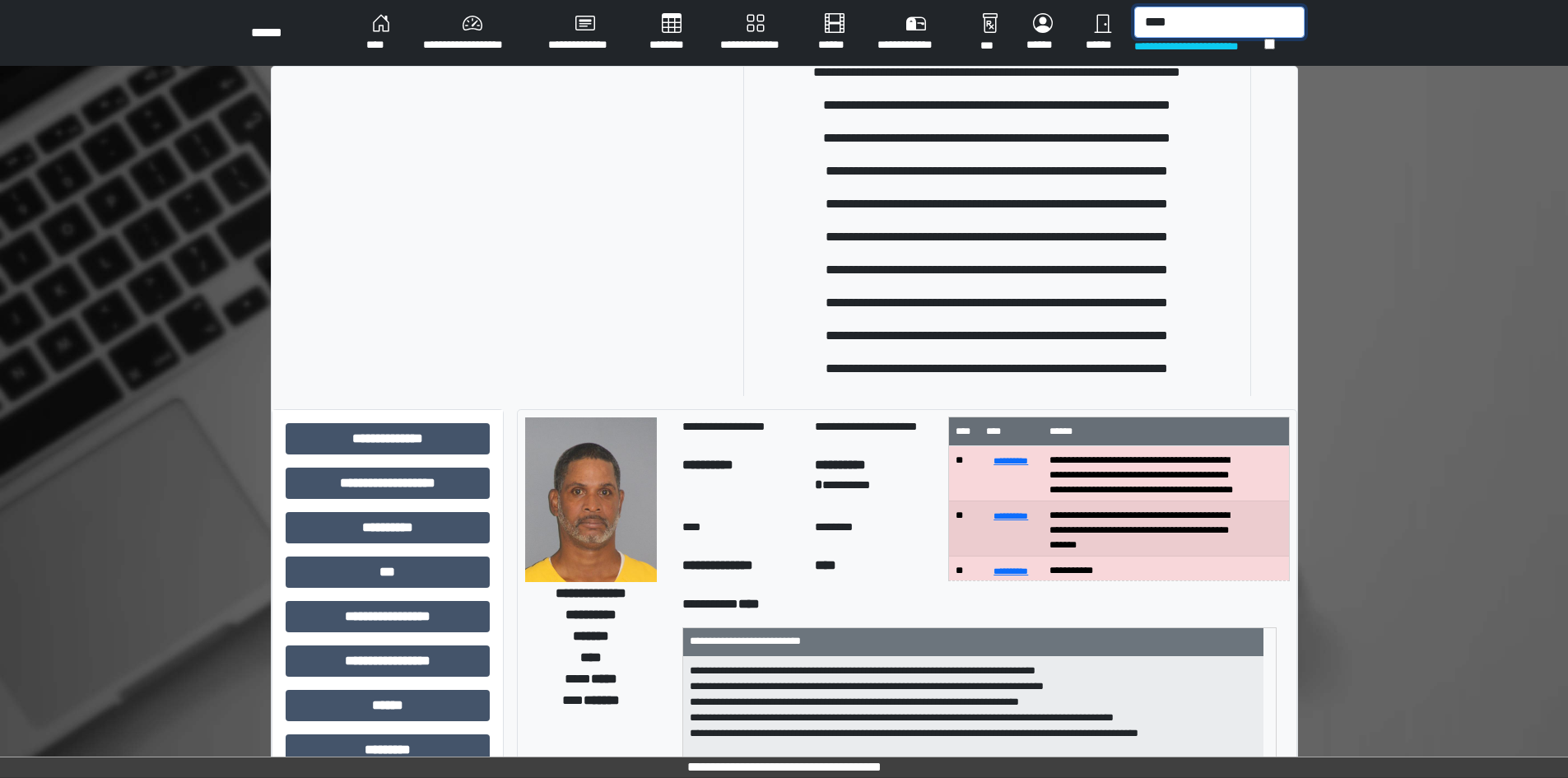 scroll, scrollTop: 311, scrollLeft: 0, axis: vertical 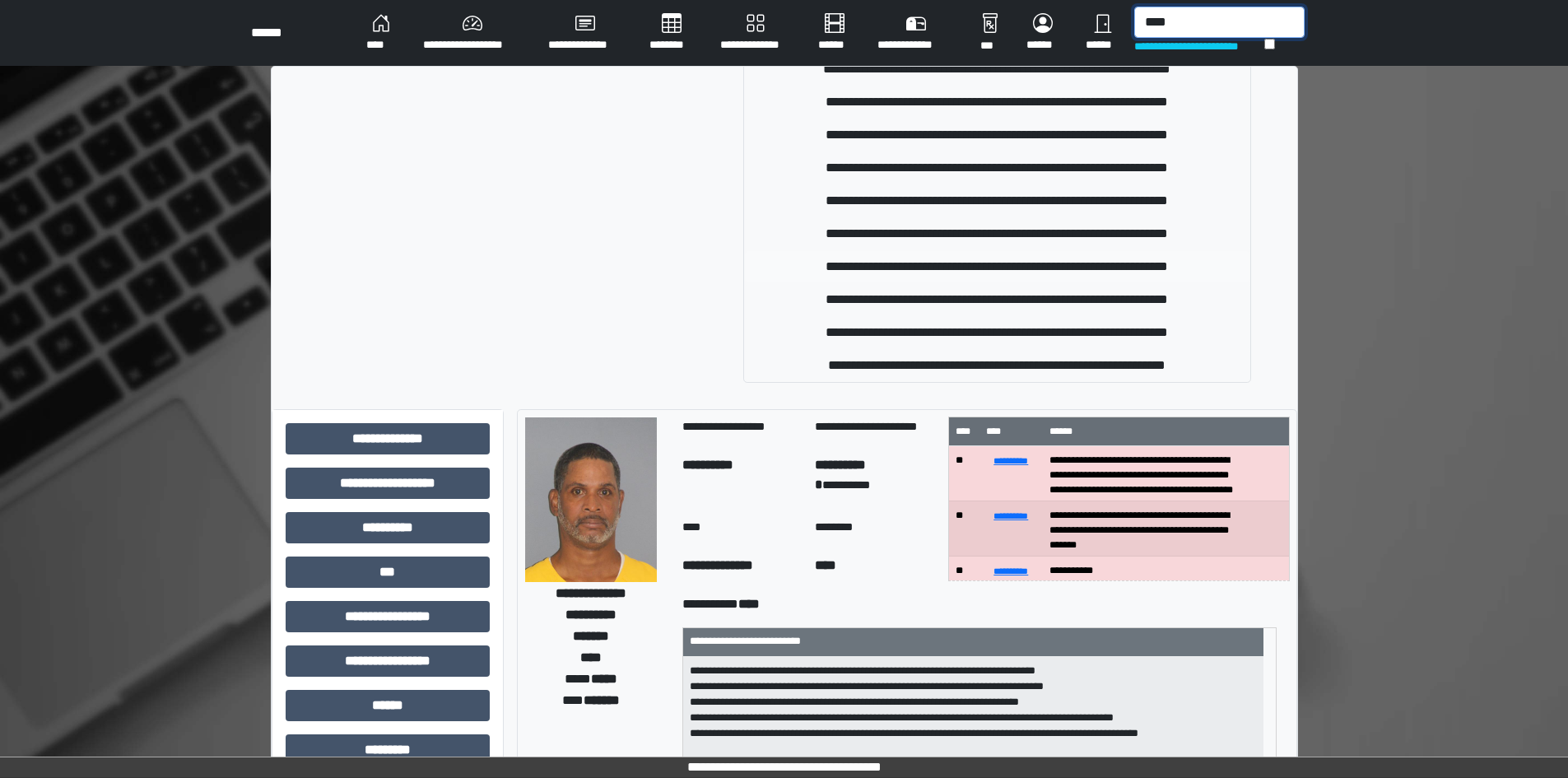 type on "****" 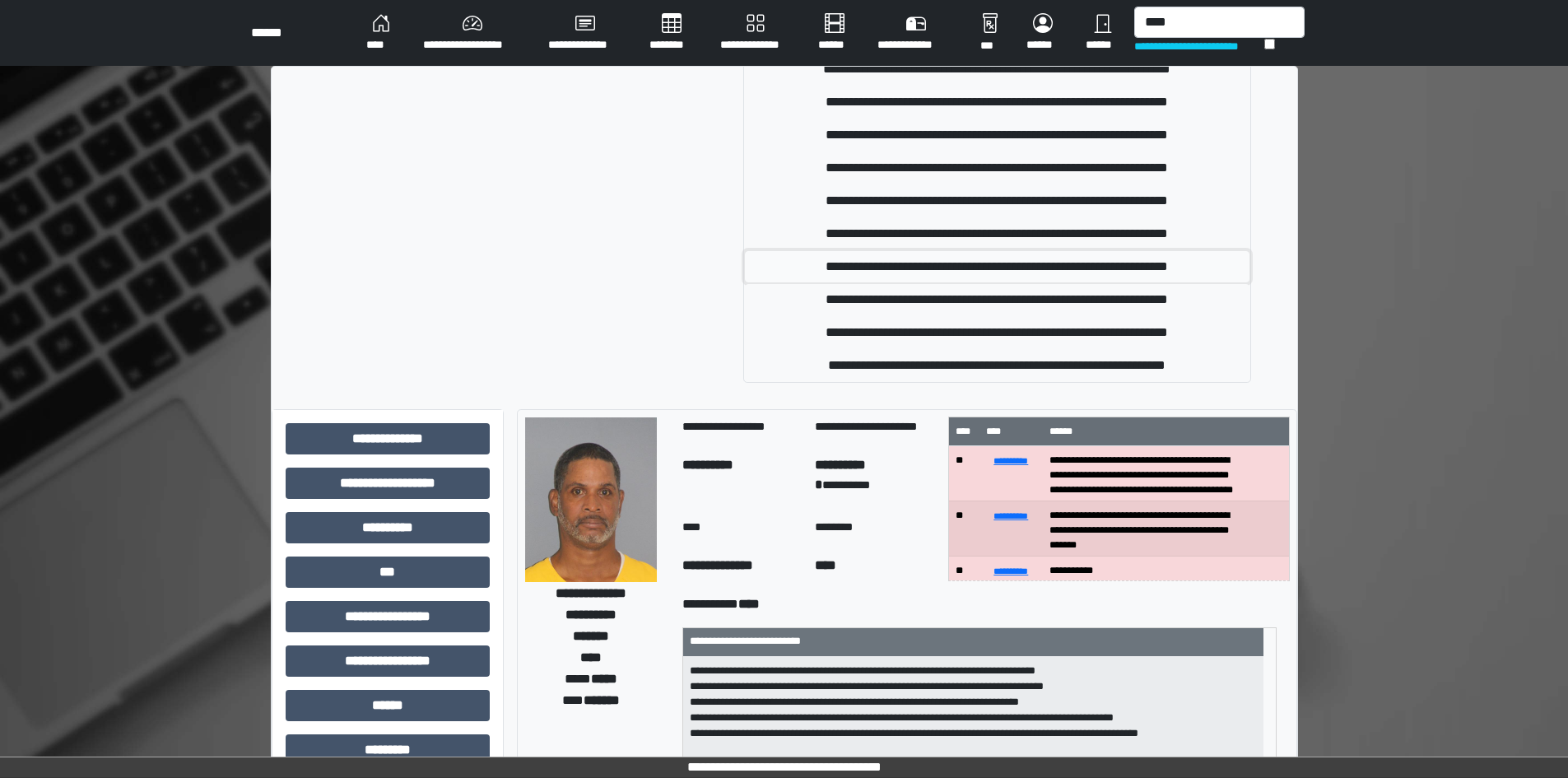 click on "**********" at bounding box center (997, 267) 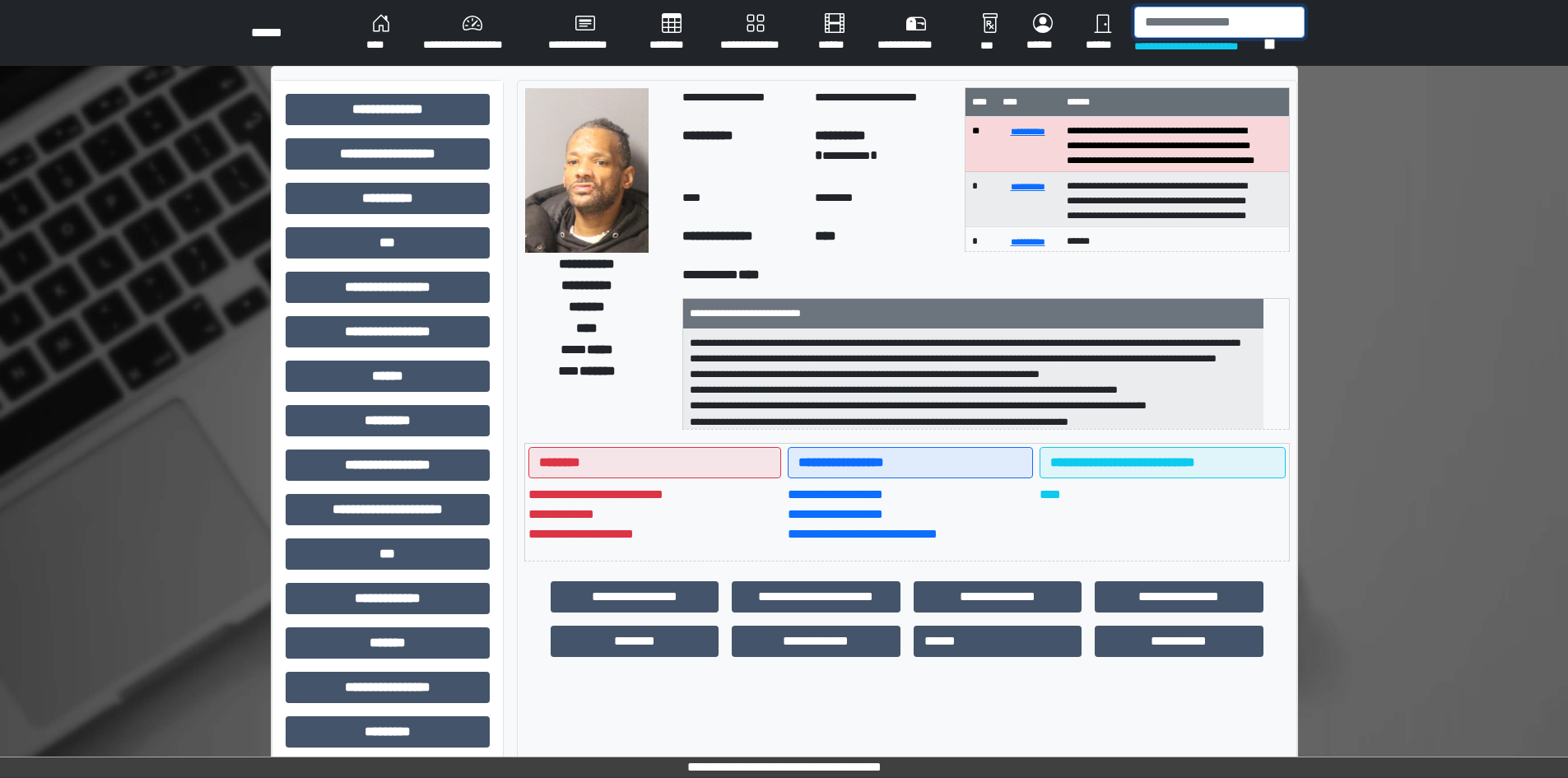 drag, startPoint x: 979, startPoint y: 84, endPoint x: 1181, endPoint y: 17, distance: 212.82152 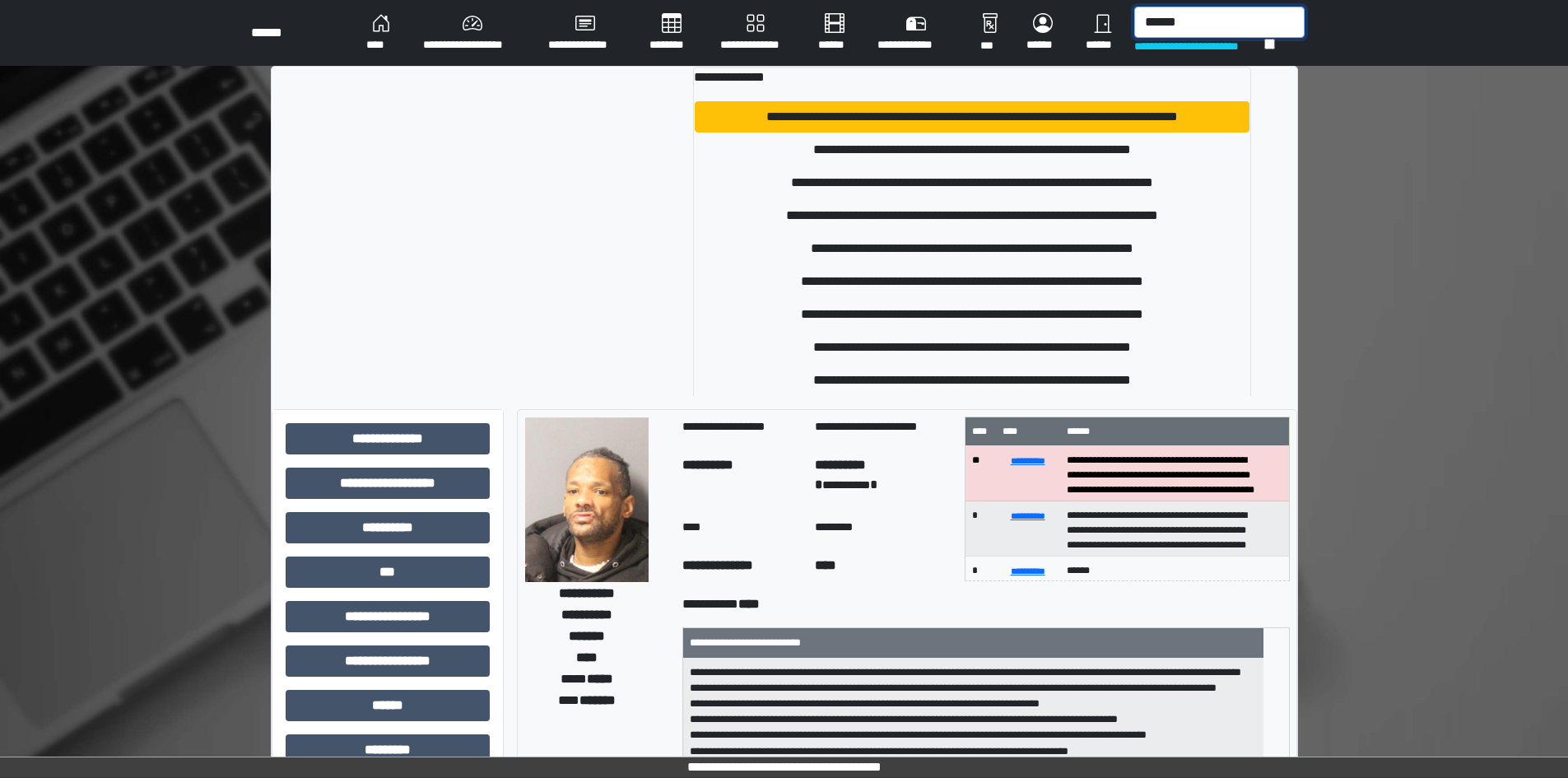 type on "******" 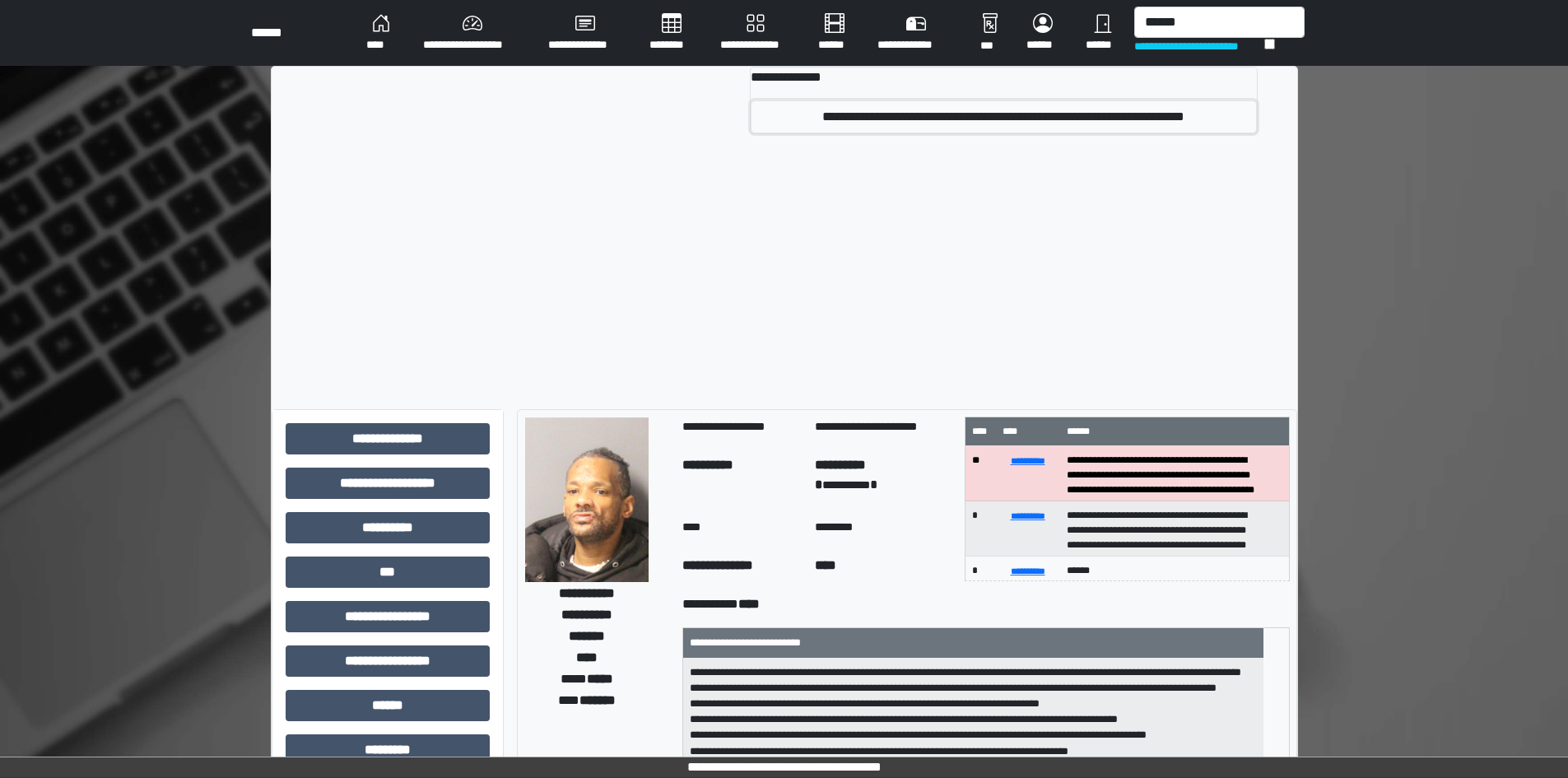 click on "**********" at bounding box center [1003, 117] 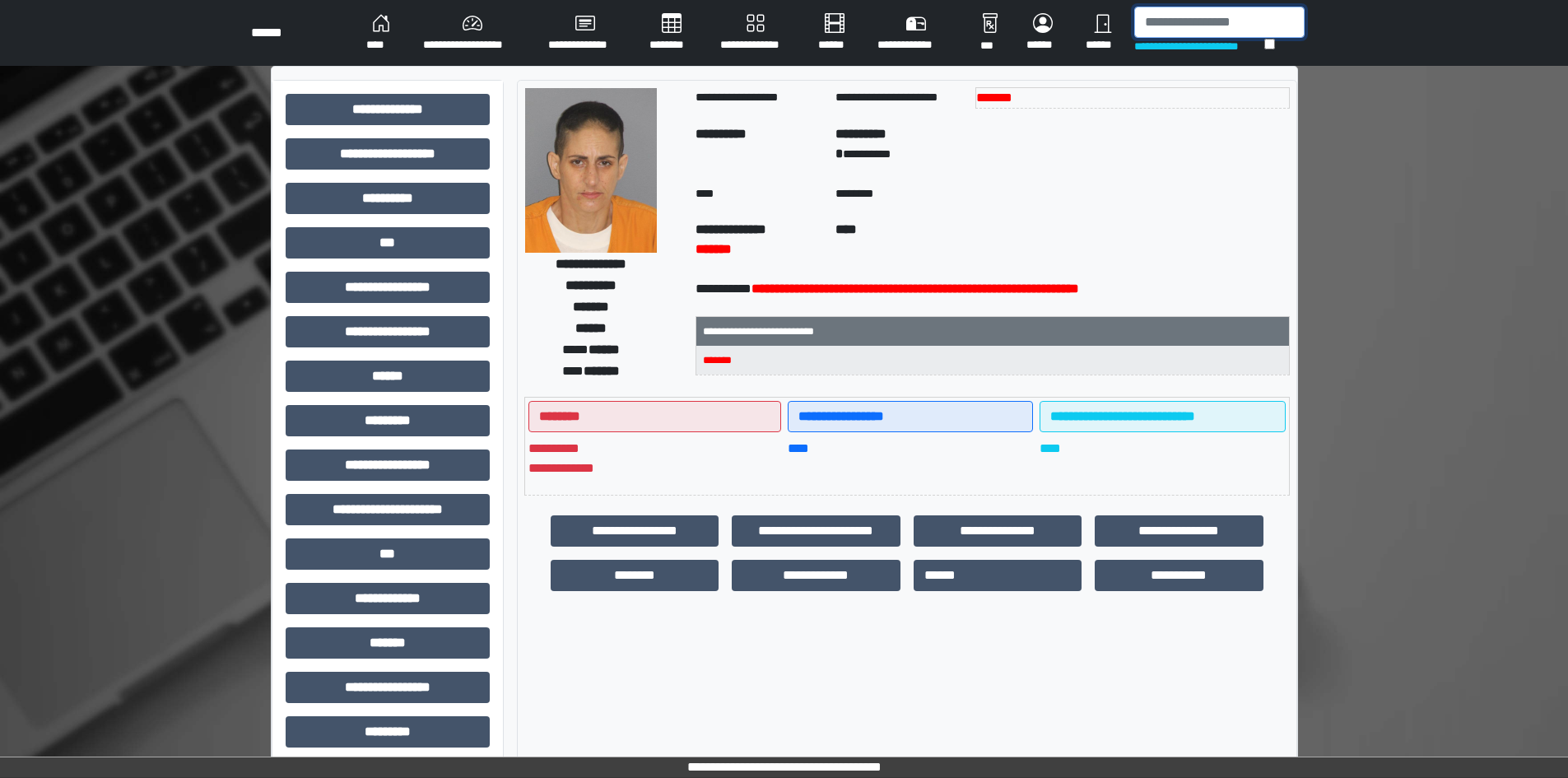 click at bounding box center [1219, 22] 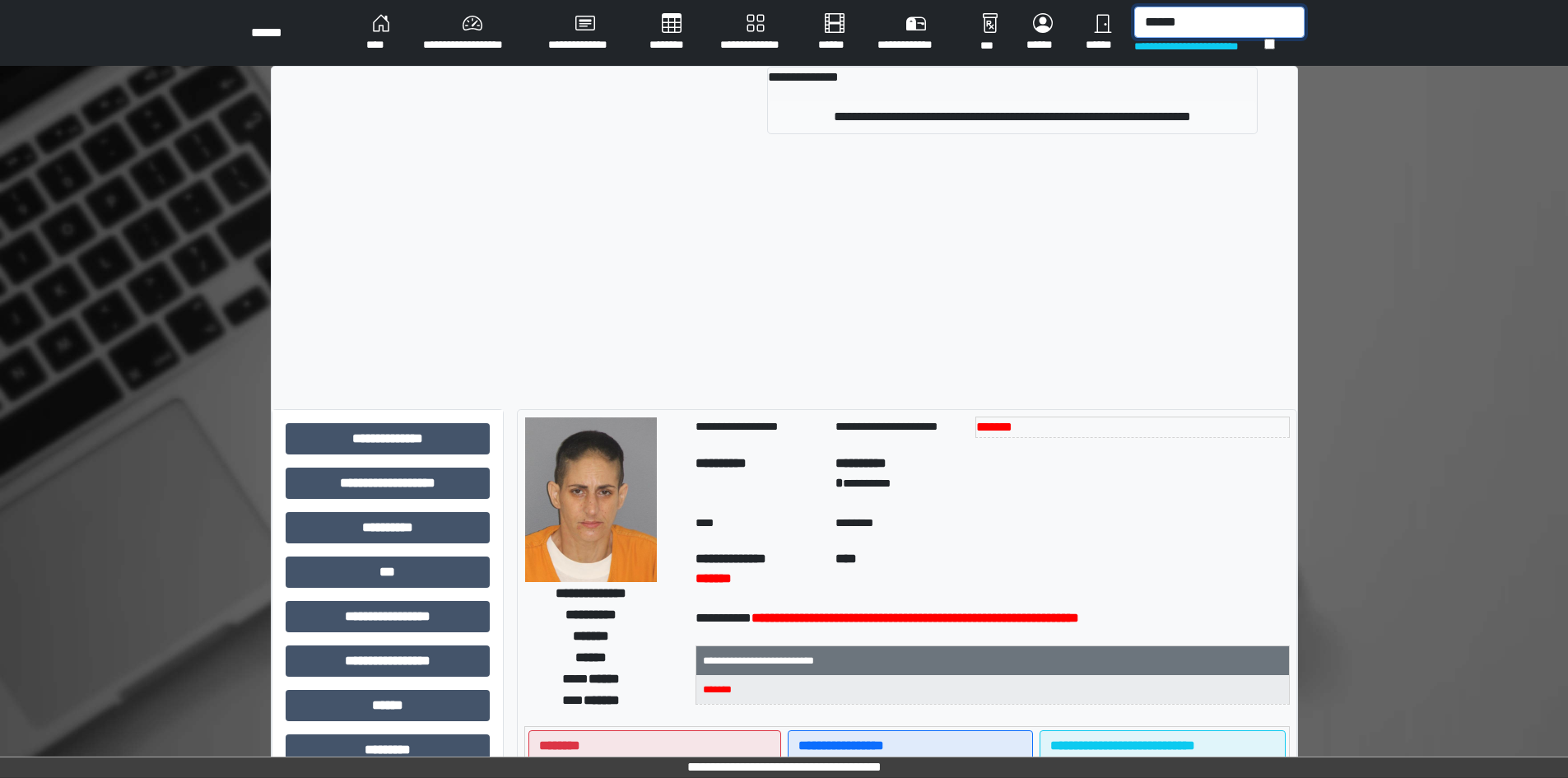 type on "******" 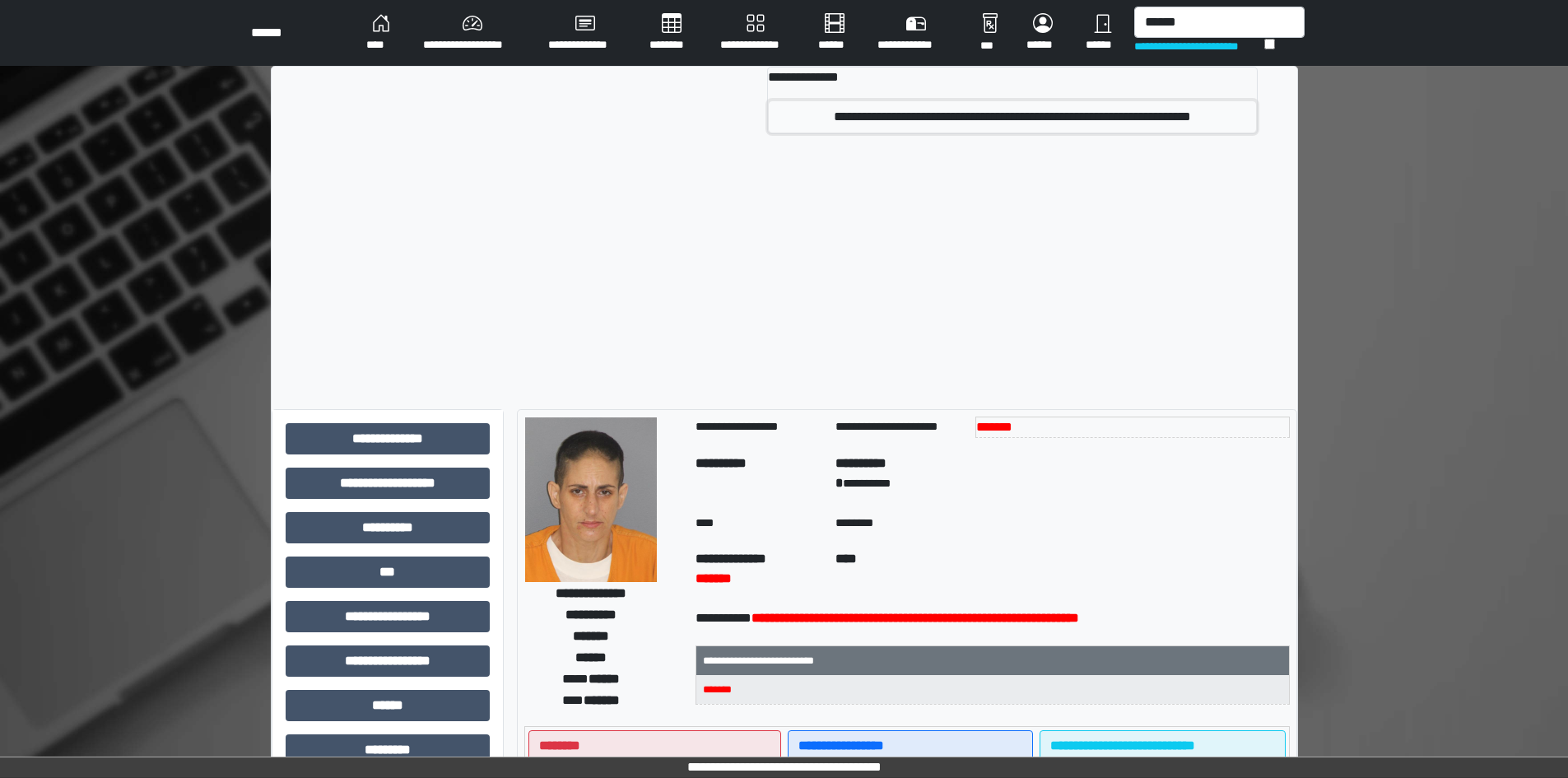 click on "**********" at bounding box center (1012, 117) 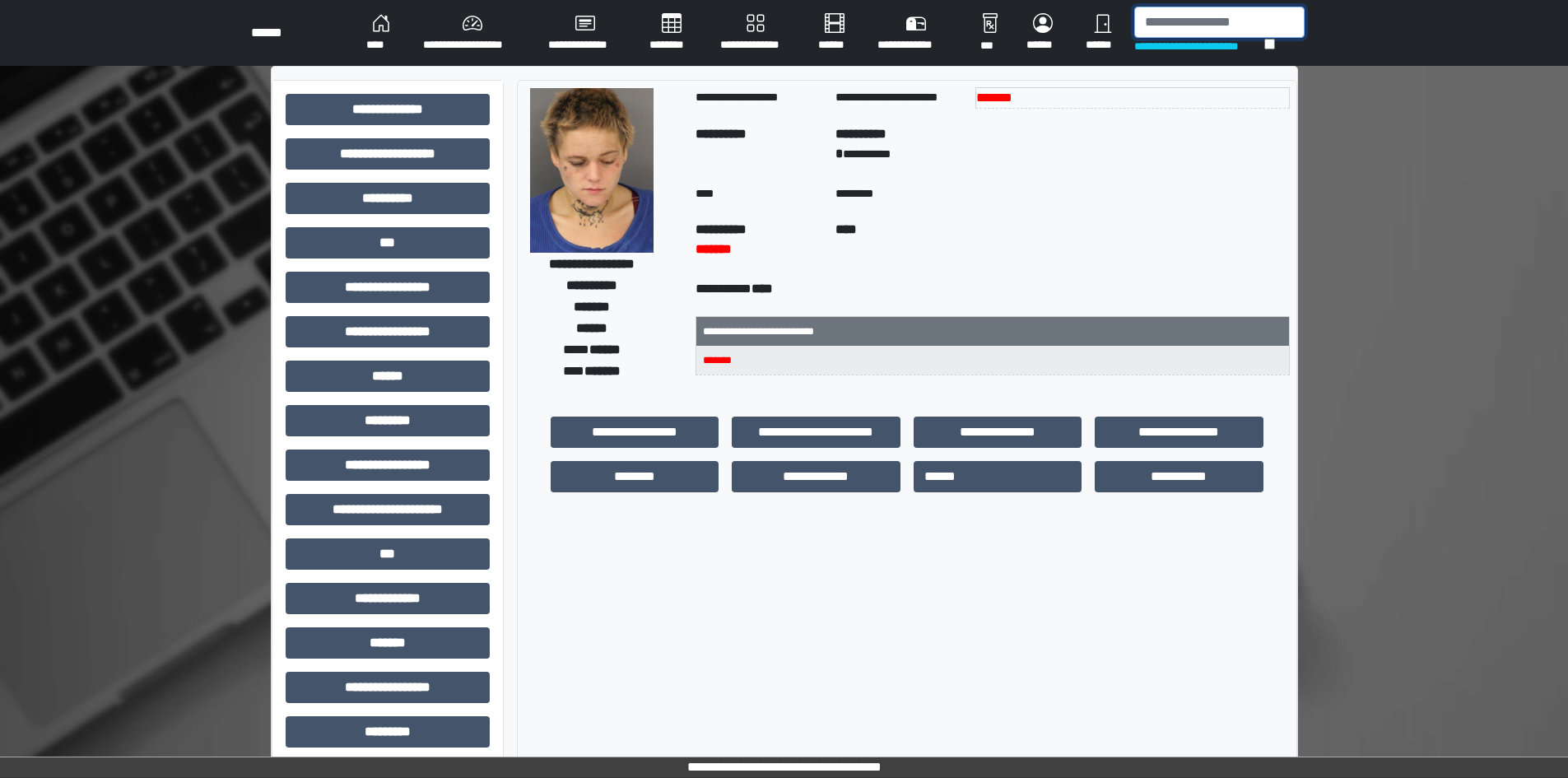 click at bounding box center [1219, 22] 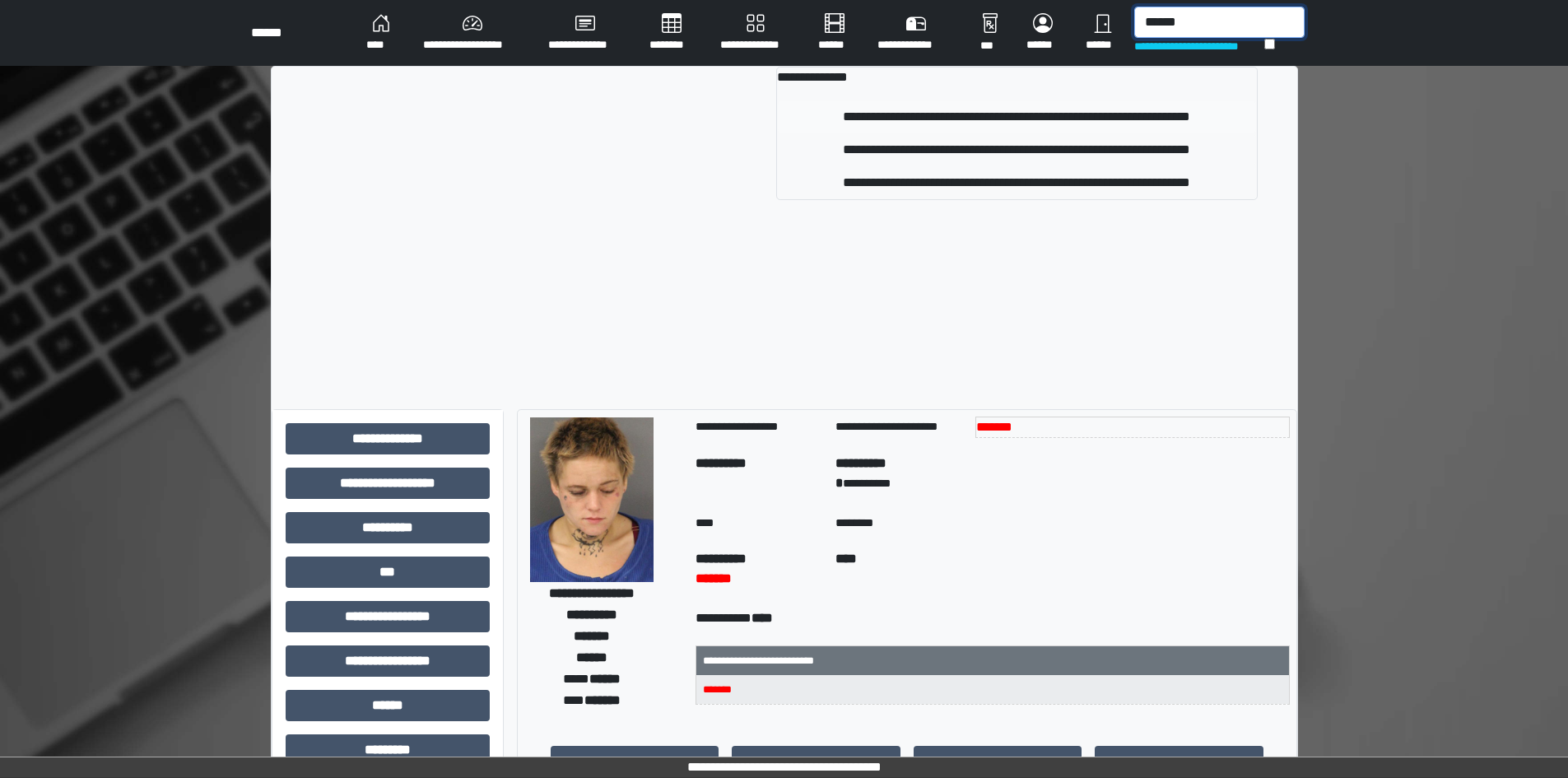 type on "******" 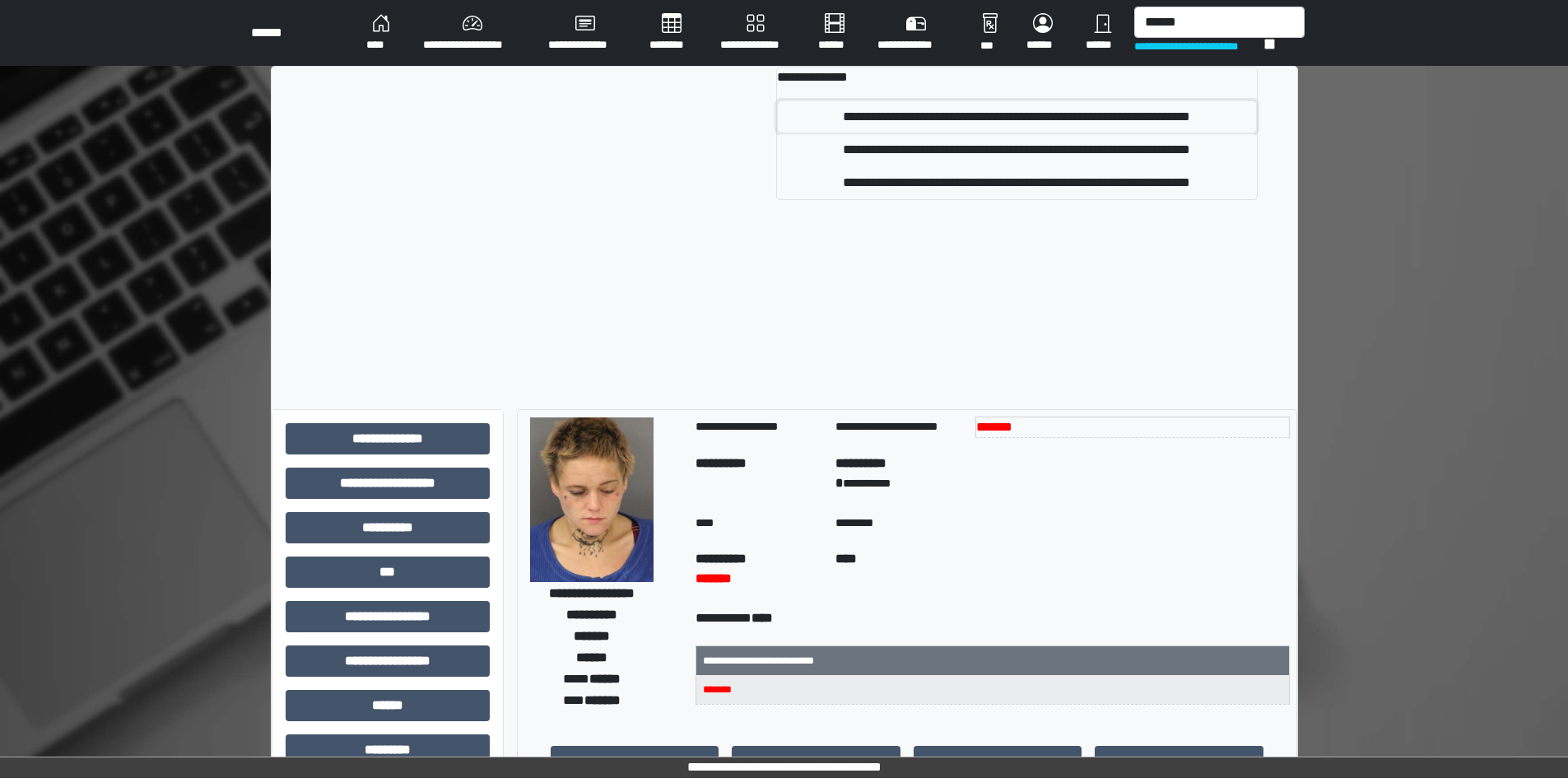 click on "**********" at bounding box center [1017, 117] 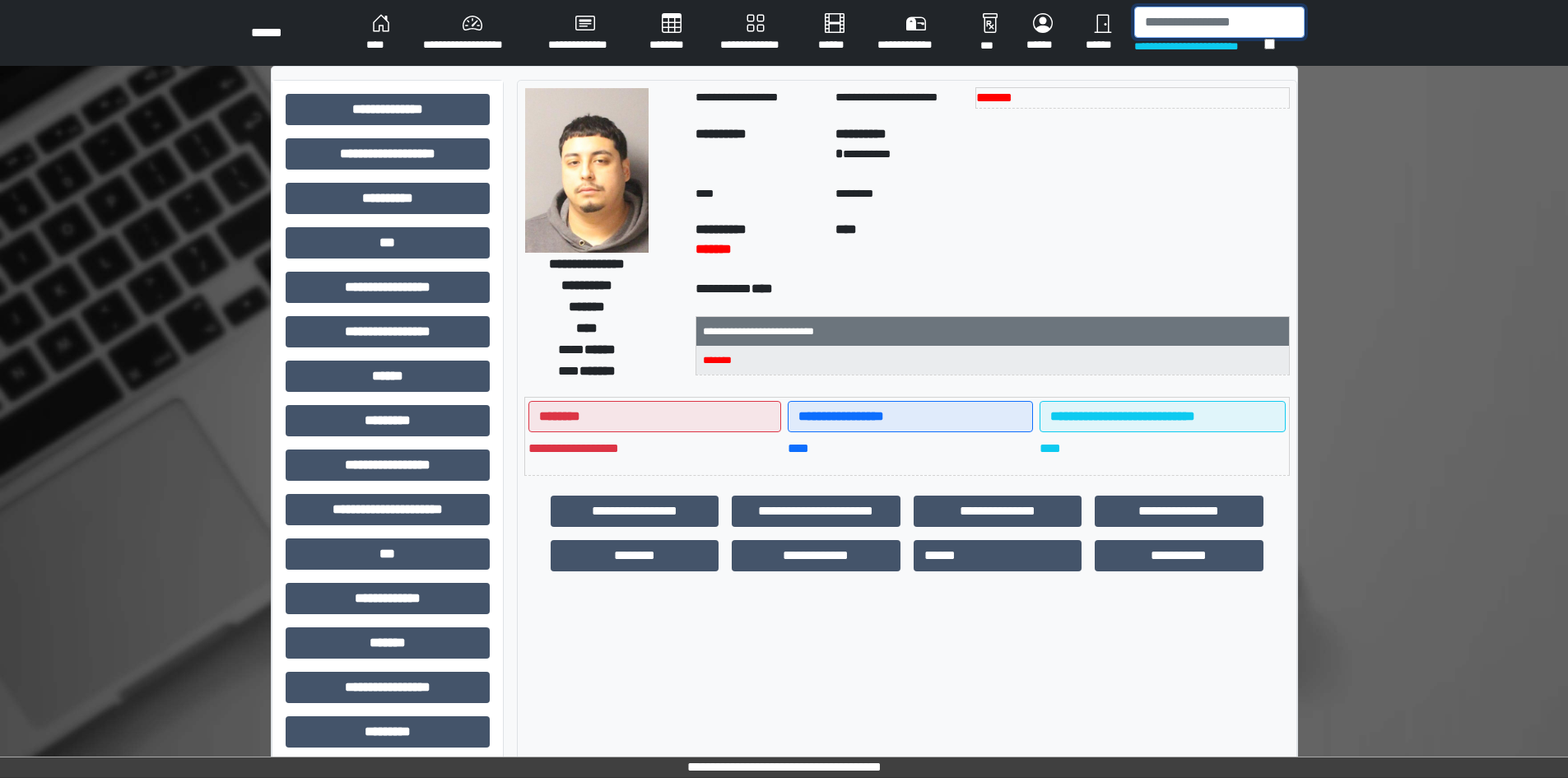click at bounding box center [1219, 22] 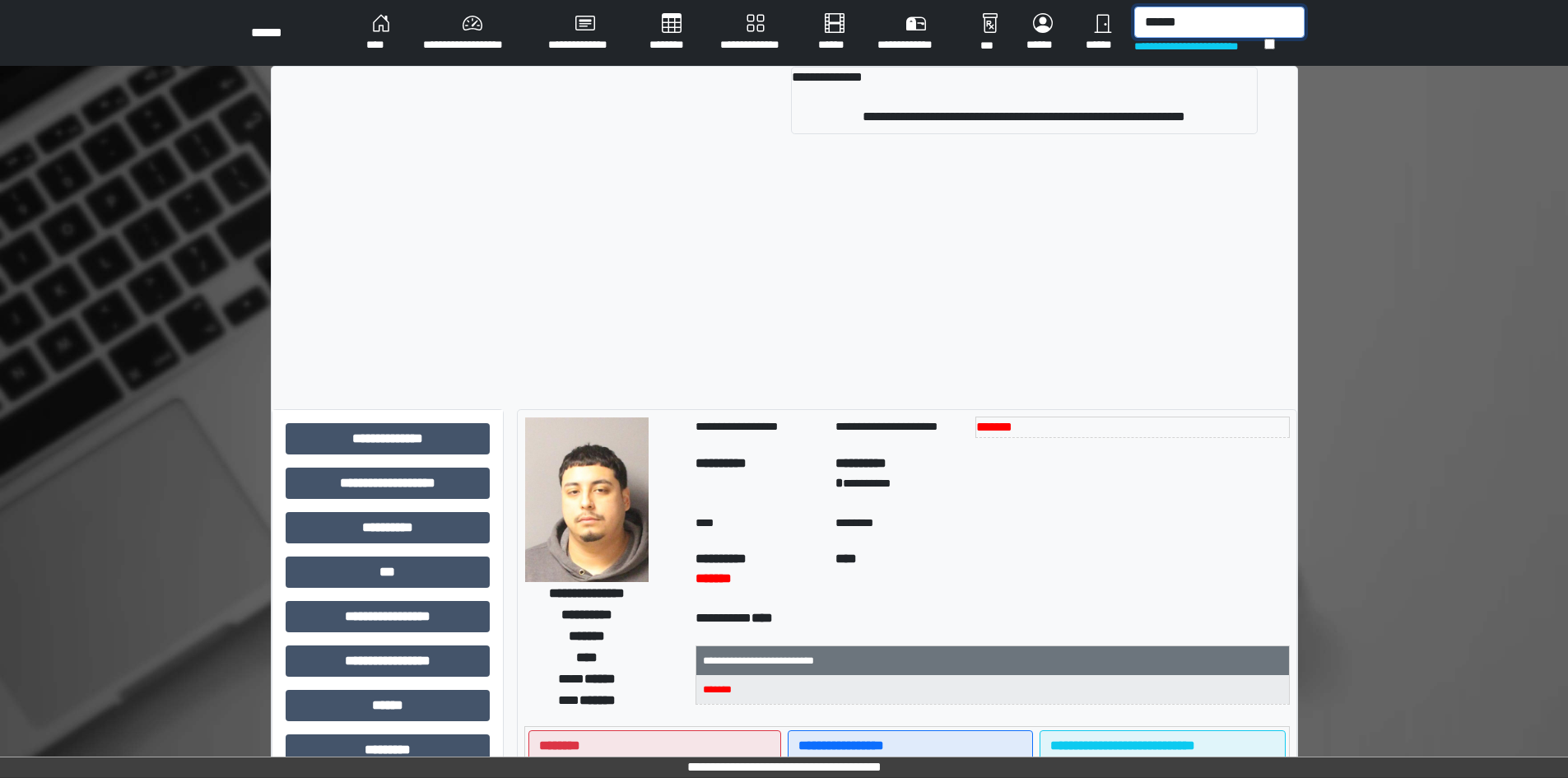 type on "******" 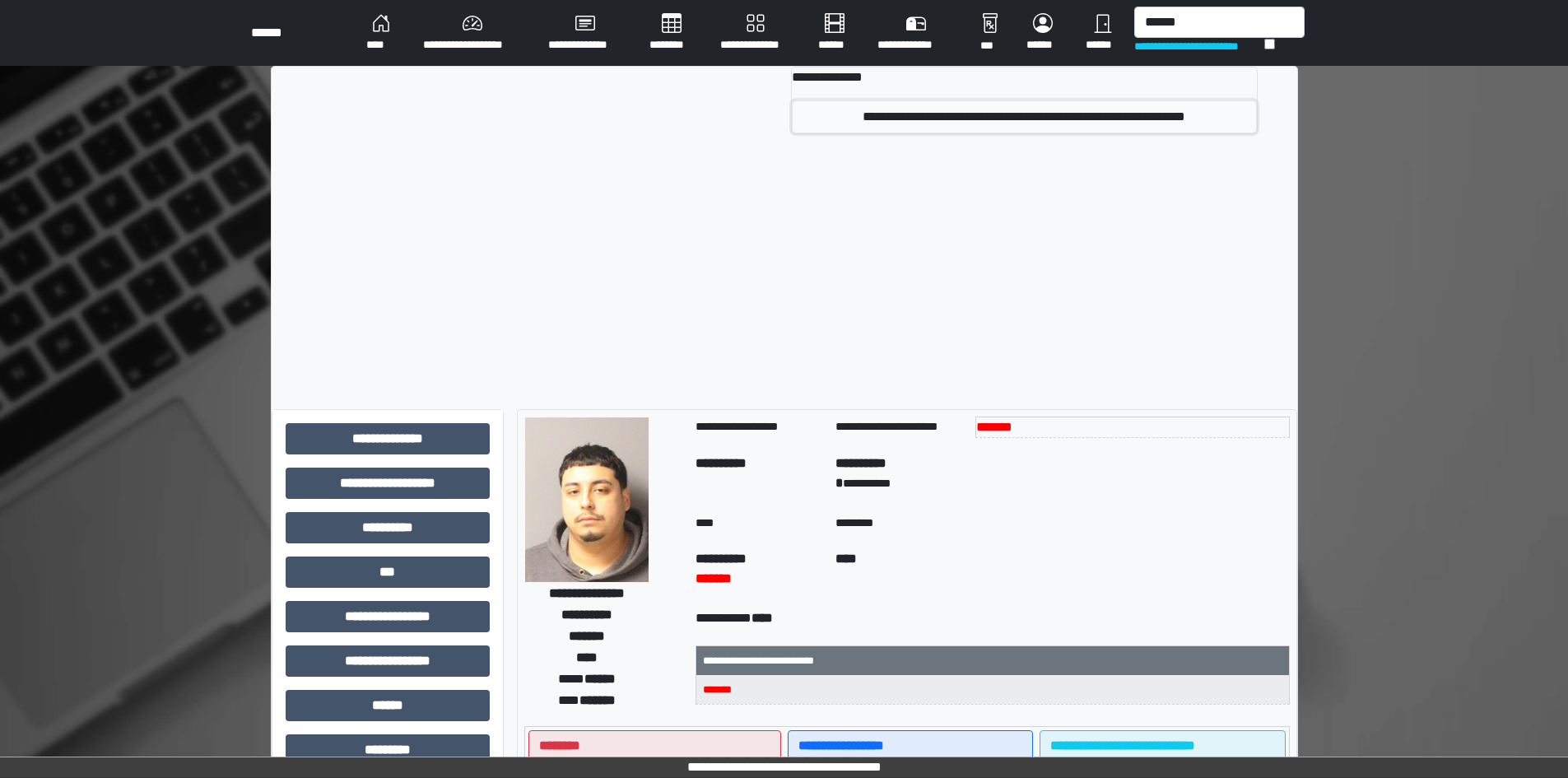 click on "**********" at bounding box center (1024, 117) 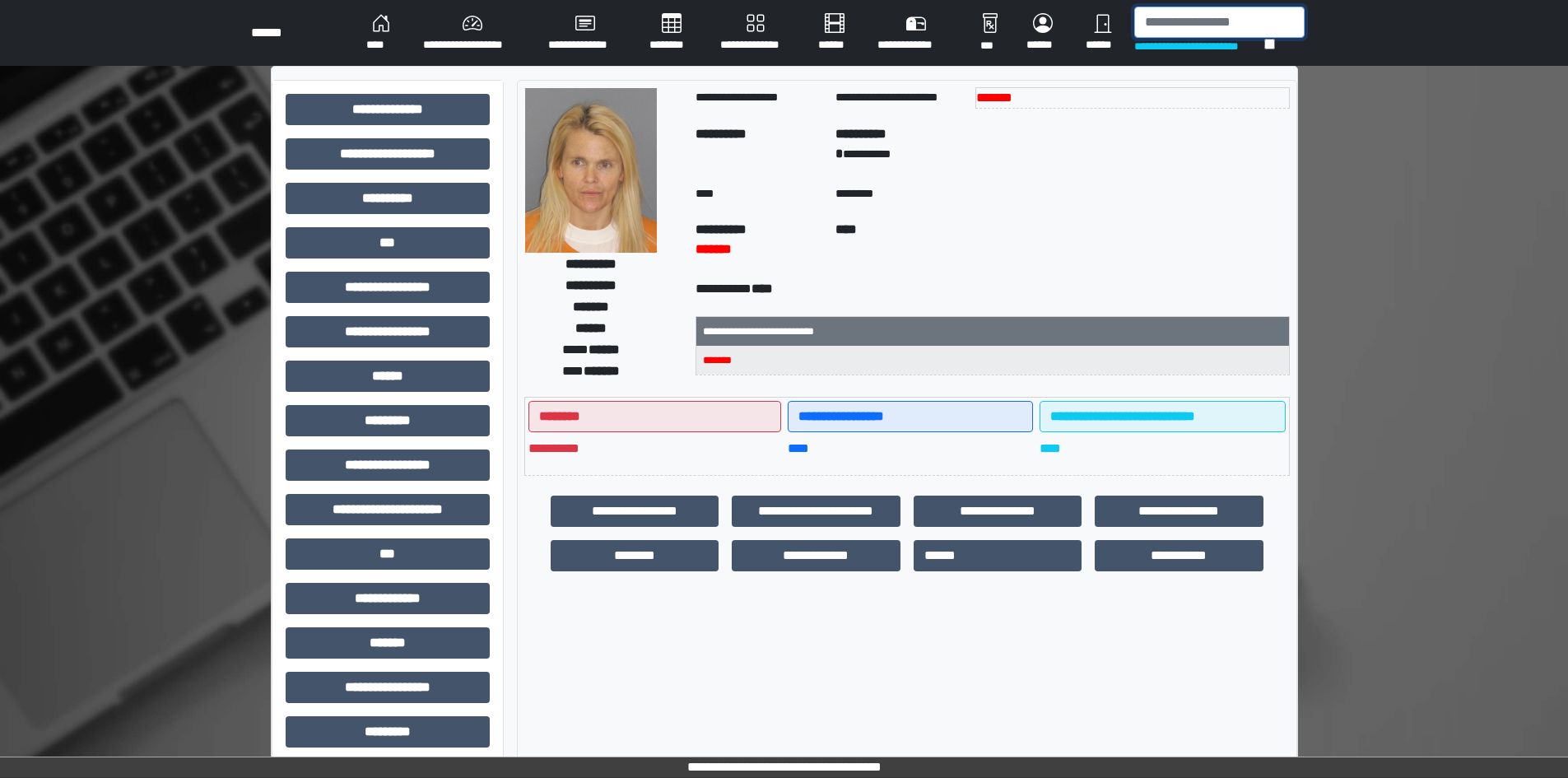 click at bounding box center (1219, 22) 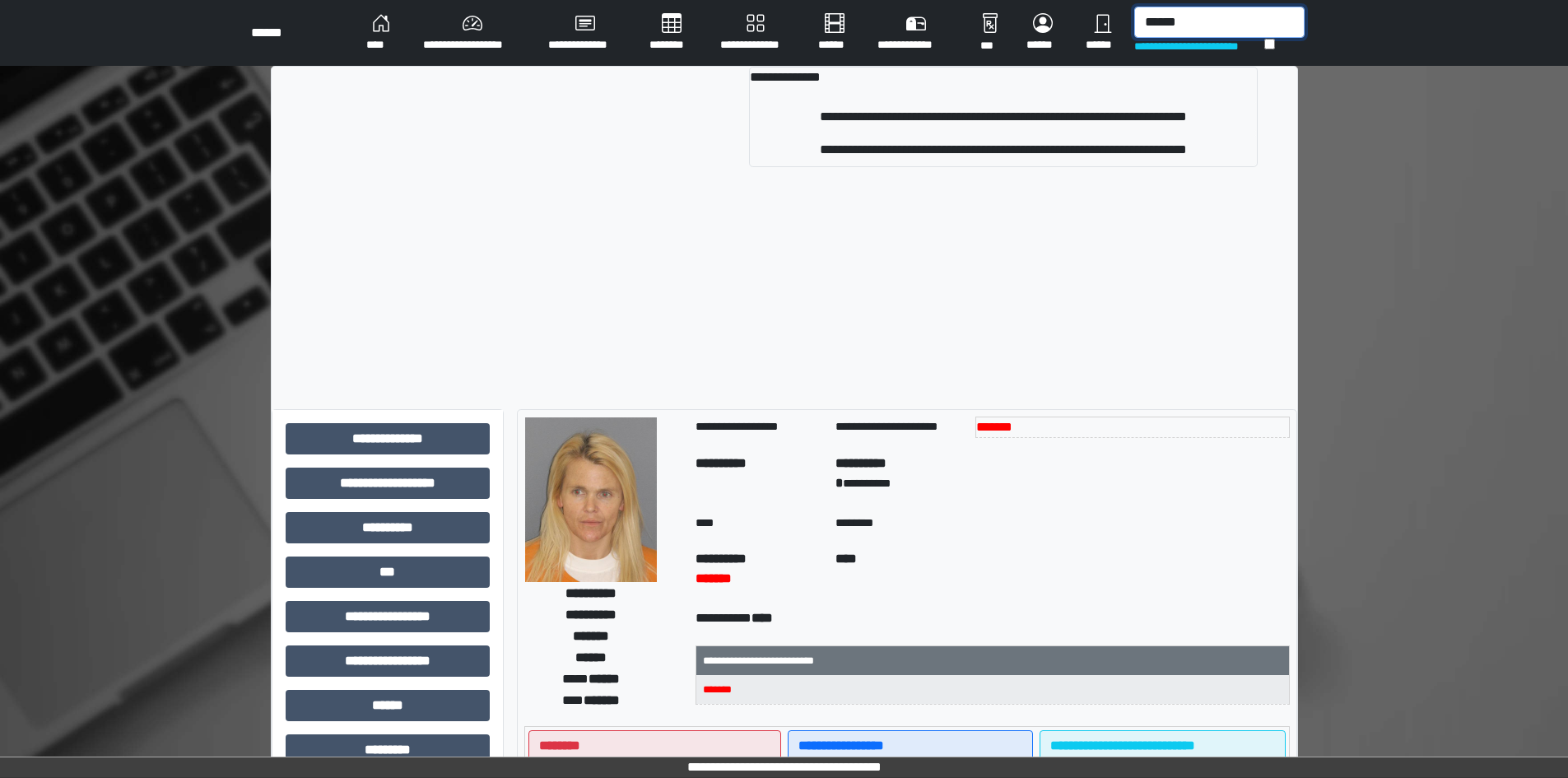 type on "******" 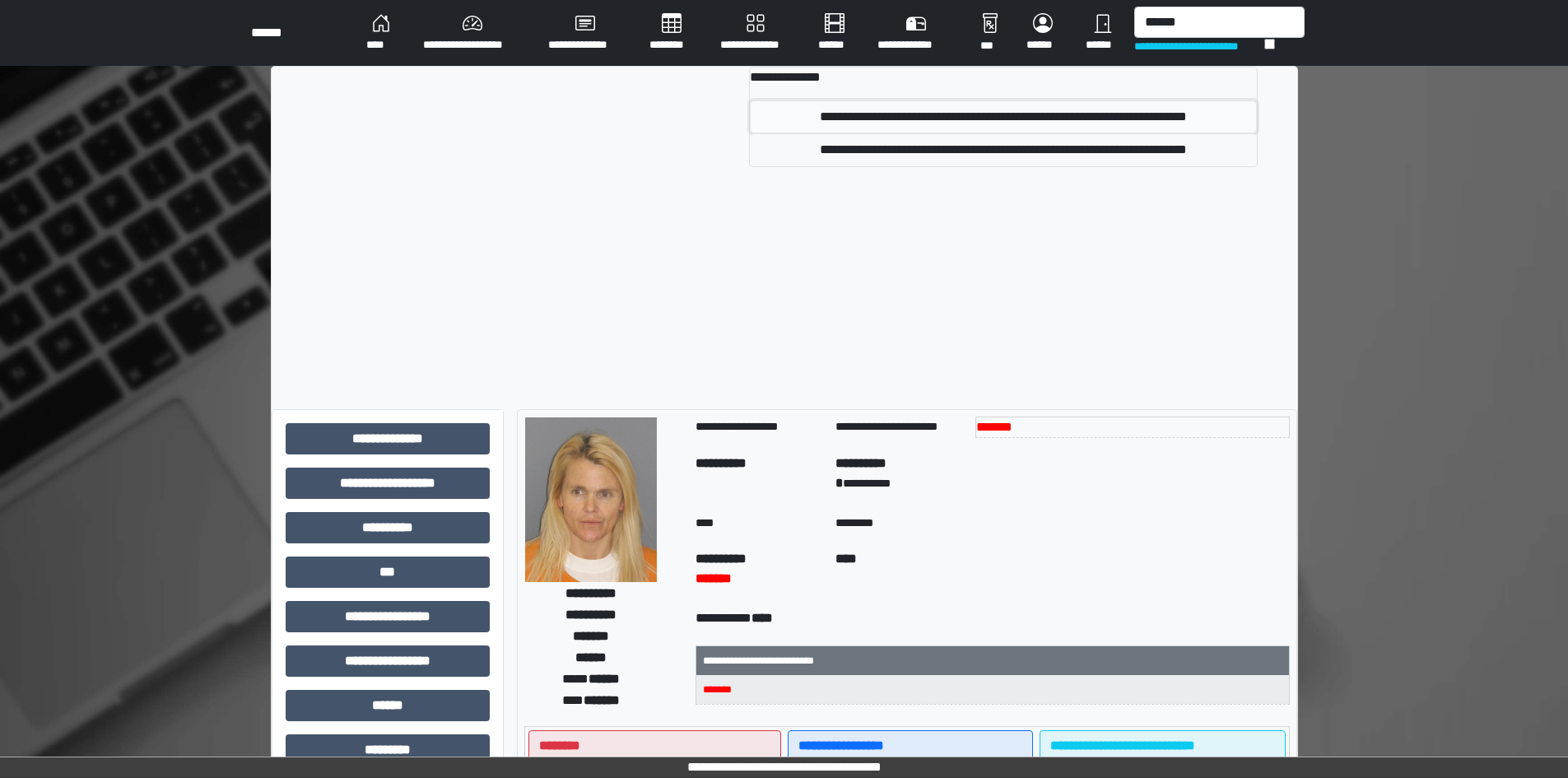 click on "**********" at bounding box center (1003, 117) 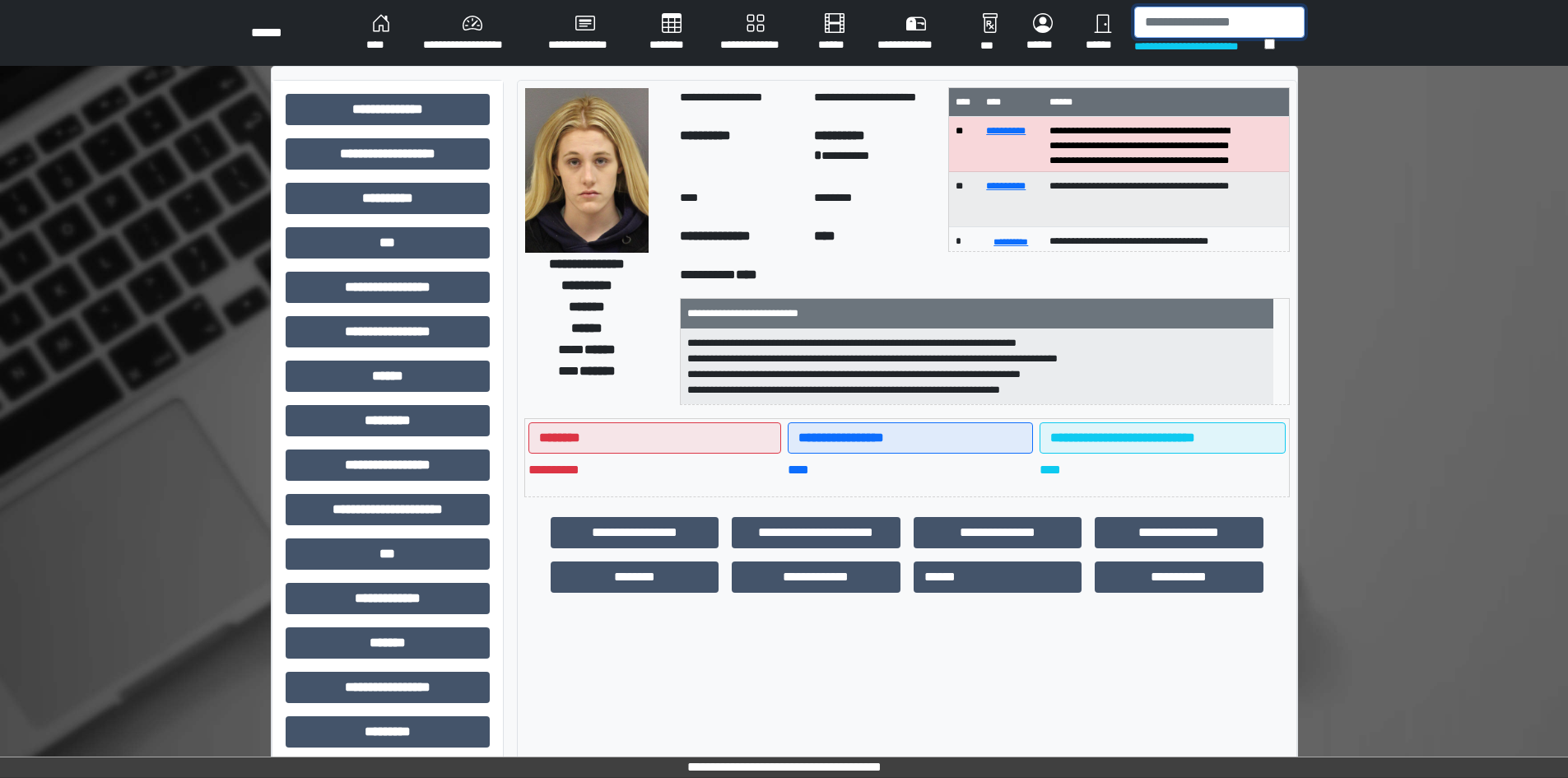click at bounding box center [1219, 22] 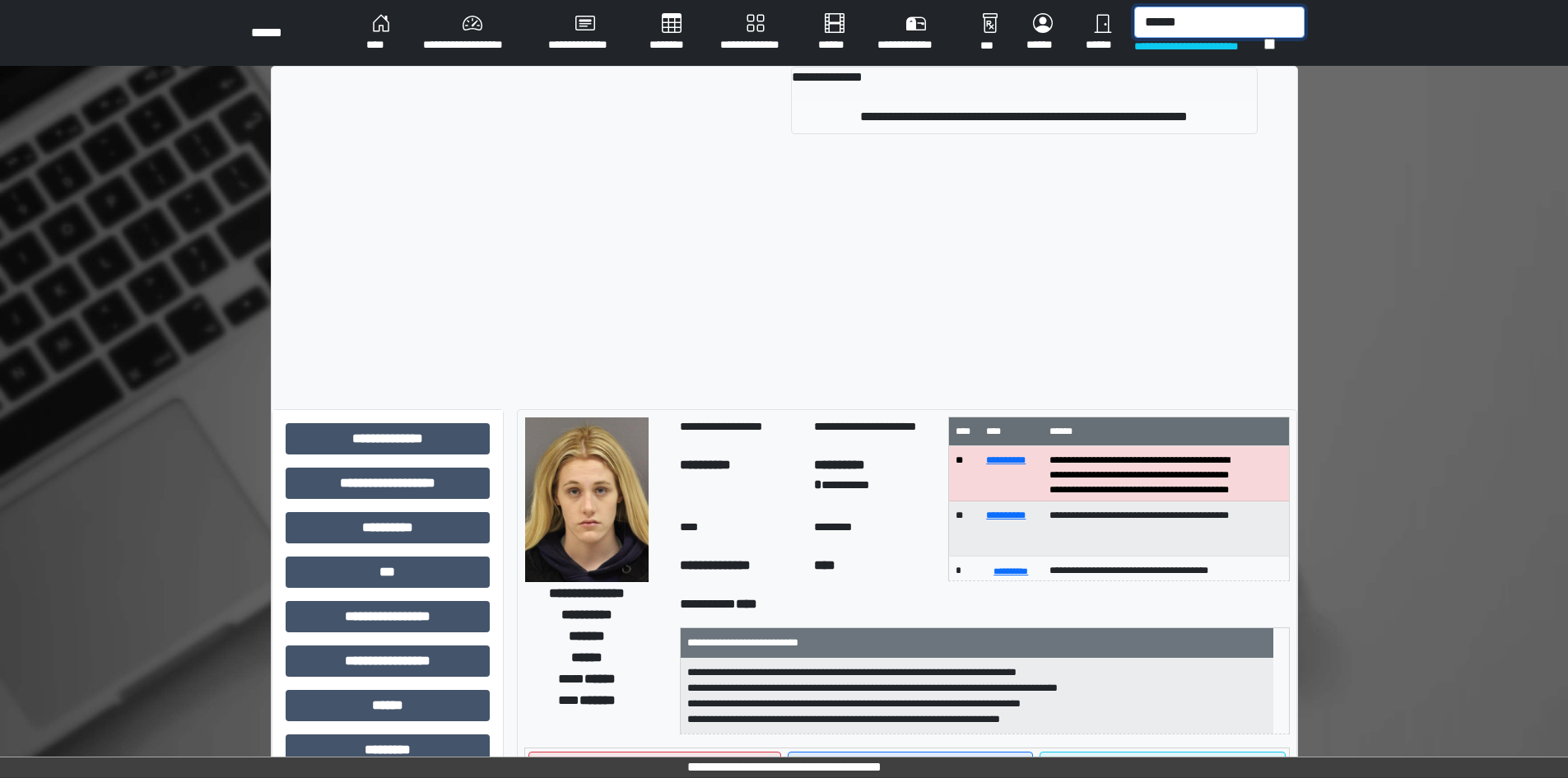 type on "******" 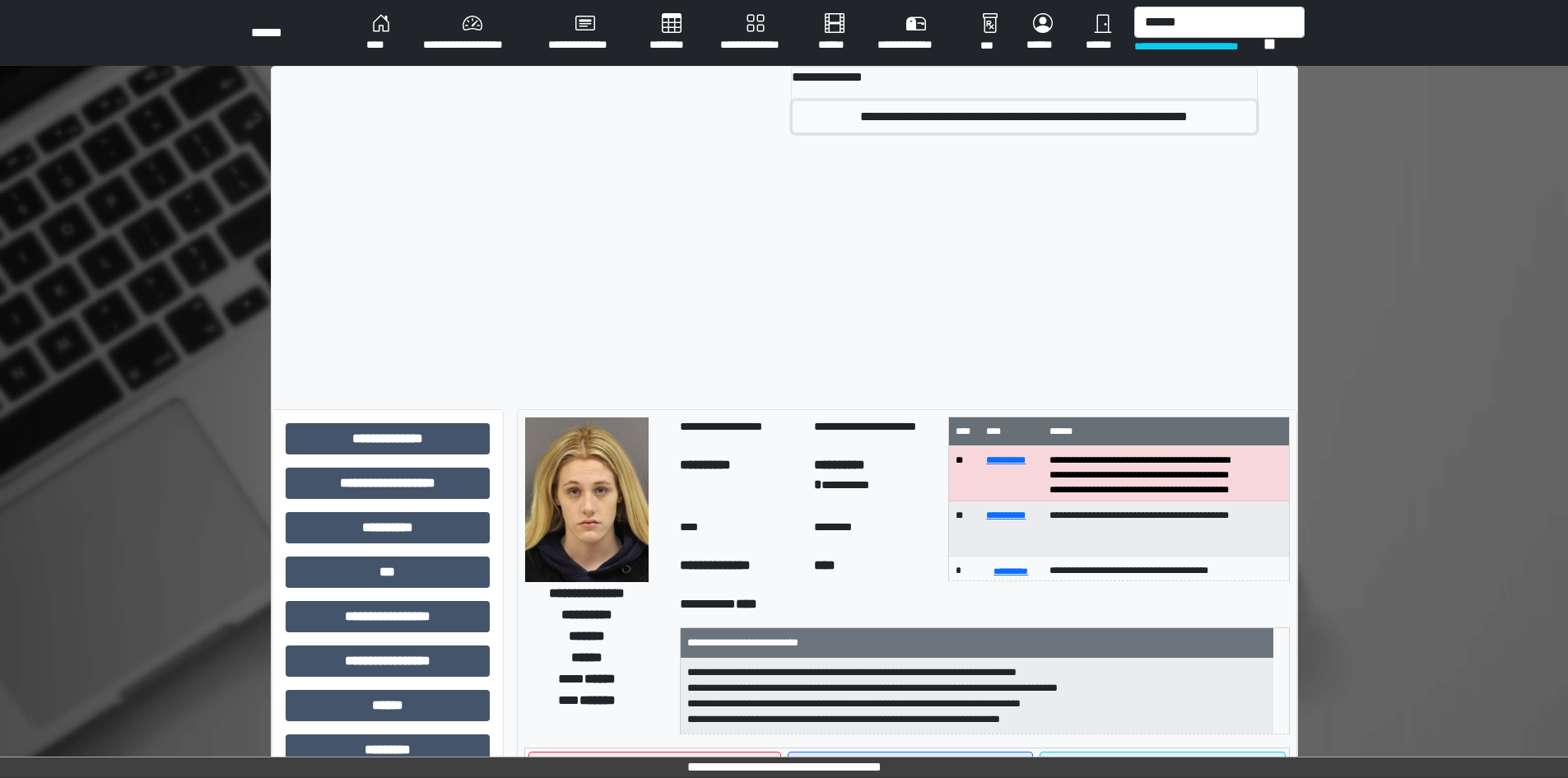 click on "**********" at bounding box center [1024, 117] 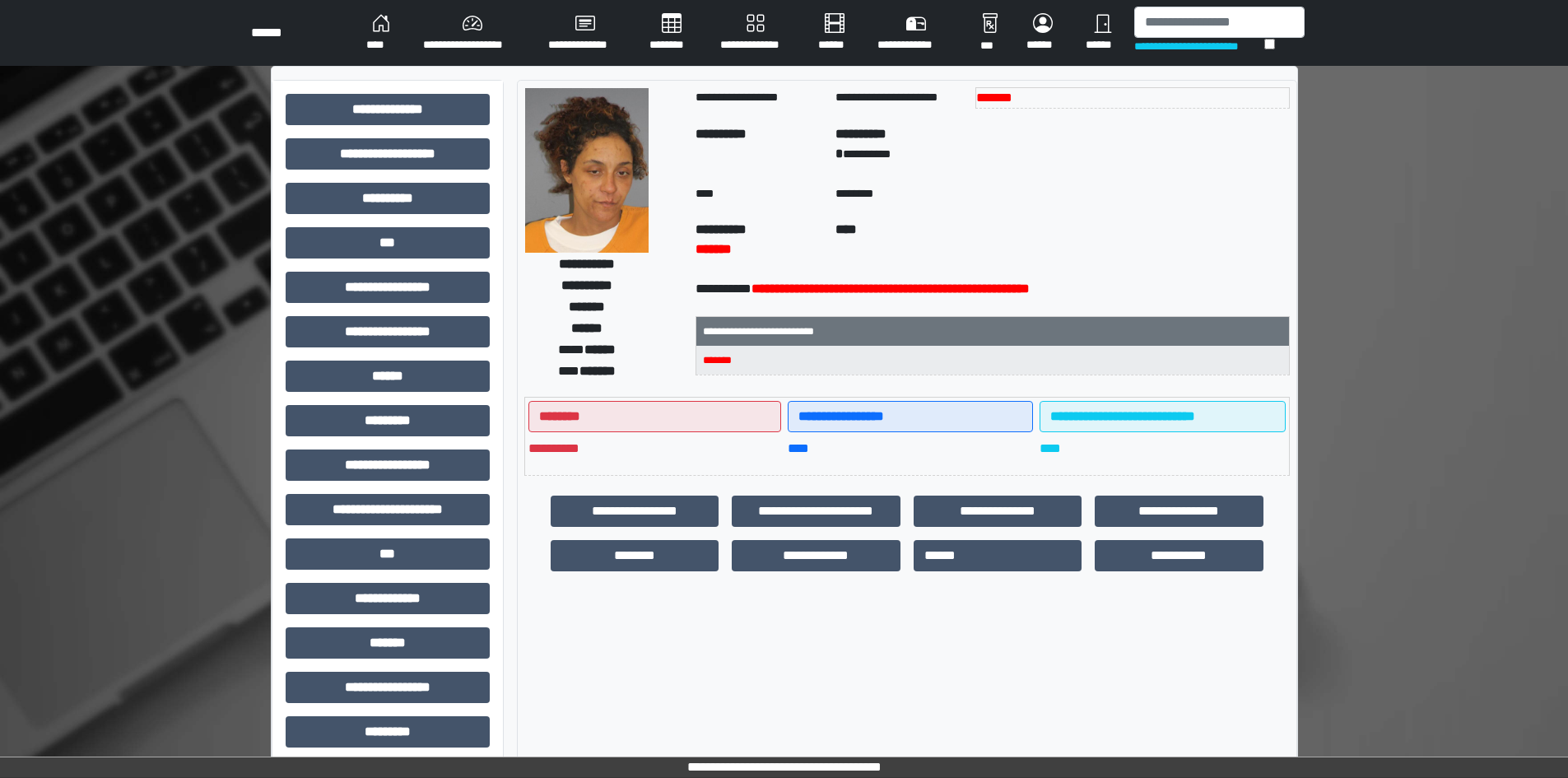 click on "**********" at bounding box center [1199, 46] 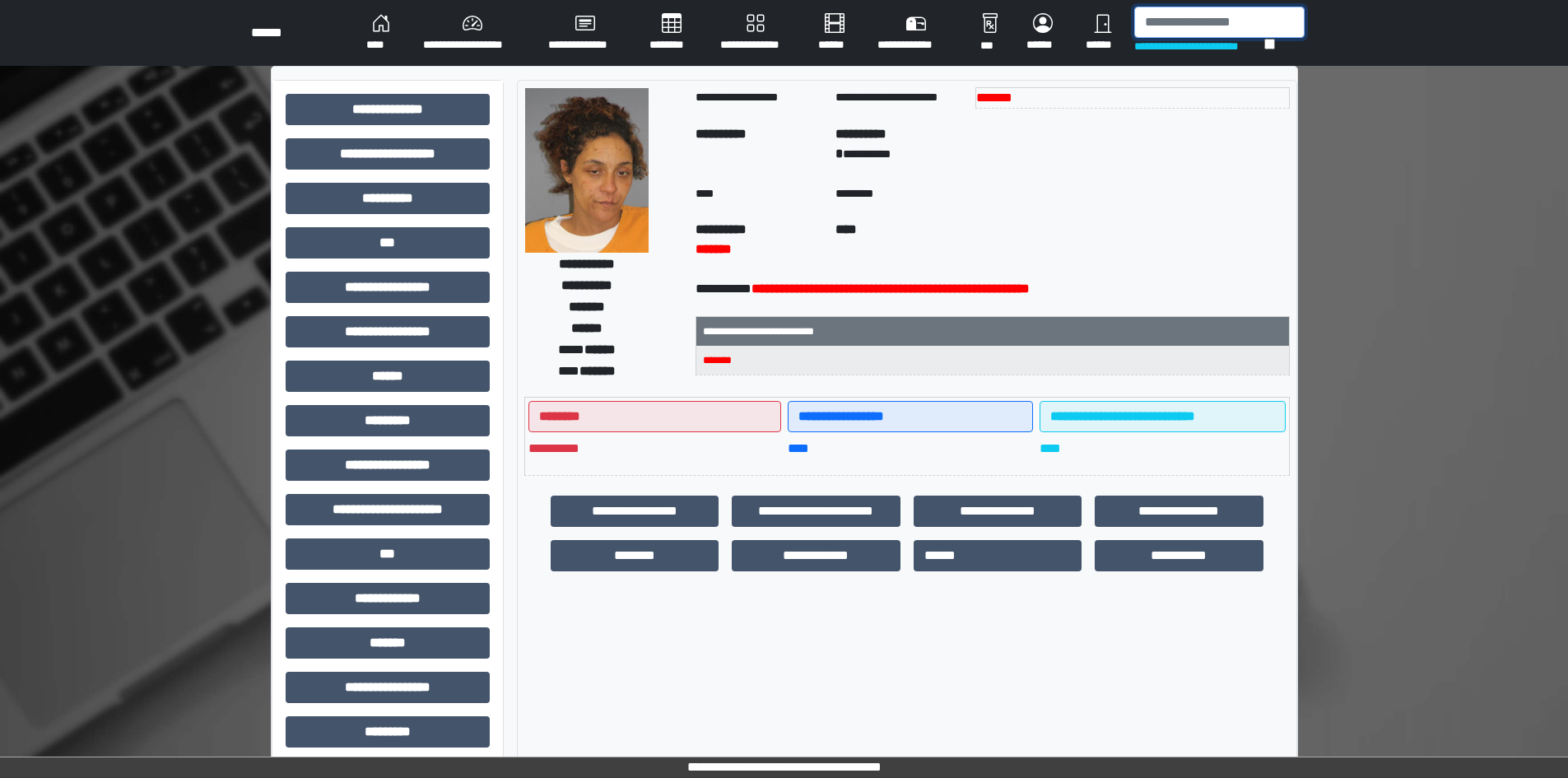click at bounding box center [1219, 22] 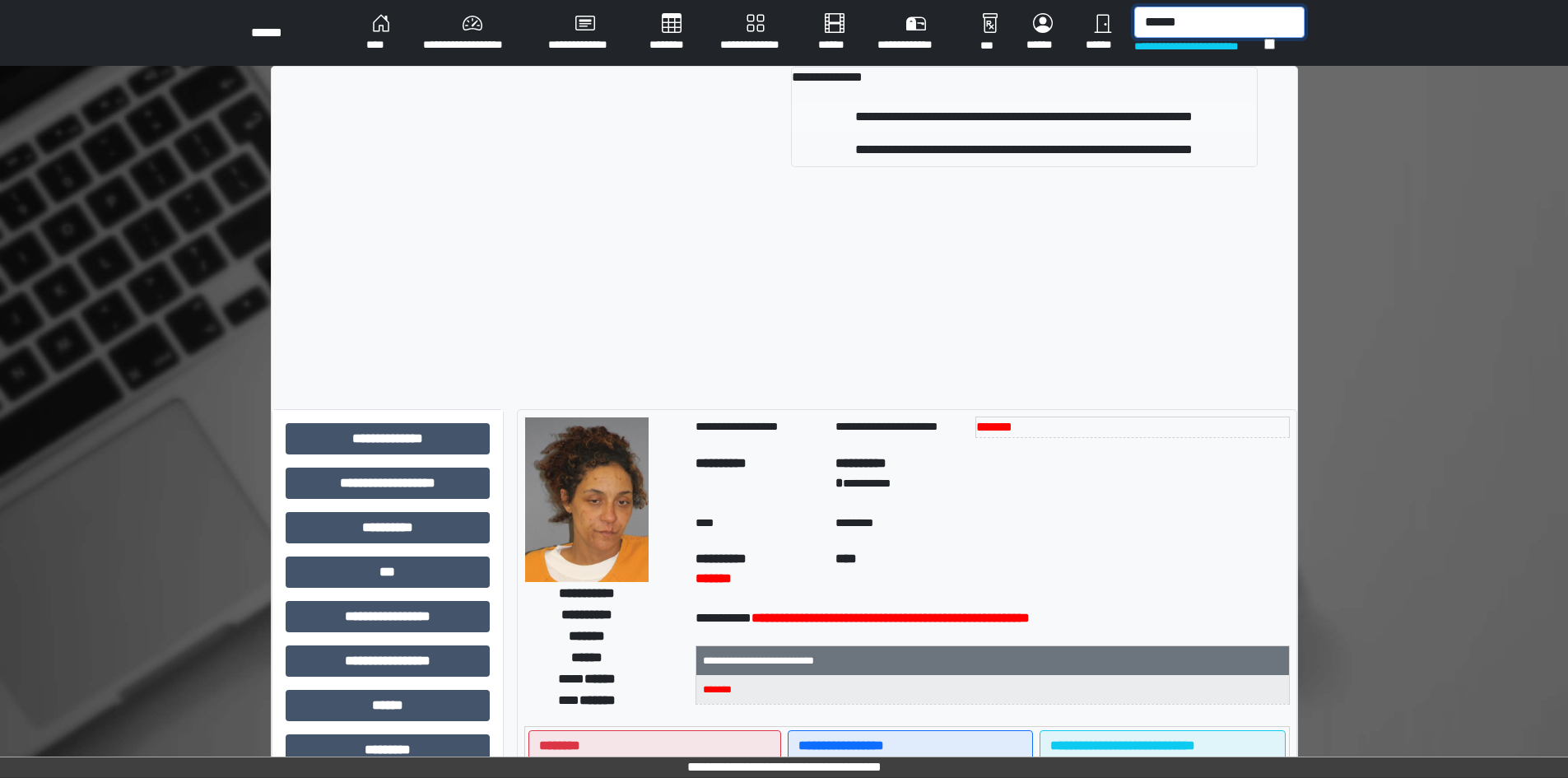 type on "******" 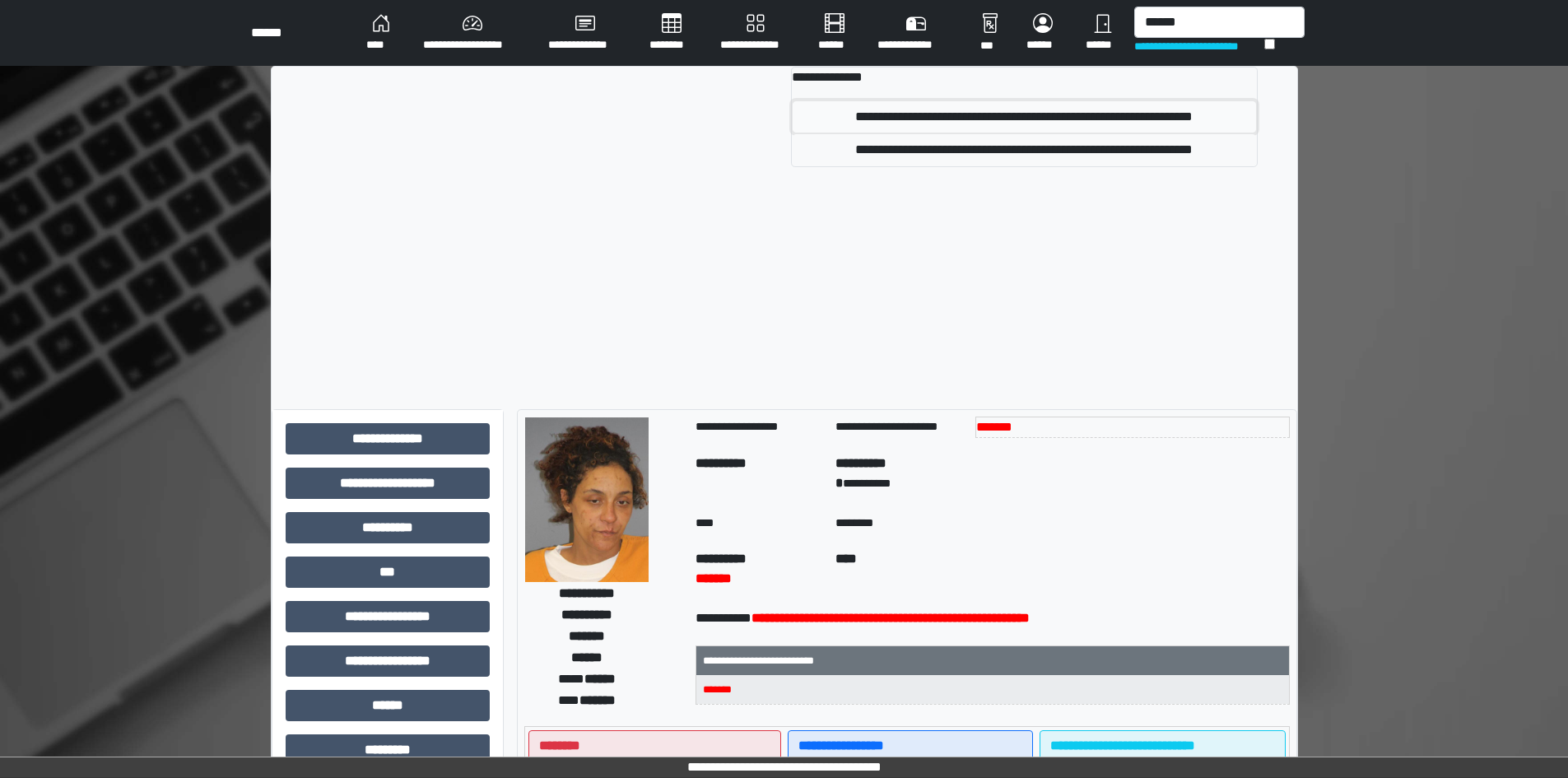 click on "**********" at bounding box center (1024, 117) 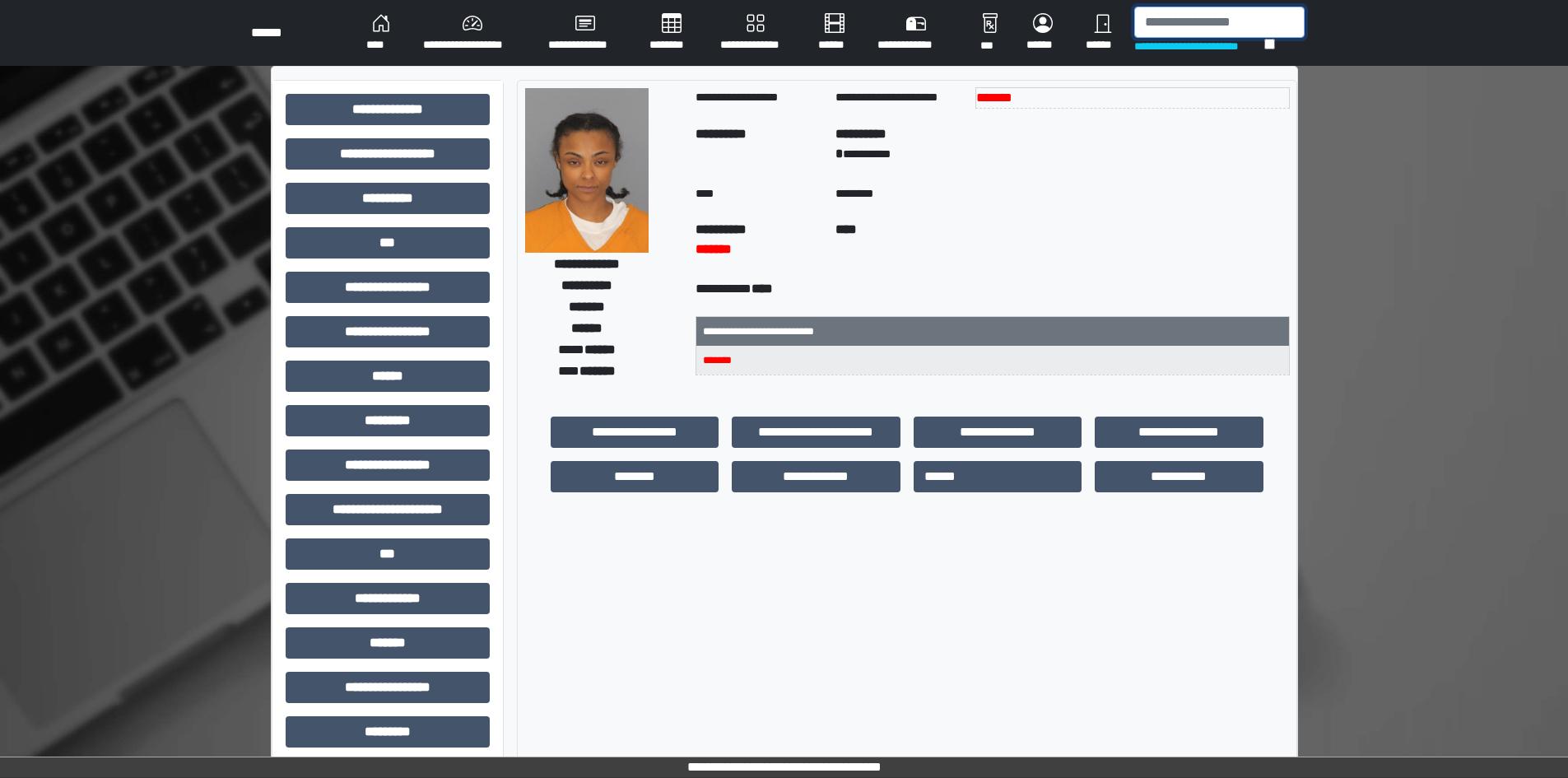 click at bounding box center (1219, 22) 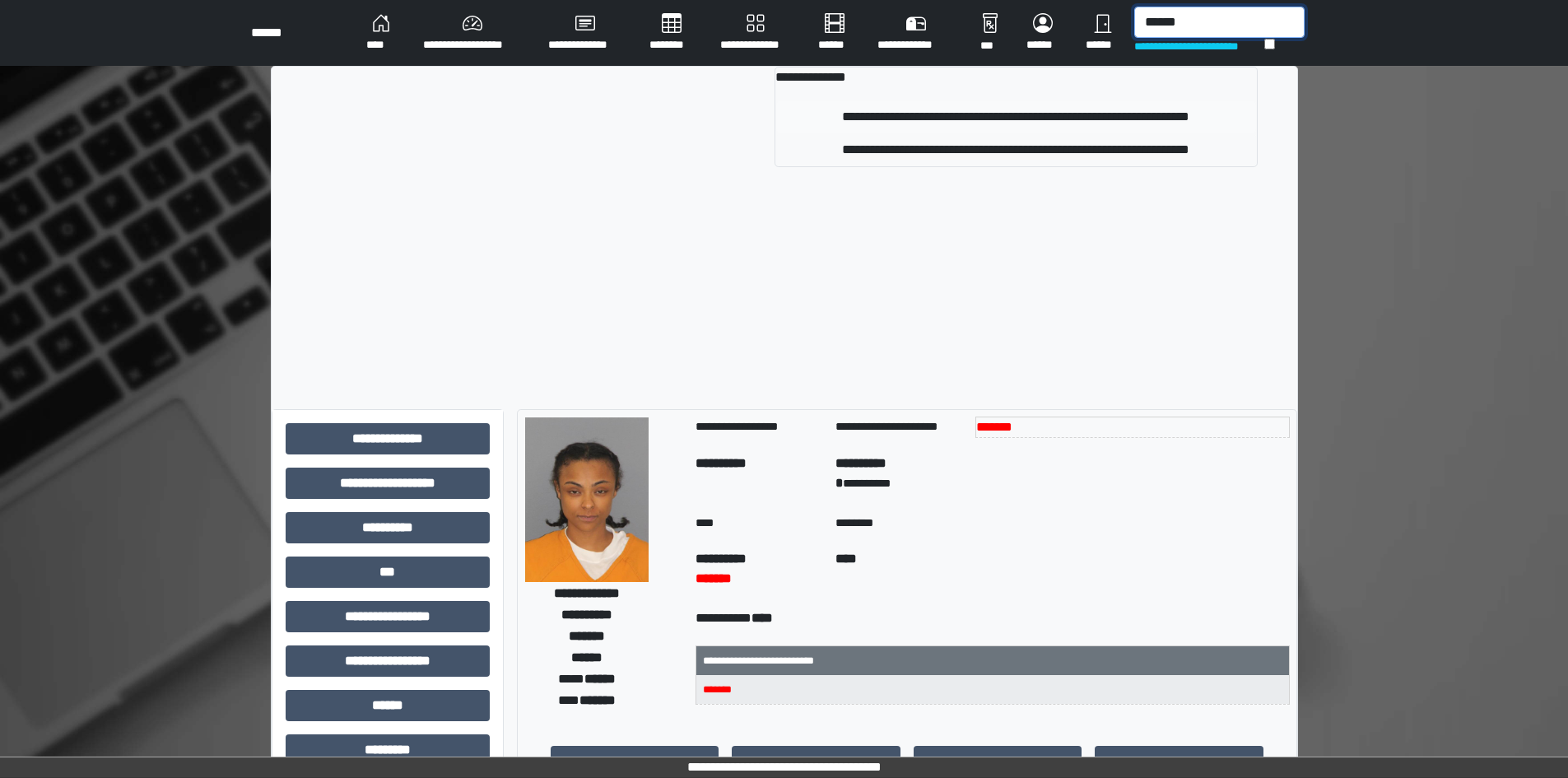 type on "******" 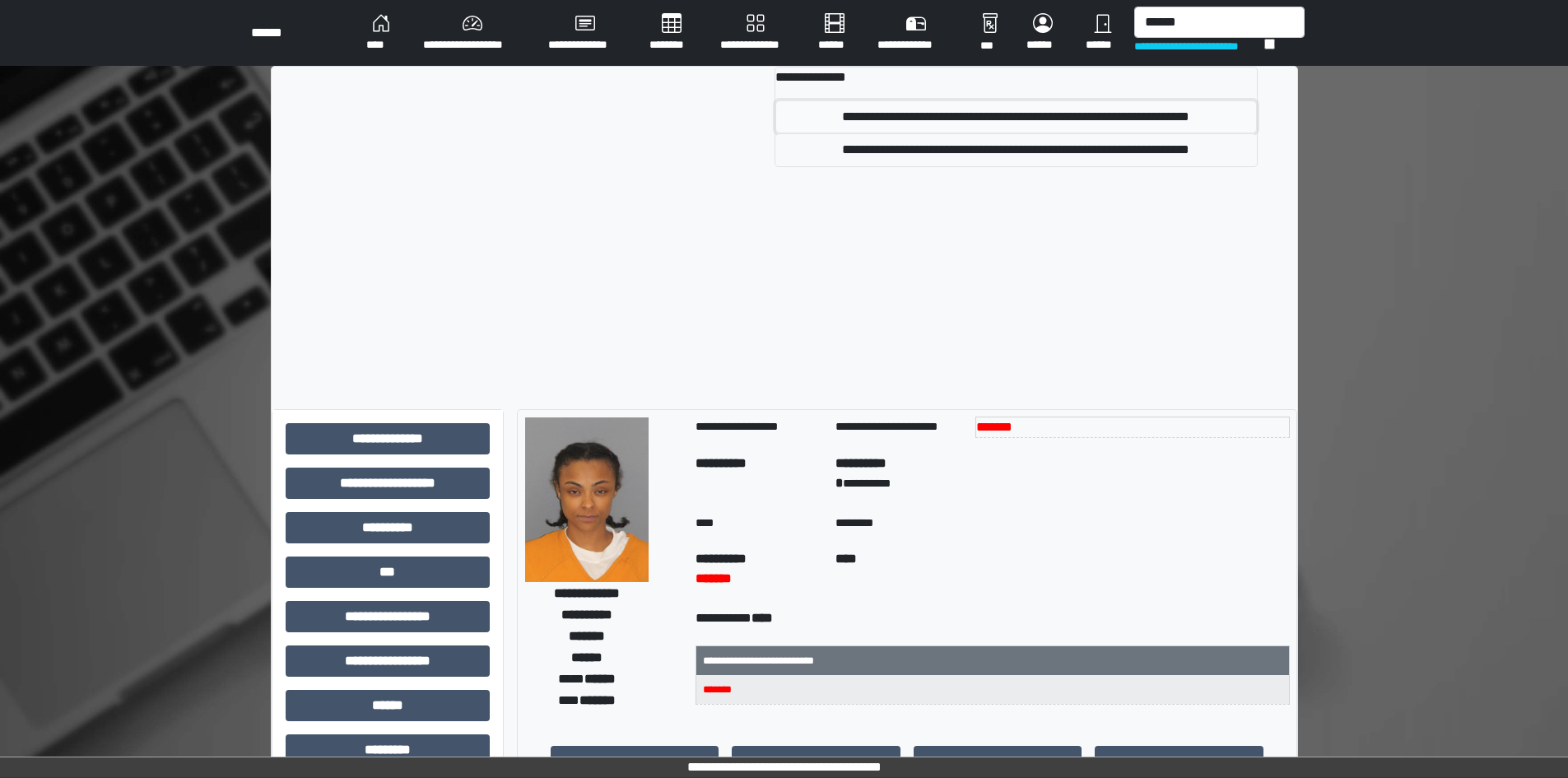 click on "**********" at bounding box center [1016, 117] 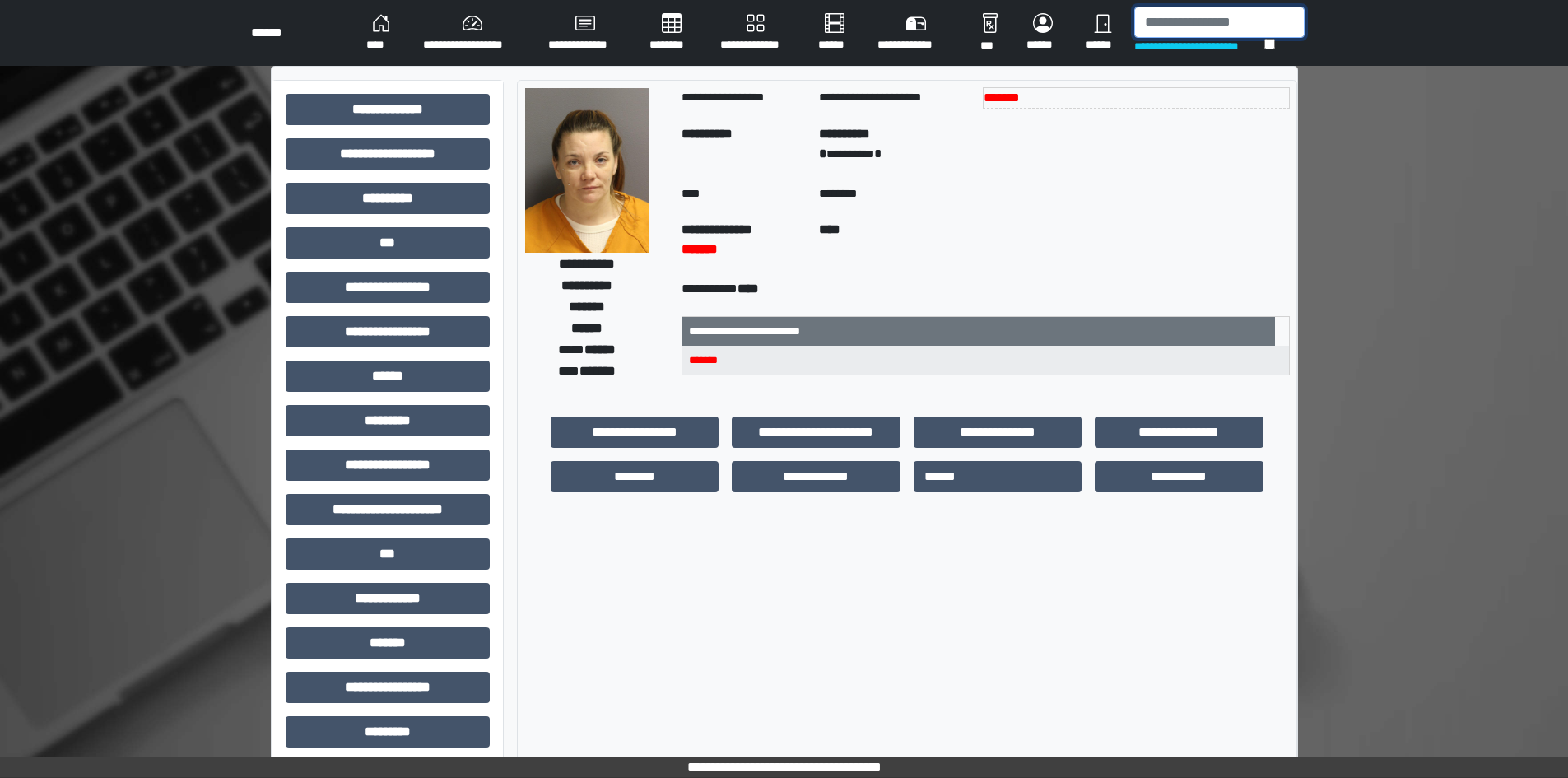 click at bounding box center (1219, 22) 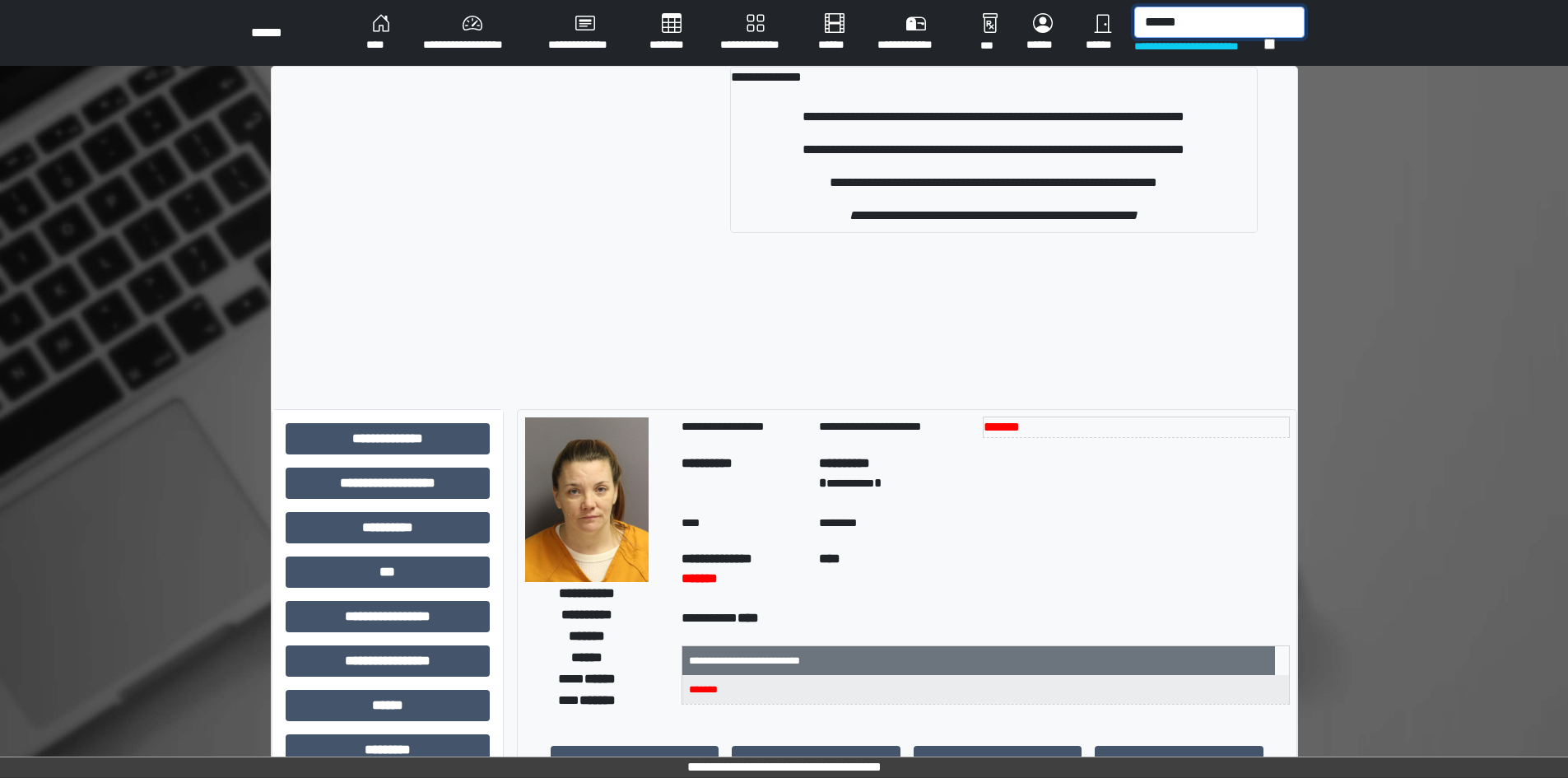 type on "******" 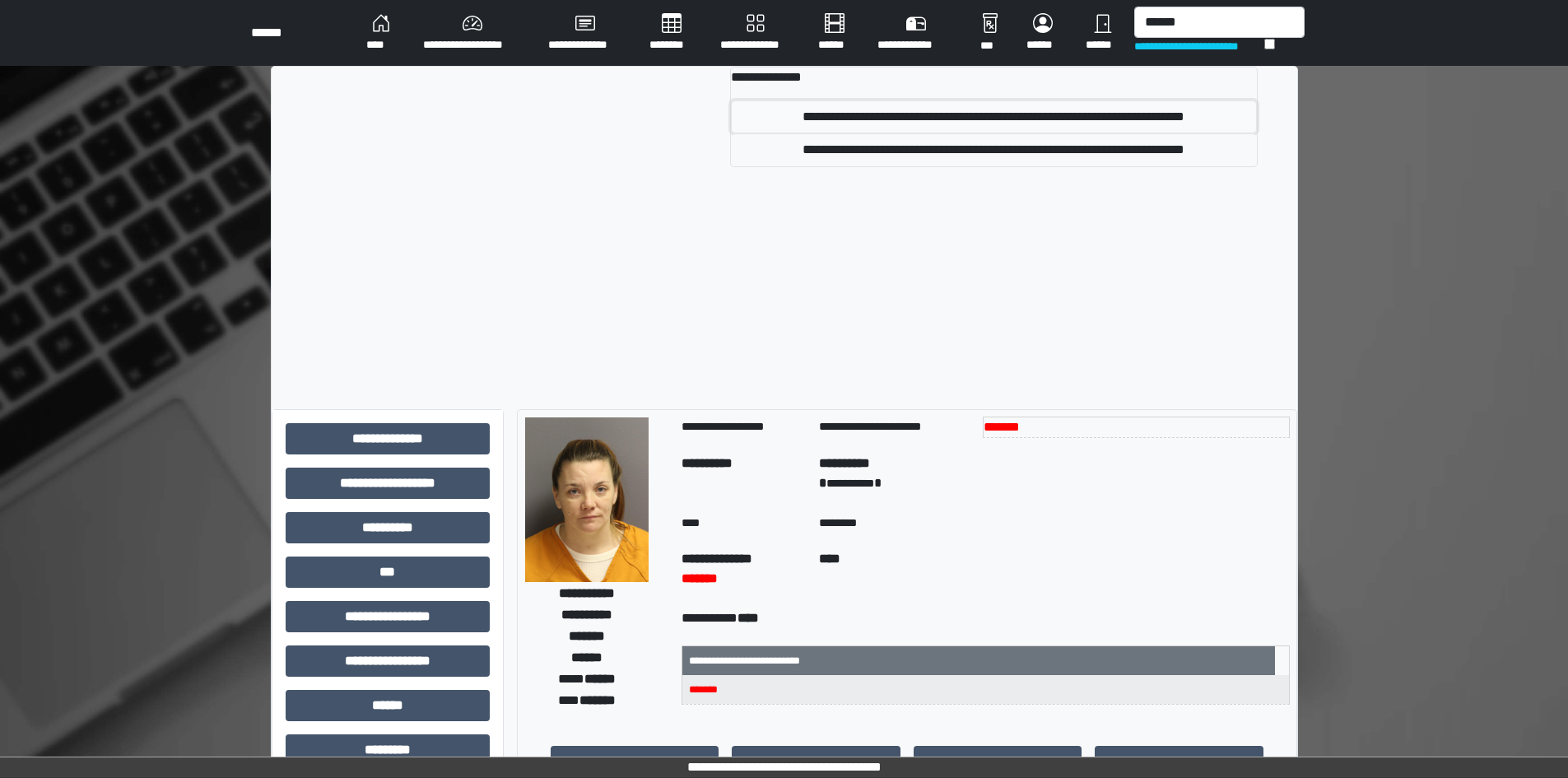 click on "**********" at bounding box center (993, 117) 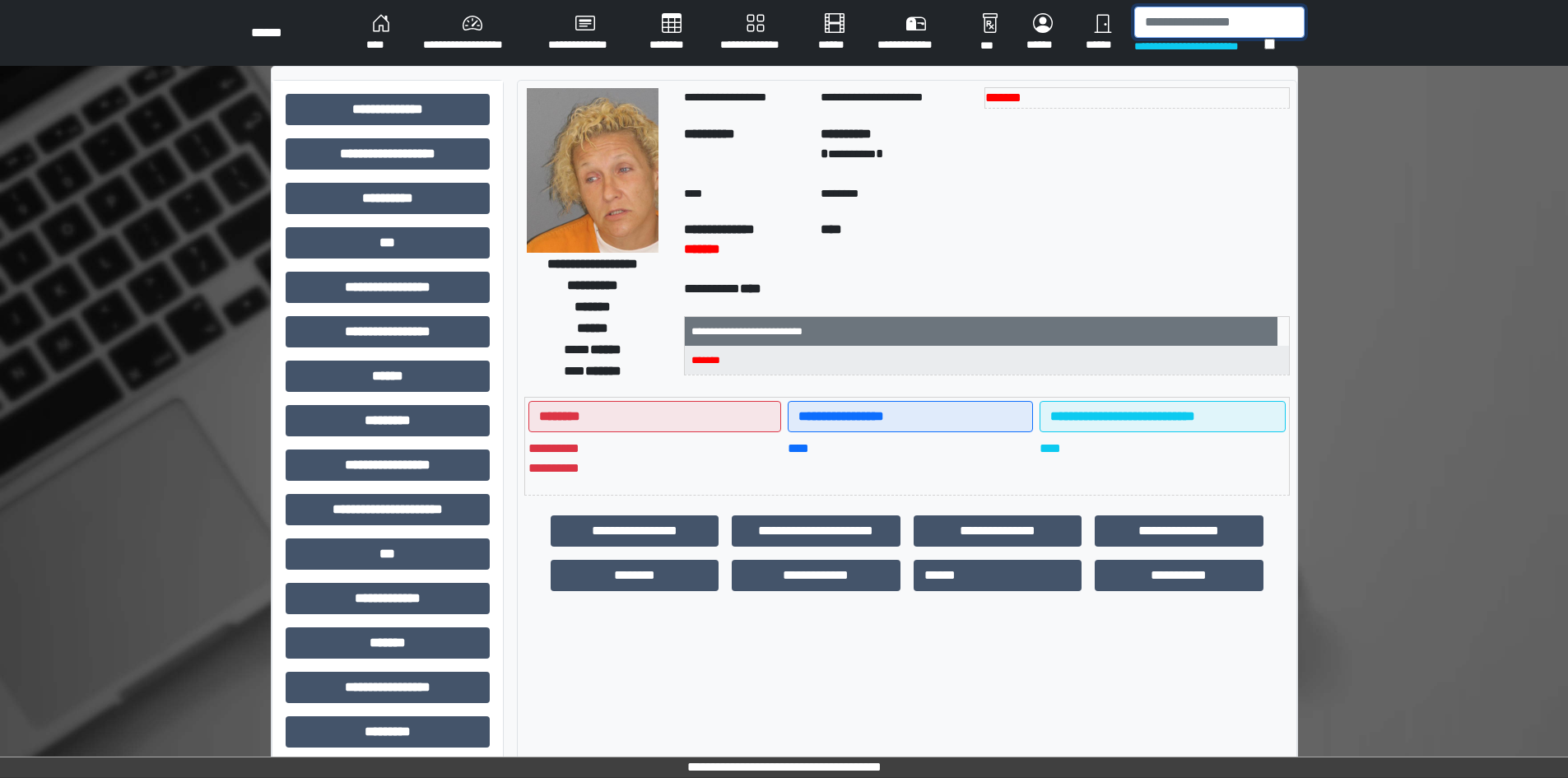 click at bounding box center (1219, 22) 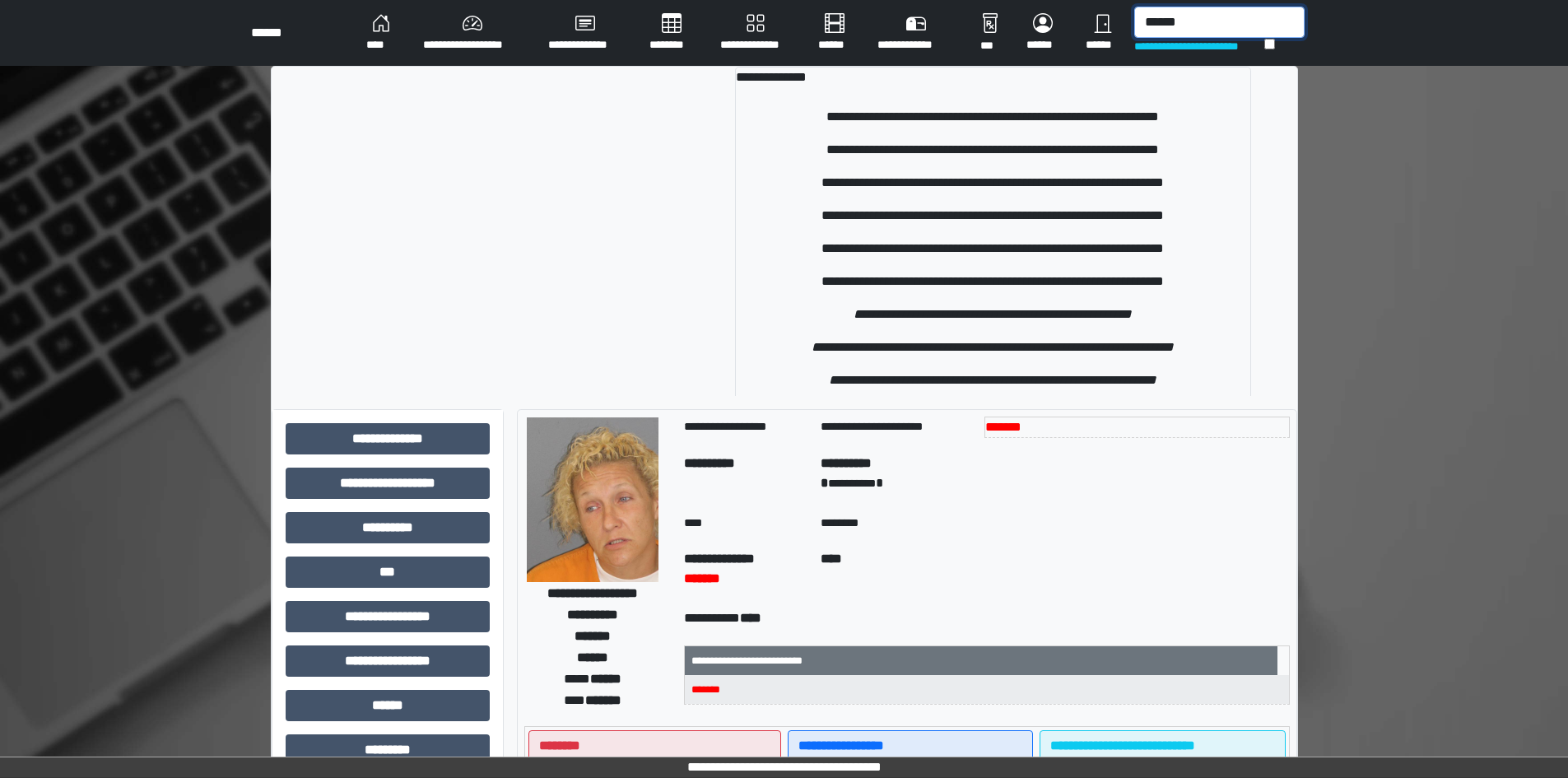 type on "******" 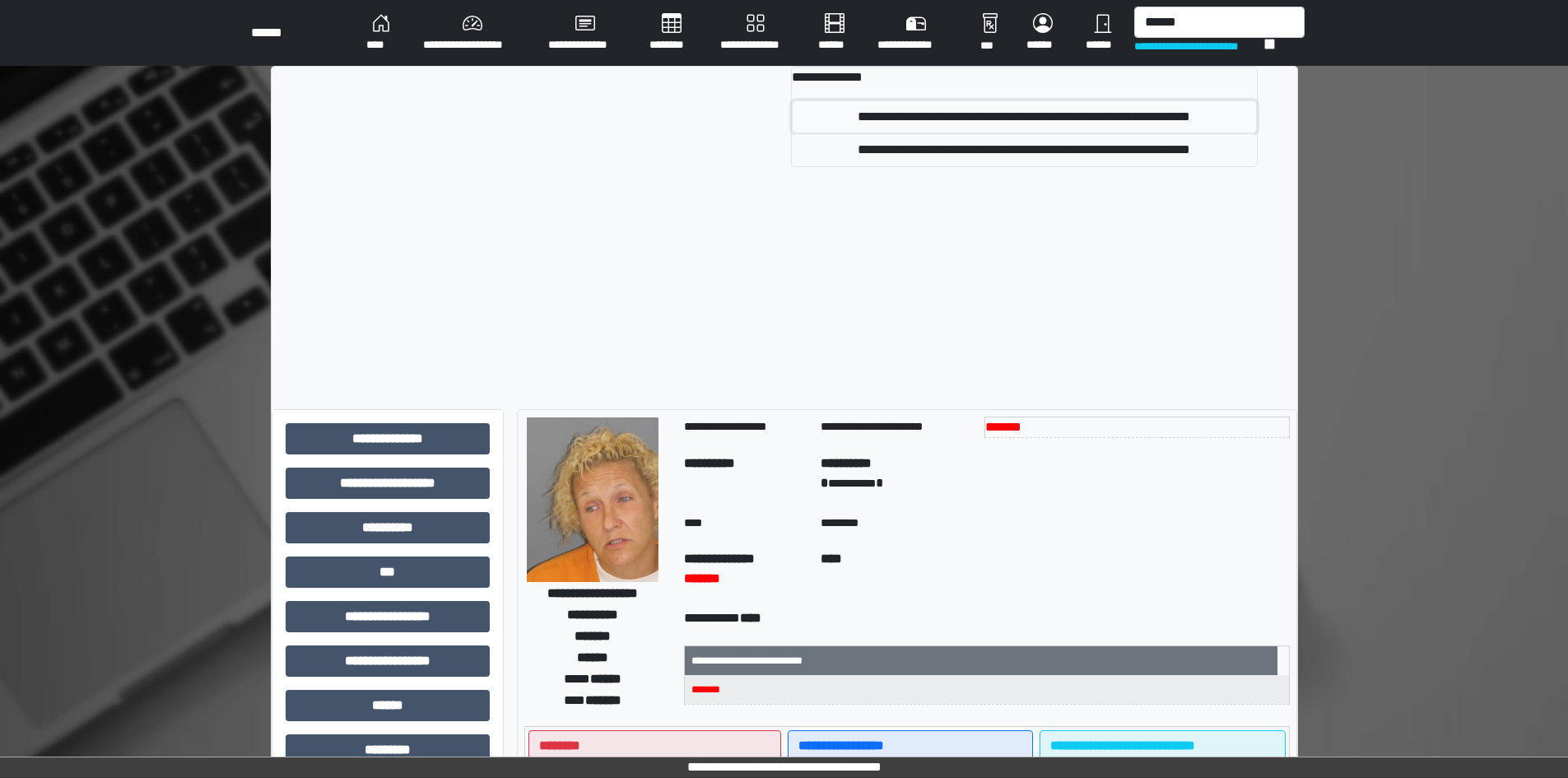 click on "**********" at bounding box center [1024, 117] 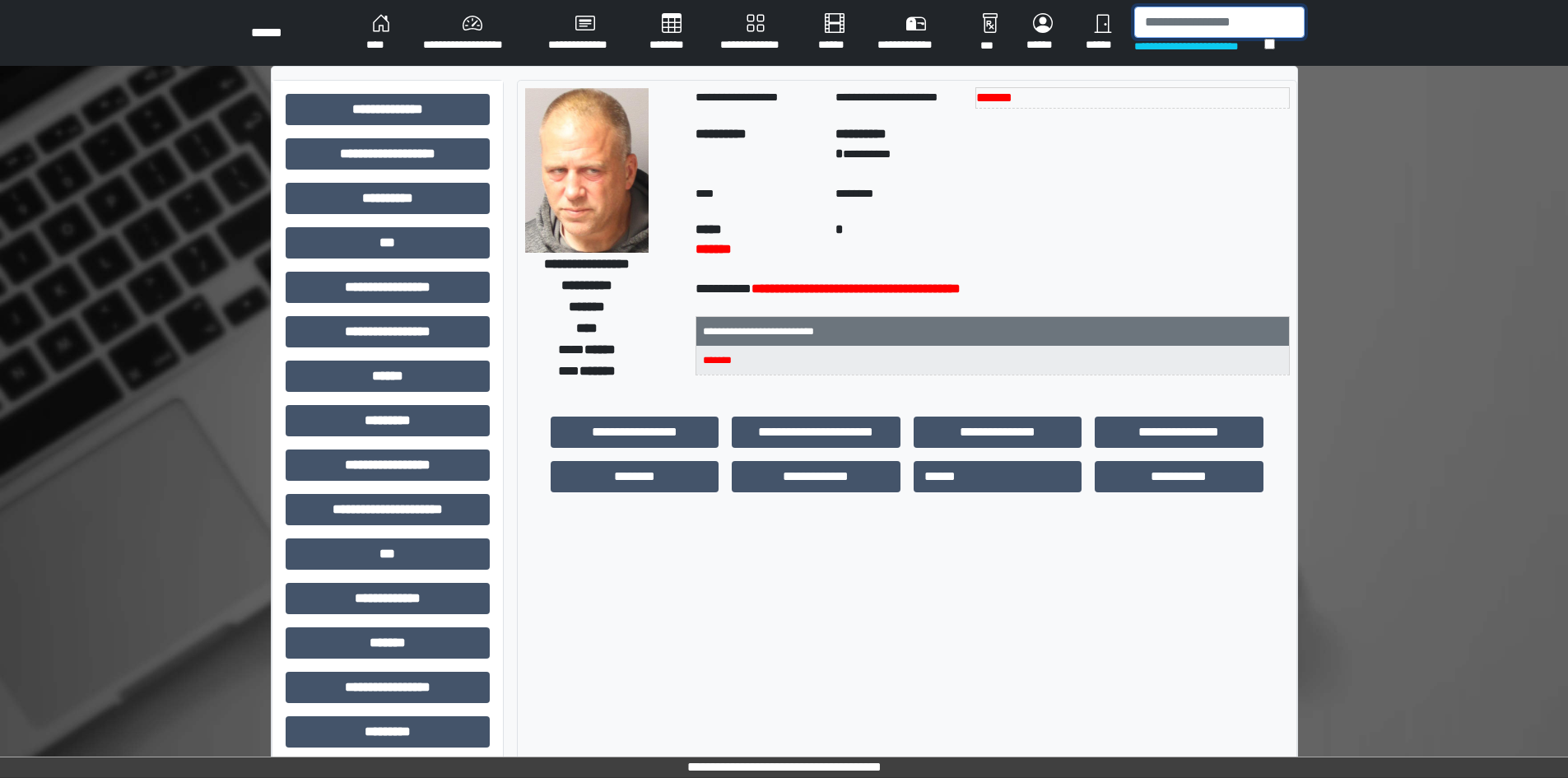 click at bounding box center (1219, 22) 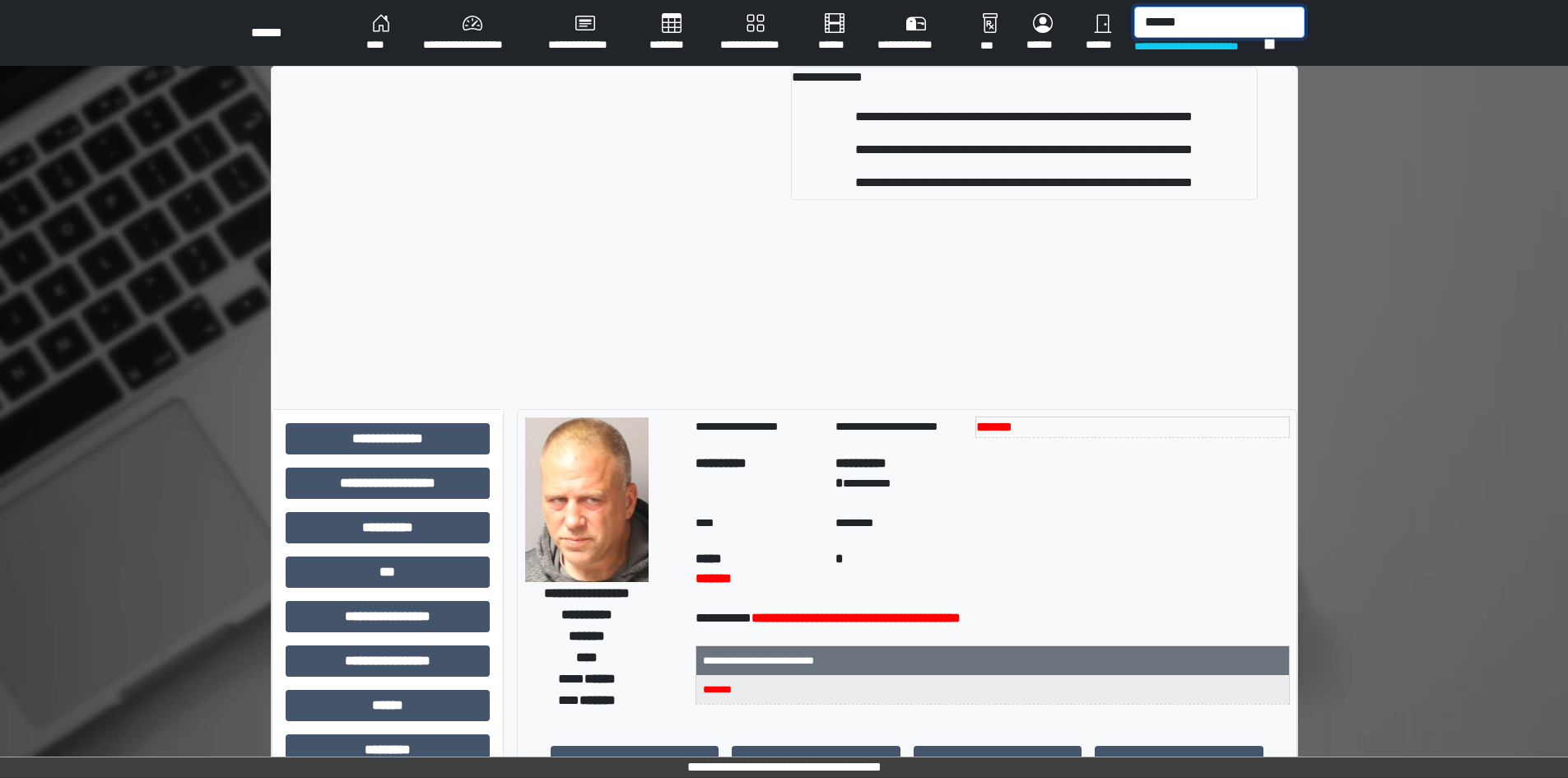 type on "******" 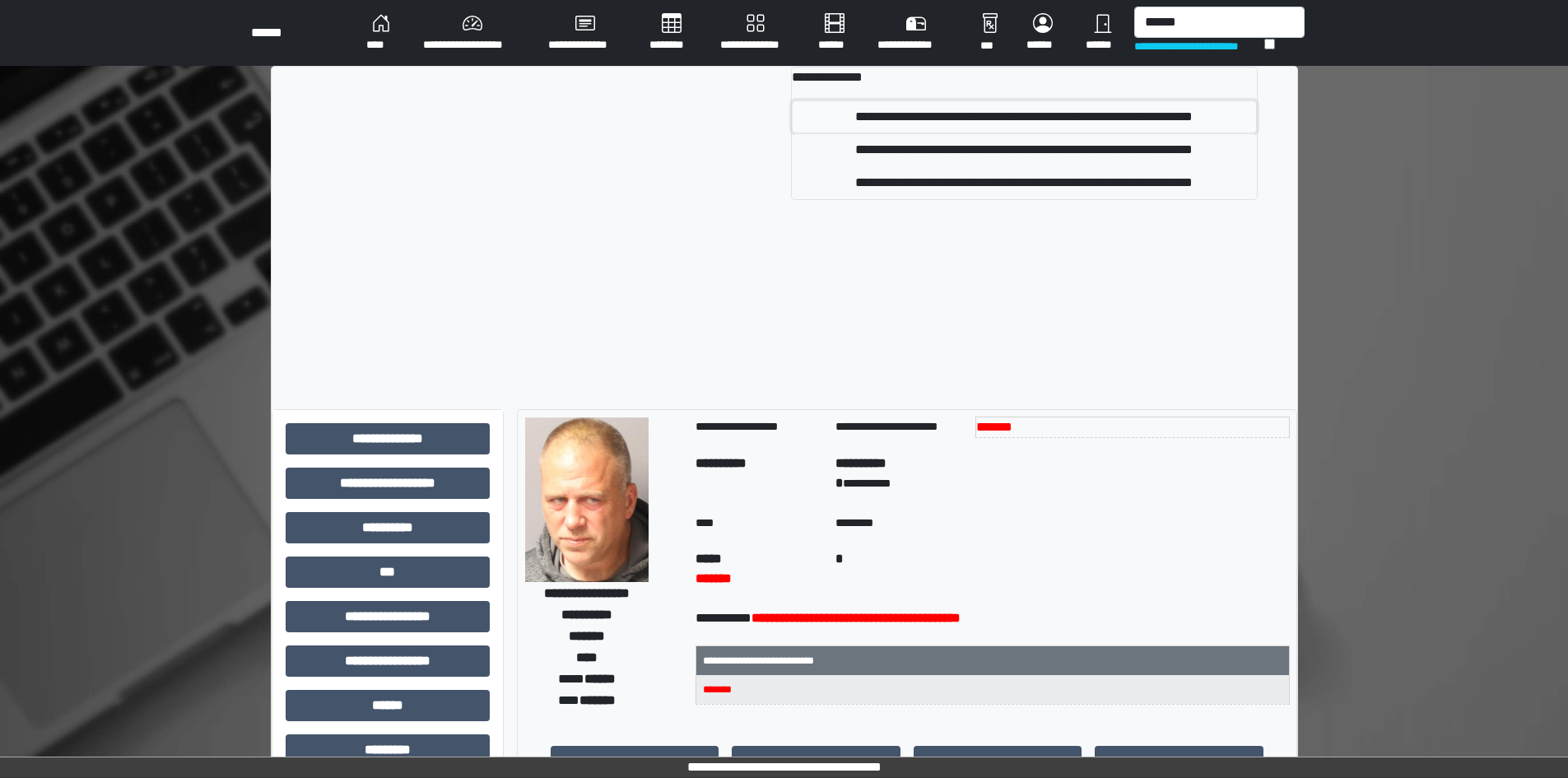 click on "**********" at bounding box center (1024, 117) 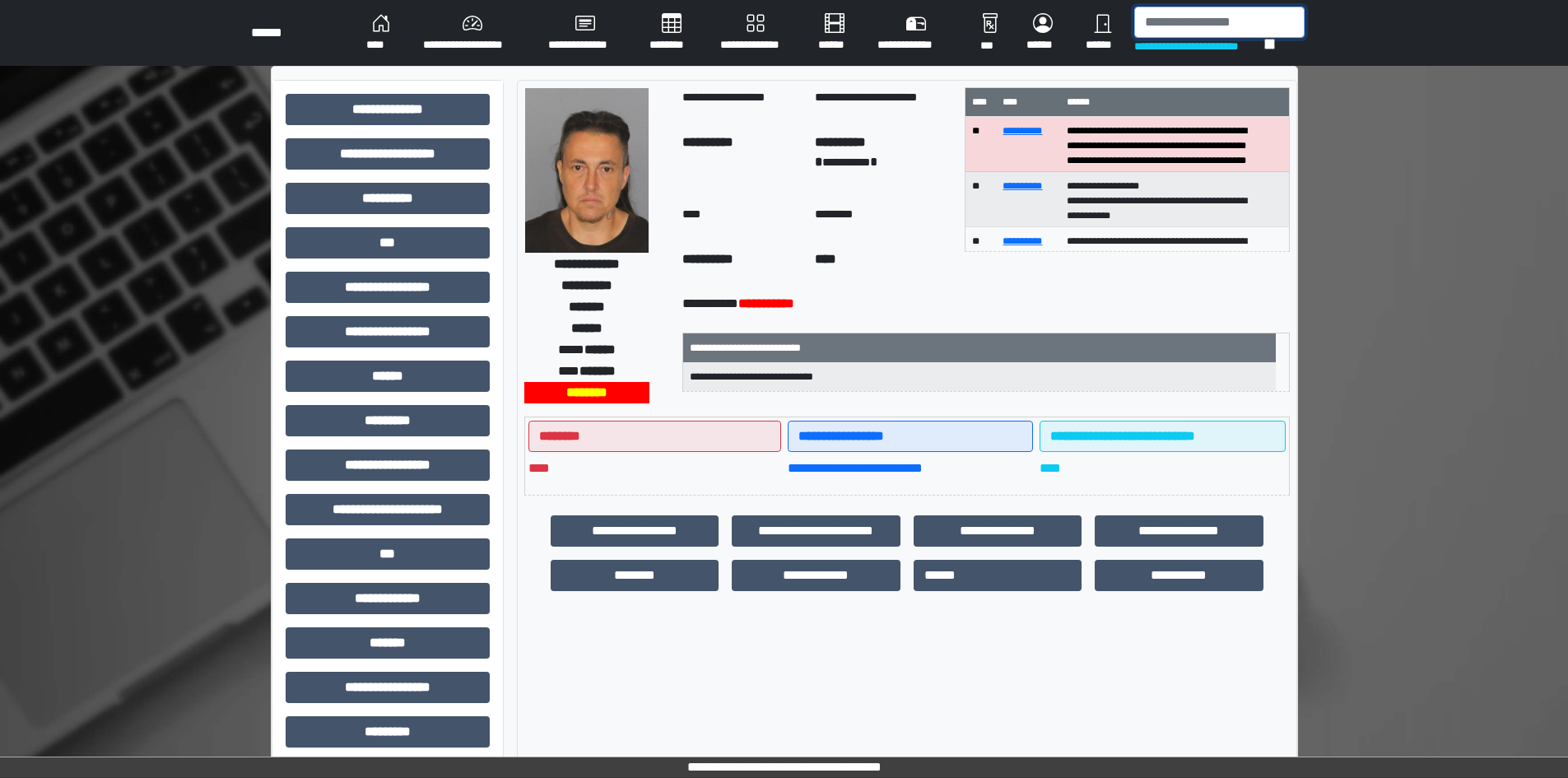 click at bounding box center (1219, 22) 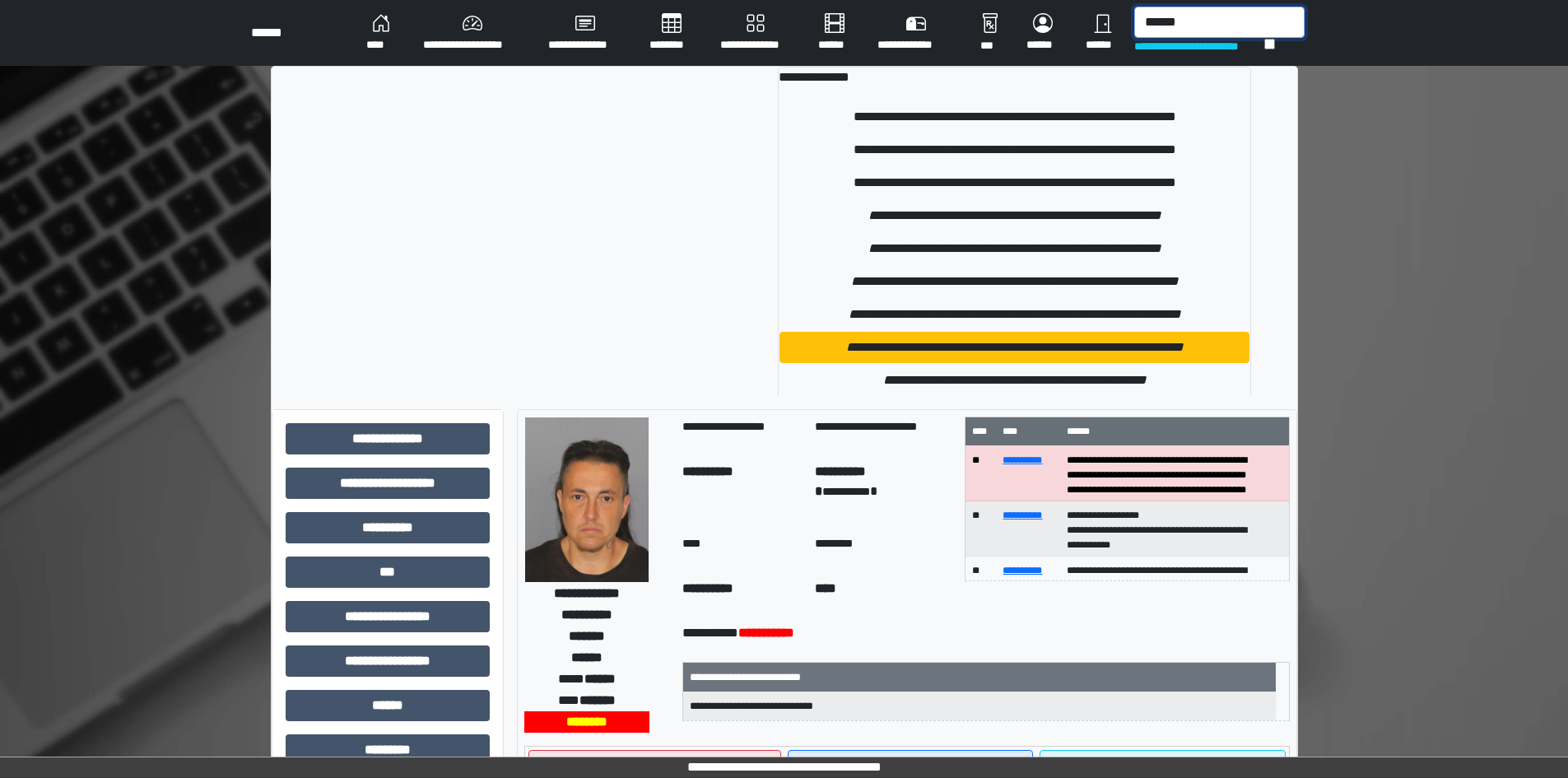 type on "******" 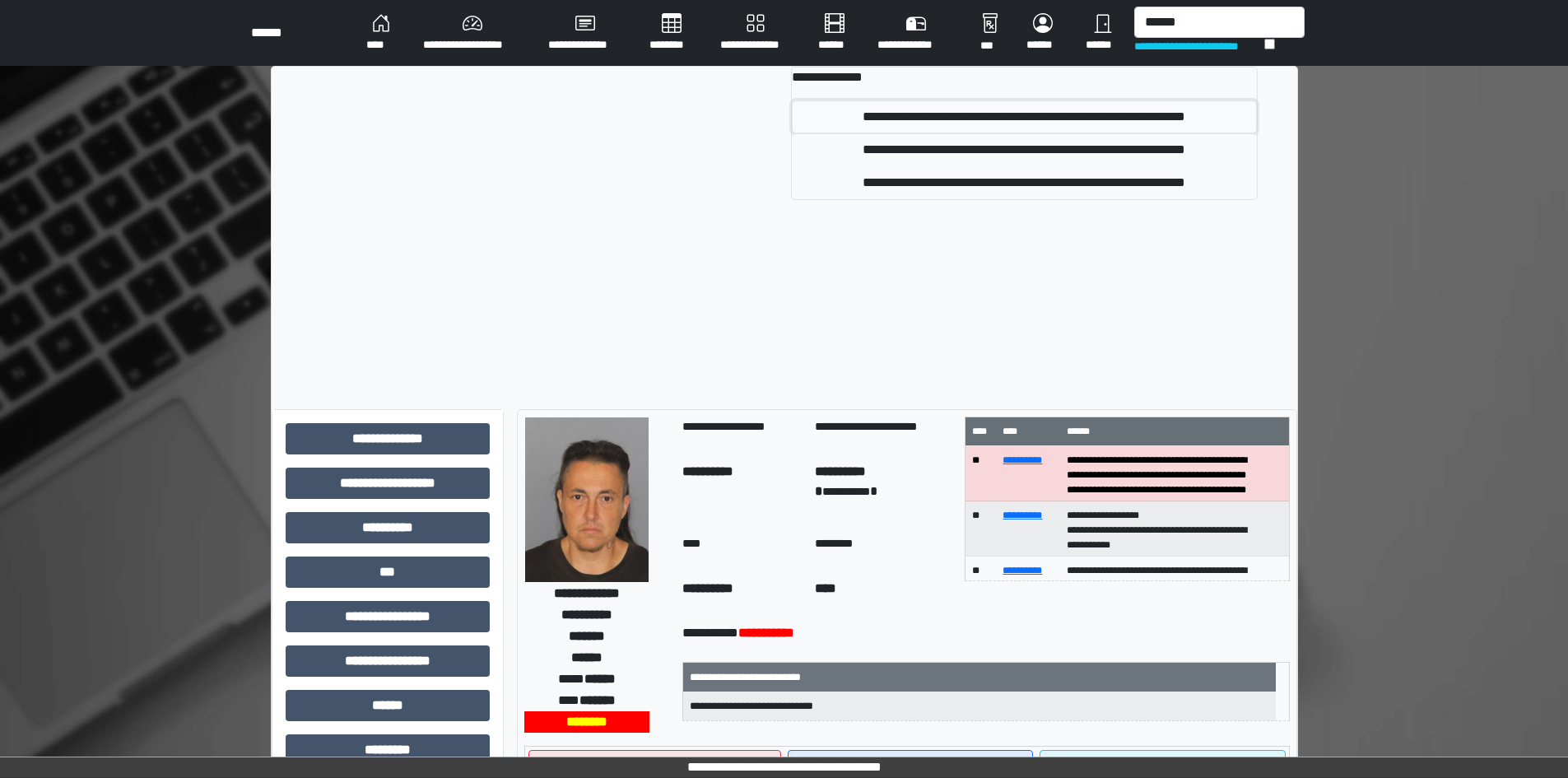 click on "**********" at bounding box center [1024, 117] 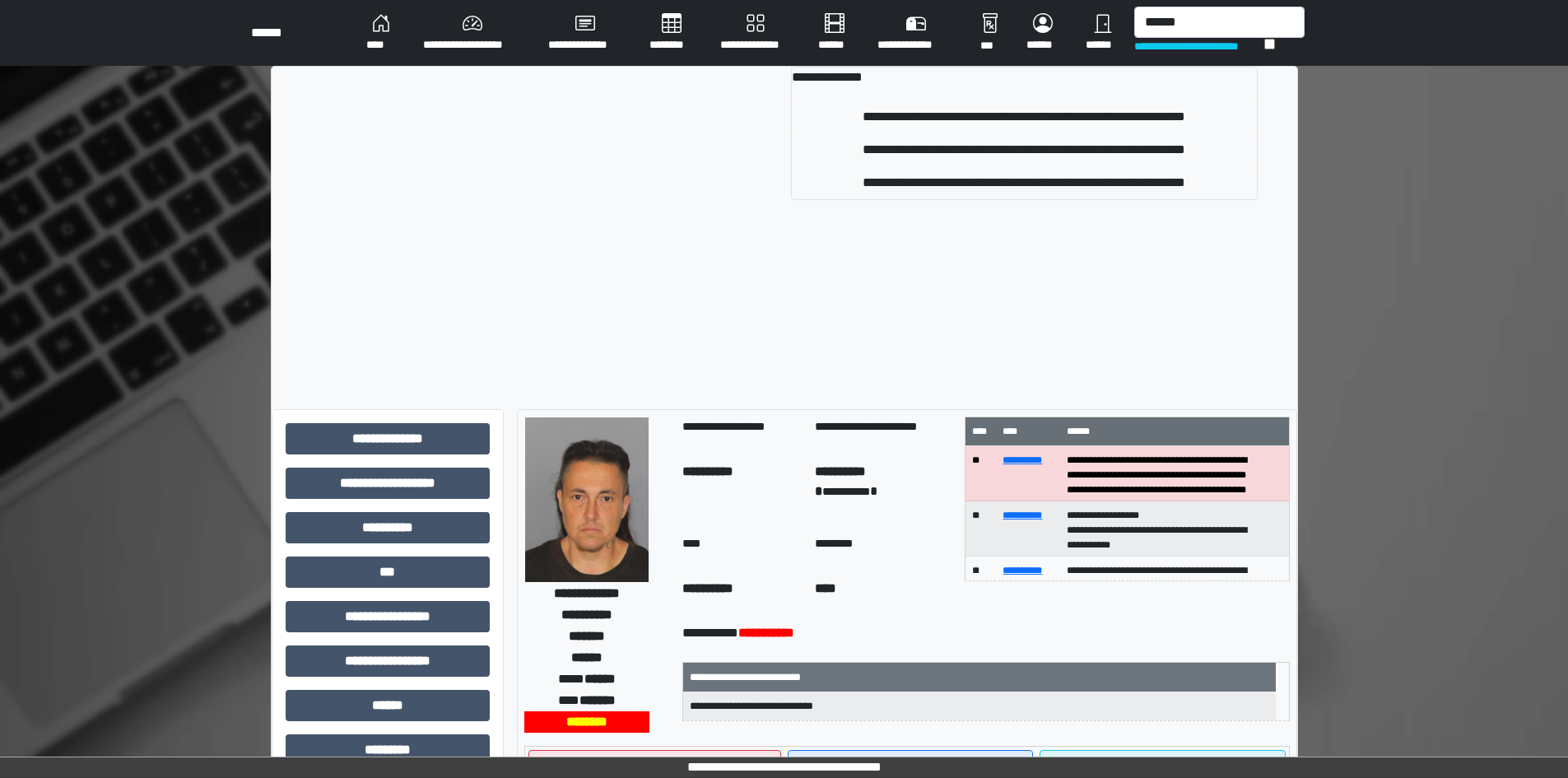 type 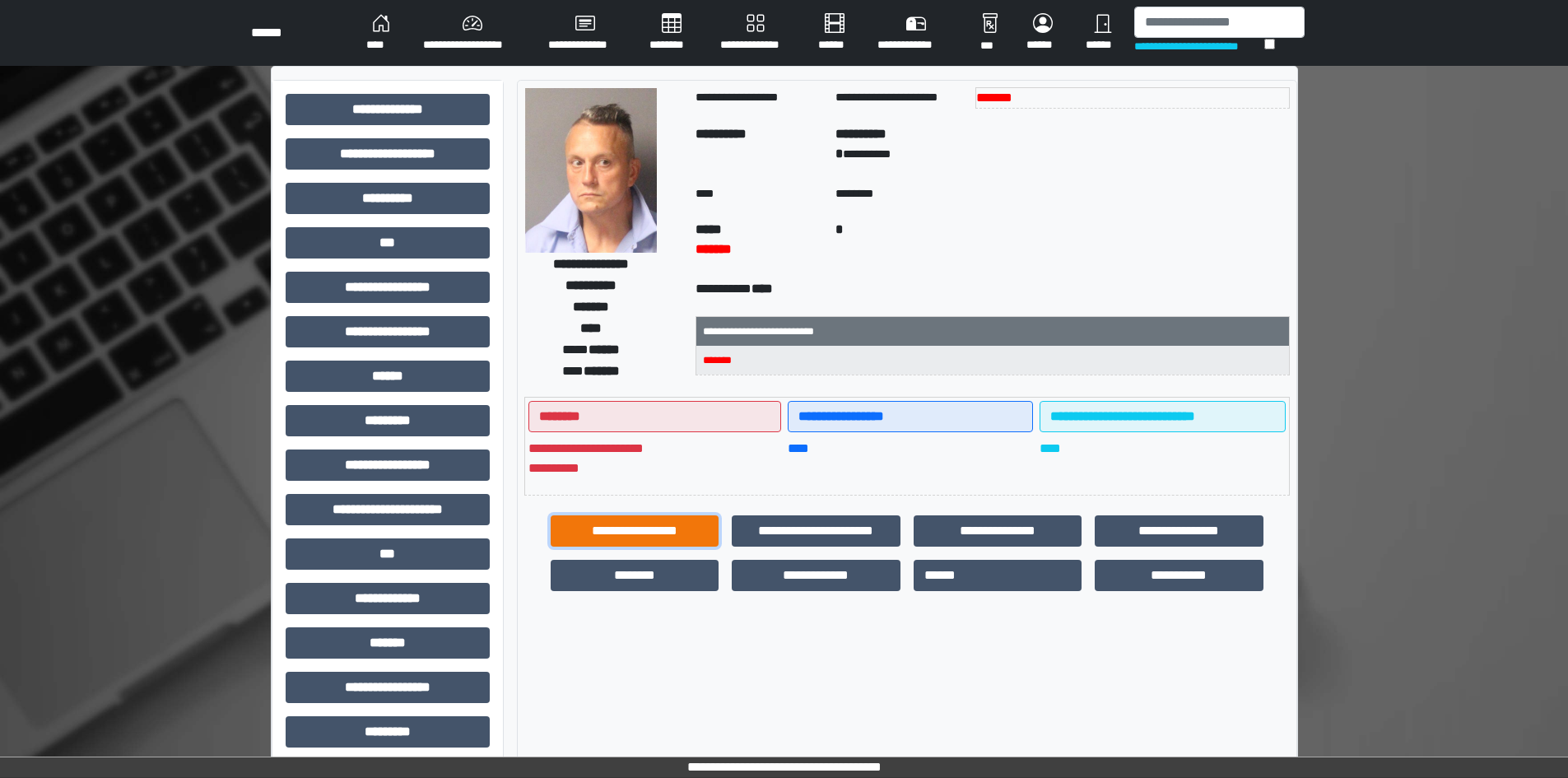 click on "**********" at bounding box center (635, 531) 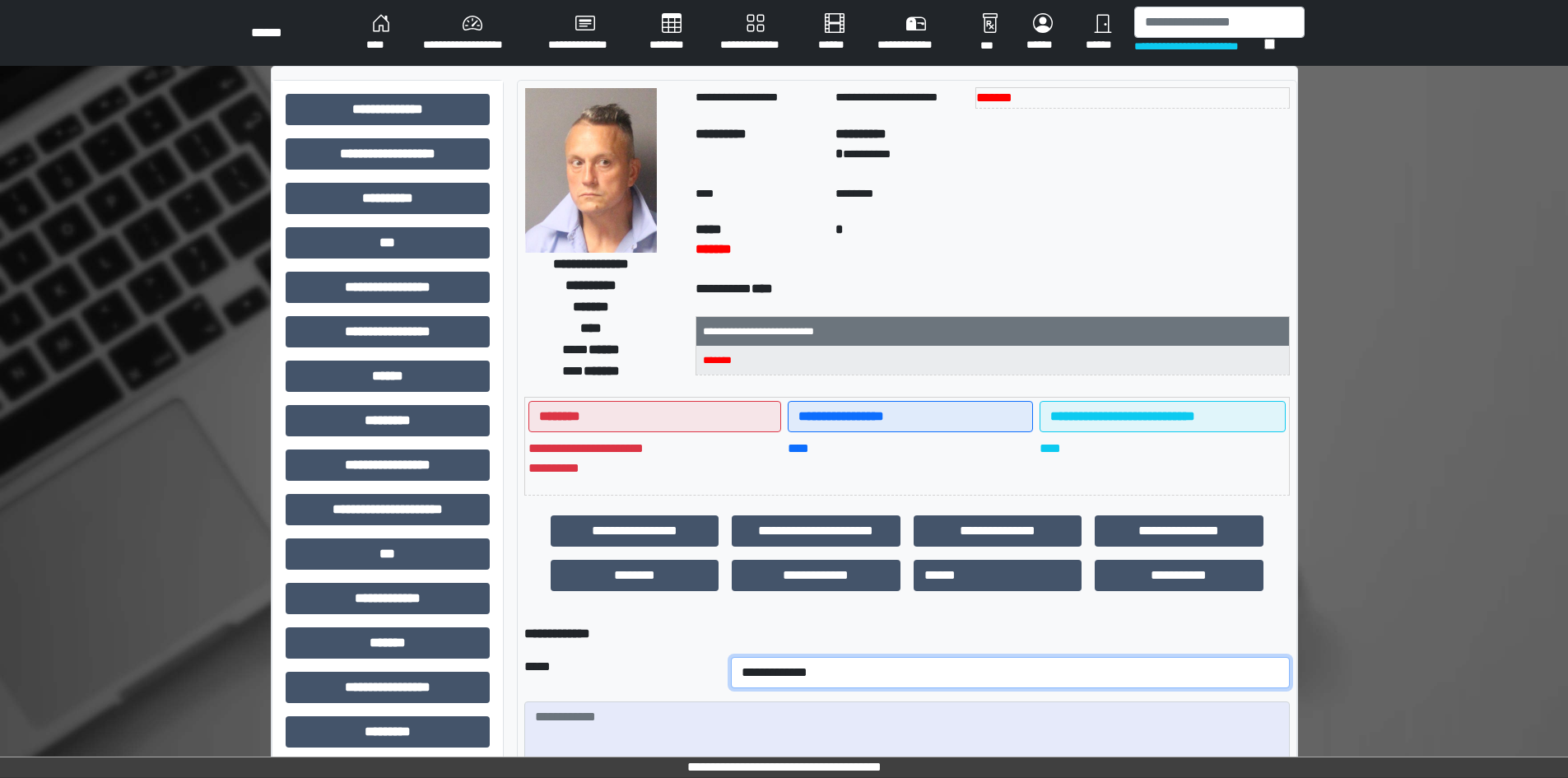 click on "**********" at bounding box center (1010, 673) 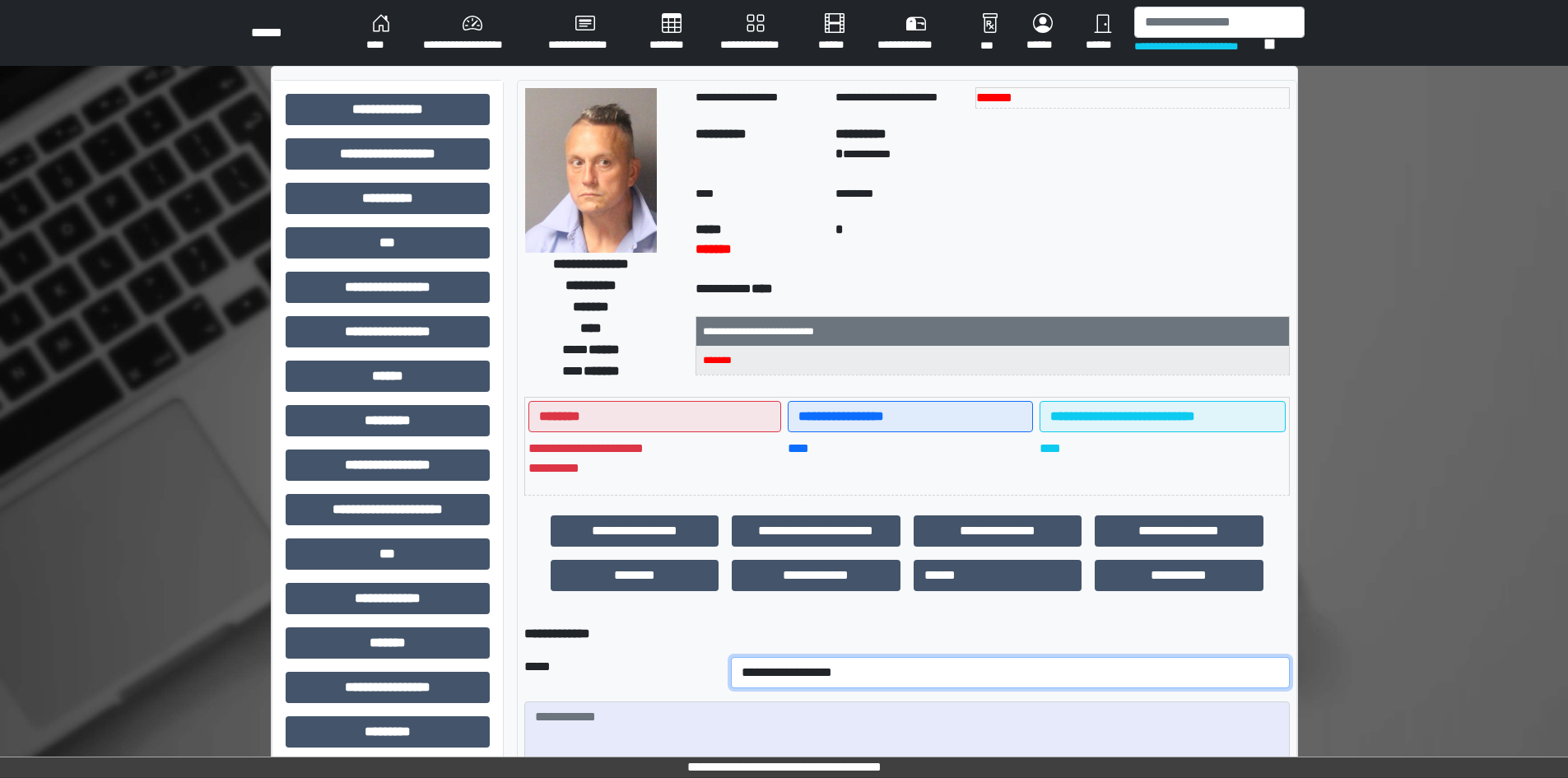 click on "**********" at bounding box center [1010, 673] 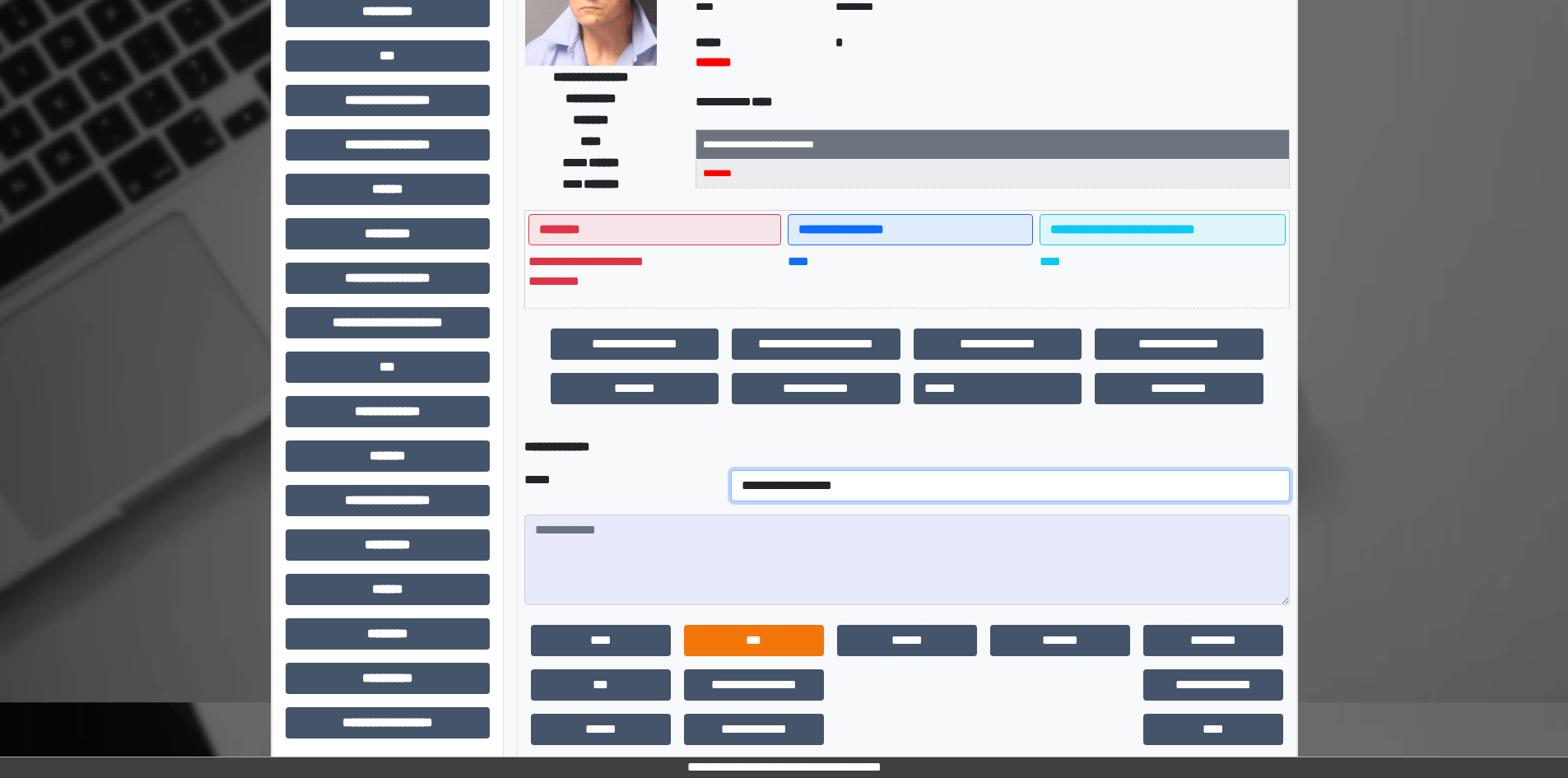 scroll, scrollTop: 208, scrollLeft: 0, axis: vertical 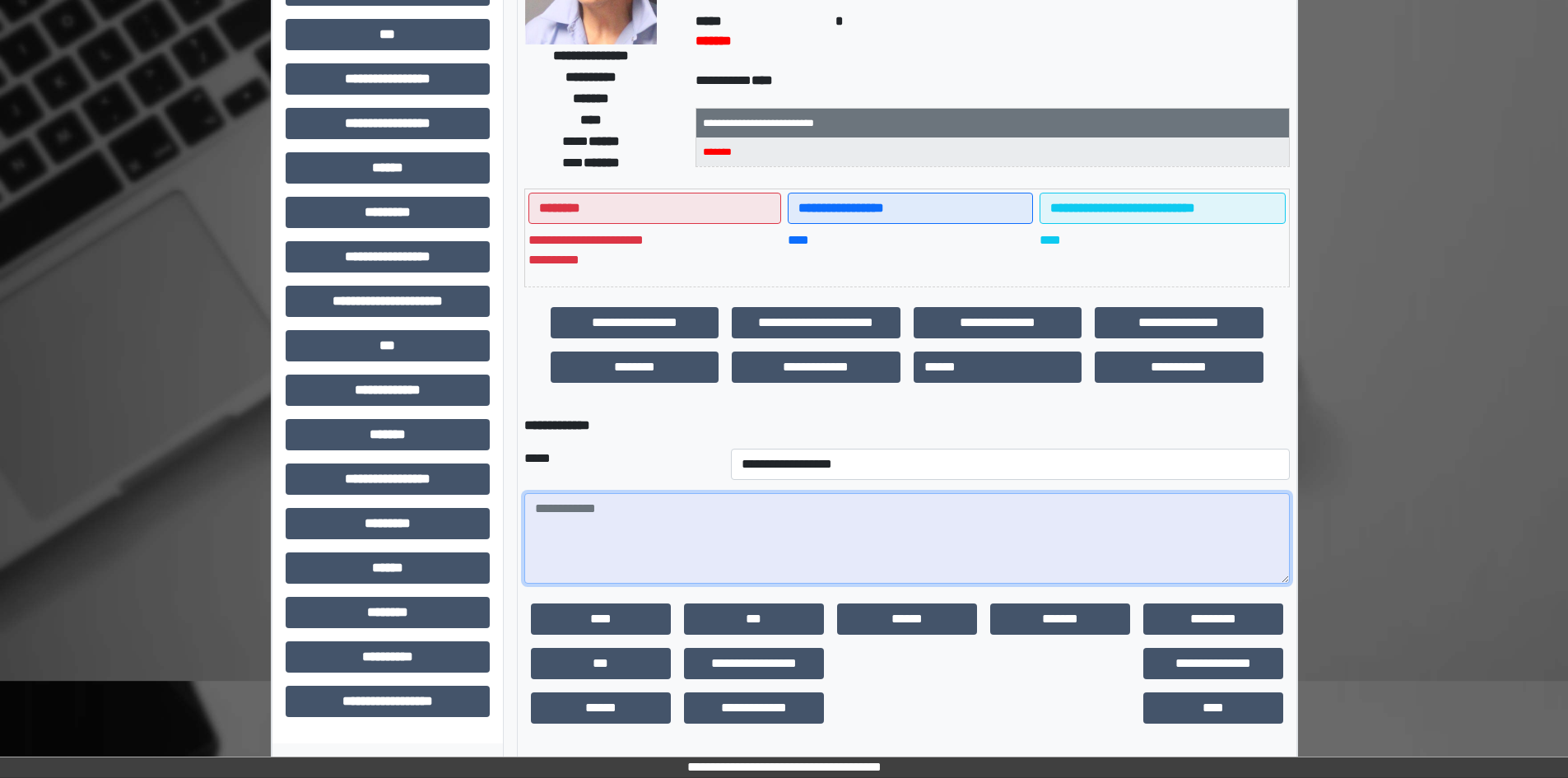 click at bounding box center (907, 538) 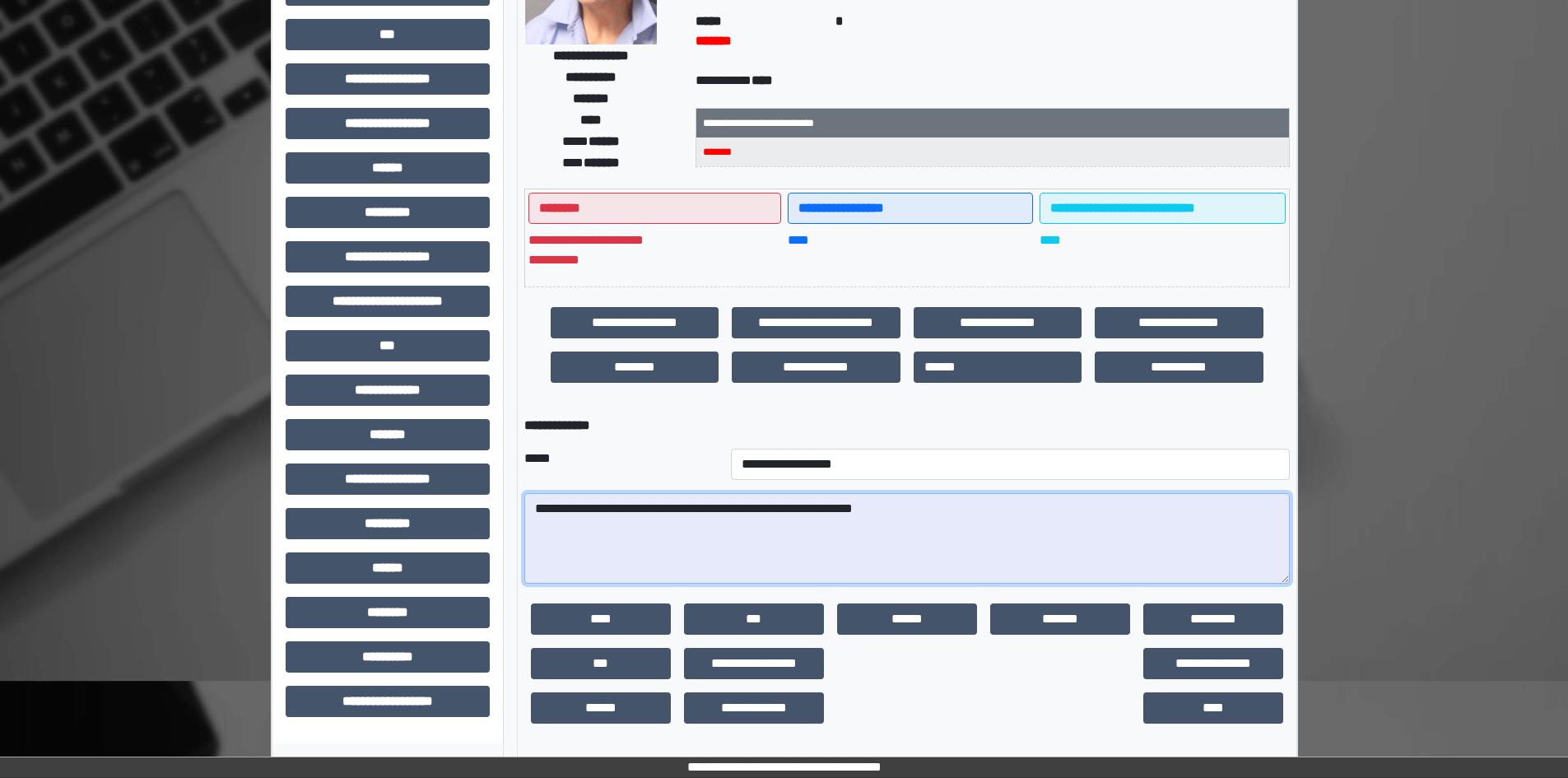 drag, startPoint x: 938, startPoint y: 515, endPoint x: 513, endPoint y: 530, distance: 425.265 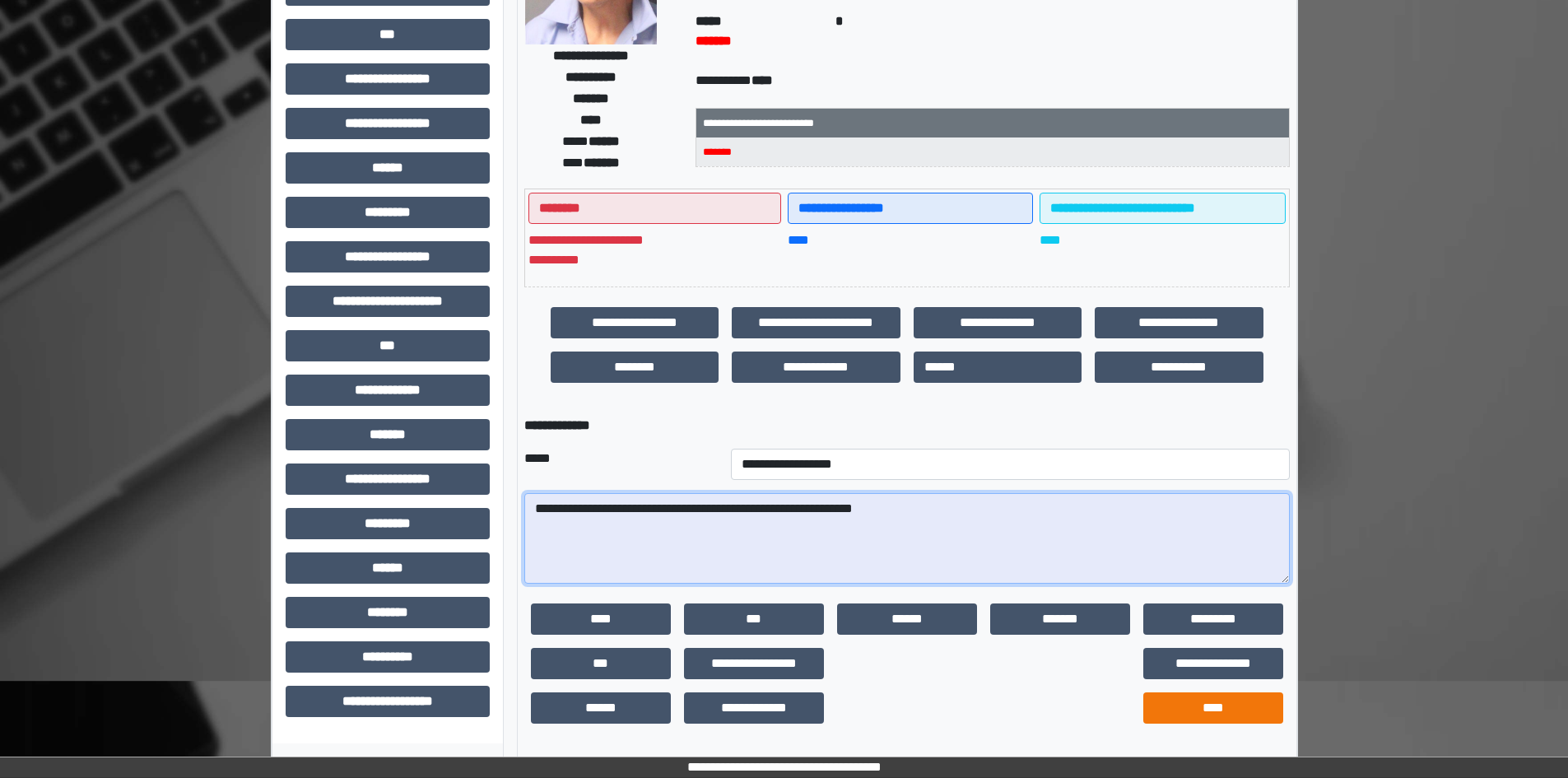 type on "**********" 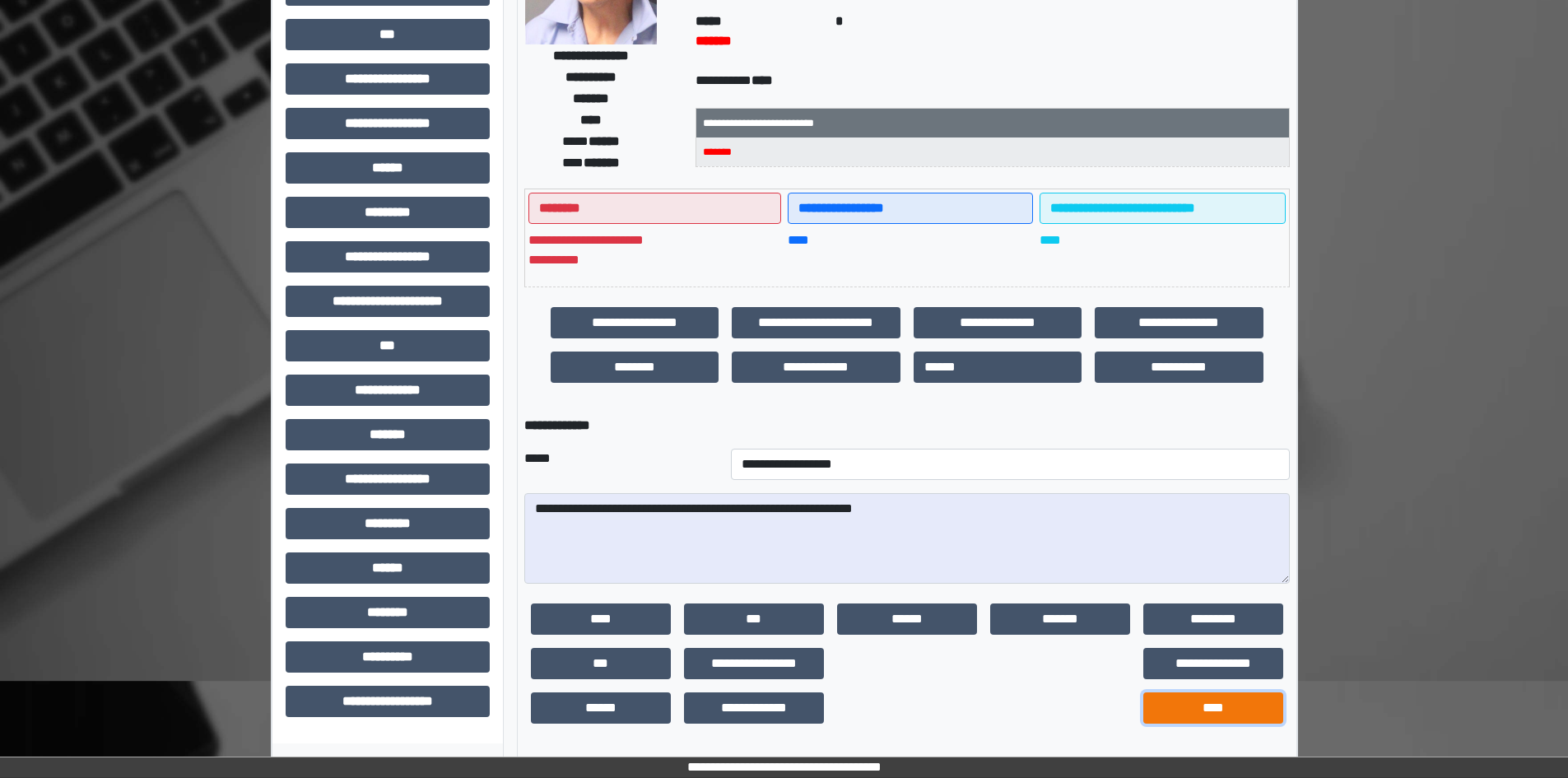 click on "****" at bounding box center (1213, 708) 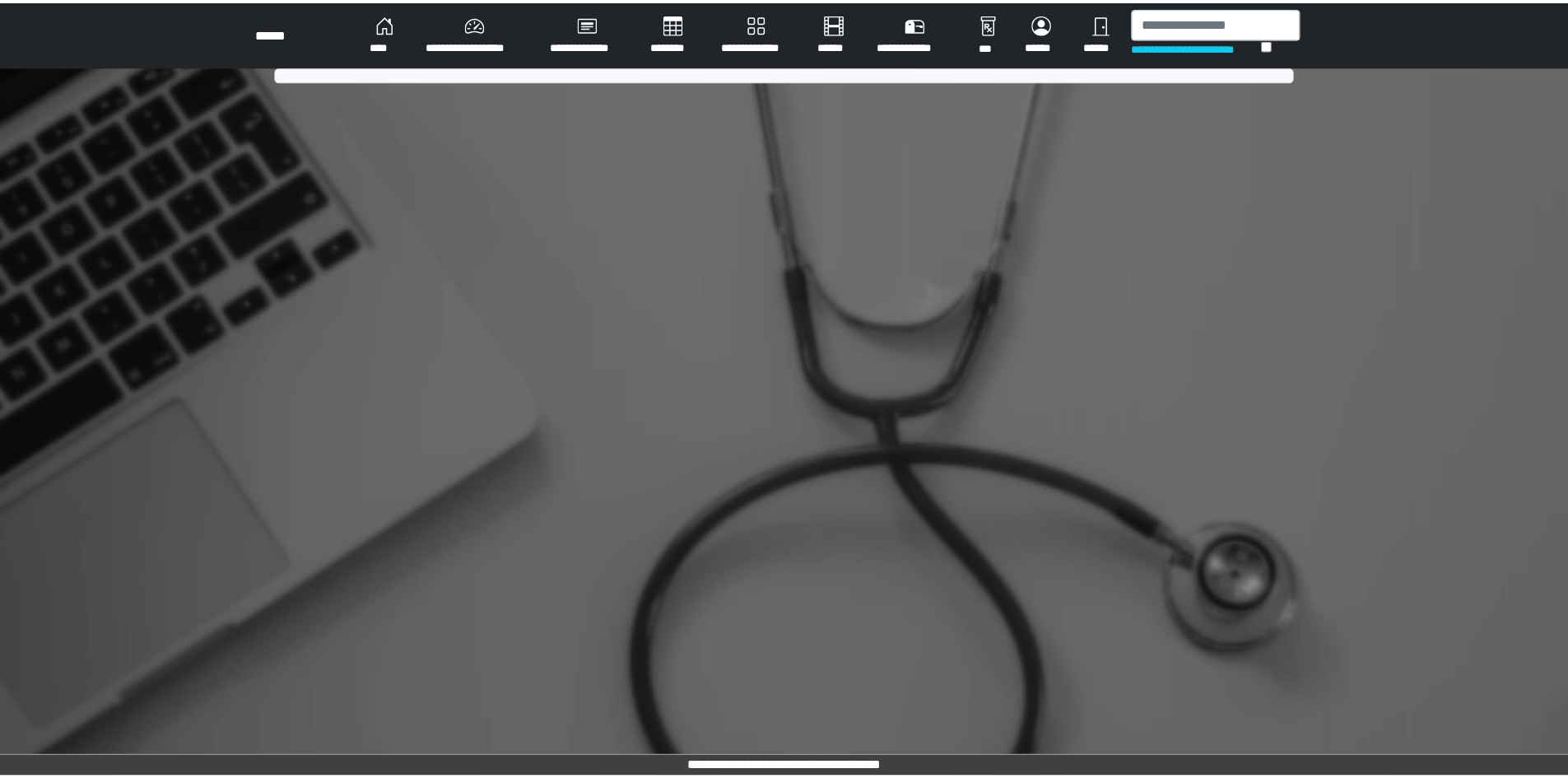 scroll, scrollTop: 0, scrollLeft: 0, axis: both 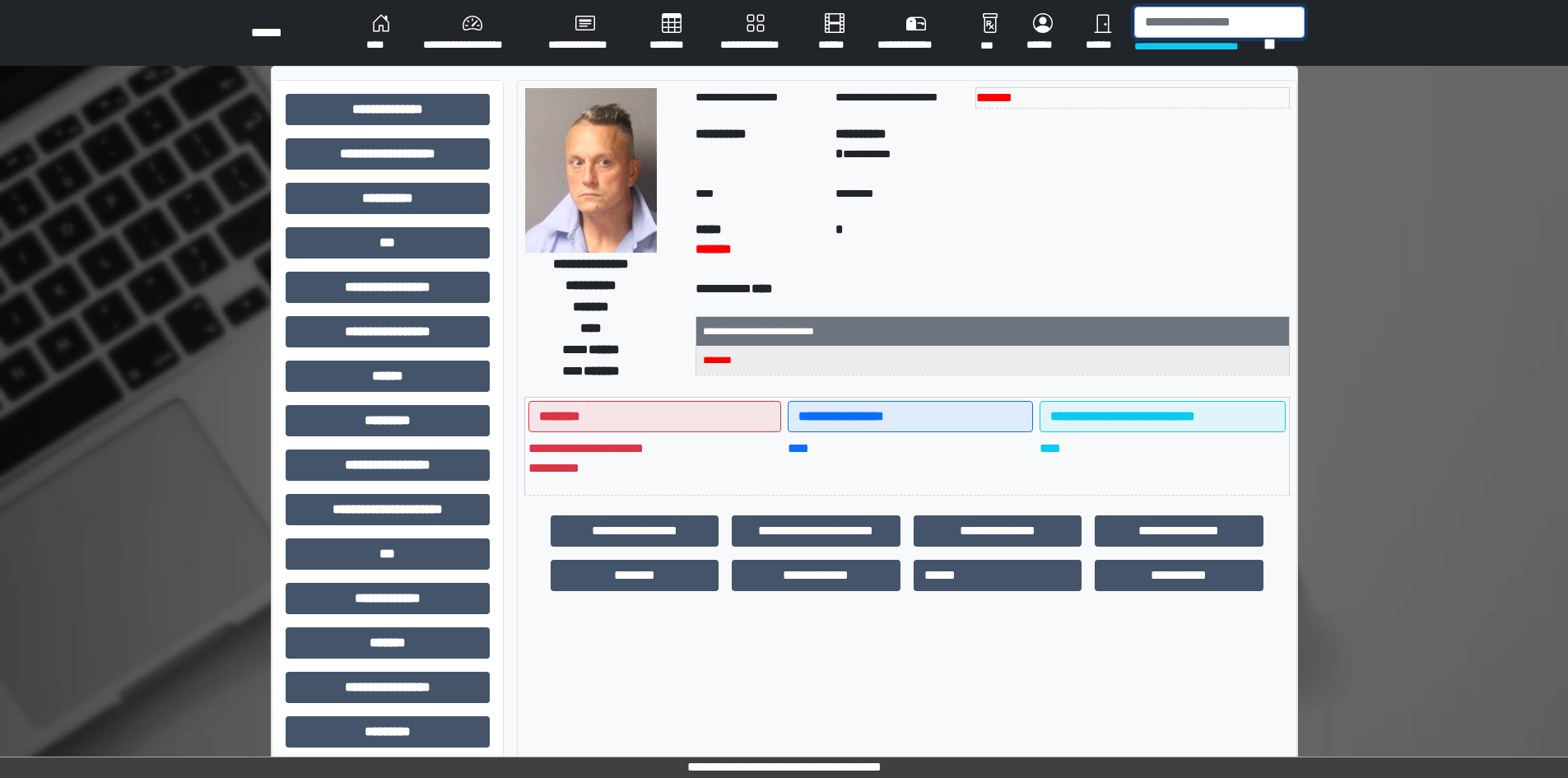 click at bounding box center (1219, 22) 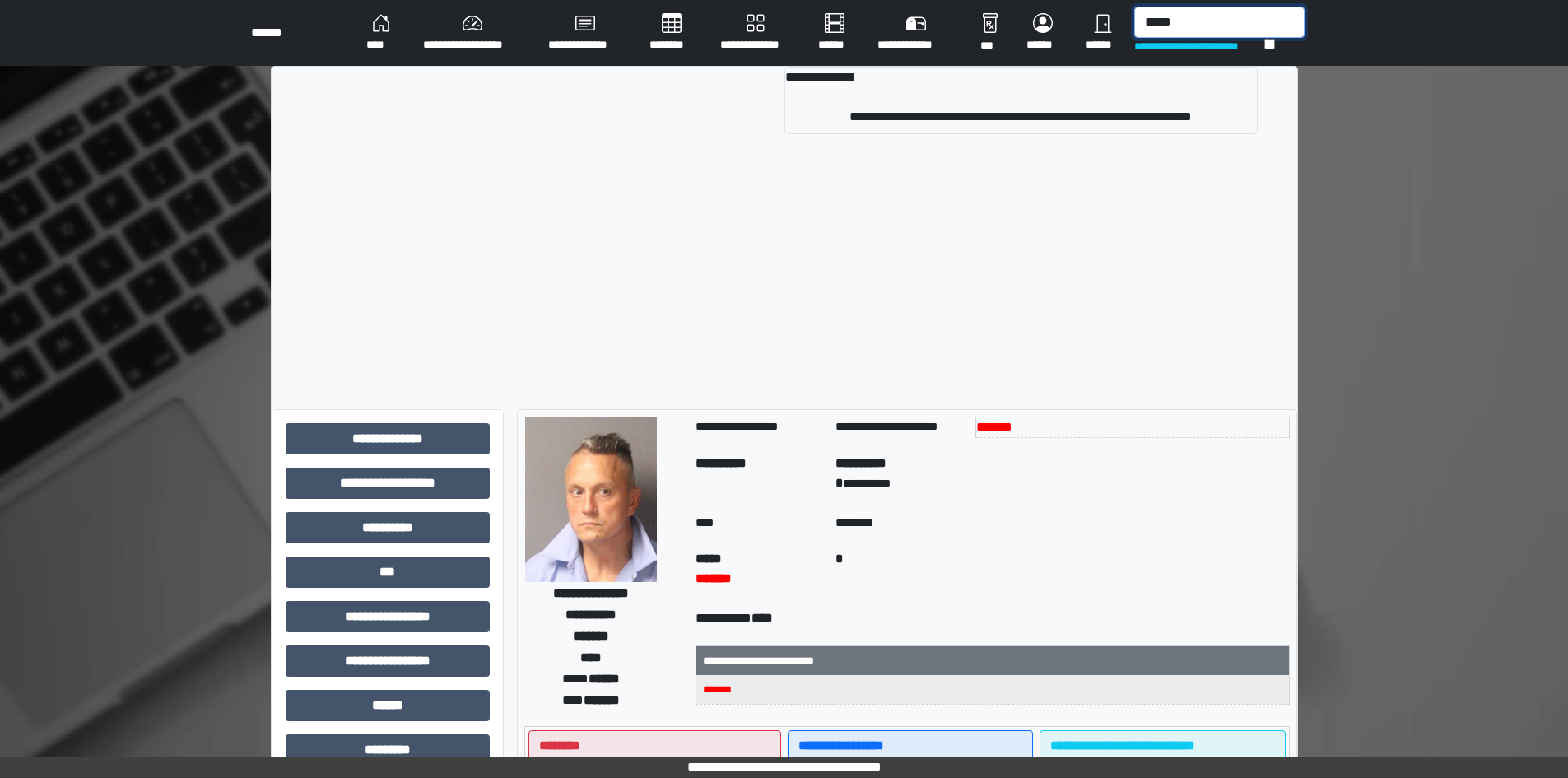 type on "*****" 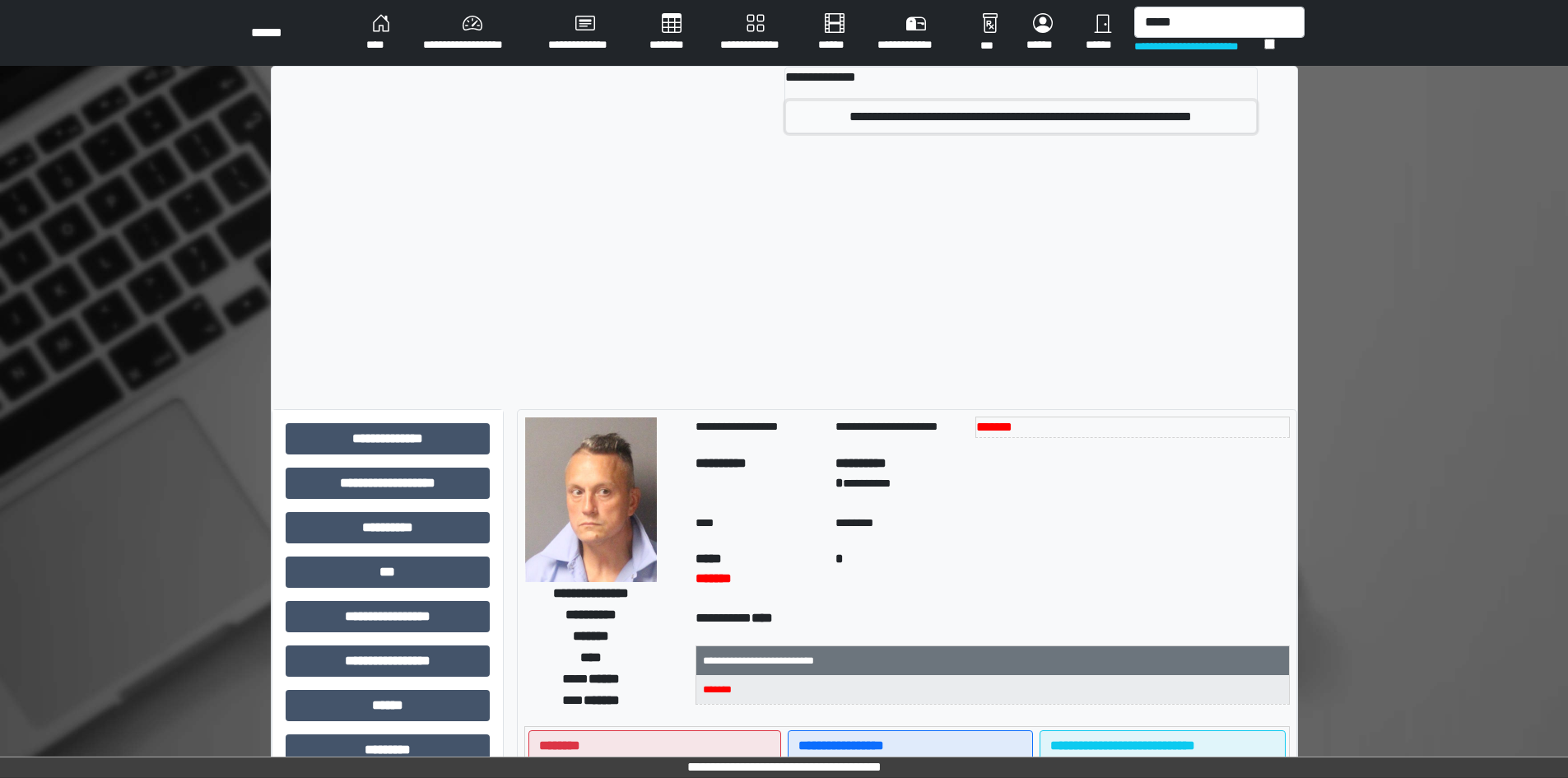 click on "**********" at bounding box center (1021, 117) 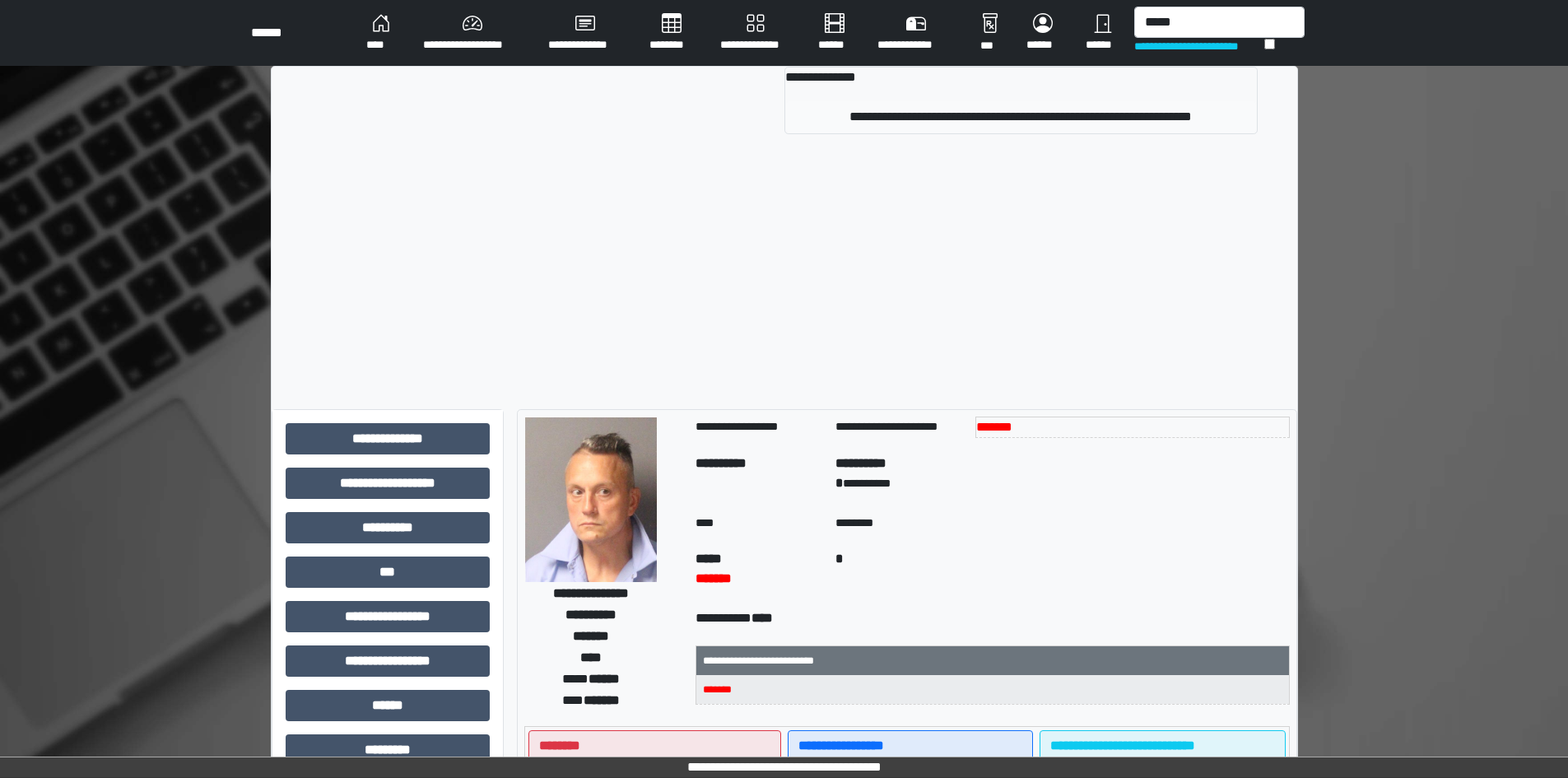 type 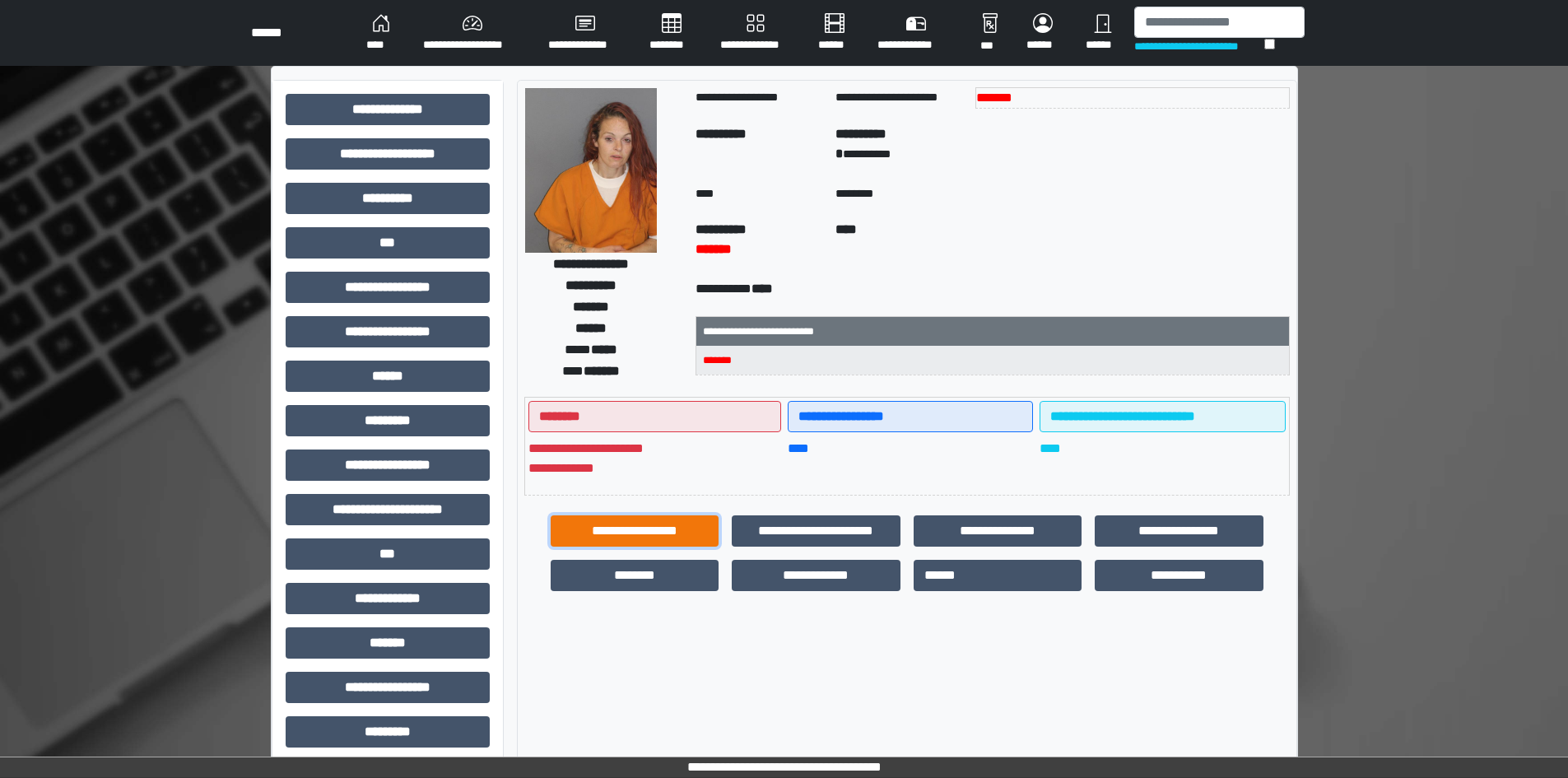 click on "**********" at bounding box center (635, 531) 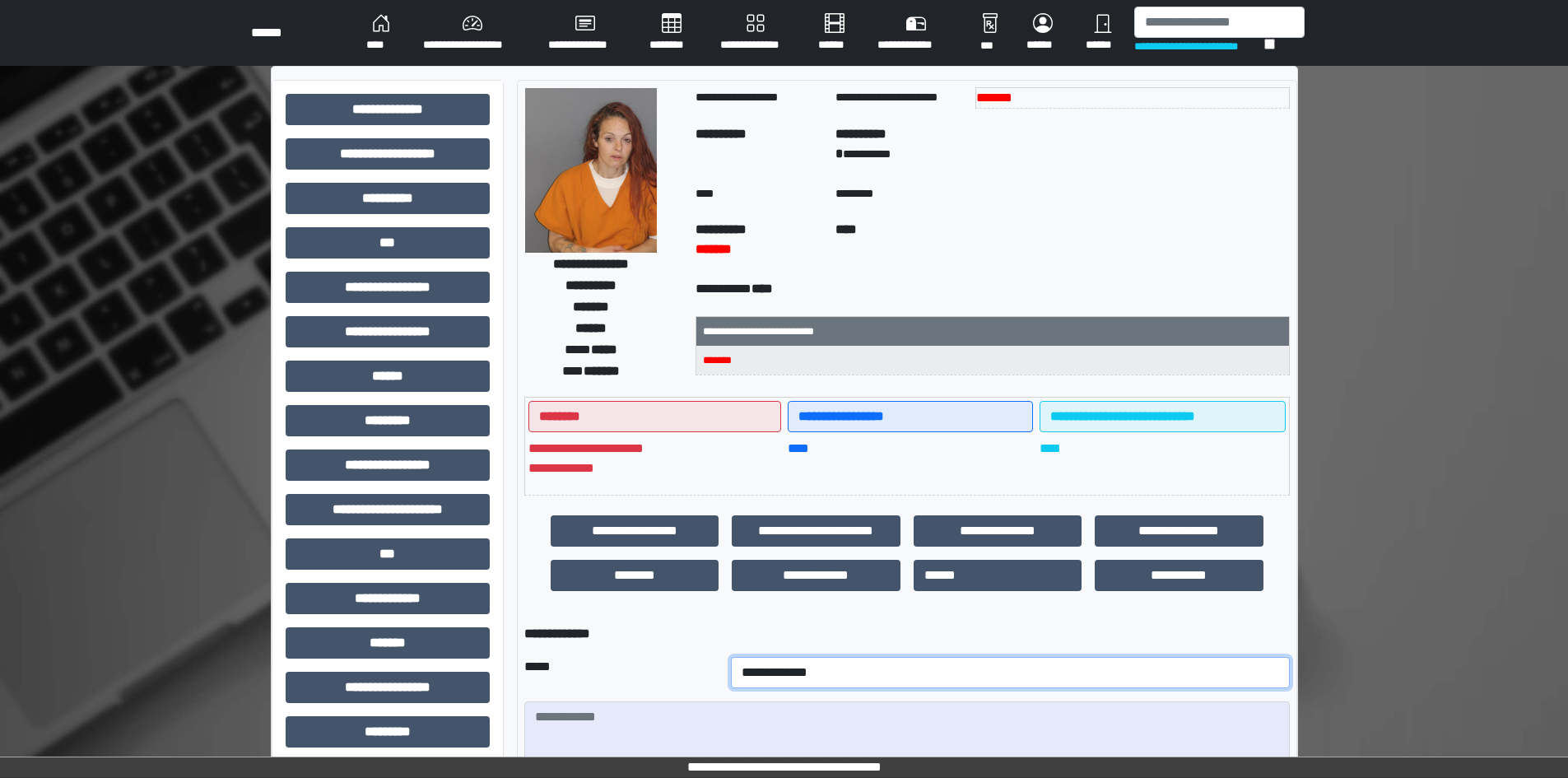 click on "**********" at bounding box center [1010, 673] 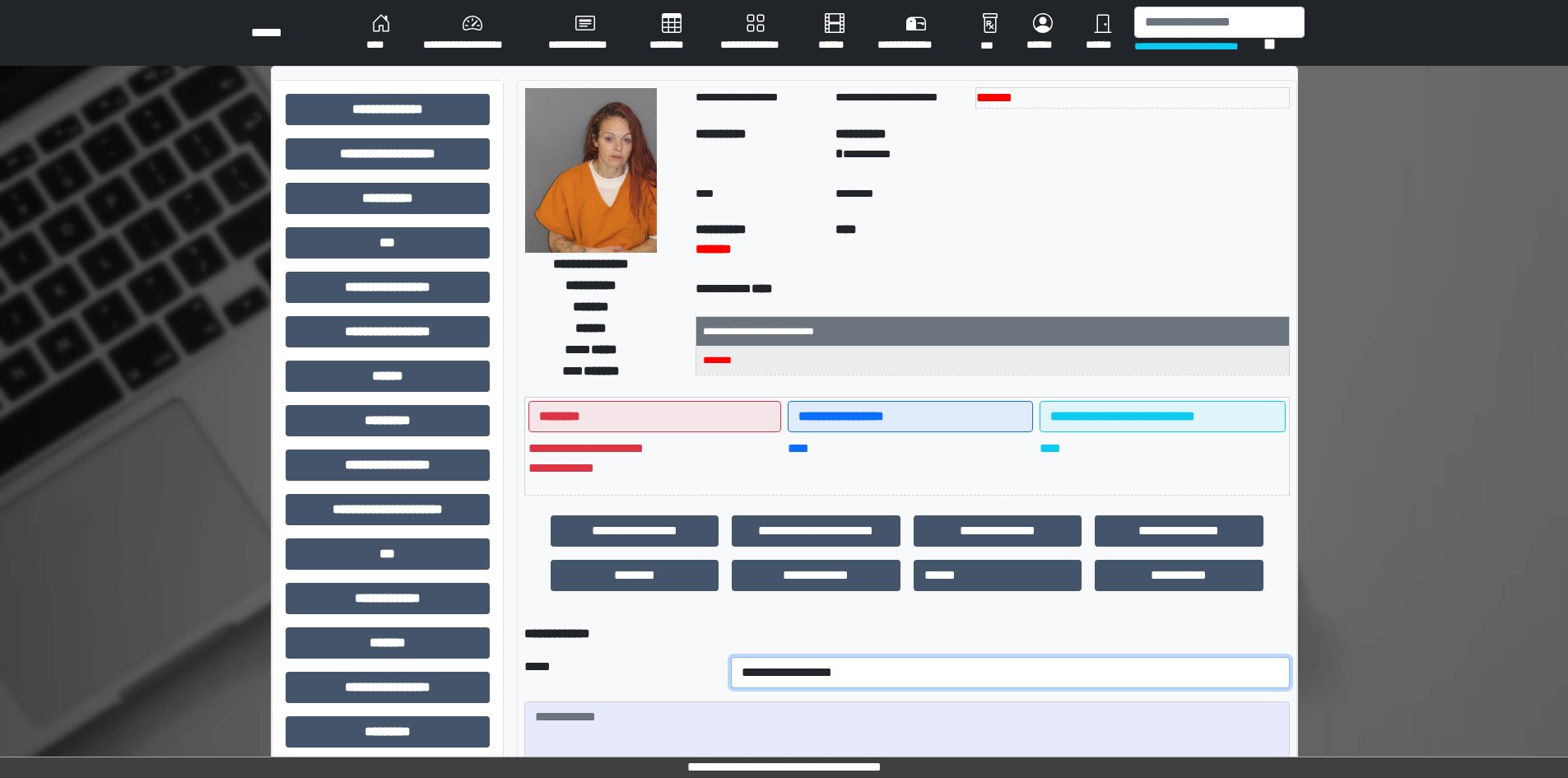 click on "**********" at bounding box center [1010, 673] 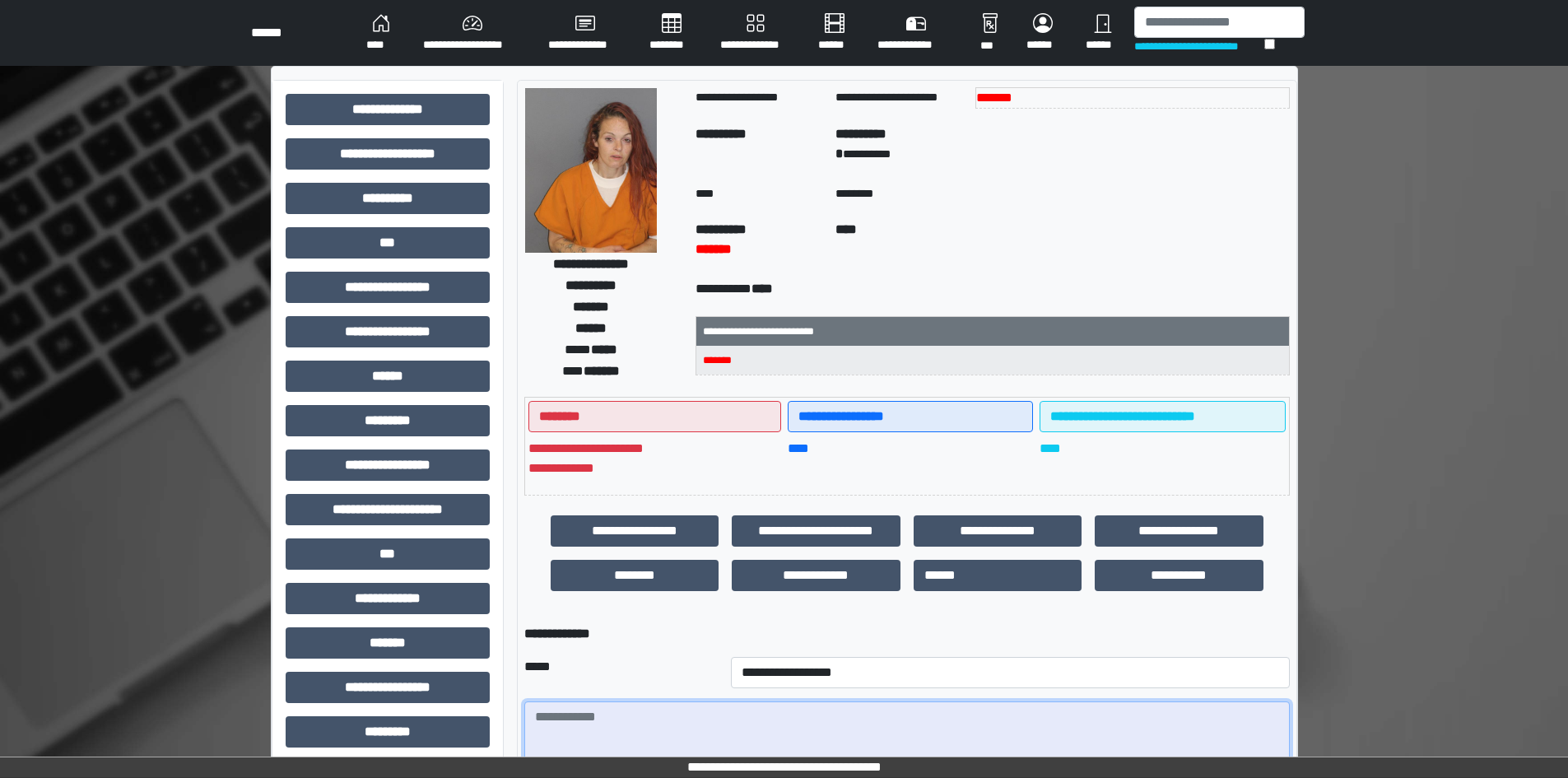 click at bounding box center (907, 747) 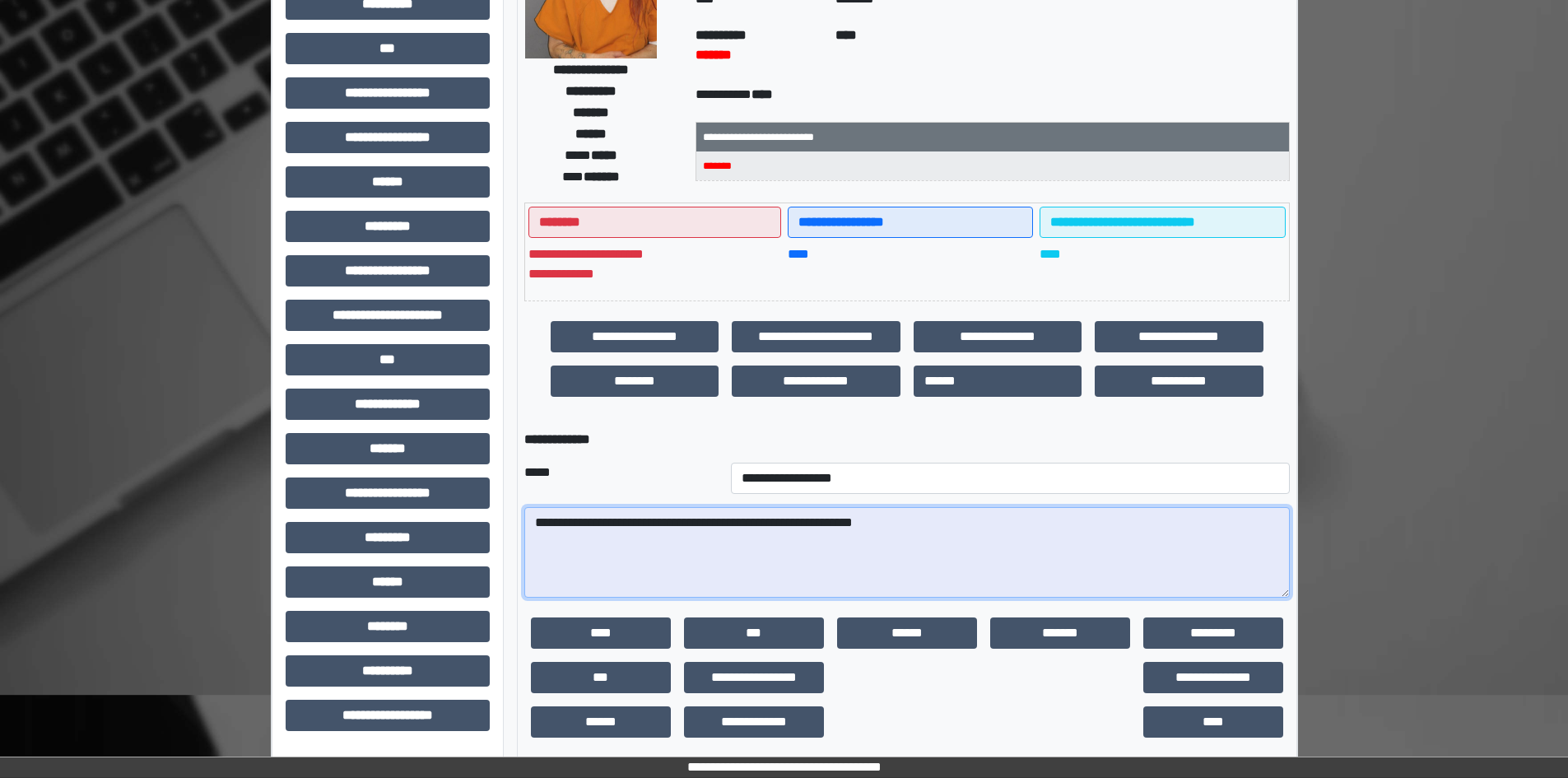 scroll, scrollTop: 208, scrollLeft: 0, axis: vertical 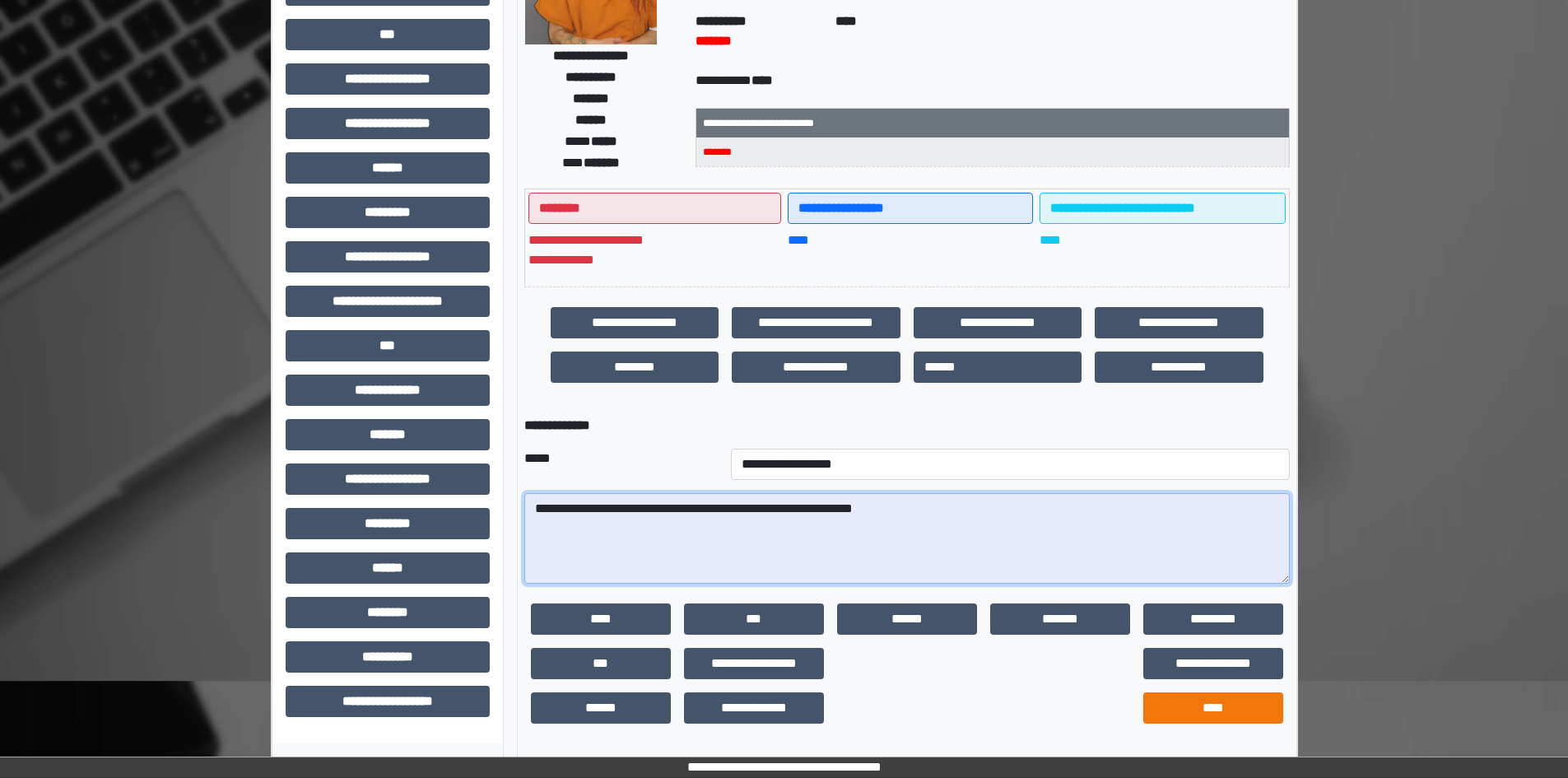 type on "**********" 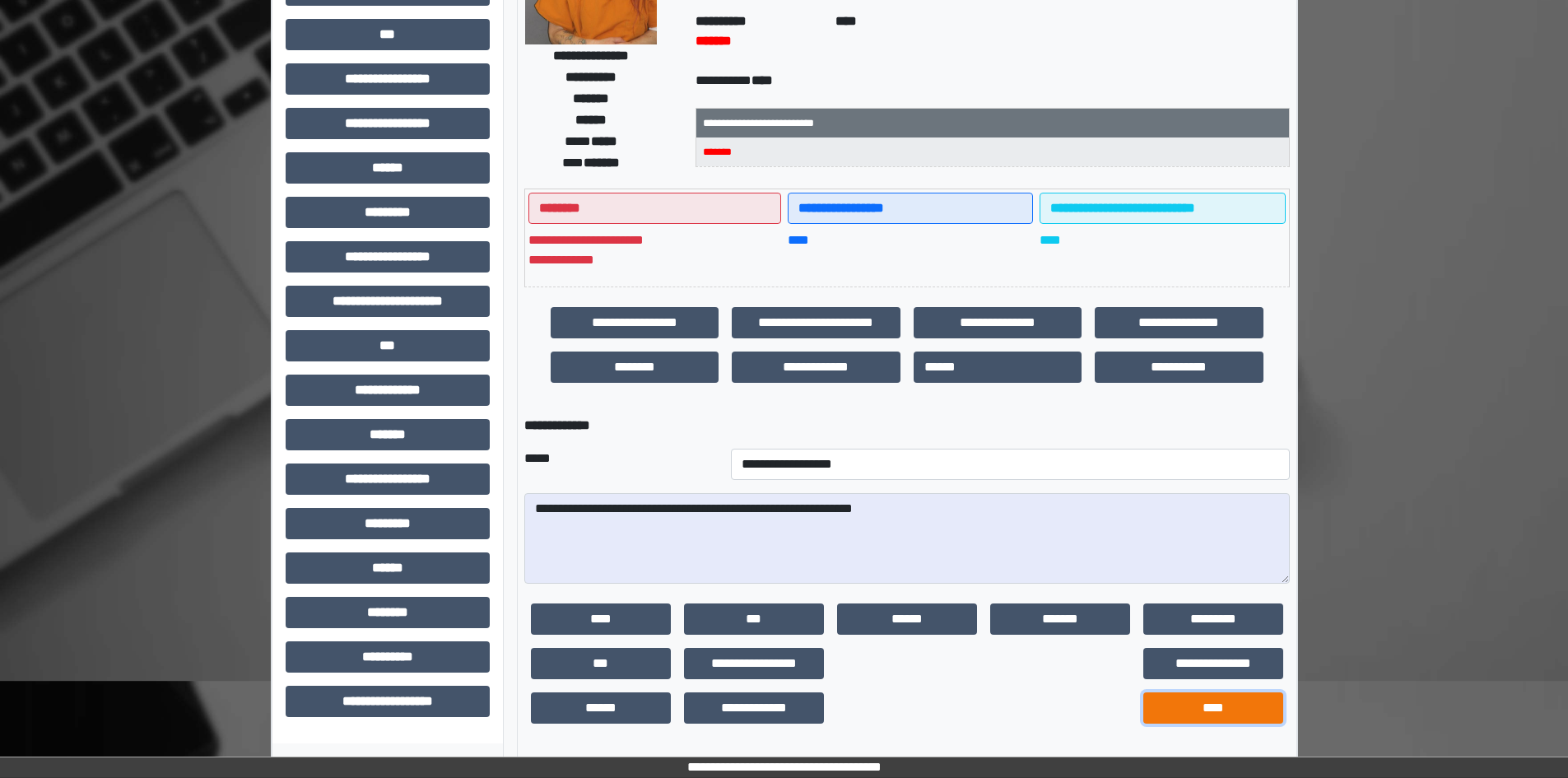 click on "****" at bounding box center (1213, 708) 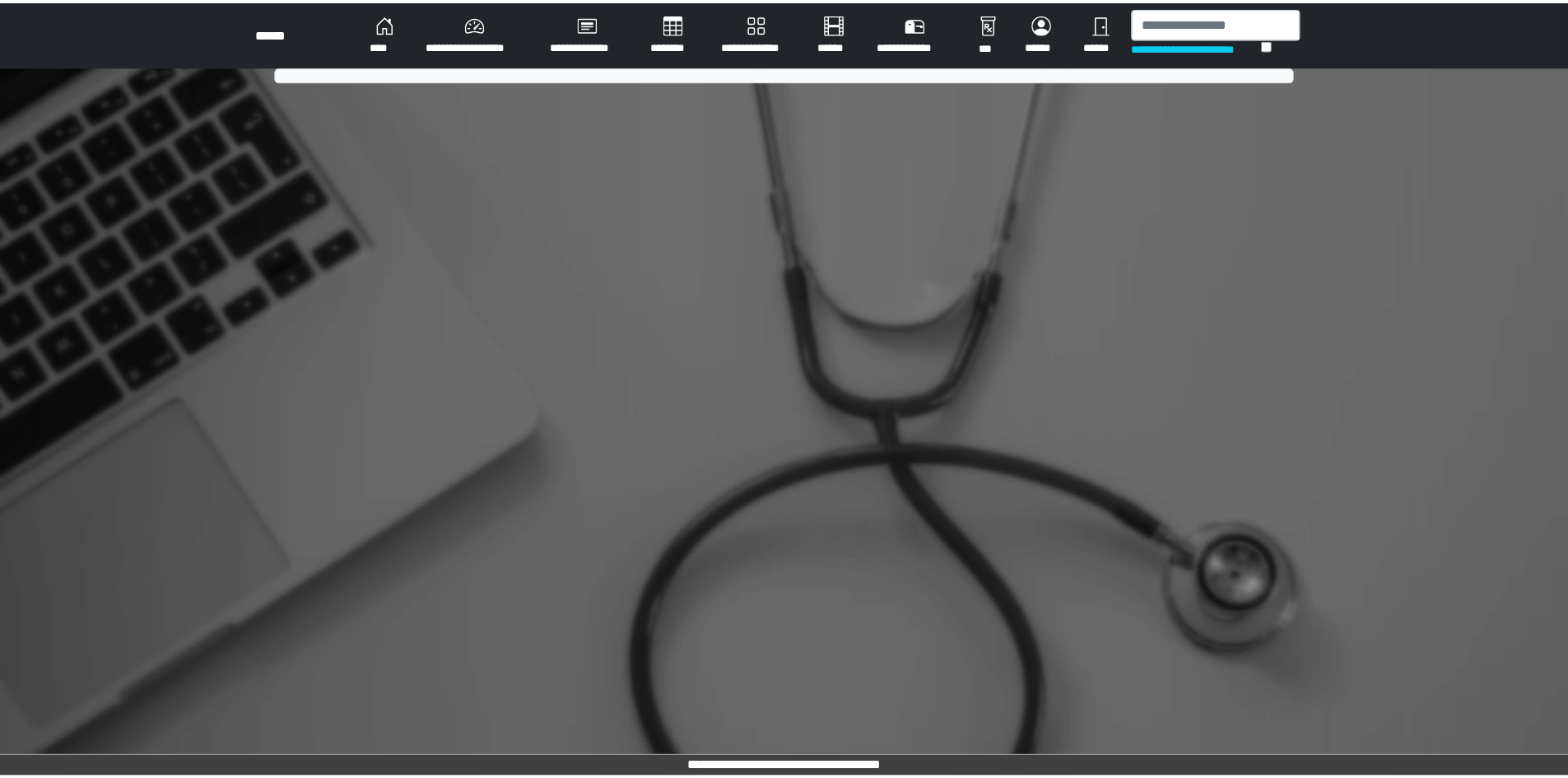 scroll, scrollTop: 0, scrollLeft: 0, axis: both 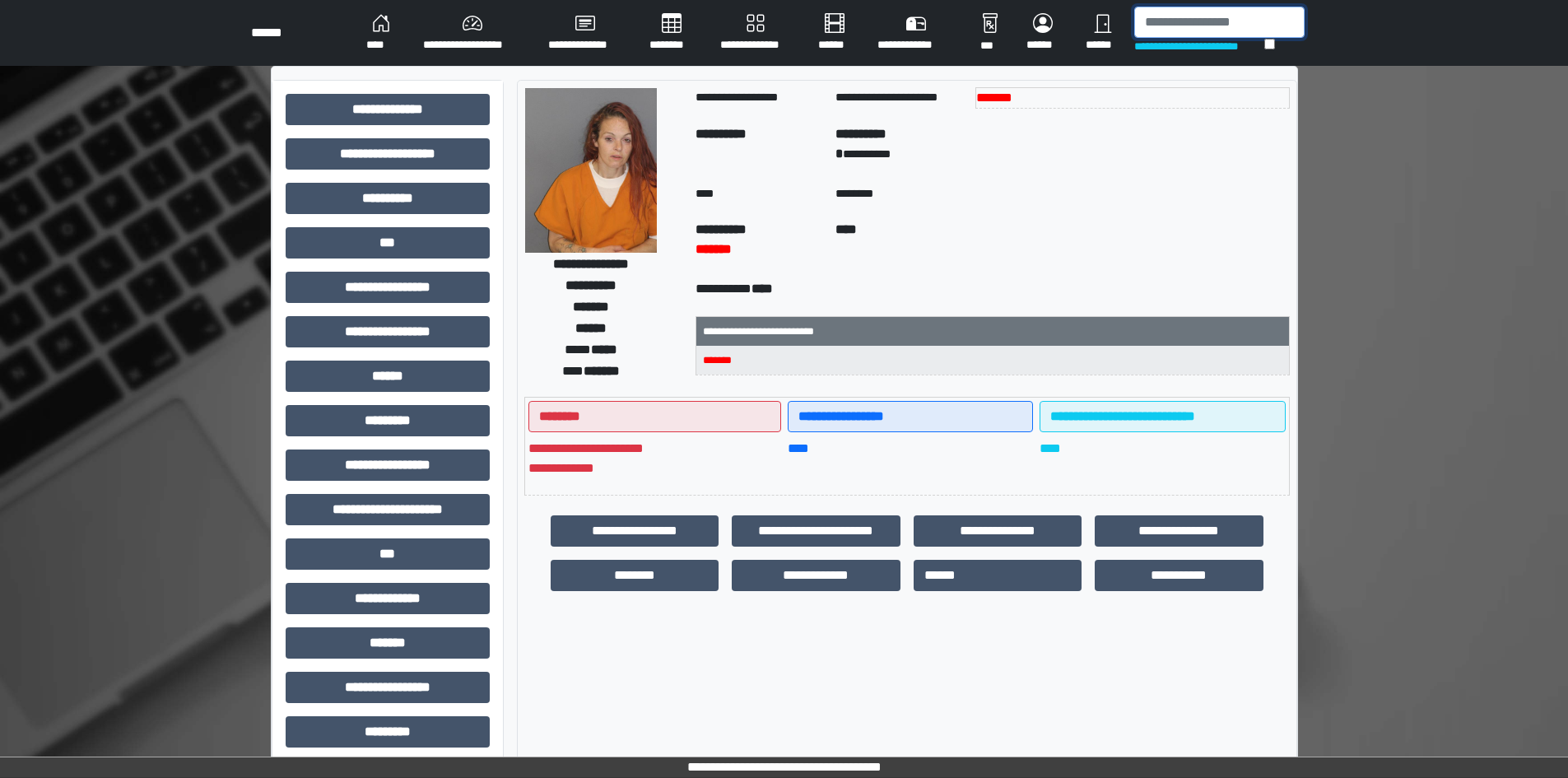 click at bounding box center (1219, 22) 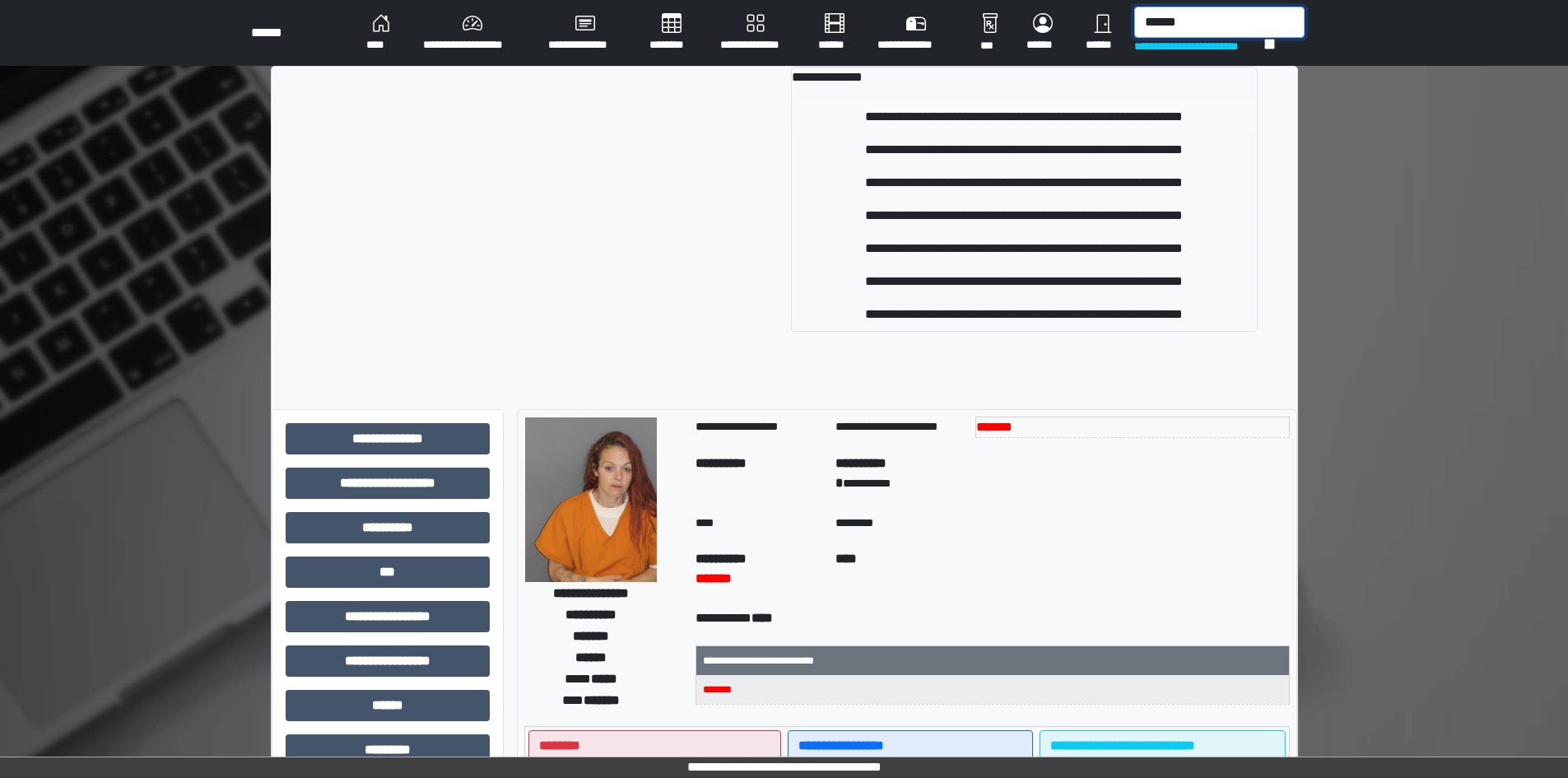 type on "******" 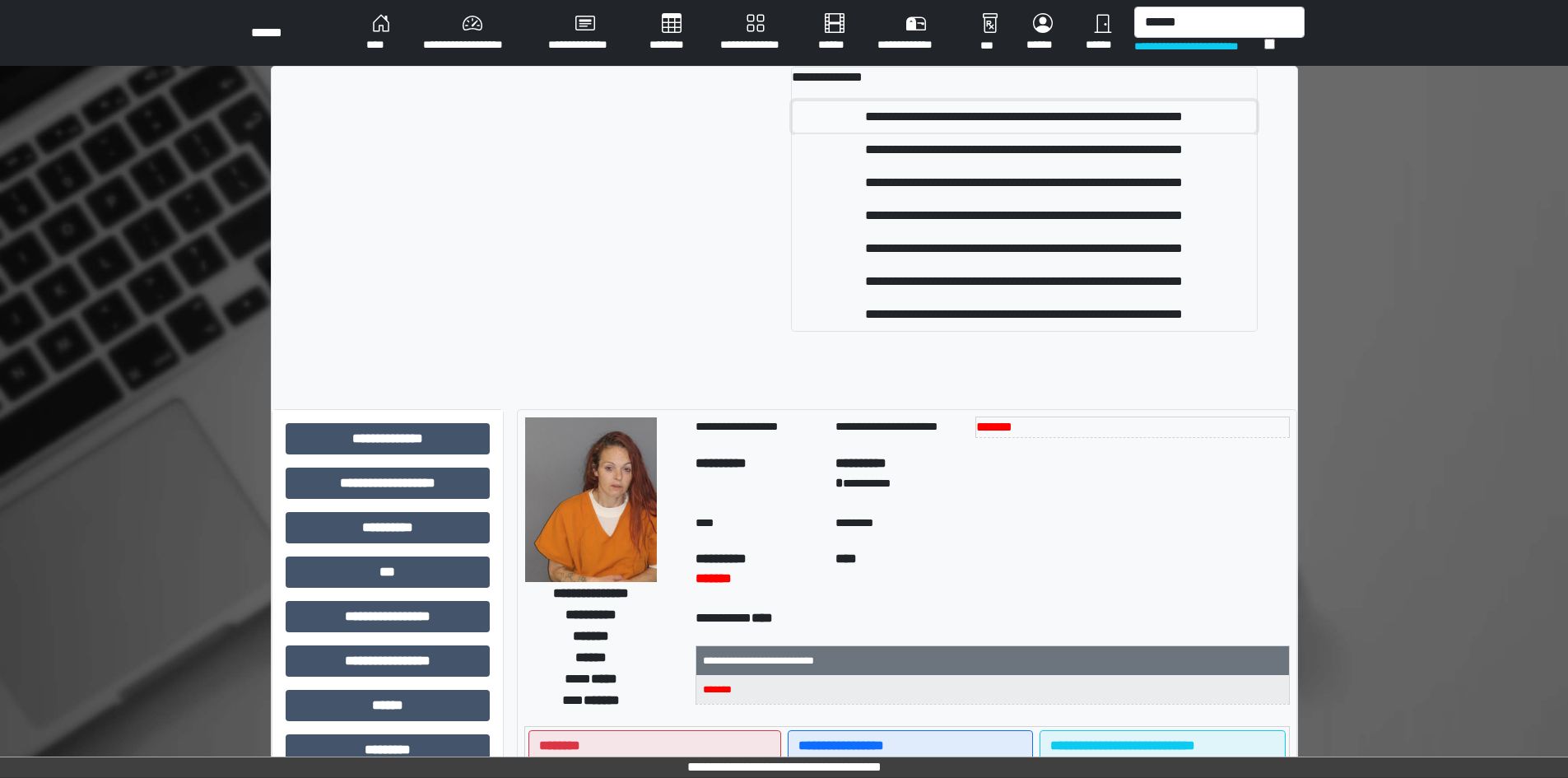 click on "**********" at bounding box center (1024, 117) 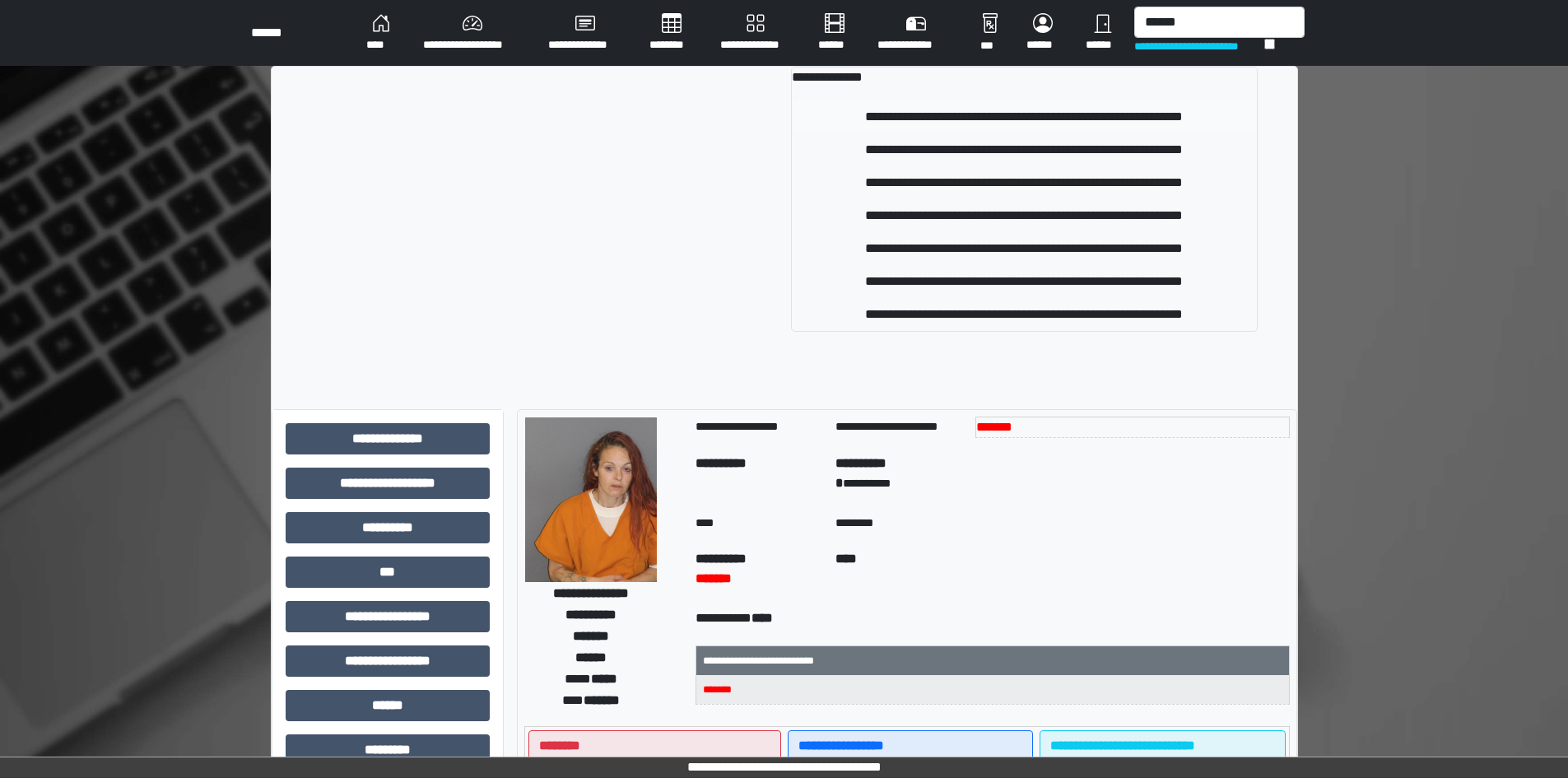 type 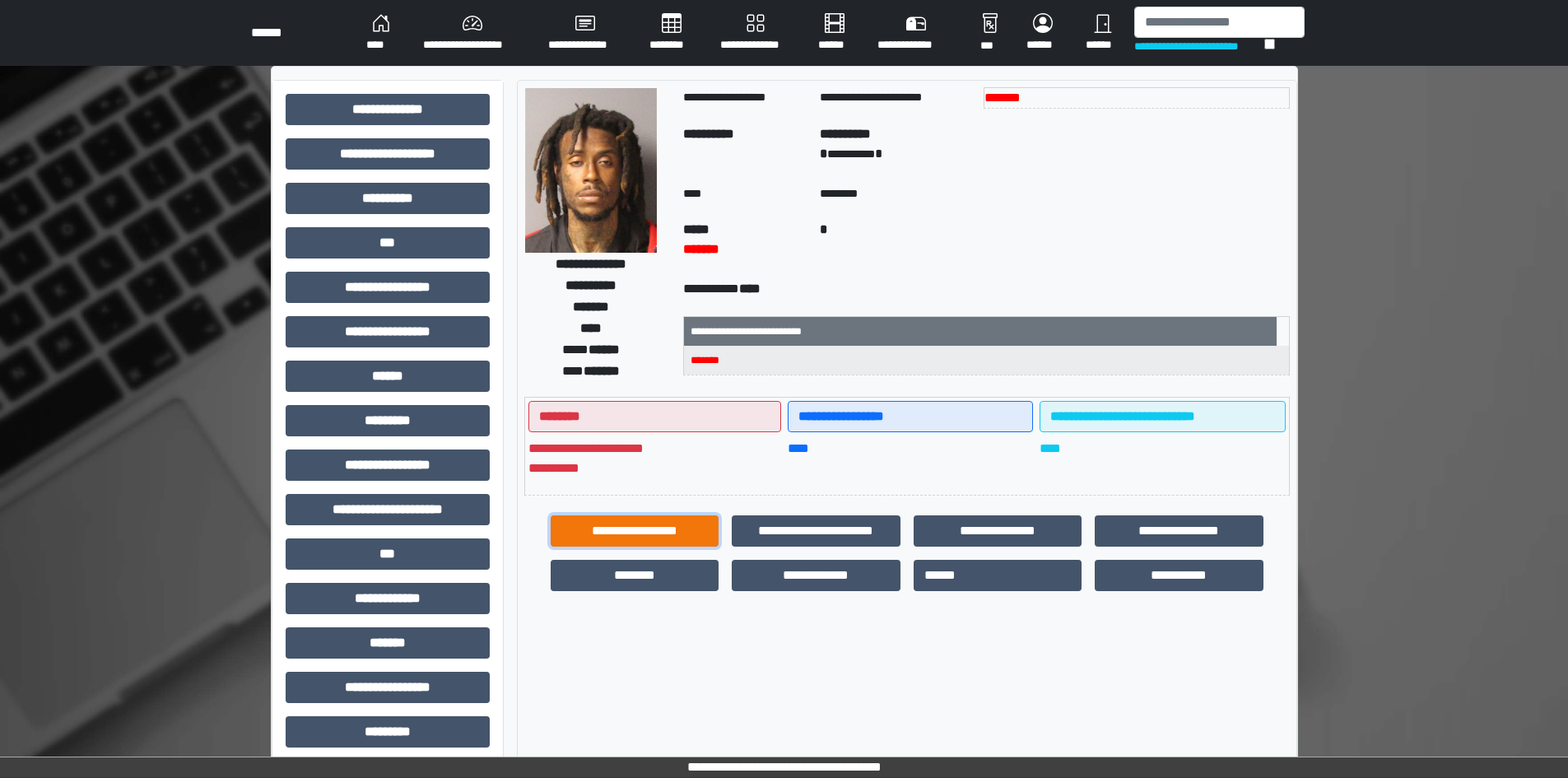click on "**********" at bounding box center (635, 531) 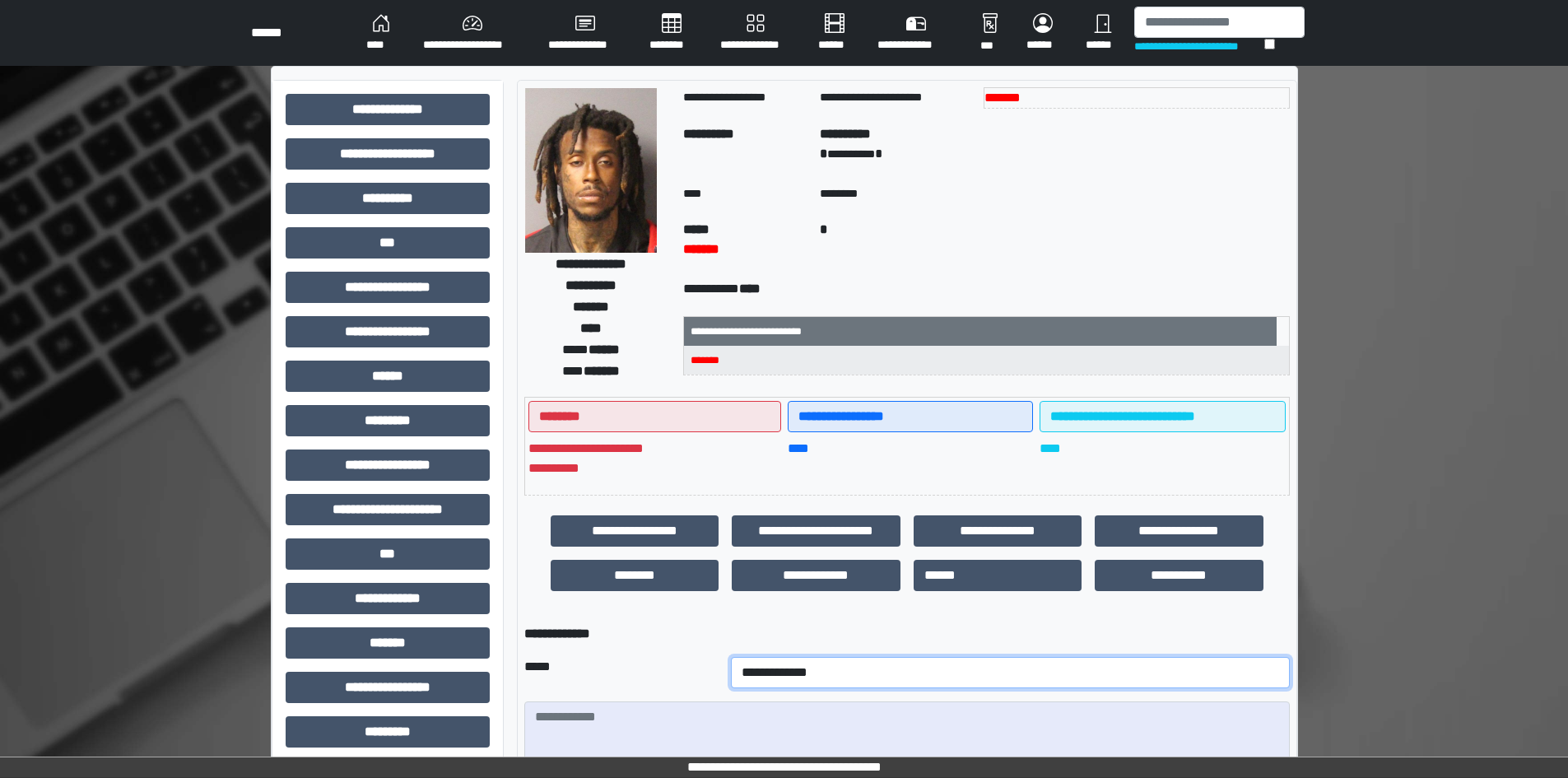 click on "**********" at bounding box center [1010, 673] 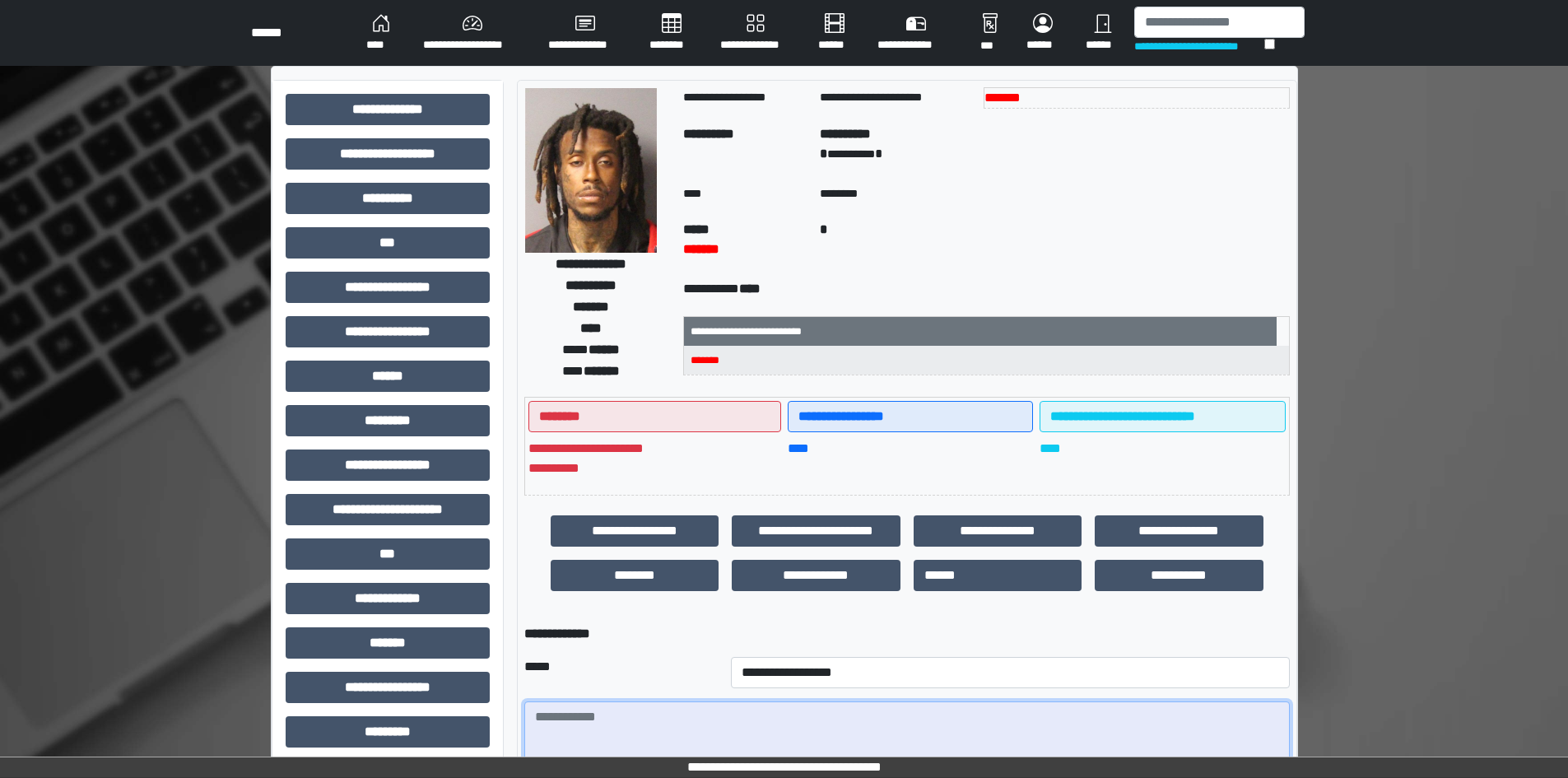 paste on "**********" 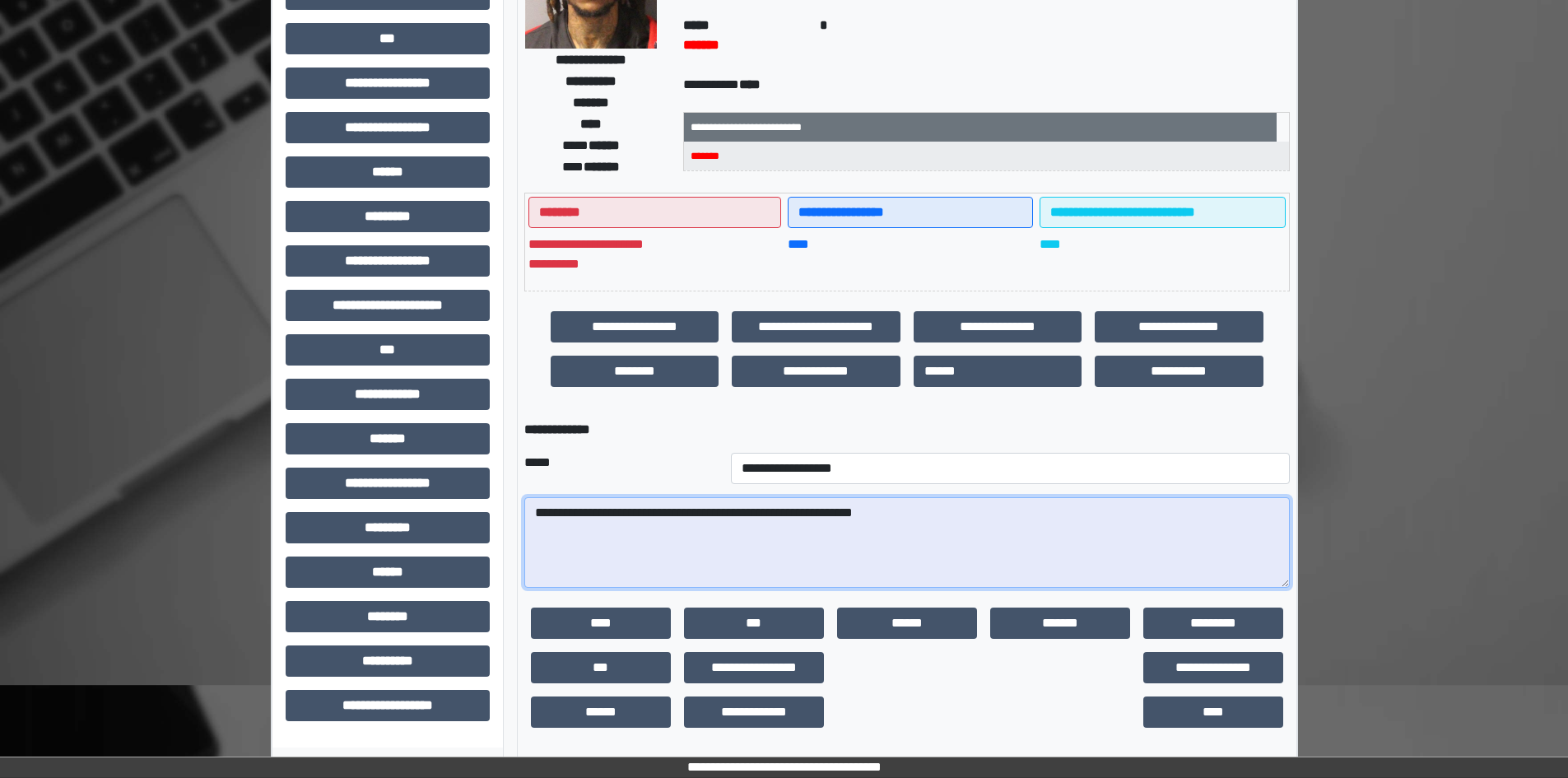 scroll, scrollTop: 208, scrollLeft: 0, axis: vertical 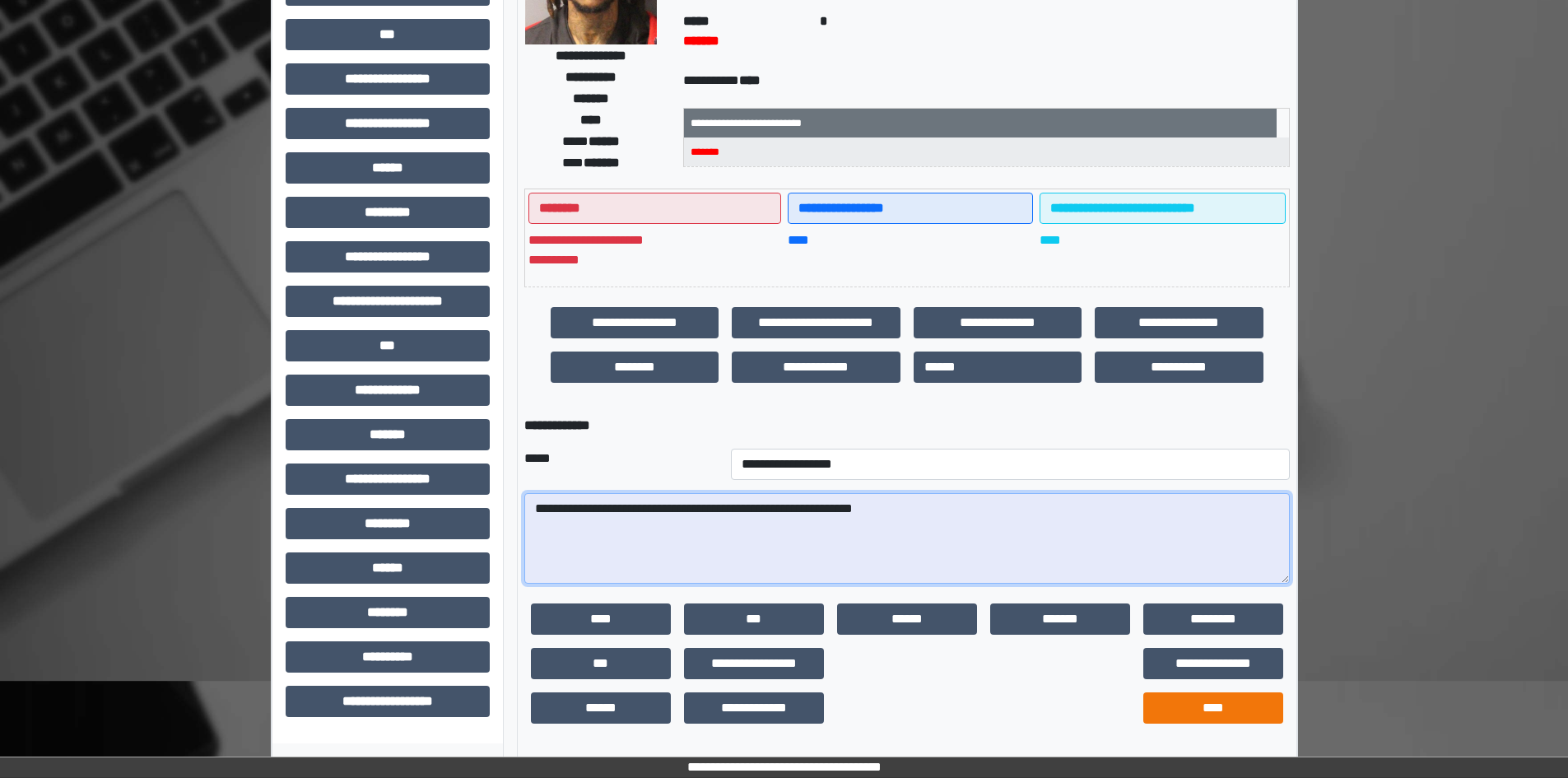 type on "**********" 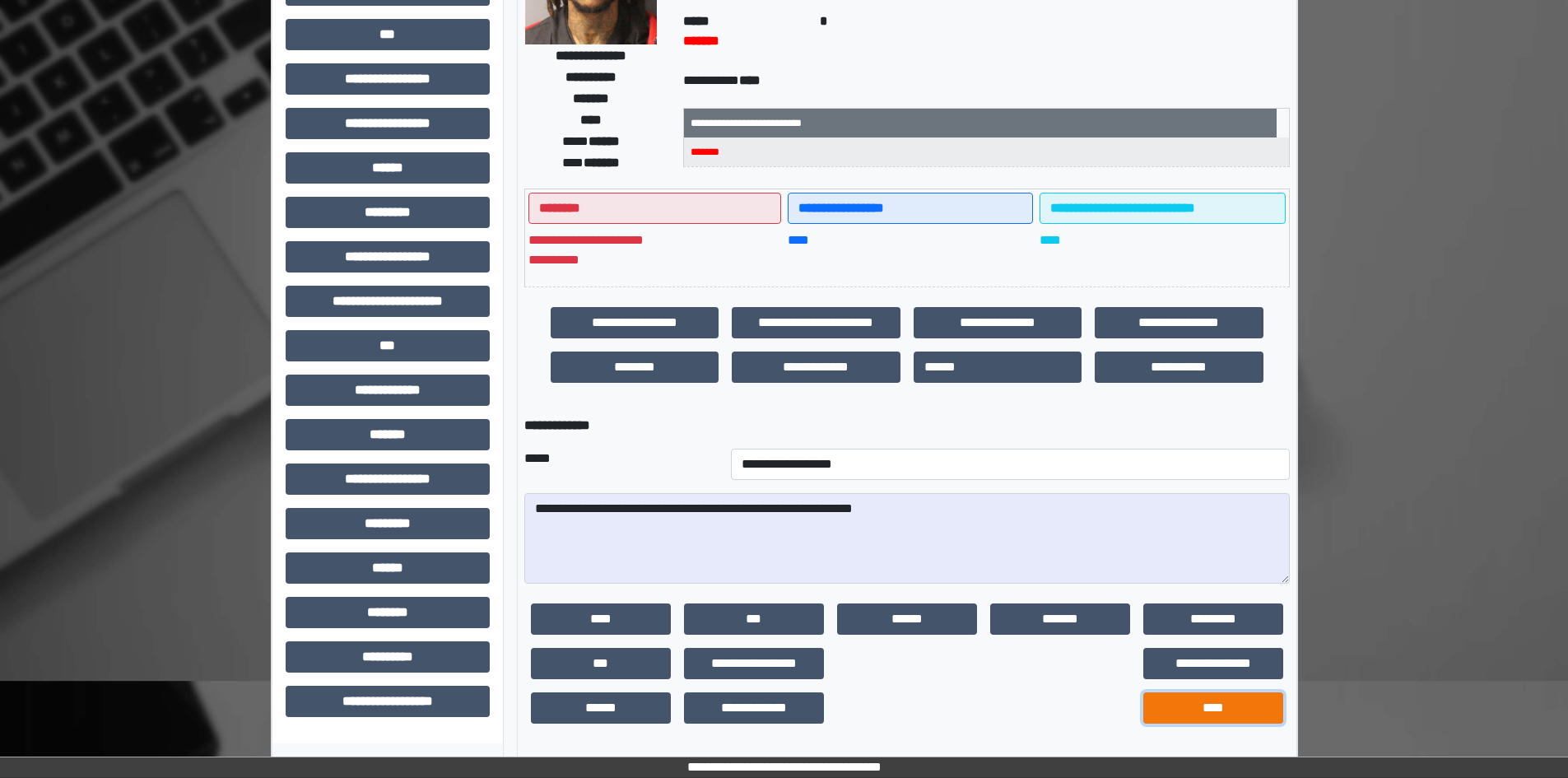 click on "****" at bounding box center [1213, 708] 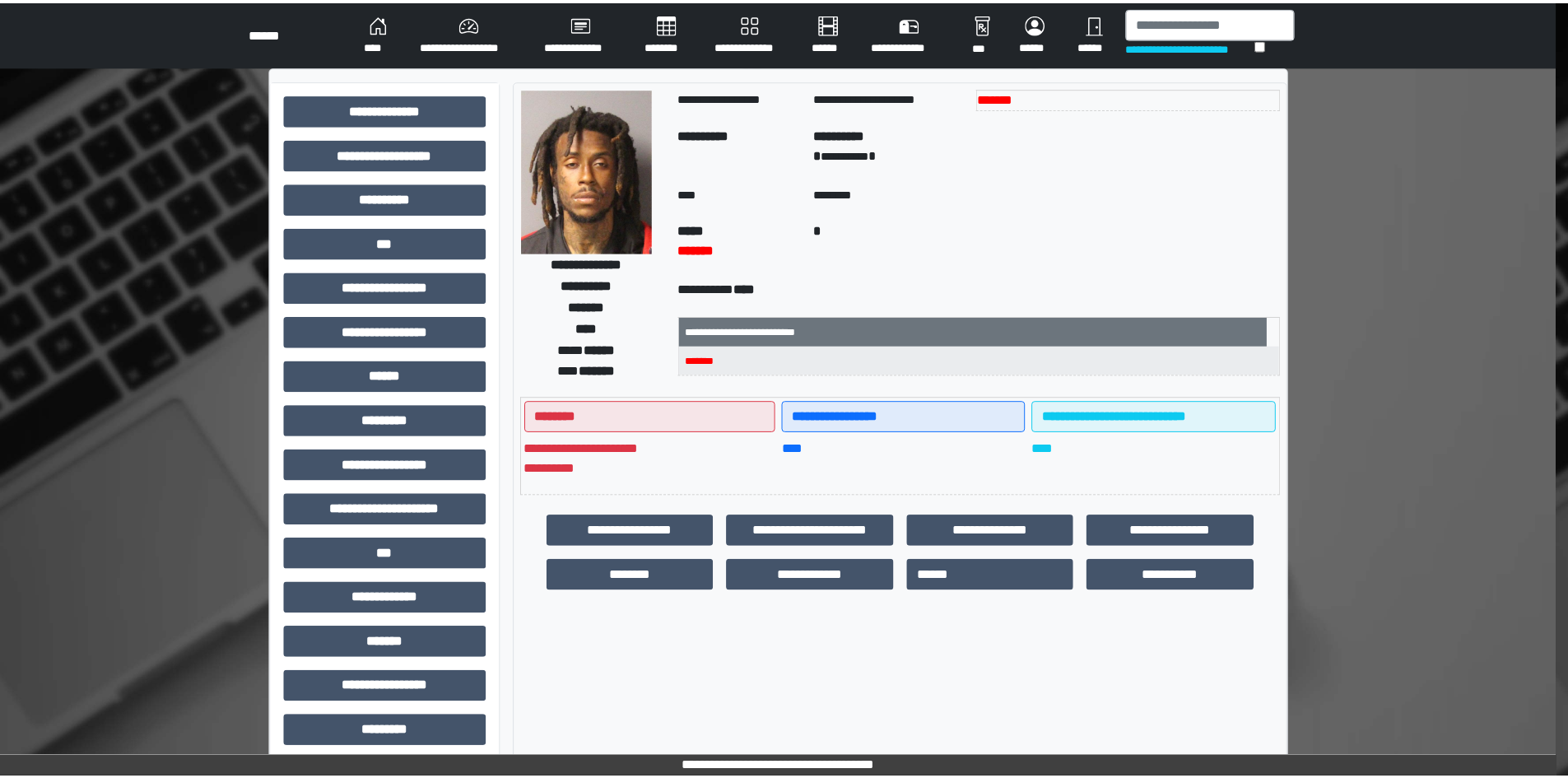 scroll, scrollTop: 0, scrollLeft: 0, axis: both 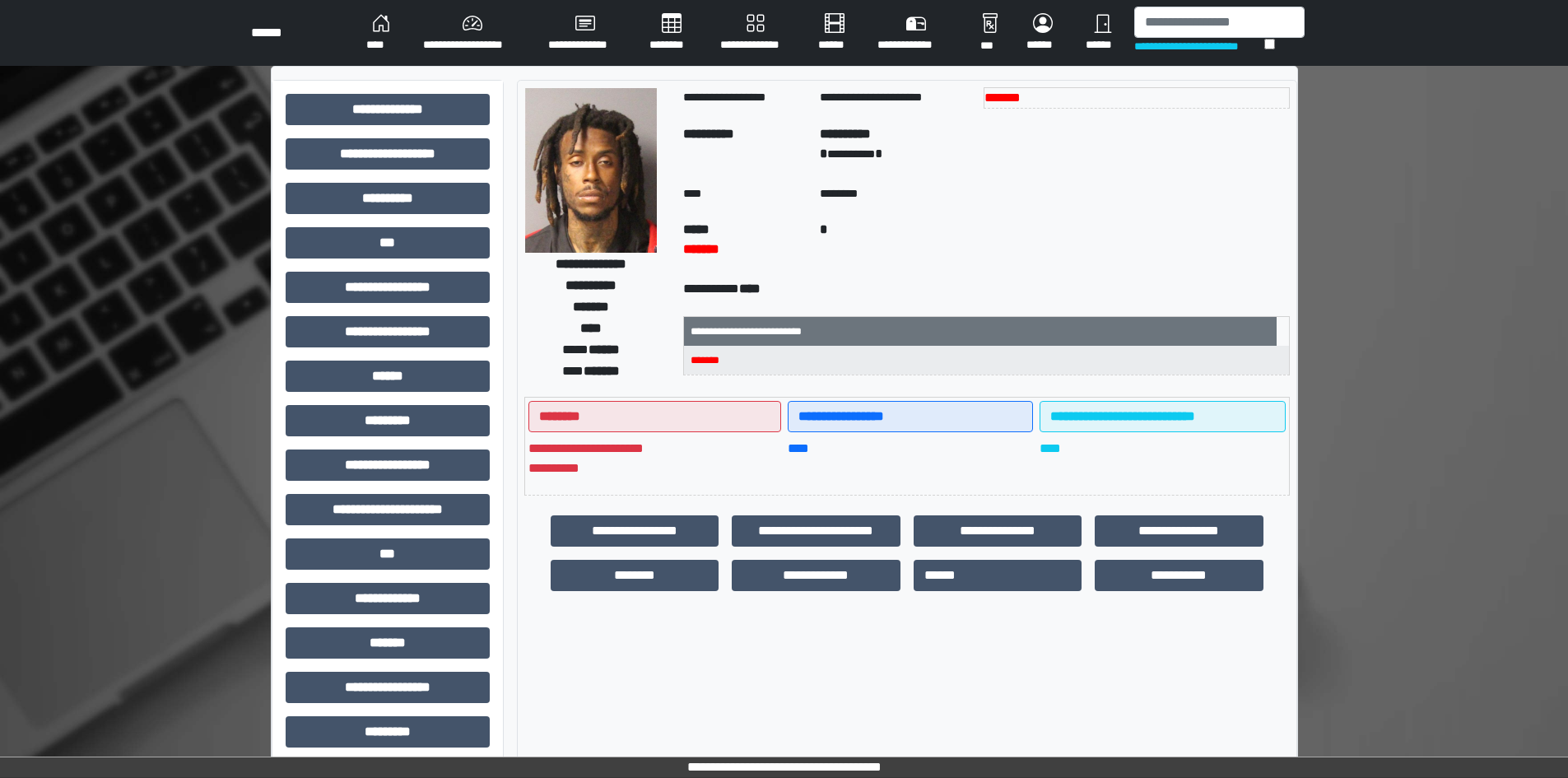 click on "**********" at bounding box center (472, 33) 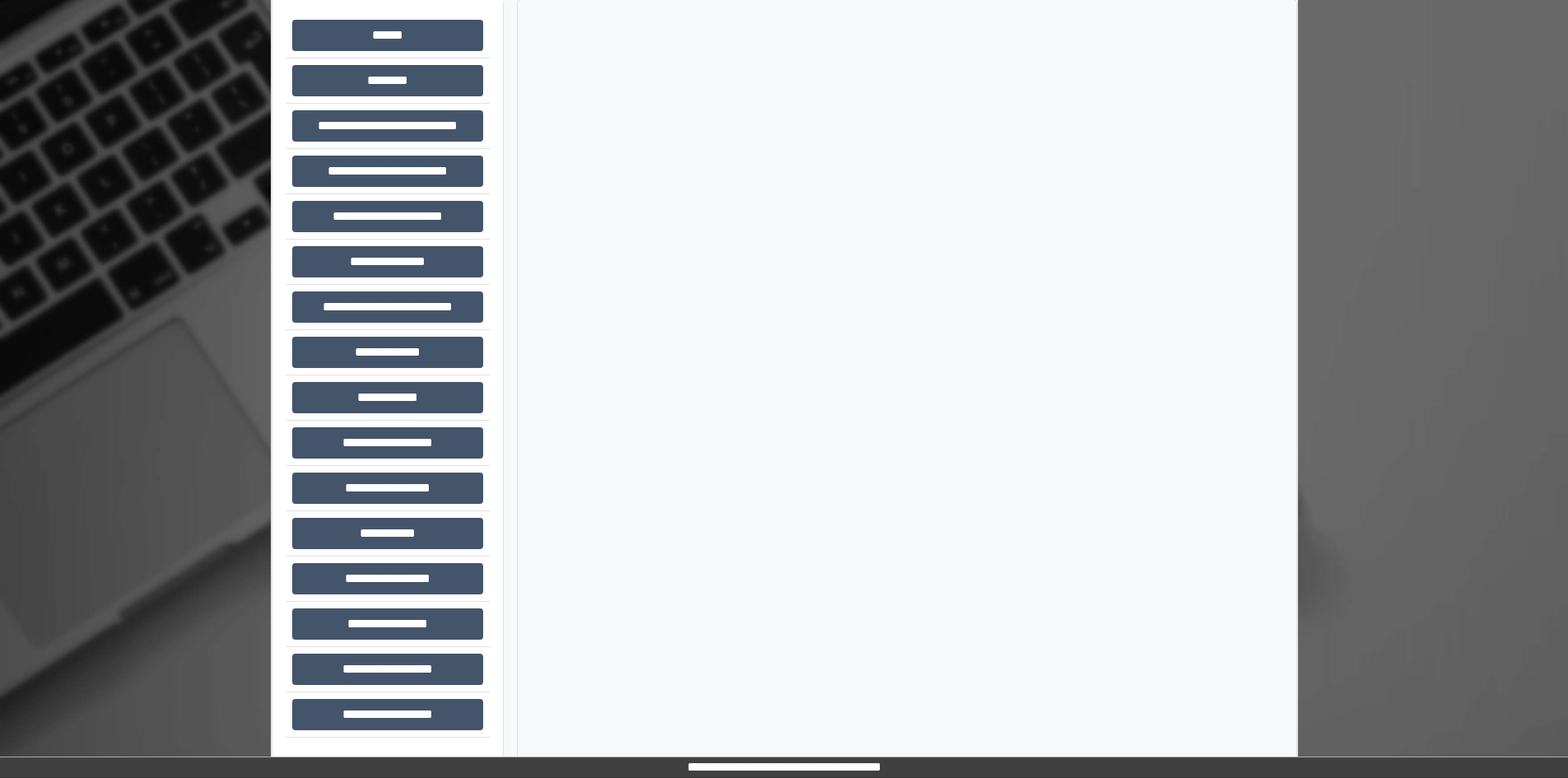 scroll, scrollTop: 82, scrollLeft: 0, axis: vertical 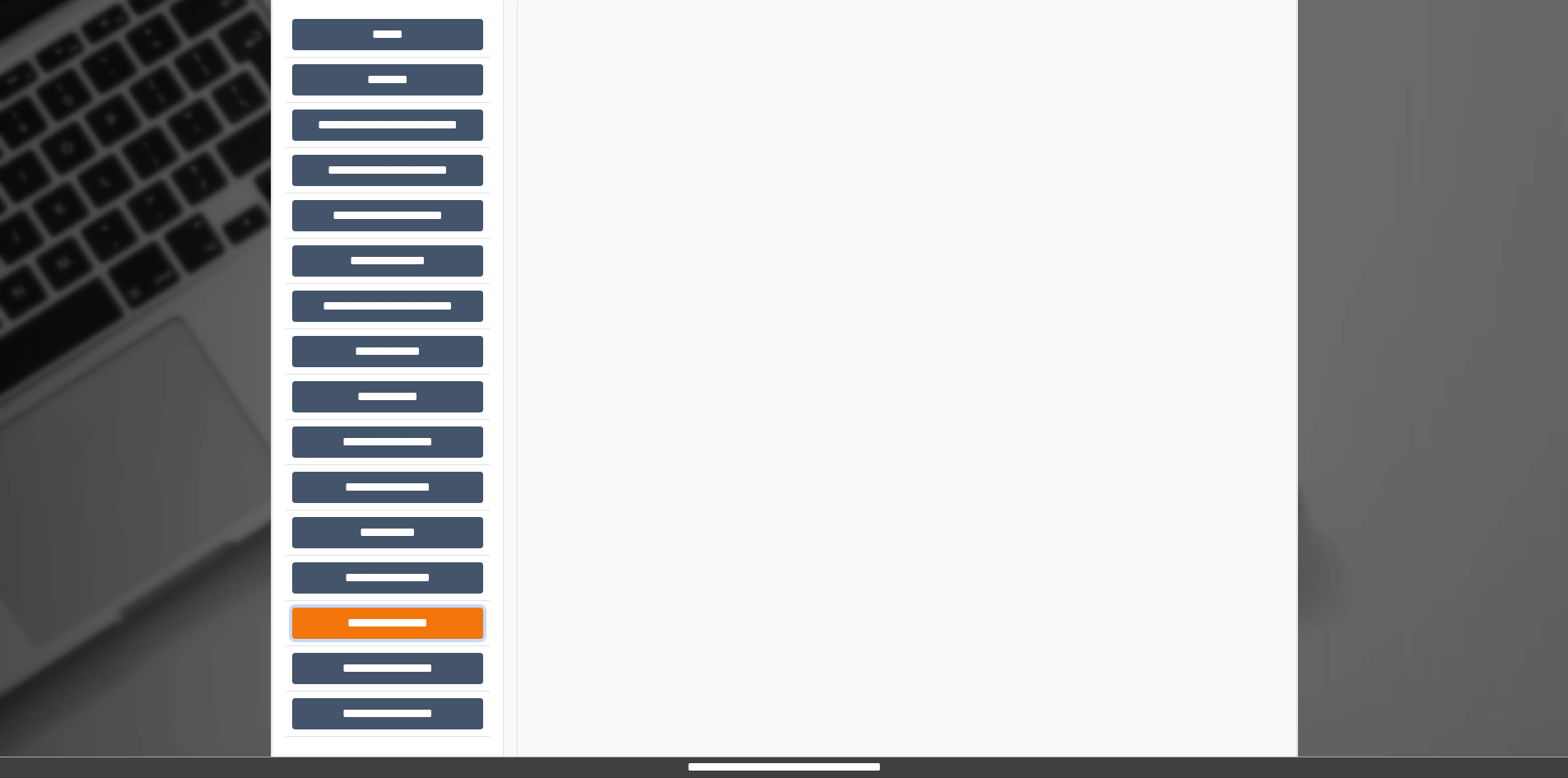 click on "**********" at bounding box center [388, 623] 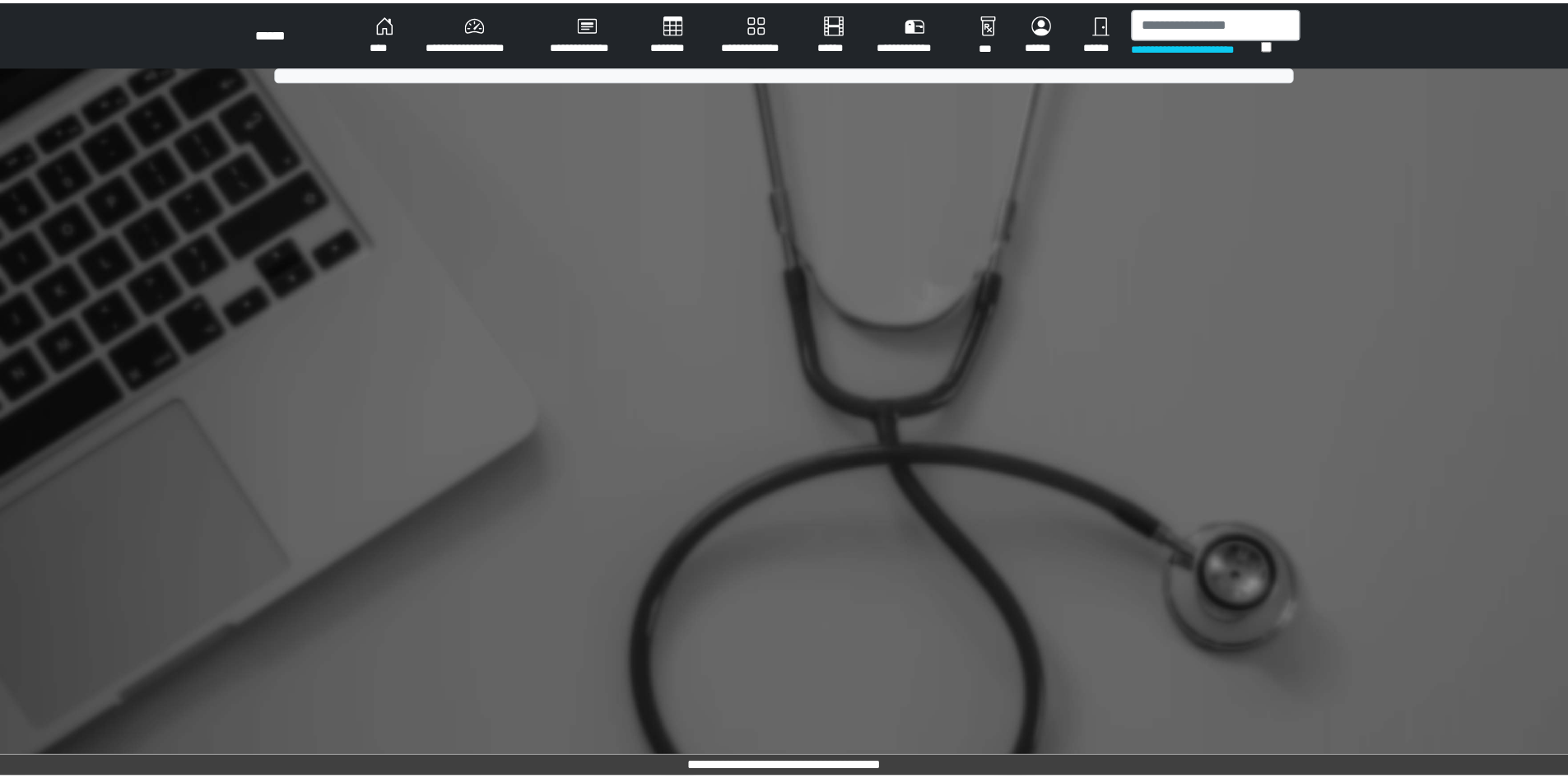 scroll, scrollTop: 0, scrollLeft: 0, axis: both 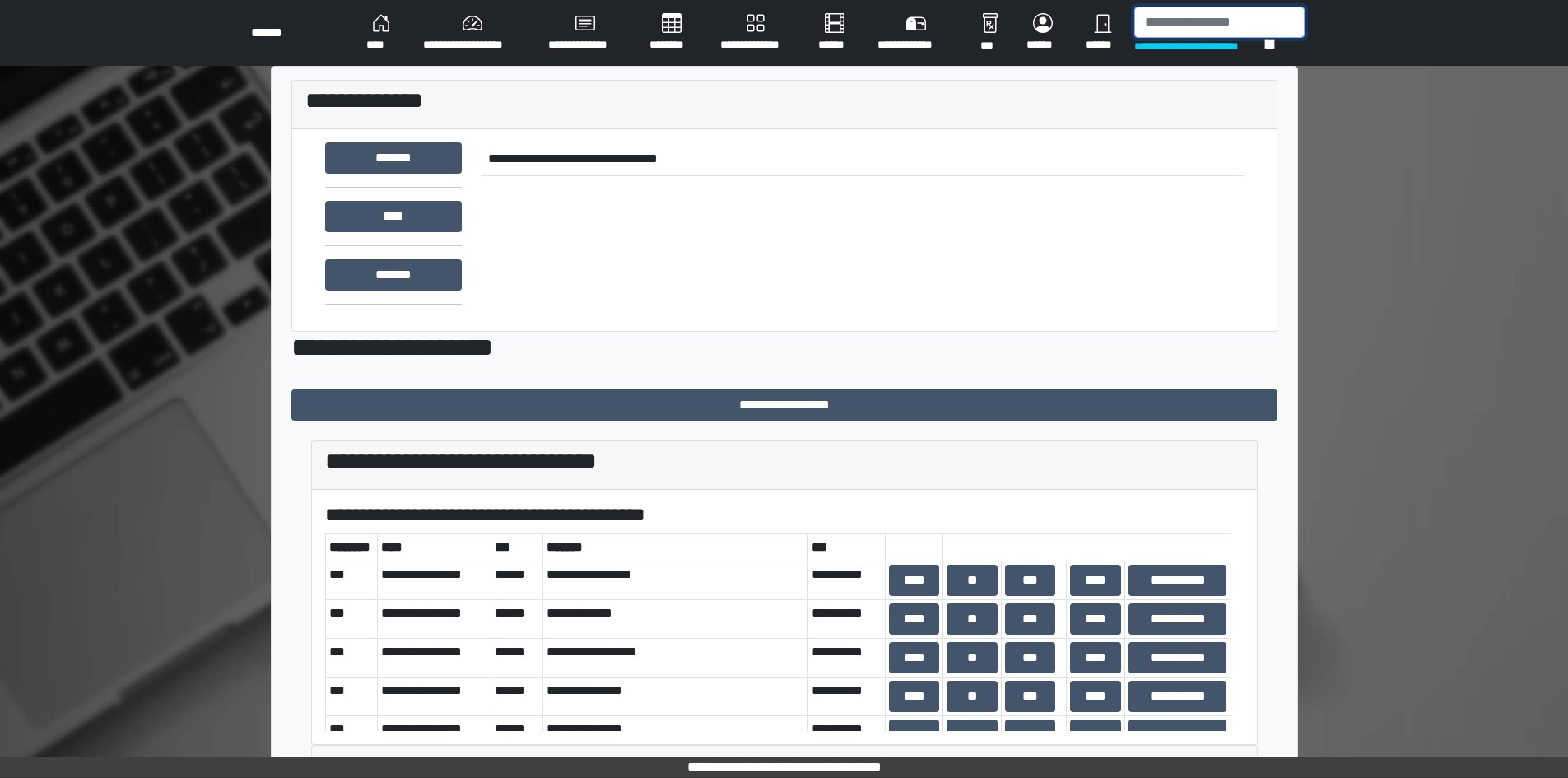 click at bounding box center (1219, 22) 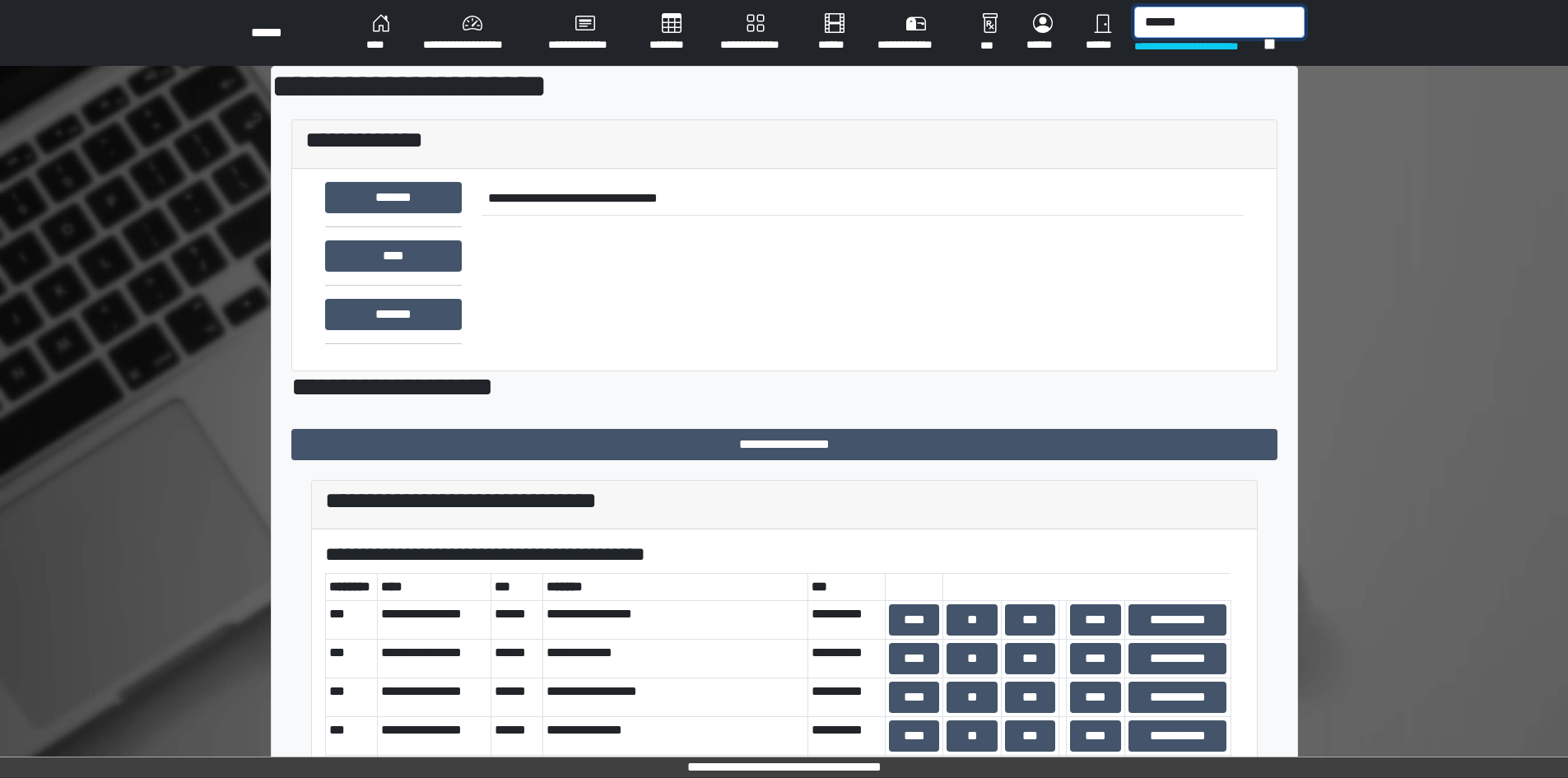 type on "******" 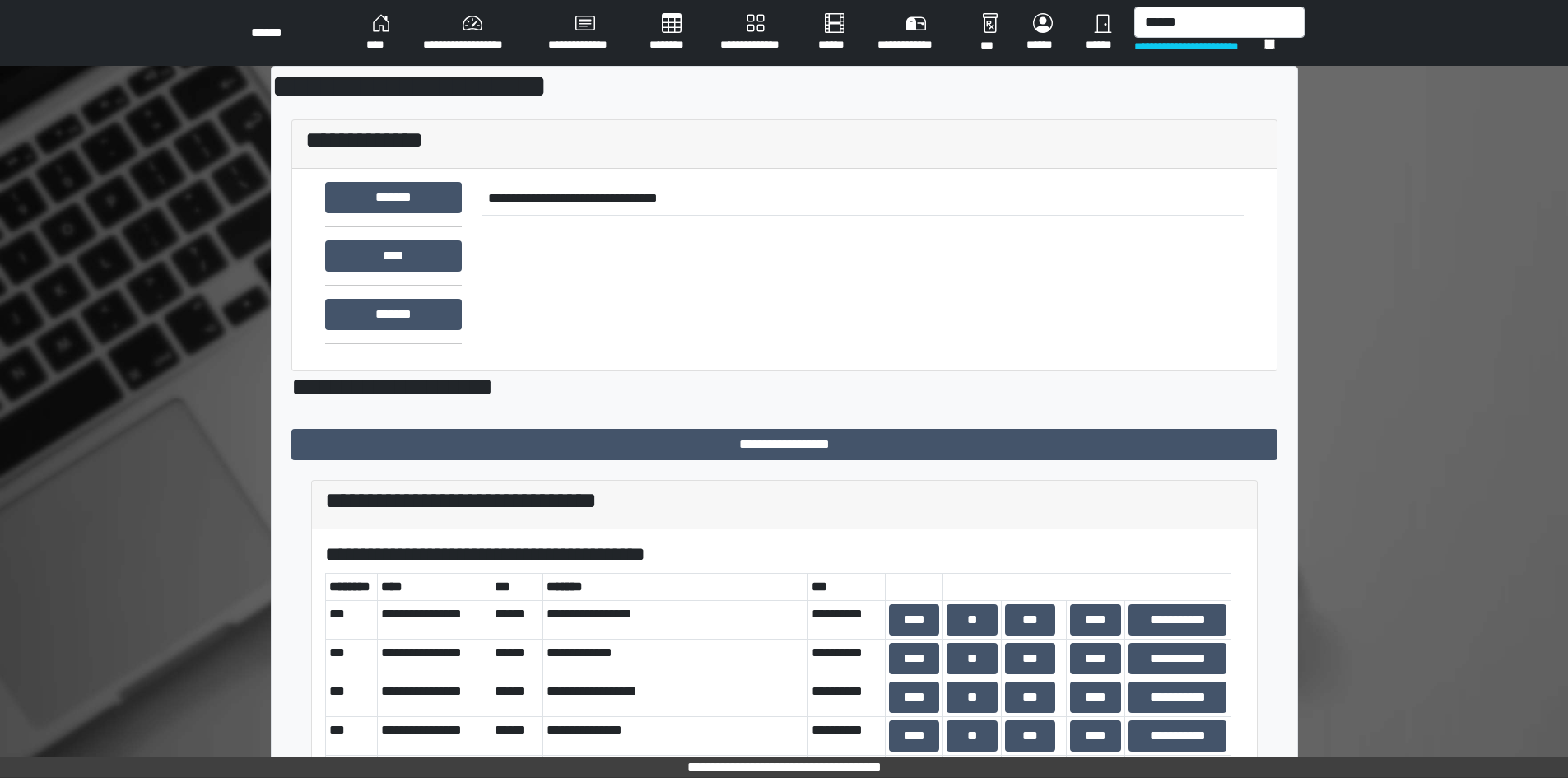 click on "**********" at bounding box center [784, 33] 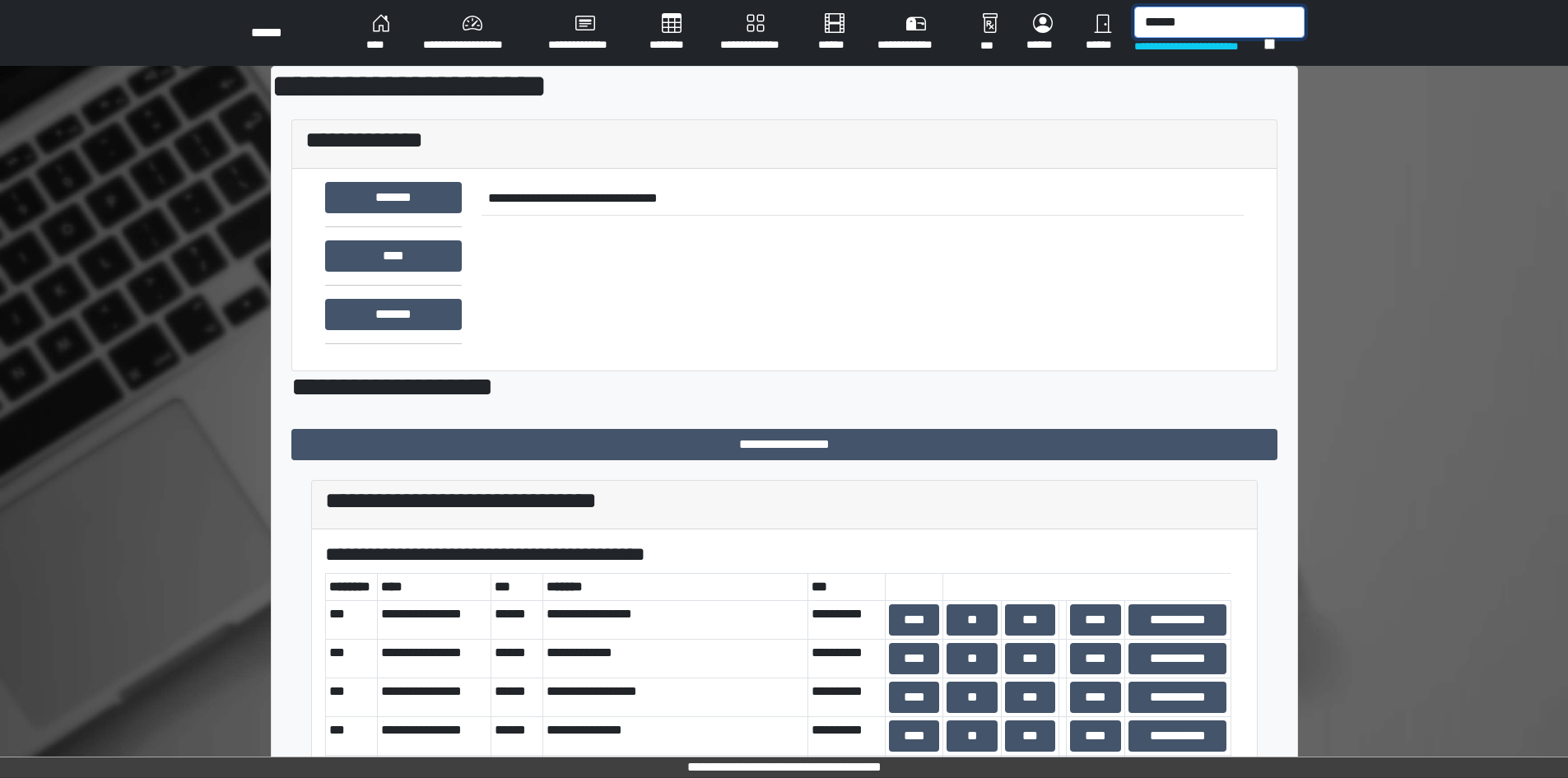 click on "******" at bounding box center [1219, 22] 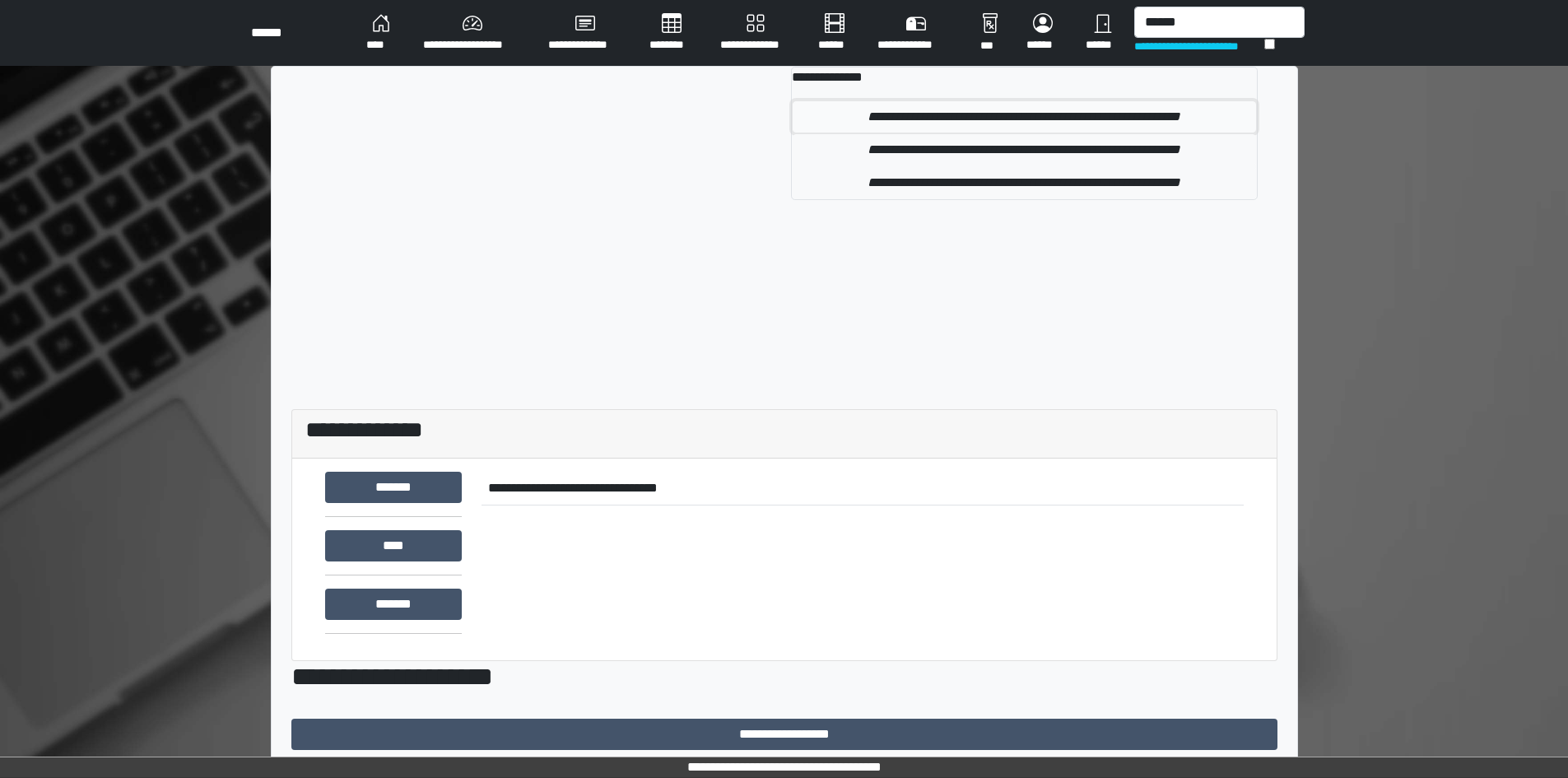 click on "**********" at bounding box center (1024, 117) 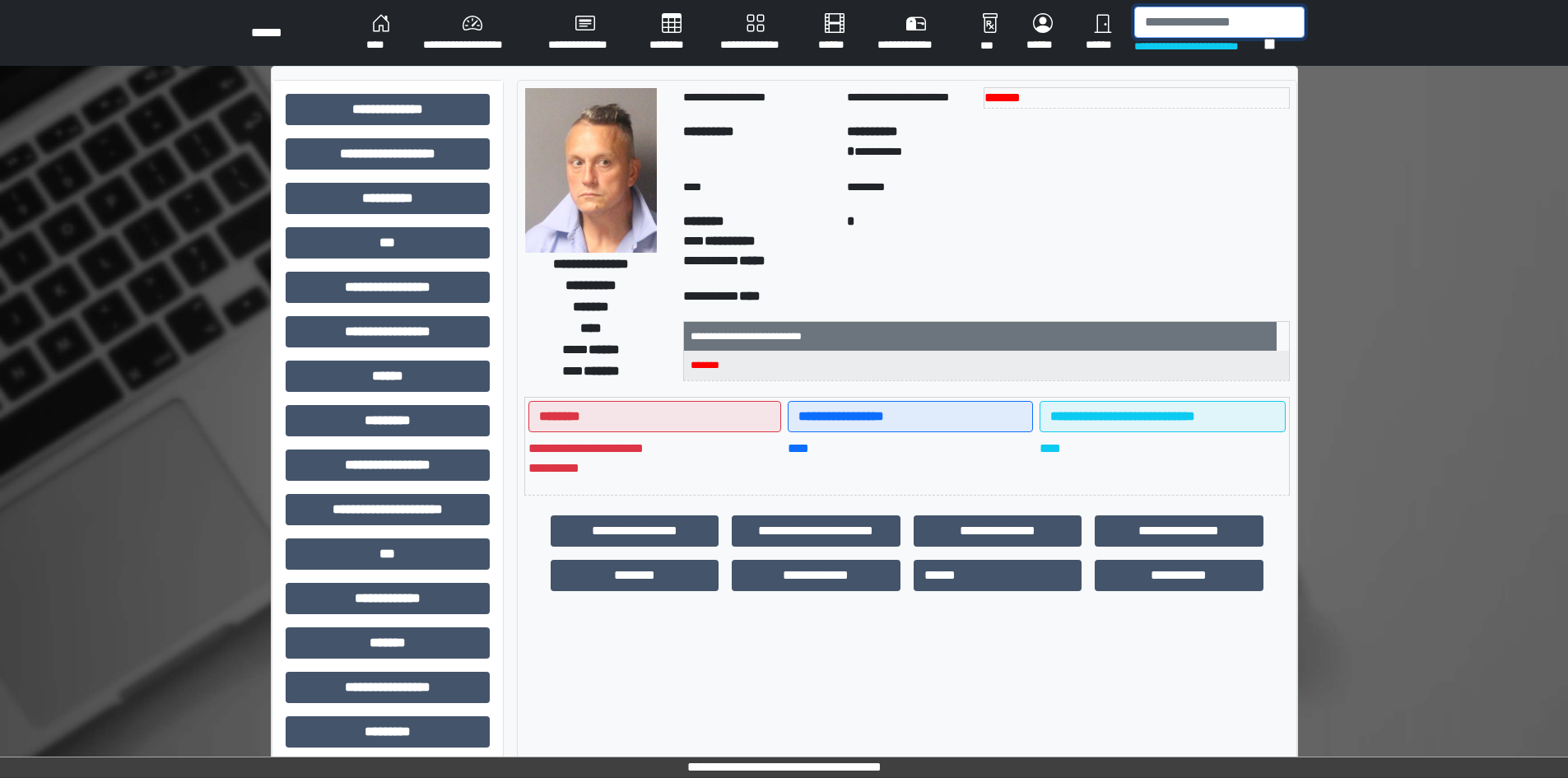 click at bounding box center [1219, 22] 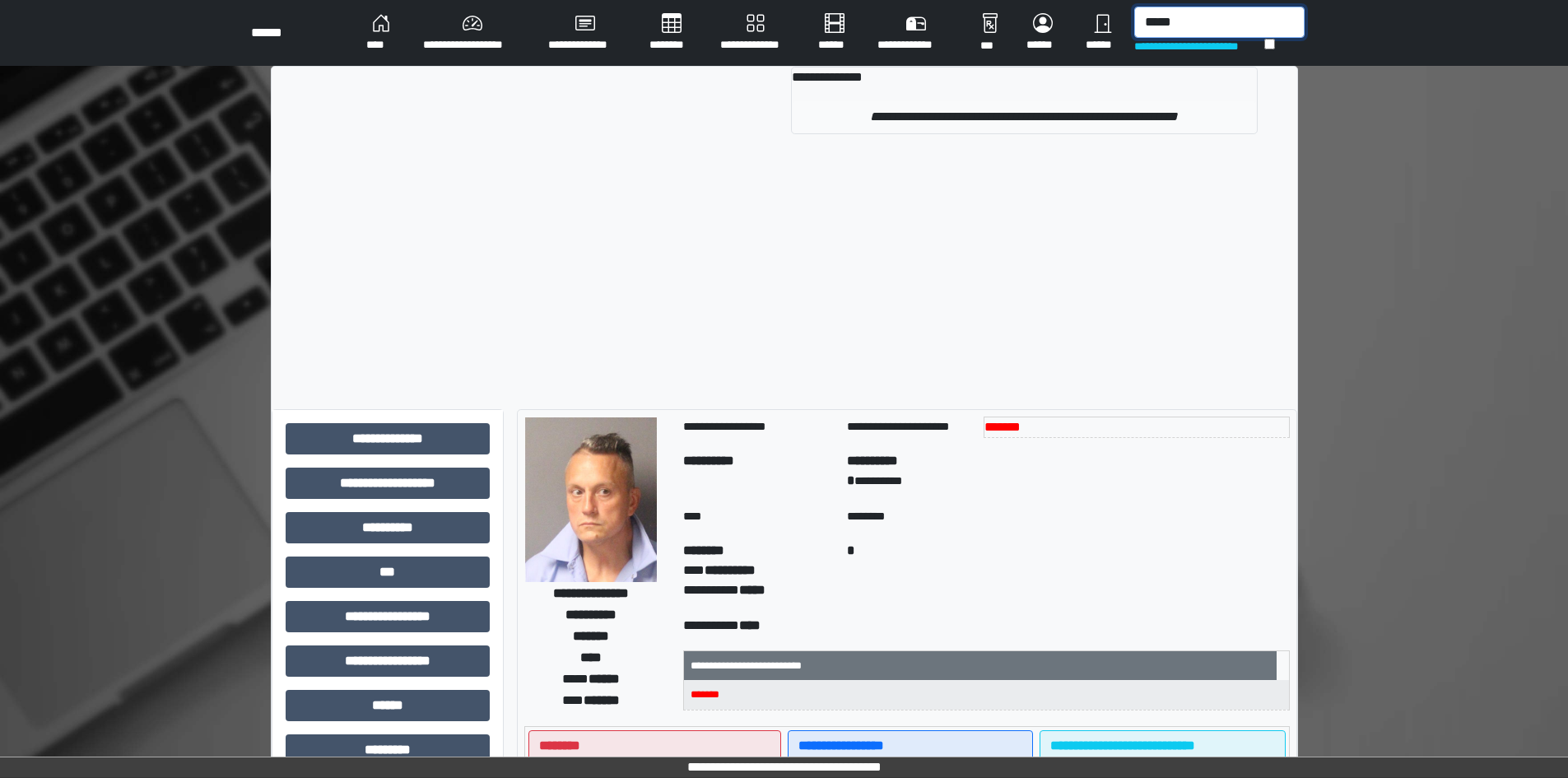 type on "*****" 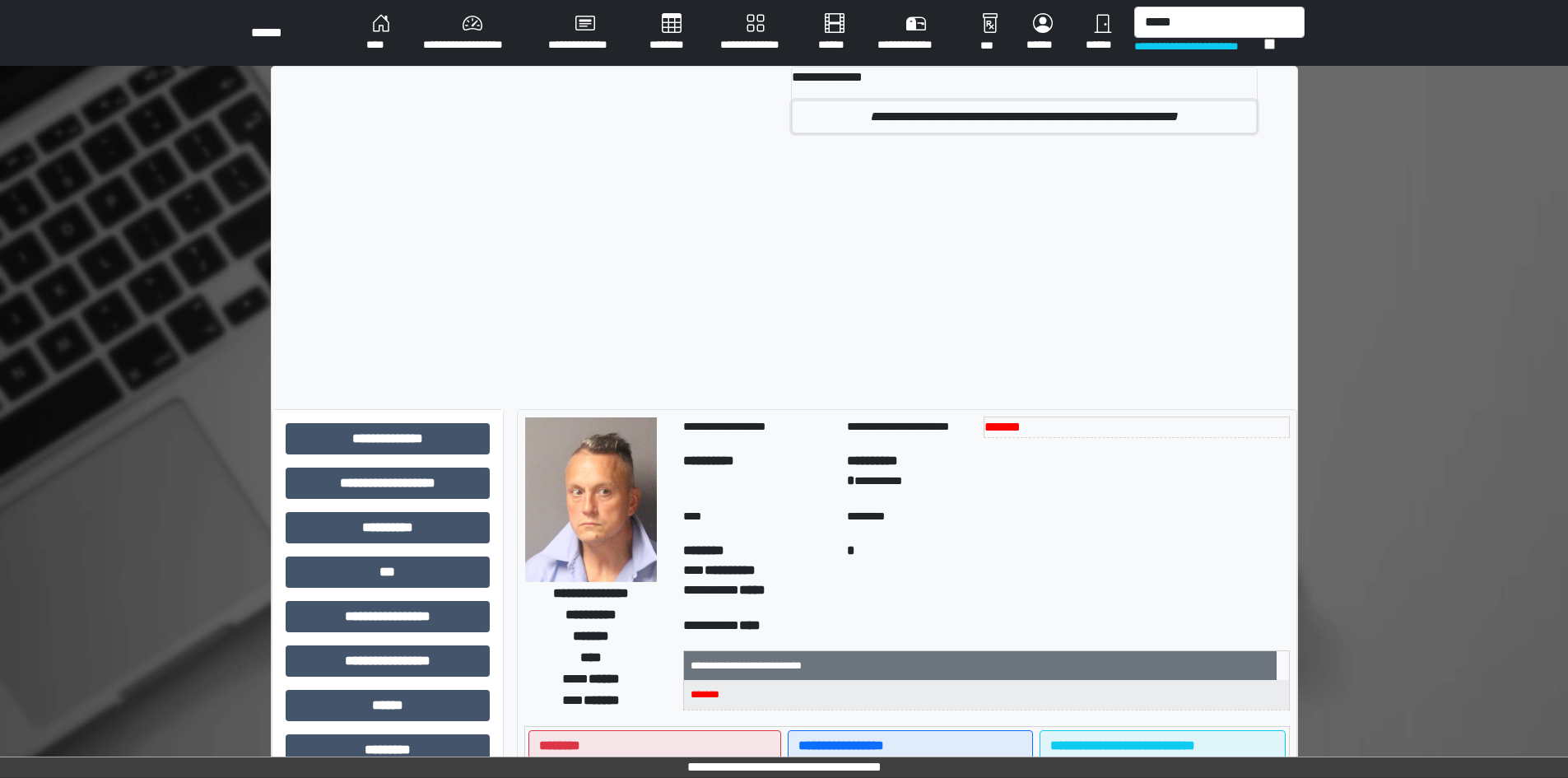 click on "**********" at bounding box center (1024, 117) 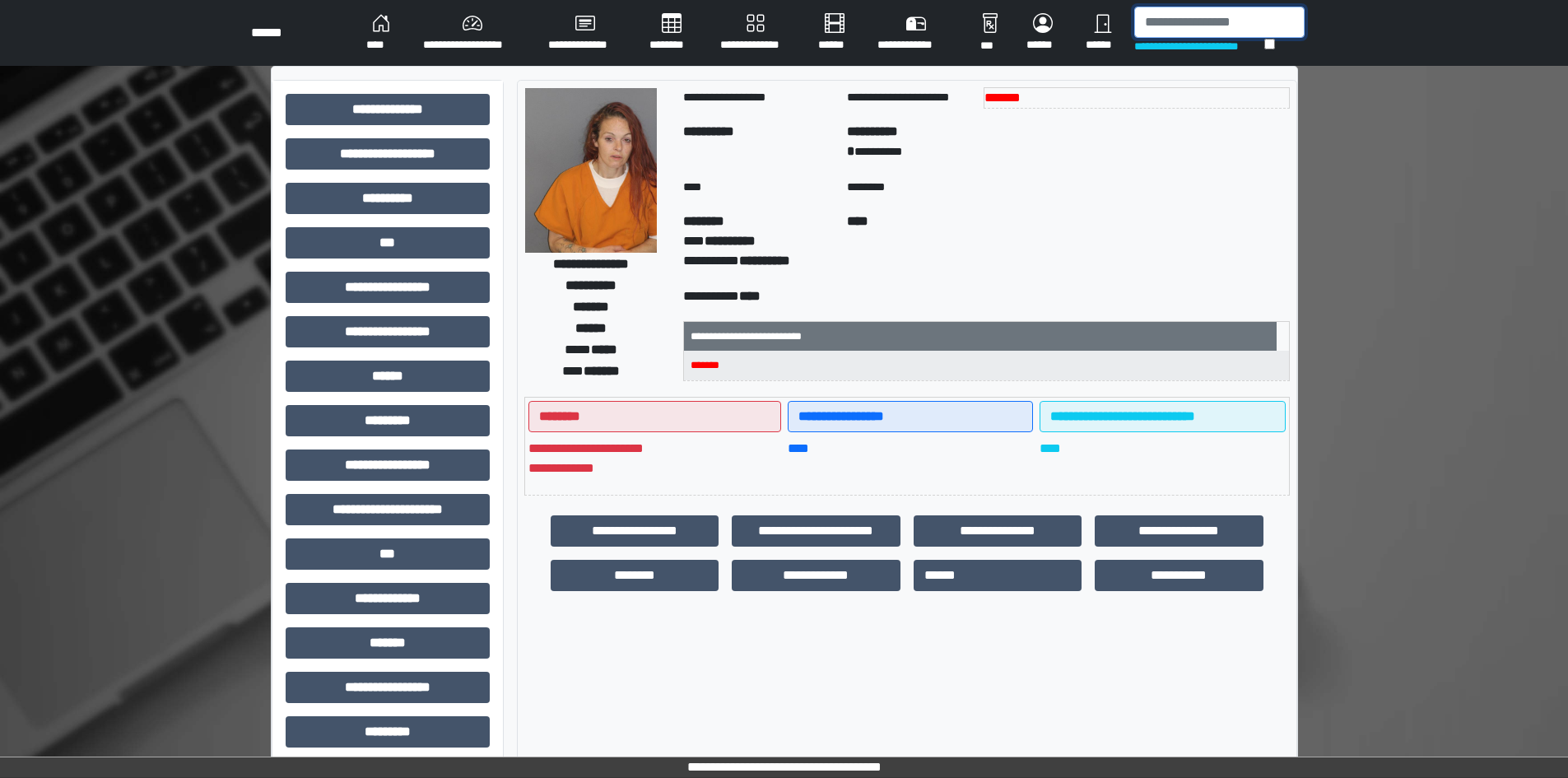 click at bounding box center [1219, 22] 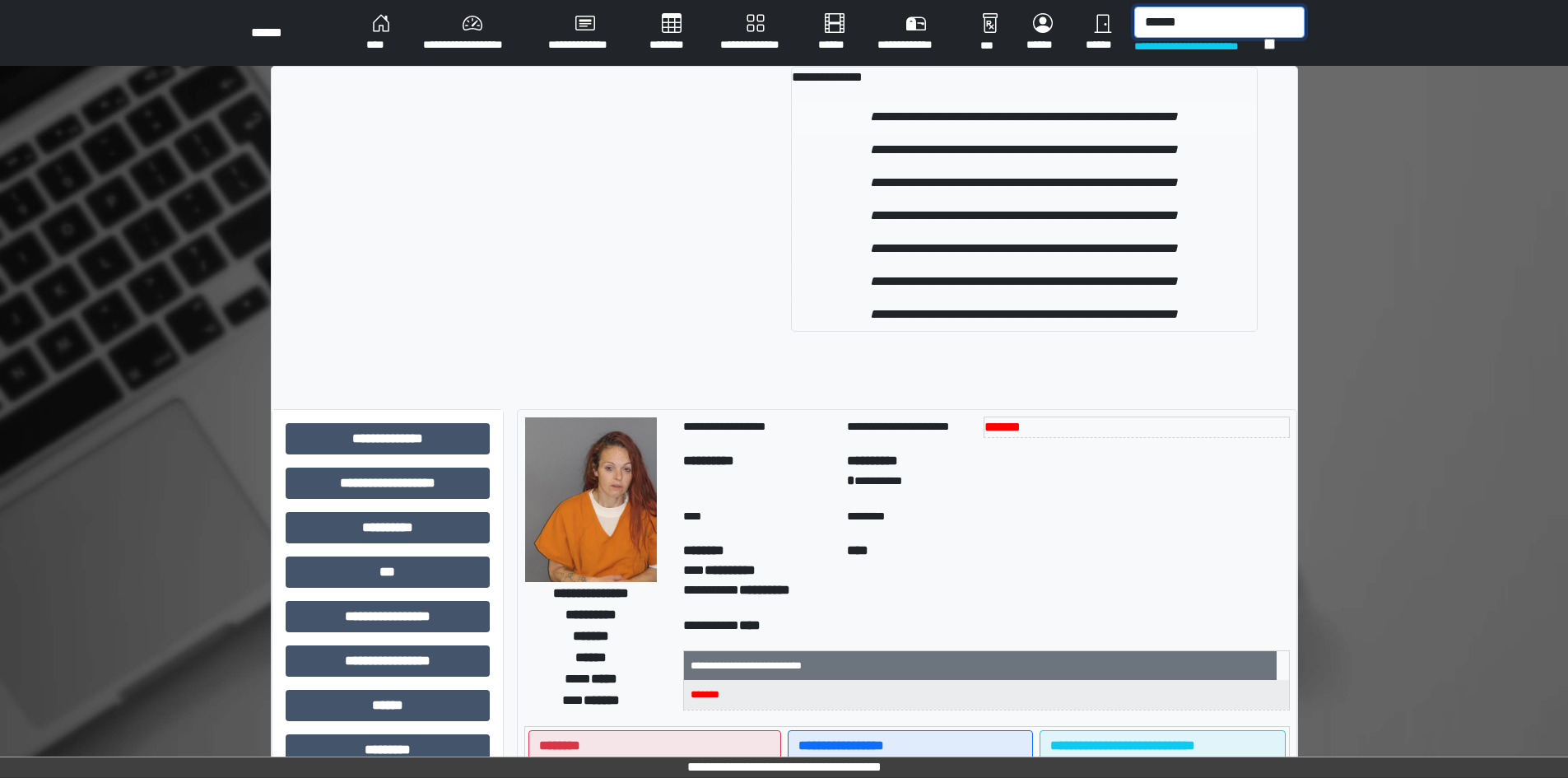 type on "******" 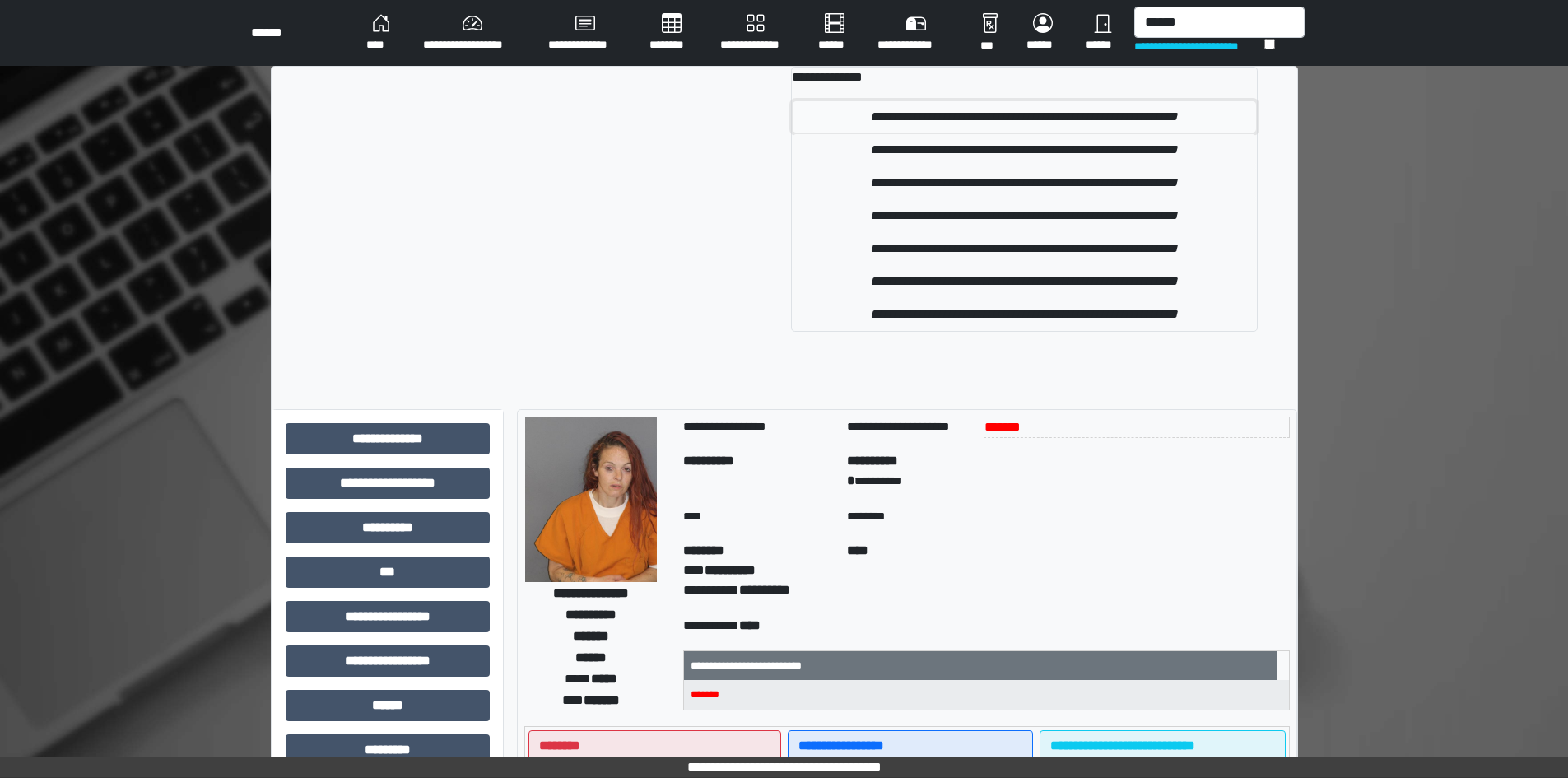 click on "**********" at bounding box center (1024, 117) 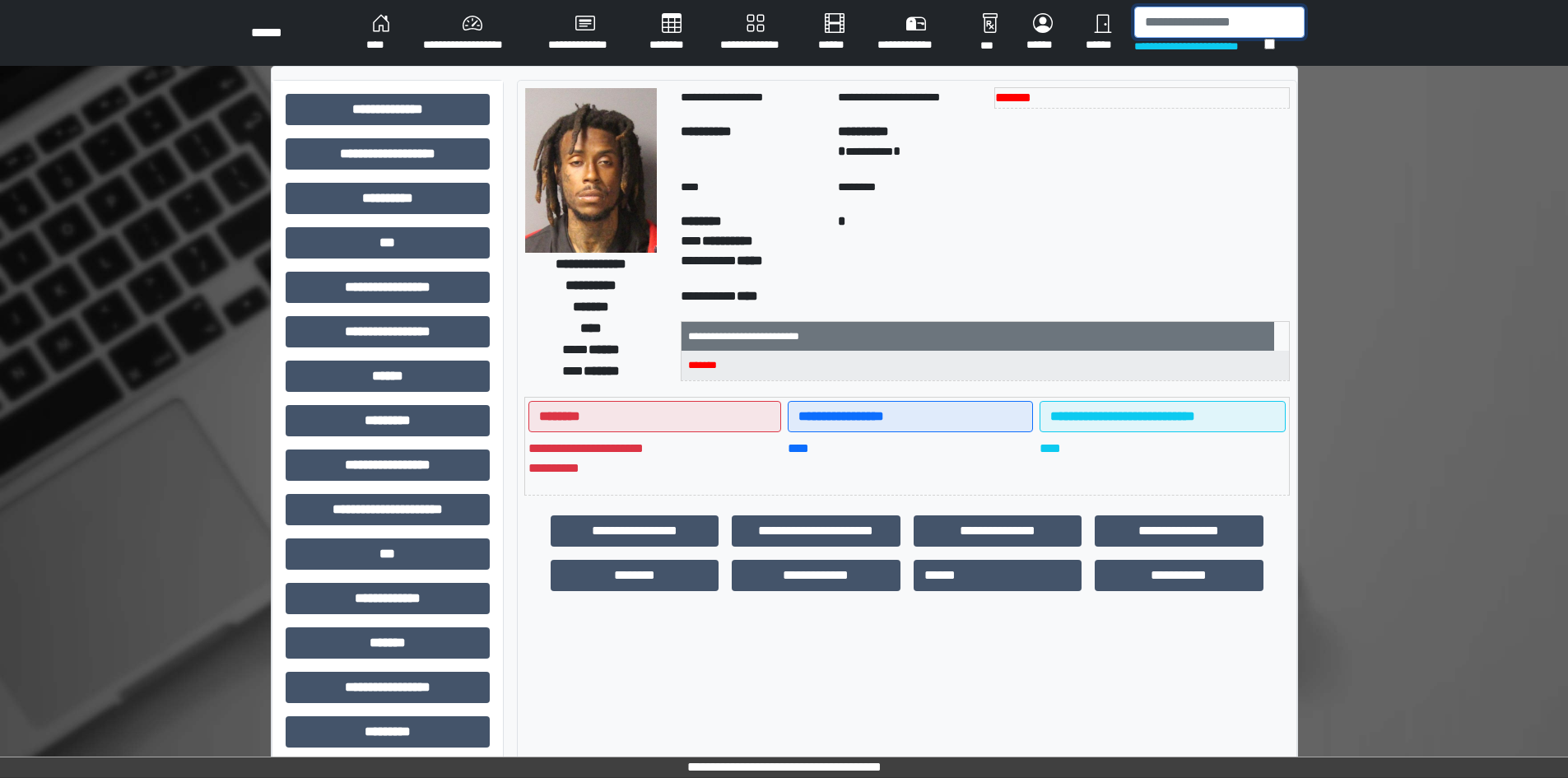 click at bounding box center (1219, 22) 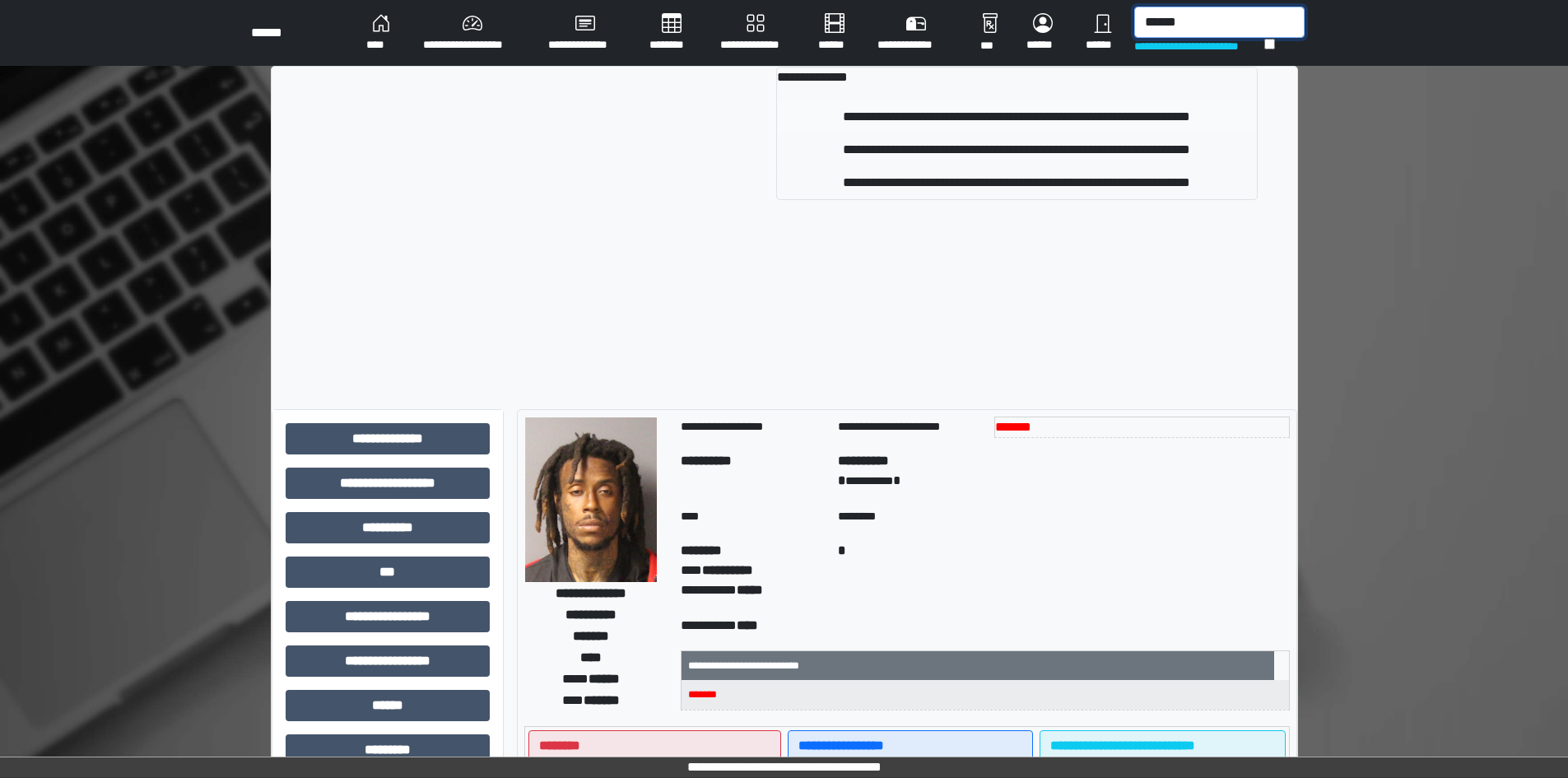 type on "******" 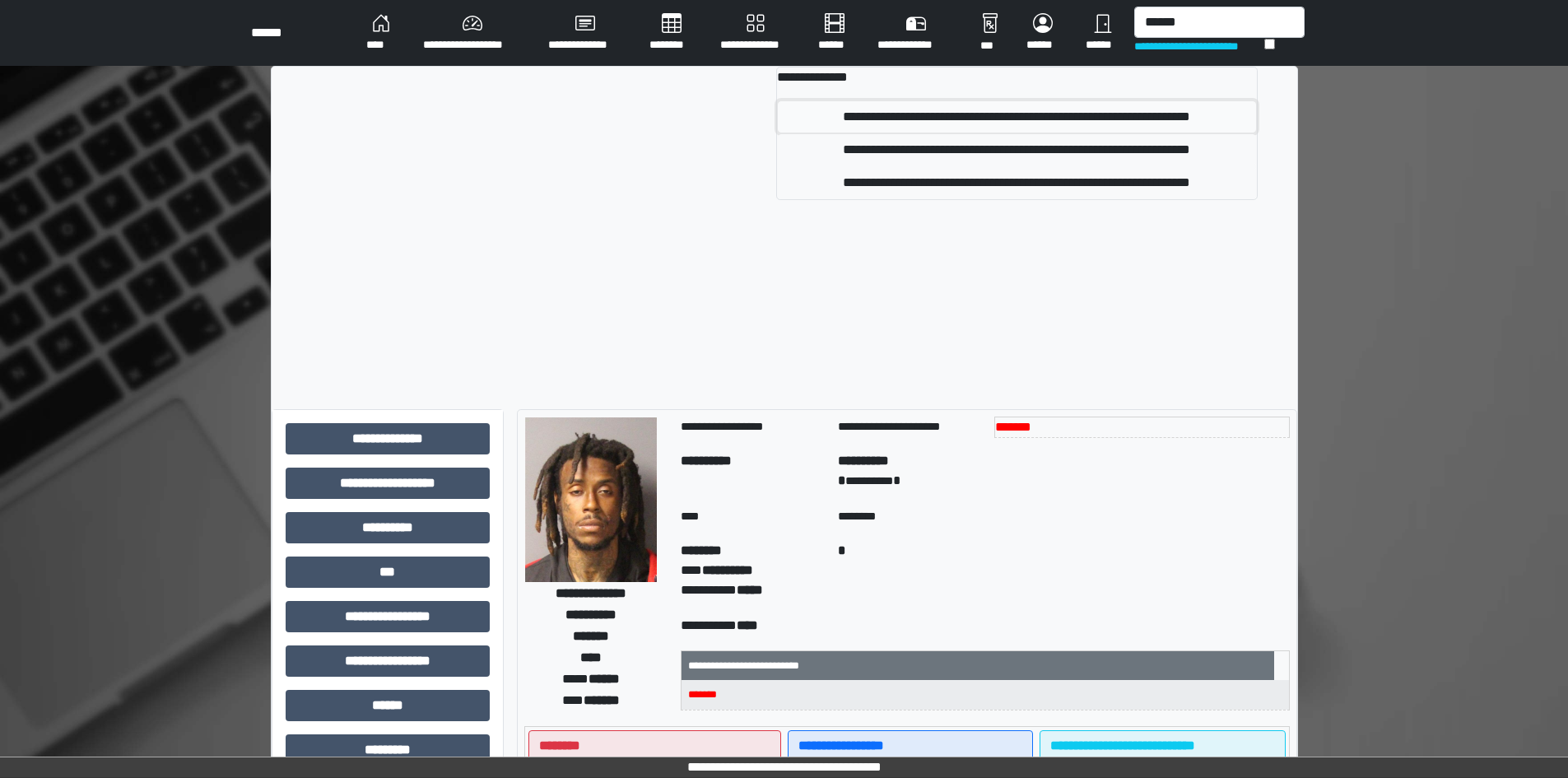click on "**********" at bounding box center (1017, 117) 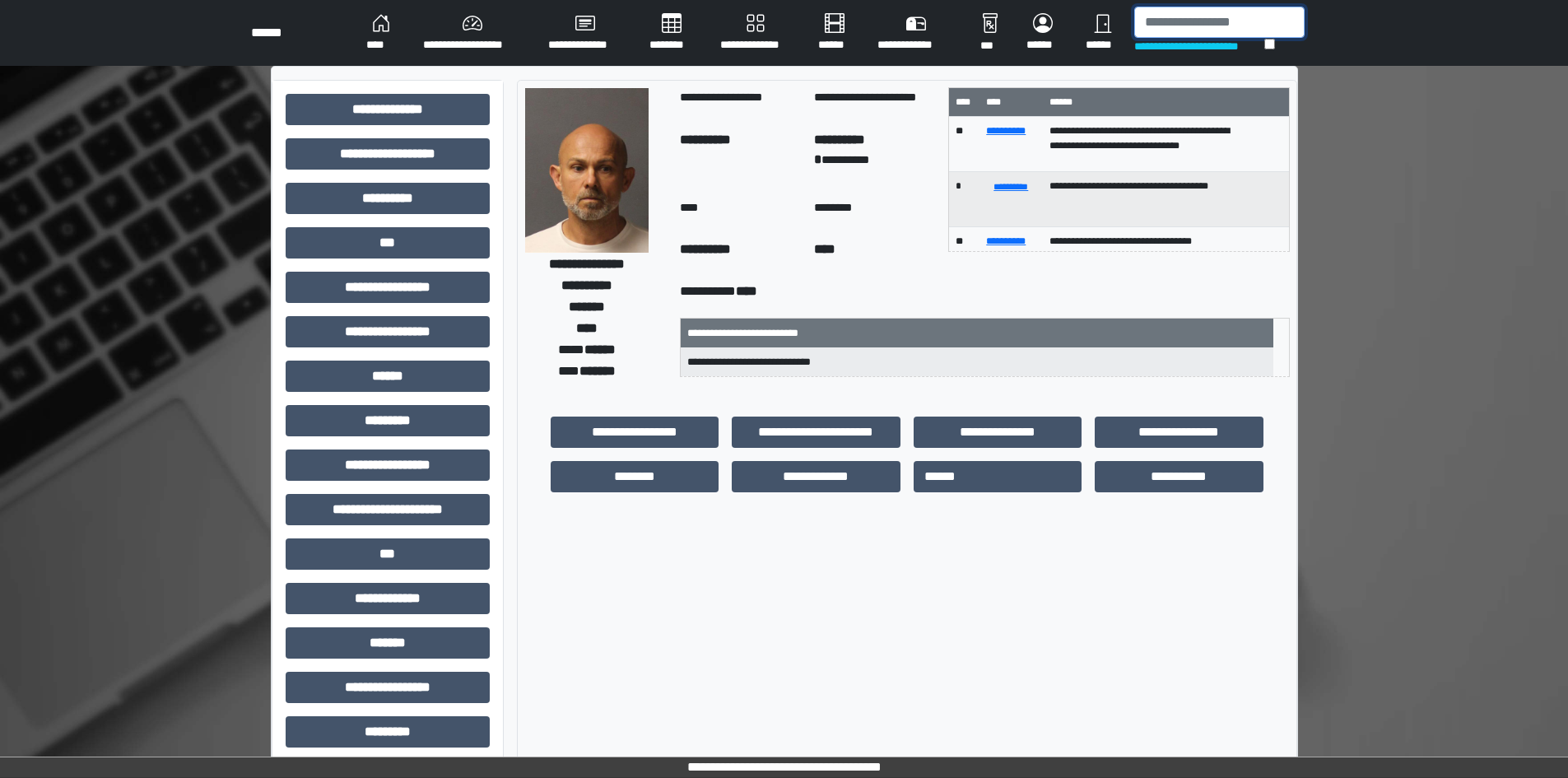 click at bounding box center [1219, 22] 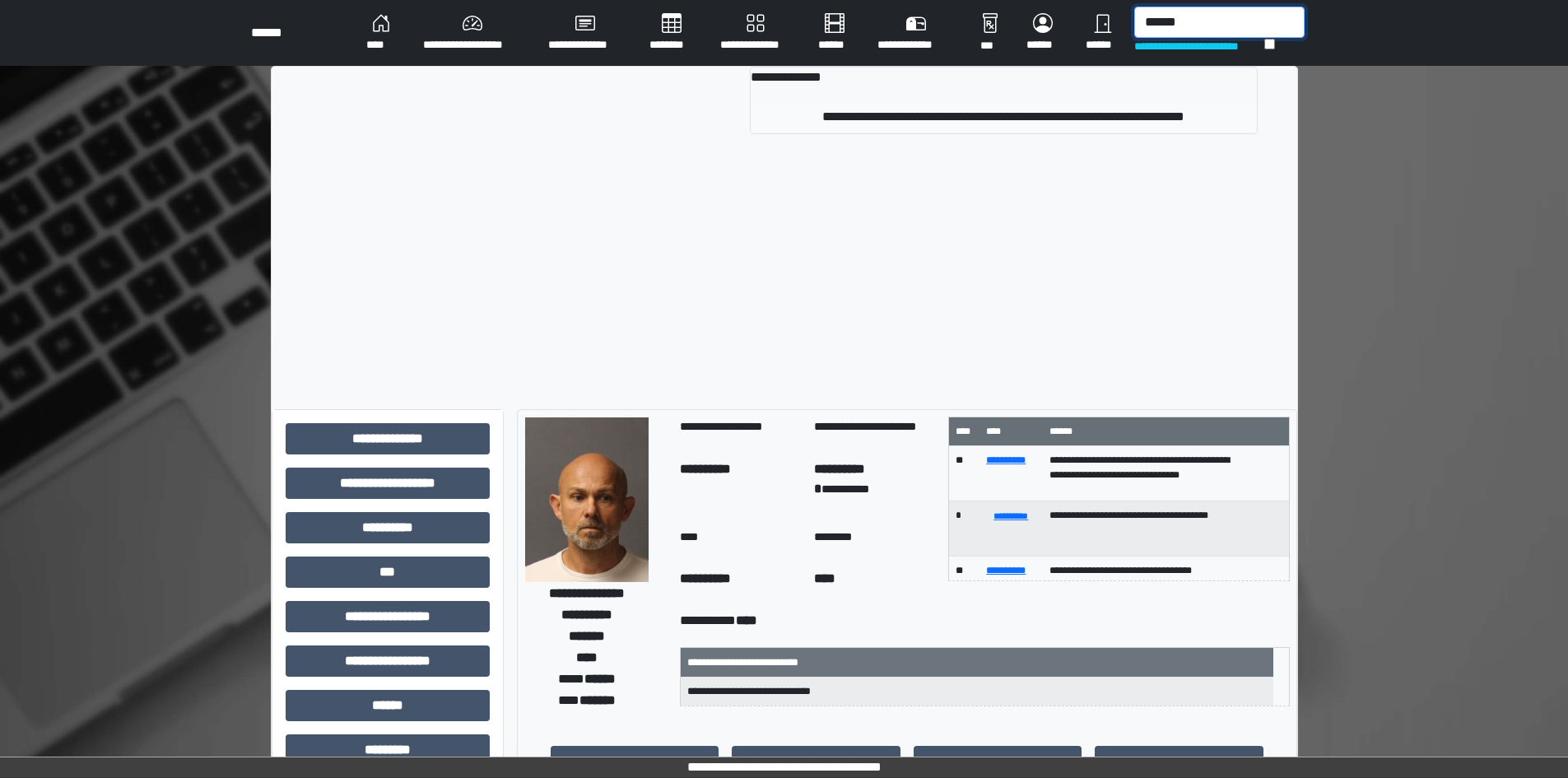 type on "******" 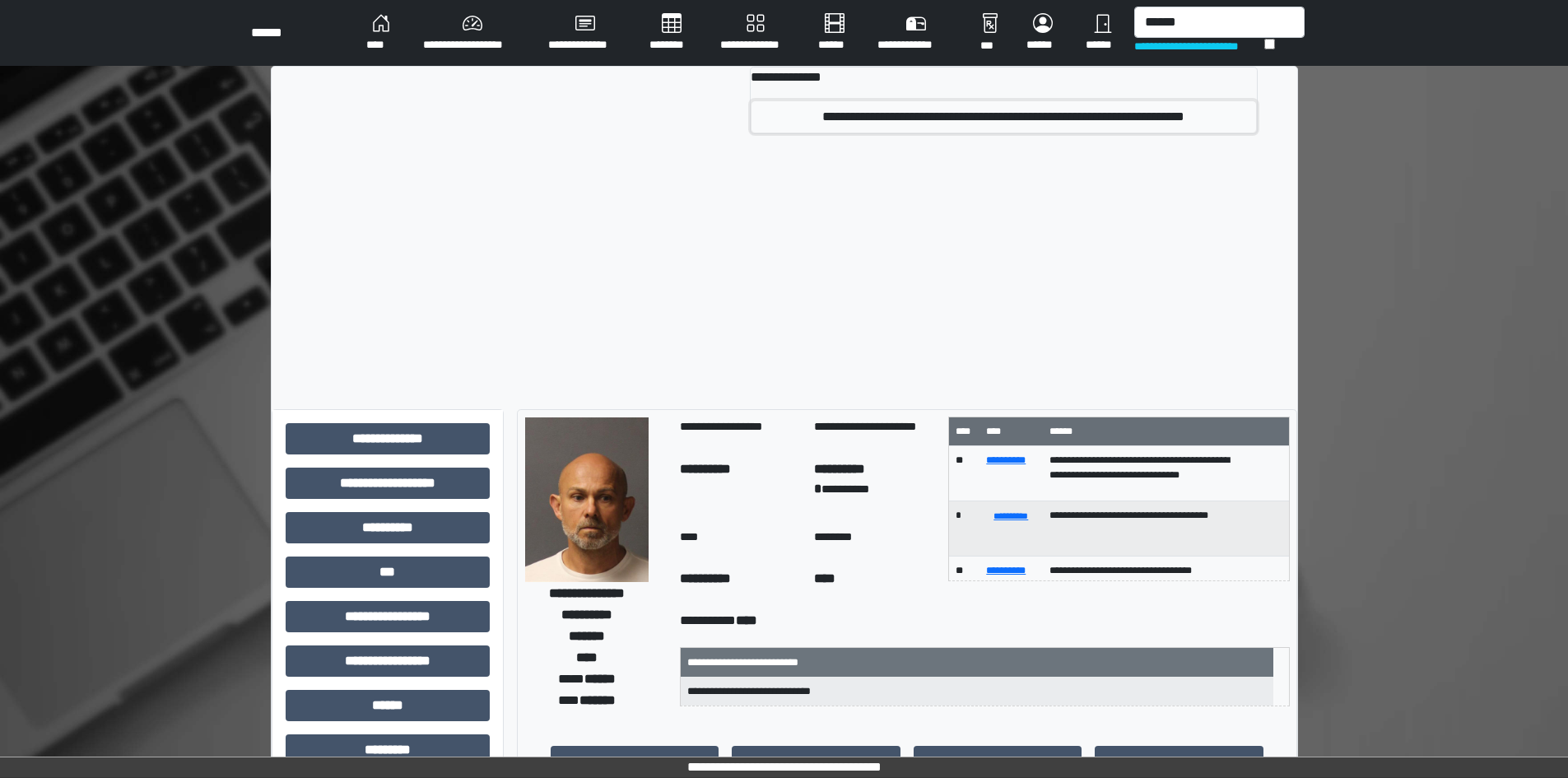click on "**********" at bounding box center (1003, 117) 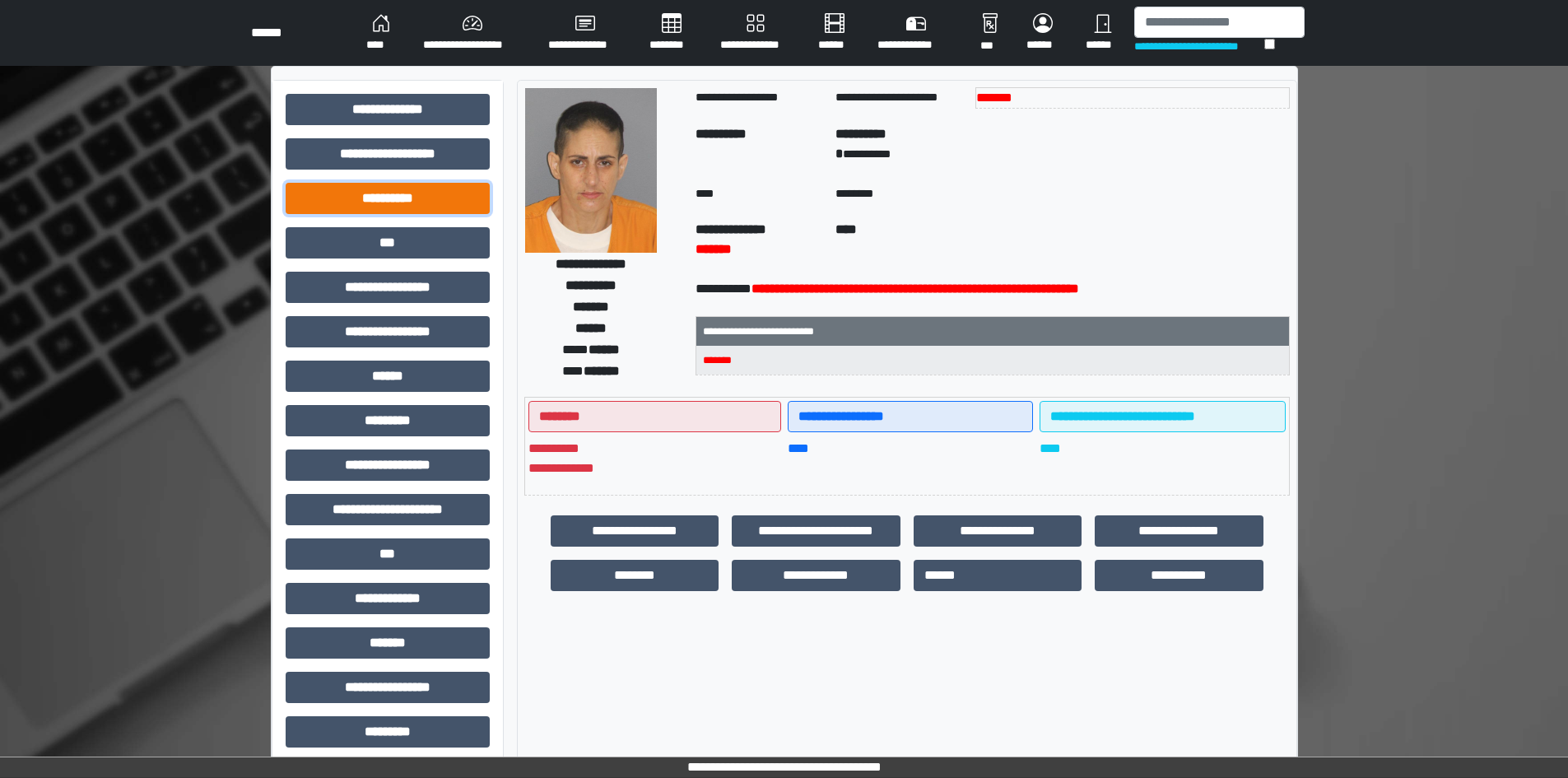 click on "**********" at bounding box center [388, 198] 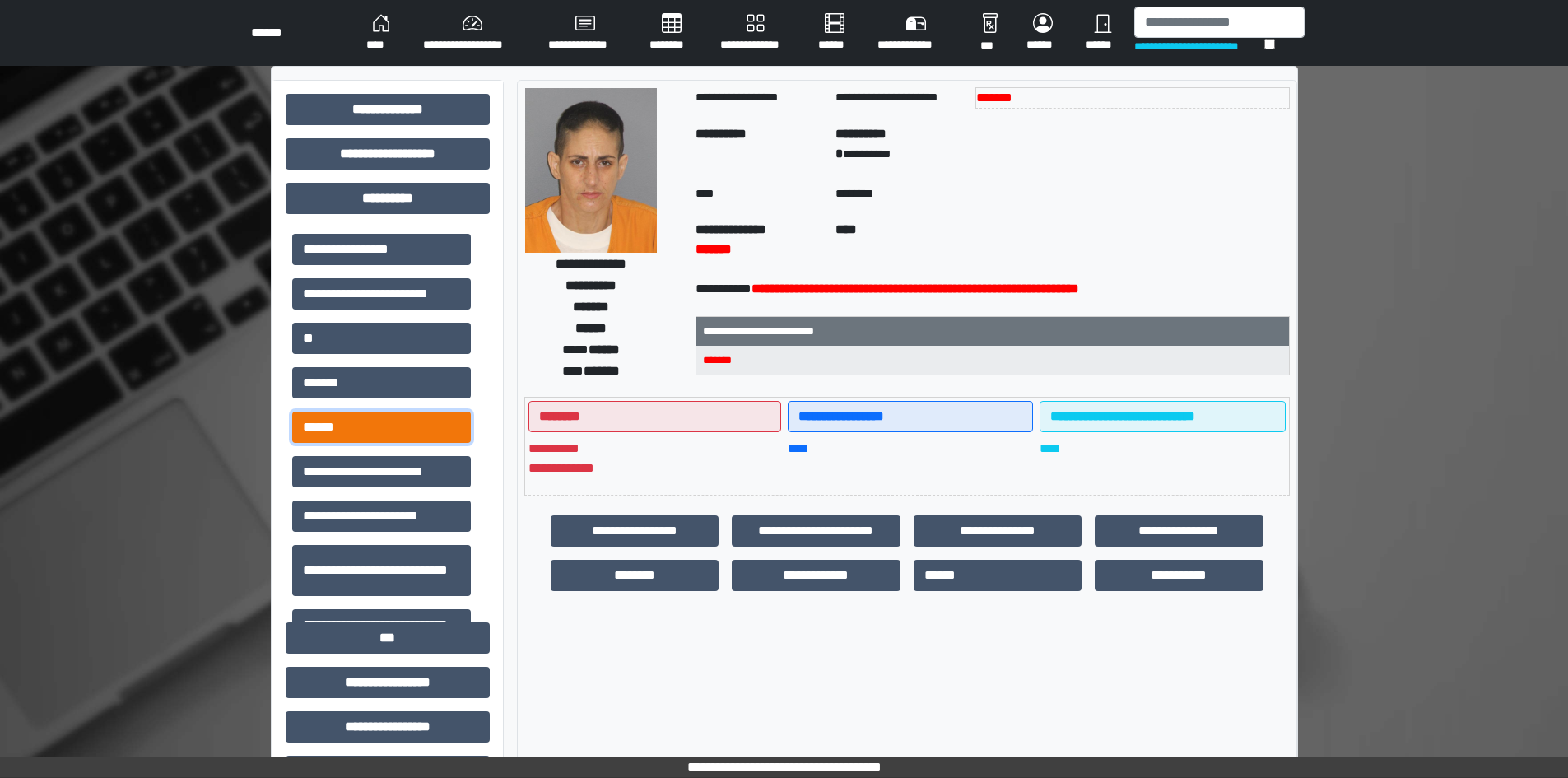 click on "******" at bounding box center (381, 427) 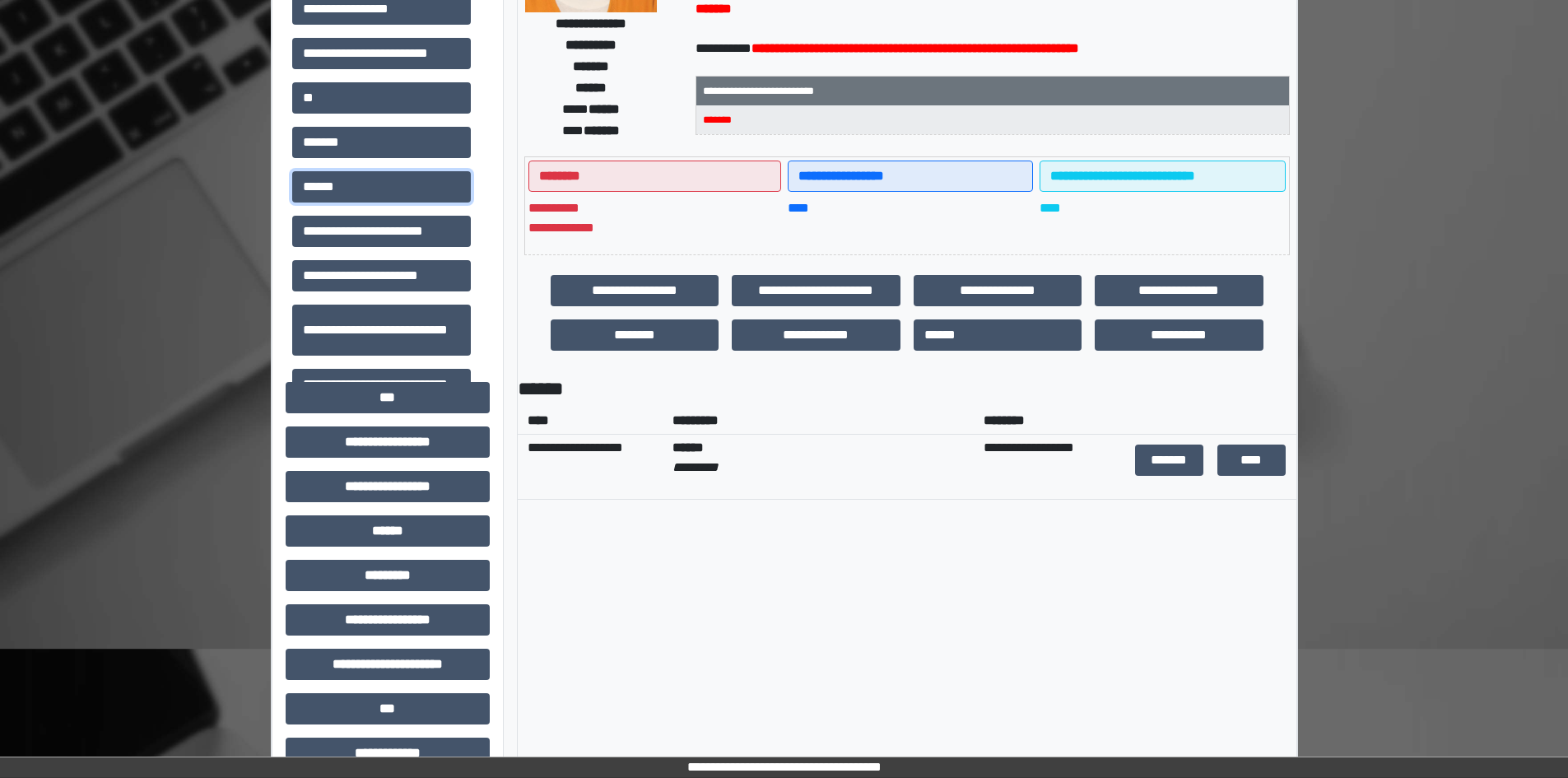 scroll, scrollTop: 247, scrollLeft: 0, axis: vertical 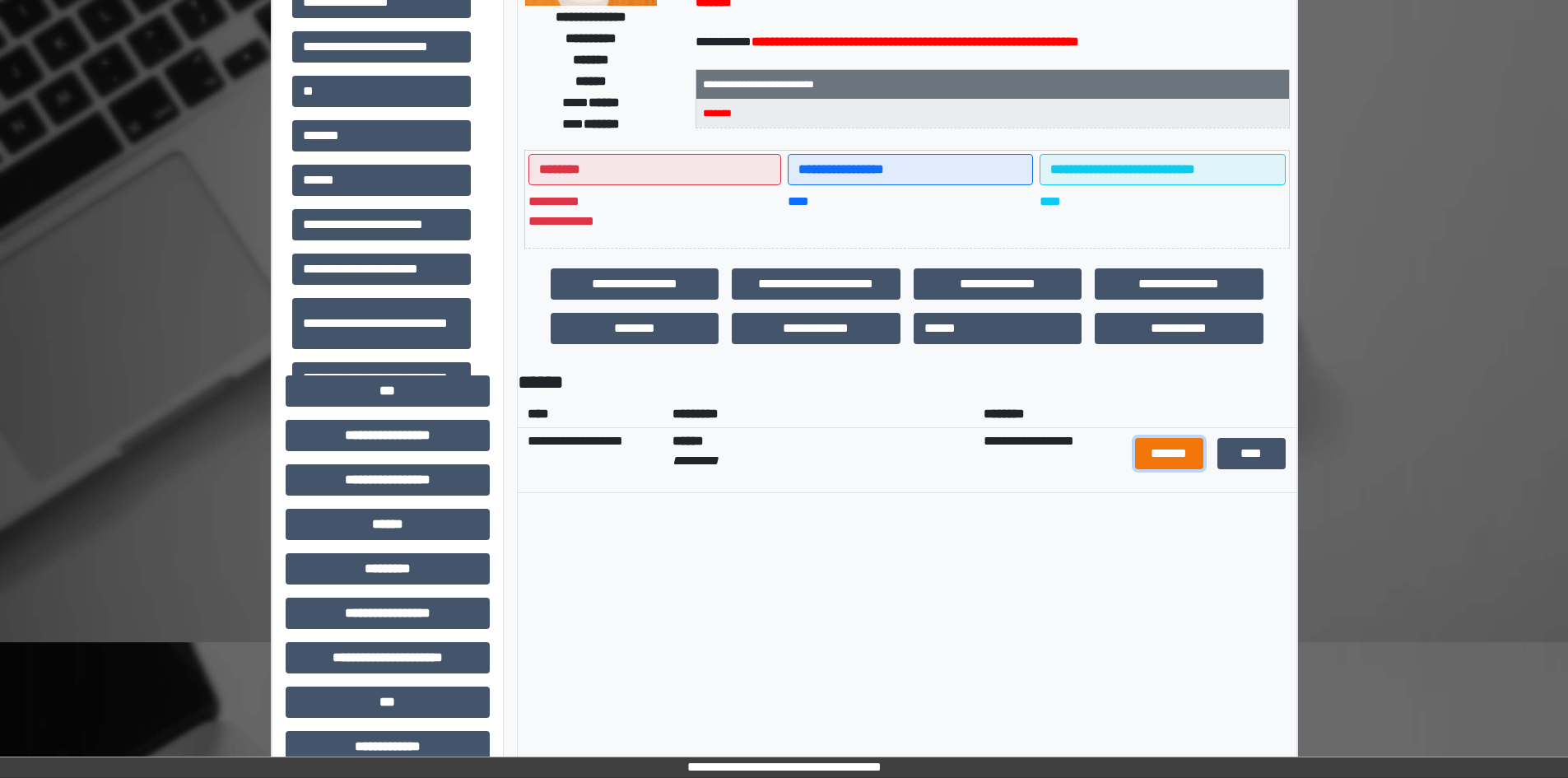 click on "*******" at bounding box center [1170, 454] 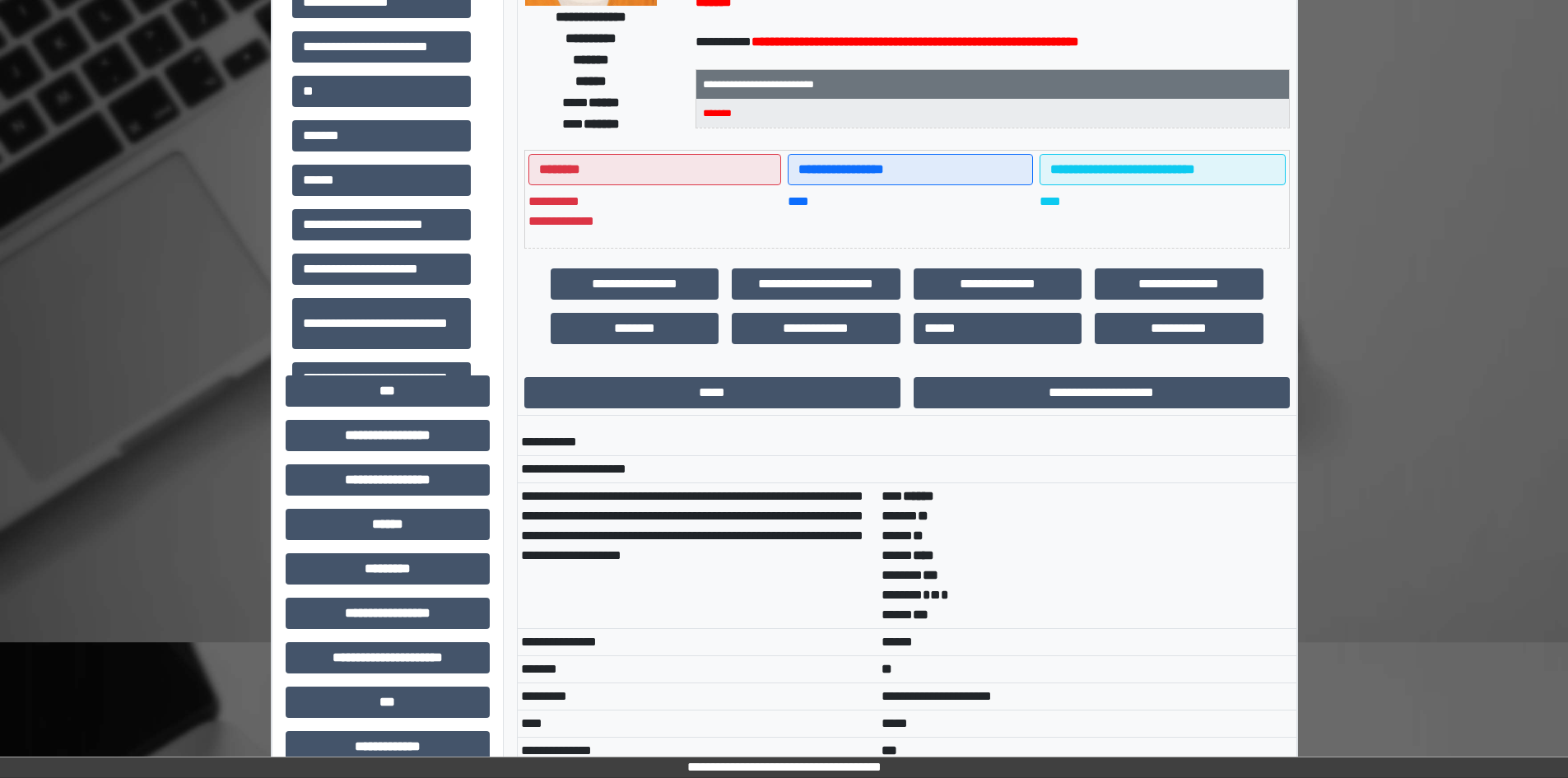scroll, scrollTop: 12, scrollLeft: 0, axis: vertical 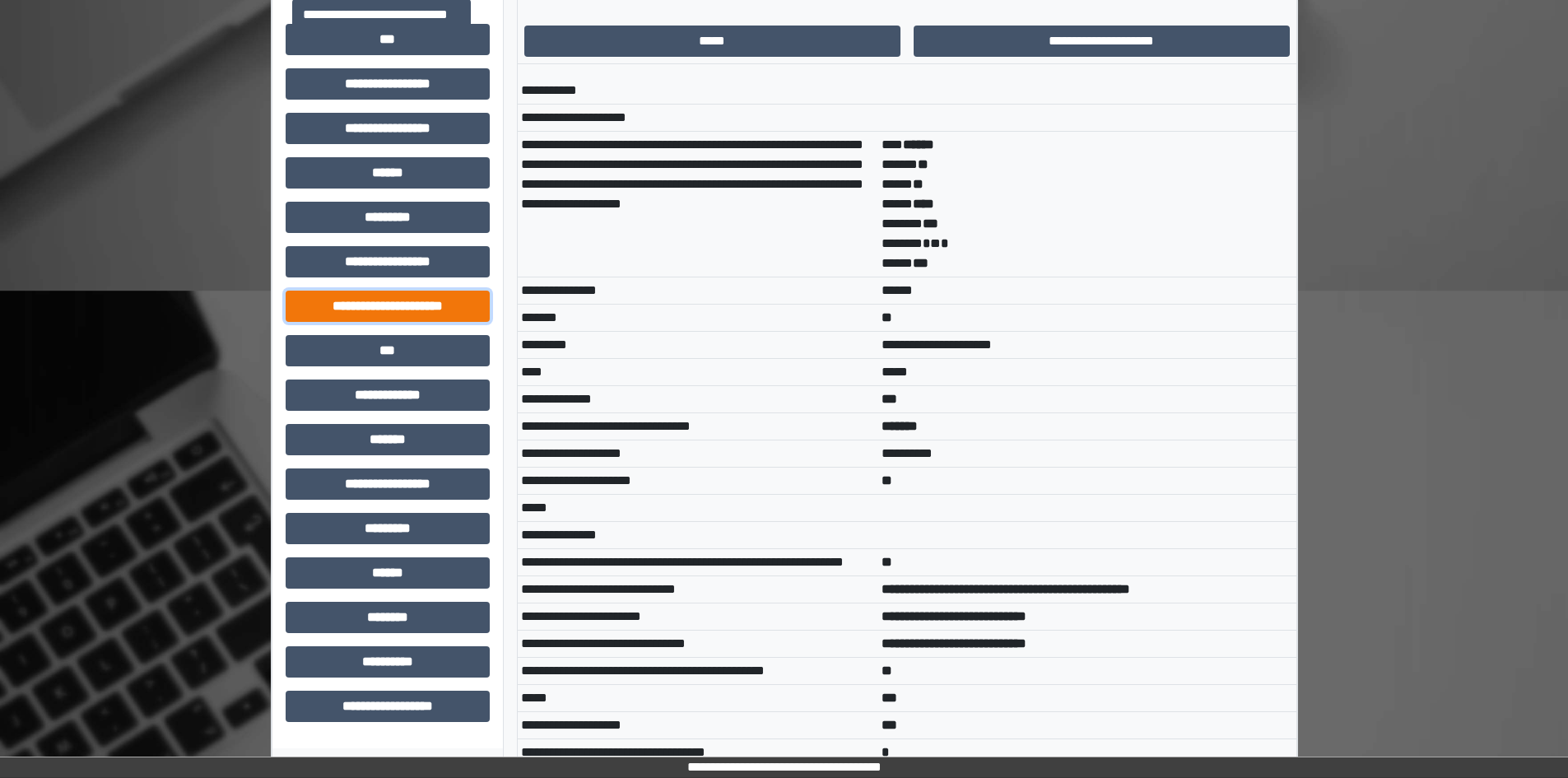 click on "**********" at bounding box center (388, 306) 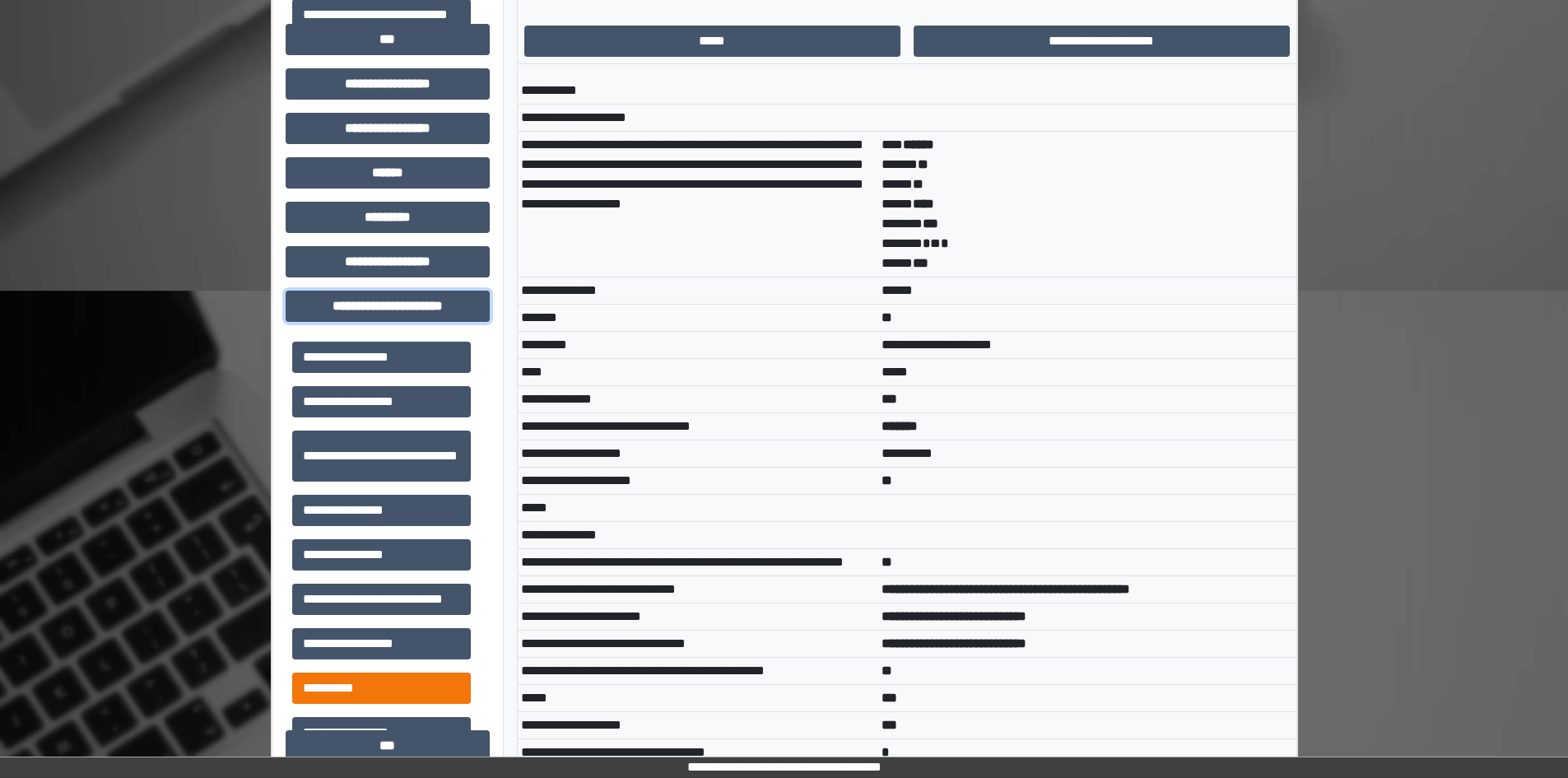 scroll, scrollTop: 38, scrollLeft: 0, axis: vertical 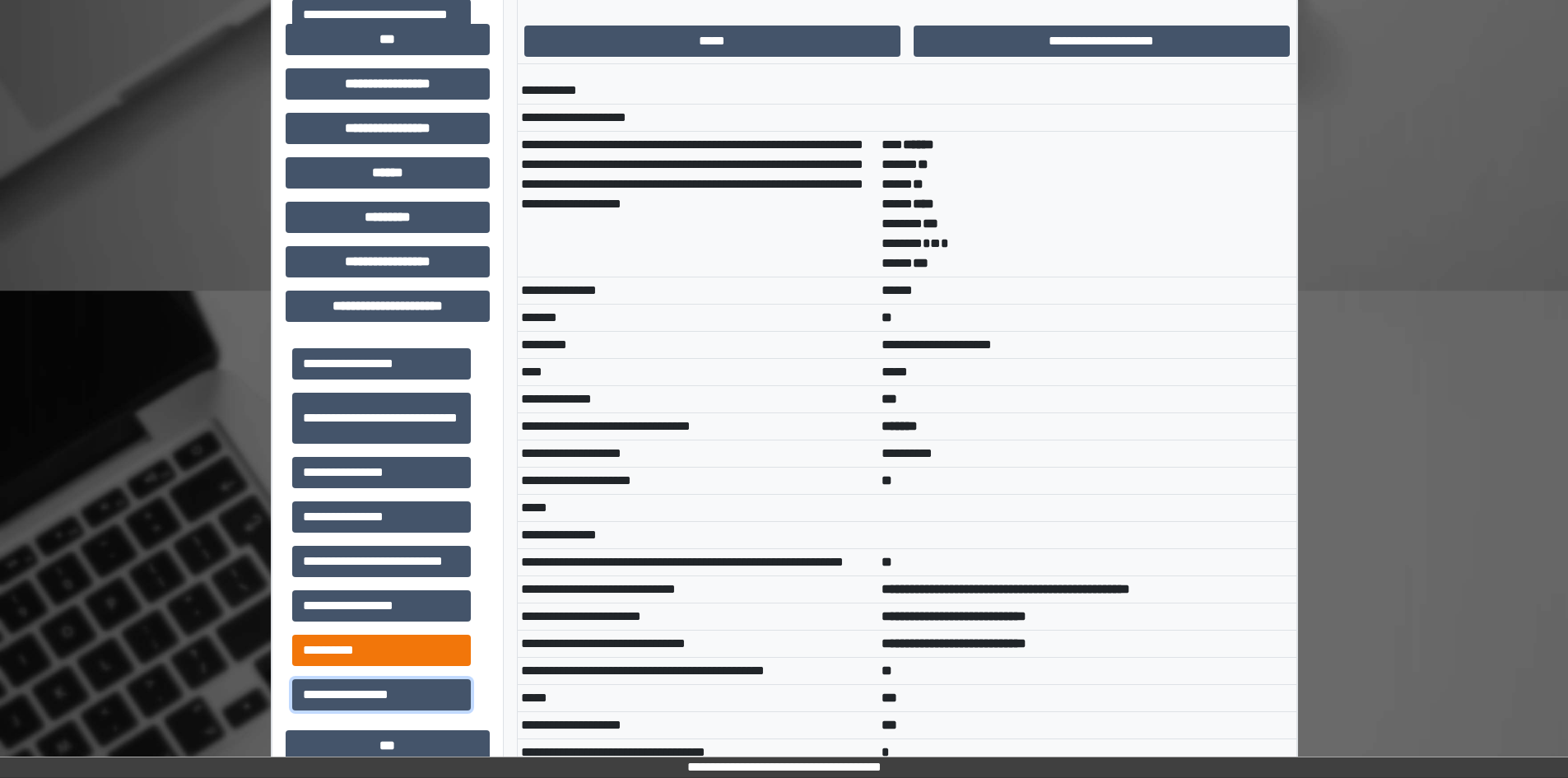click on "**********" at bounding box center [381, 695] 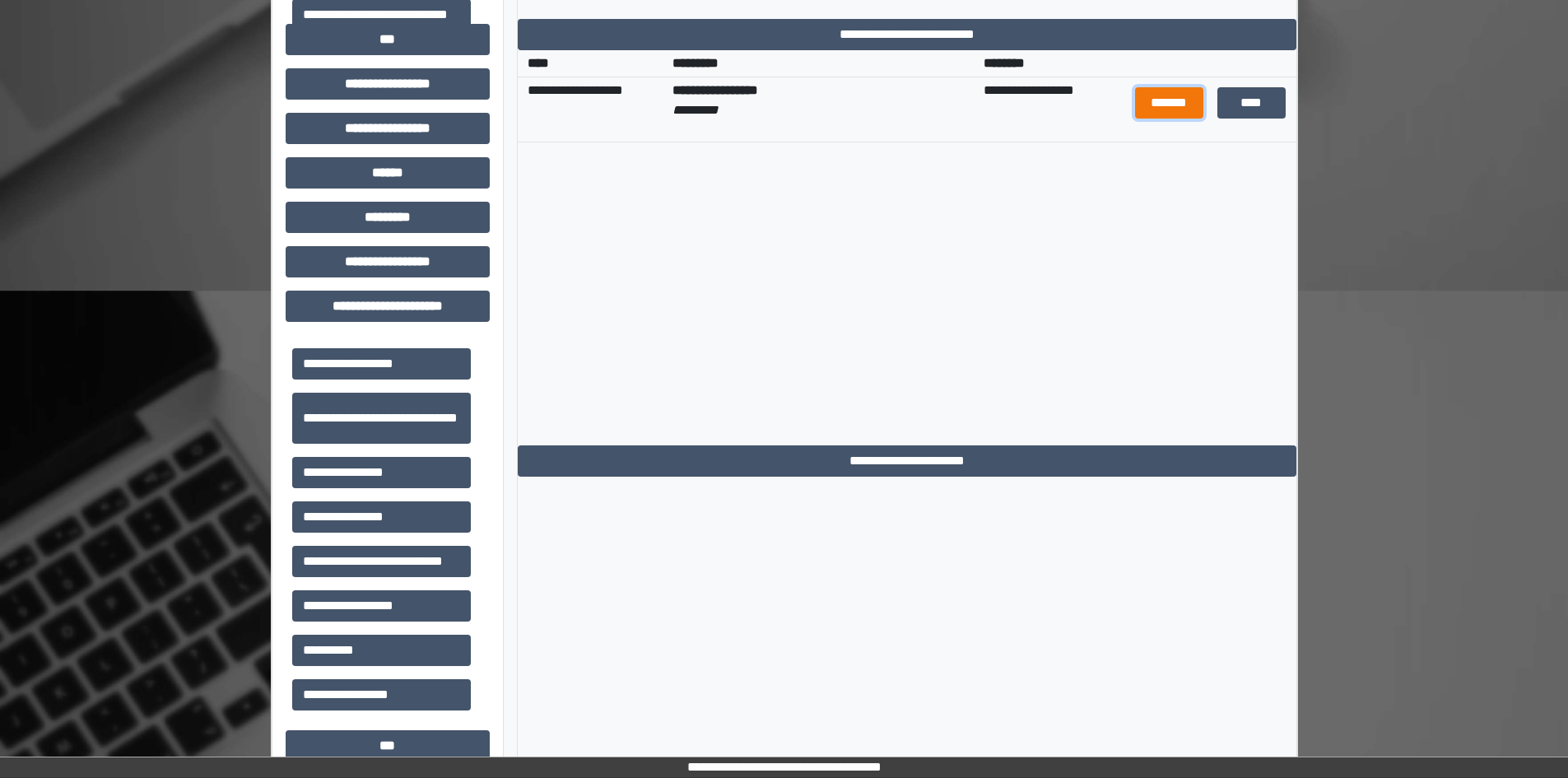 click on "*******" at bounding box center [1170, 103] 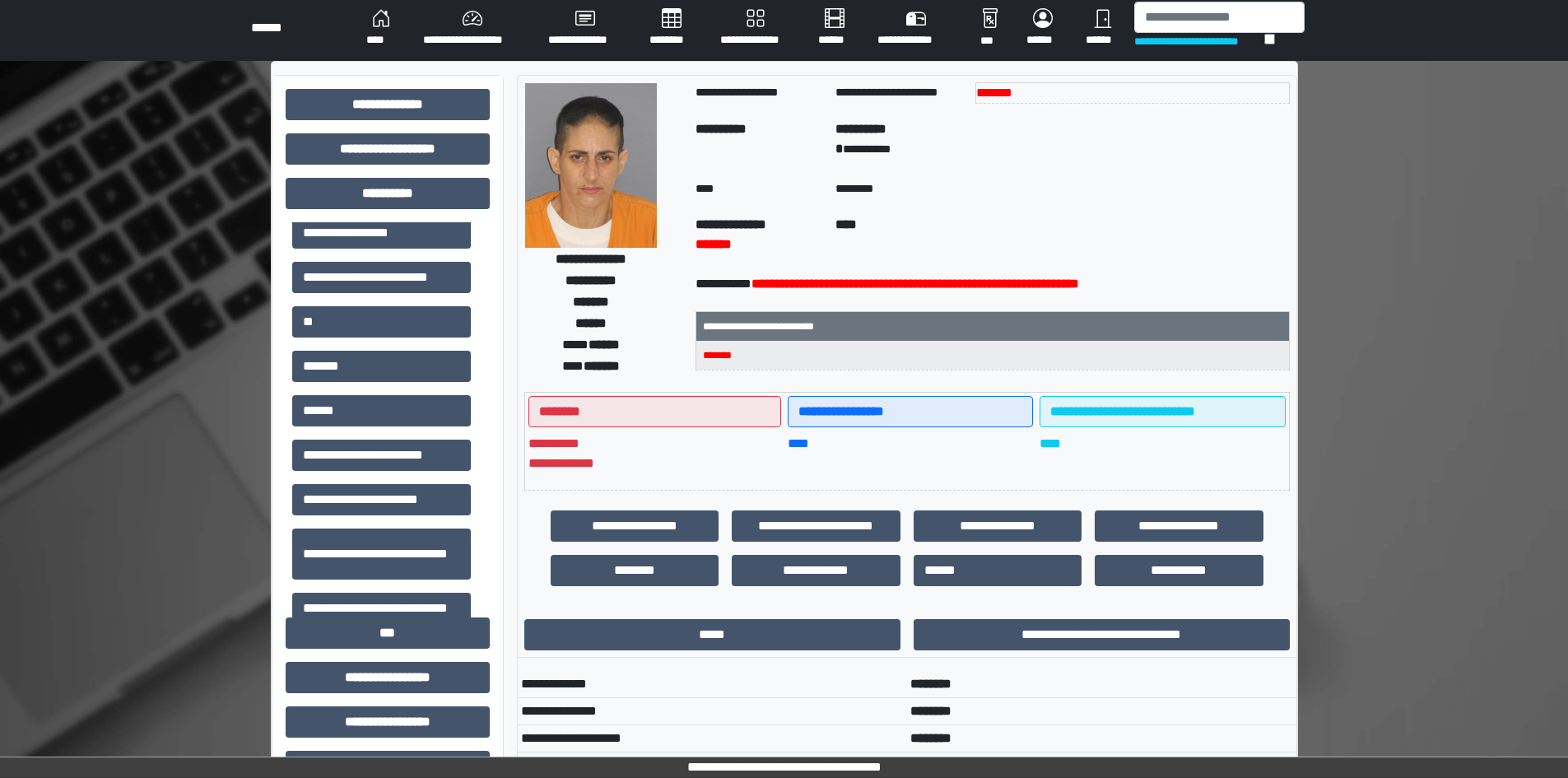 scroll, scrollTop: 0, scrollLeft: 0, axis: both 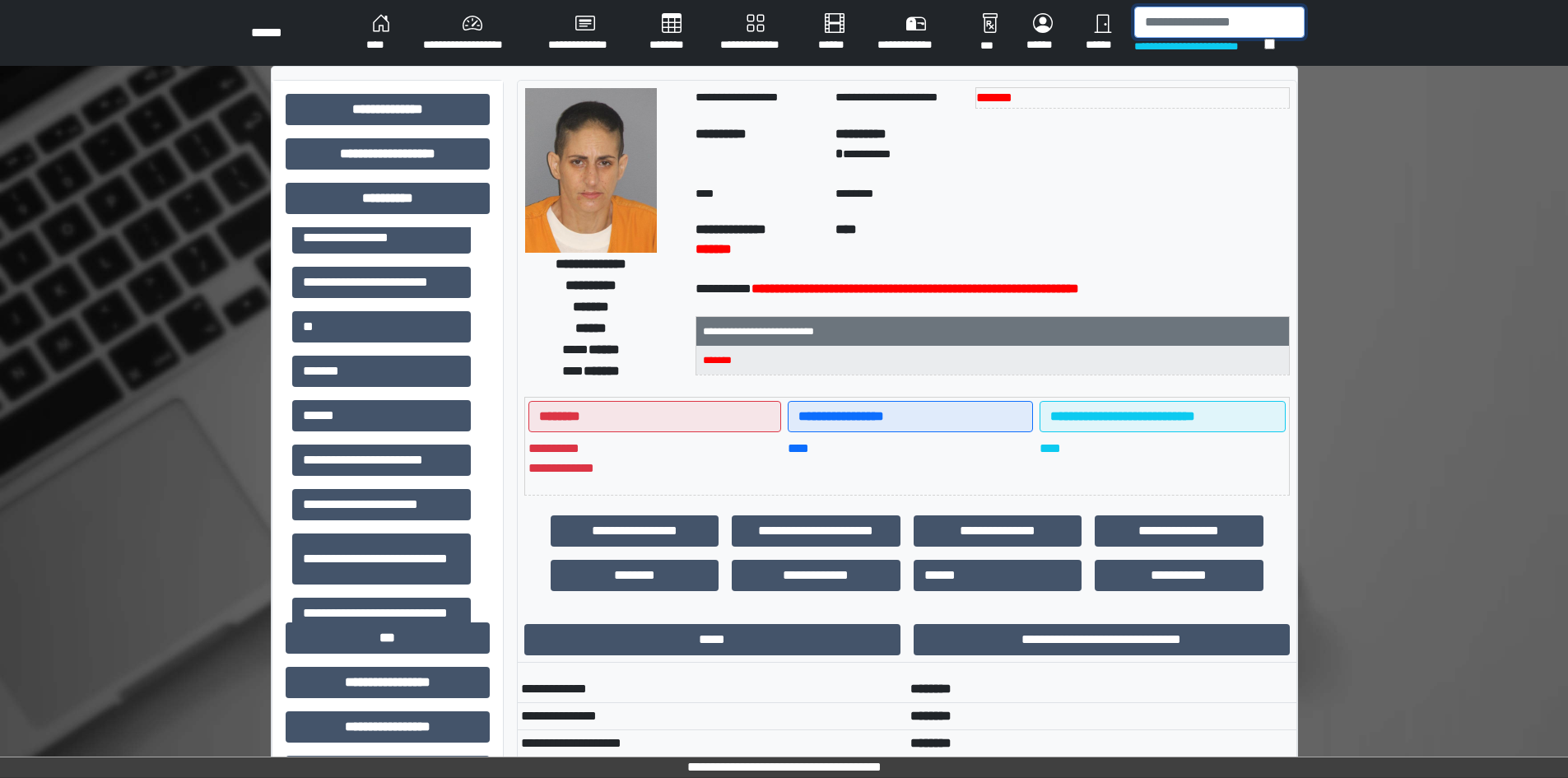 click at bounding box center (1219, 22) 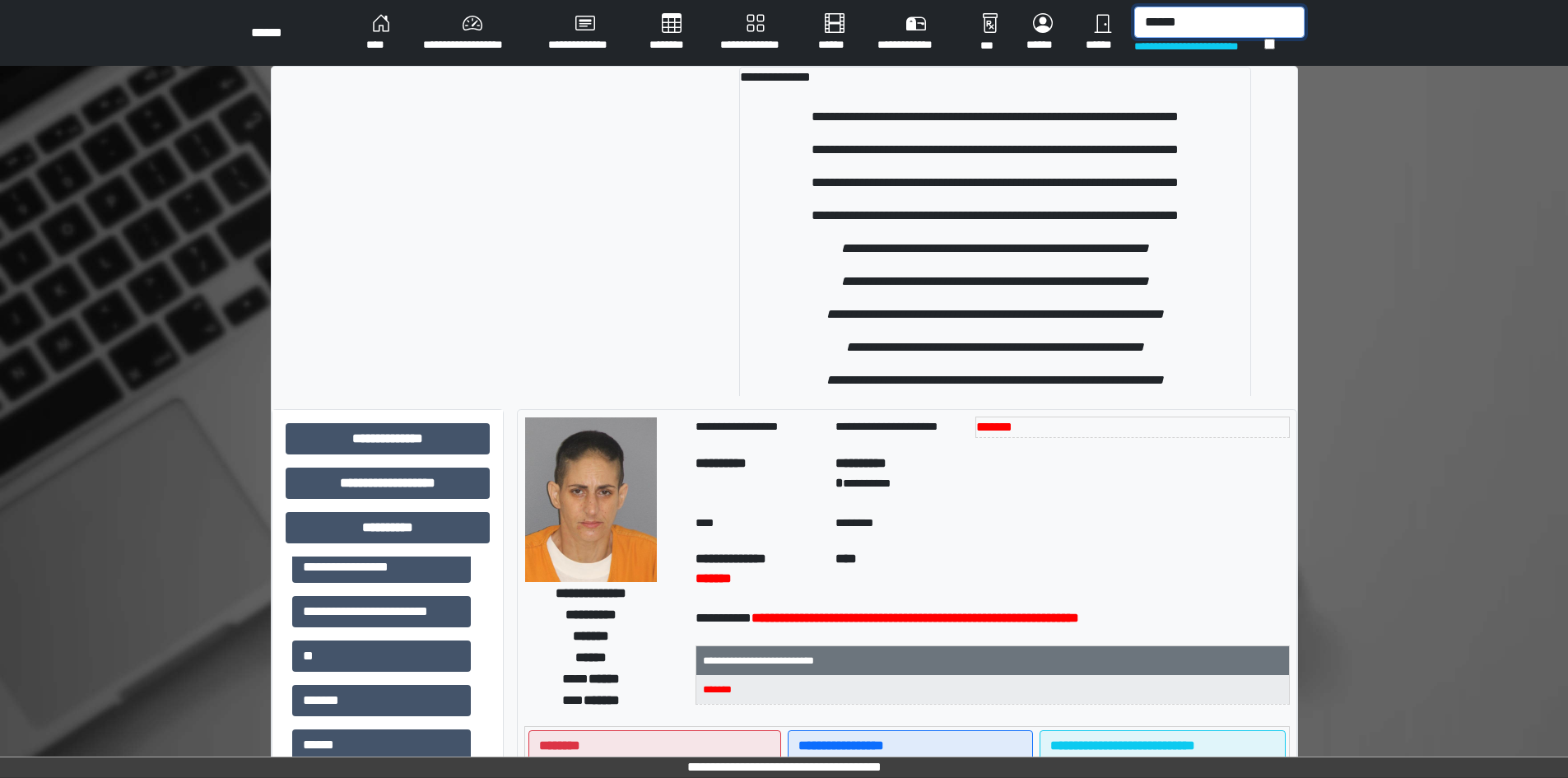 type on "******" 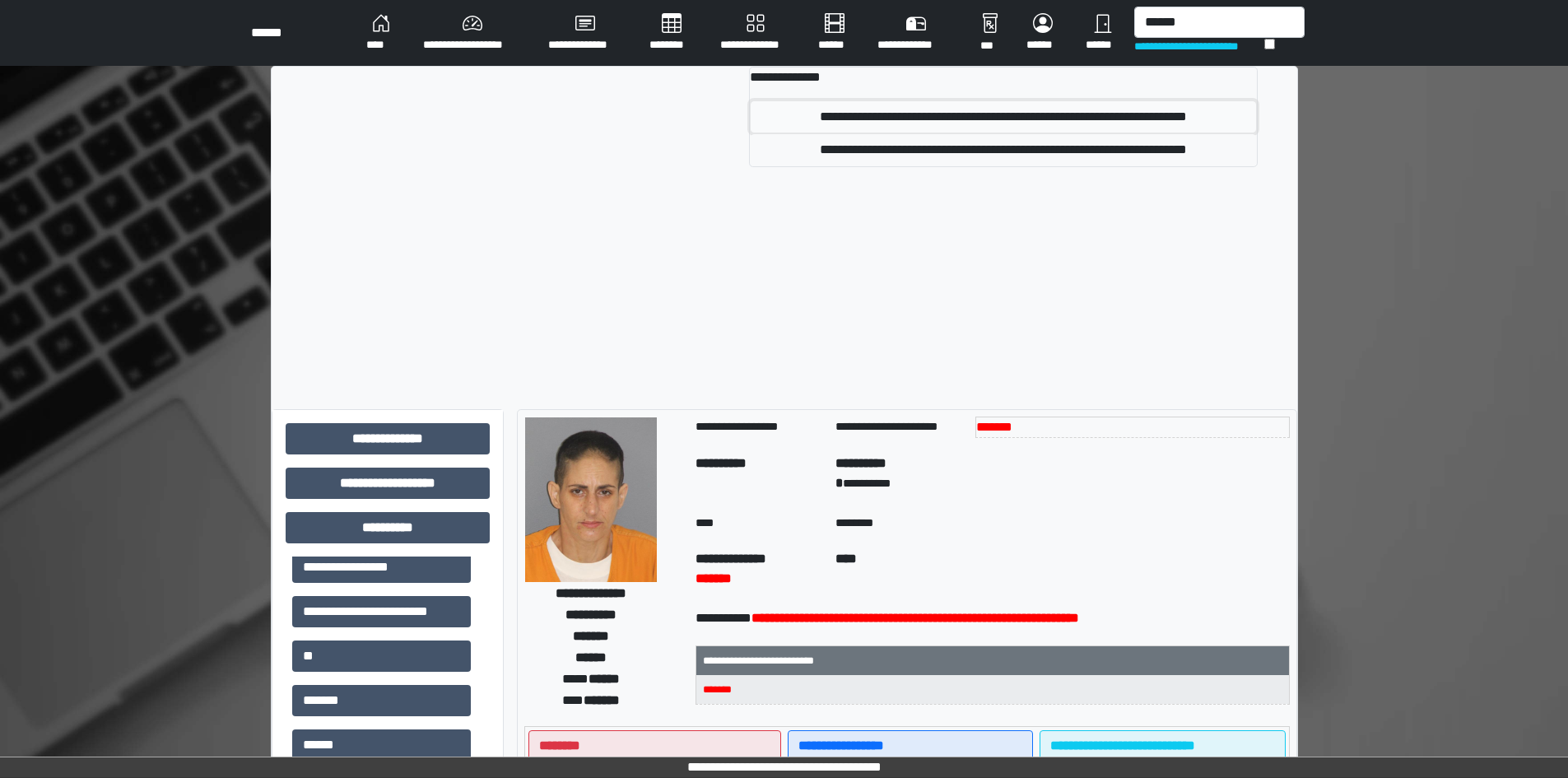 click on "**********" at bounding box center [1003, 117] 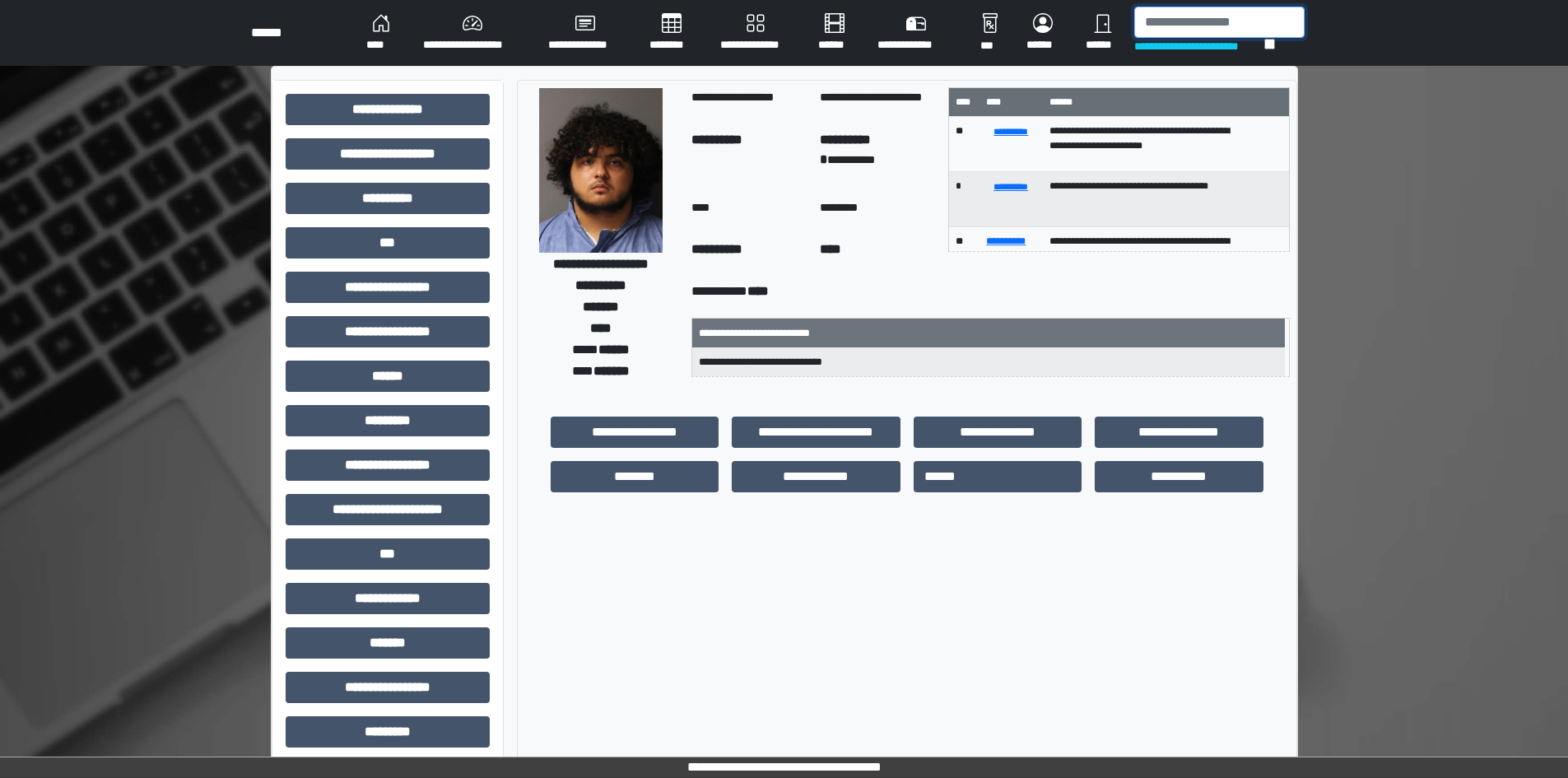 click at bounding box center (1219, 22) 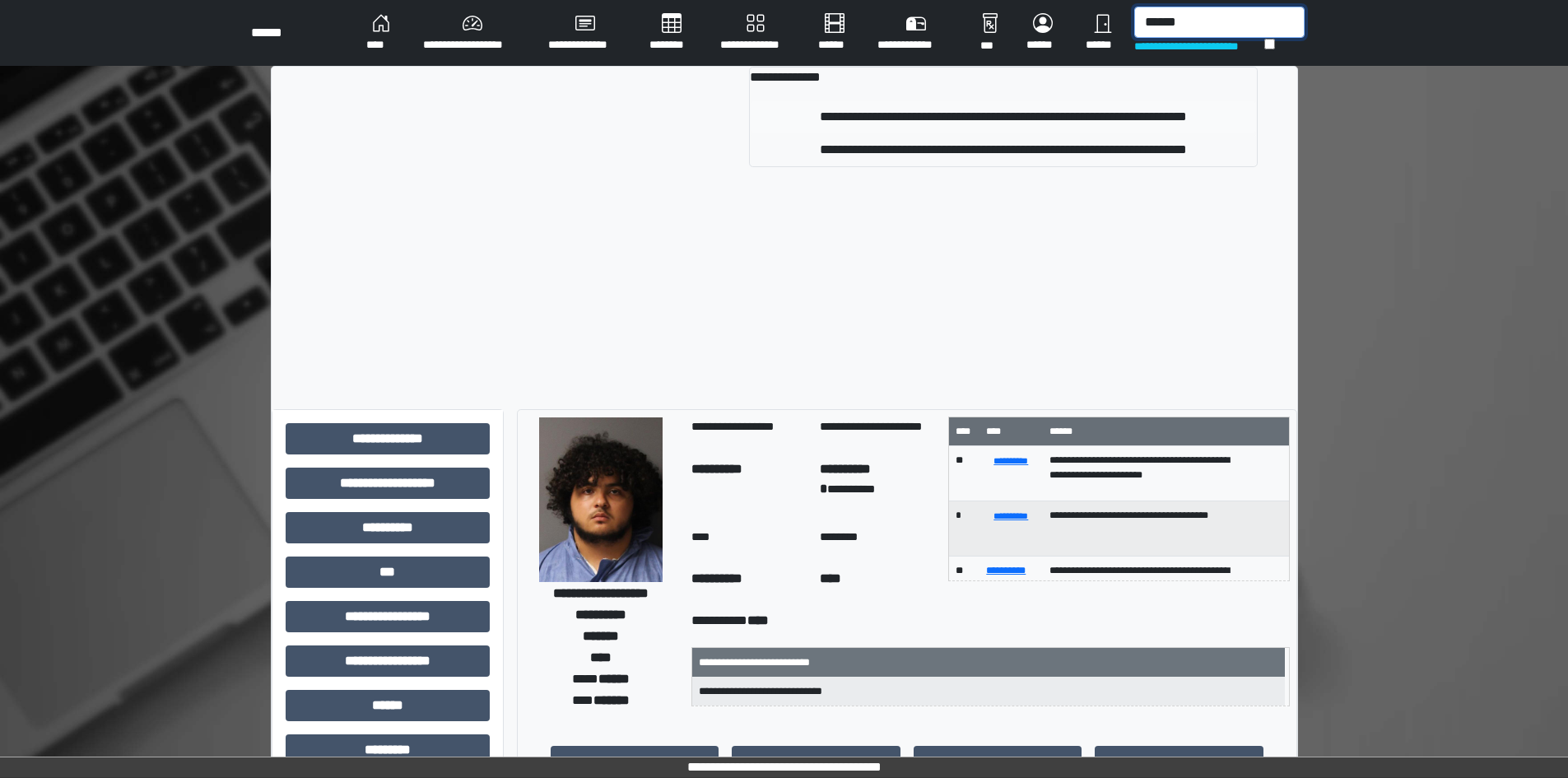 type on "******" 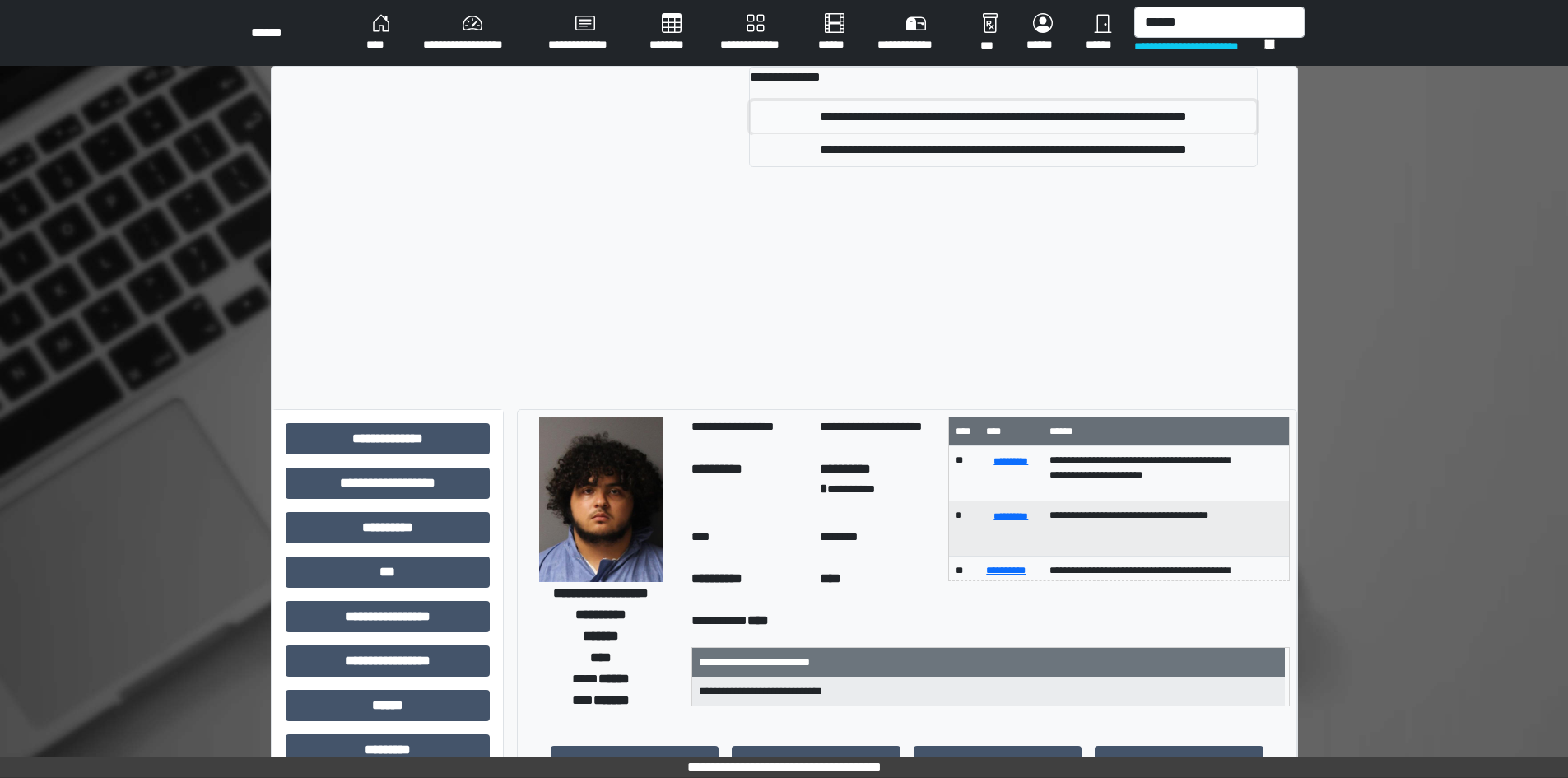 click on "**********" at bounding box center (1003, 117) 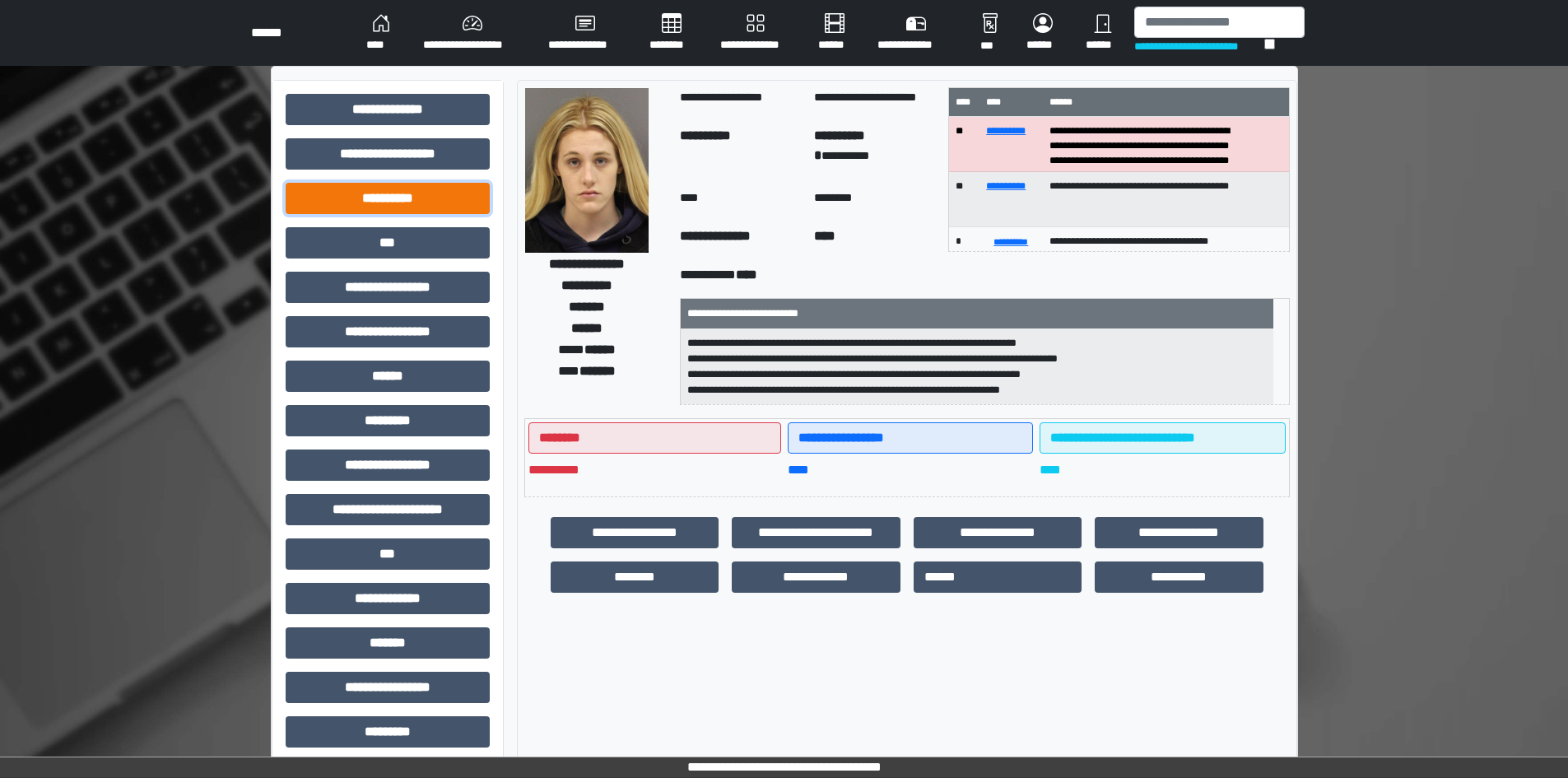 click on "**********" at bounding box center (388, 198) 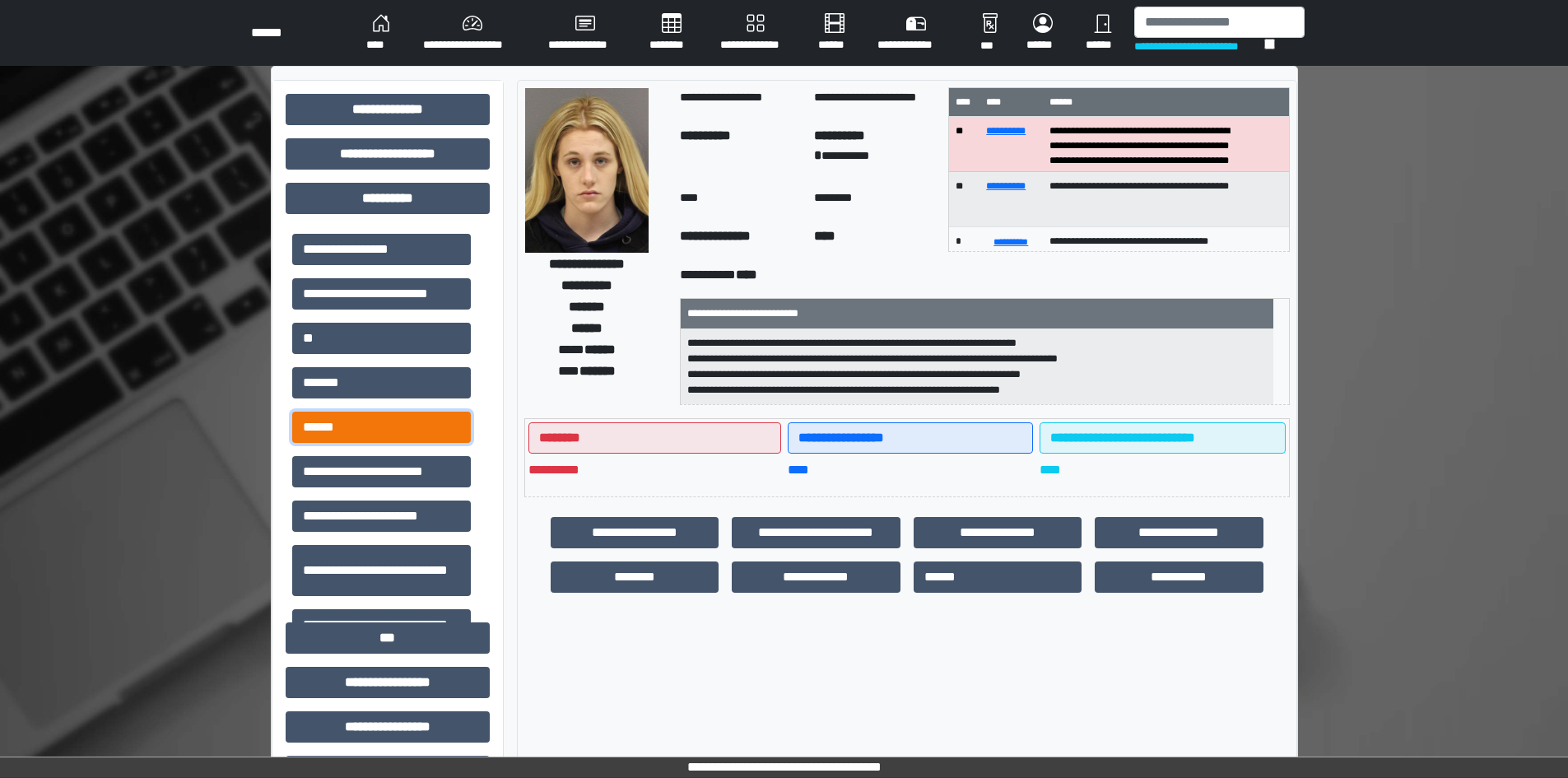 click on "******" at bounding box center (381, 427) 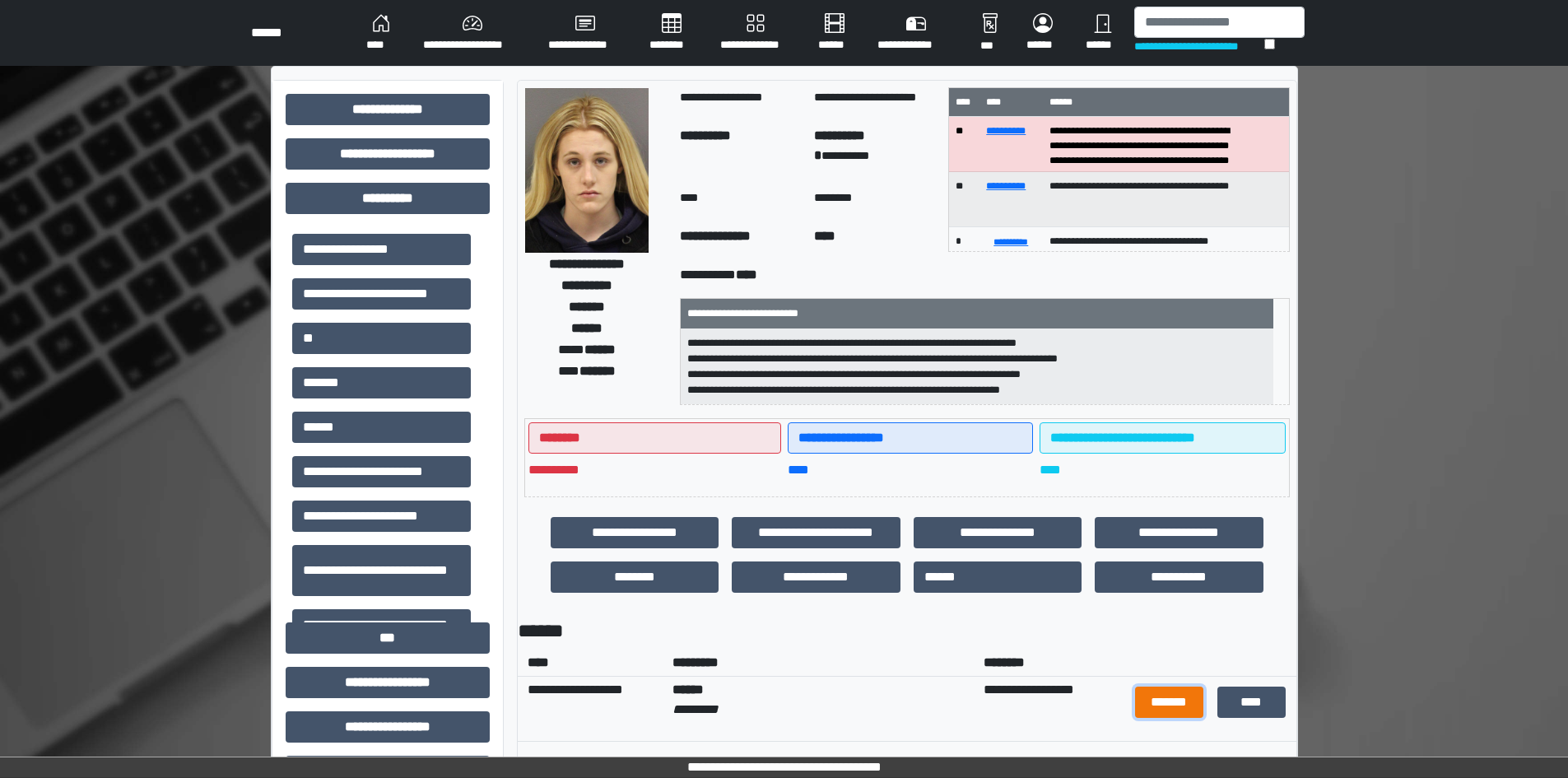 click on "*******" at bounding box center (1170, 702) 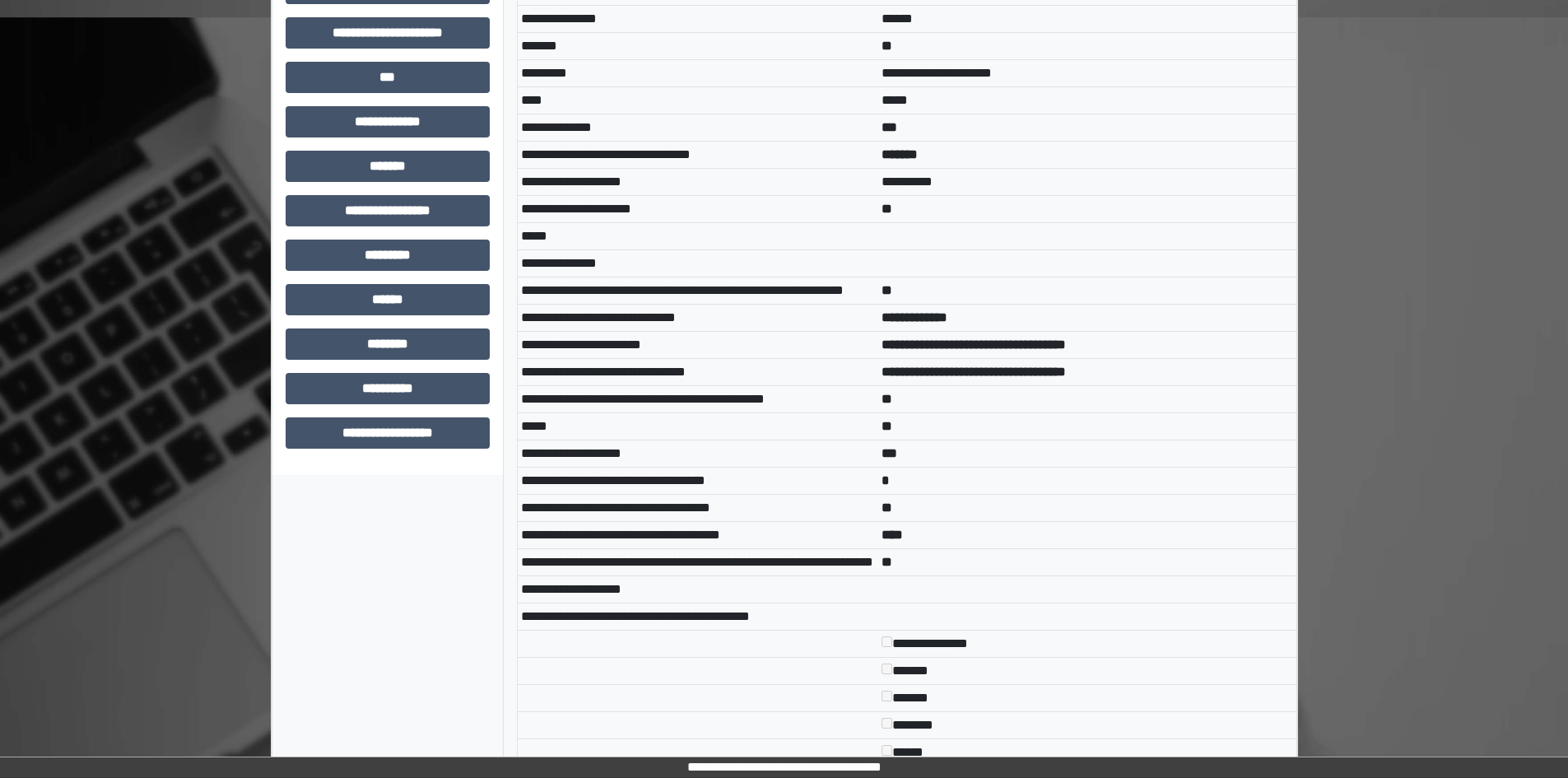 scroll, scrollTop: 0, scrollLeft: 0, axis: both 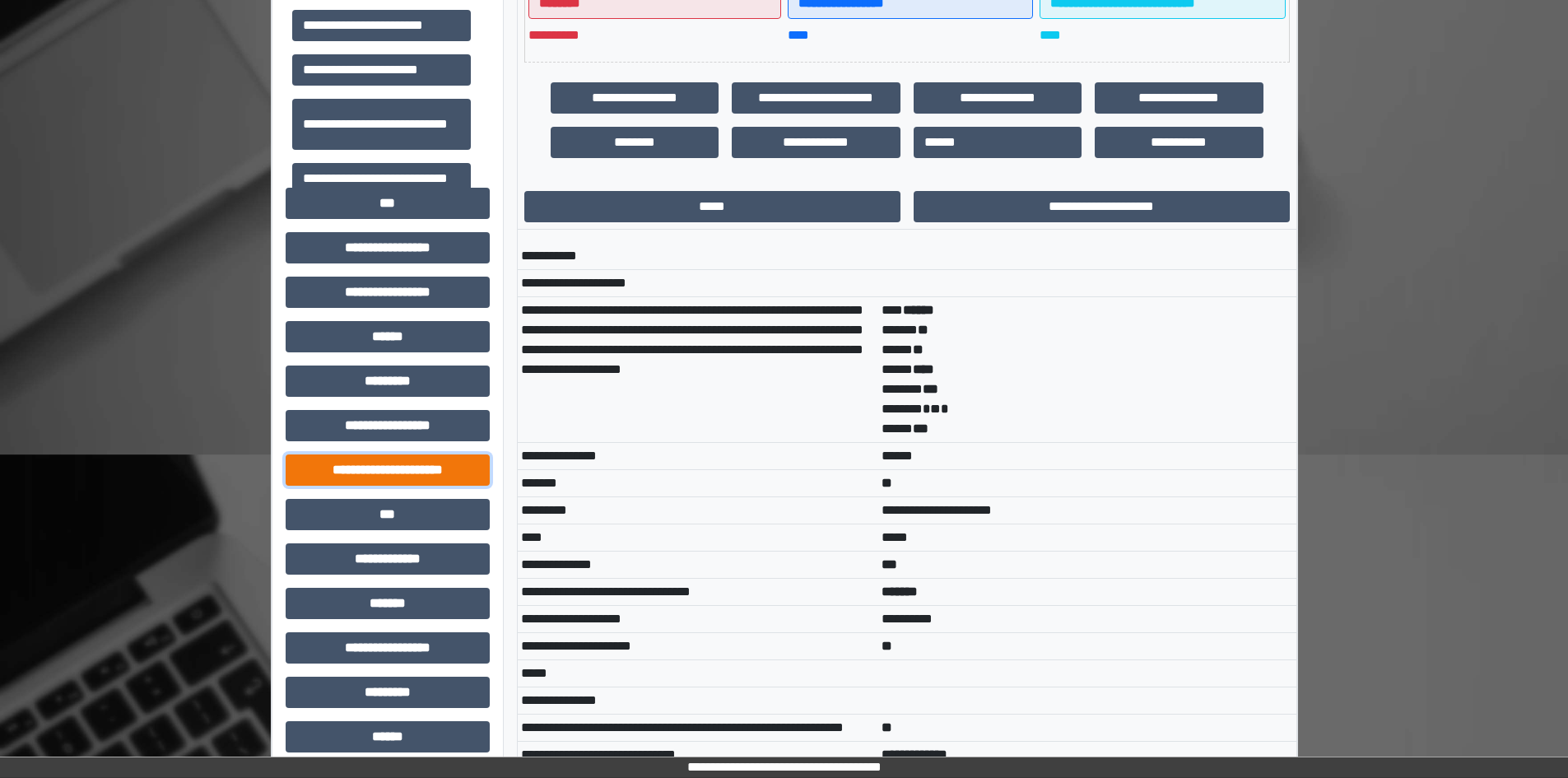 click on "**********" at bounding box center [388, 470] 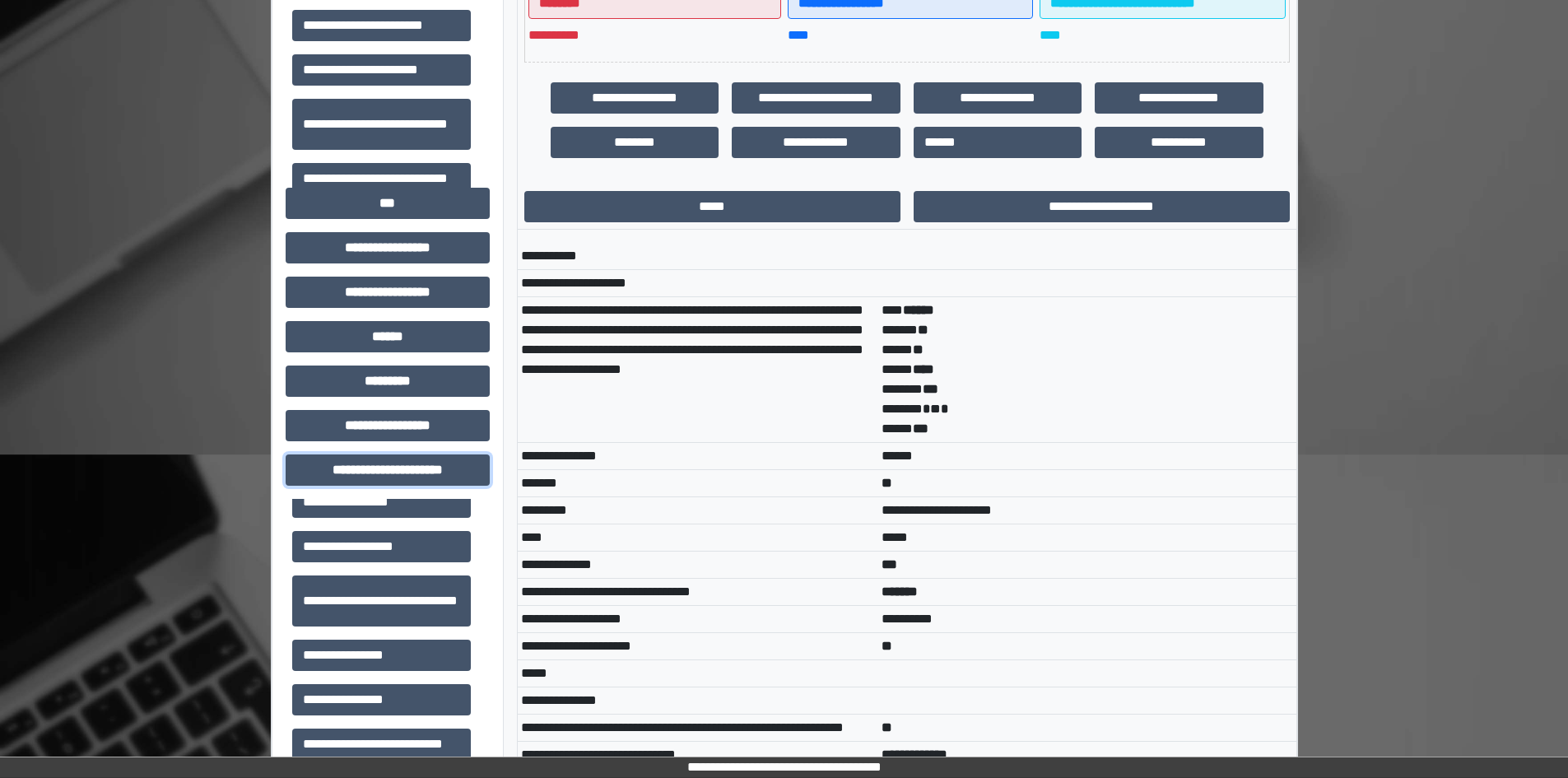 scroll, scrollTop: 38, scrollLeft: 0, axis: vertical 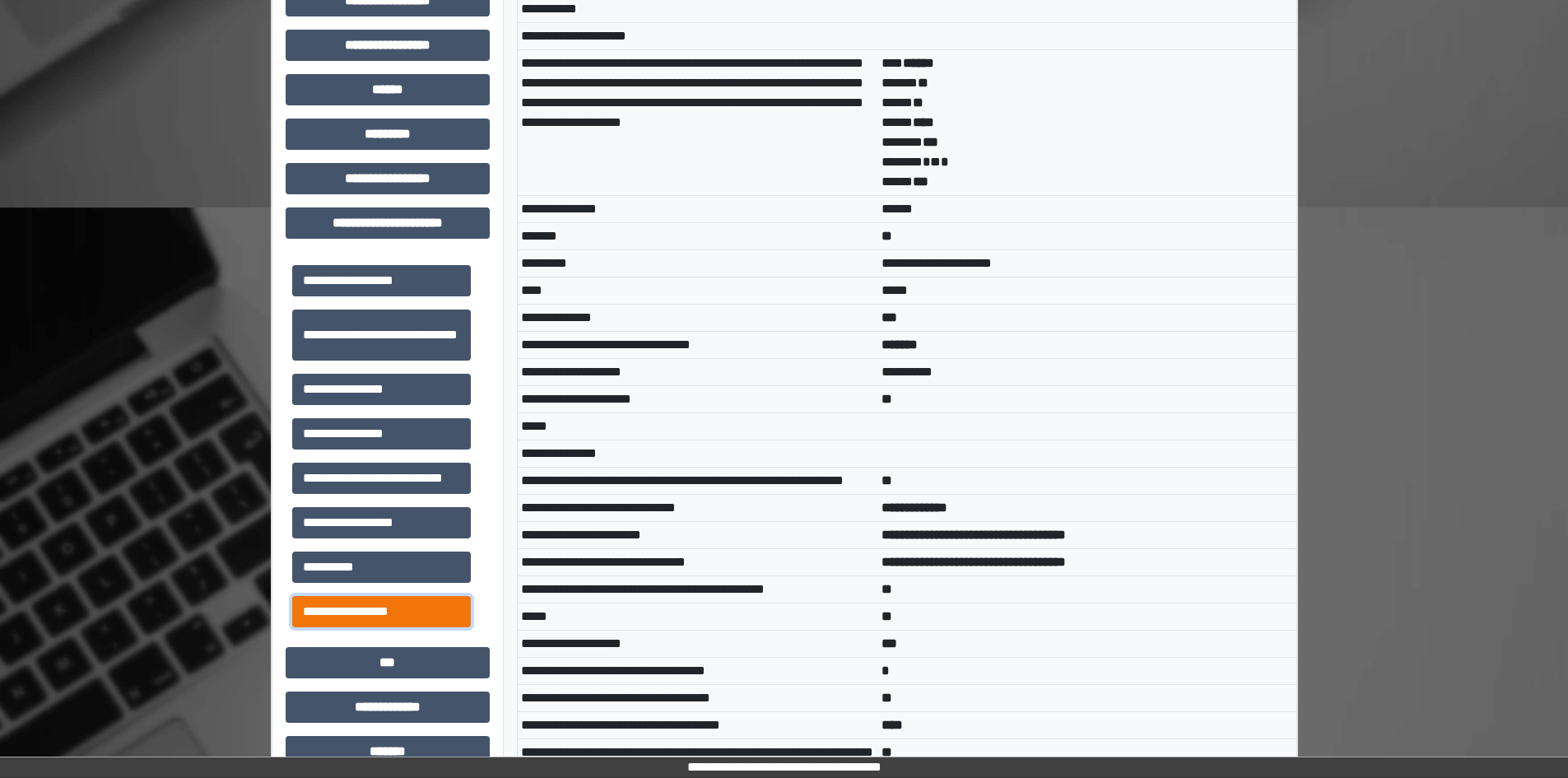 click on "**********" at bounding box center [381, 612] 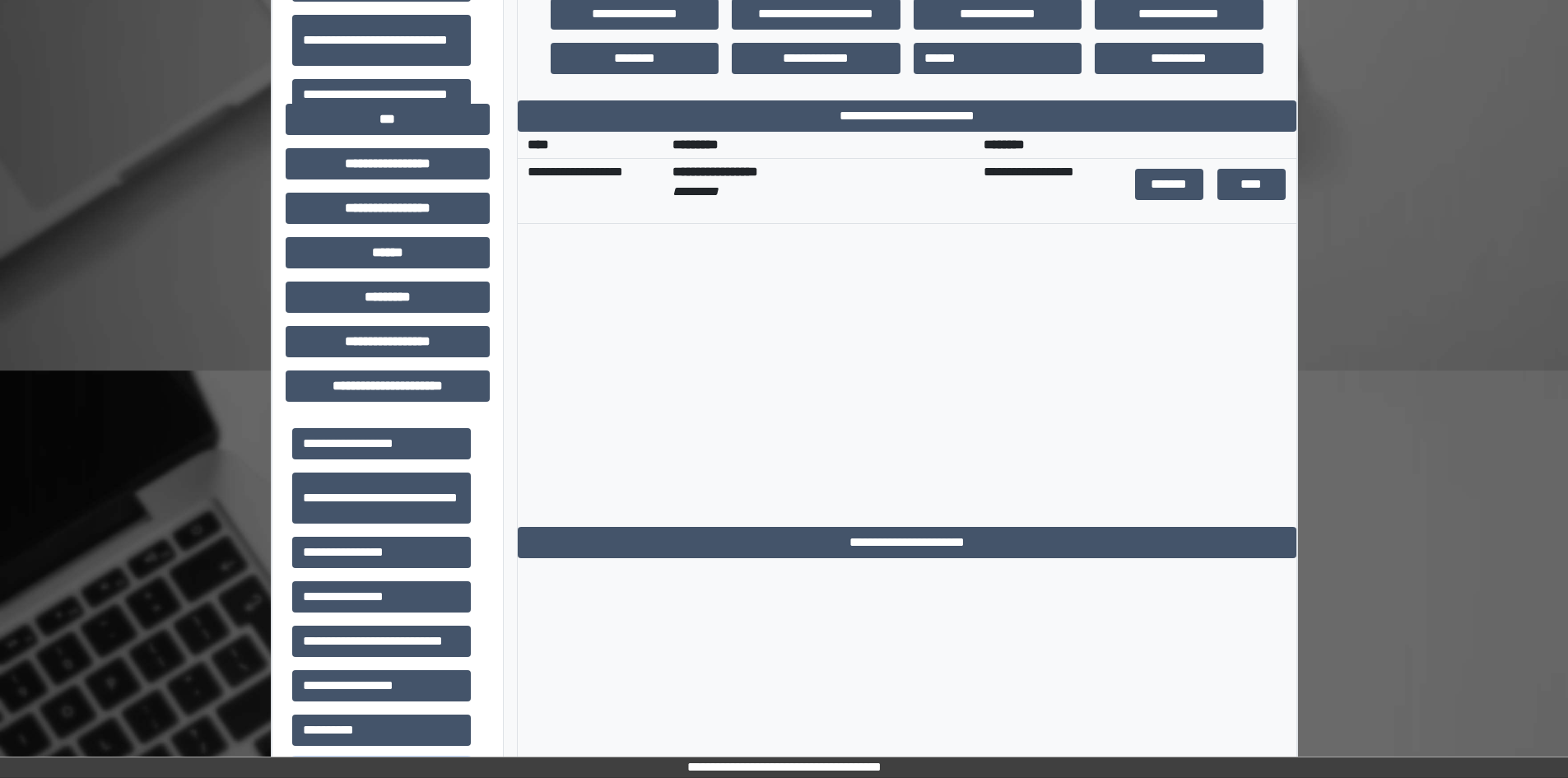scroll, scrollTop: 517, scrollLeft: 0, axis: vertical 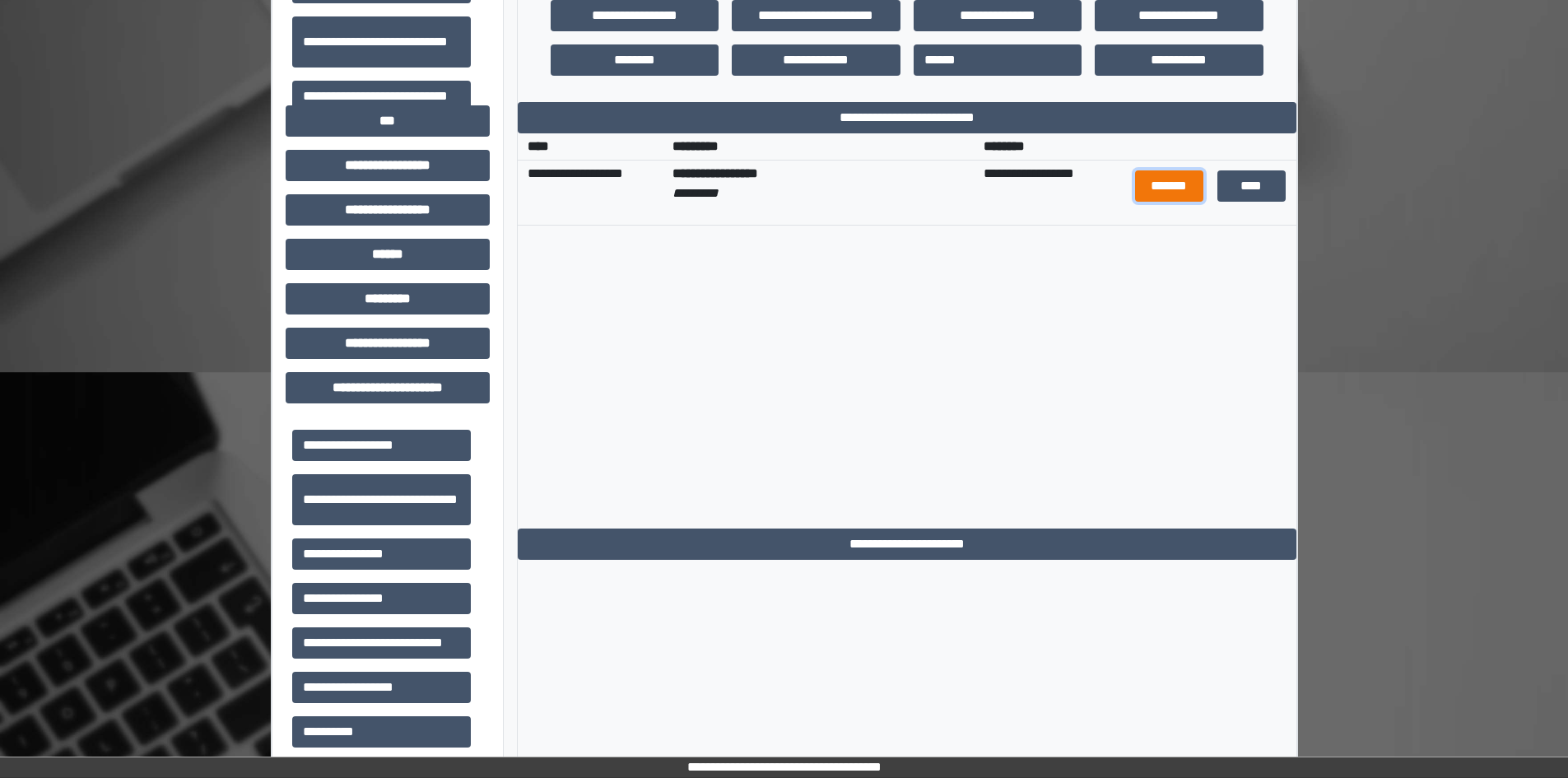 click on "*******" at bounding box center [1170, 186] 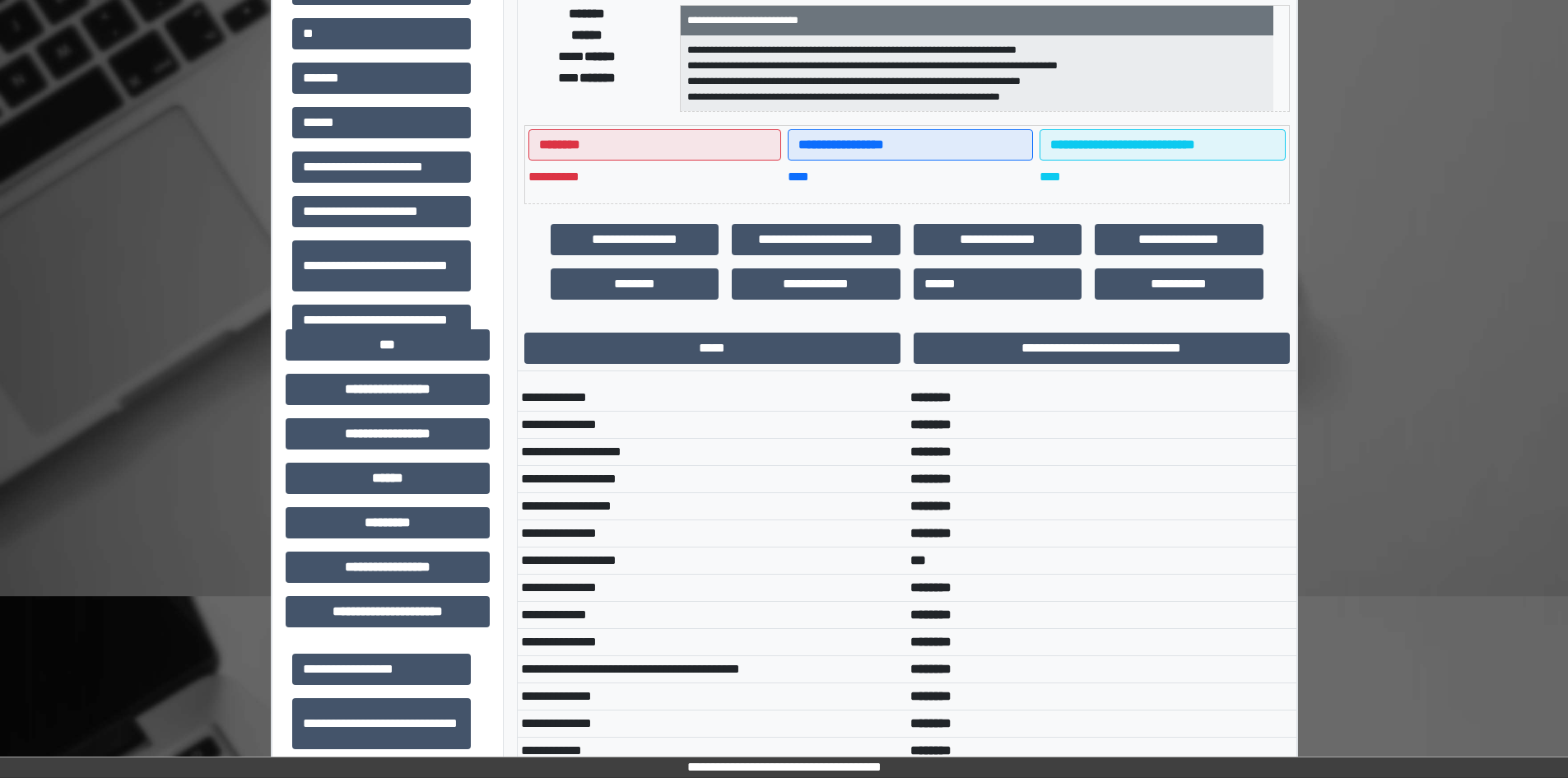 scroll, scrollTop: 0, scrollLeft: 0, axis: both 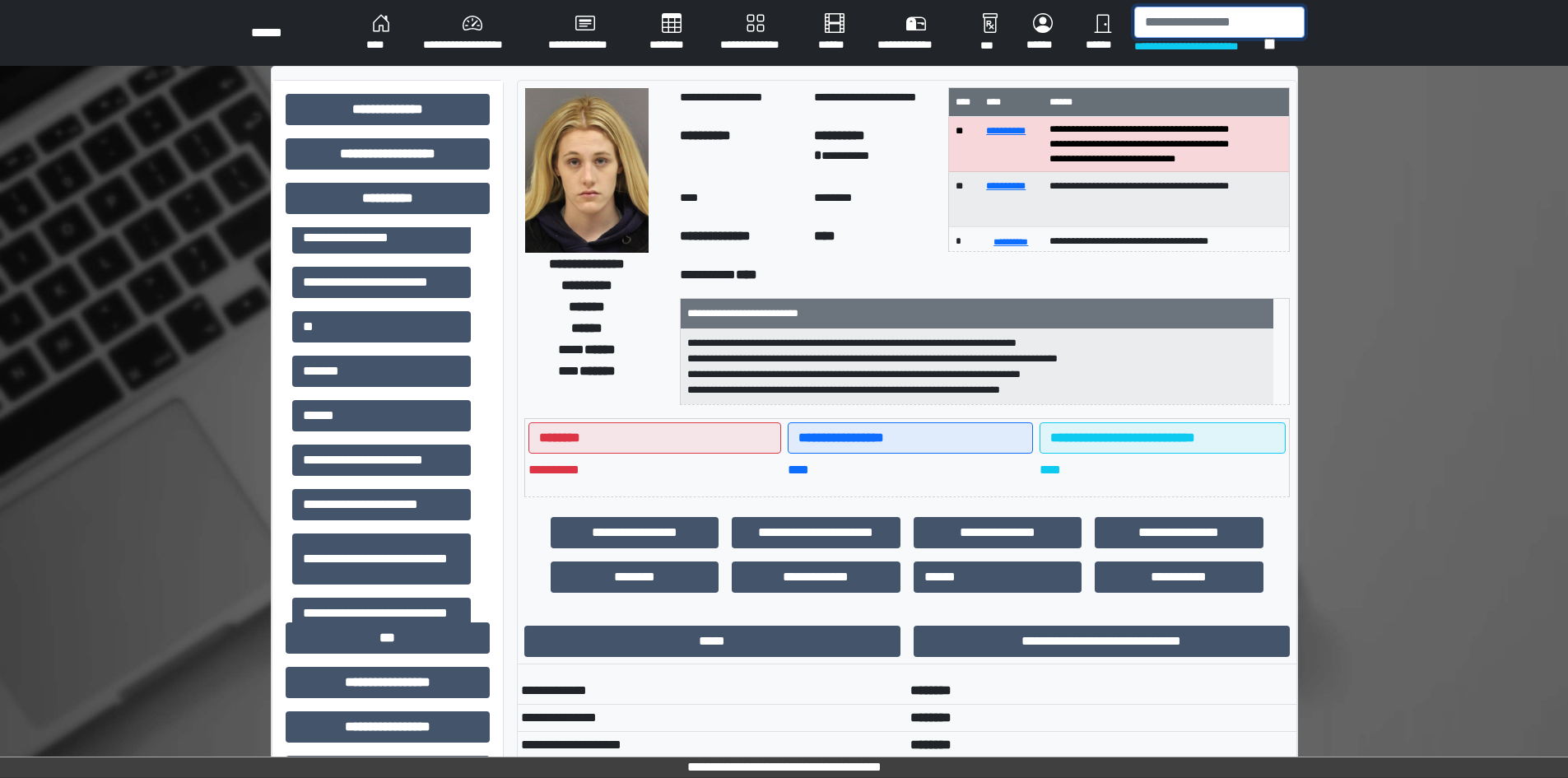 click at bounding box center (1219, 22) 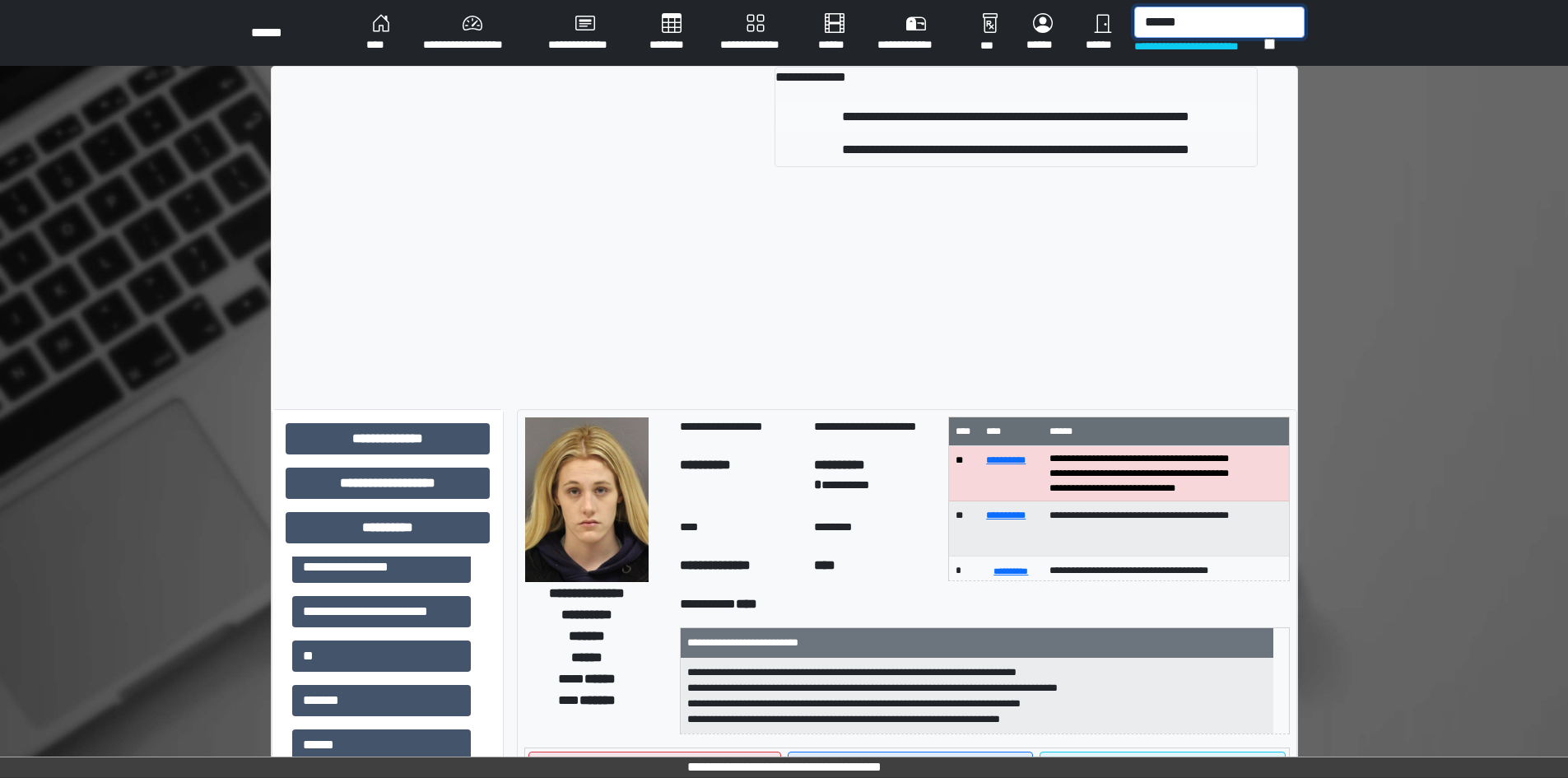 type on "******" 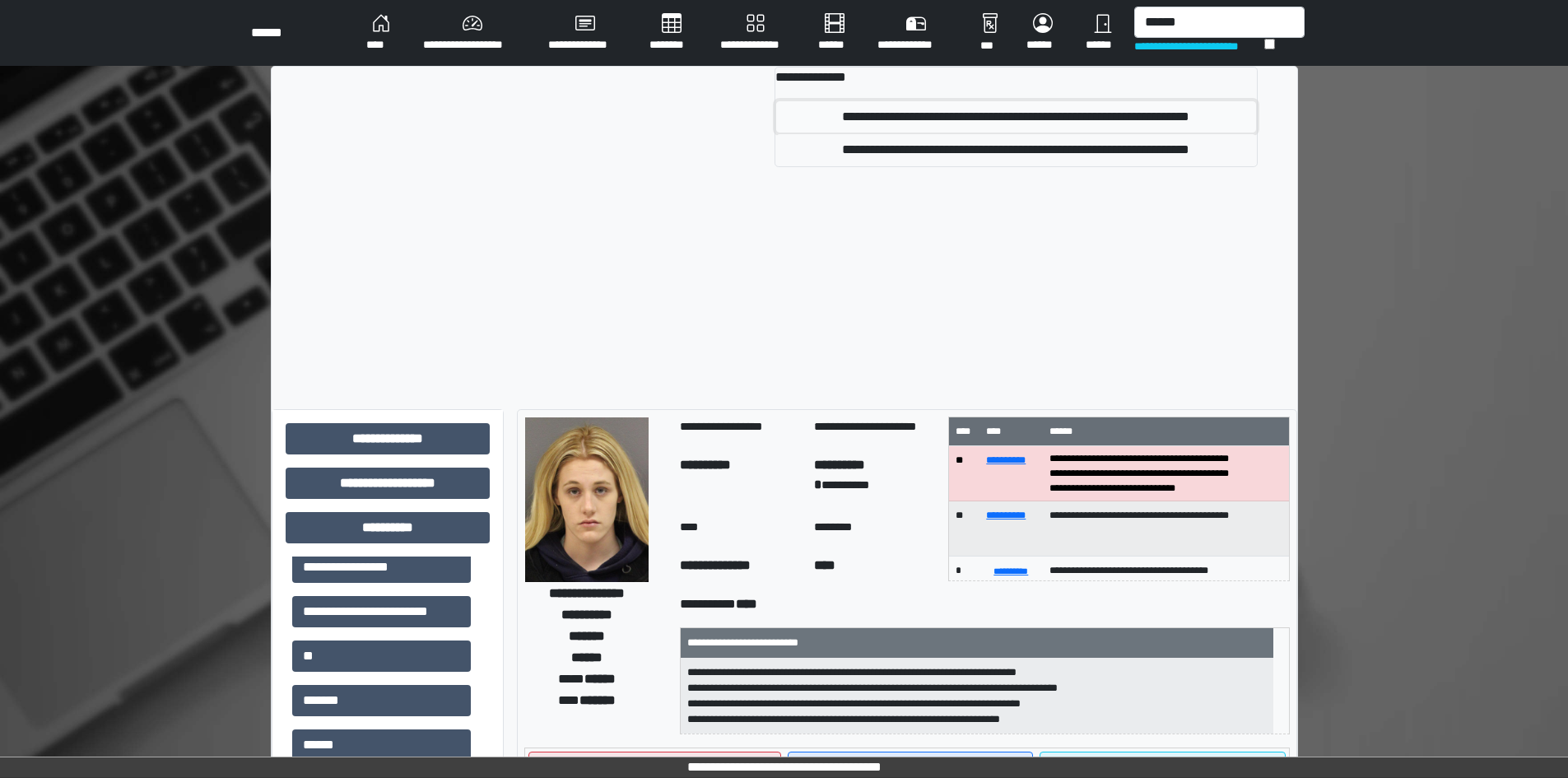 click on "**********" at bounding box center [1016, 117] 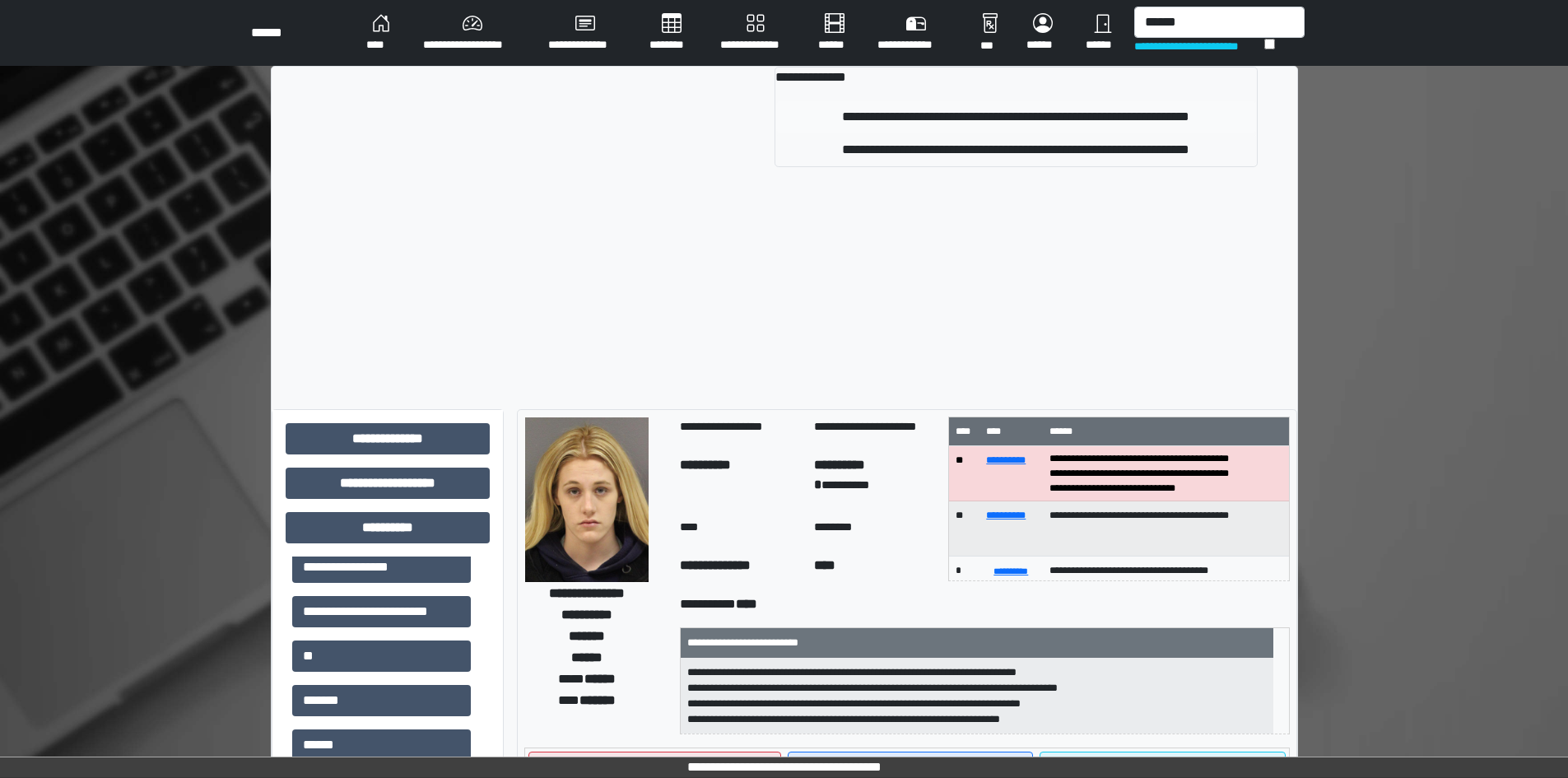 type 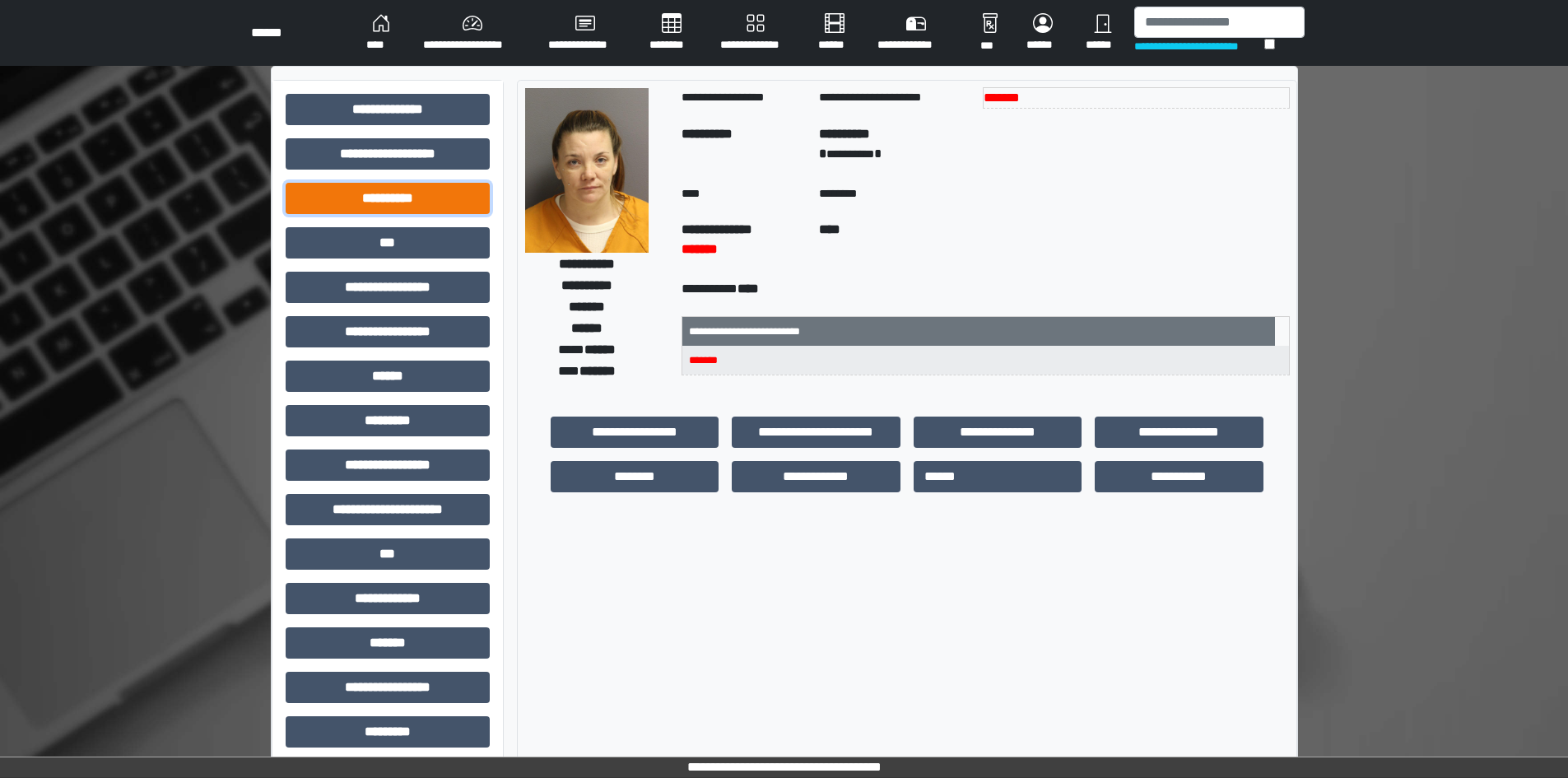 click on "**********" at bounding box center (388, 198) 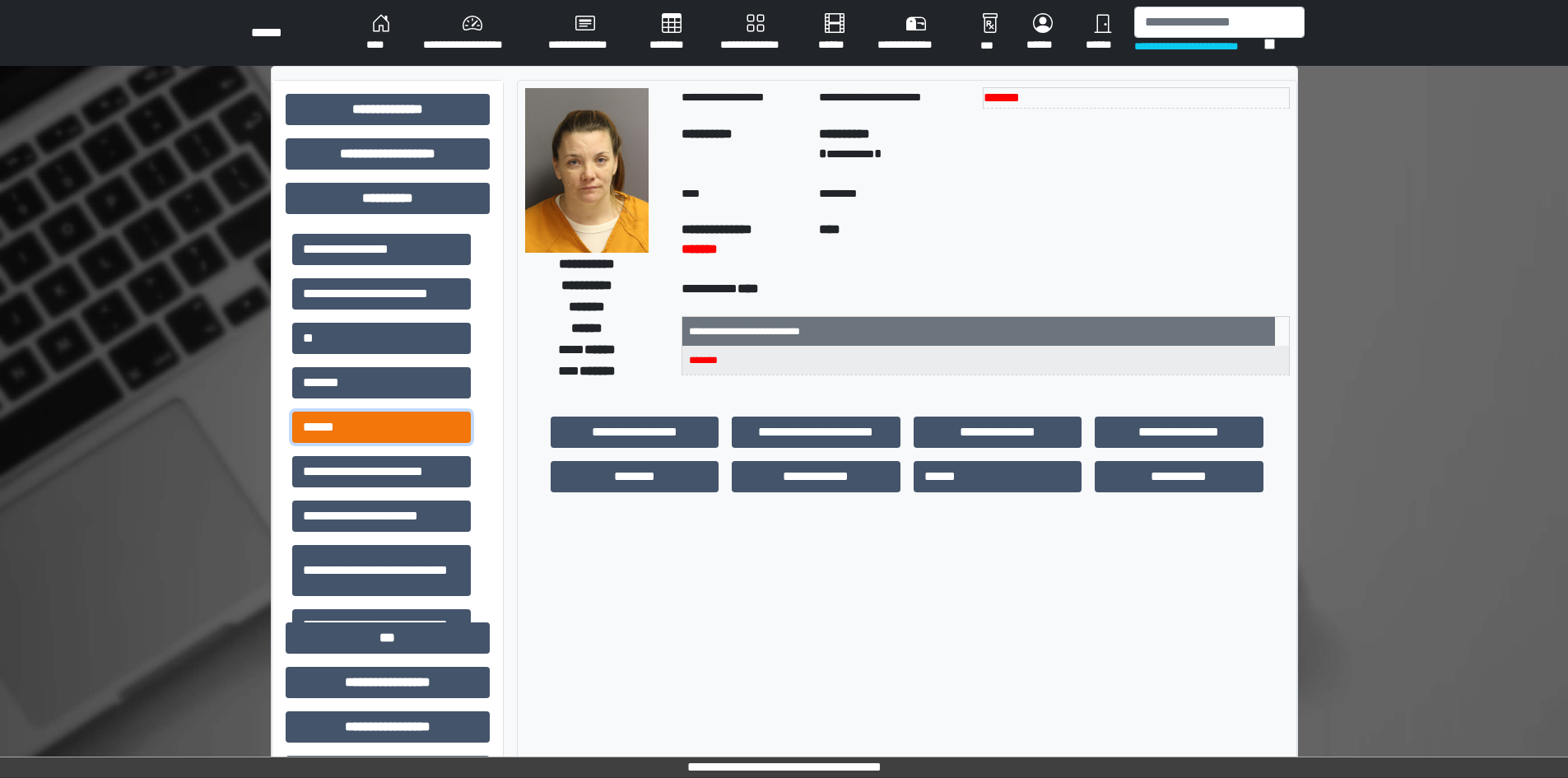 click on "******" at bounding box center (381, 427) 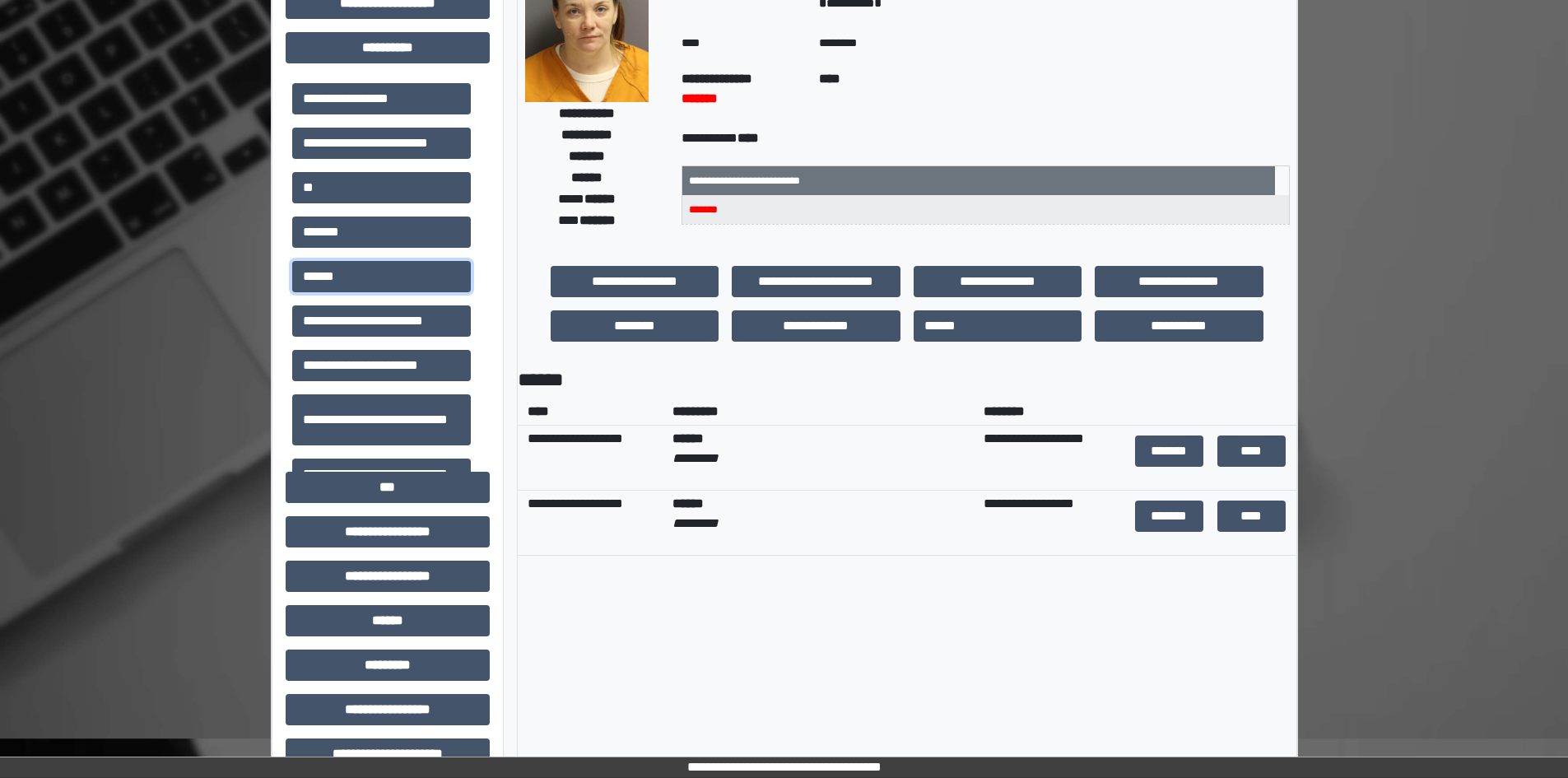 scroll, scrollTop: 165, scrollLeft: 0, axis: vertical 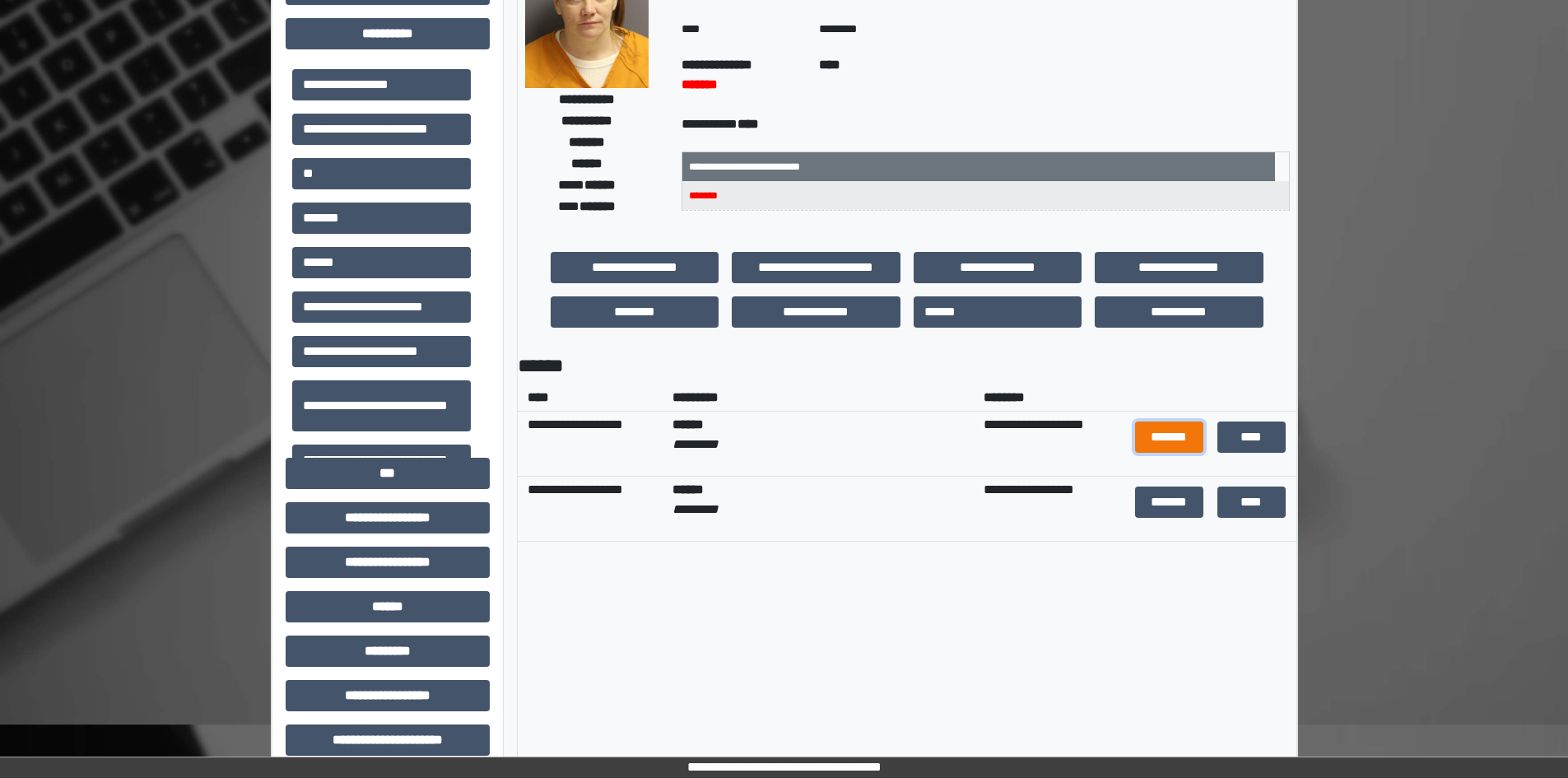 click on "*******" at bounding box center [1170, 437] 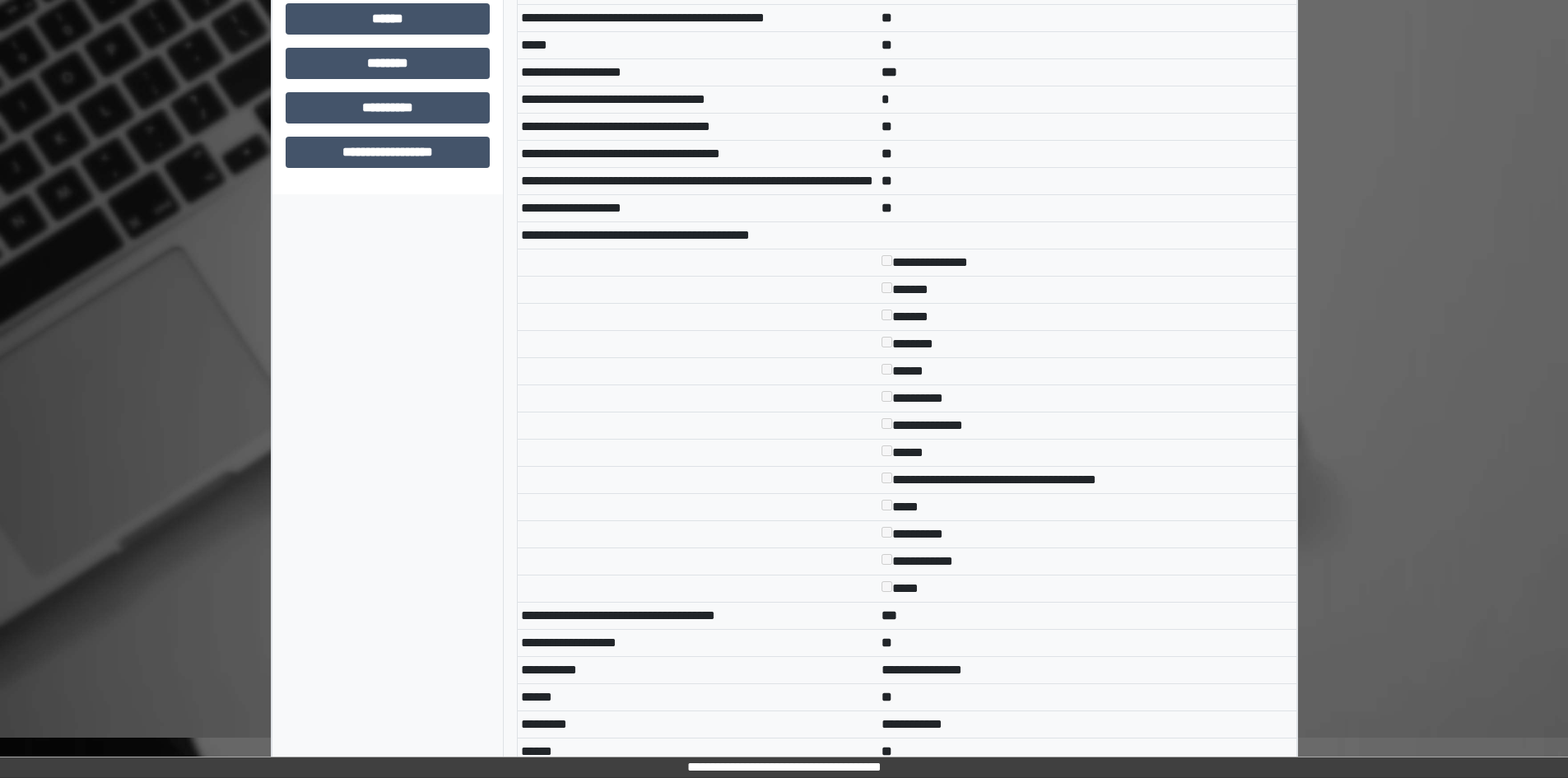 scroll, scrollTop: 172, scrollLeft: 0, axis: vertical 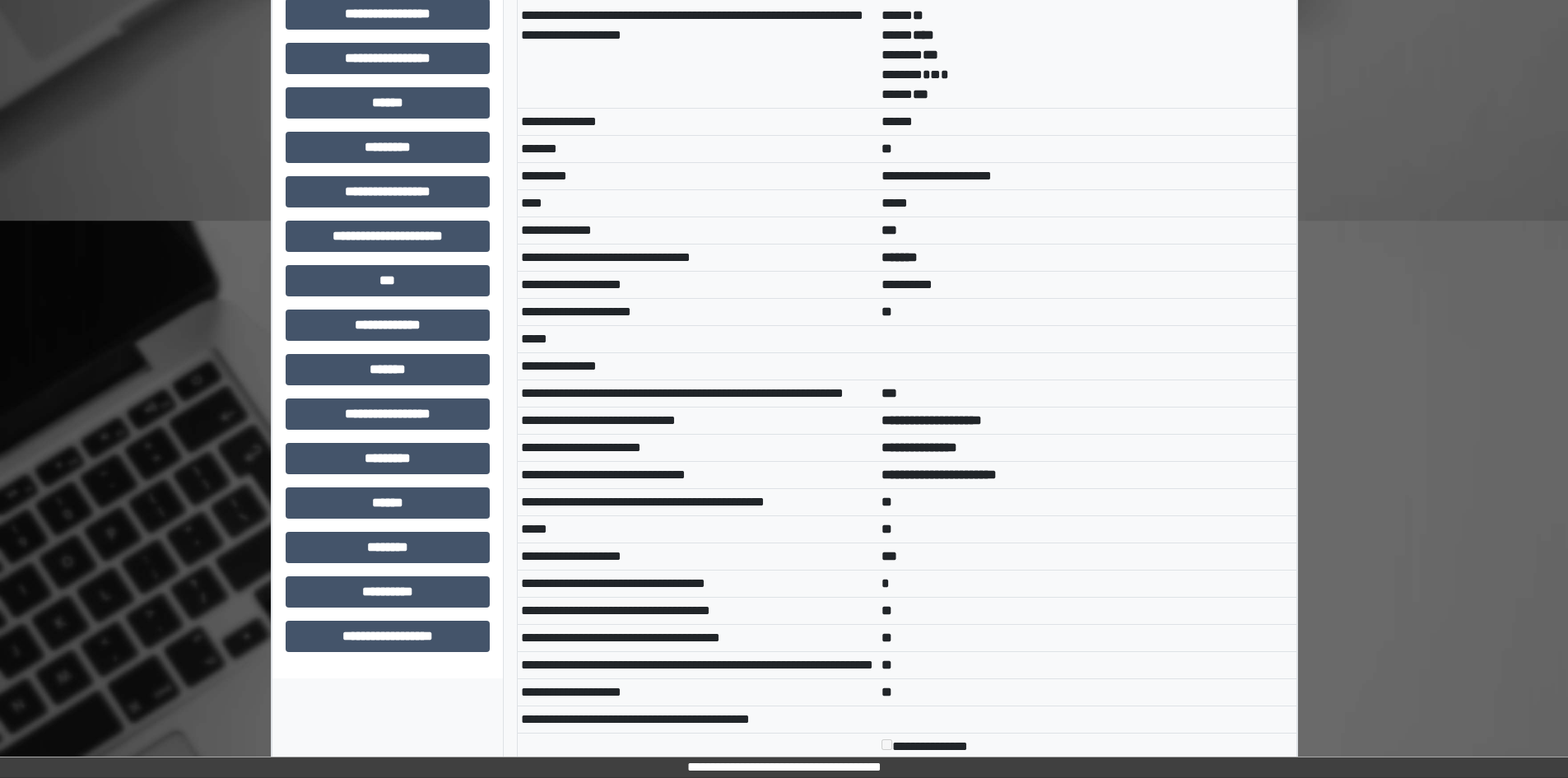 click on "**********" at bounding box center [388, 45] 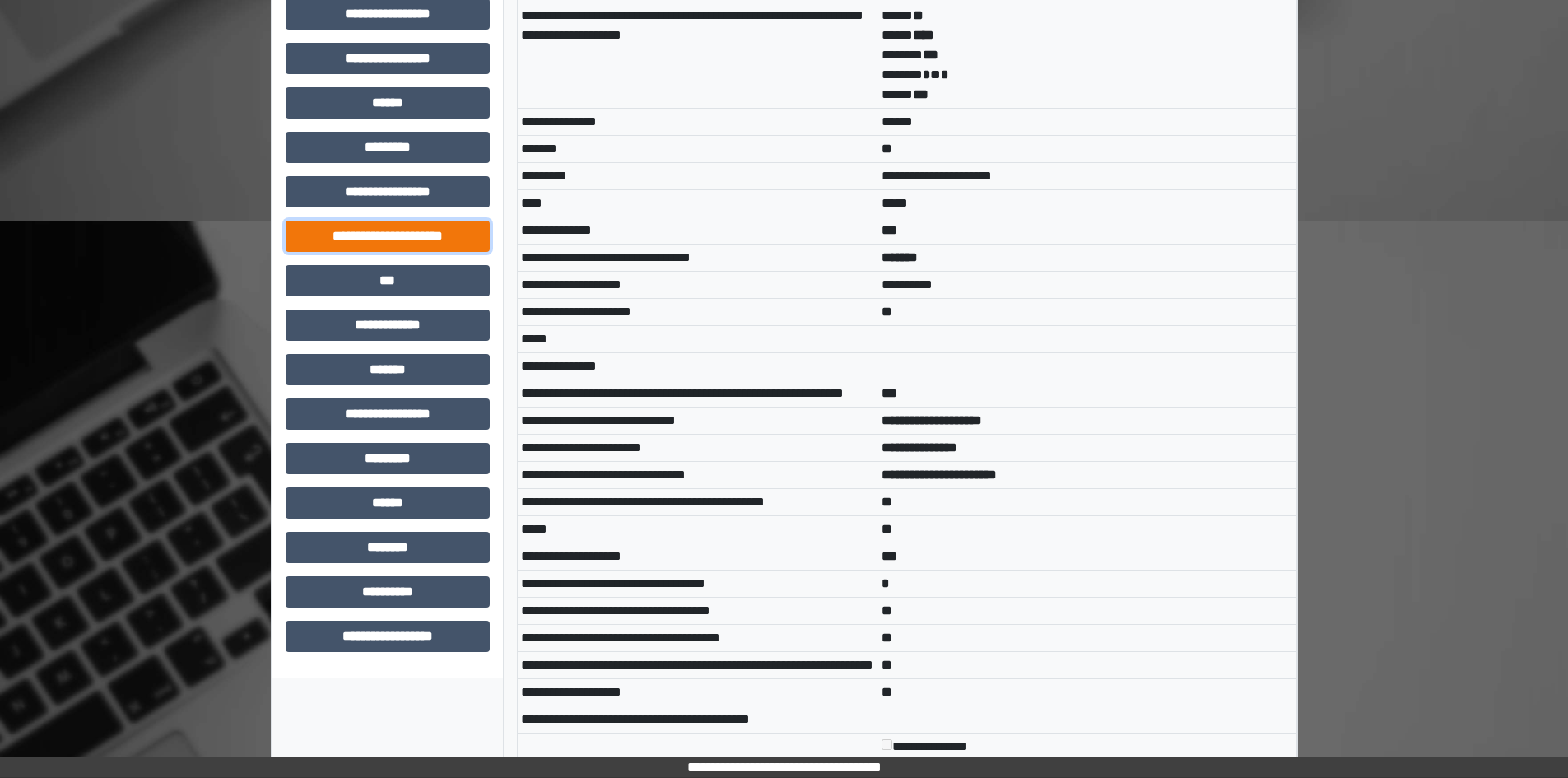 click on "**********" at bounding box center [388, 236] 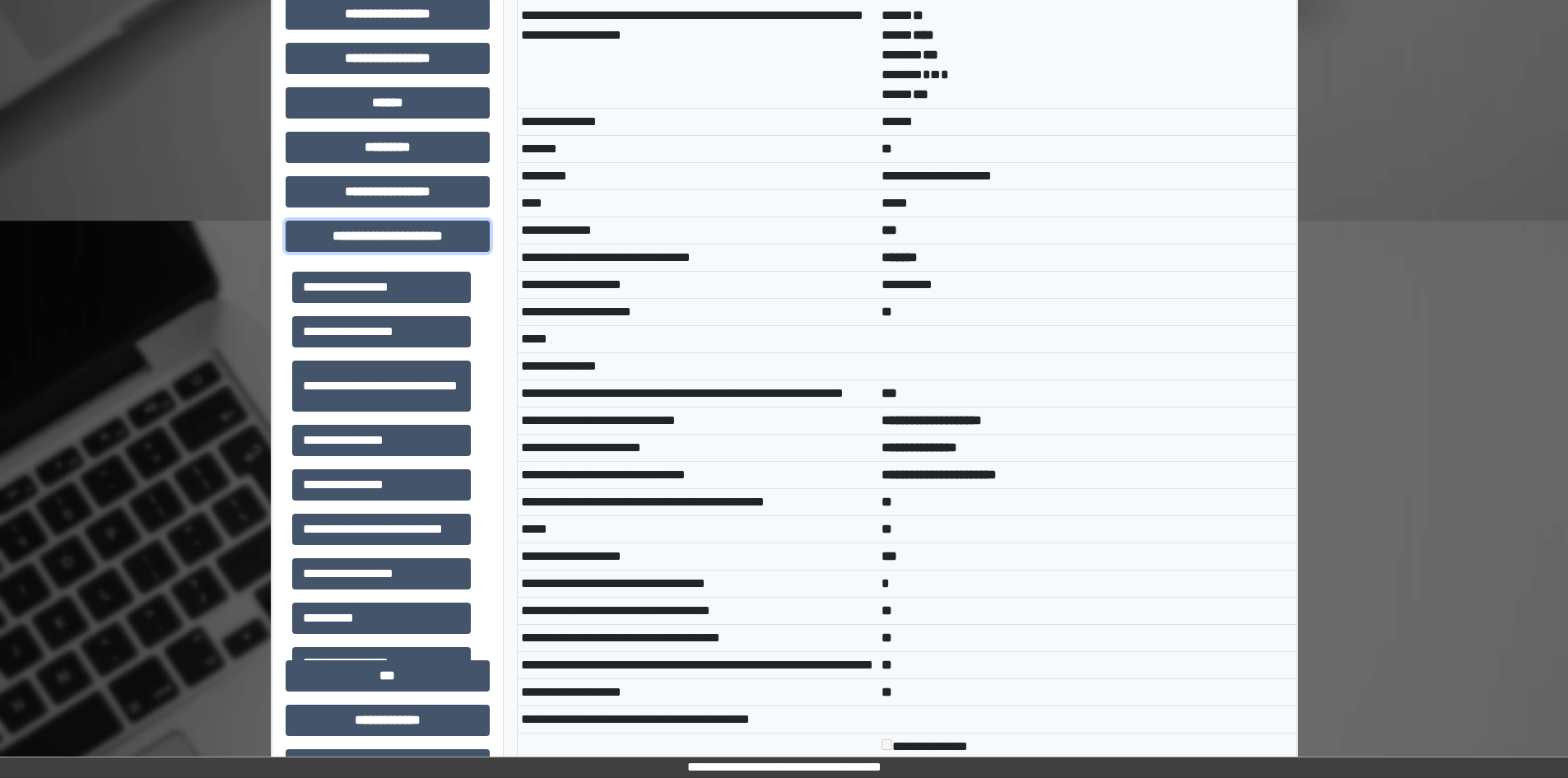 scroll, scrollTop: 38, scrollLeft: 0, axis: vertical 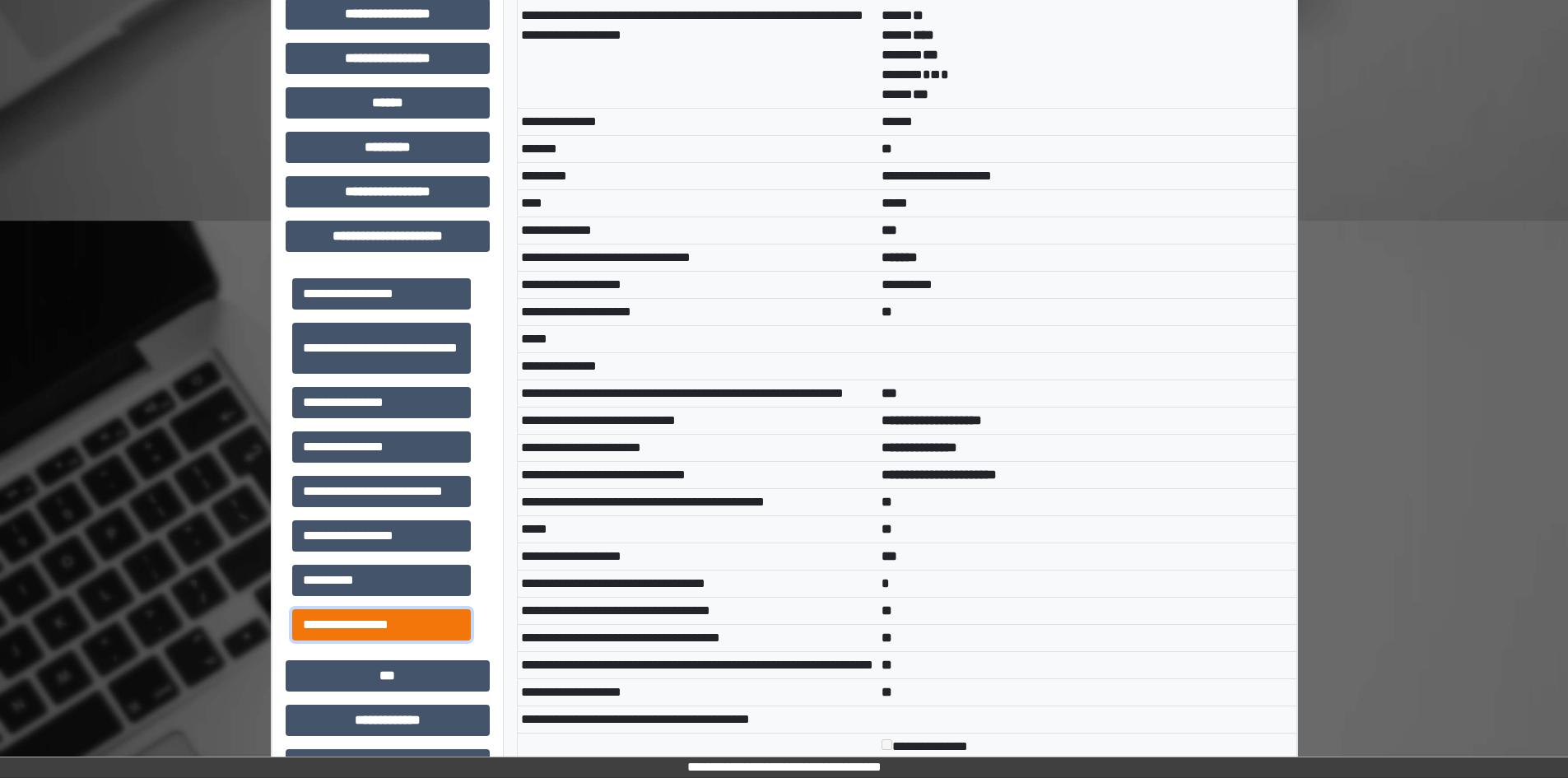 click on "**********" at bounding box center [381, 625] 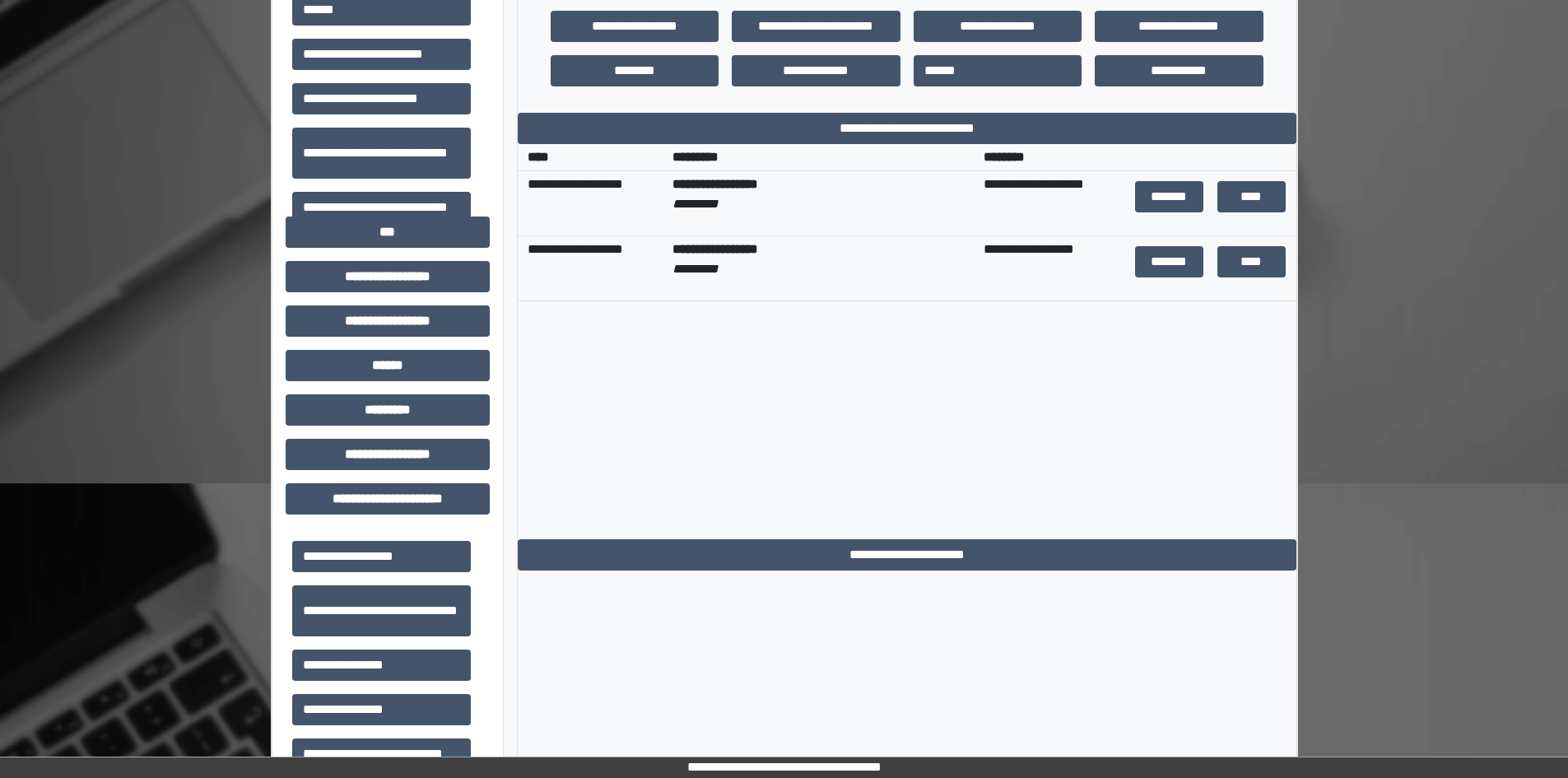 scroll, scrollTop: 339, scrollLeft: 0, axis: vertical 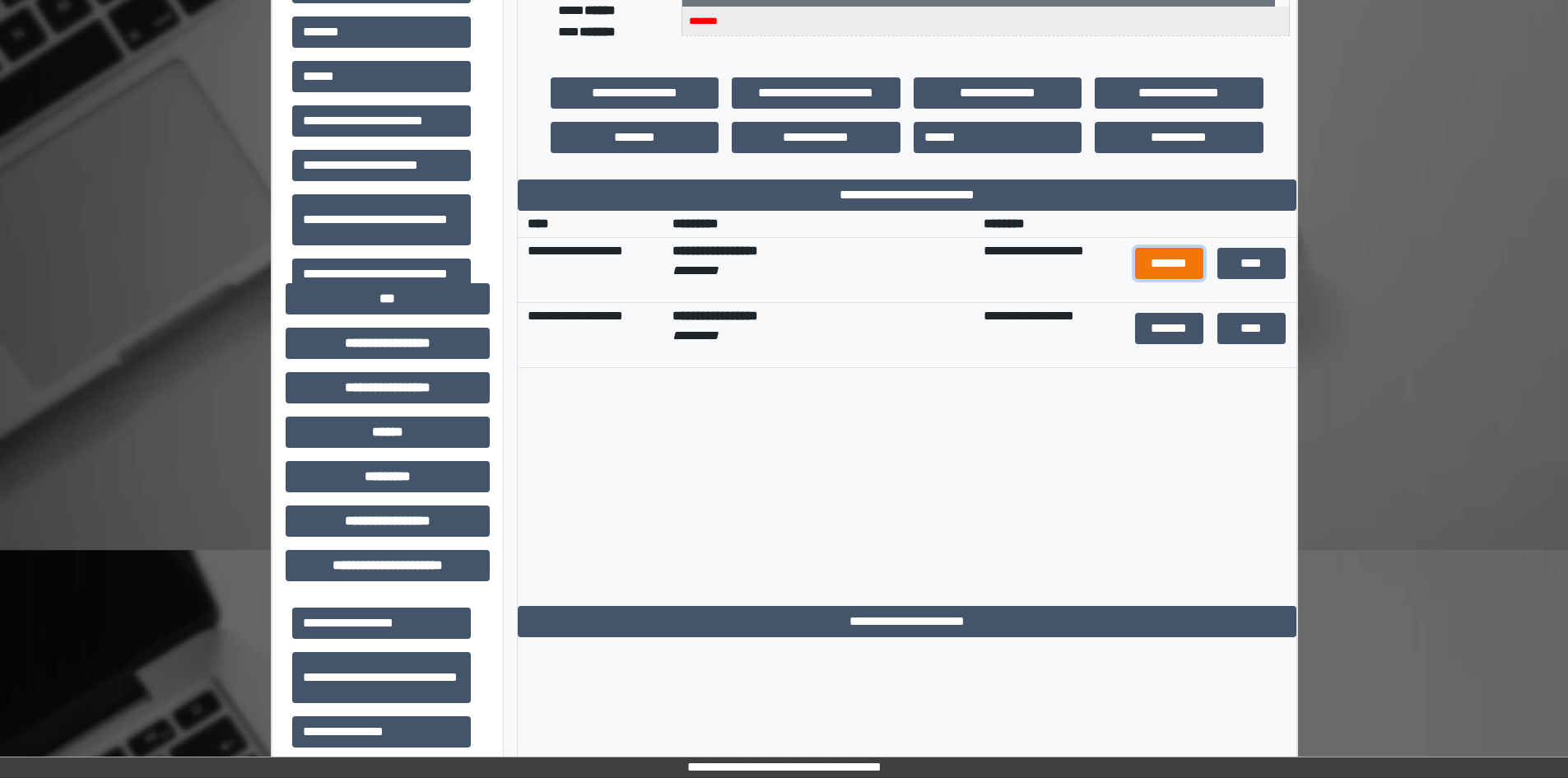 click on "*******" at bounding box center (1170, 263) 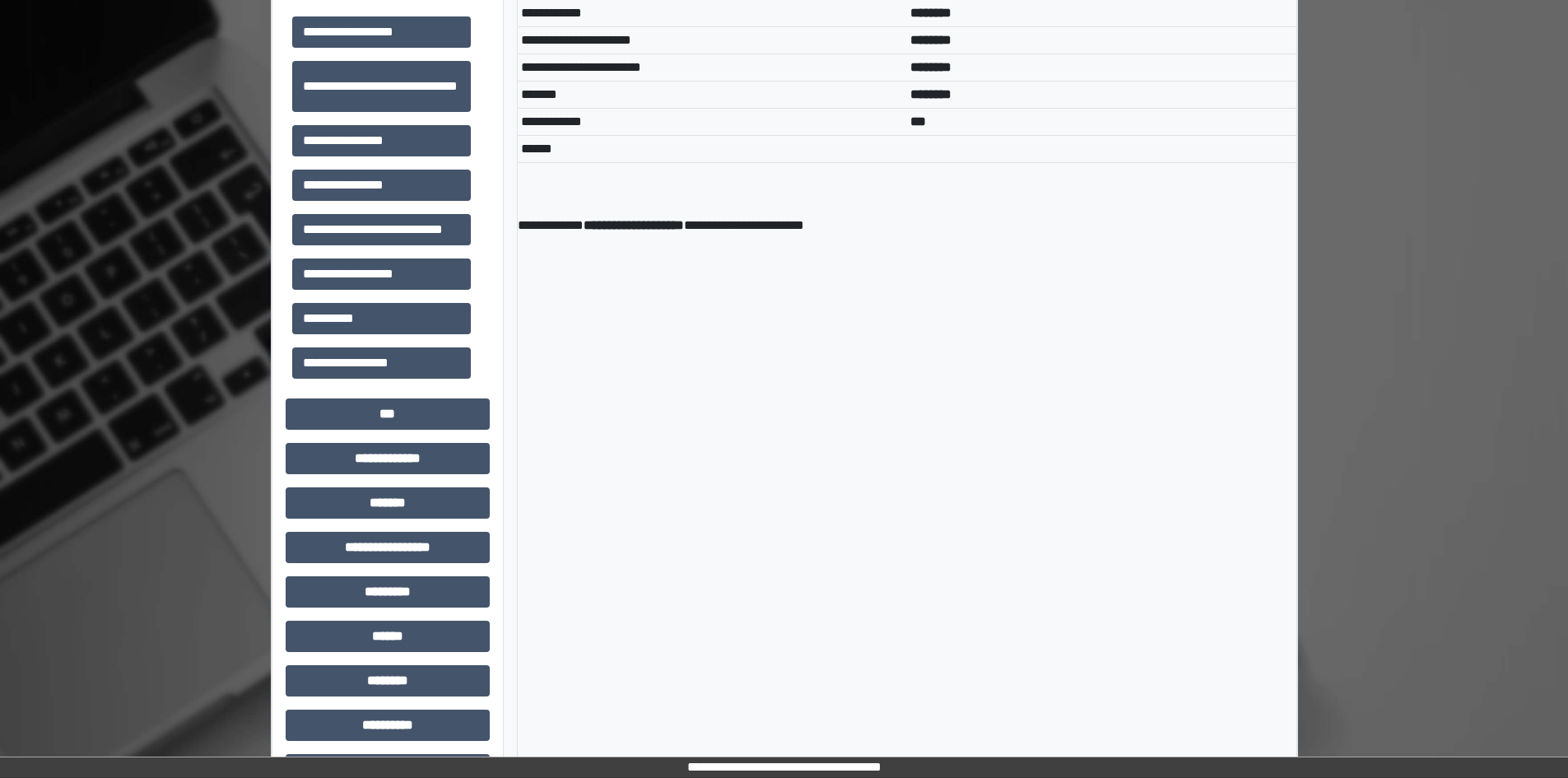 scroll, scrollTop: 979, scrollLeft: 0, axis: vertical 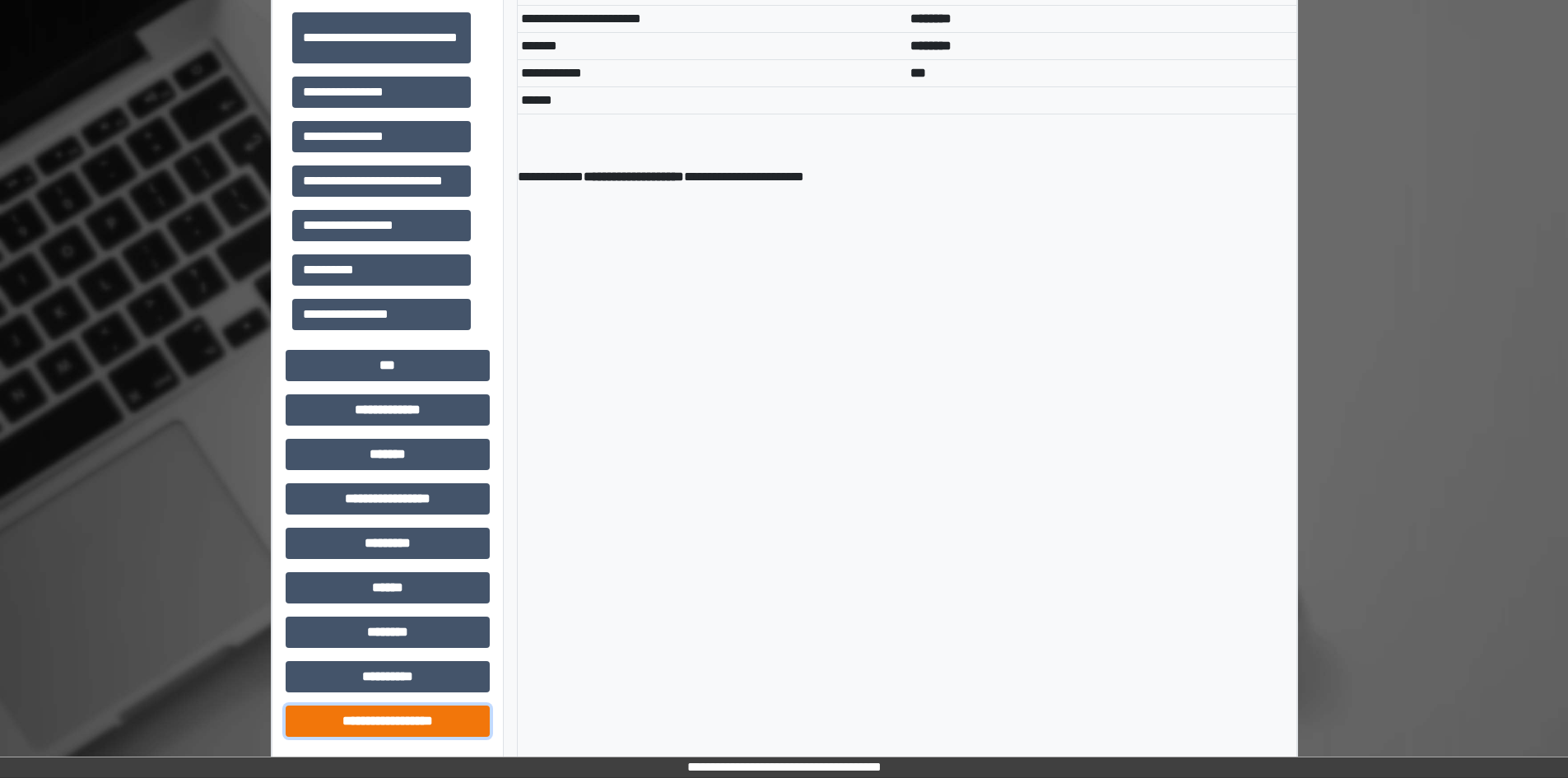 click on "**********" at bounding box center [388, 721] 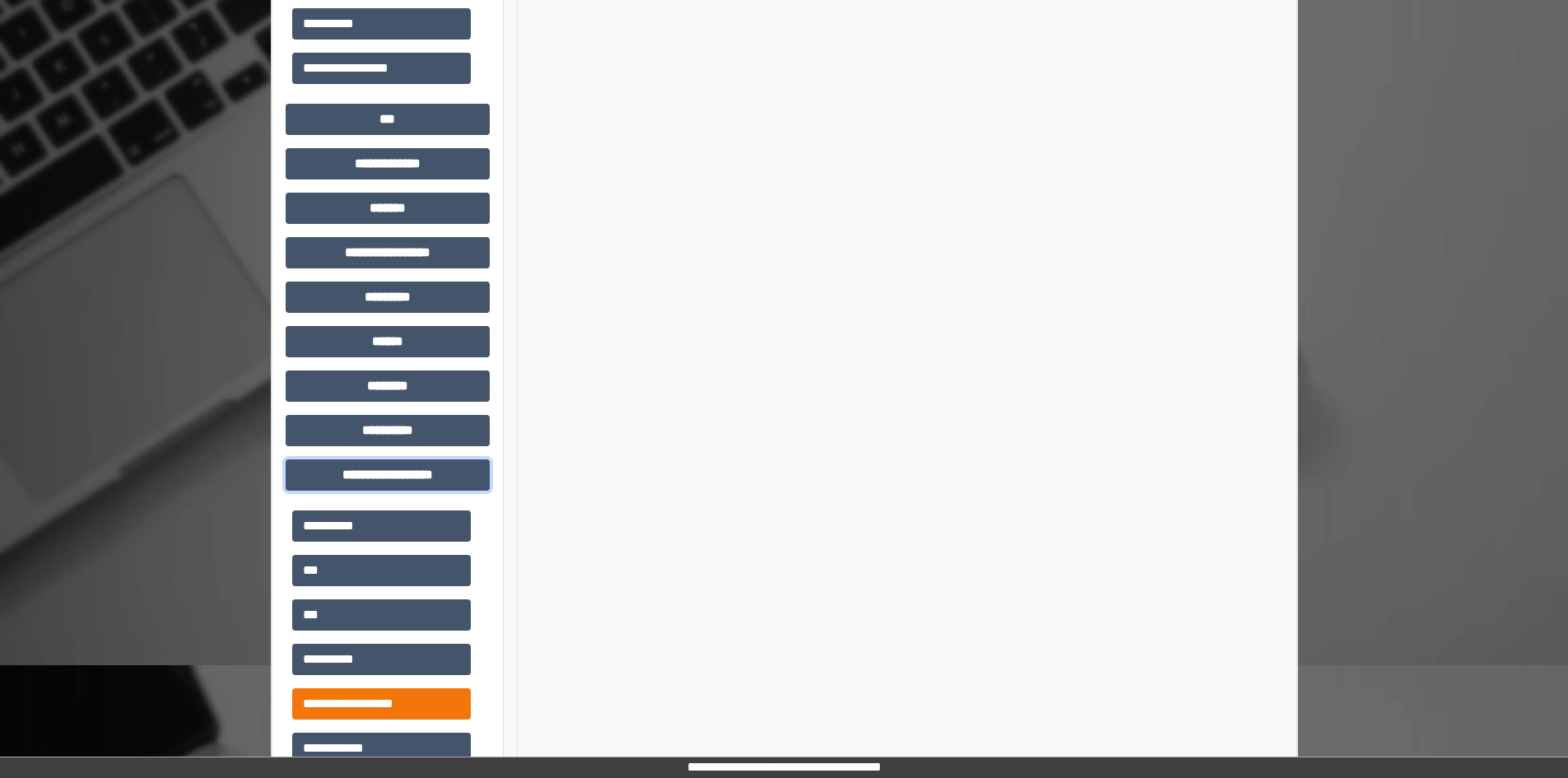 scroll, scrollTop: 1226, scrollLeft: 0, axis: vertical 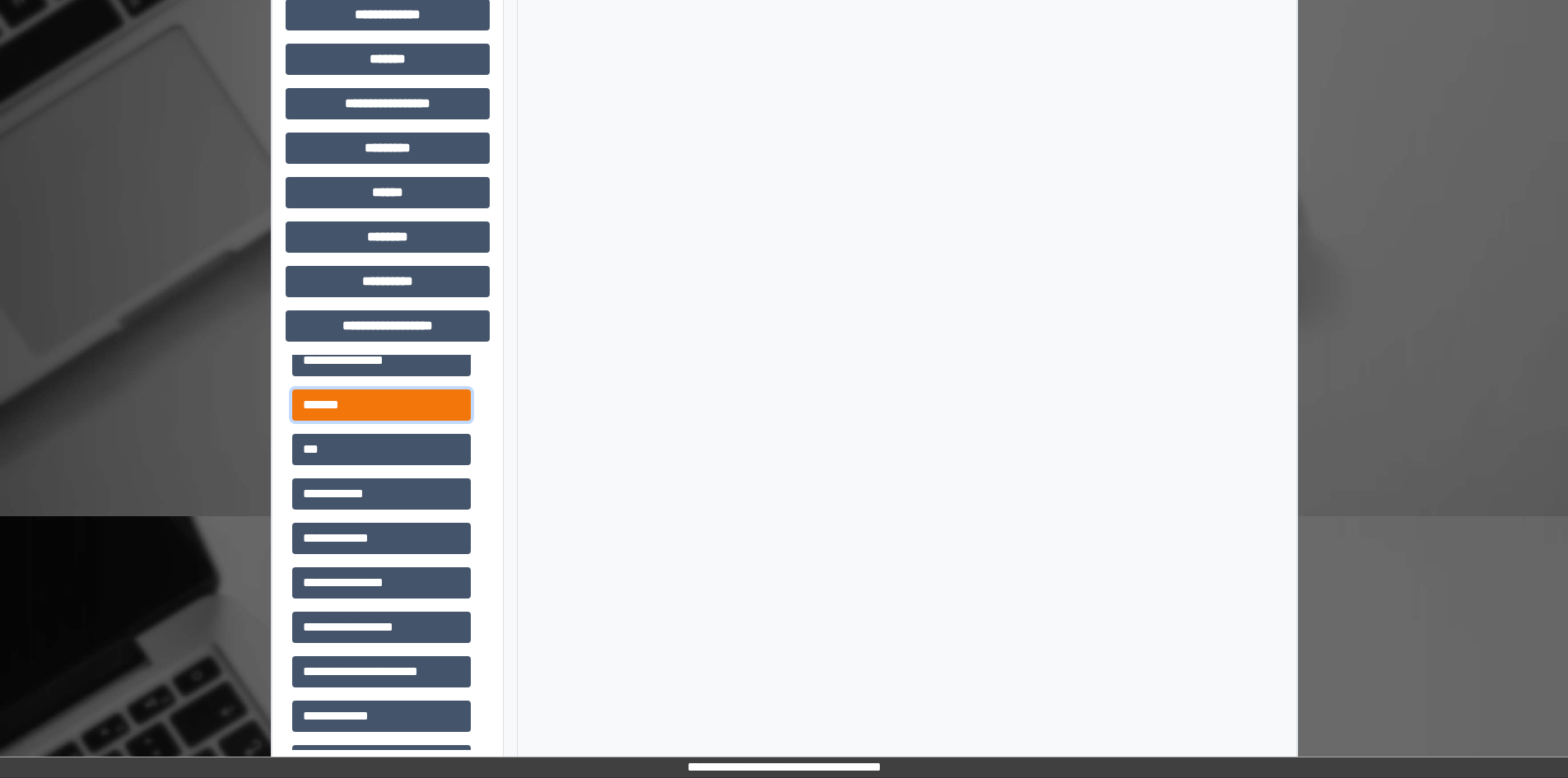 click on "*******" at bounding box center [381, 405] 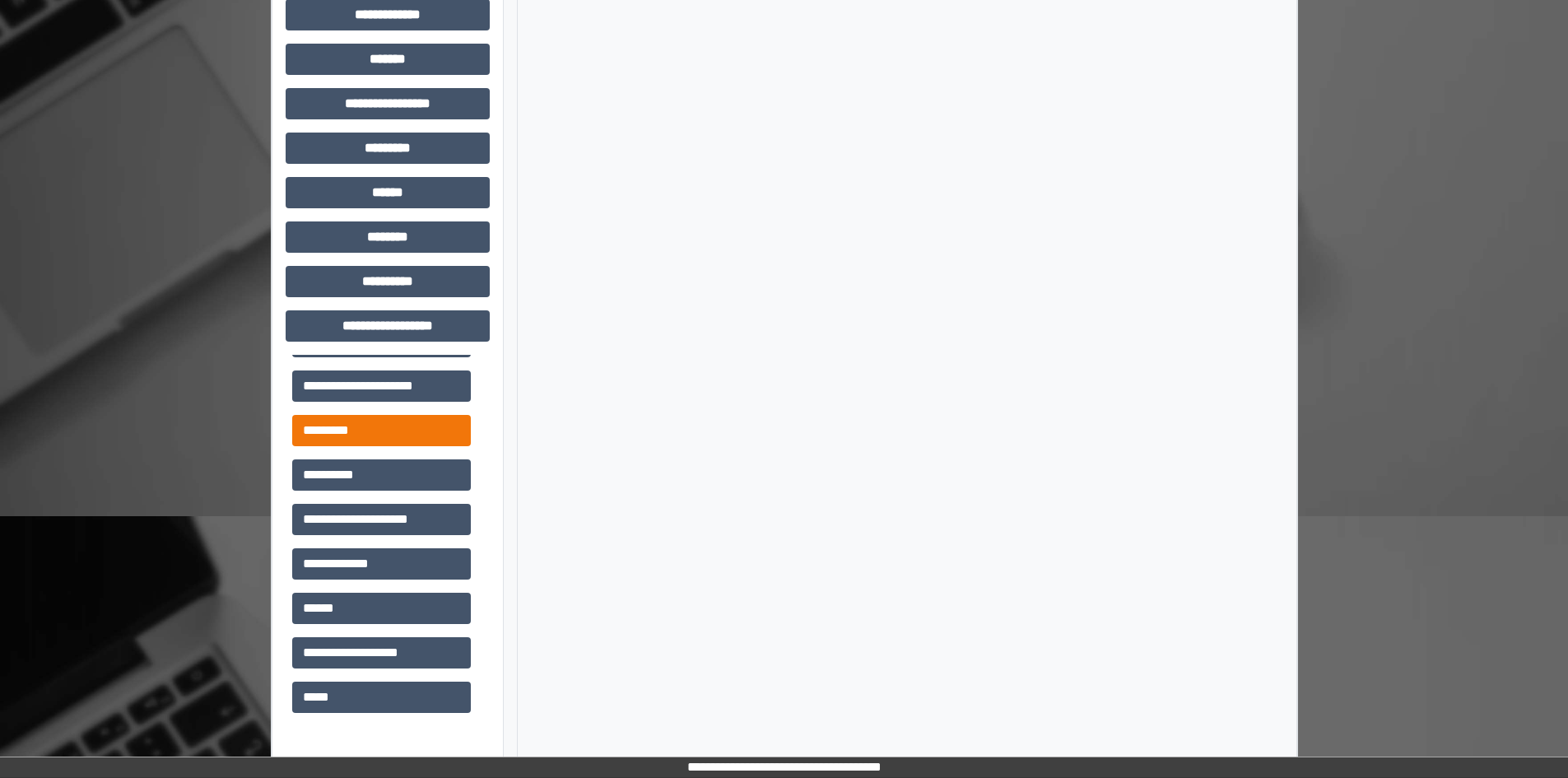 scroll, scrollTop: 1920, scrollLeft: 0, axis: vertical 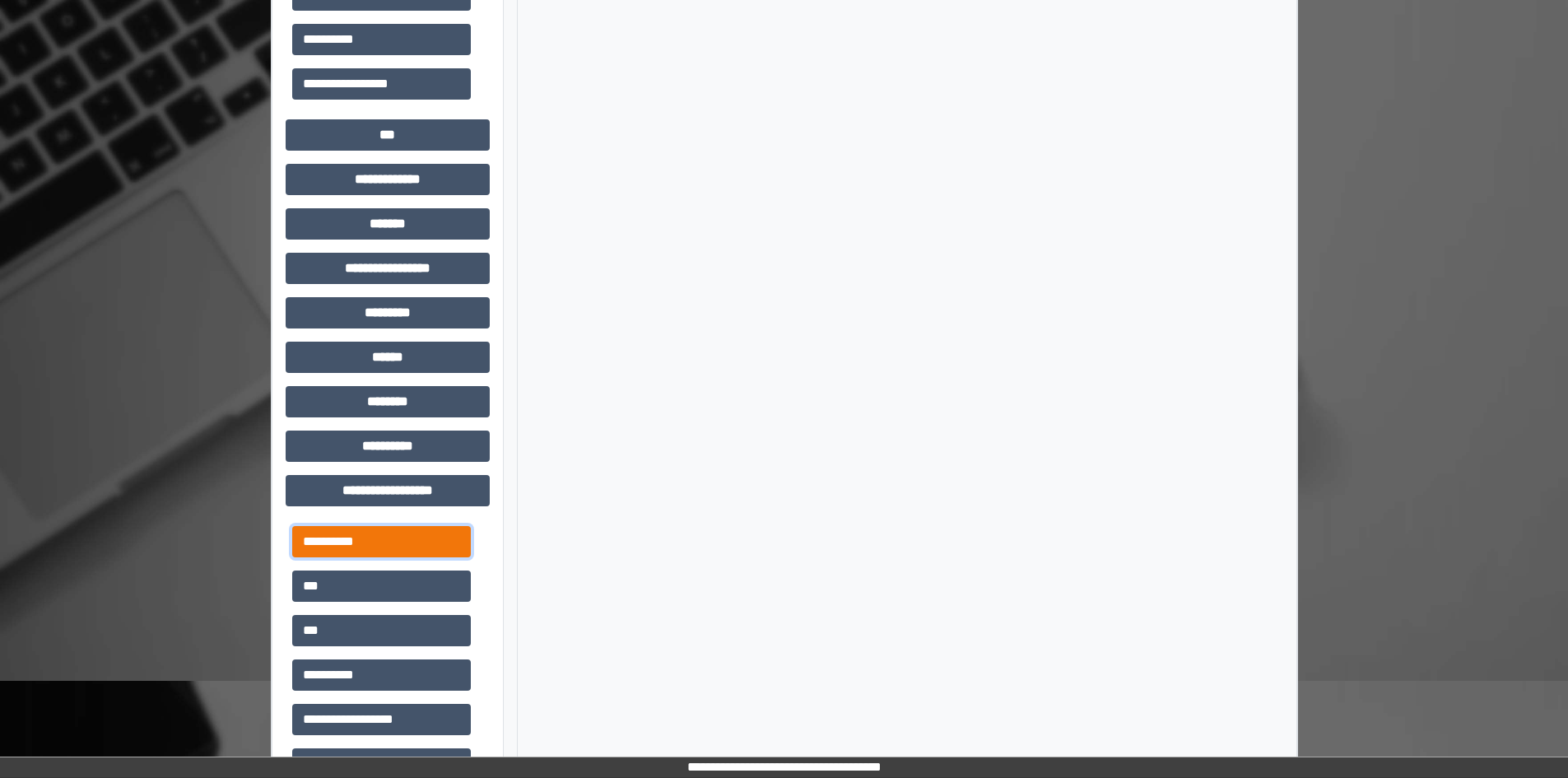 click on "**********" at bounding box center (381, 542) 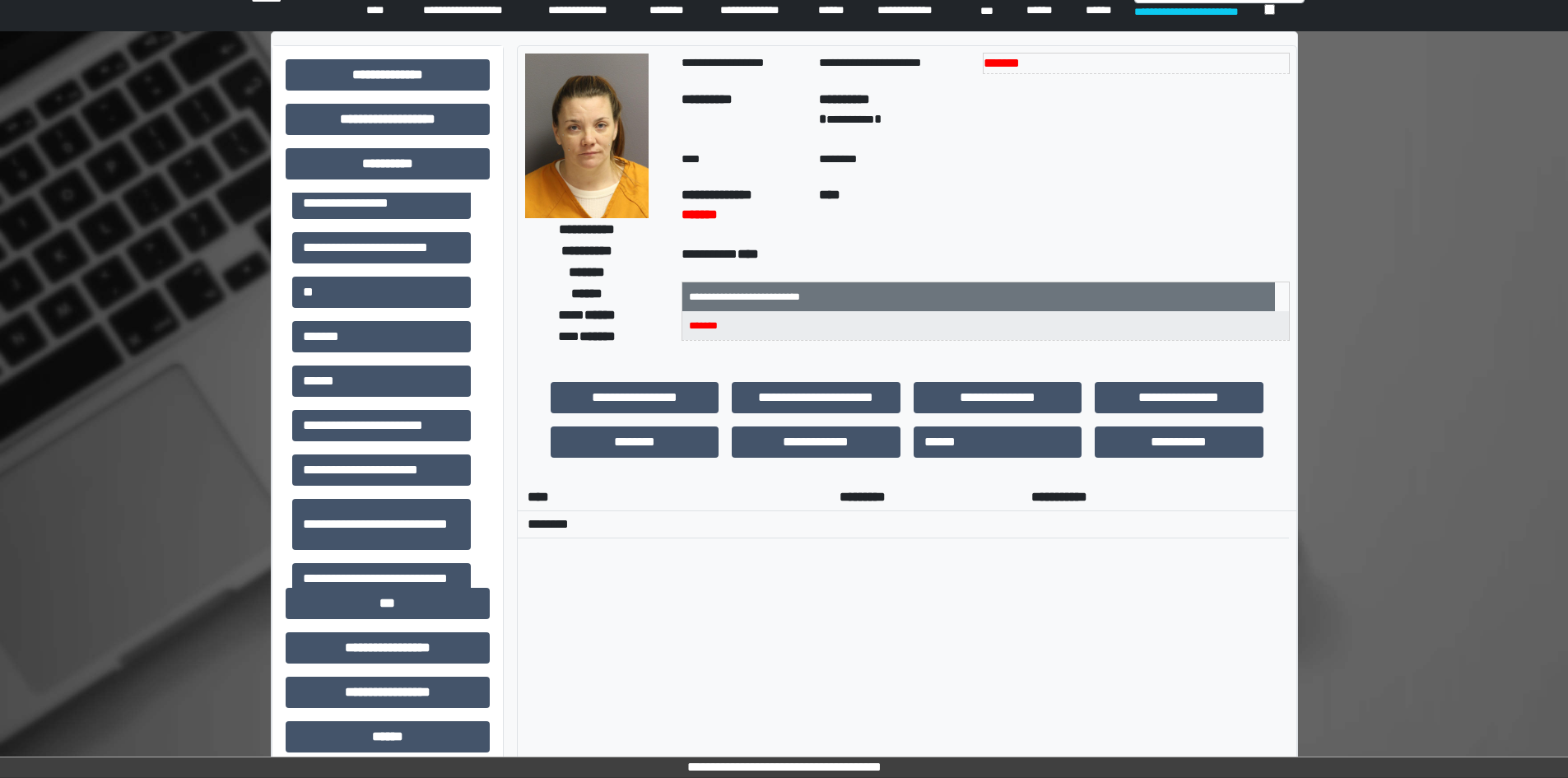 scroll, scrollTop: 0, scrollLeft: 0, axis: both 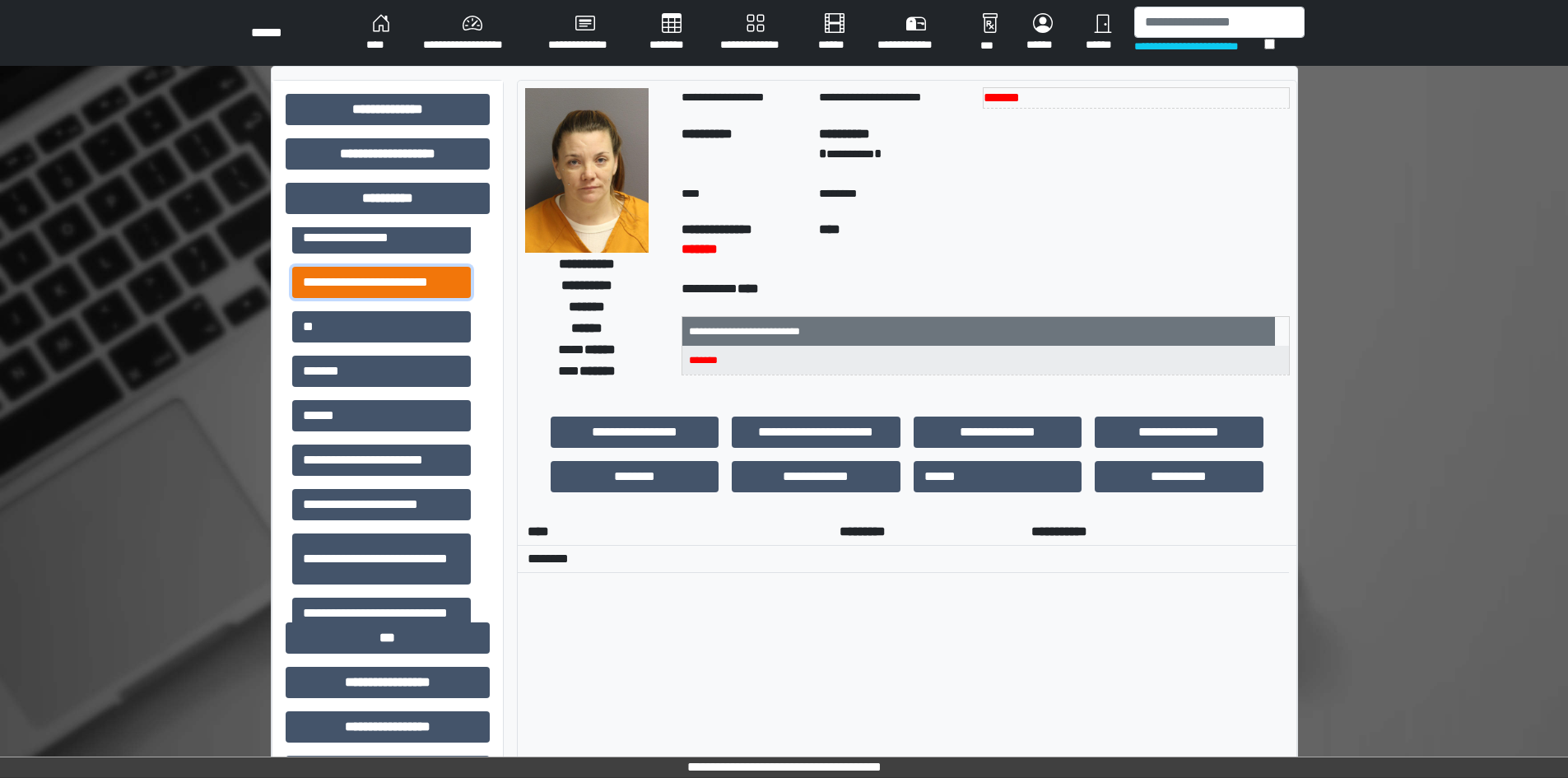 click on "**********" at bounding box center [381, 282] 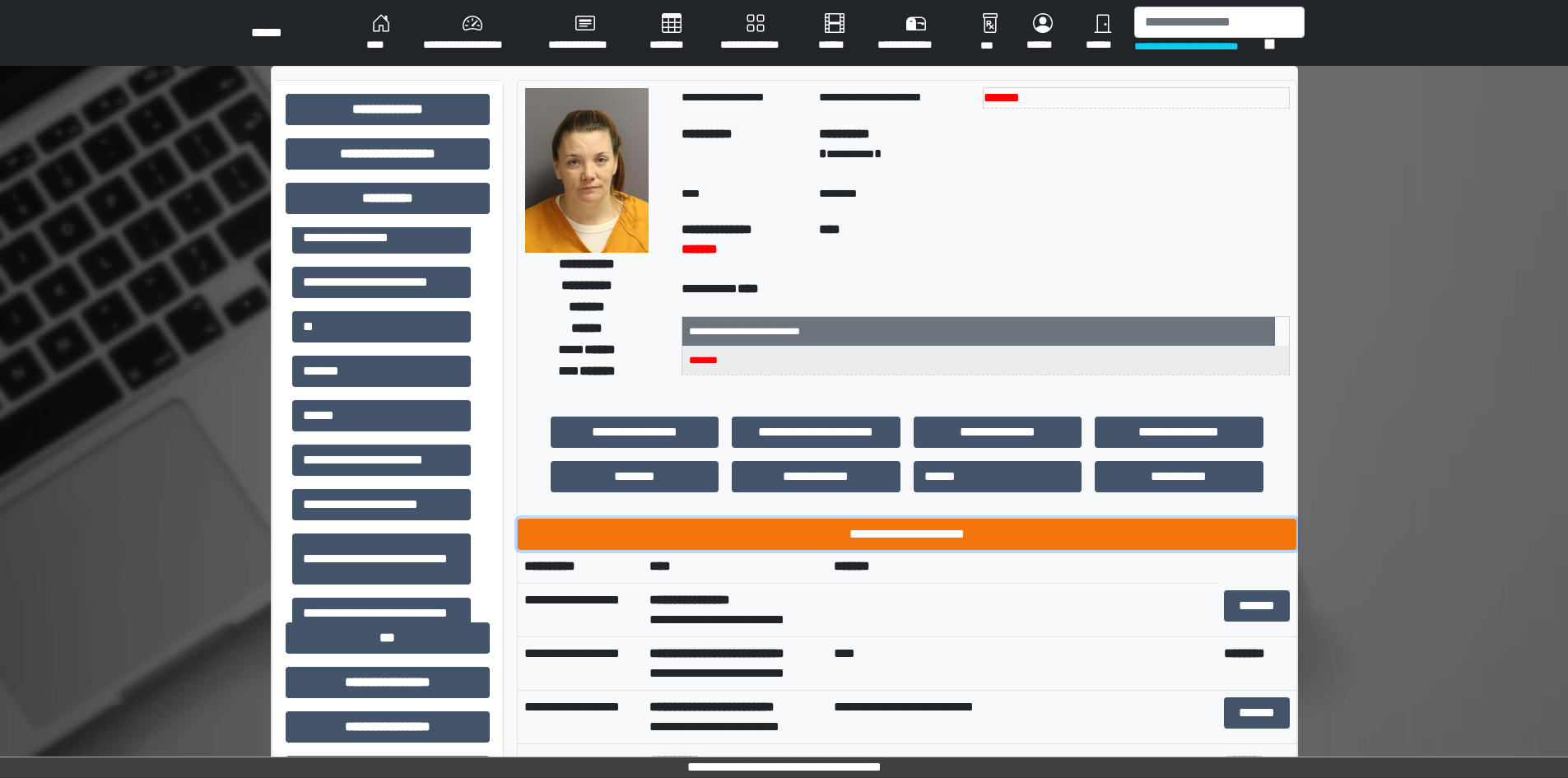 click on "**********" at bounding box center (907, 534) 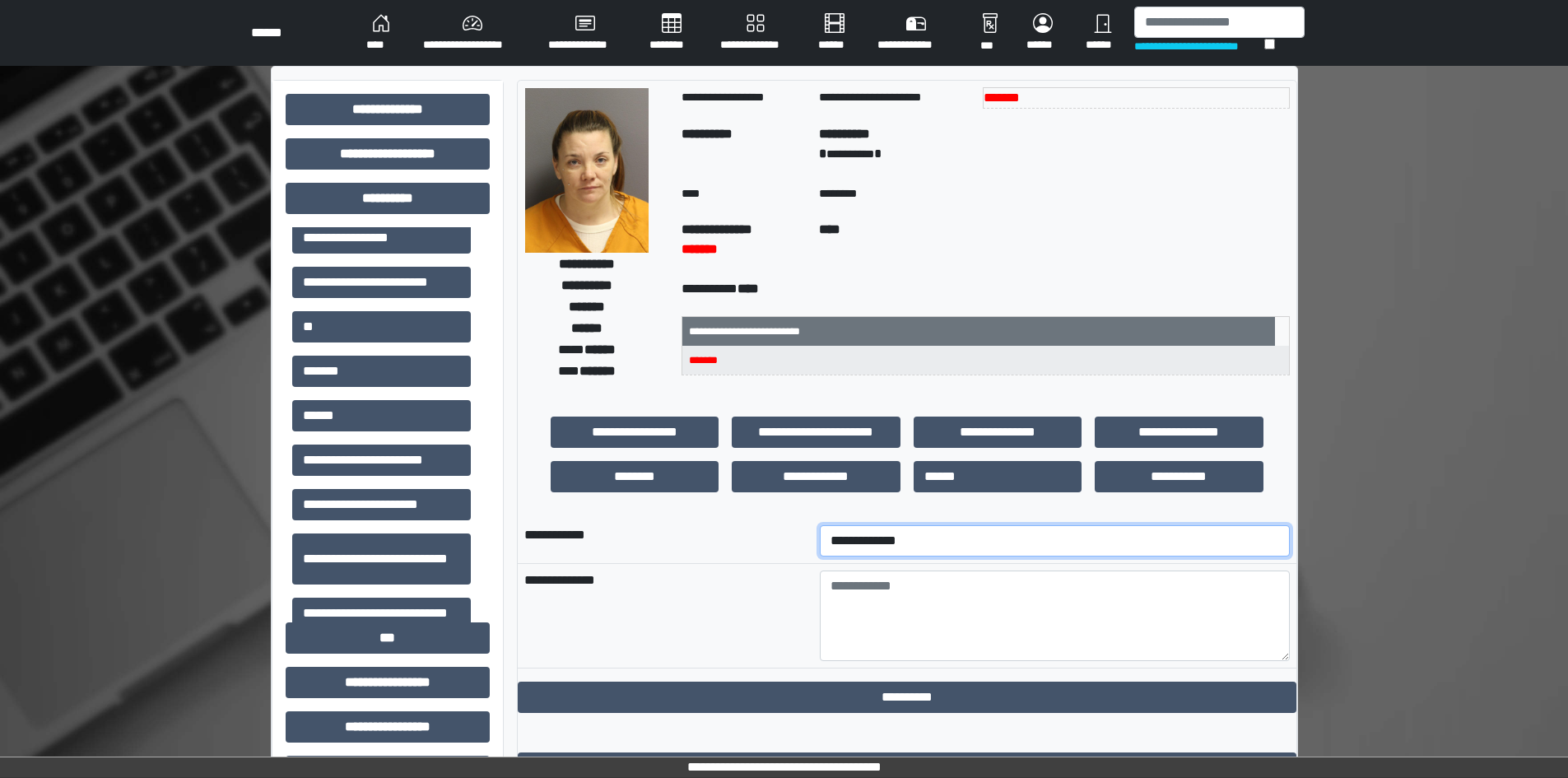 click on "**********" at bounding box center [1054, 541] 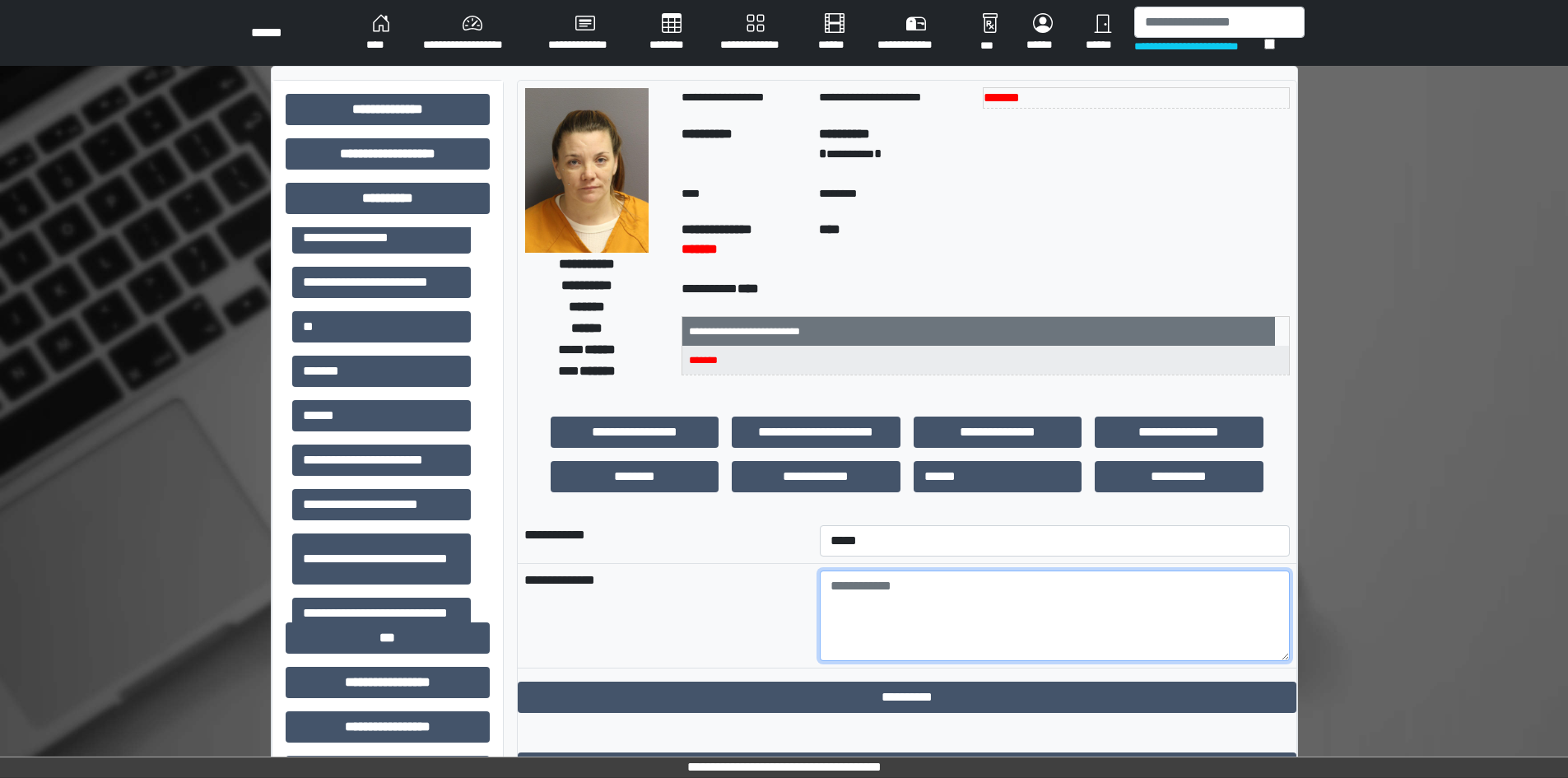 click at bounding box center (1054, 616) 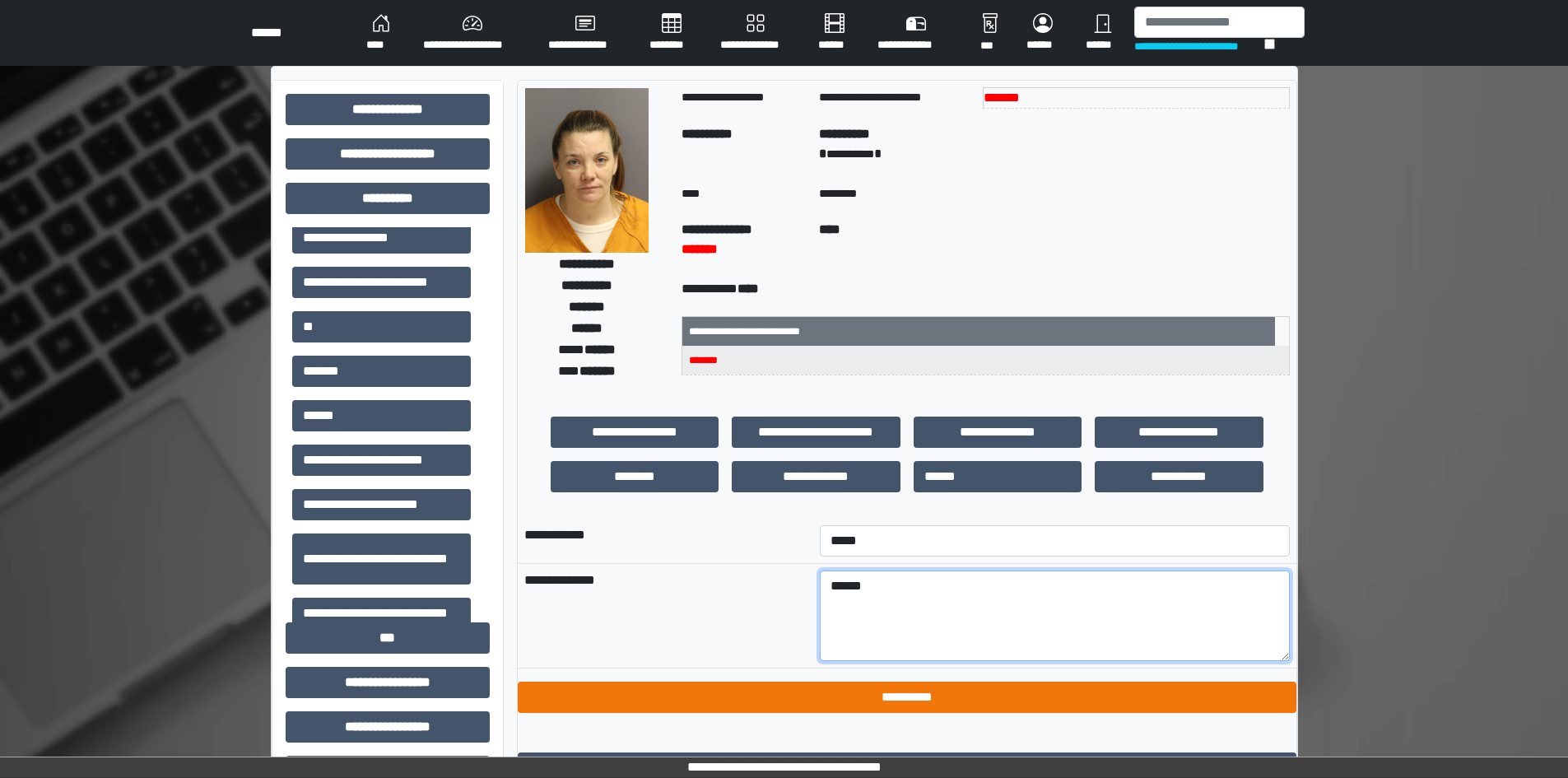 type on "******" 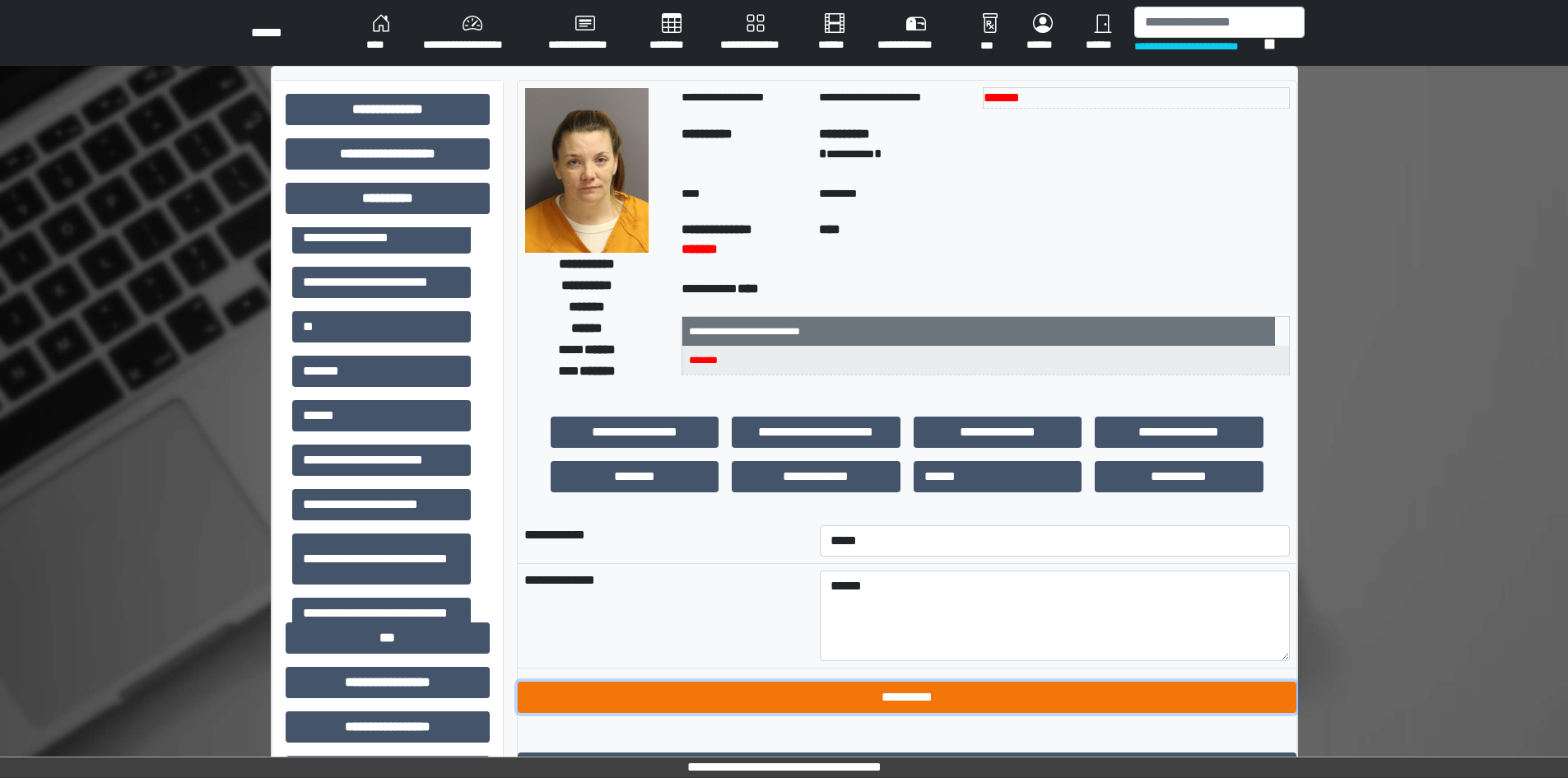 click on "**********" at bounding box center (907, 697) 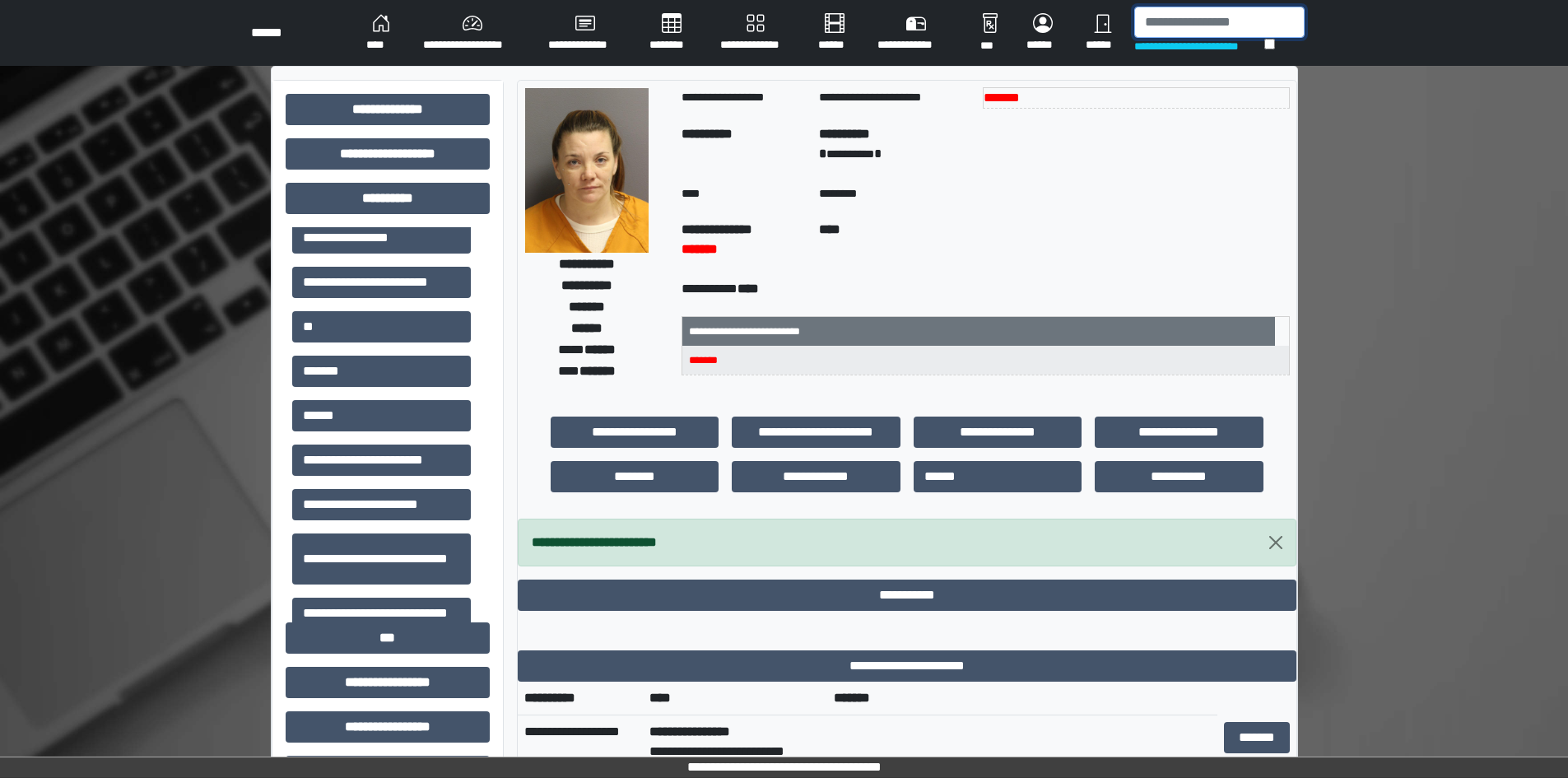 click at bounding box center [1219, 22] 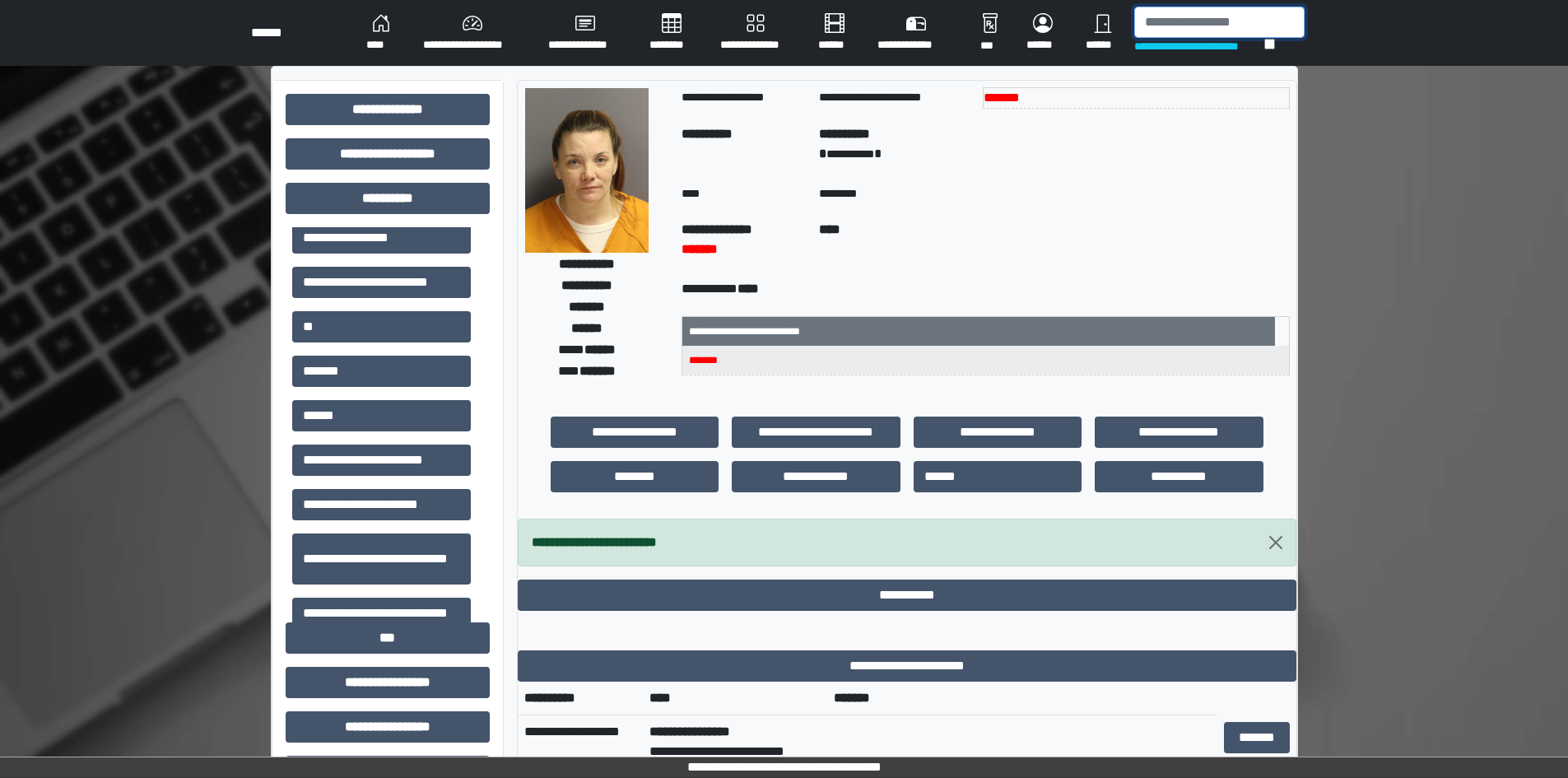 click at bounding box center (1219, 22) 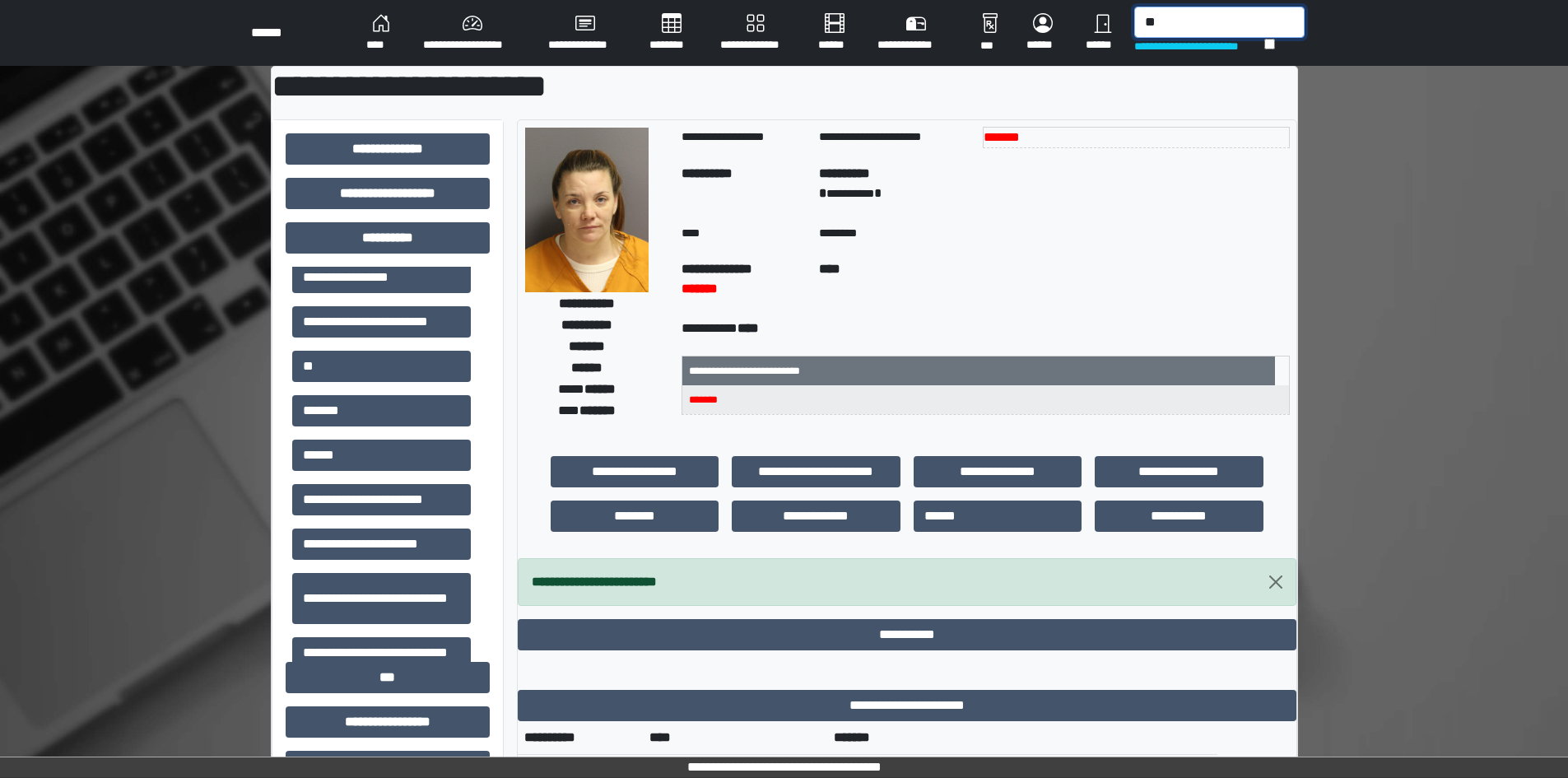 type on "*" 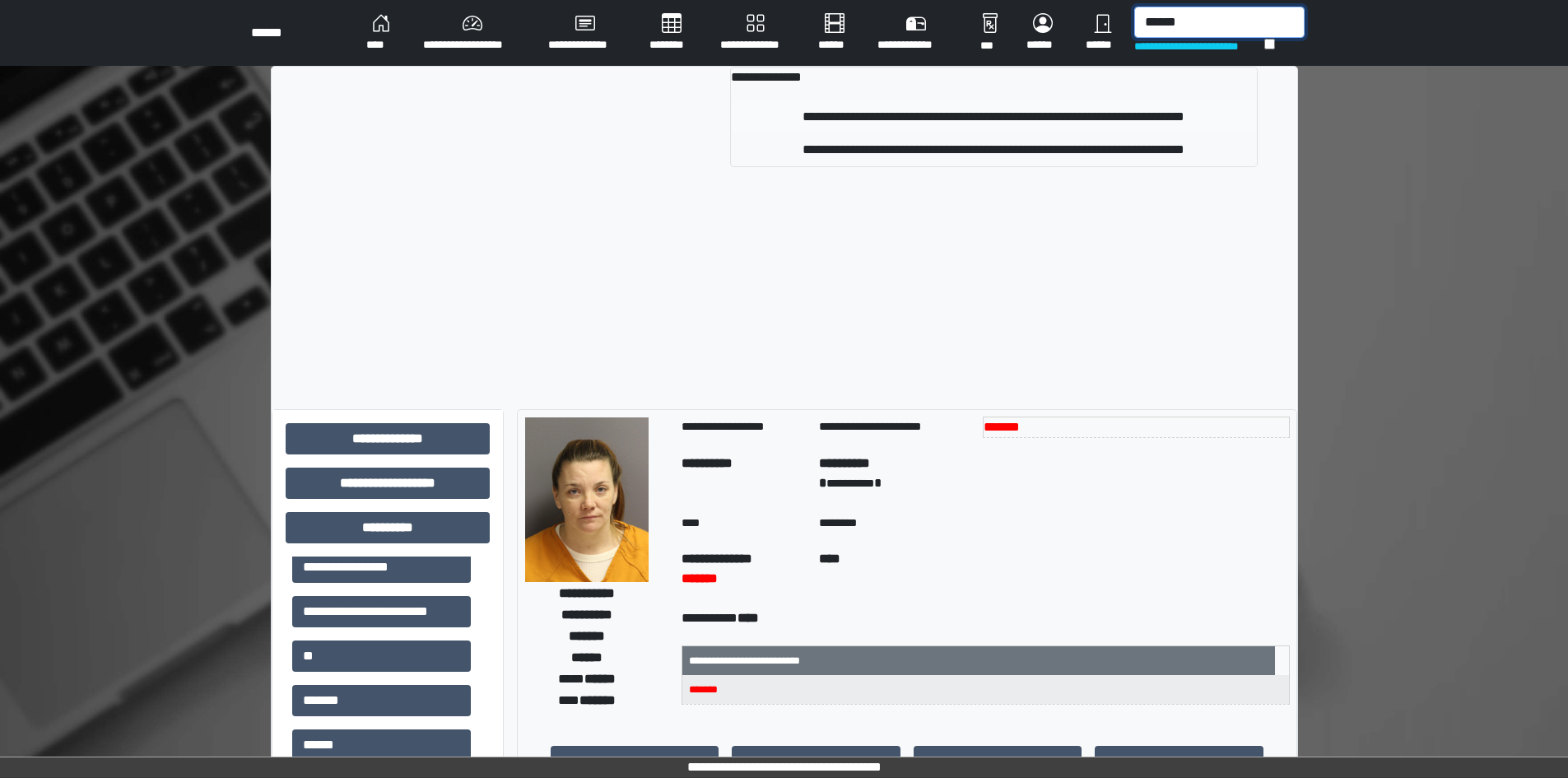 type on "******" 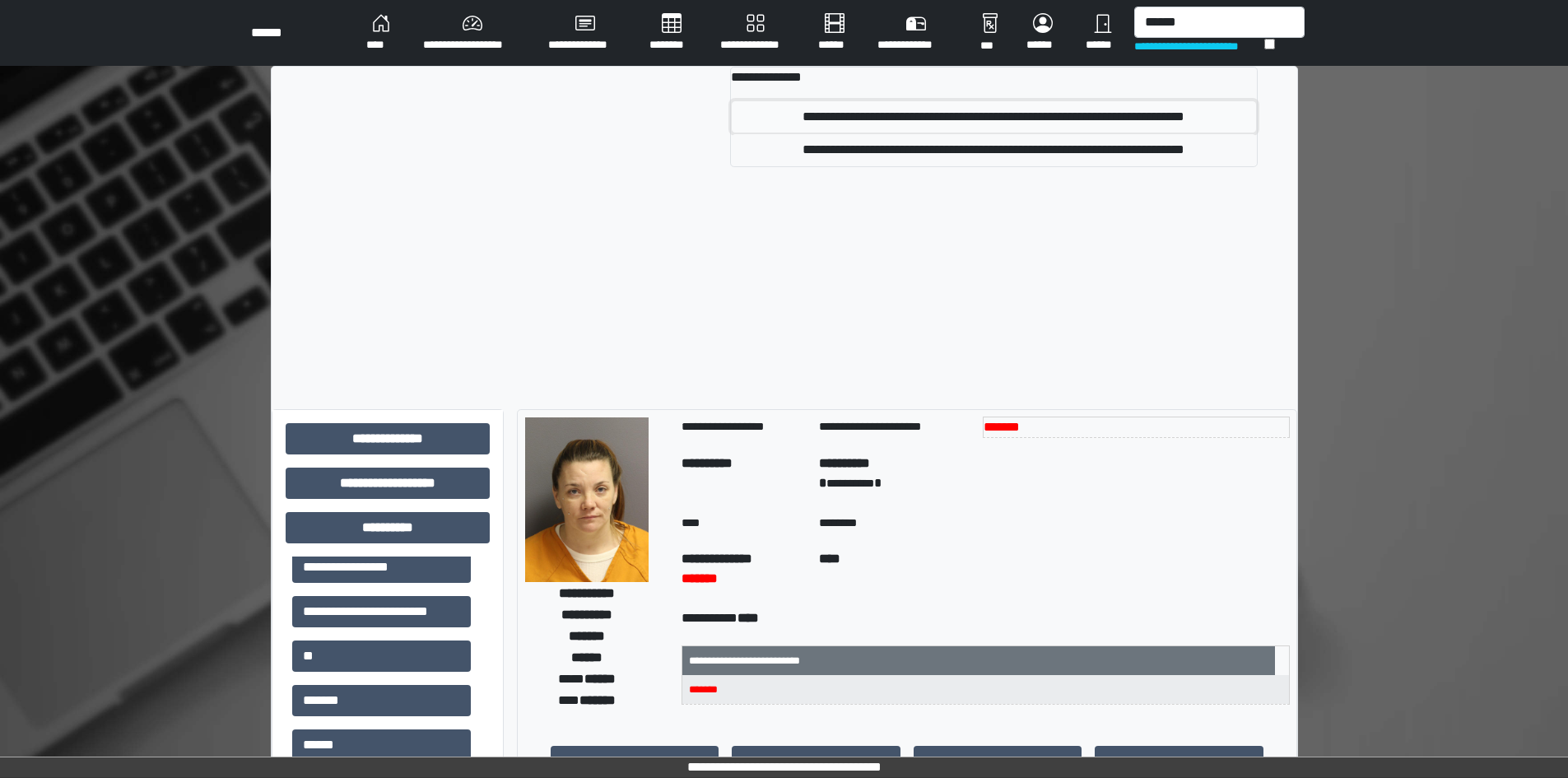 click on "**********" at bounding box center (993, 117) 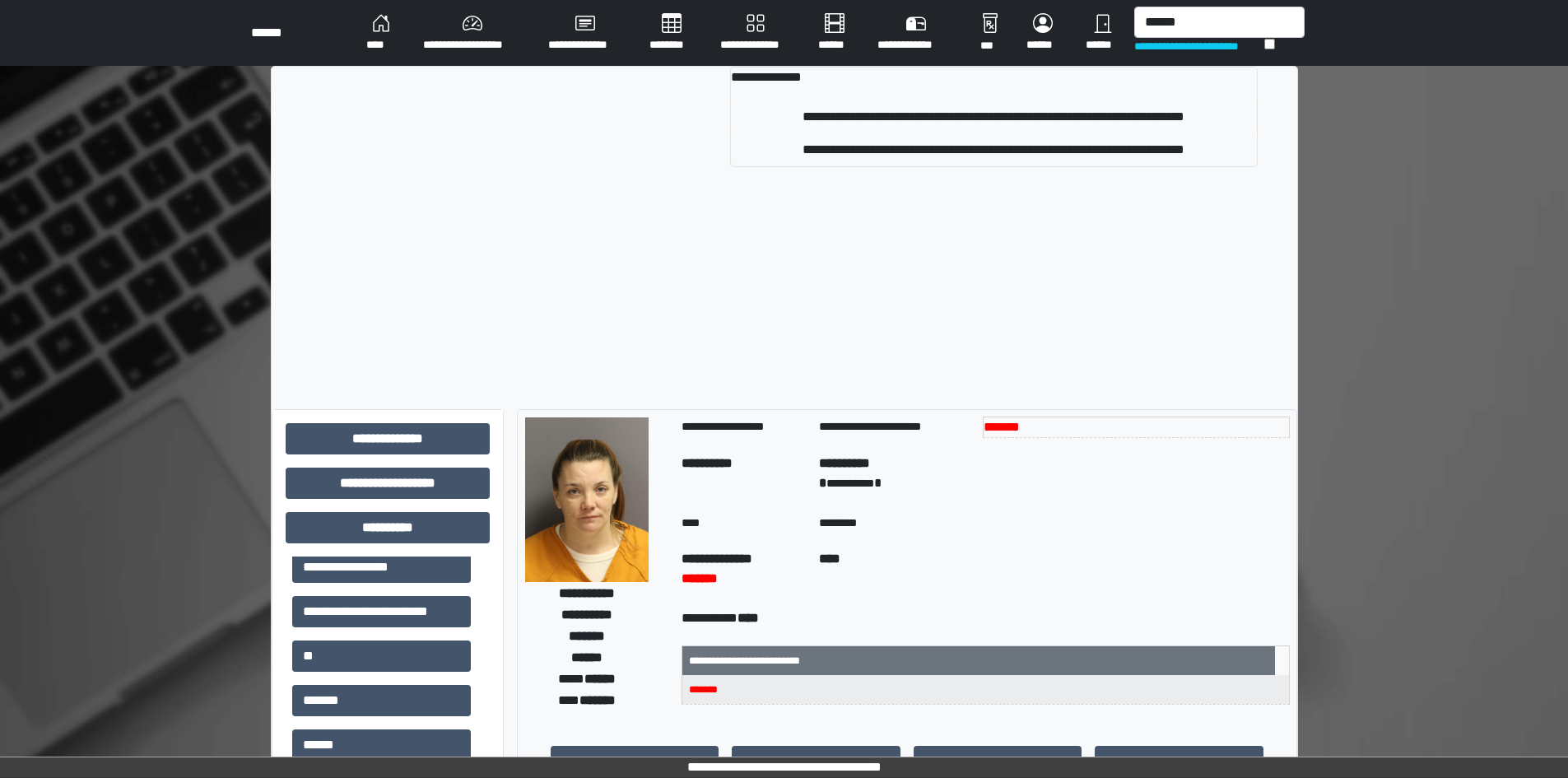 type 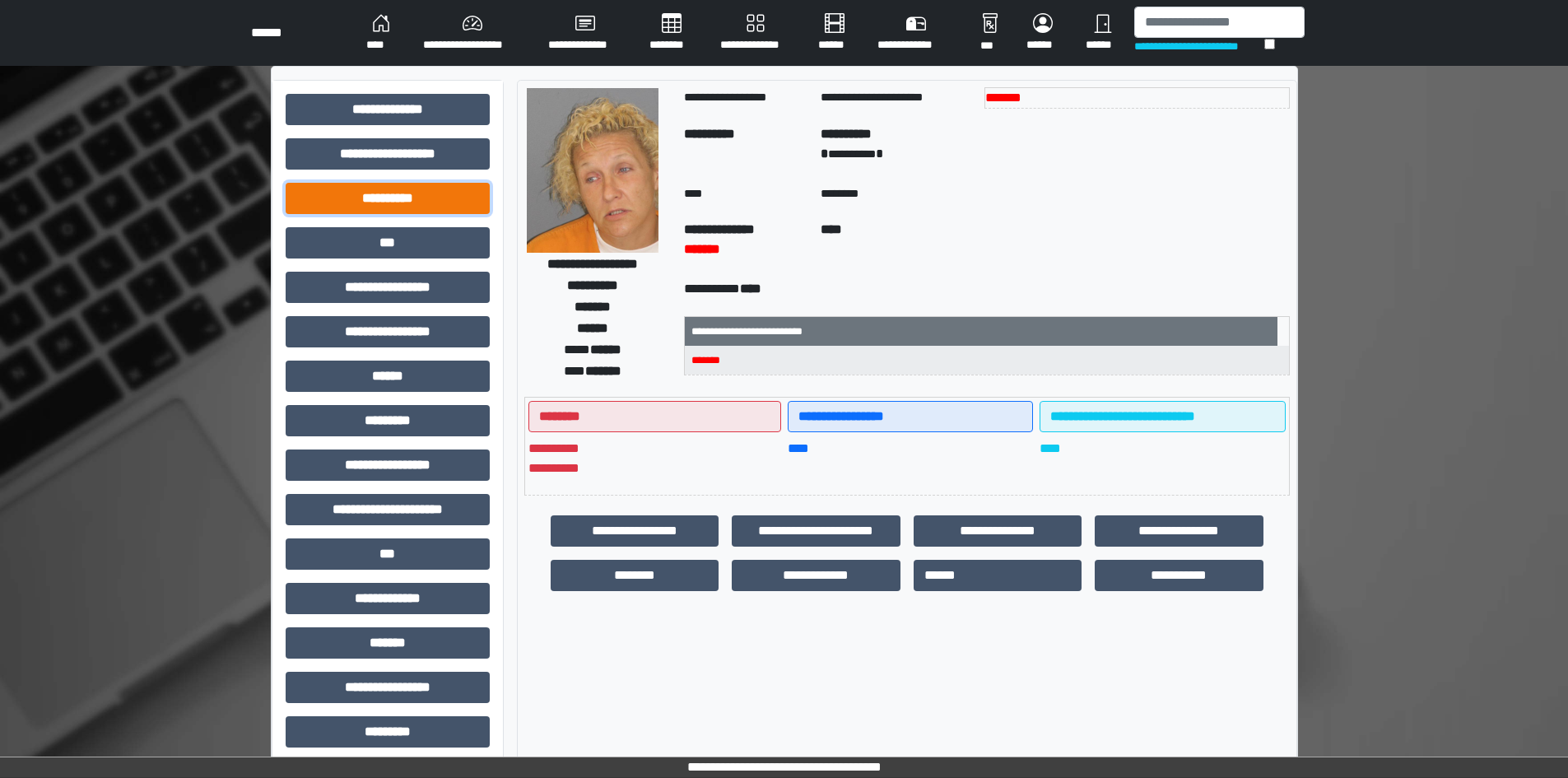 click on "**********" at bounding box center (388, 198) 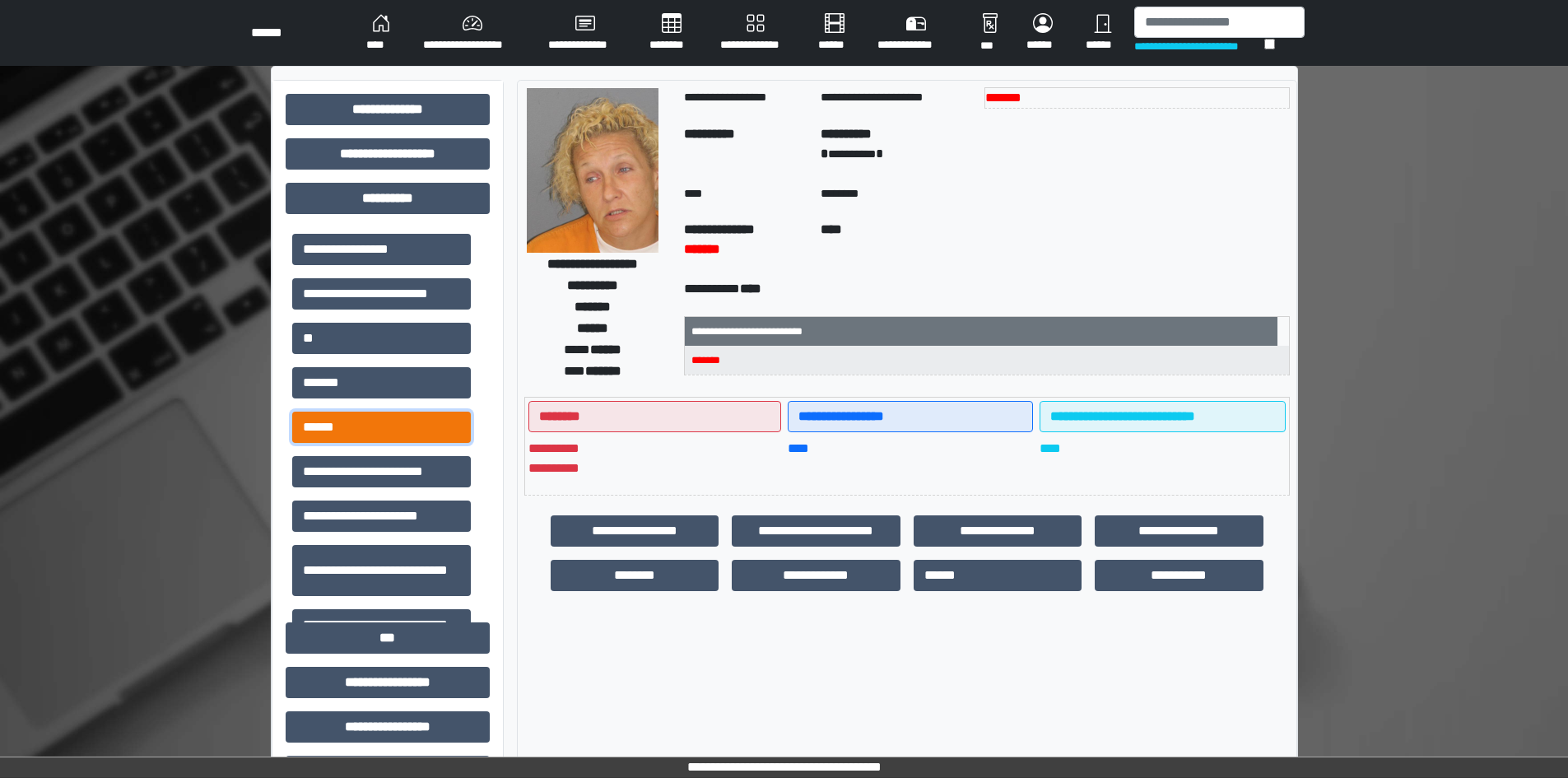 click on "******" at bounding box center [381, 427] 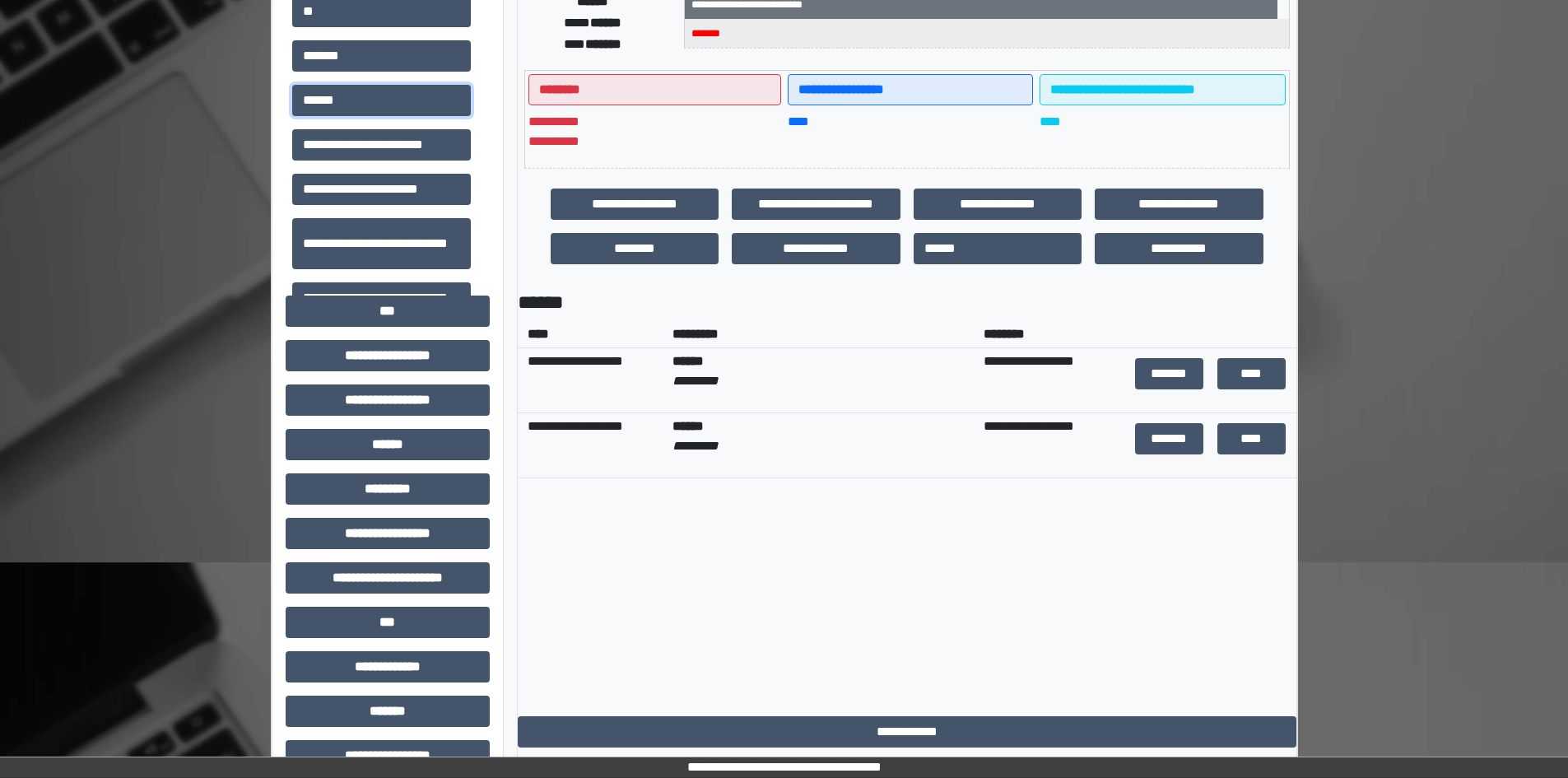 scroll, scrollTop: 329, scrollLeft: 0, axis: vertical 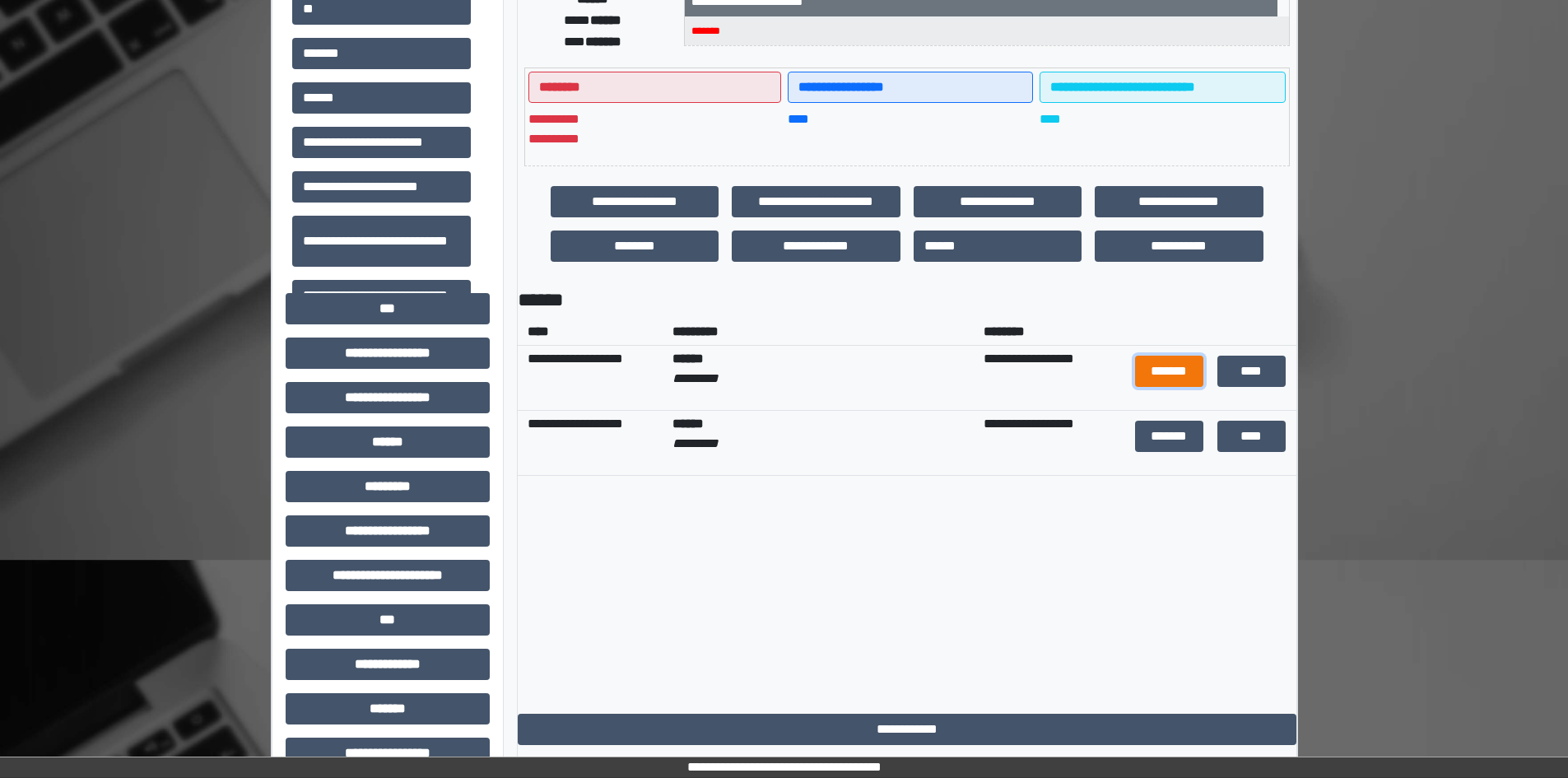 click on "*******" at bounding box center [1170, 371] 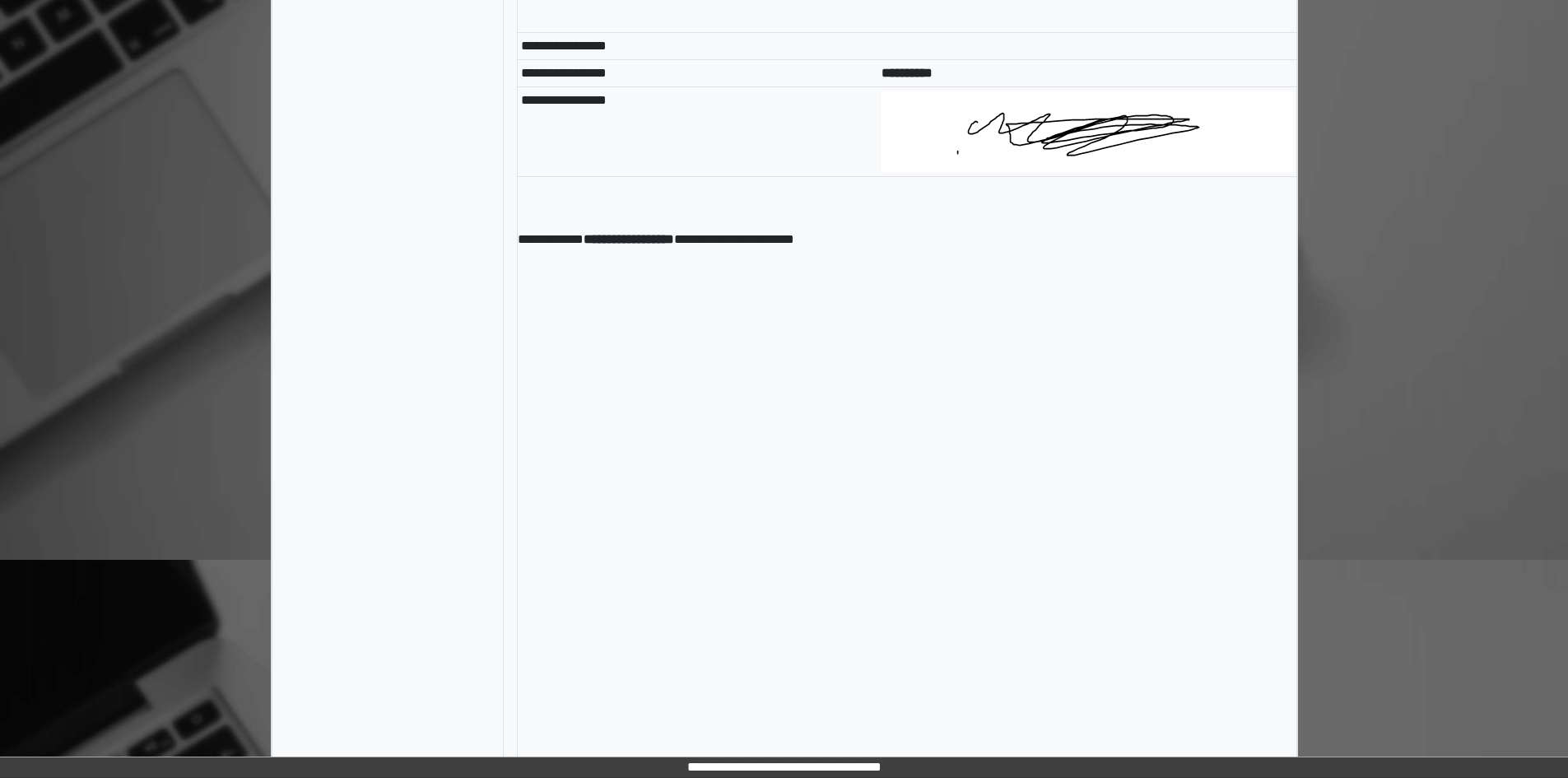 scroll, scrollTop: 172, scrollLeft: 0, axis: vertical 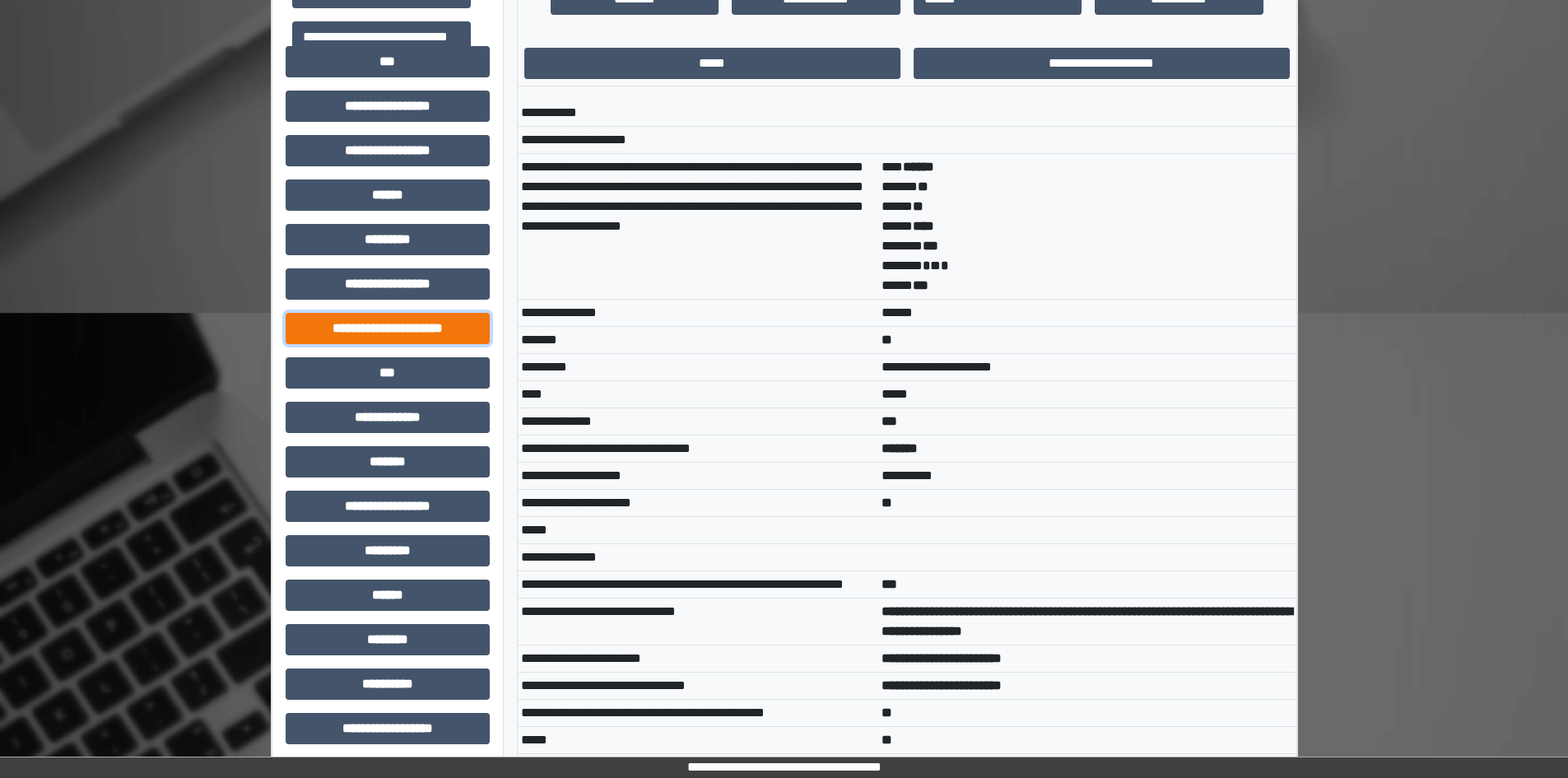 click on "**********" at bounding box center [388, 328] 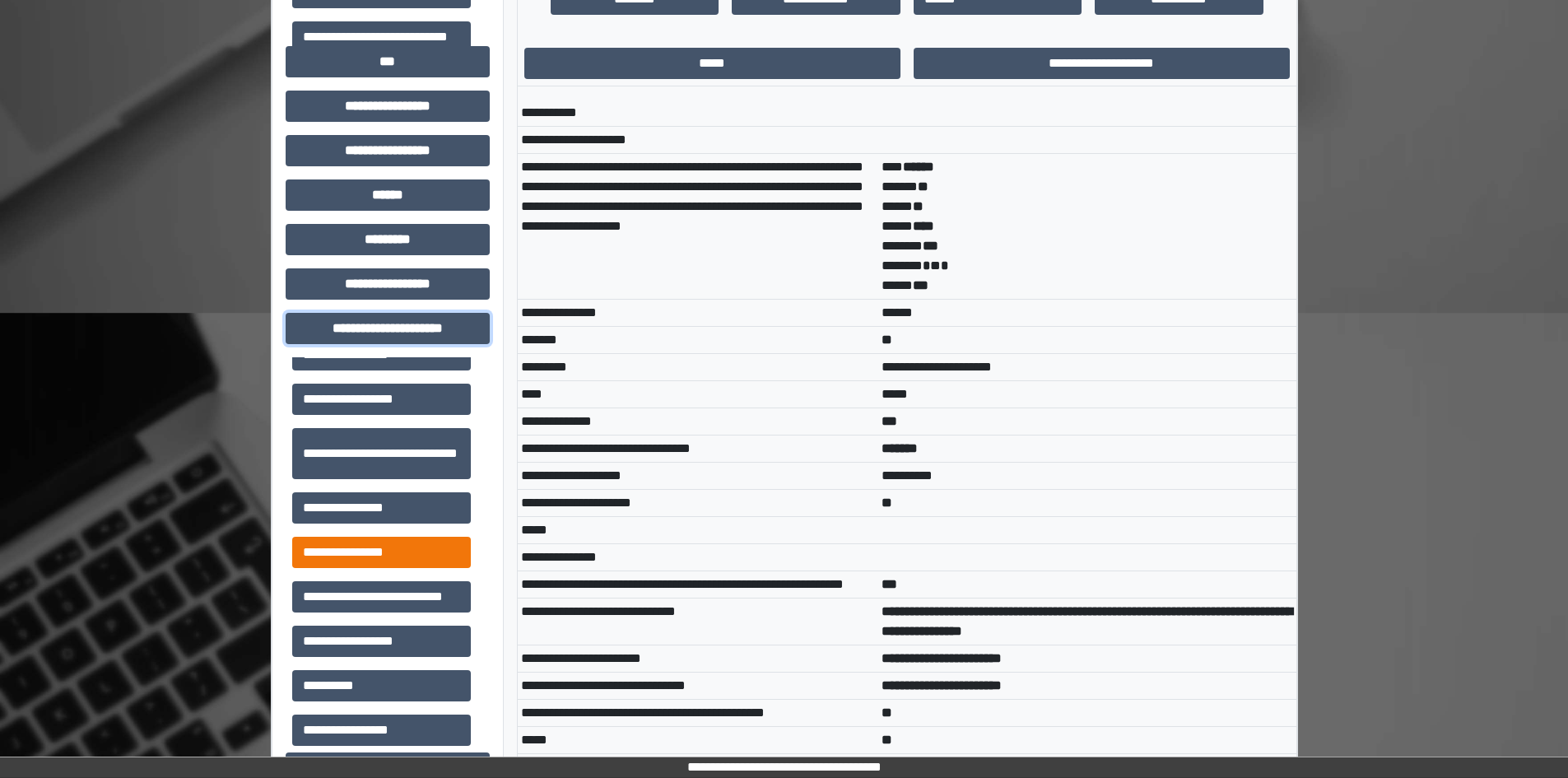 scroll, scrollTop: 38, scrollLeft: 0, axis: vertical 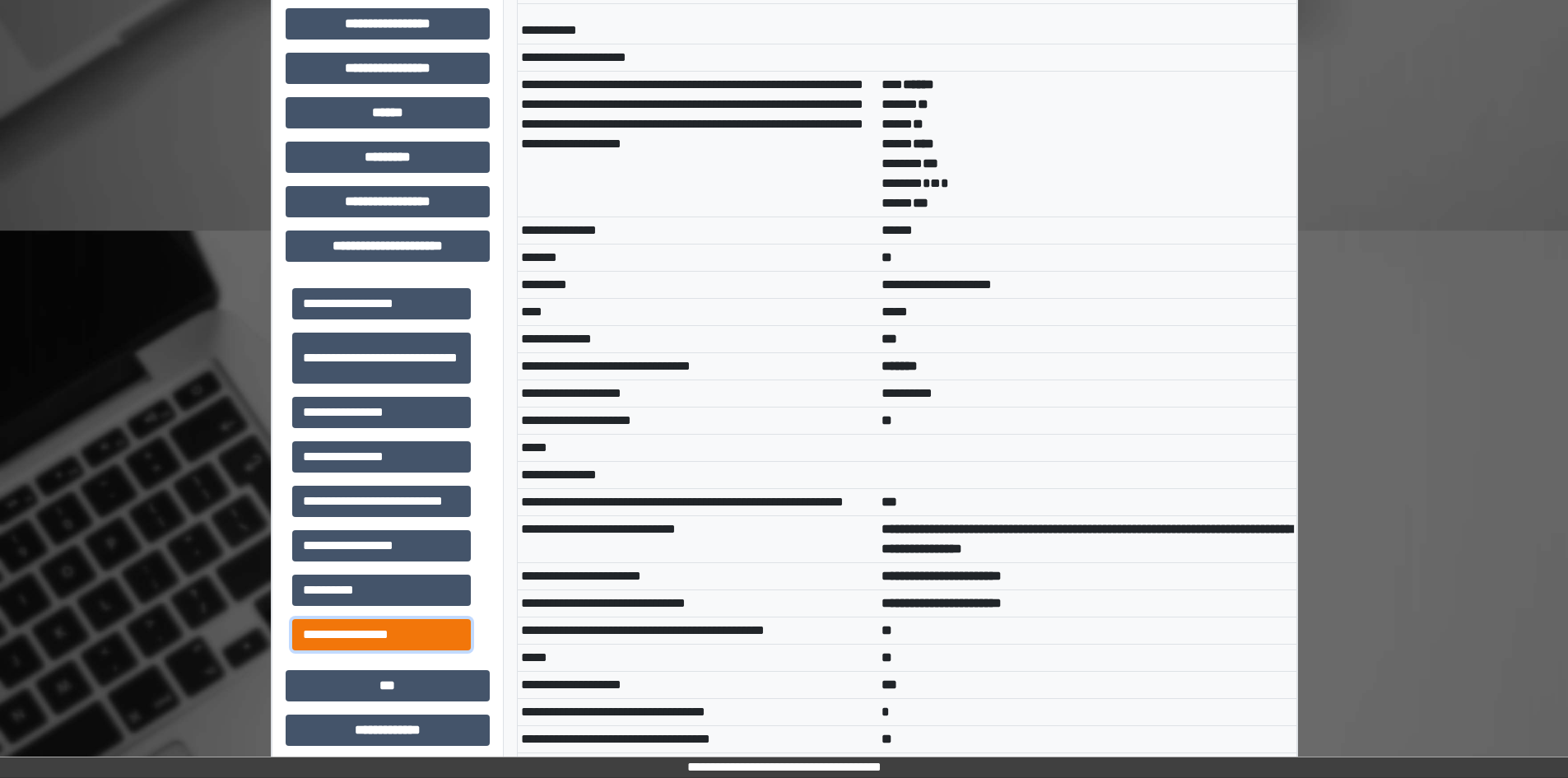 click on "**********" at bounding box center [381, 635] 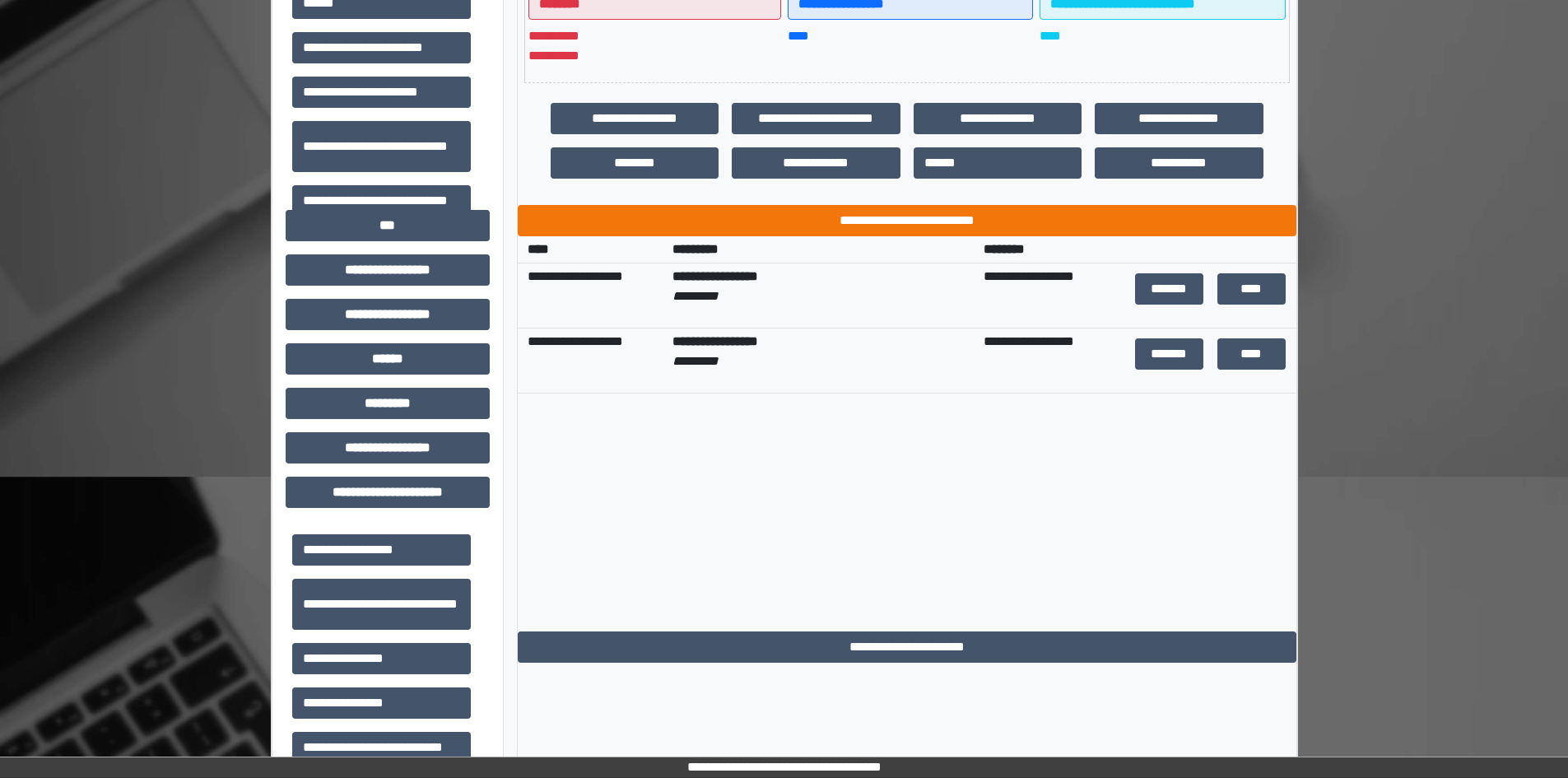 scroll, scrollTop: 412, scrollLeft: 0, axis: vertical 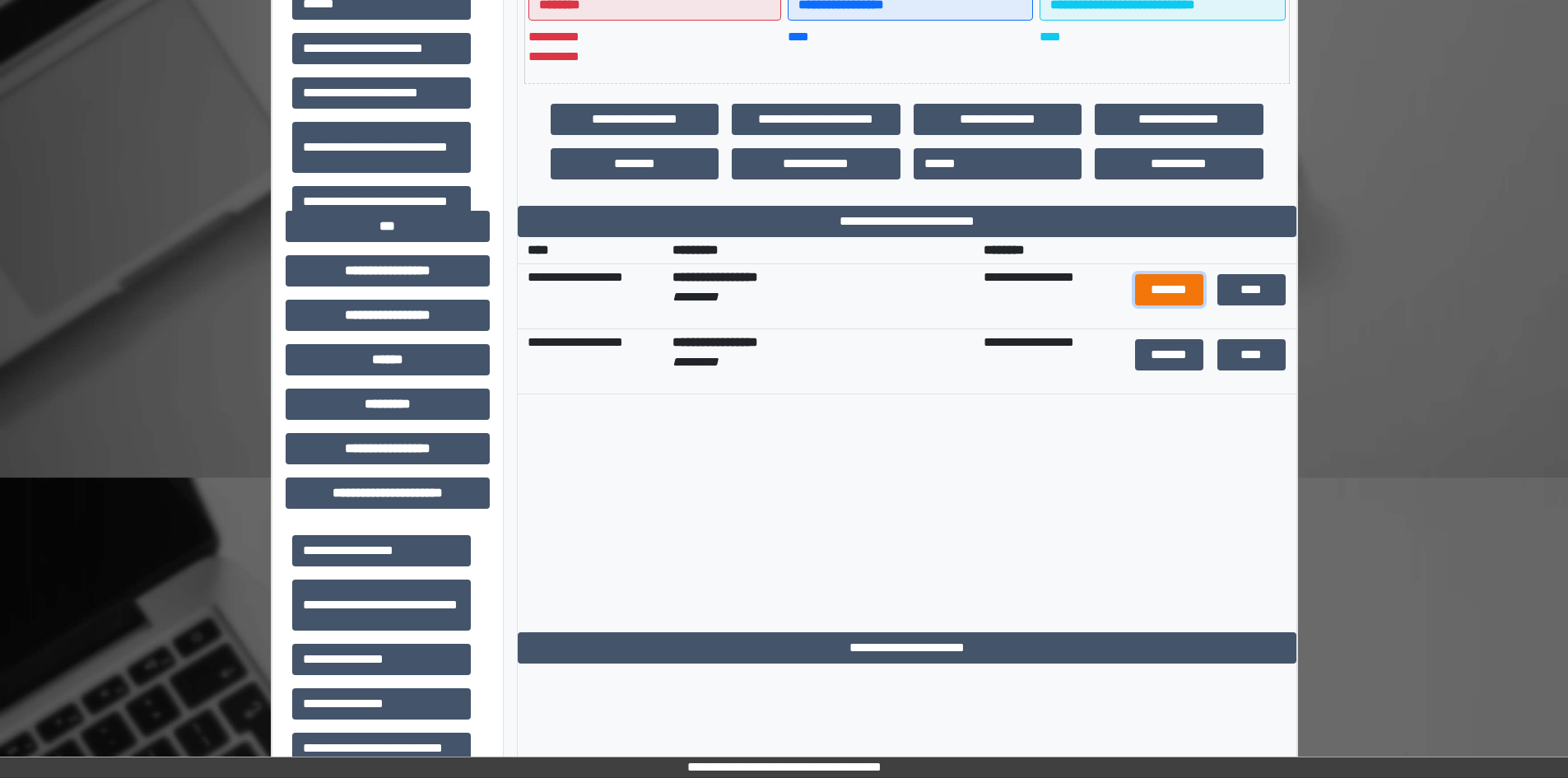 click on "*******" at bounding box center [1170, 290] 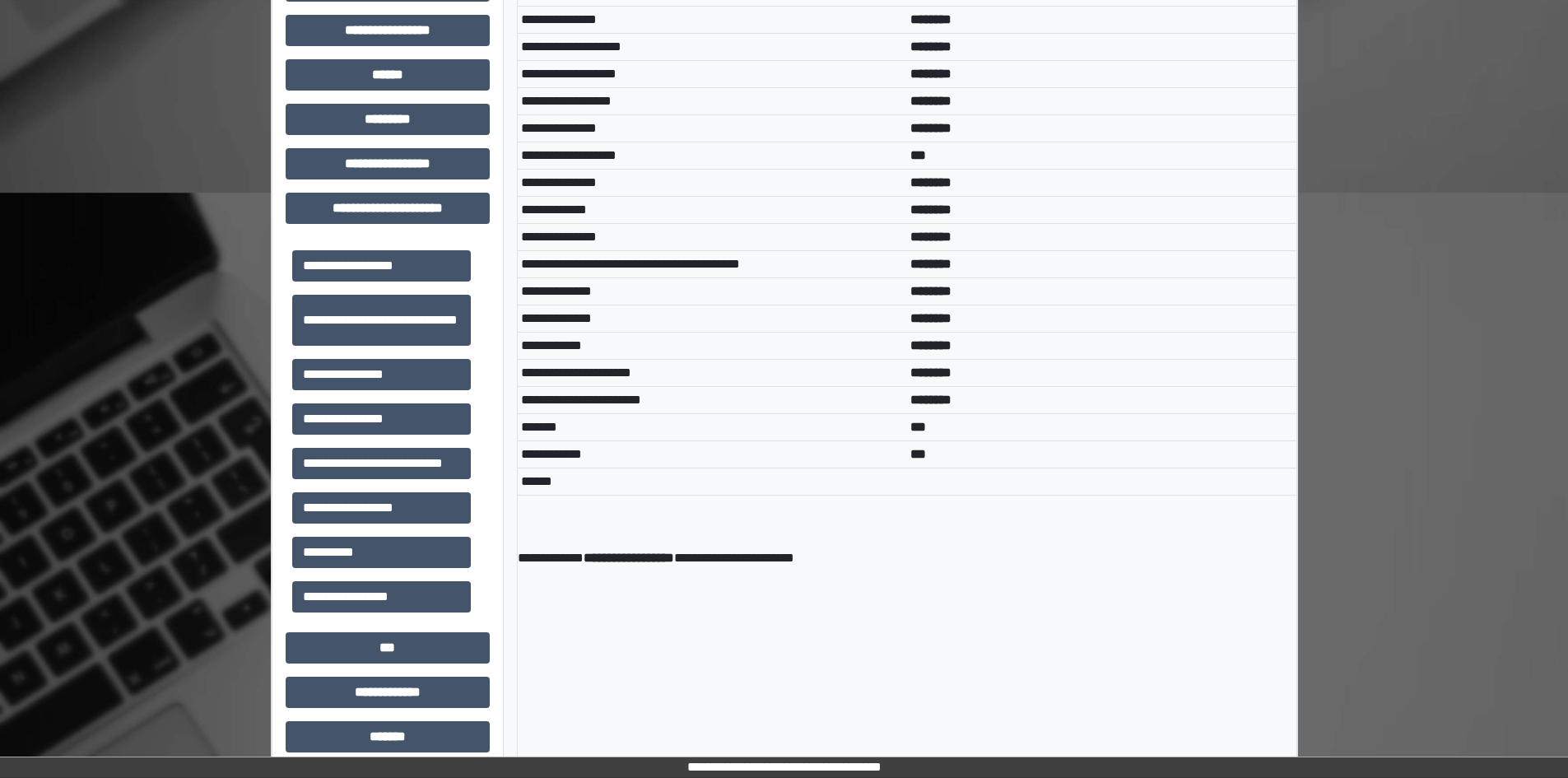 scroll, scrollTop: 979, scrollLeft: 0, axis: vertical 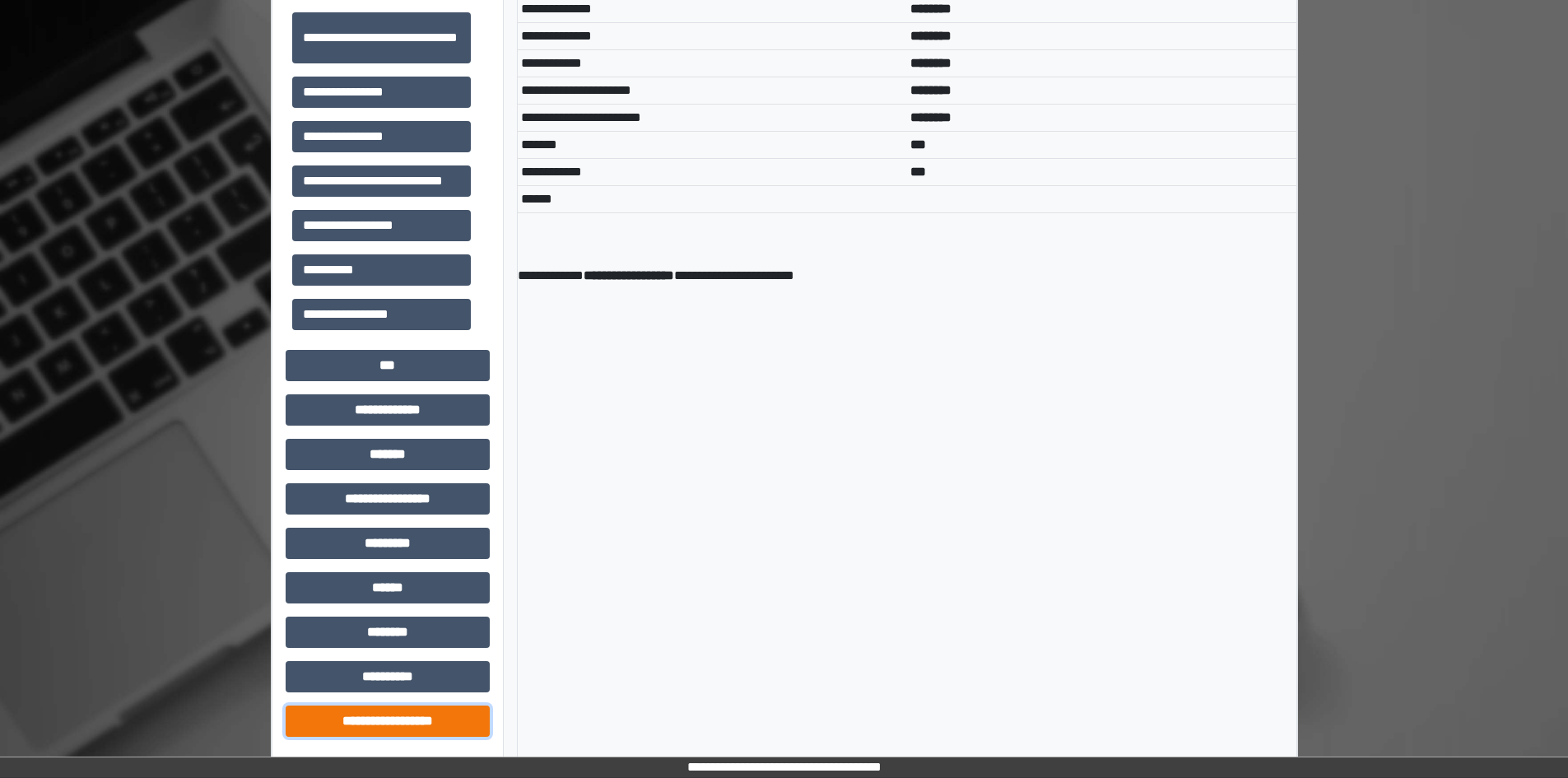 click on "**********" at bounding box center (388, 721) 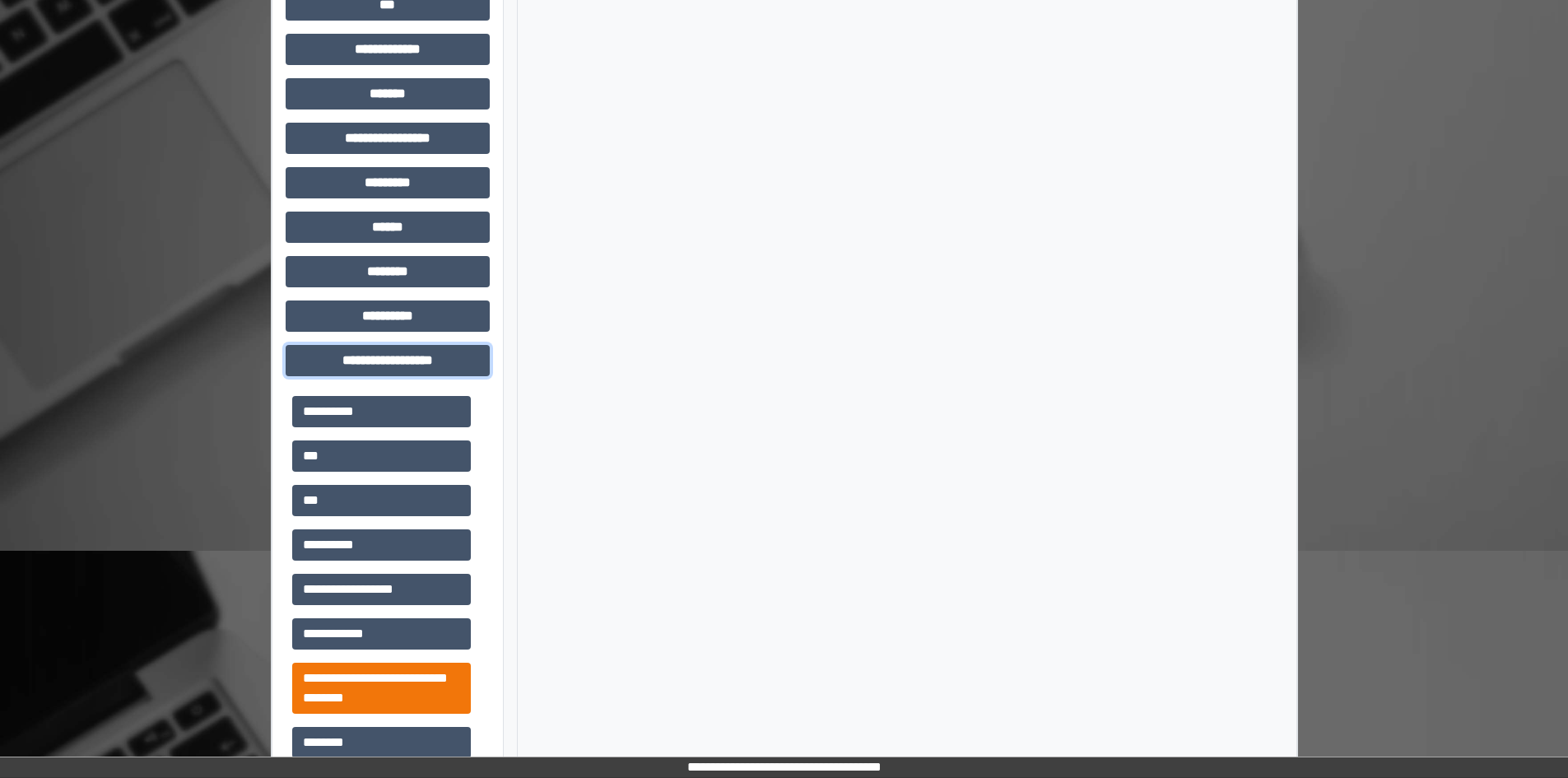 scroll, scrollTop: 1374, scrollLeft: 0, axis: vertical 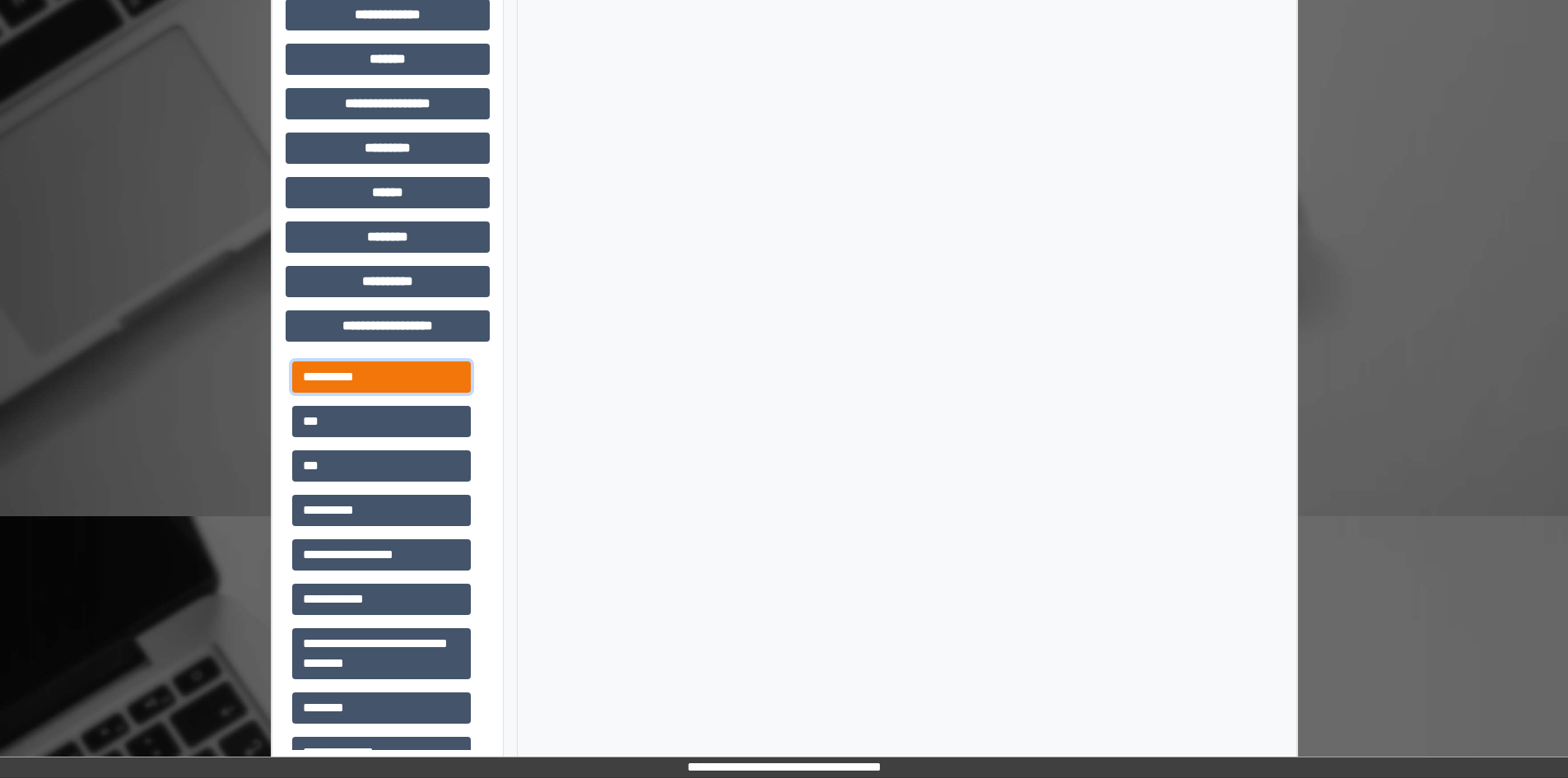 click on "**********" at bounding box center (381, 377) 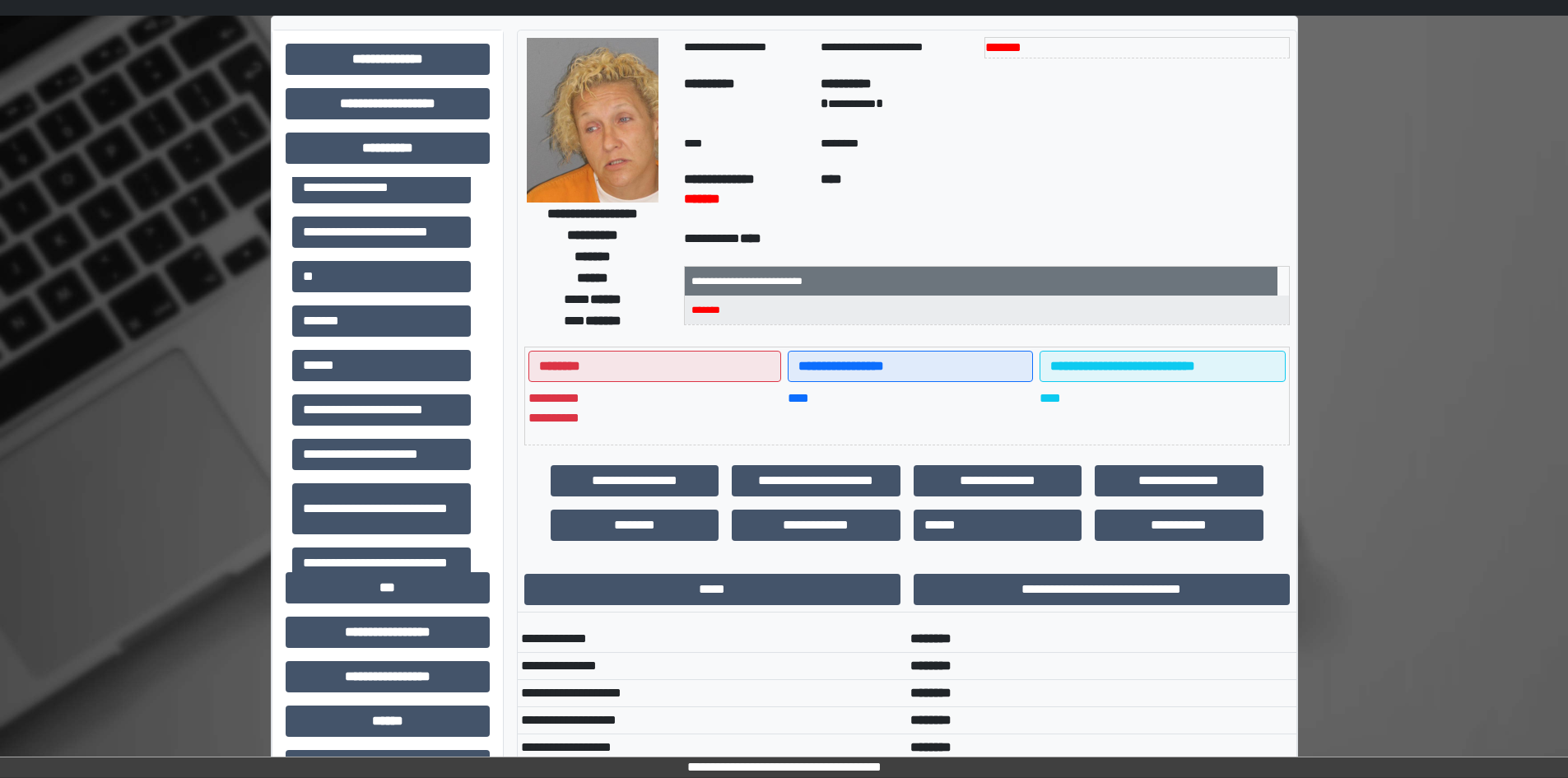 scroll, scrollTop: 0, scrollLeft: 0, axis: both 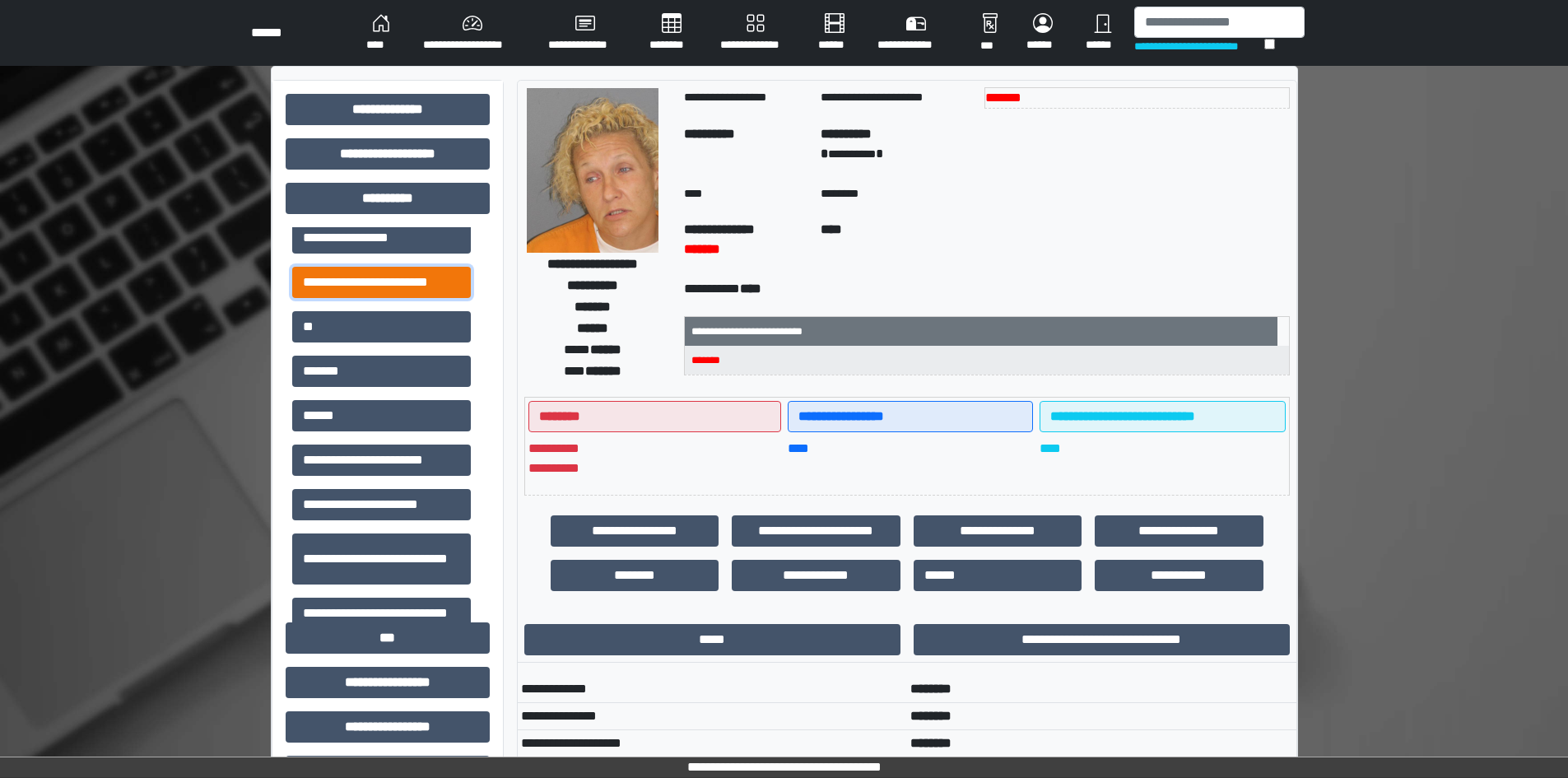 click on "**********" at bounding box center [381, 282] 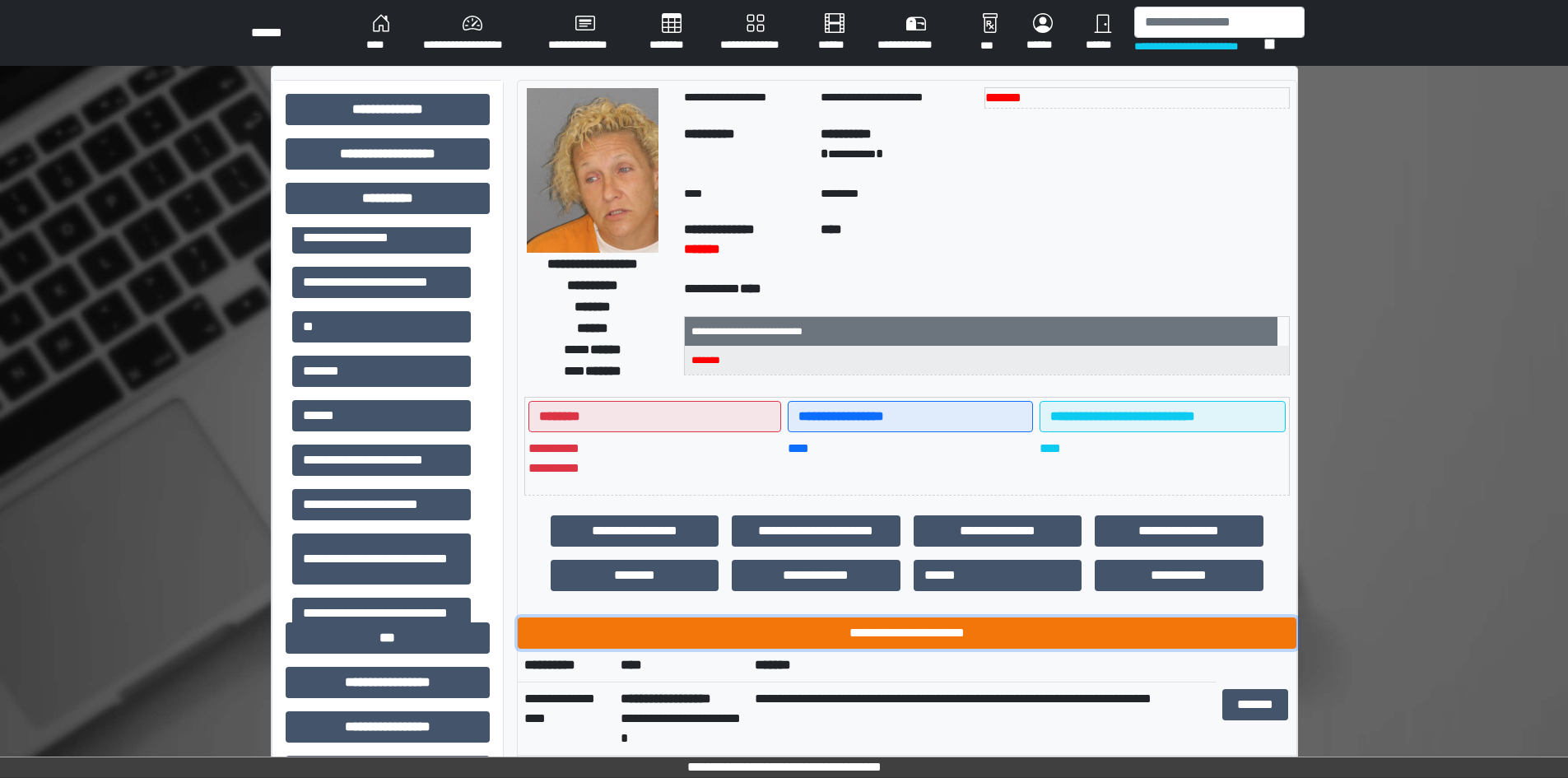 click on "**********" at bounding box center (907, 633) 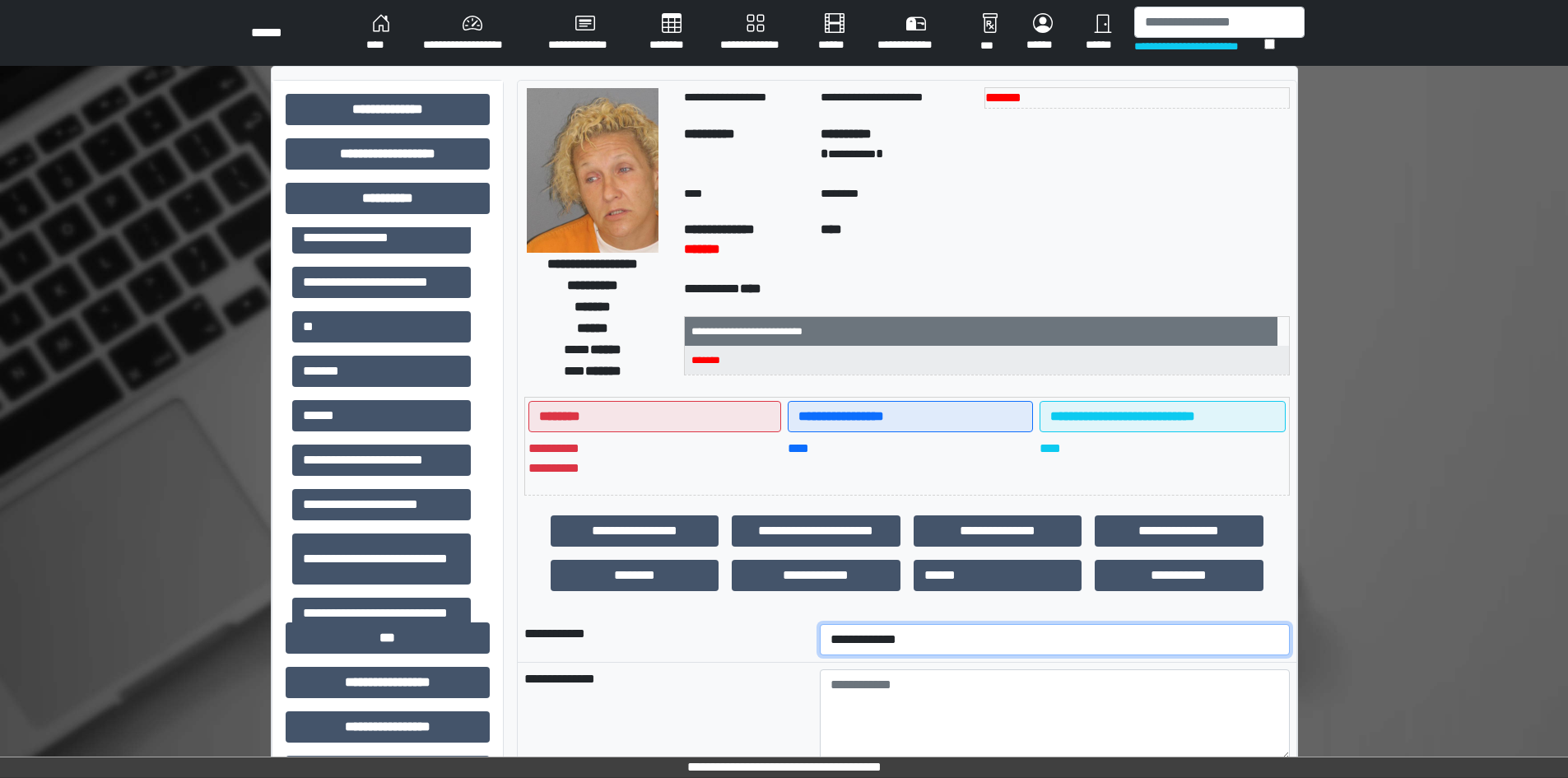 click on "**********" at bounding box center [1054, 640] 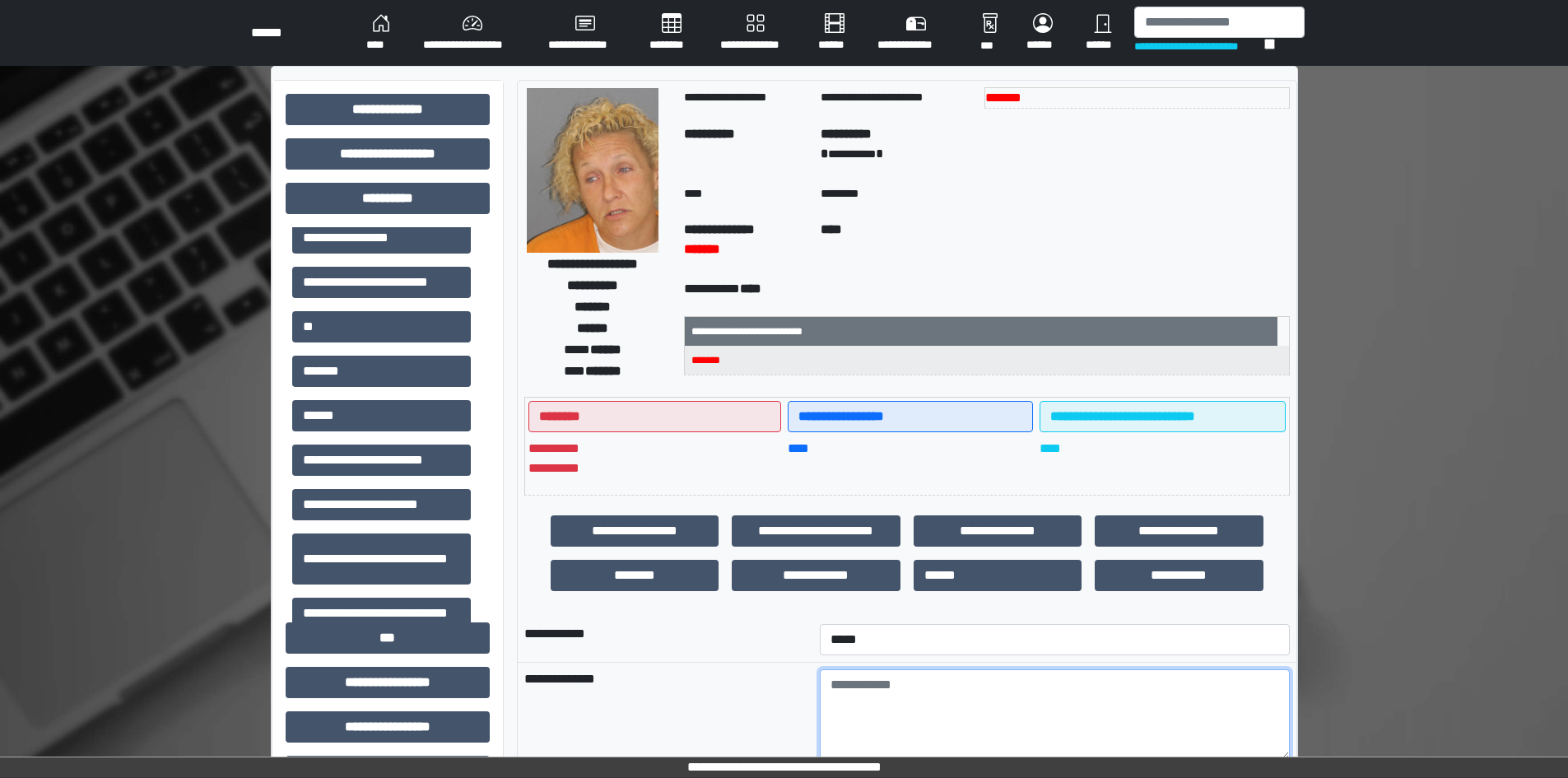 click at bounding box center [1054, 715] 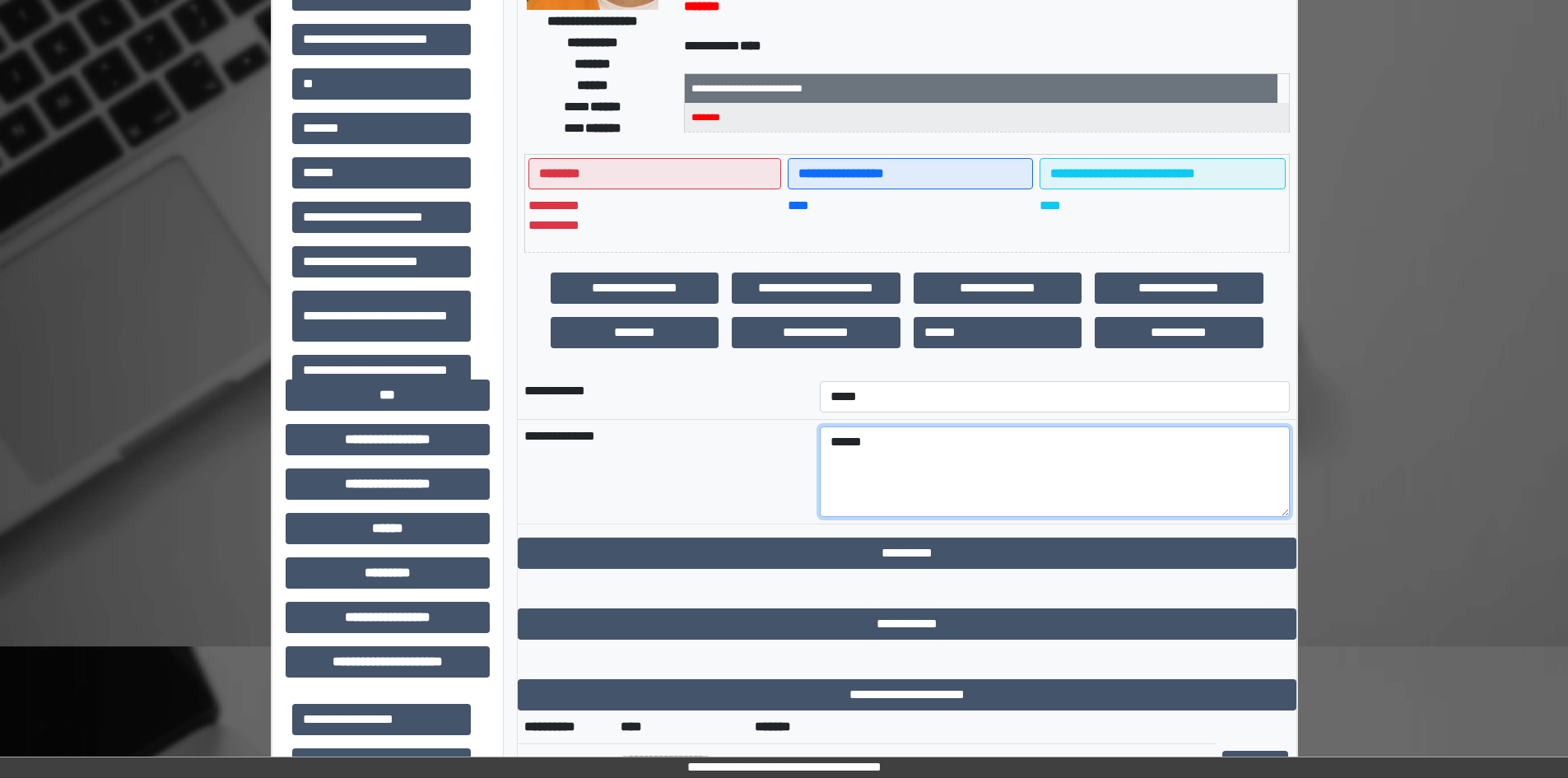 scroll, scrollTop: 247, scrollLeft: 0, axis: vertical 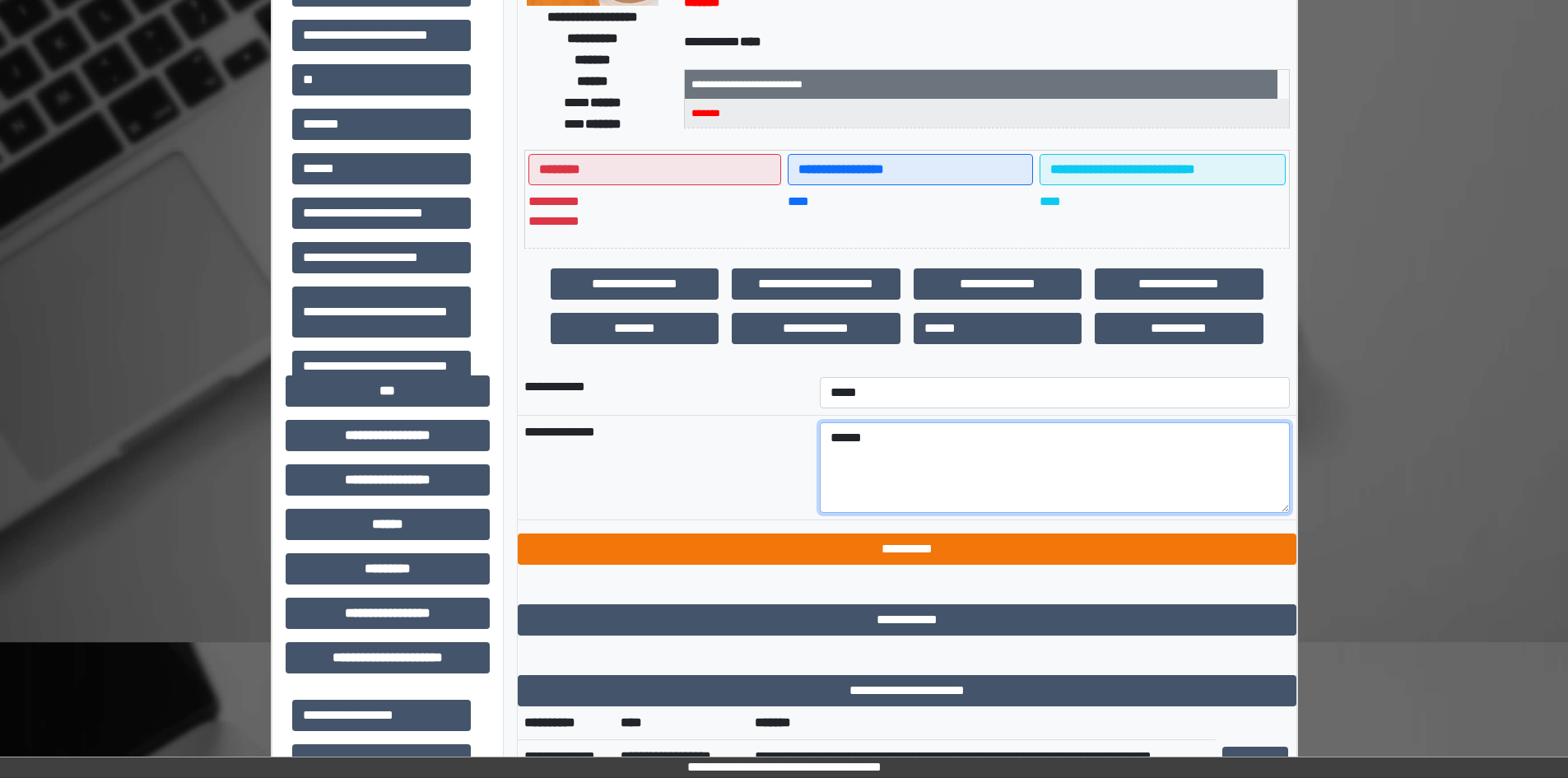 type on "******" 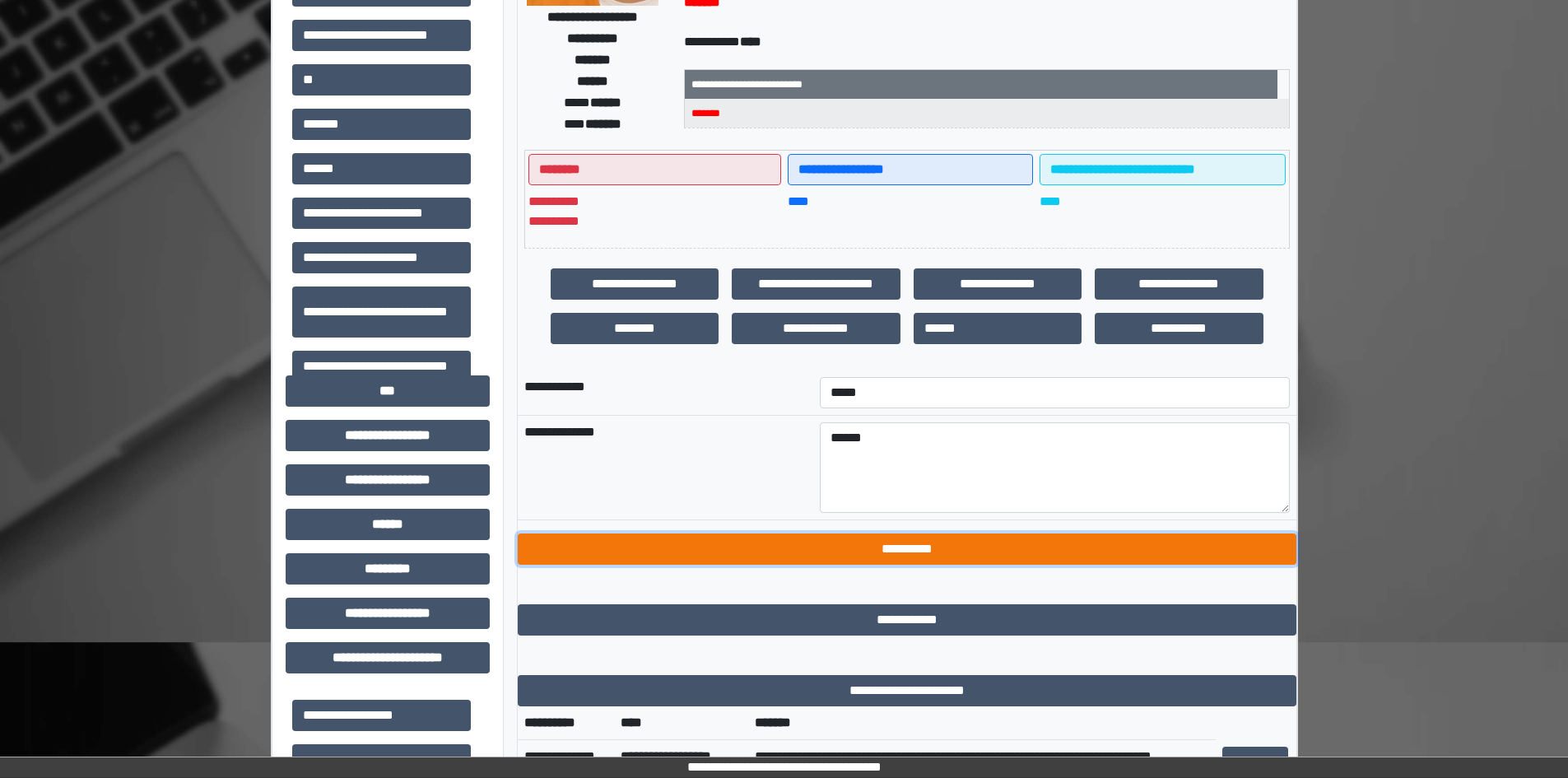 click on "**********" at bounding box center (907, 549) 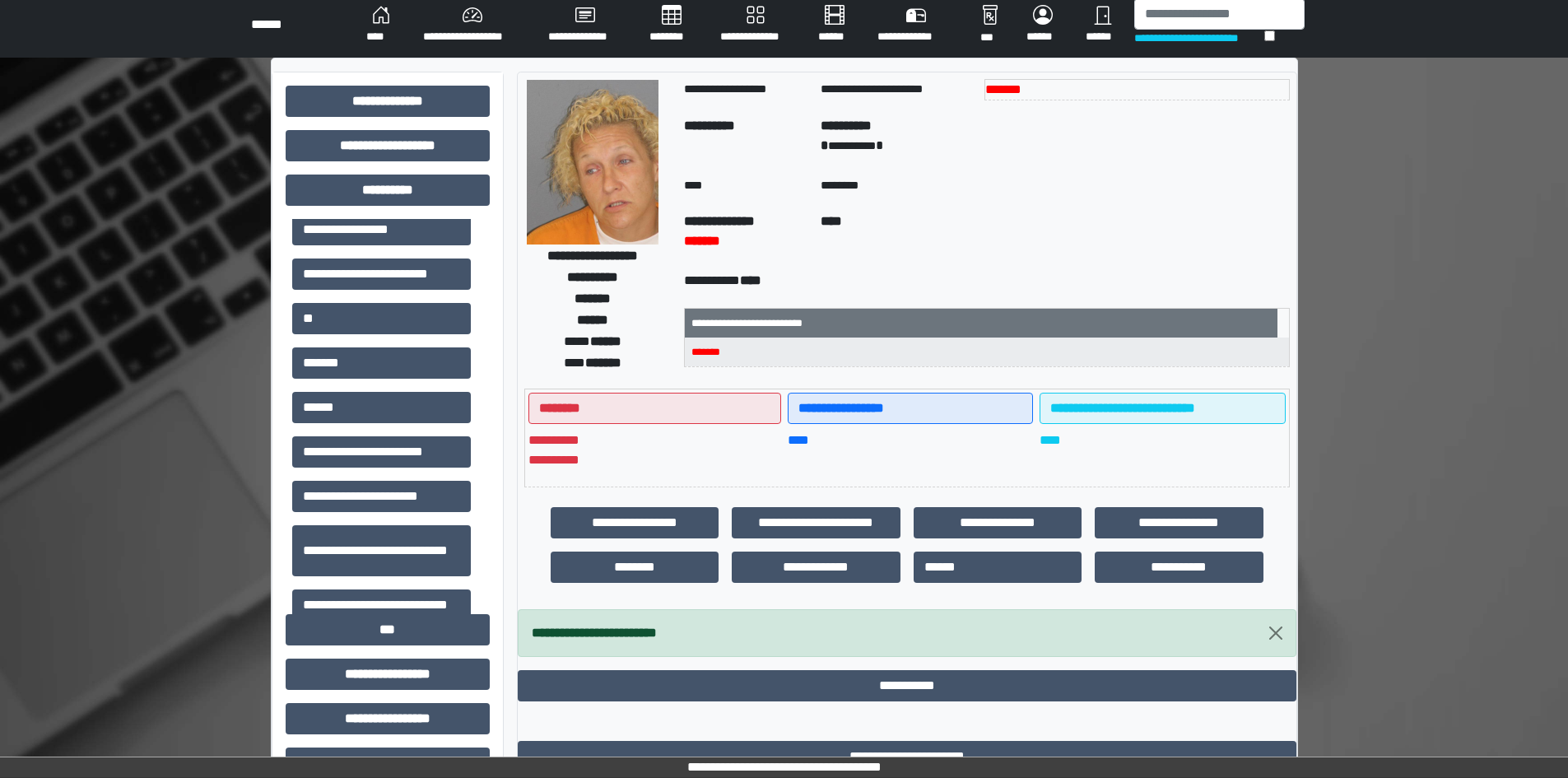scroll, scrollTop: 0, scrollLeft: 0, axis: both 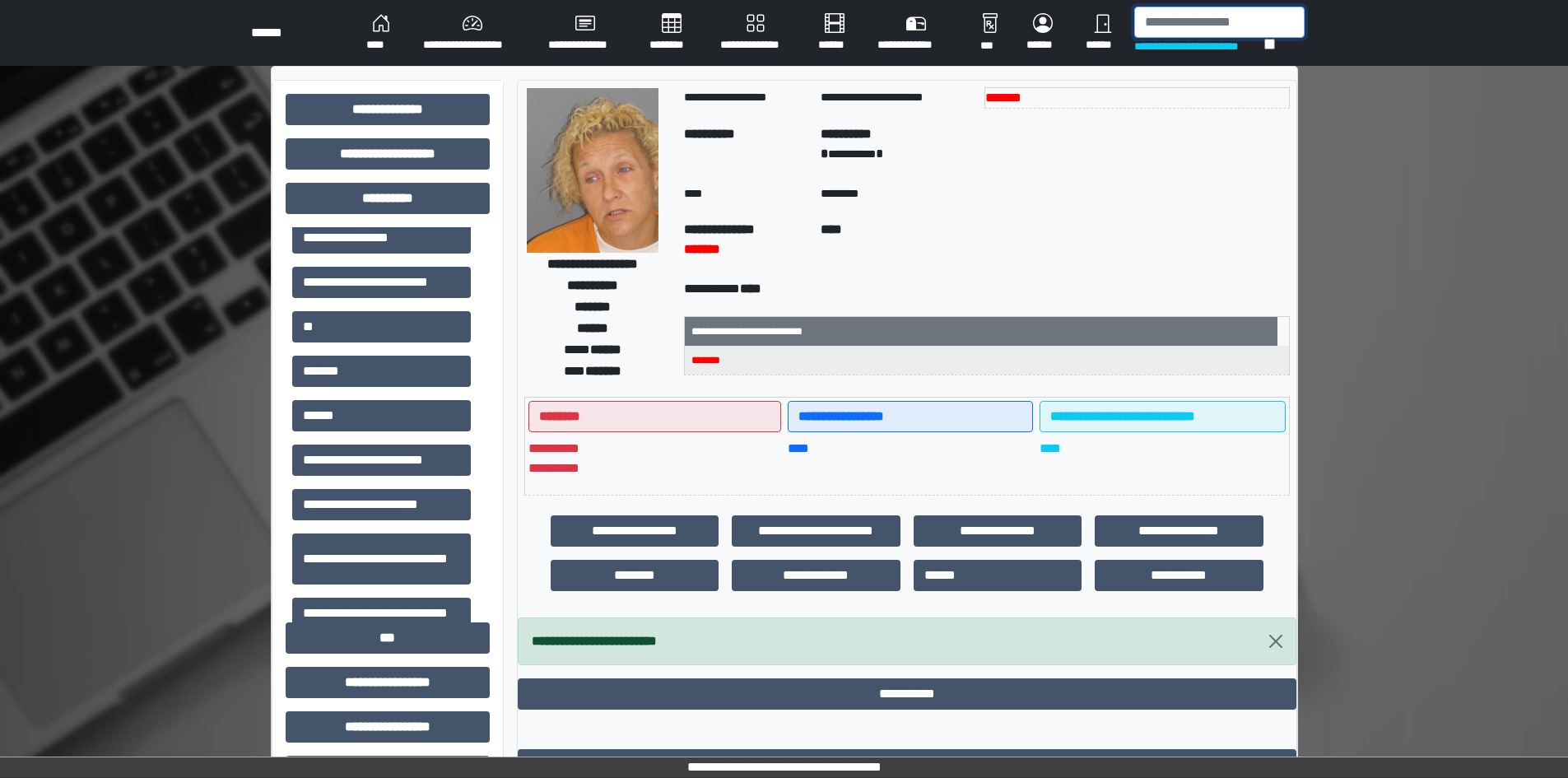 click at bounding box center [1219, 22] 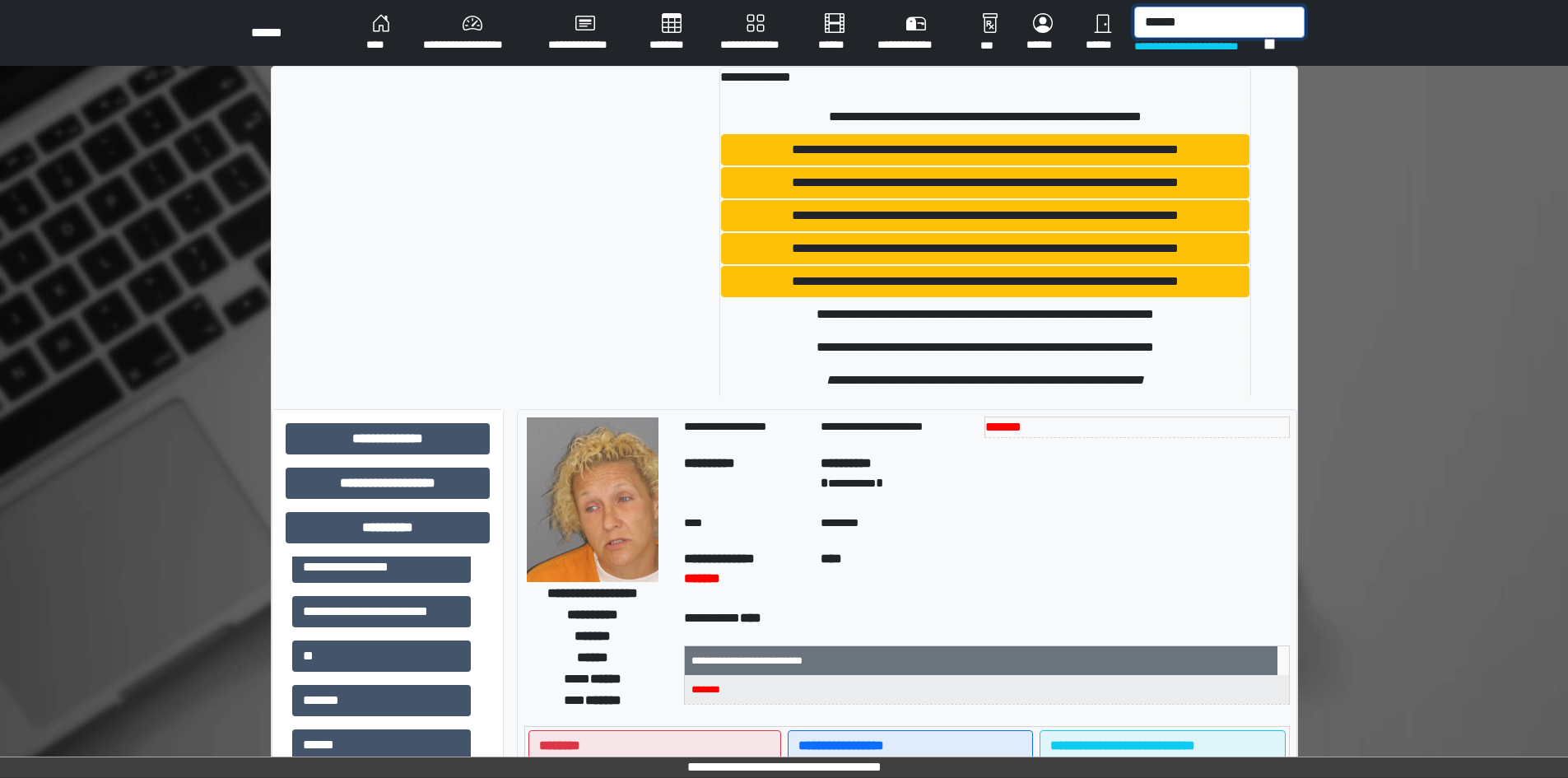 type on "******" 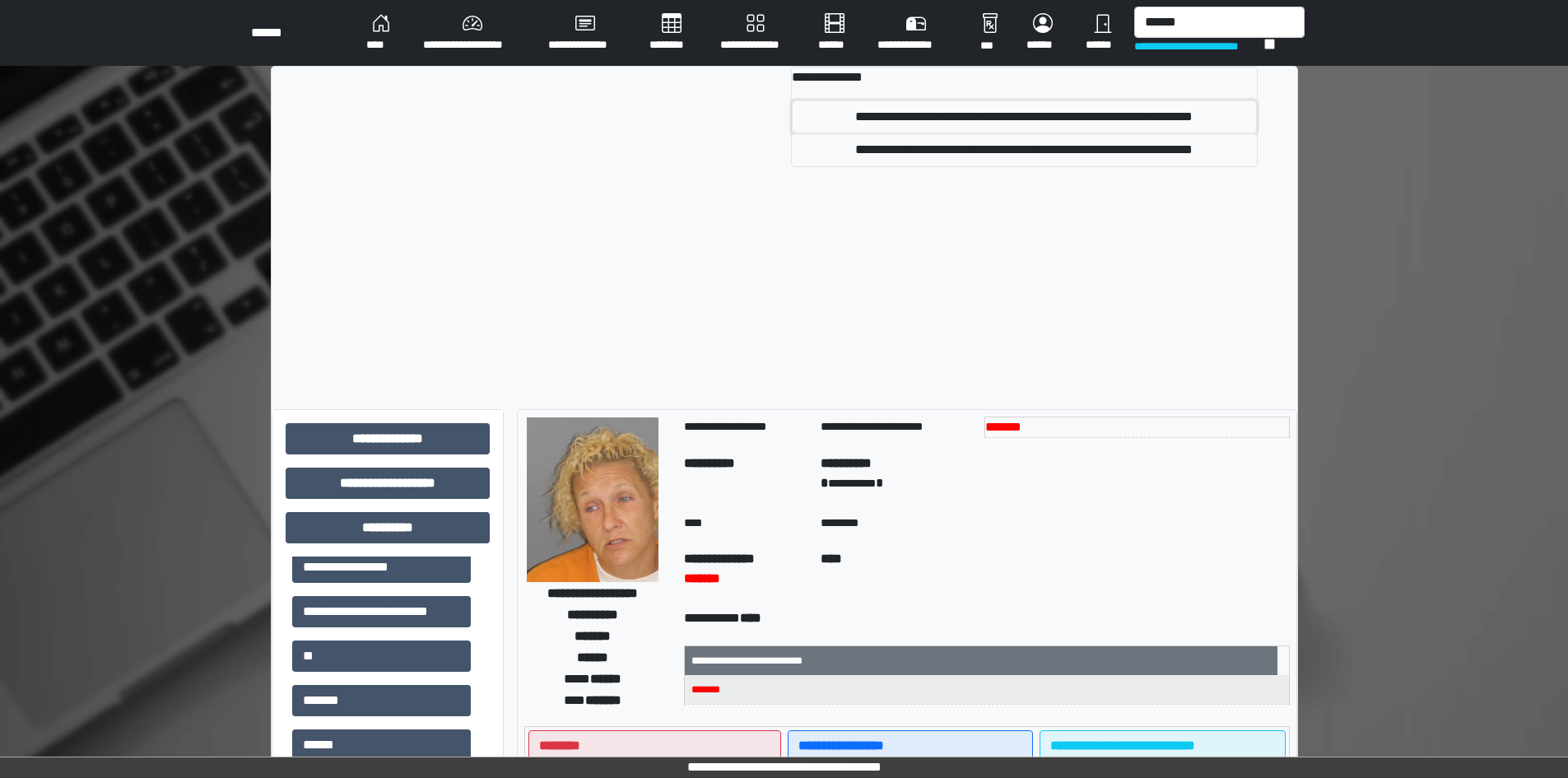 click on "**********" at bounding box center [1024, 117] 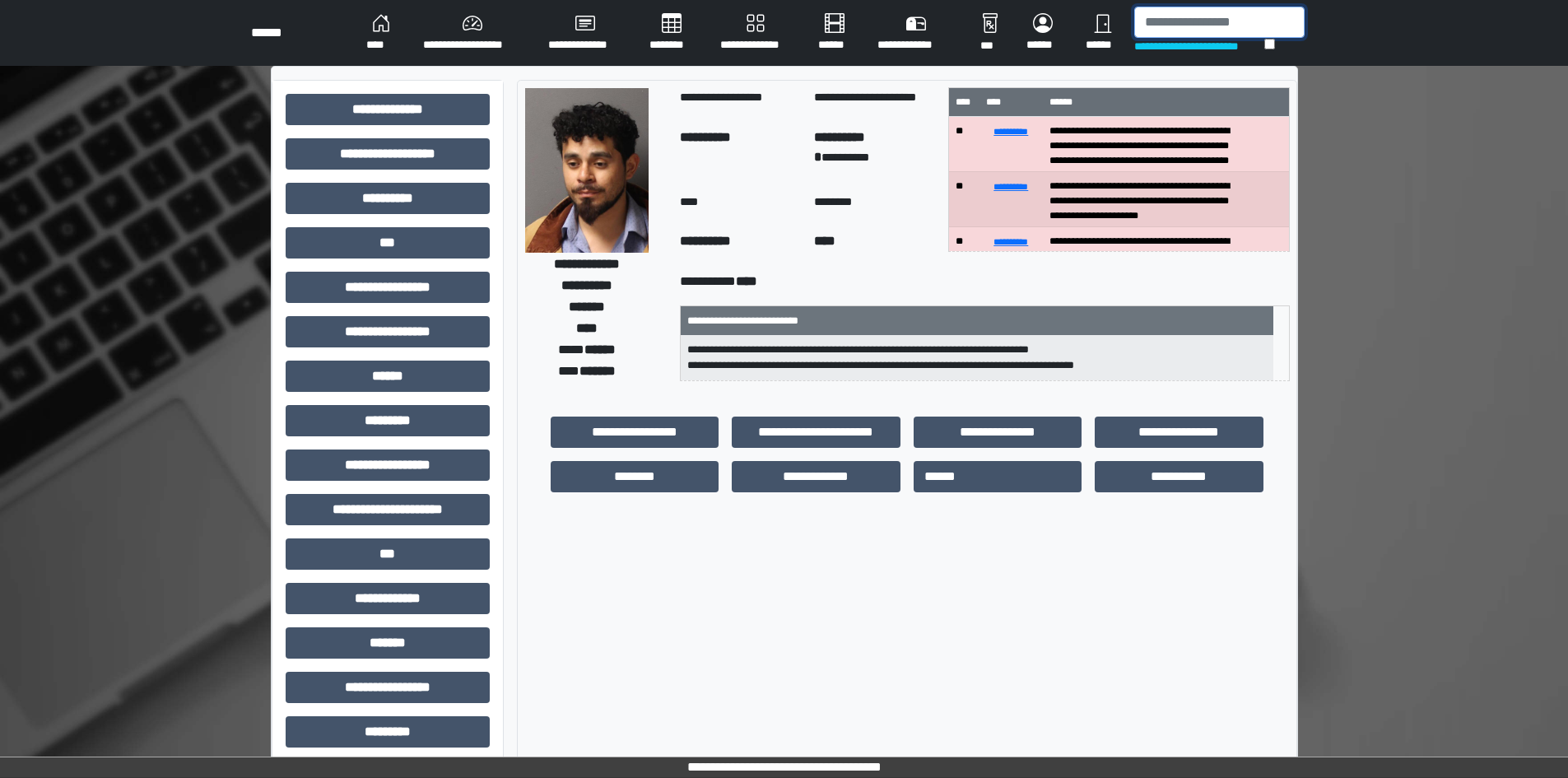 click at bounding box center [1219, 22] 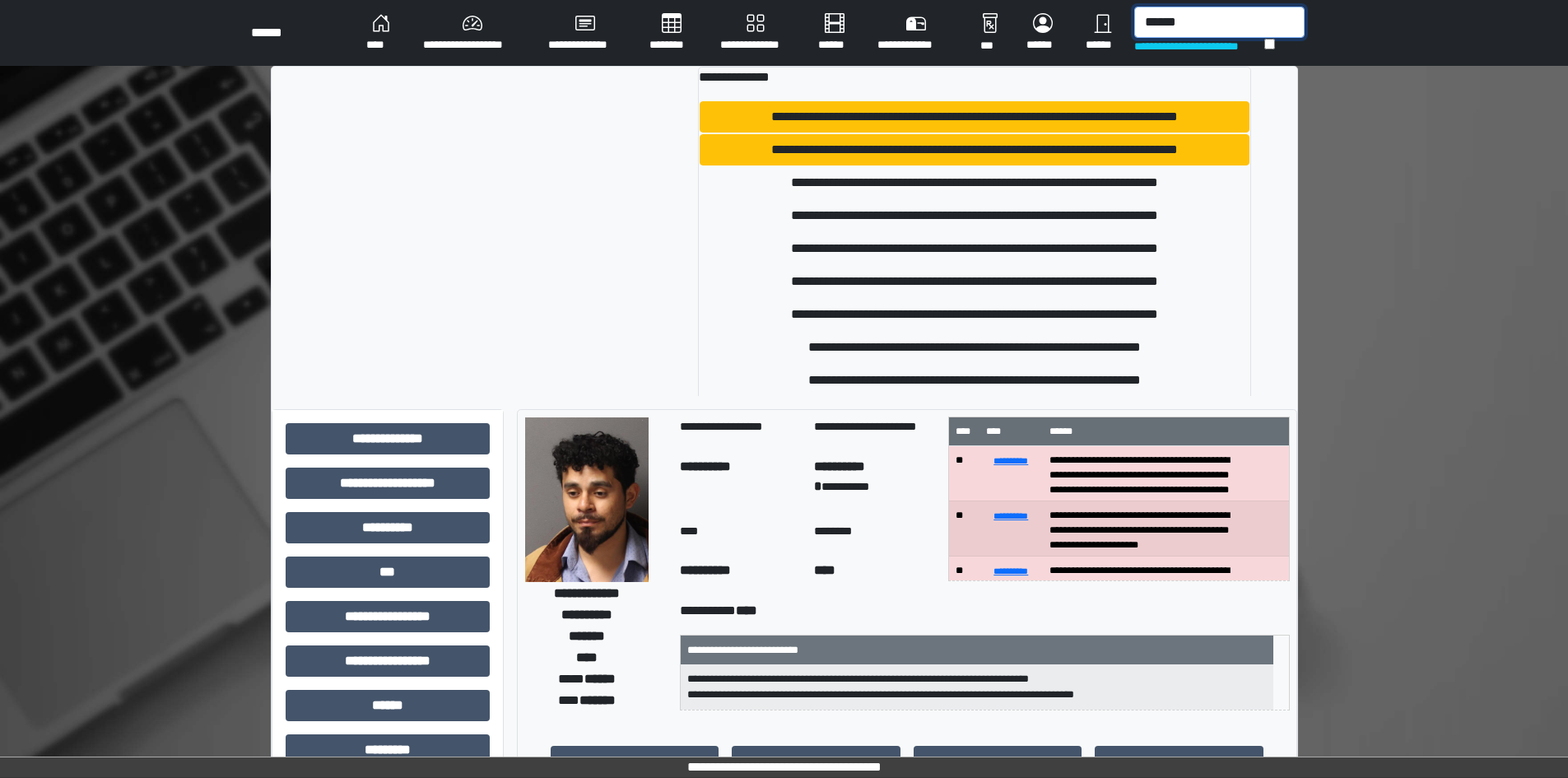 type on "******" 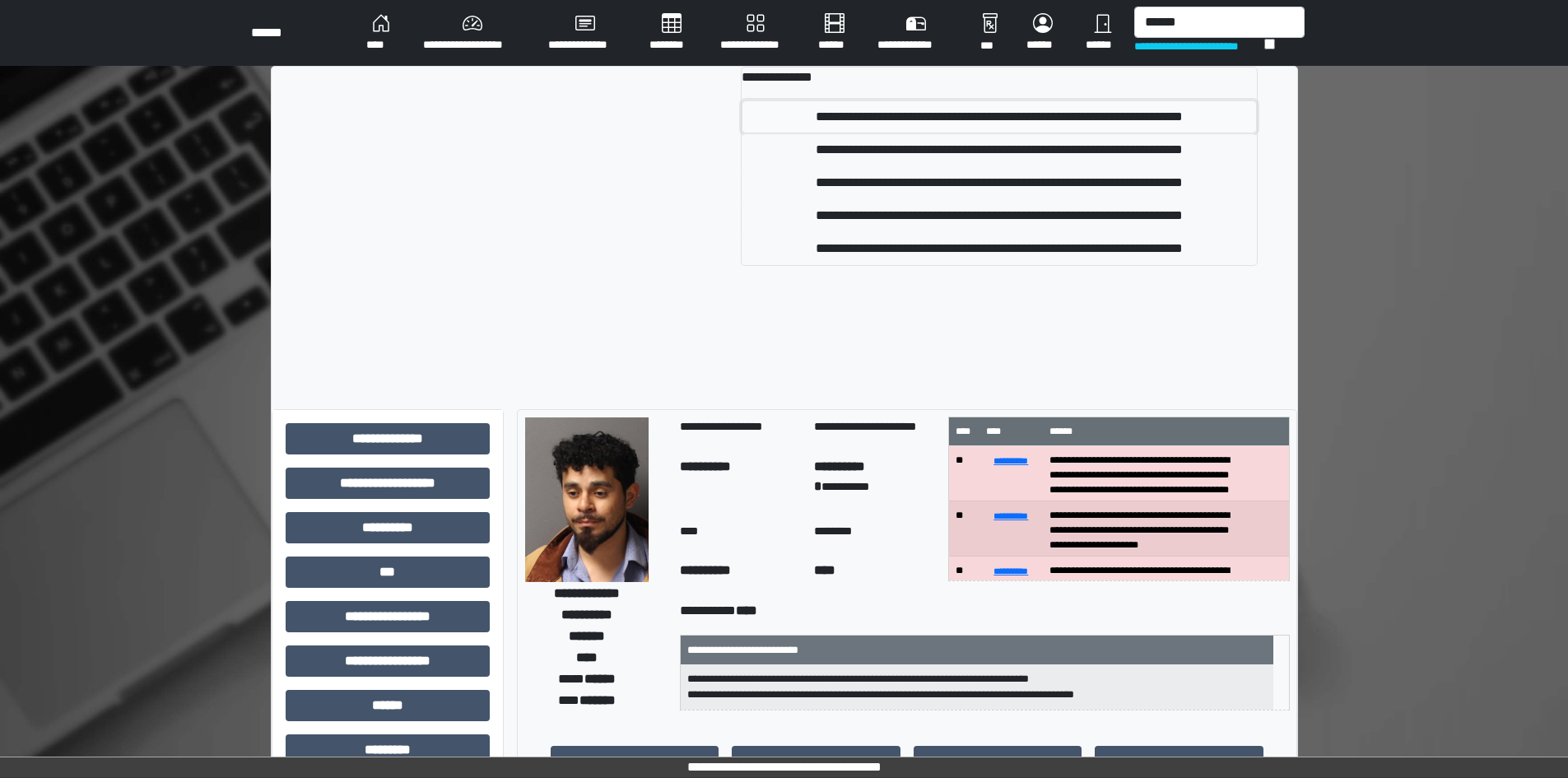 click on "**********" at bounding box center [998, 117] 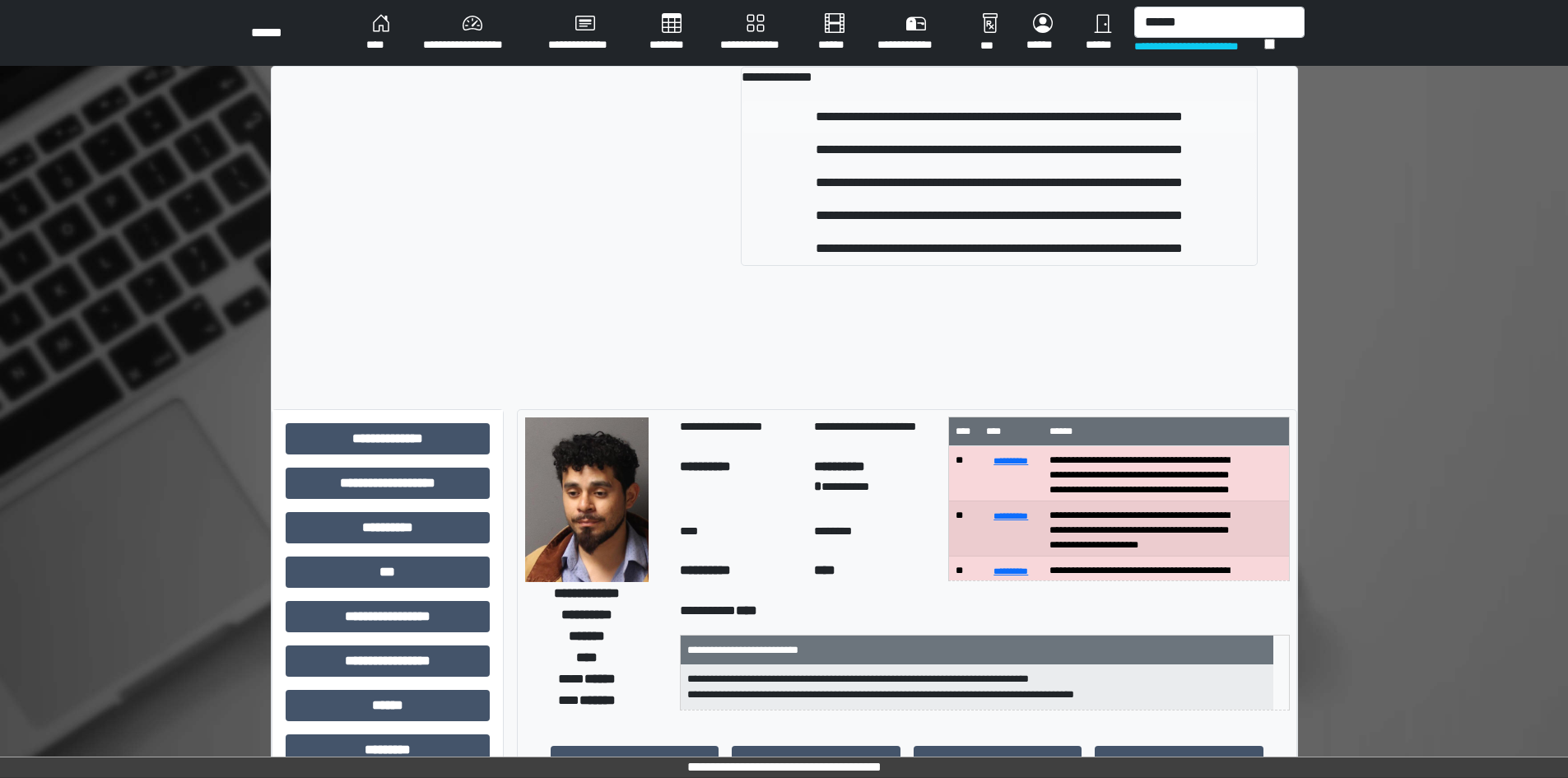 type 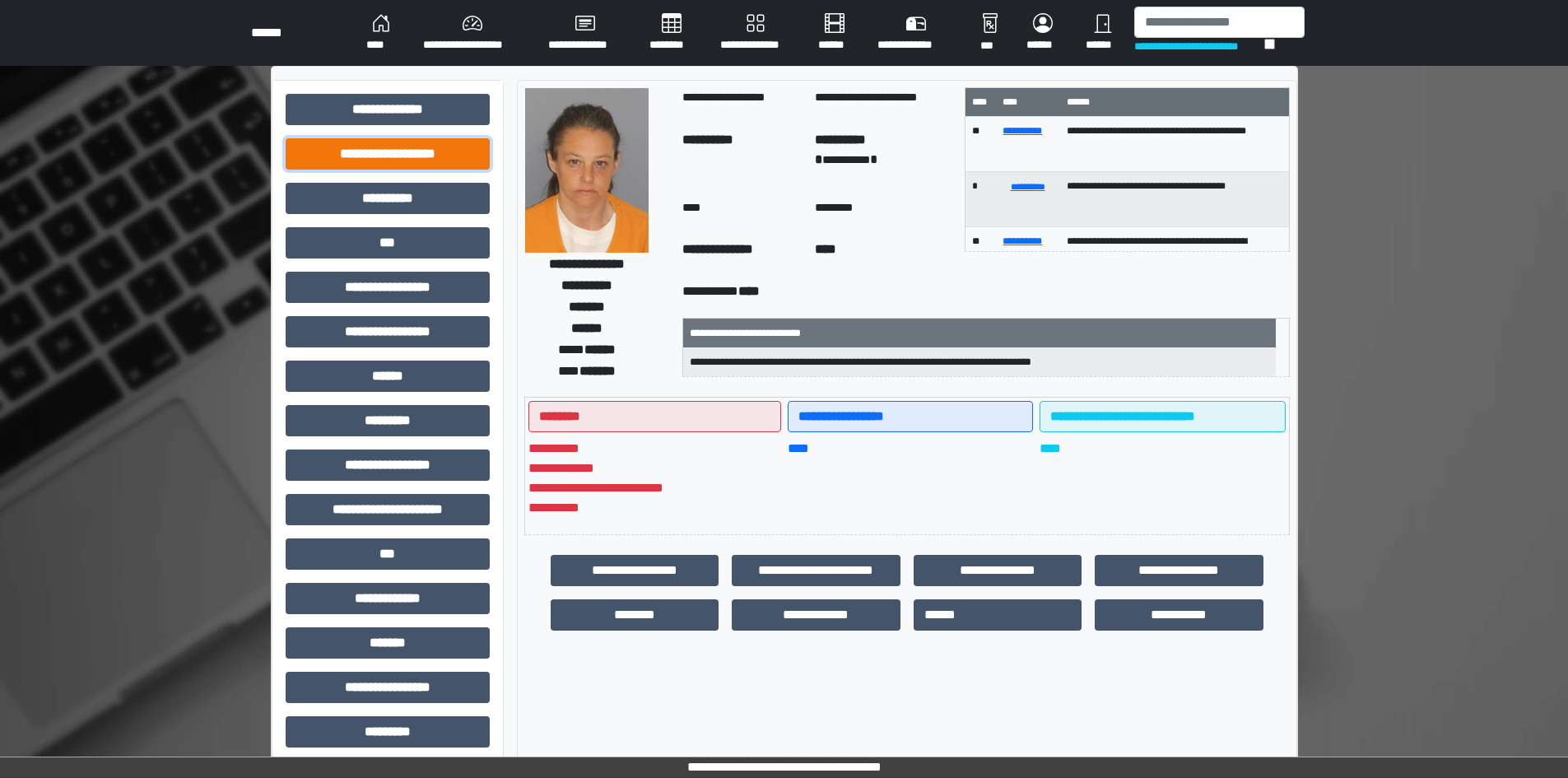 click on "**********" at bounding box center [388, 154] 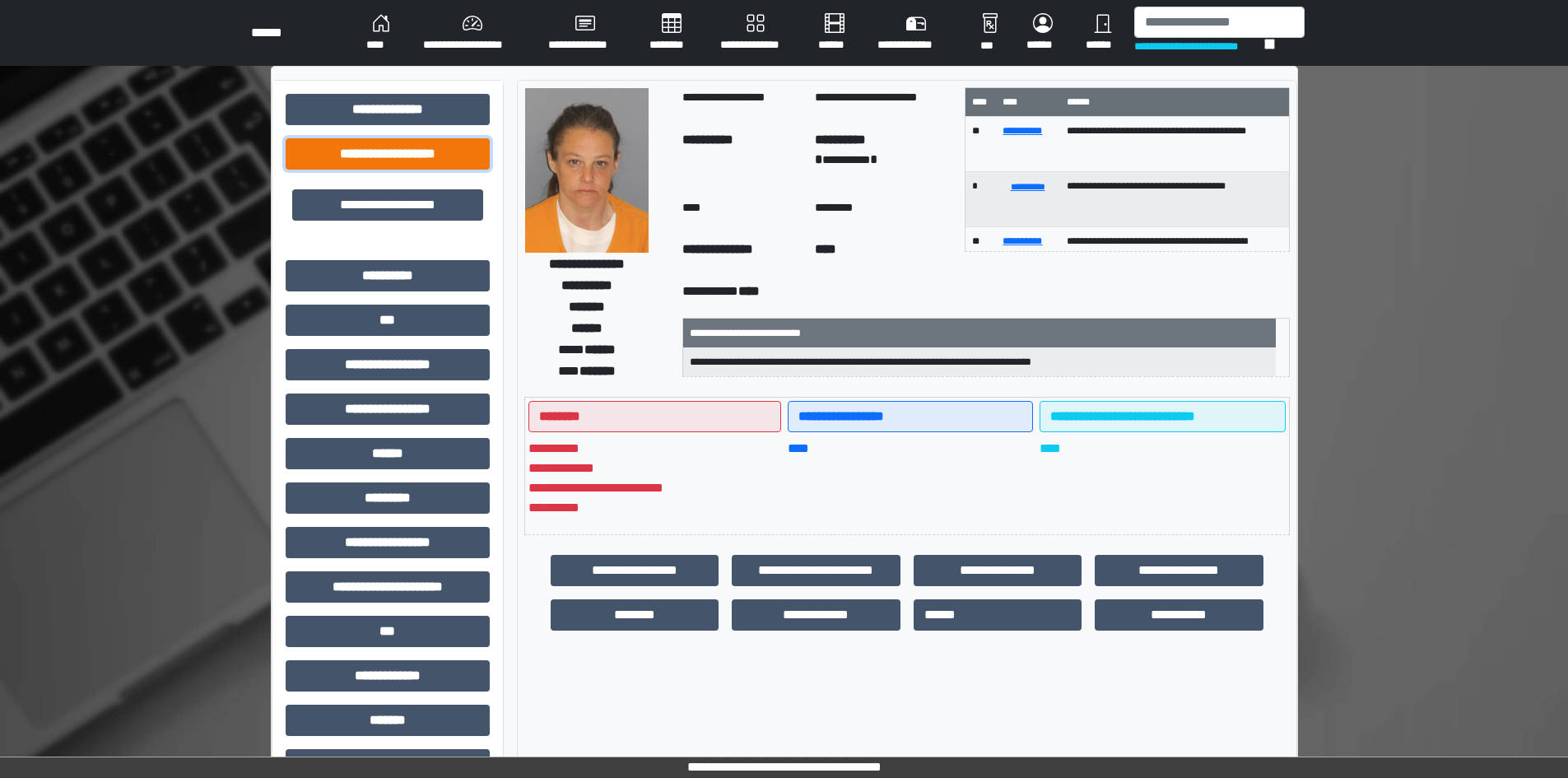 click on "**********" at bounding box center (388, 154) 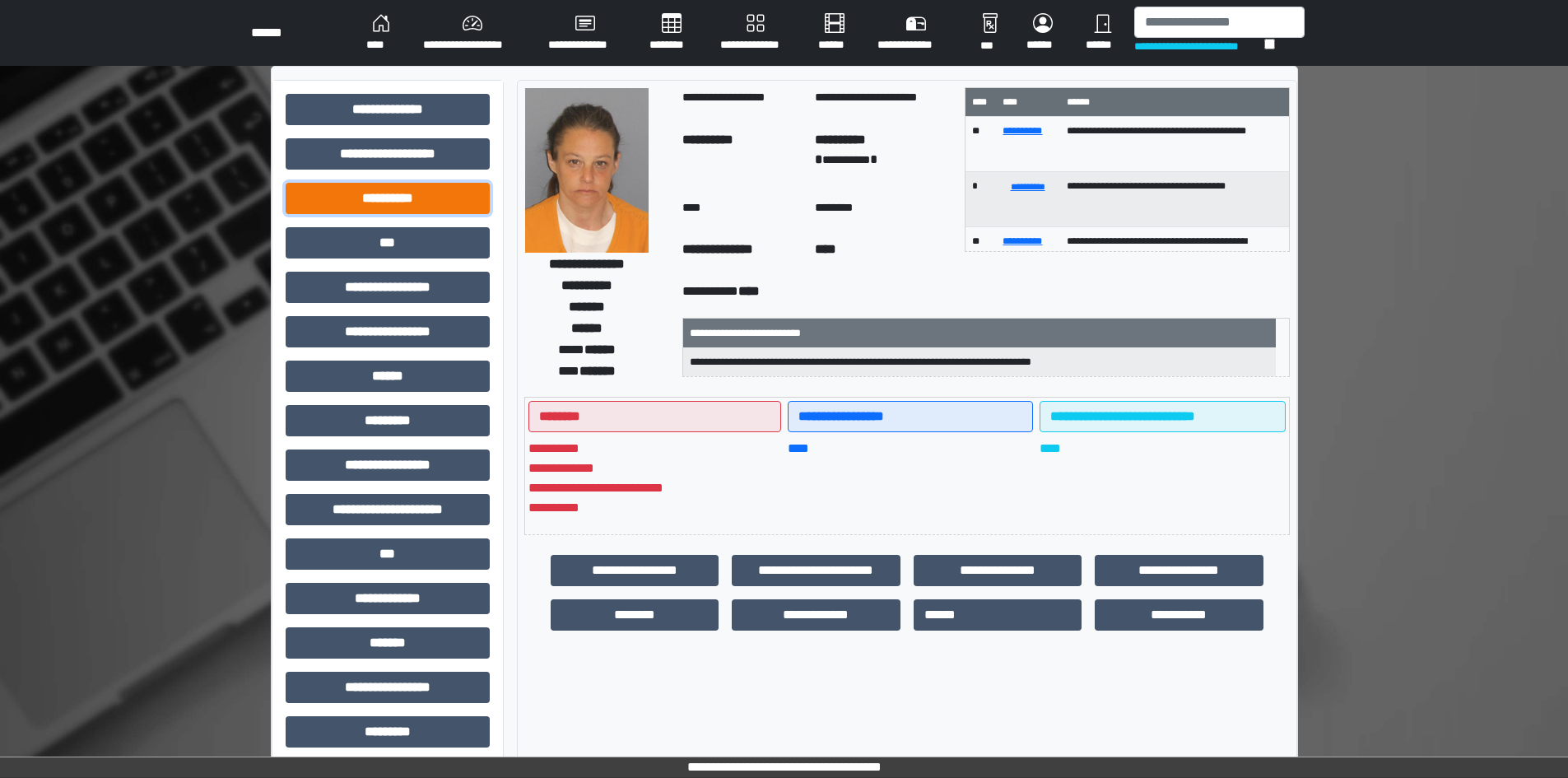click on "**********" at bounding box center [388, 198] 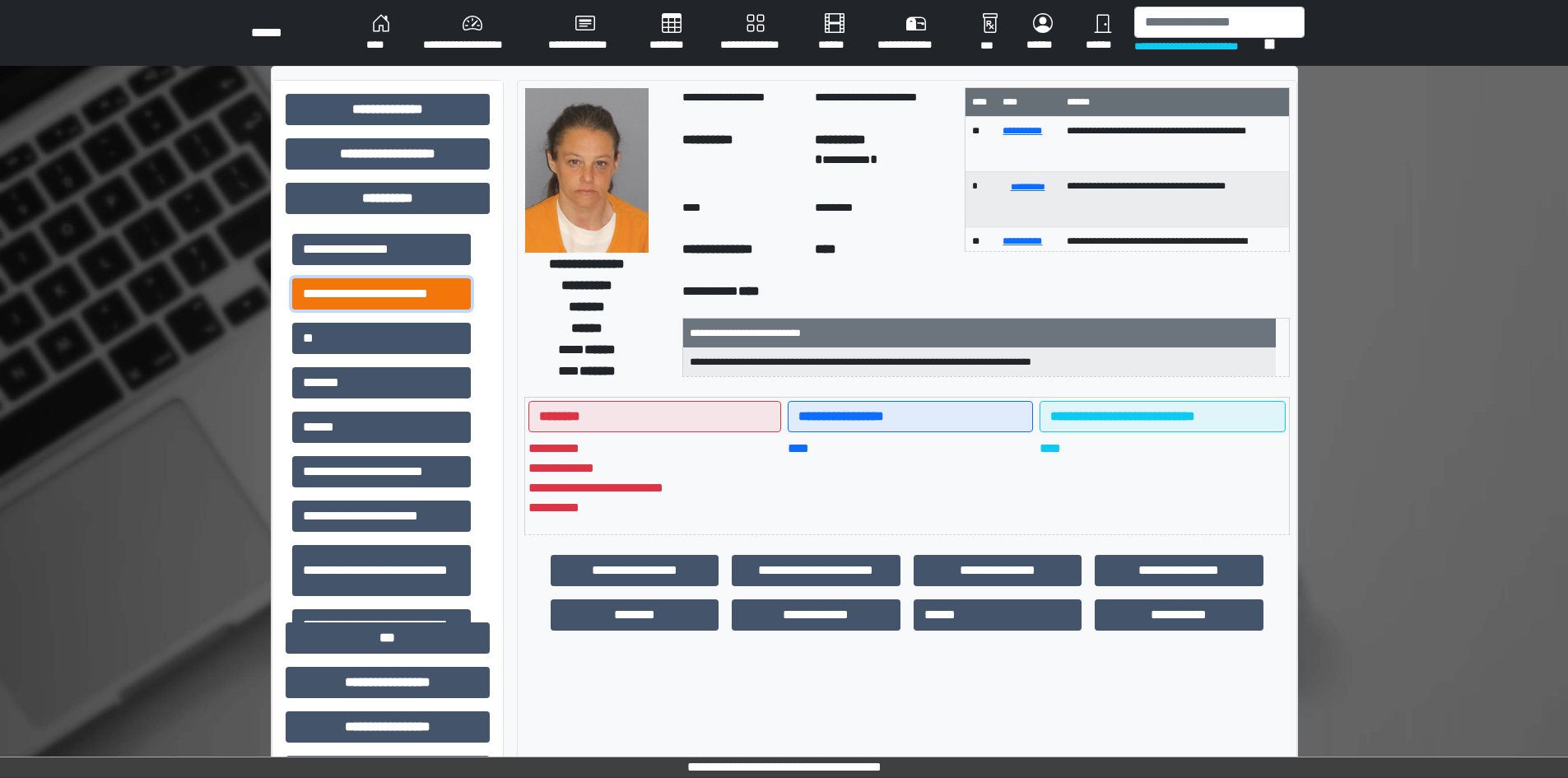 click on "**********" at bounding box center [381, 294] 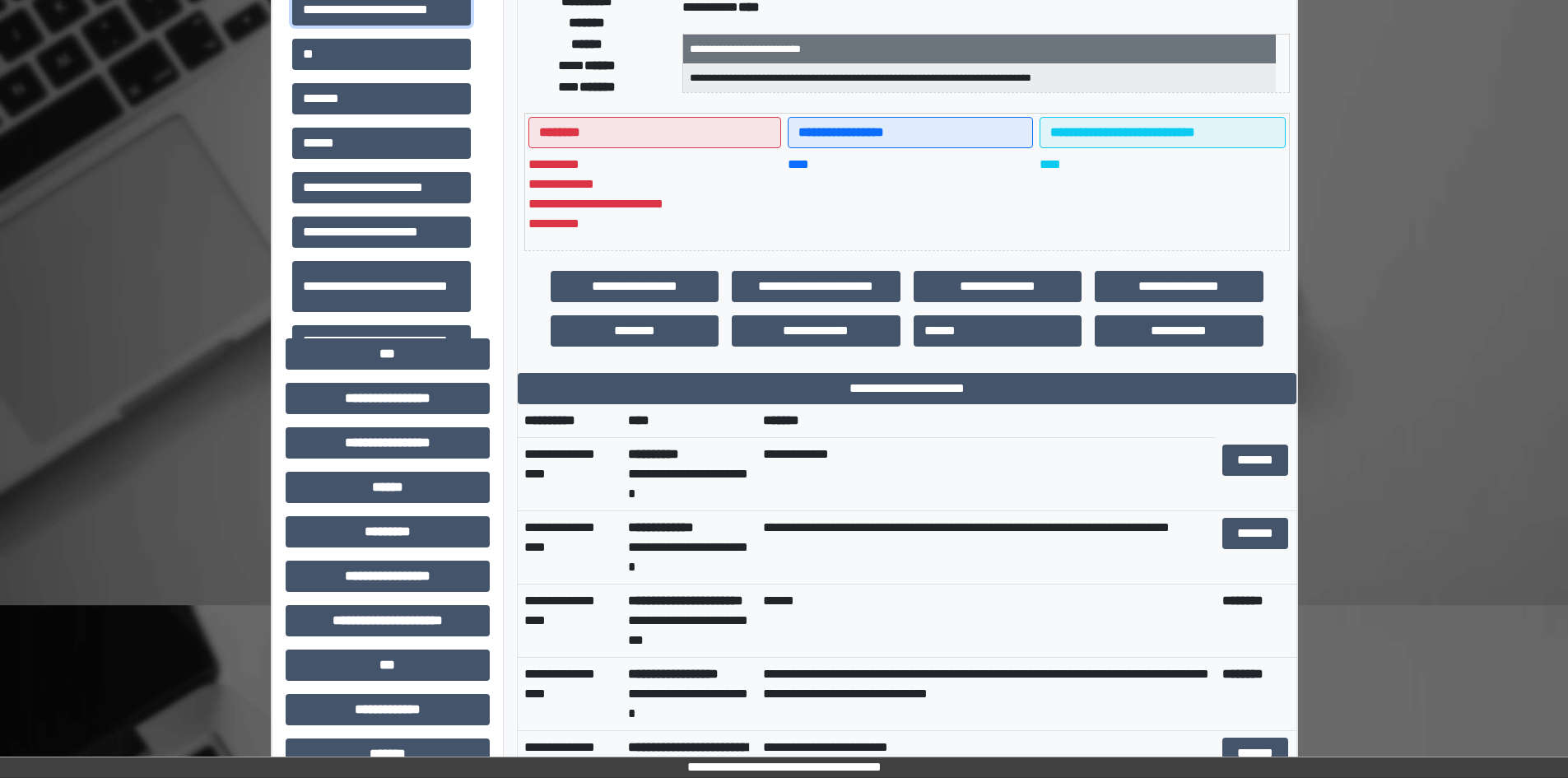 scroll, scrollTop: 329, scrollLeft: 0, axis: vertical 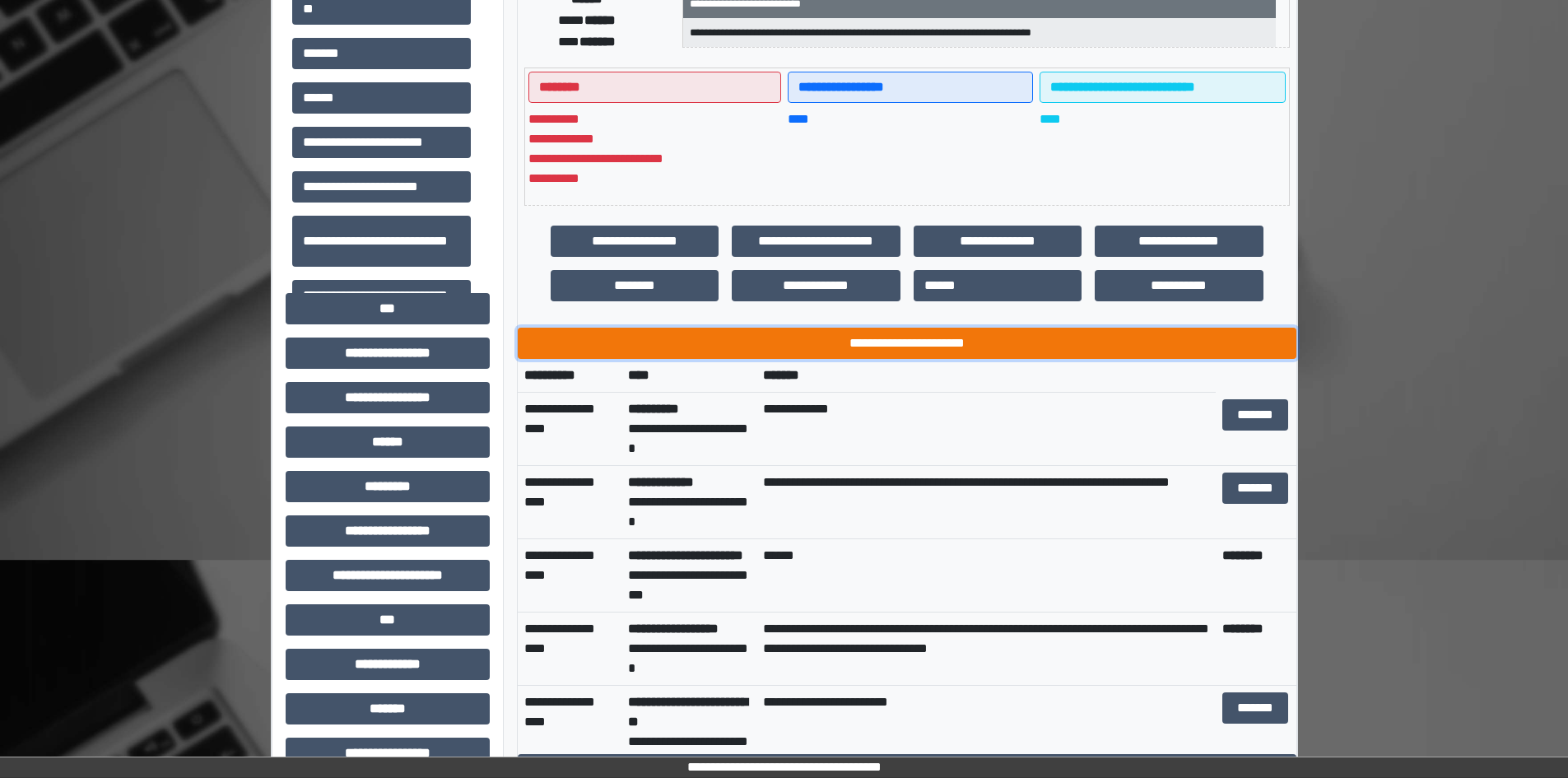 click on "**********" at bounding box center [907, 343] 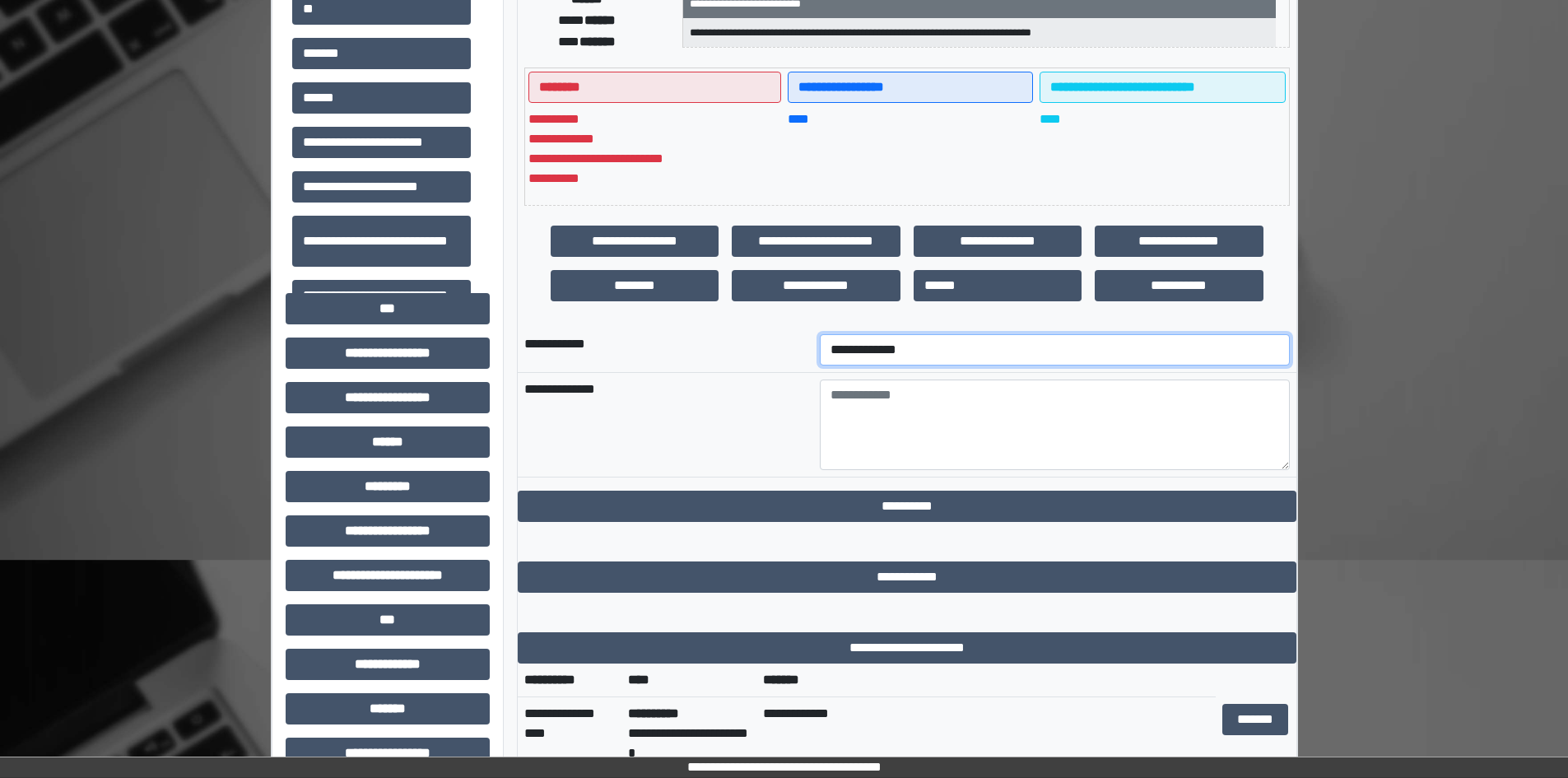 click on "**********" at bounding box center (1054, 350) 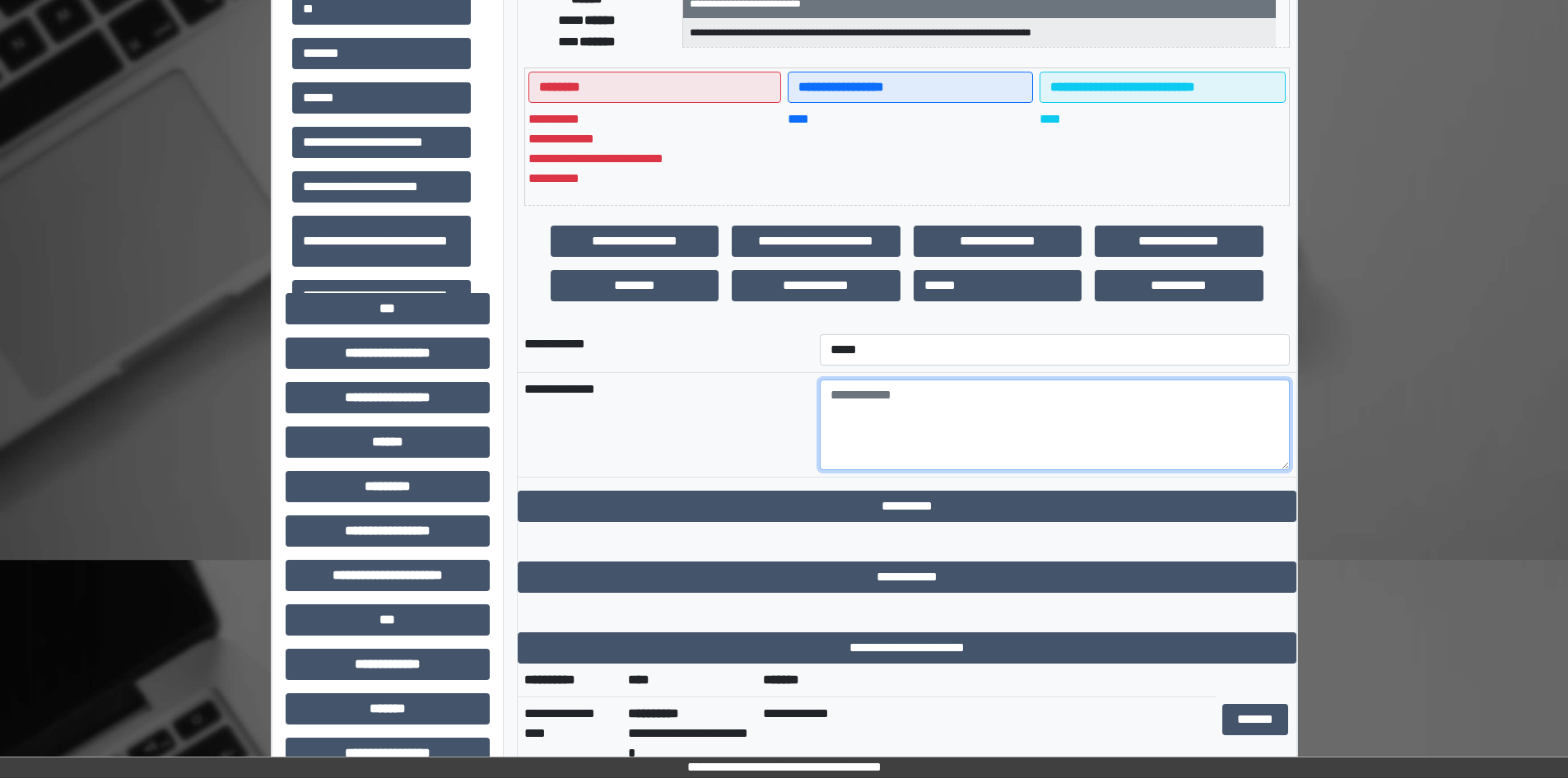 click at bounding box center [1054, 425] 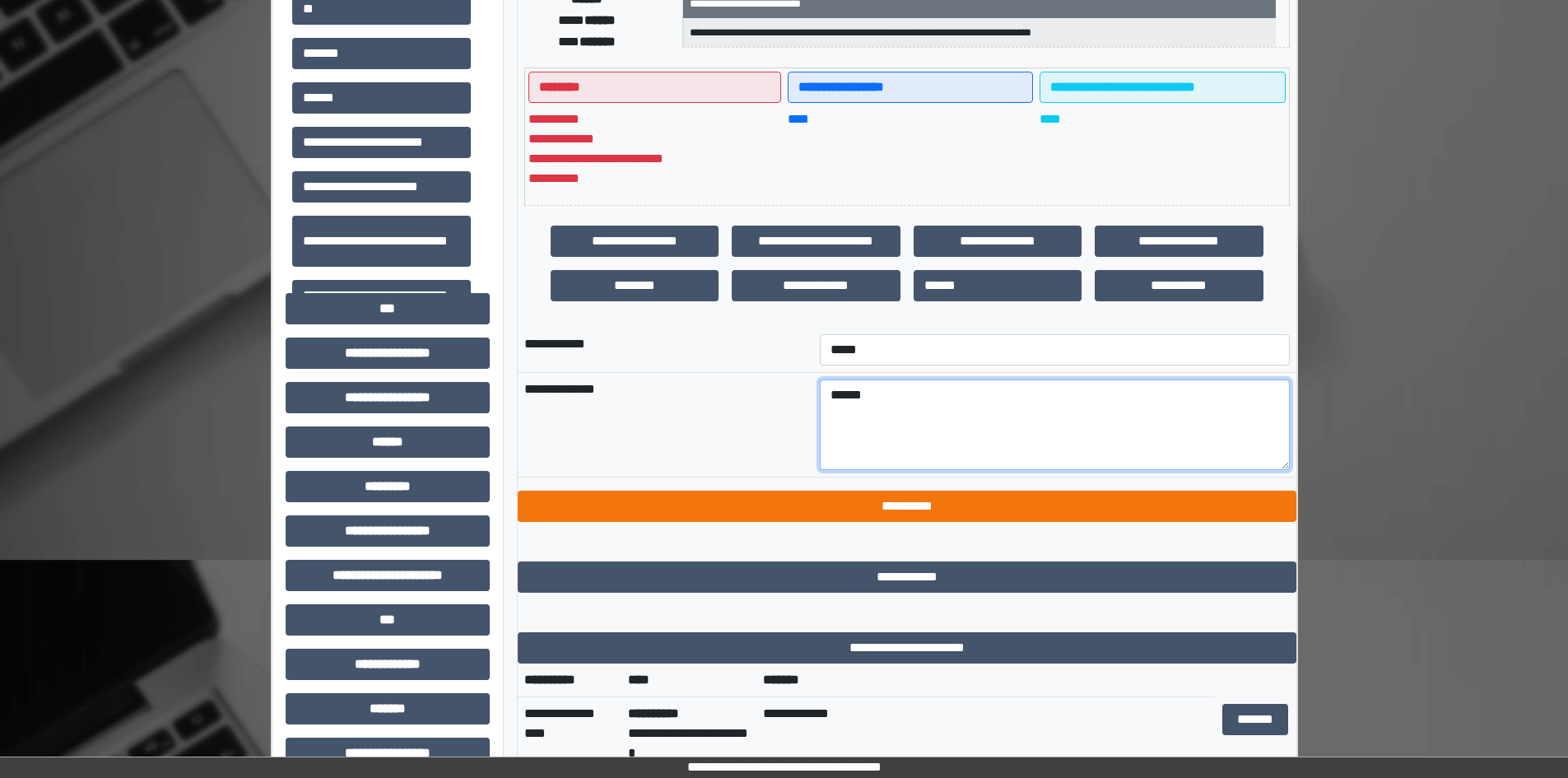 type on "******" 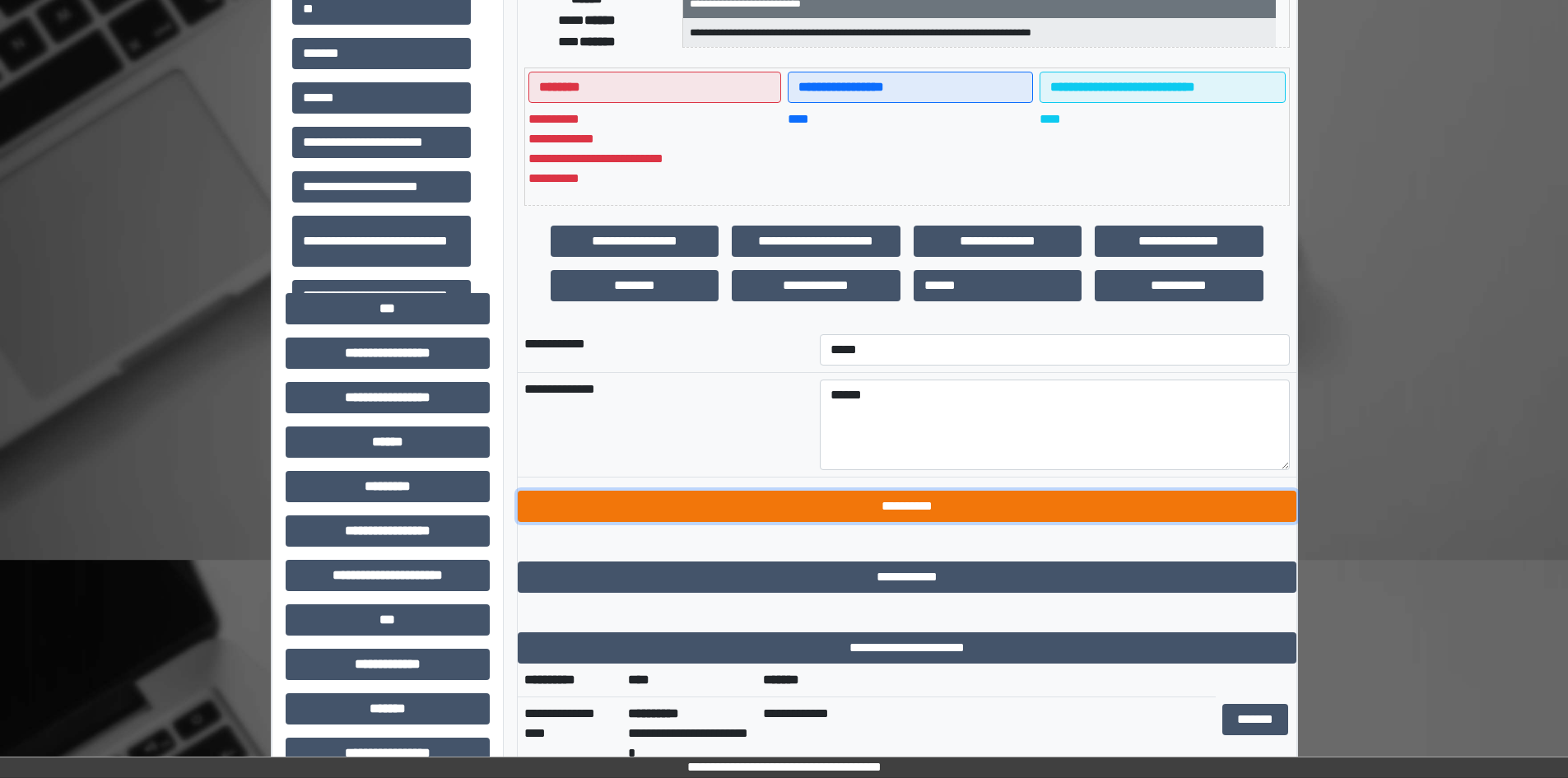 click on "**********" at bounding box center (907, 506) 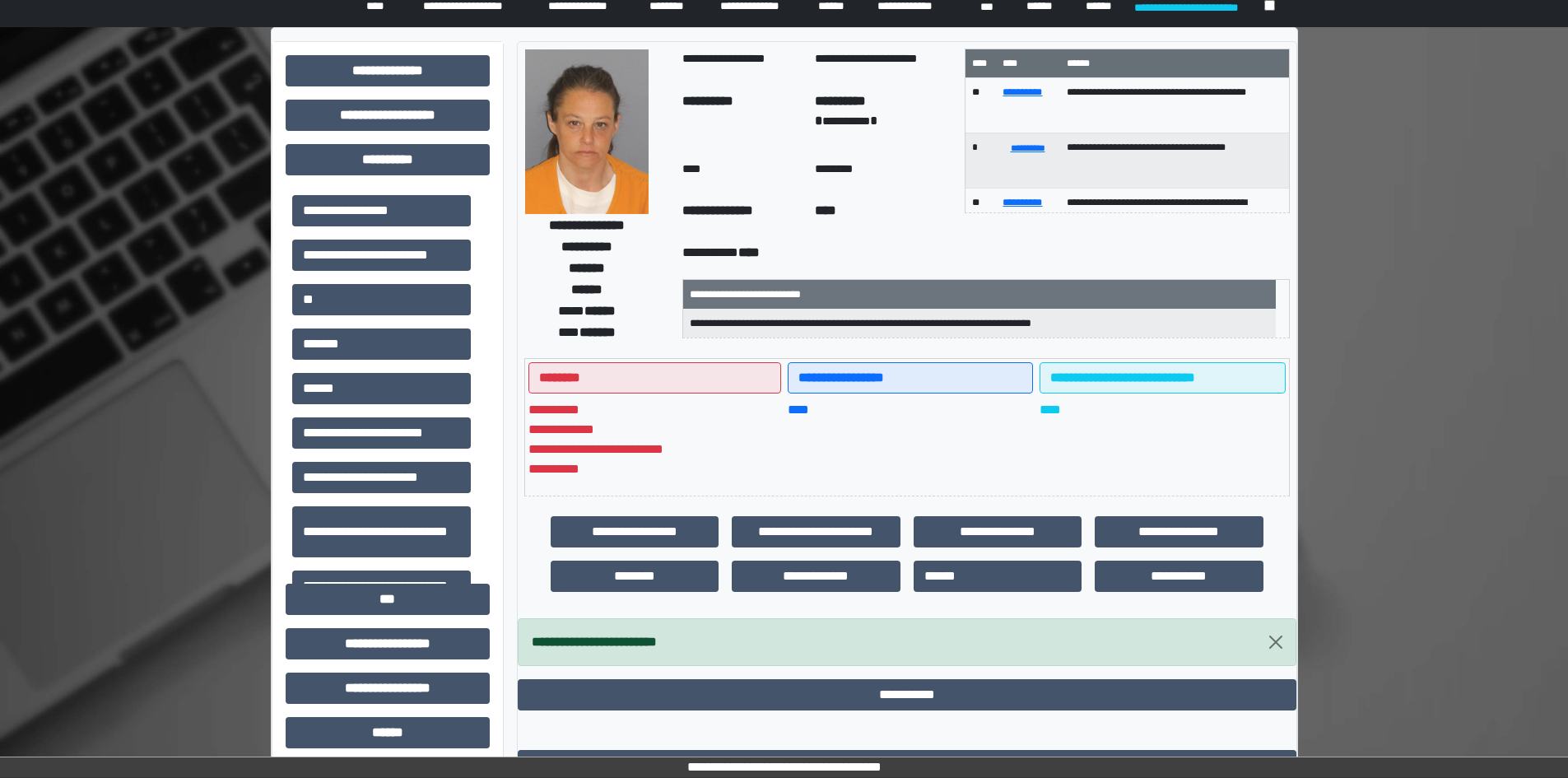 scroll, scrollTop: 0, scrollLeft: 0, axis: both 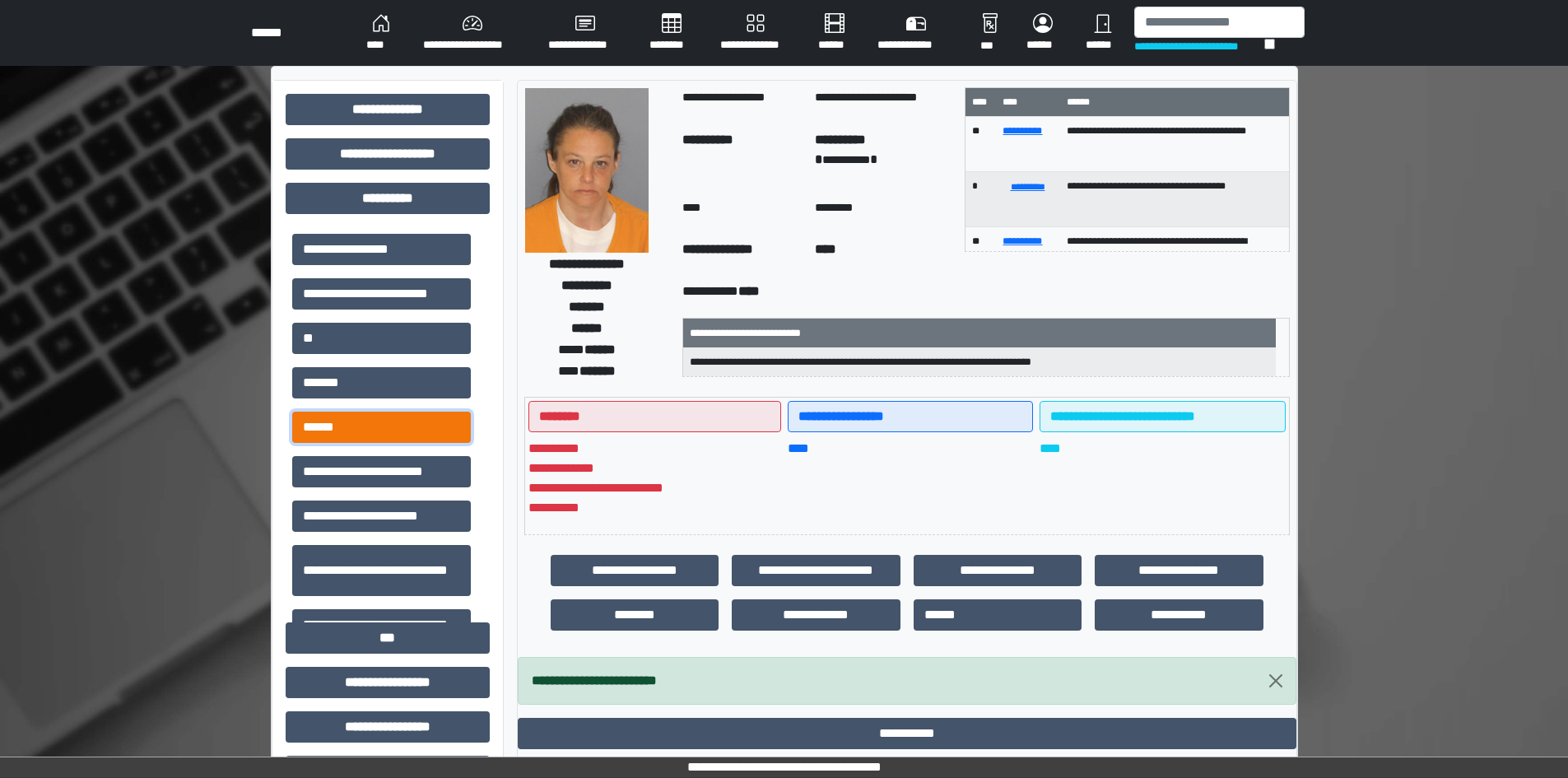click on "******" at bounding box center (381, 427) 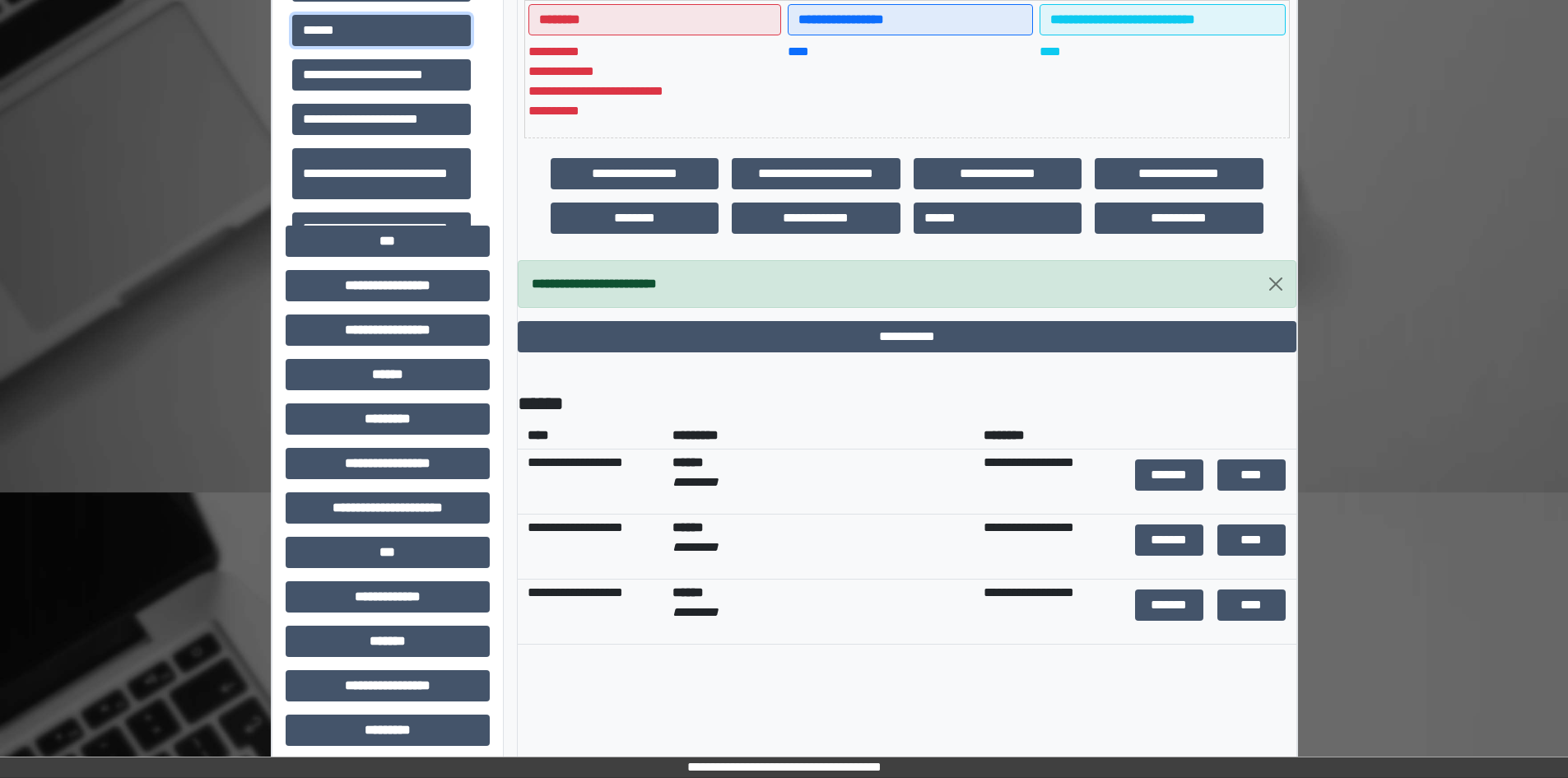 scroll, scrollTop: 412, scrollLeft: 0, axis: vertical 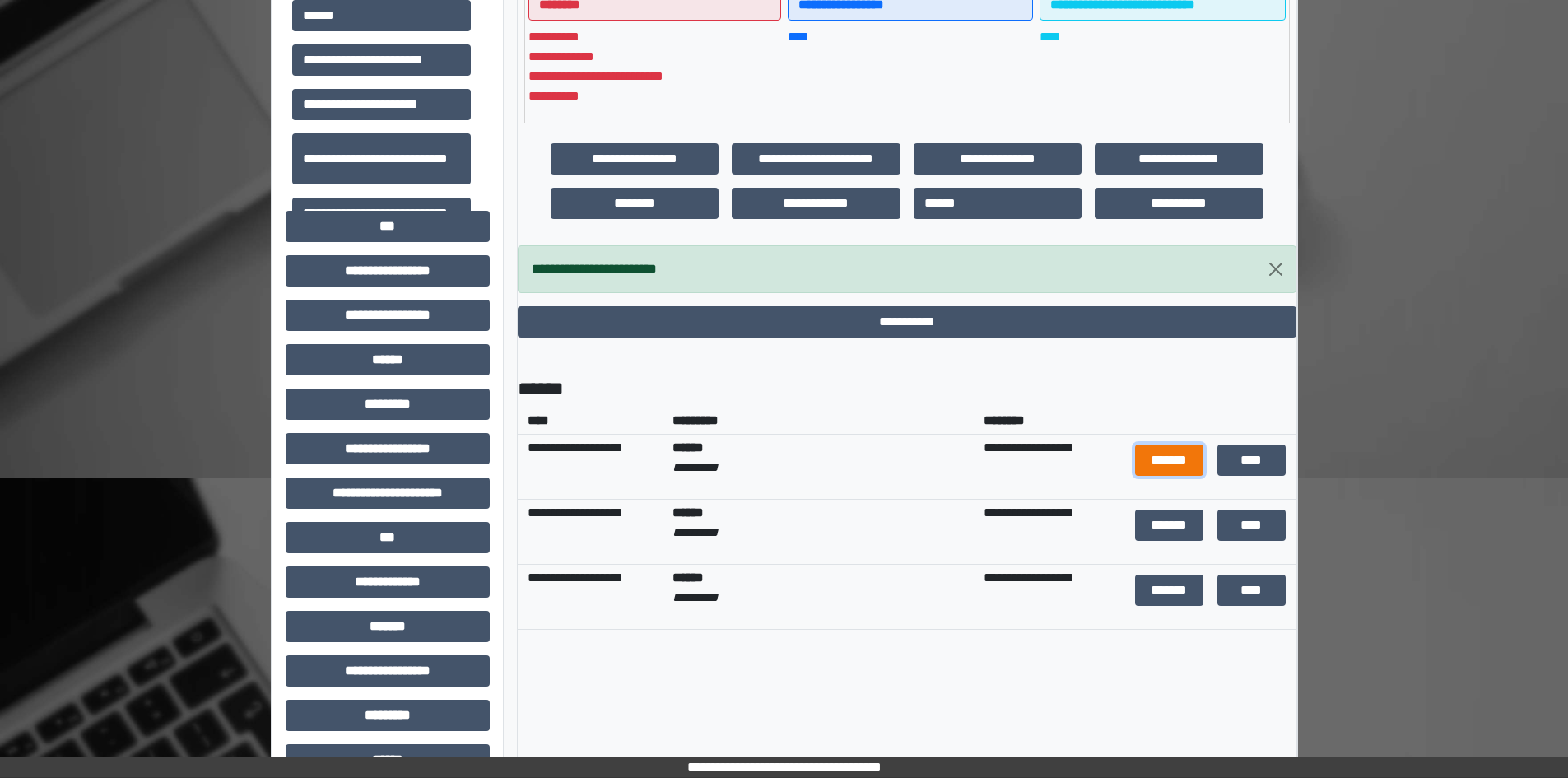click on "*******" at bounding box center [1170, 460] 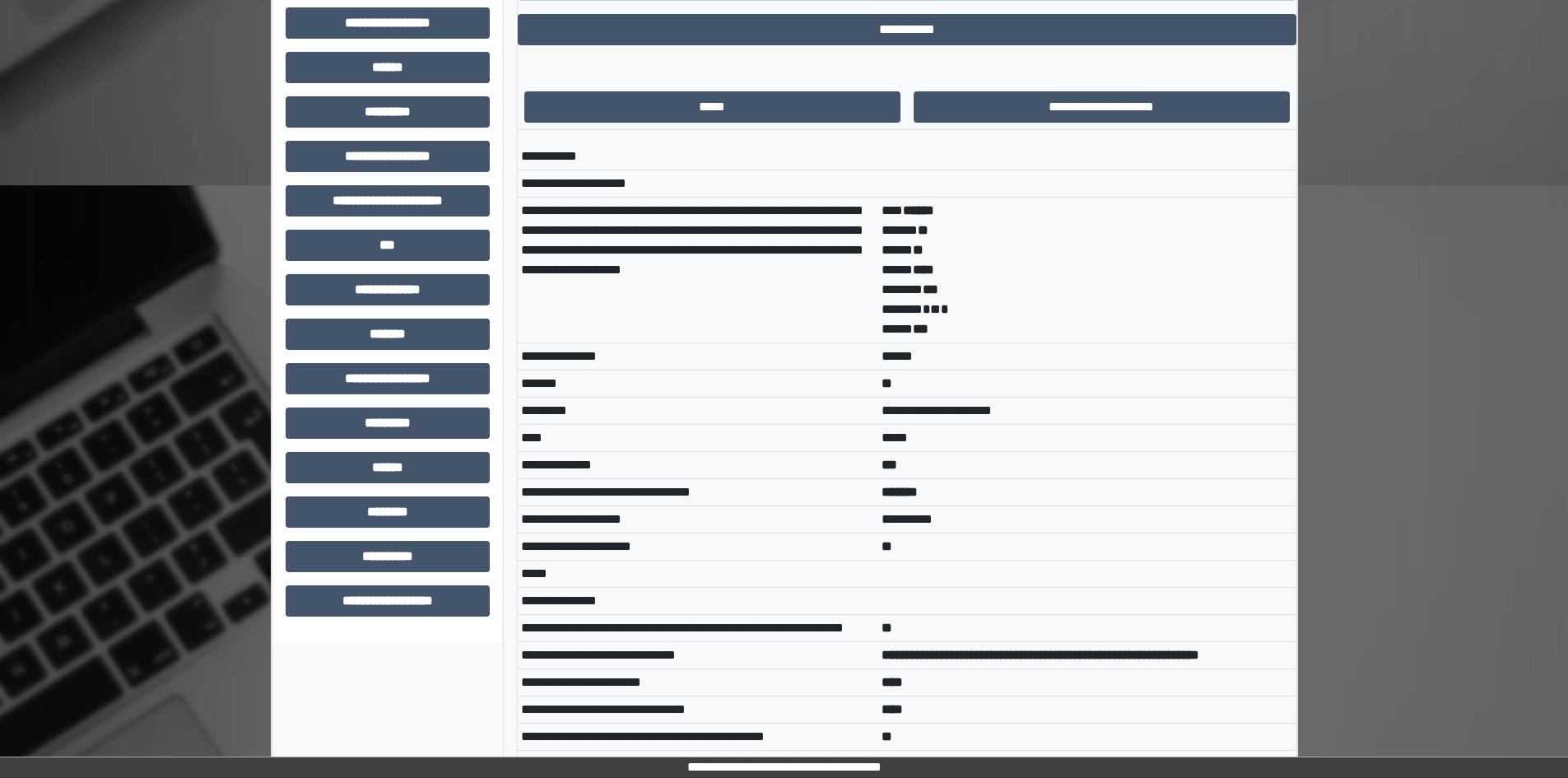 scroll, scrollTop: 687, scrollLeft: 0, axis: vertical 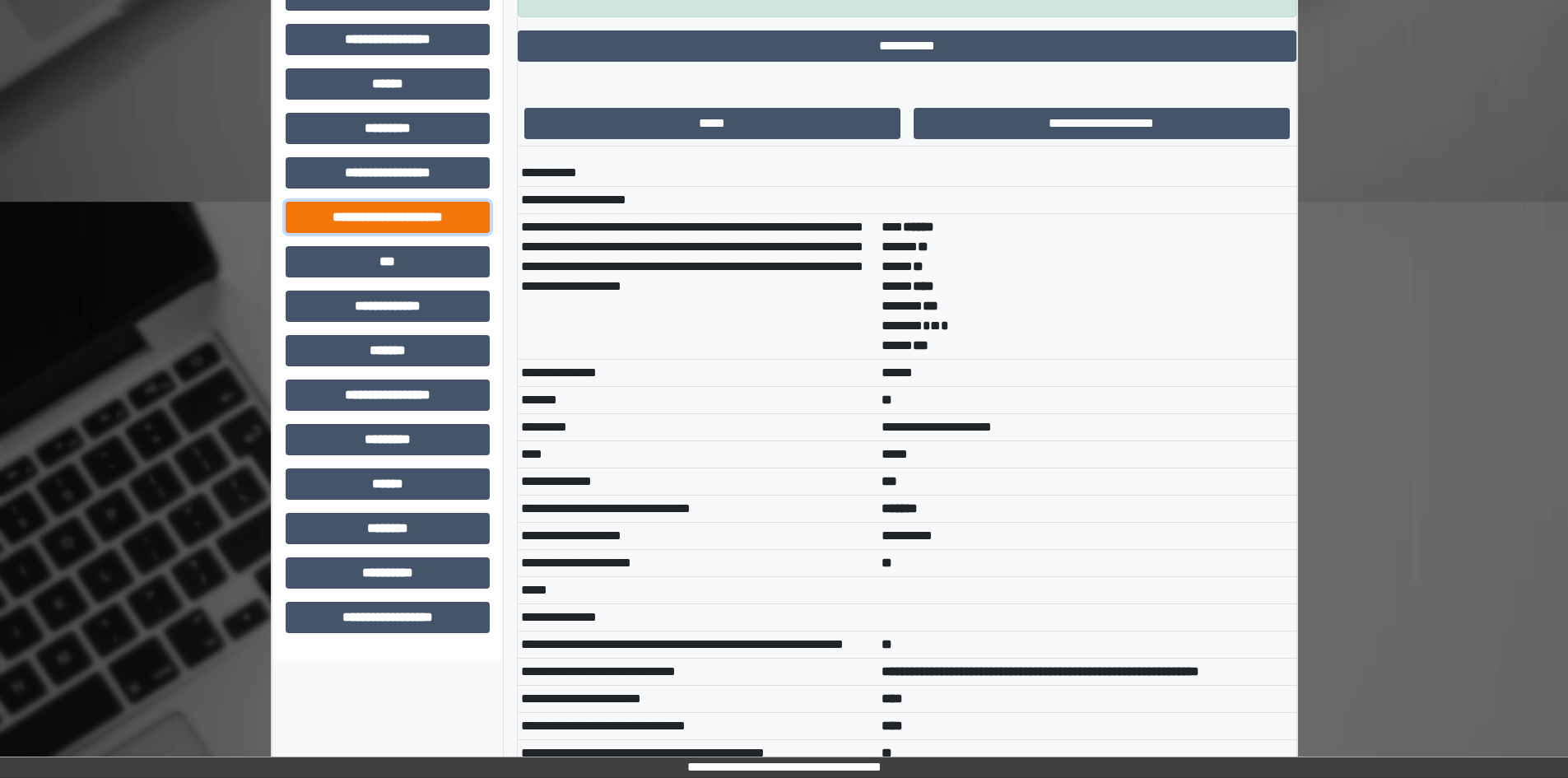 click on "**********" at bounding box center [388, 217] 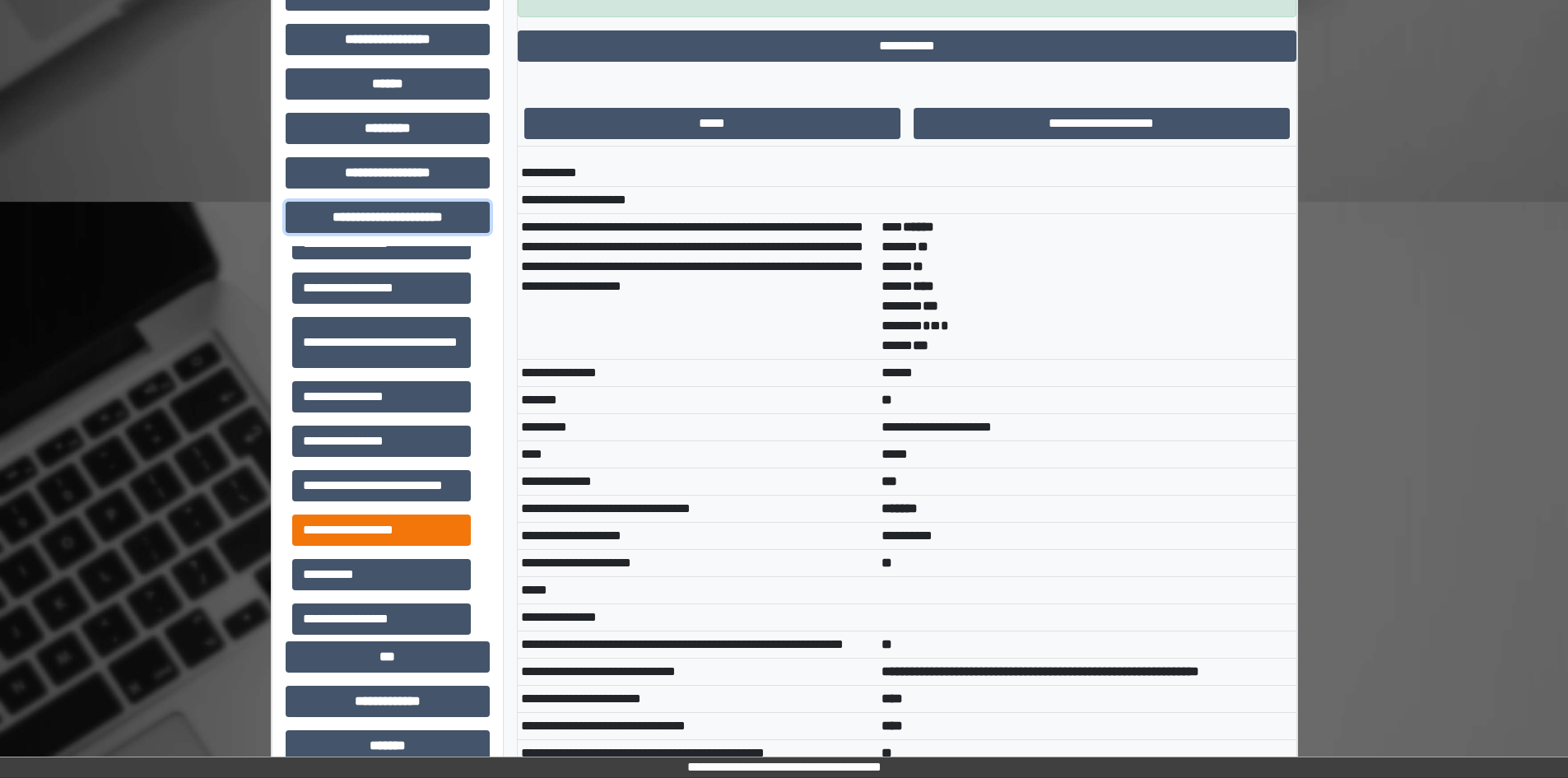 scroll, scrollTop: 38, scrollLeft: 0, axis: vertical 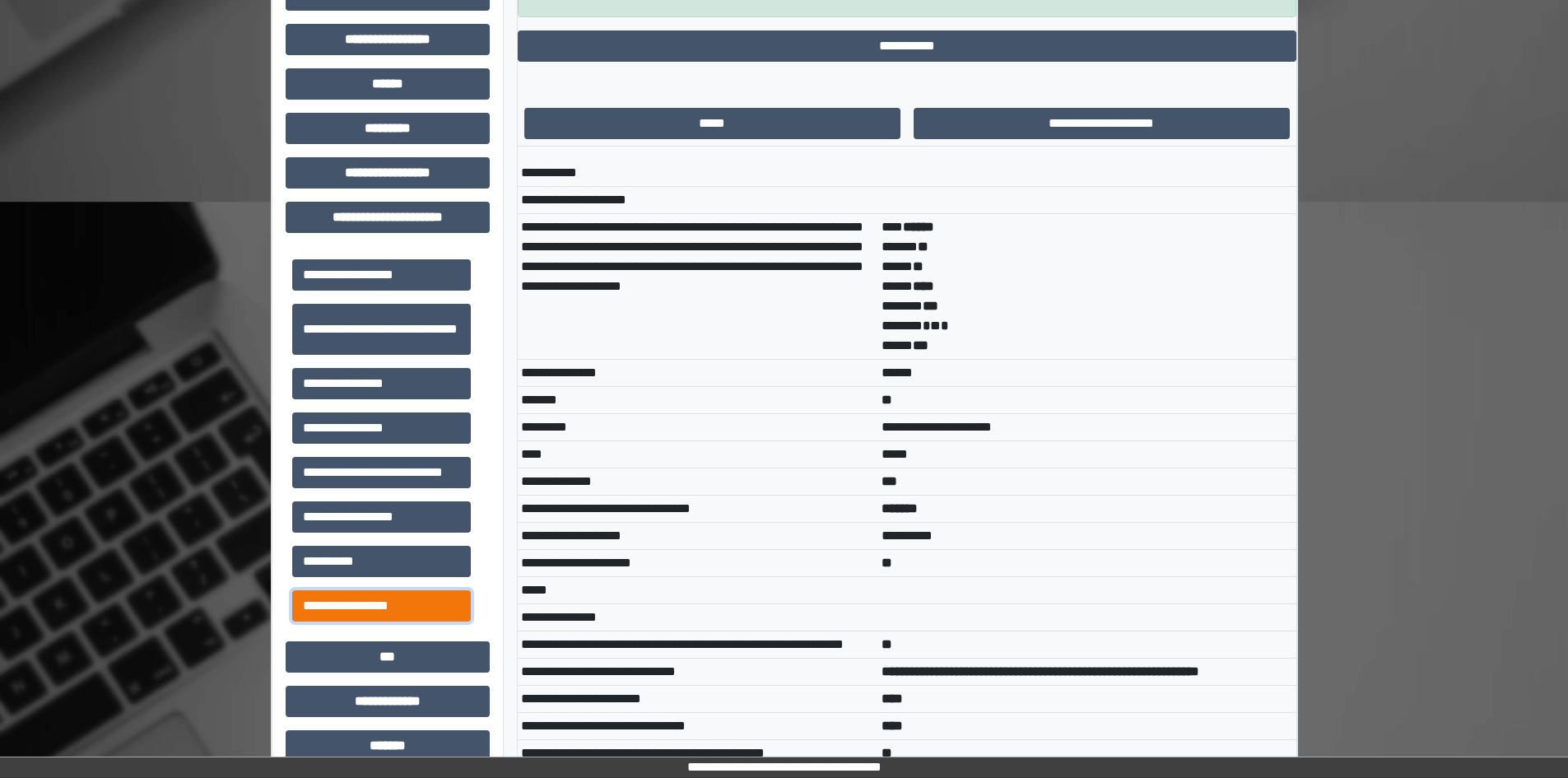 click on "**********" at bounding box center [381, 606] 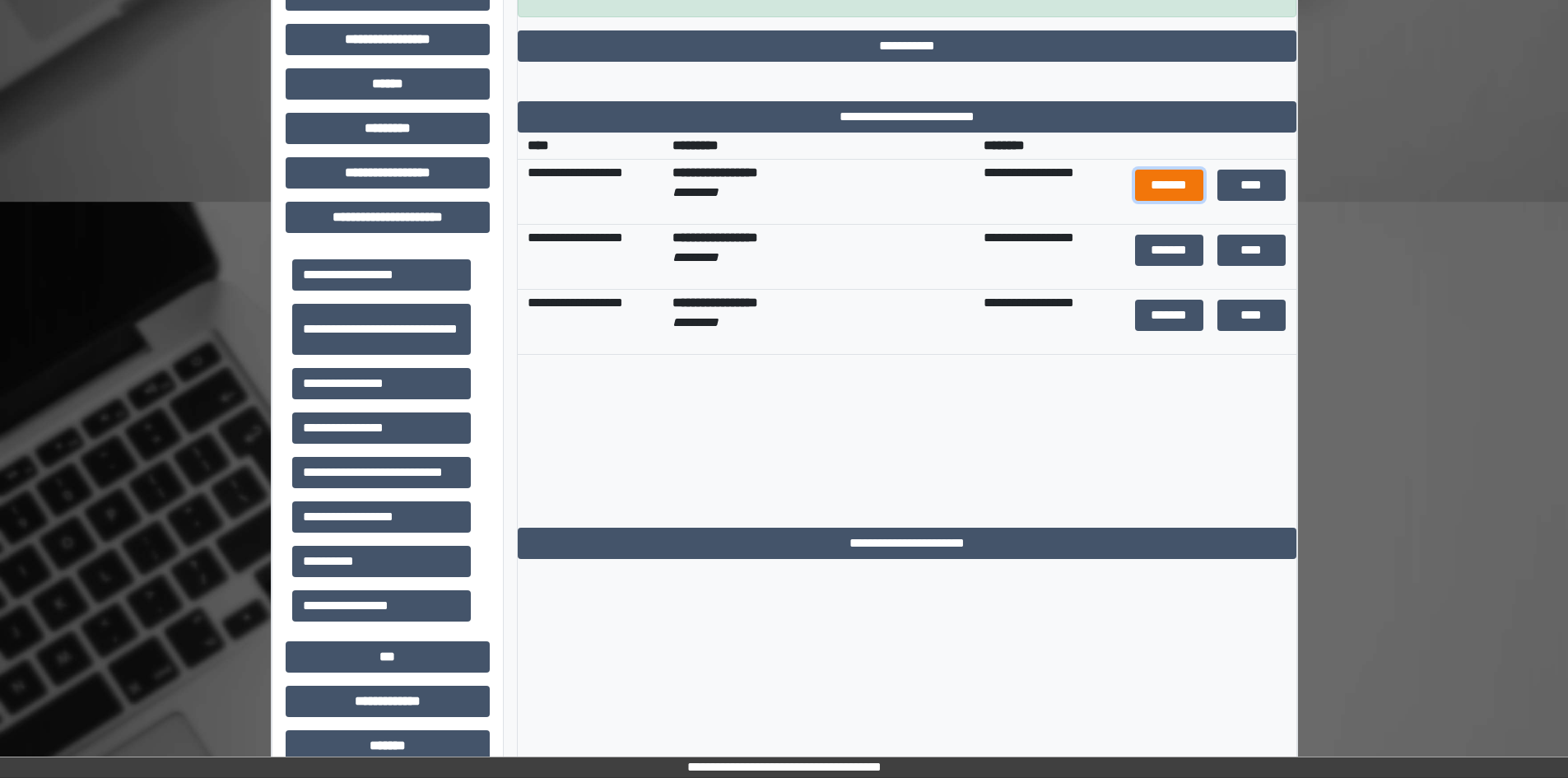 click on "*******" at bounding box center [1170, 185] 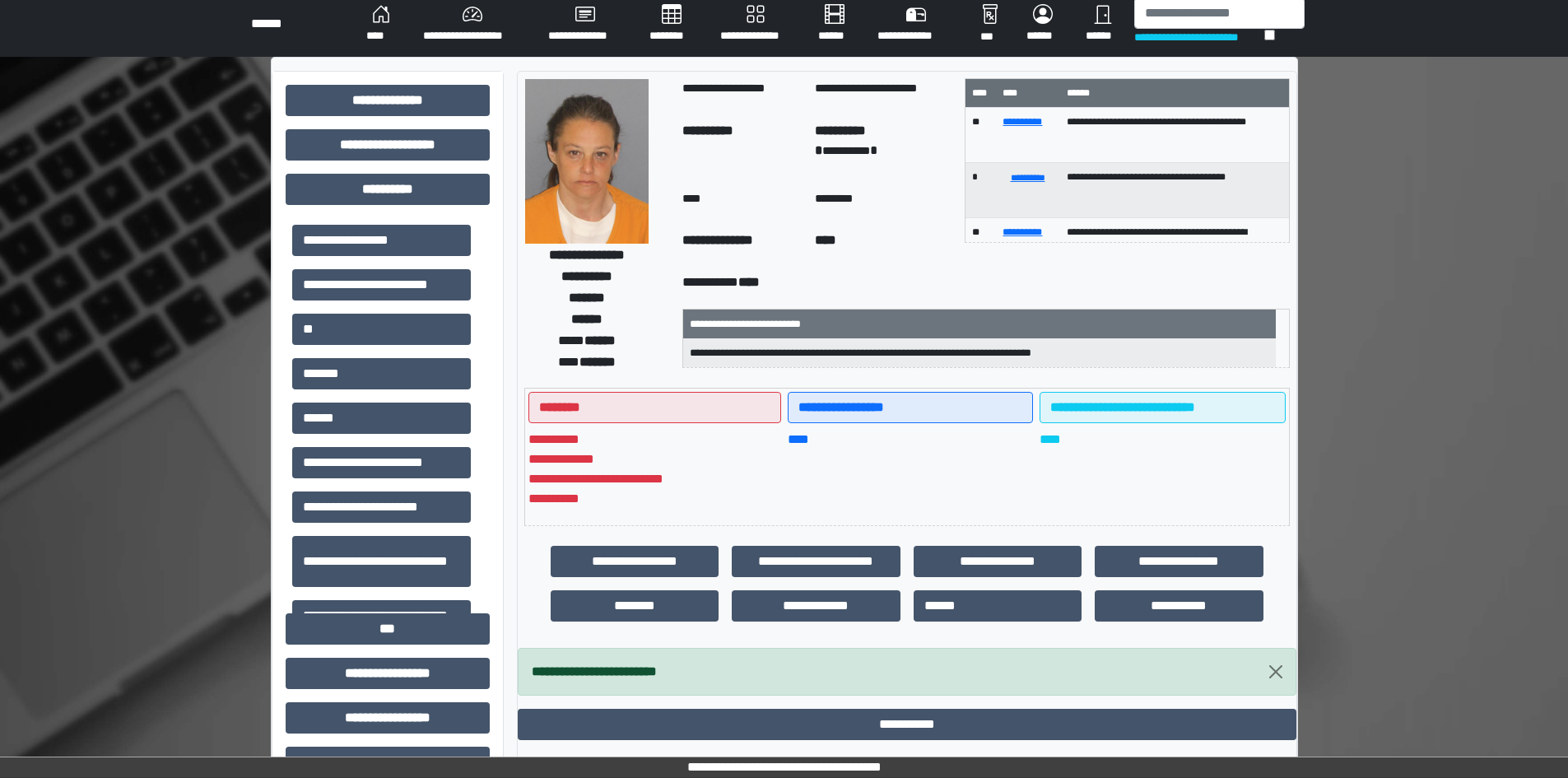 scroll, scrollTop: 0, scrollLeft: 0, axis: both 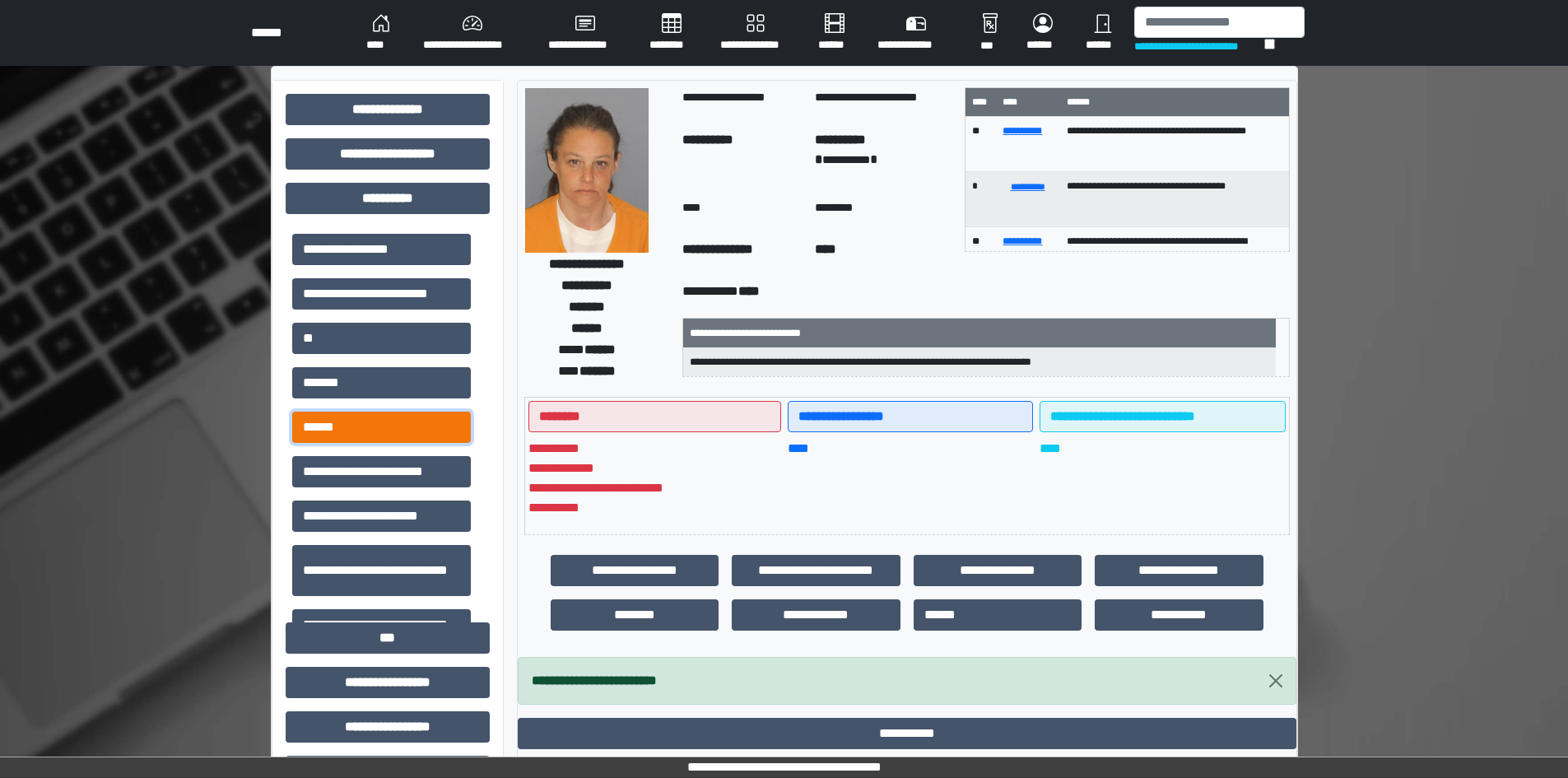 click on "******" at bounding box center (381, 427) 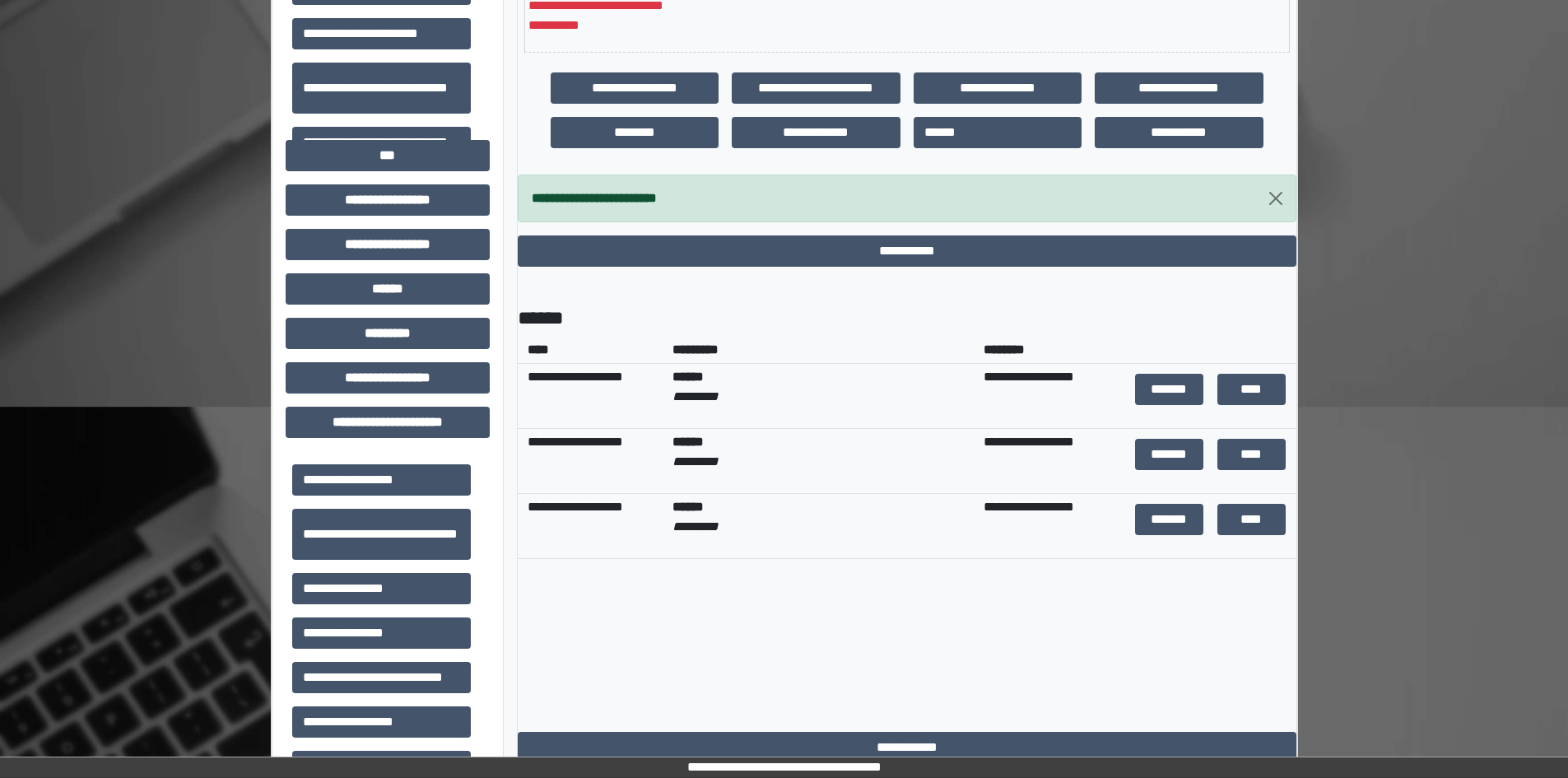 scroll, scrollTop: 494, scrollLeft: 0, axis: vertical 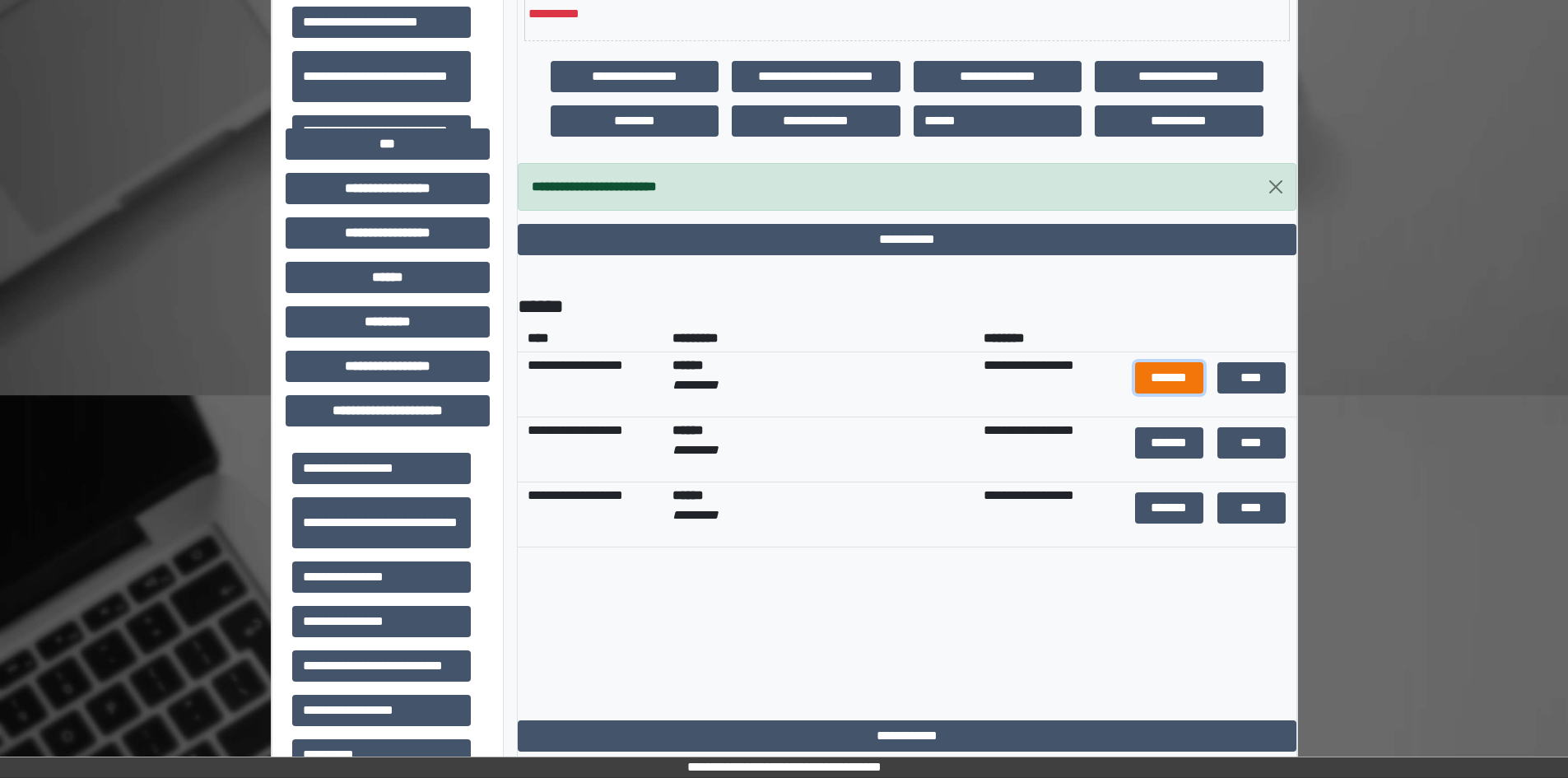 click on "*******" at bounding box center [1170, 378] 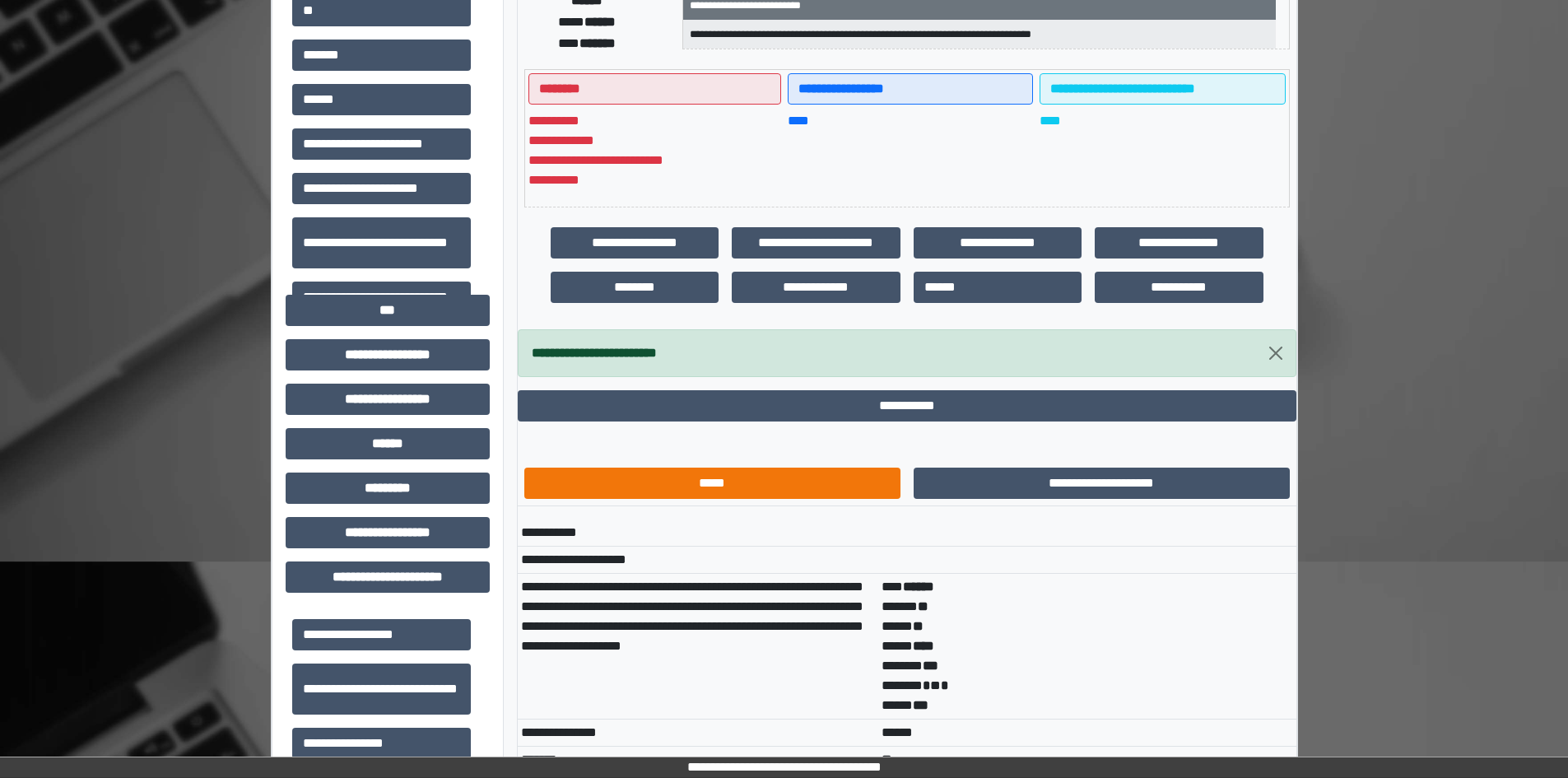 scroll, scrollTop: 329, scrollLeft: 0, axis: vertical 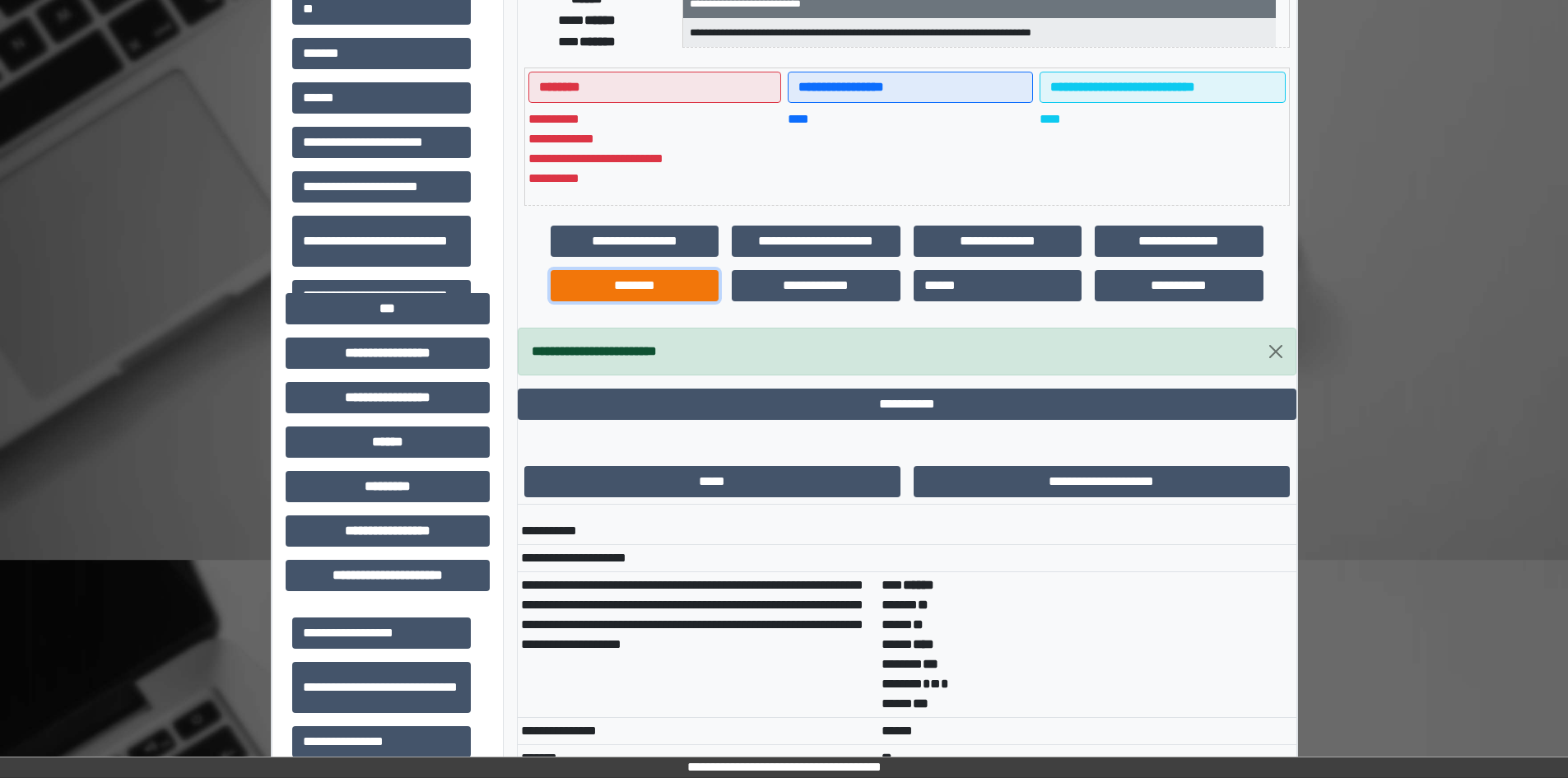 click on "********" at bounding box center [635, 286] 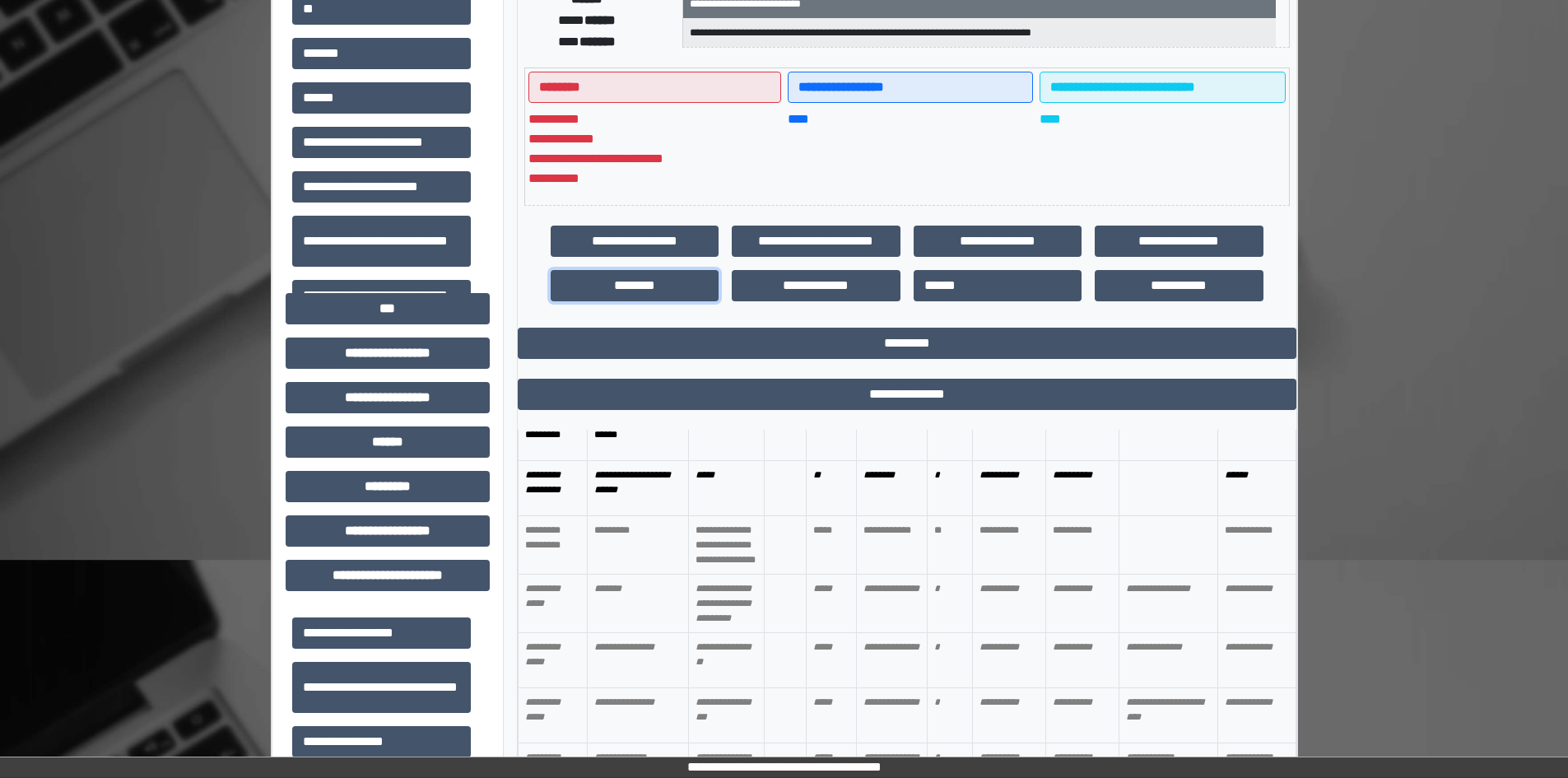 scroll, scrollTop: 82, scrollLeft: 0, axis: vertical 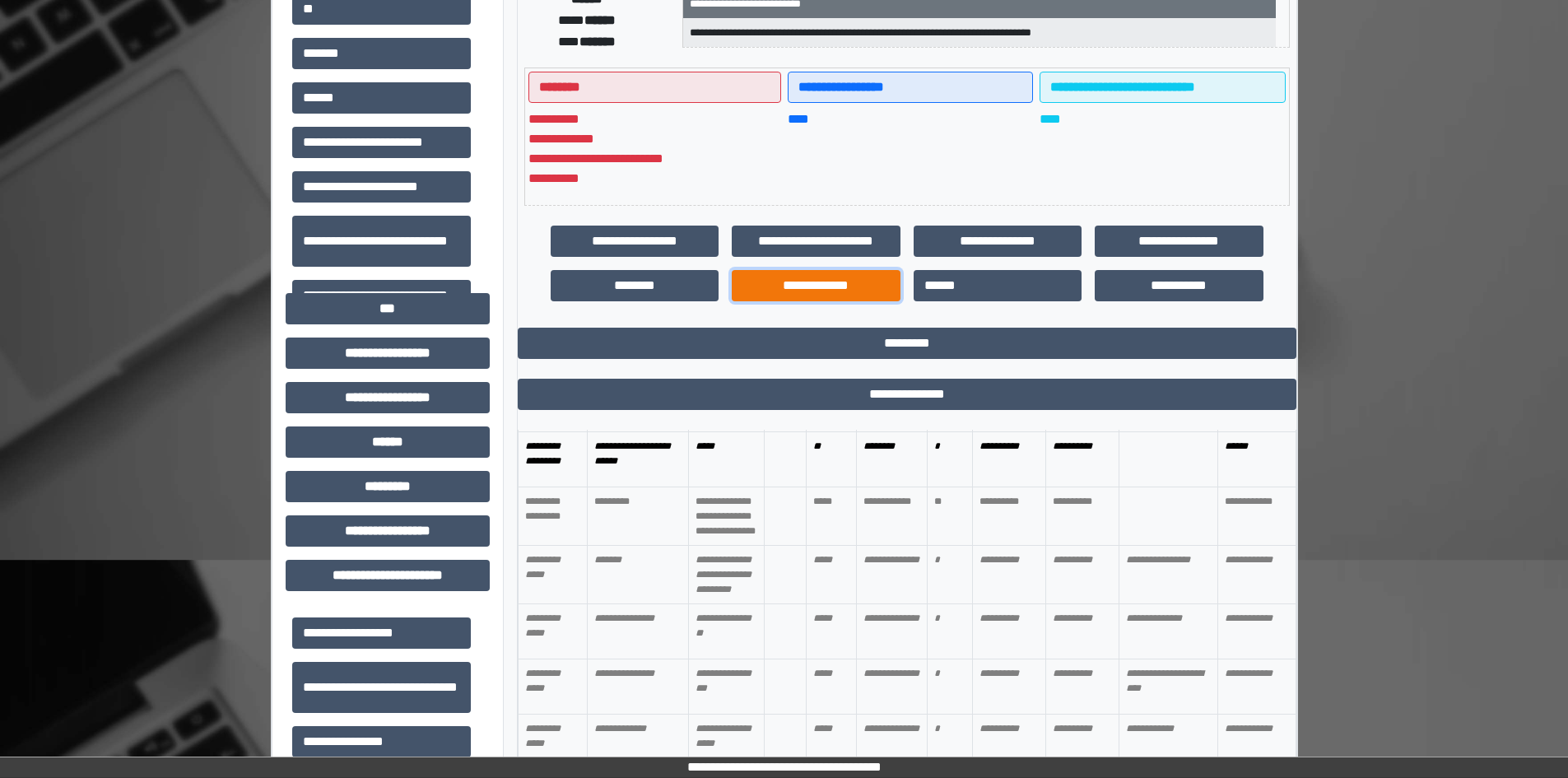 click on "**********" at bounding box center (816, 286) 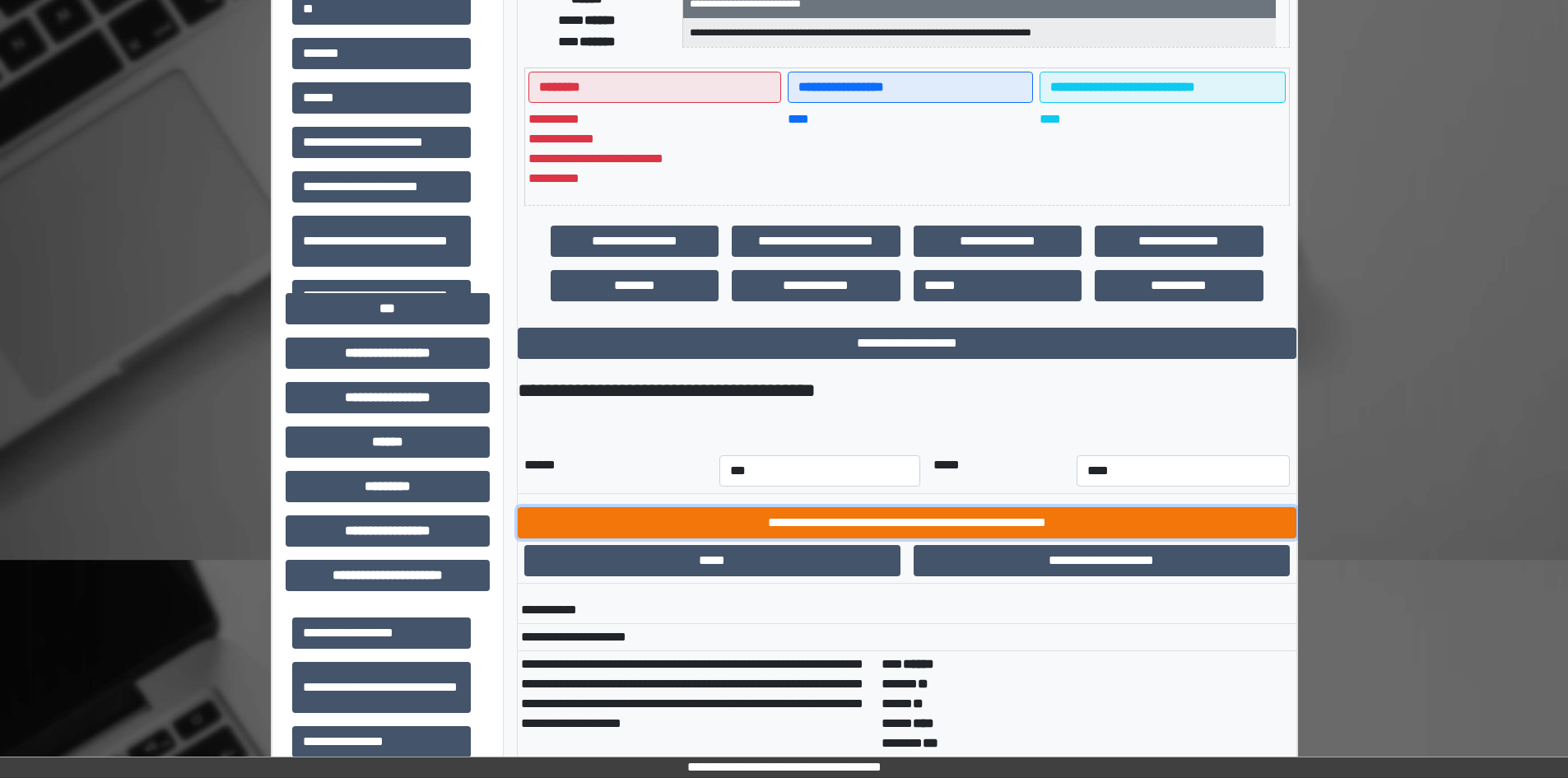 click on "**********" at bounding box center (907, 523) 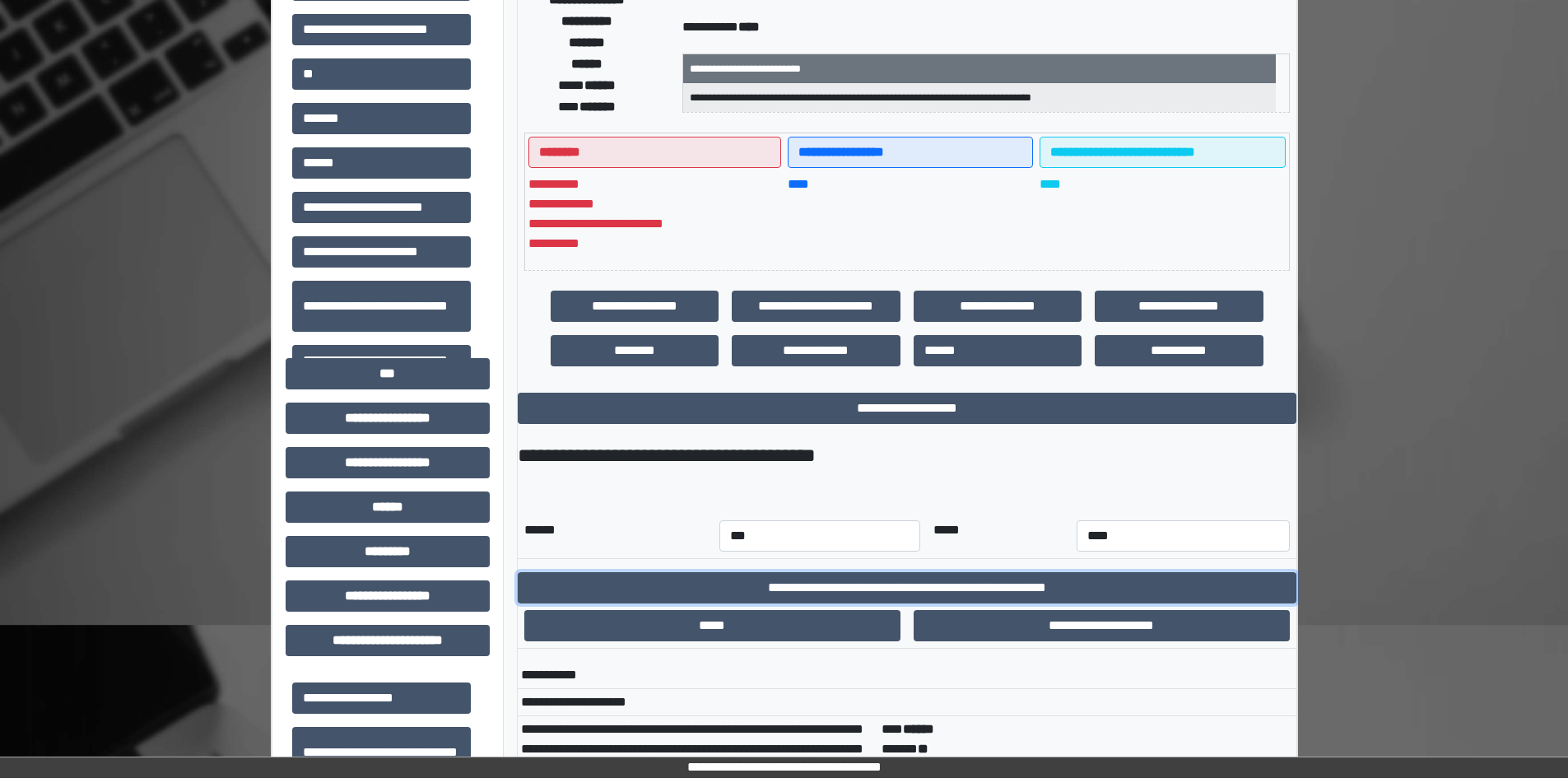 scroll, scrollTop: 0, scrollLeft: 0, axis: both 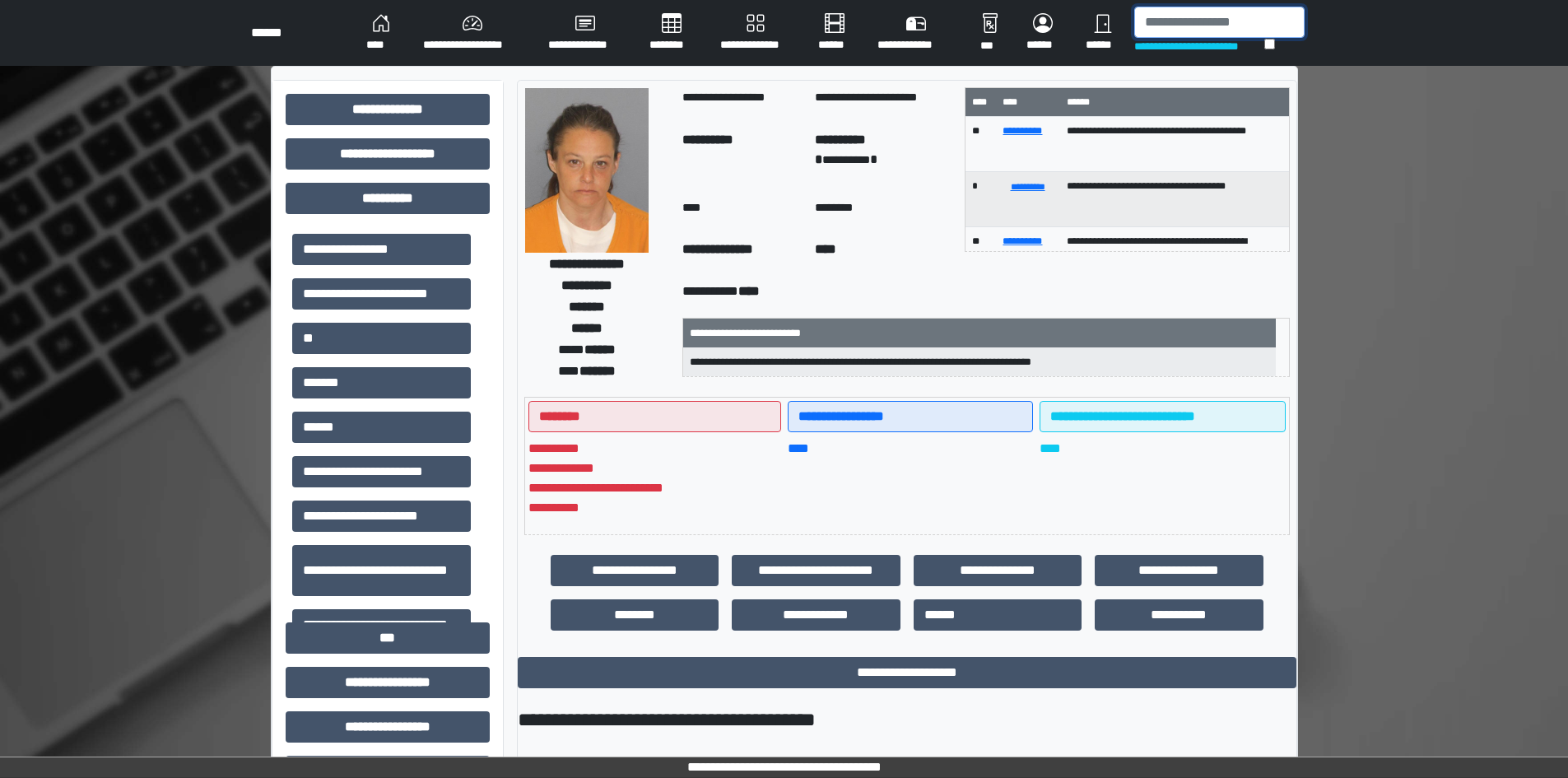click at bounding box center (1219, 22) 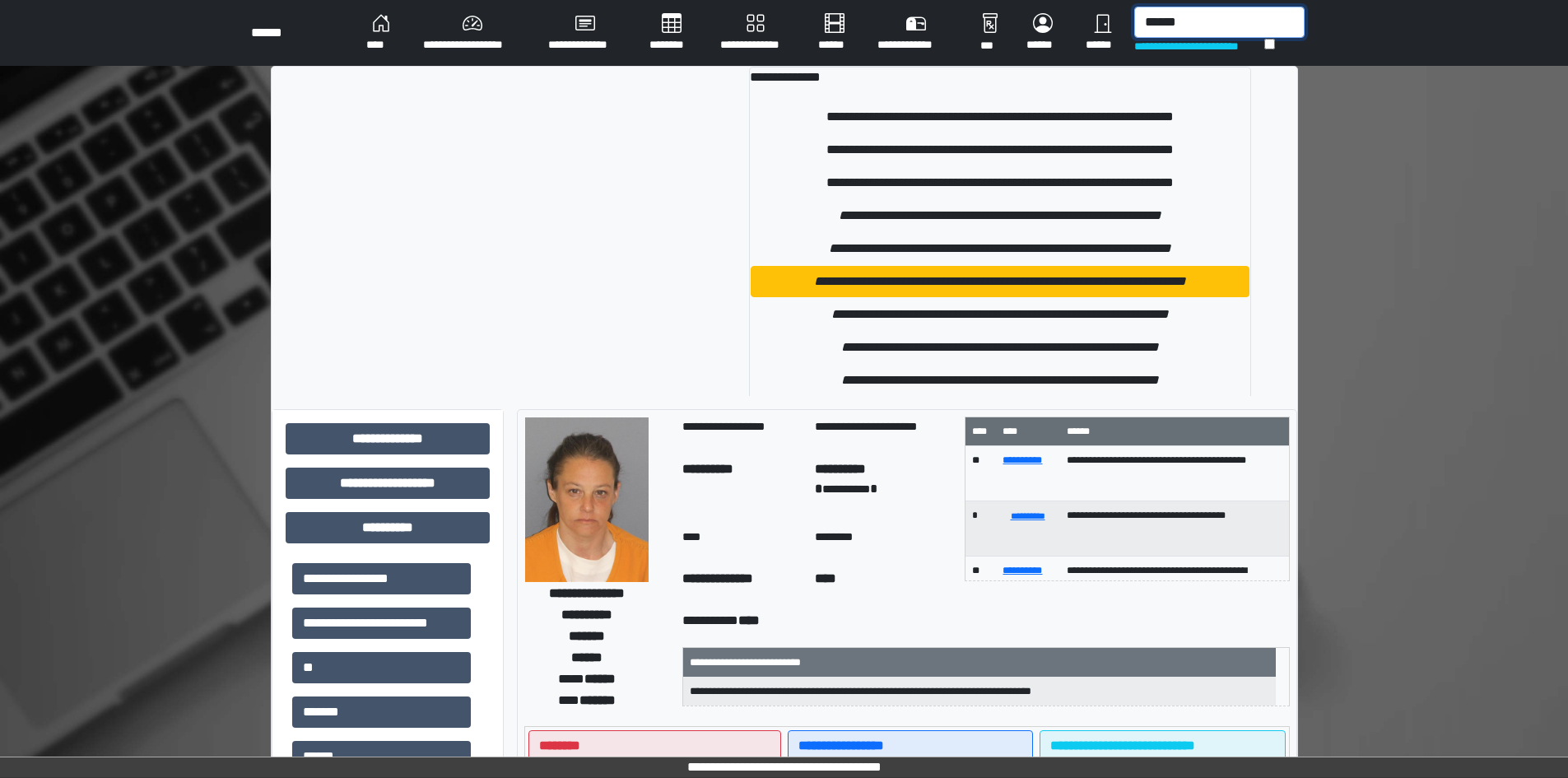 type on "******" 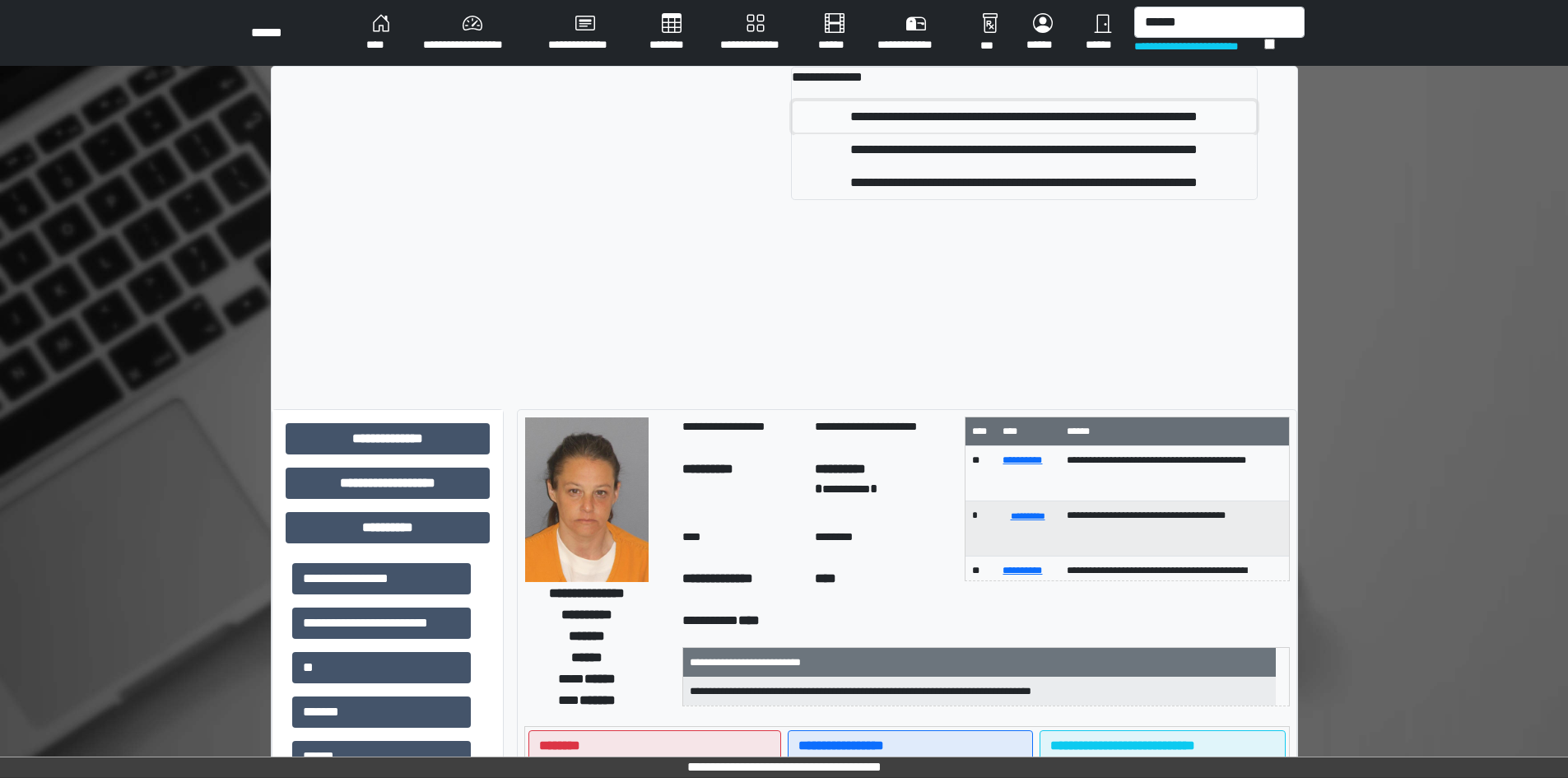 click on "**********" at bounding box center [1024, 117] 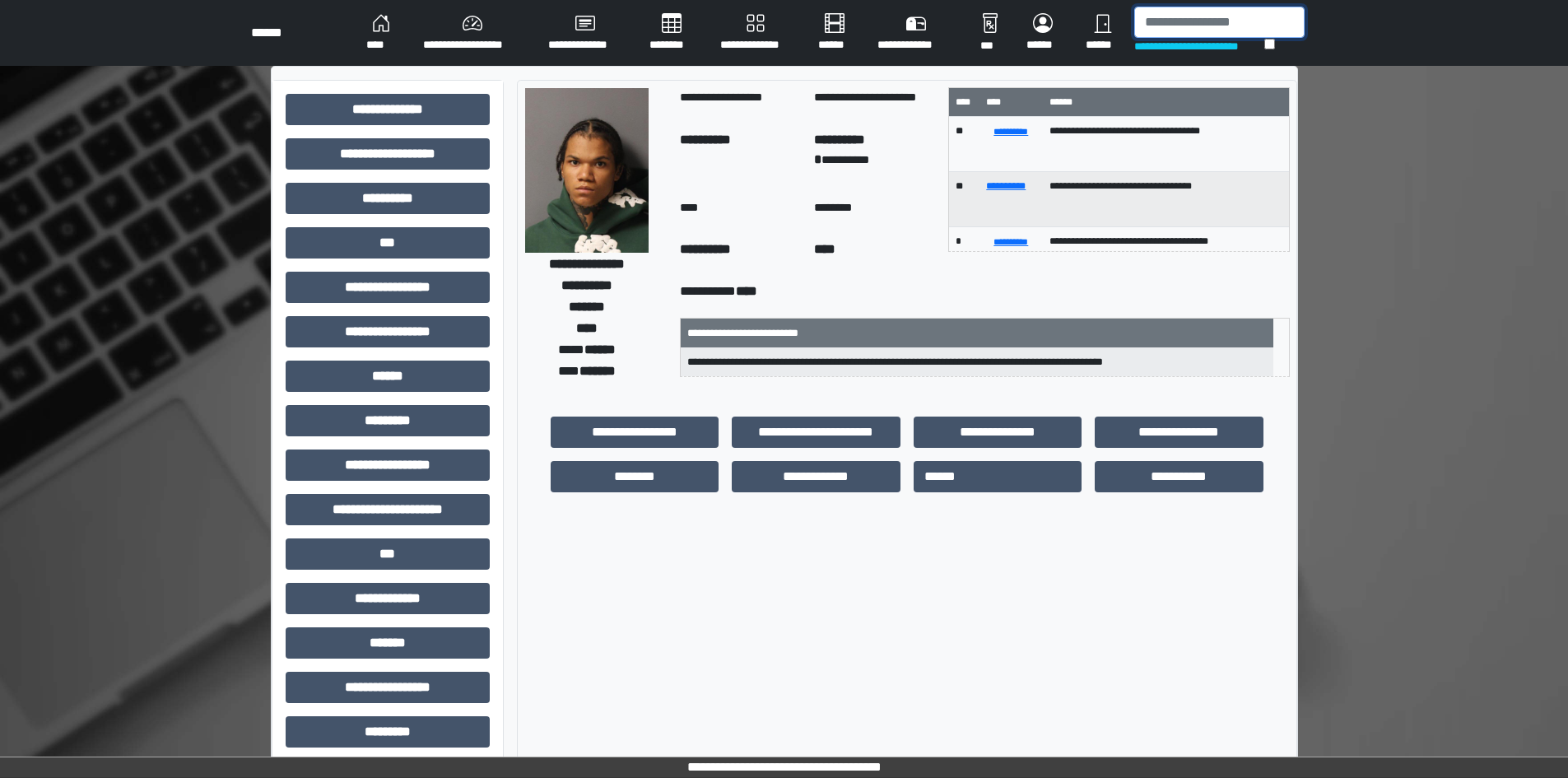 click at bounding box center (1219, 22) 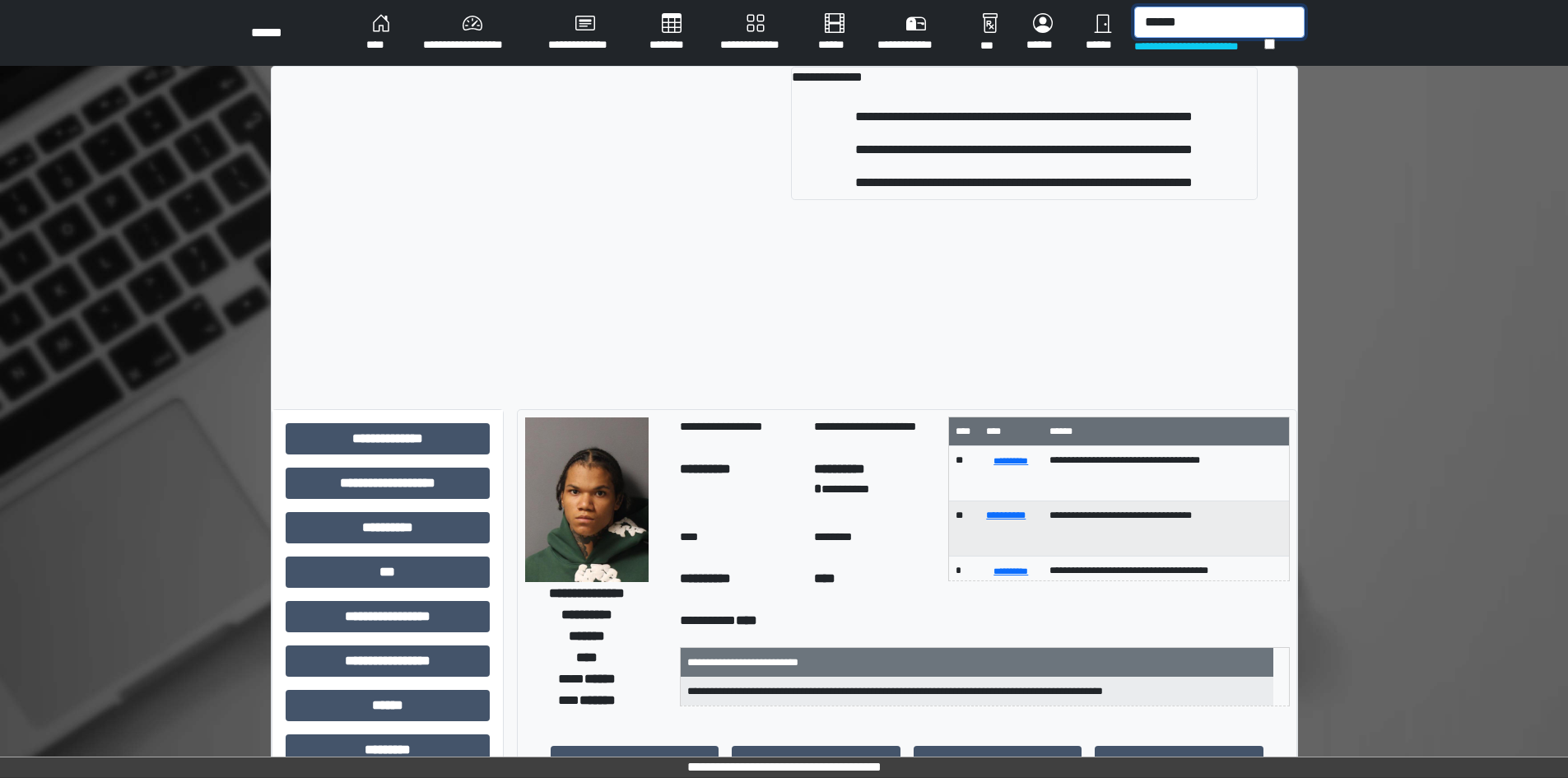 type on "******" 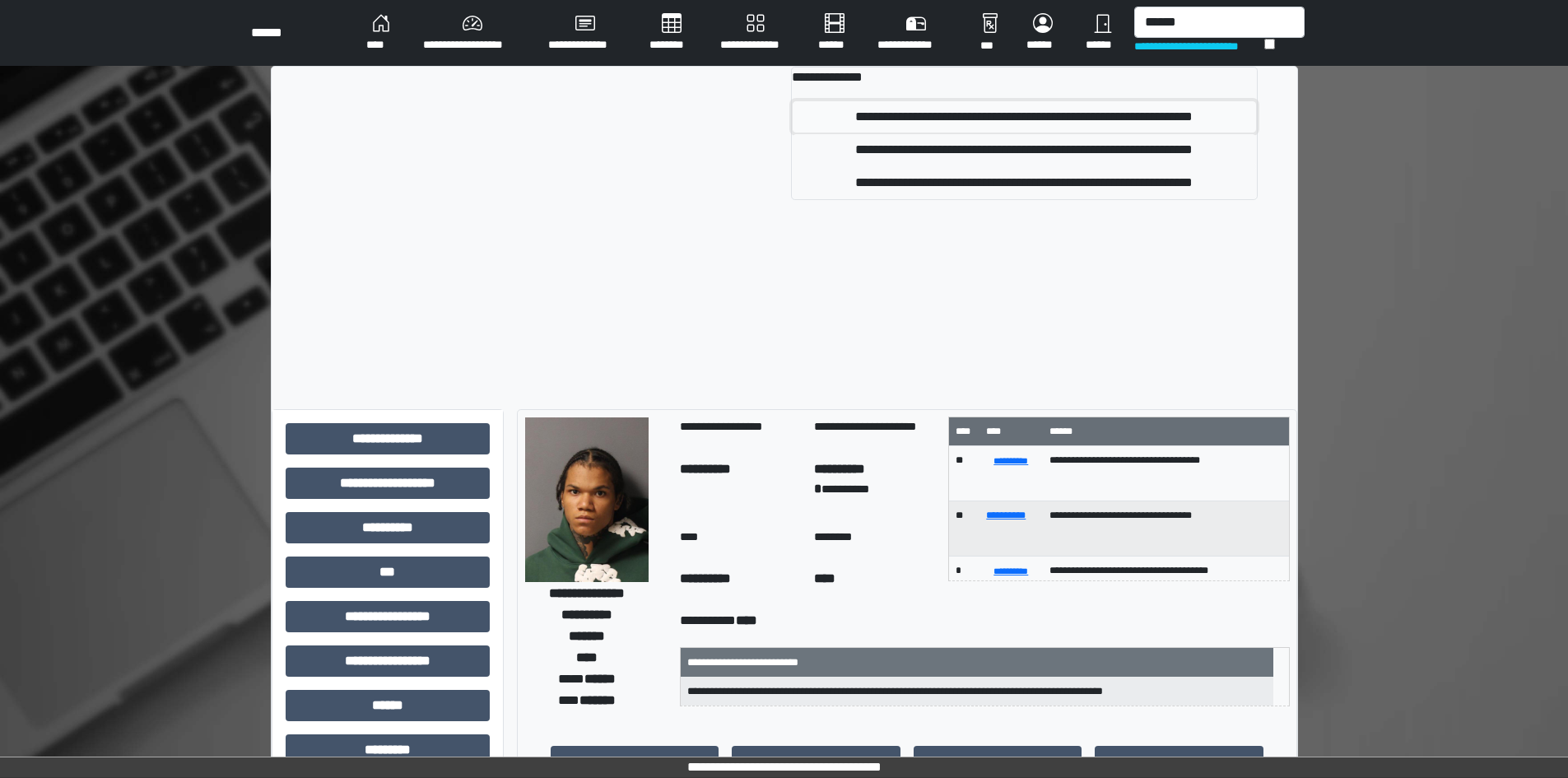 click on "**********" at bounding box center [1024, 117] 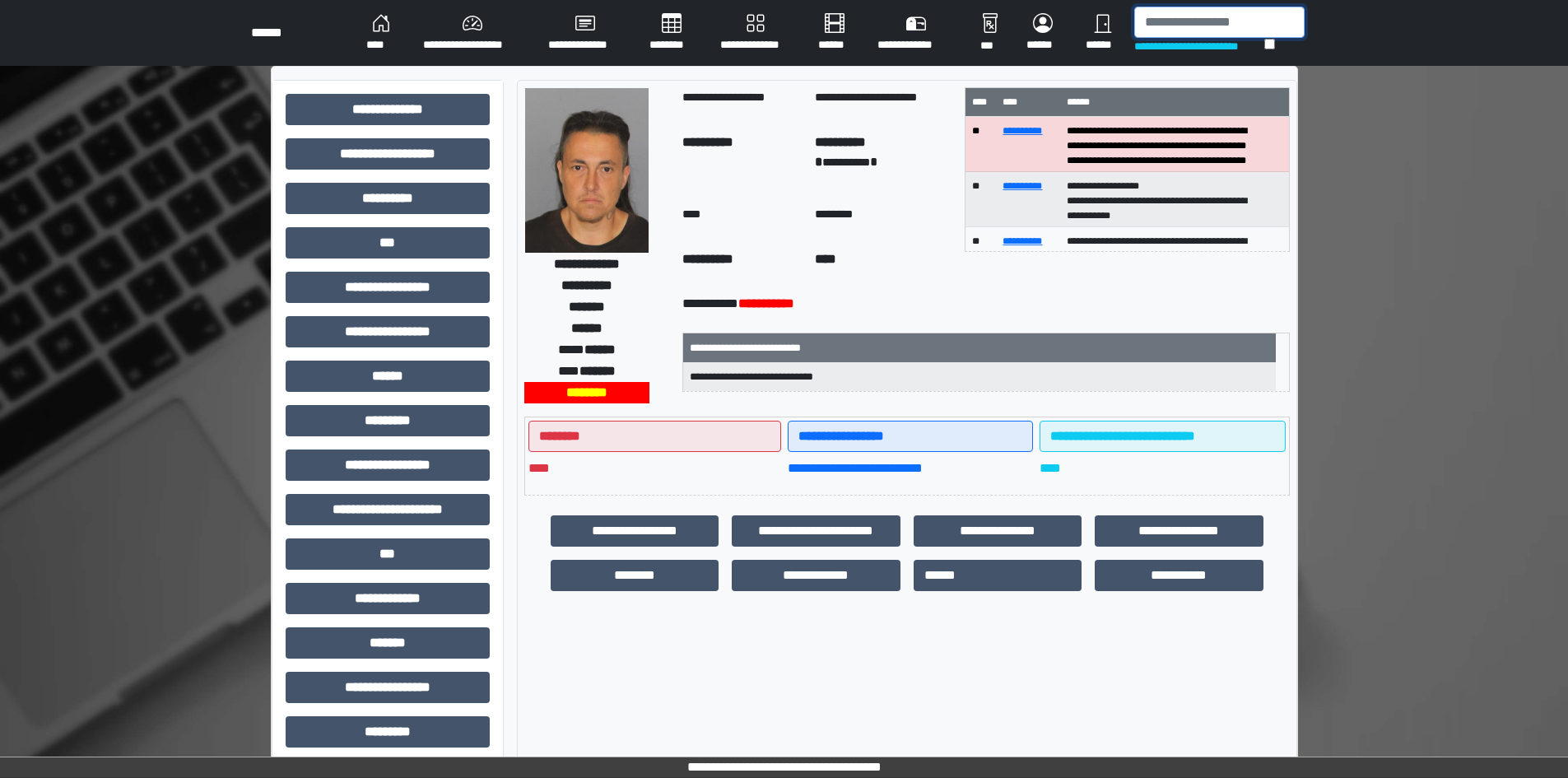 click at bounding box center (1219, 22) 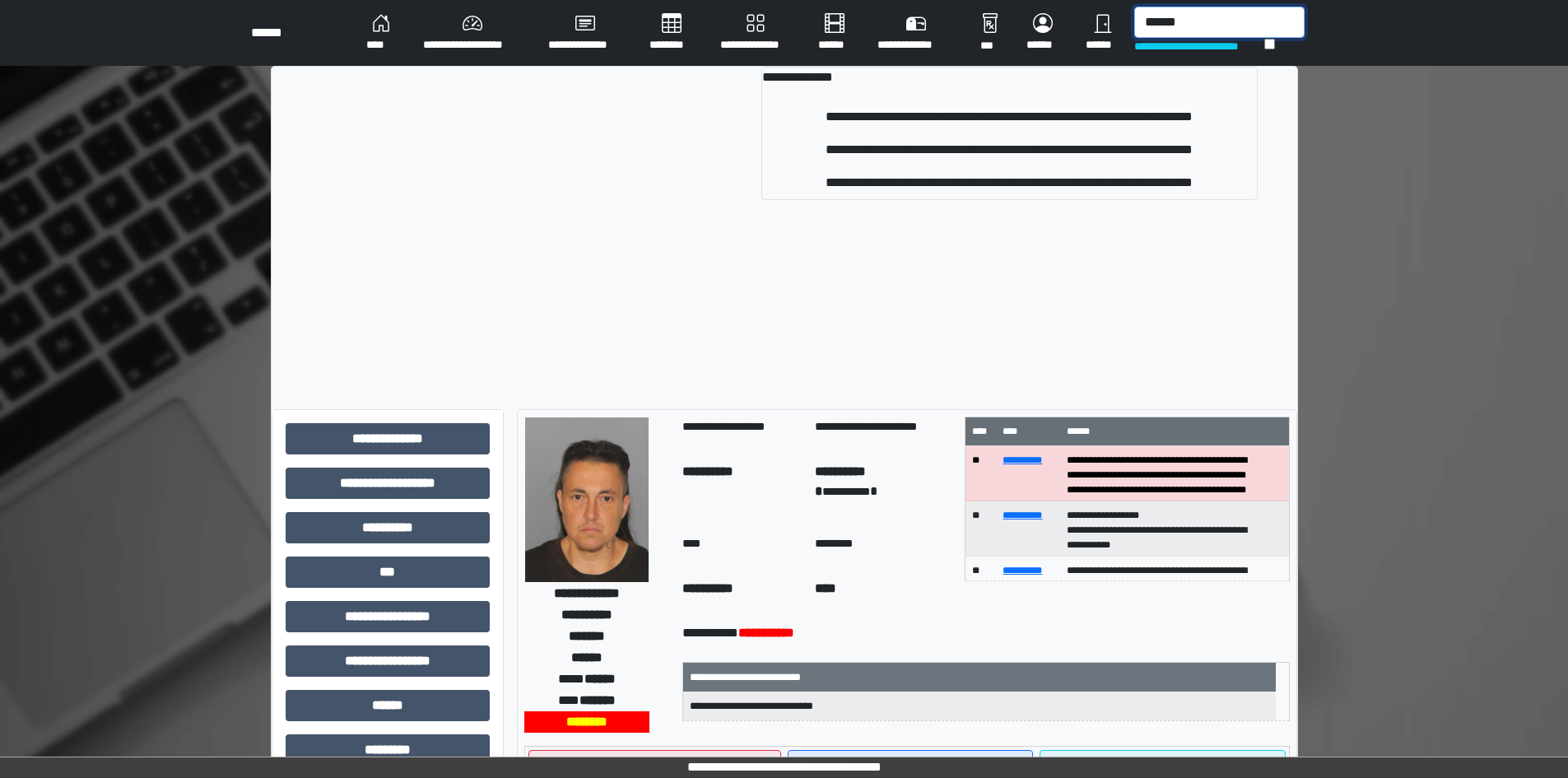 type on "******" 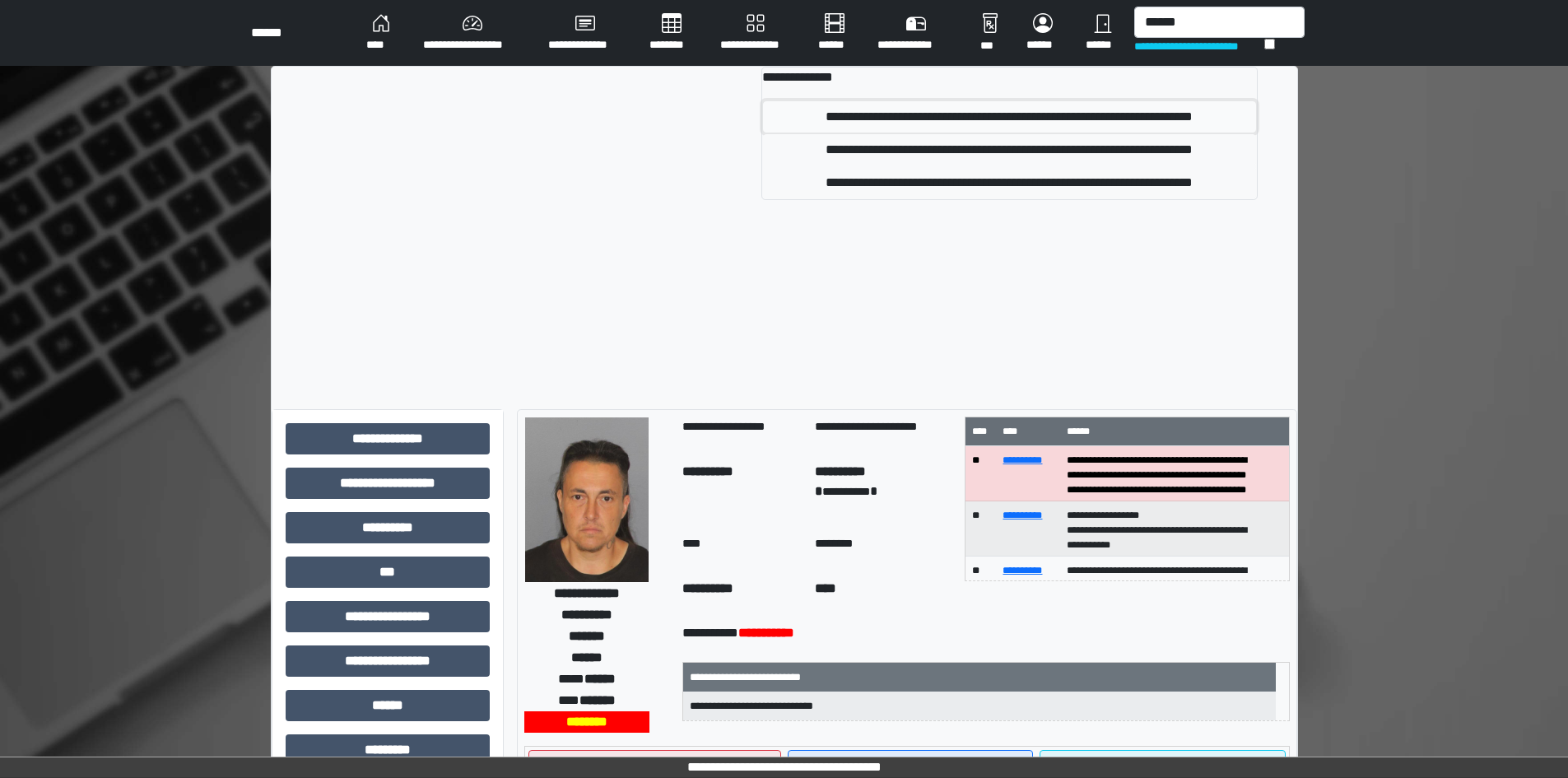 click on "**********" at bounding box center (1009, 117) 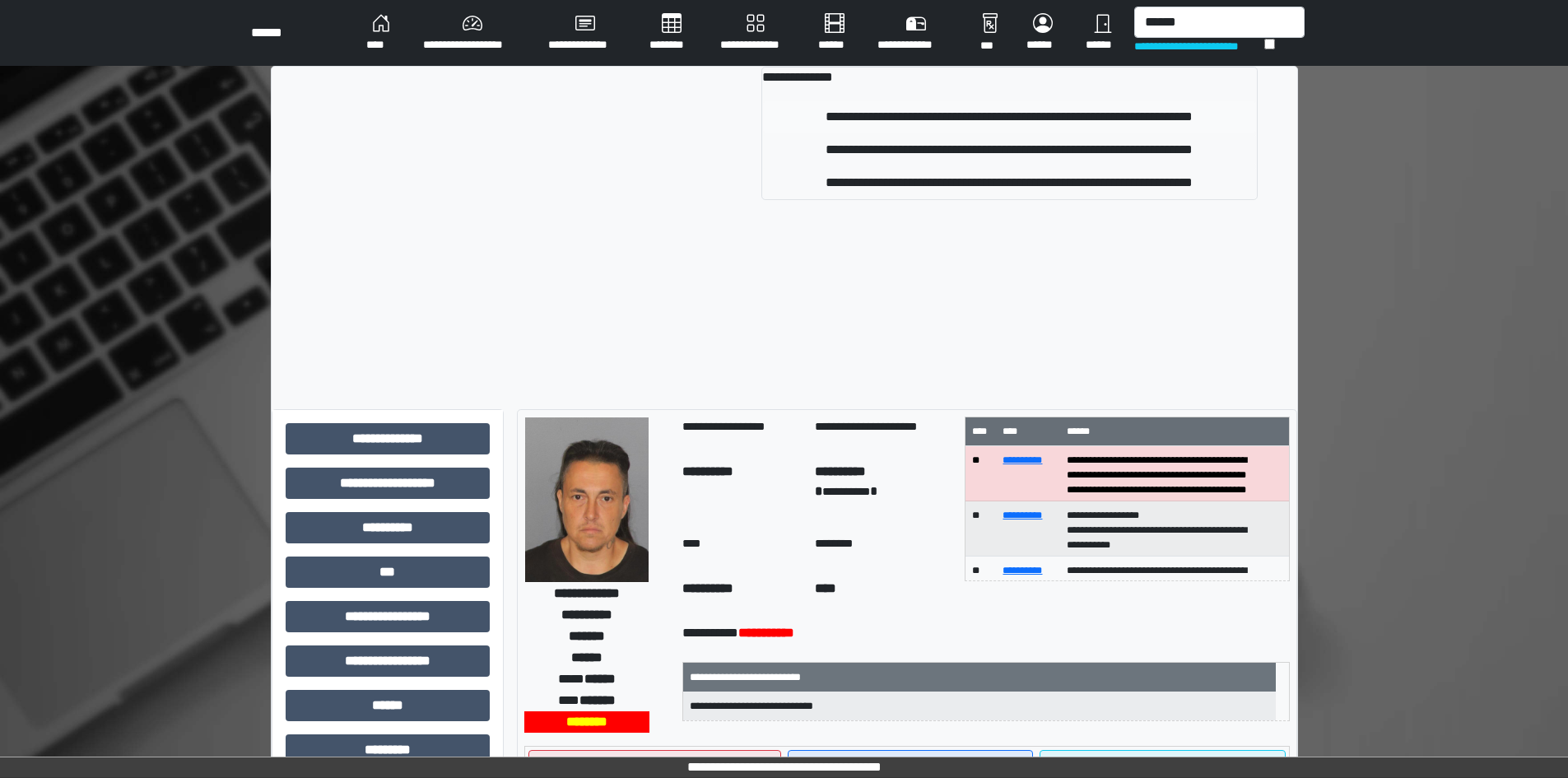type 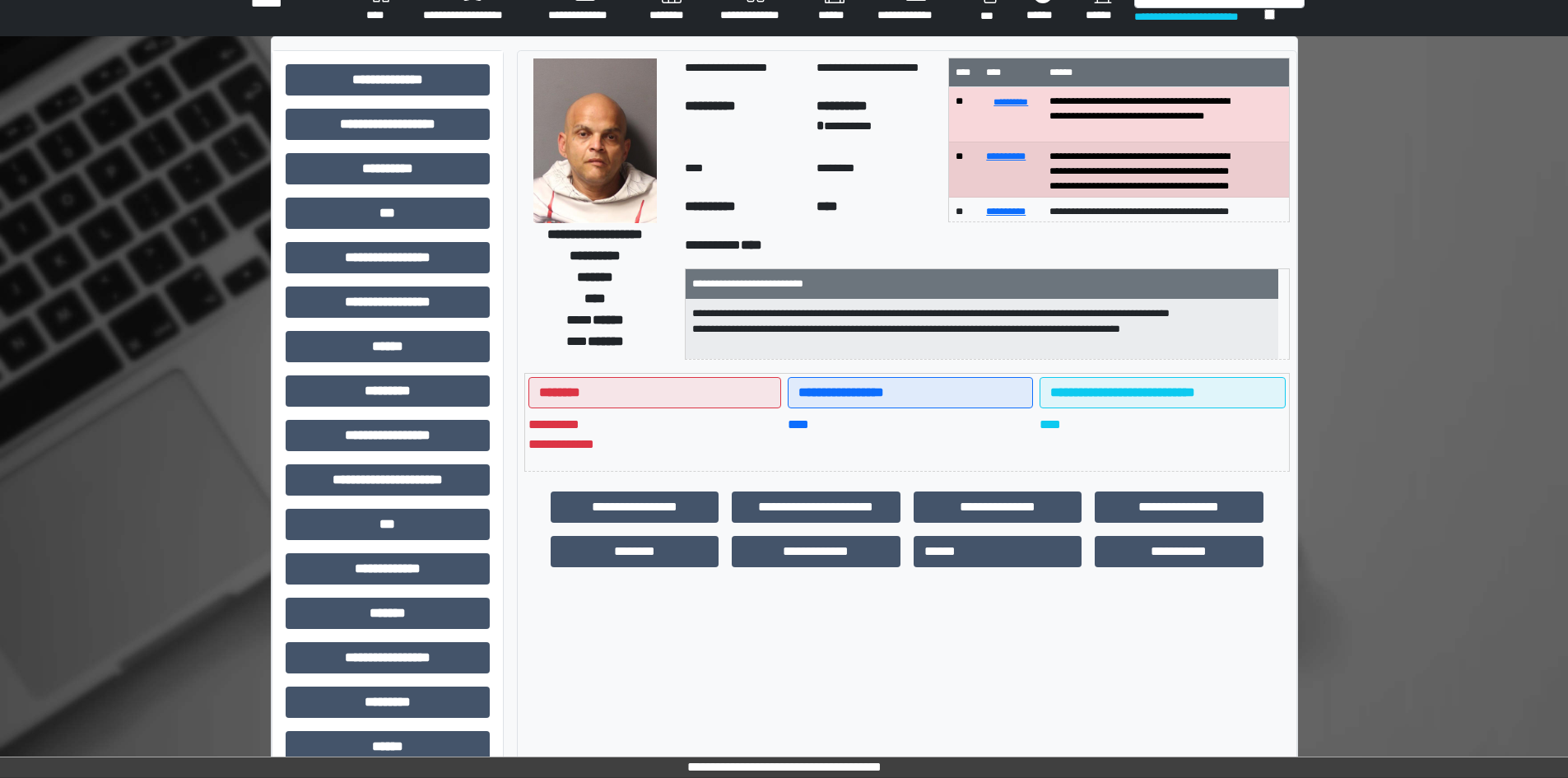 scroll, scrollTop: 0, scrollLeft: 0, axis: both 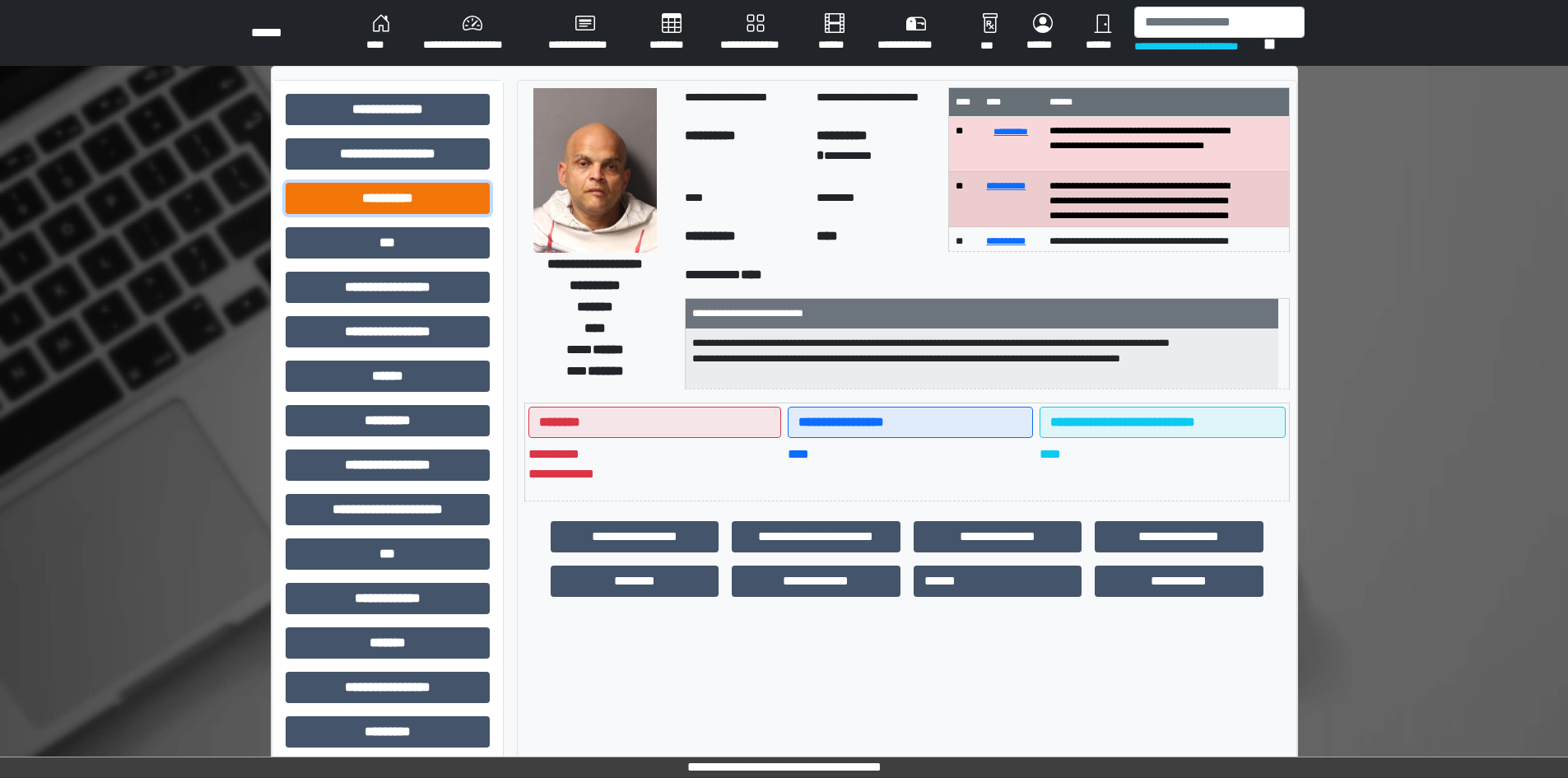 click on "**********" at bounding box center [388, 198] 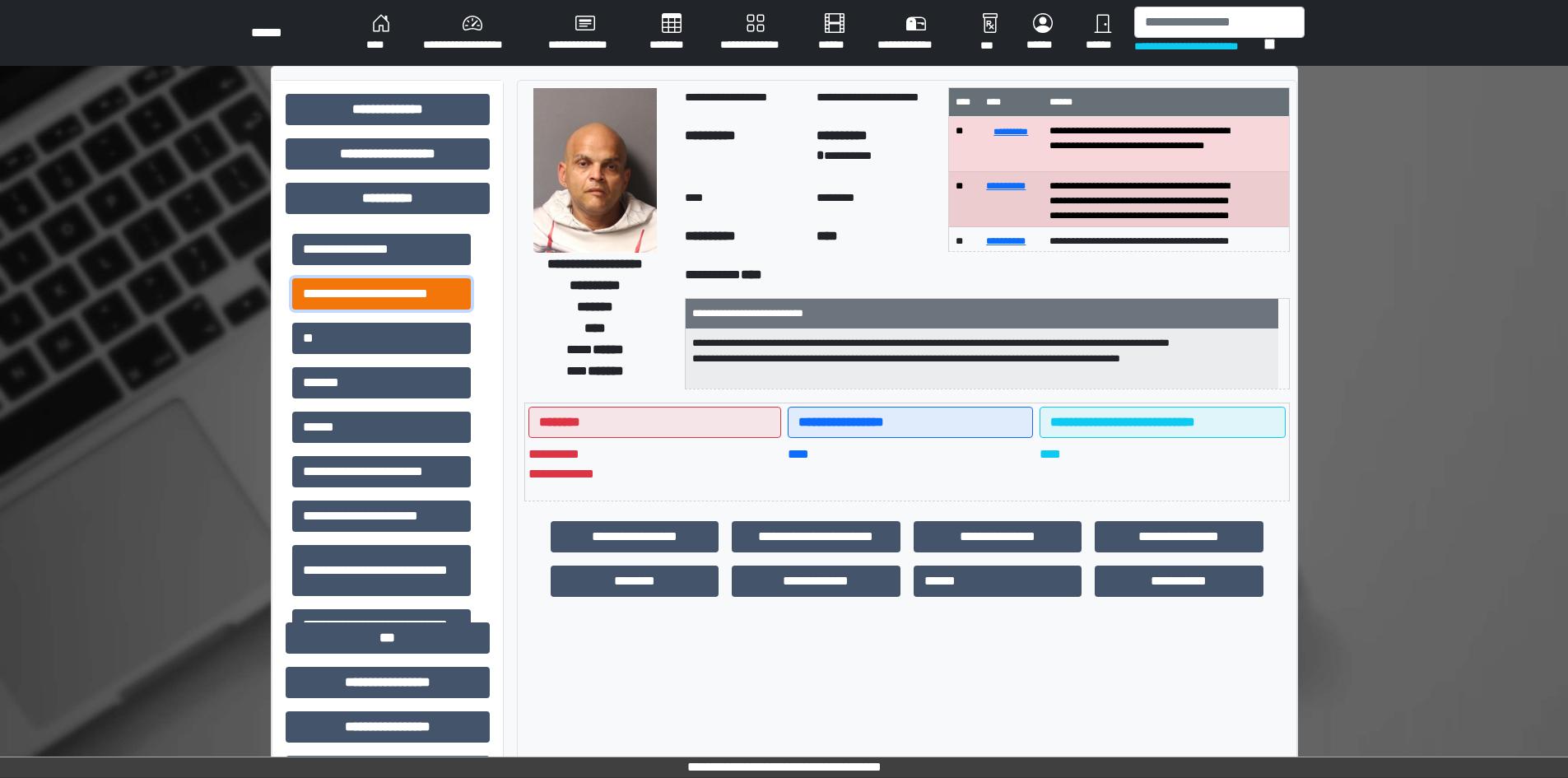 click on "**********" at bounding box center [381, 294] 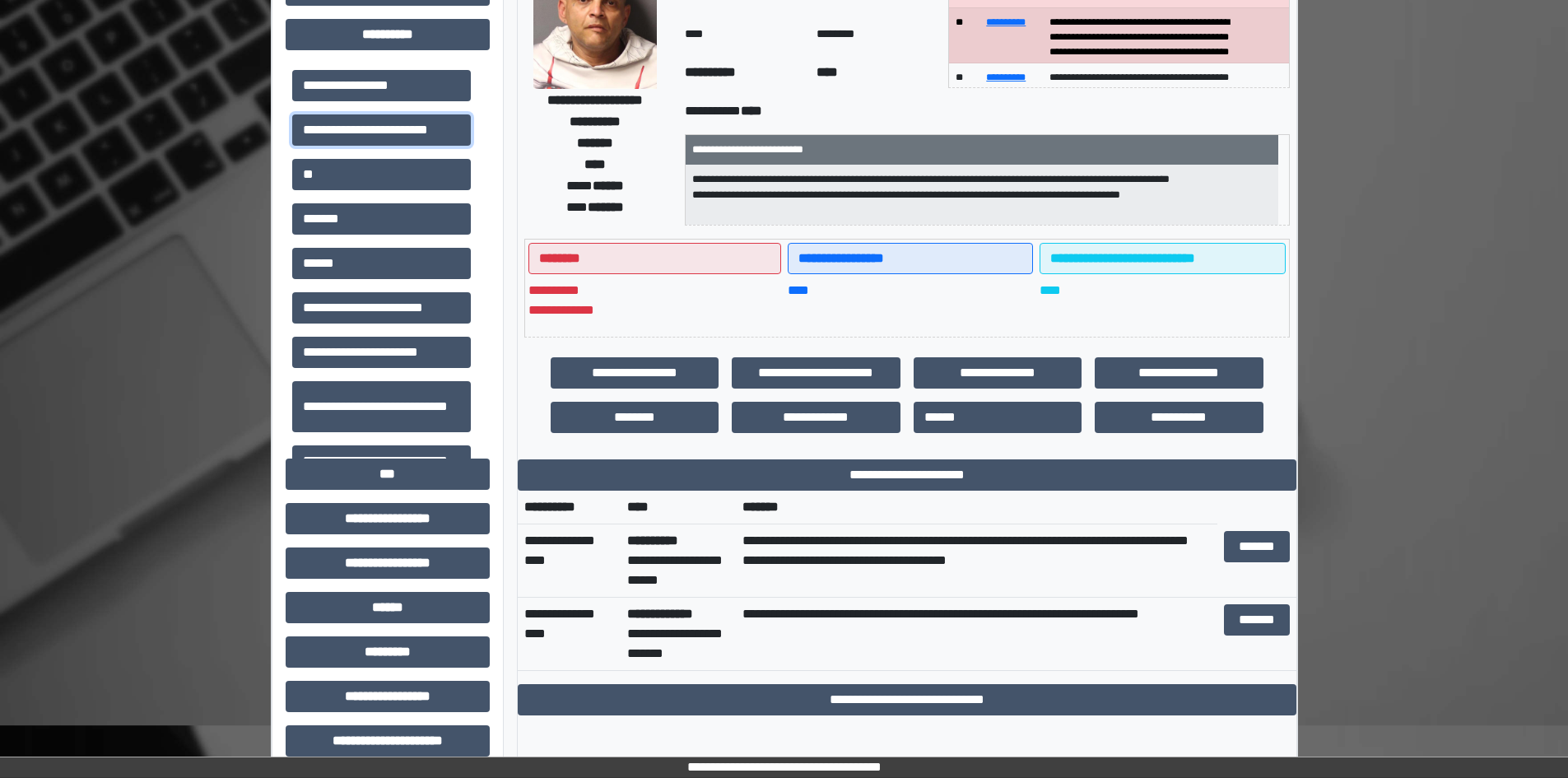 scroll, scrollTop: 165, scrollLeft: 0, axis: vertical 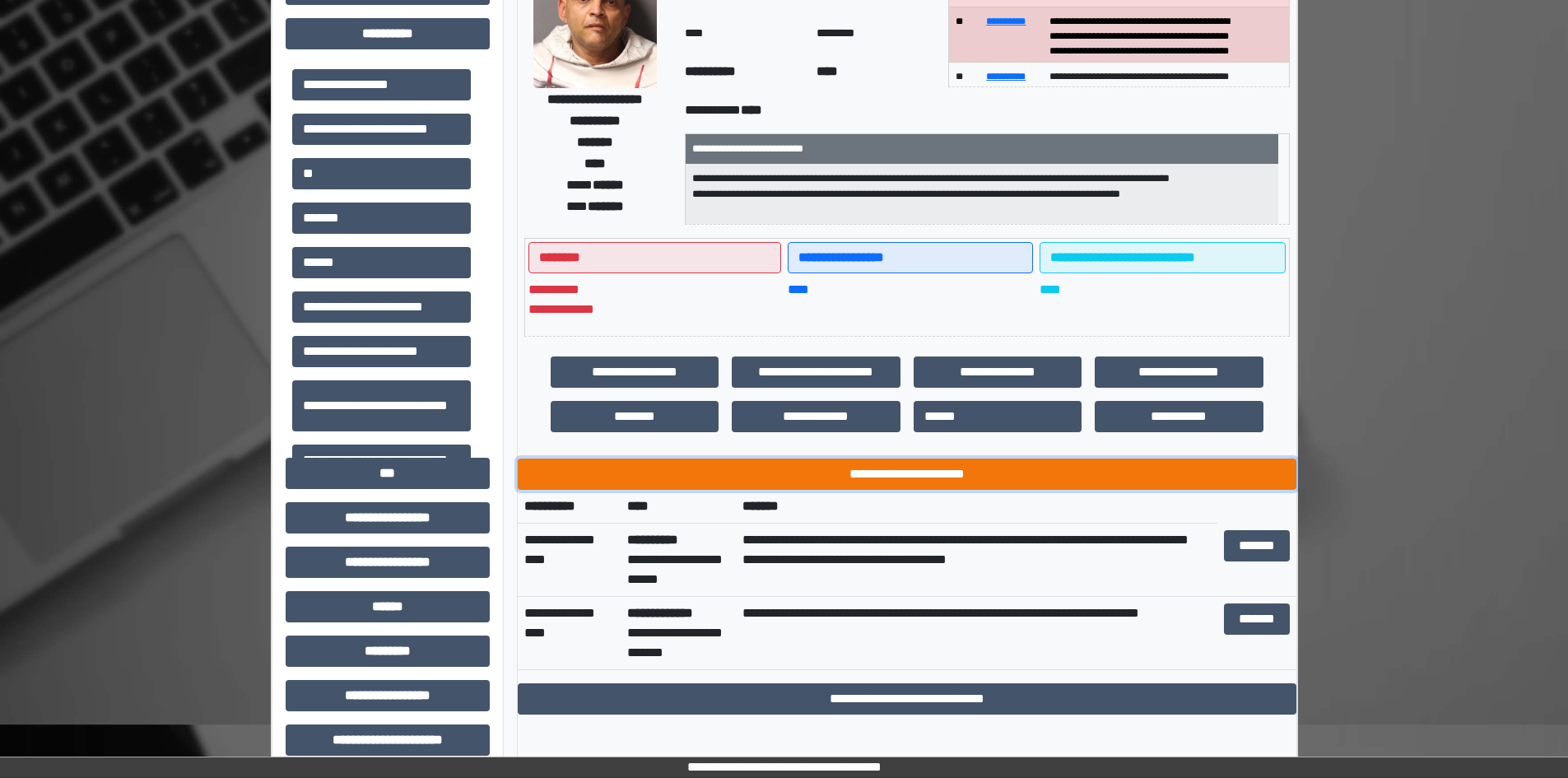 click on "**********" at bounding box center (907, 474) 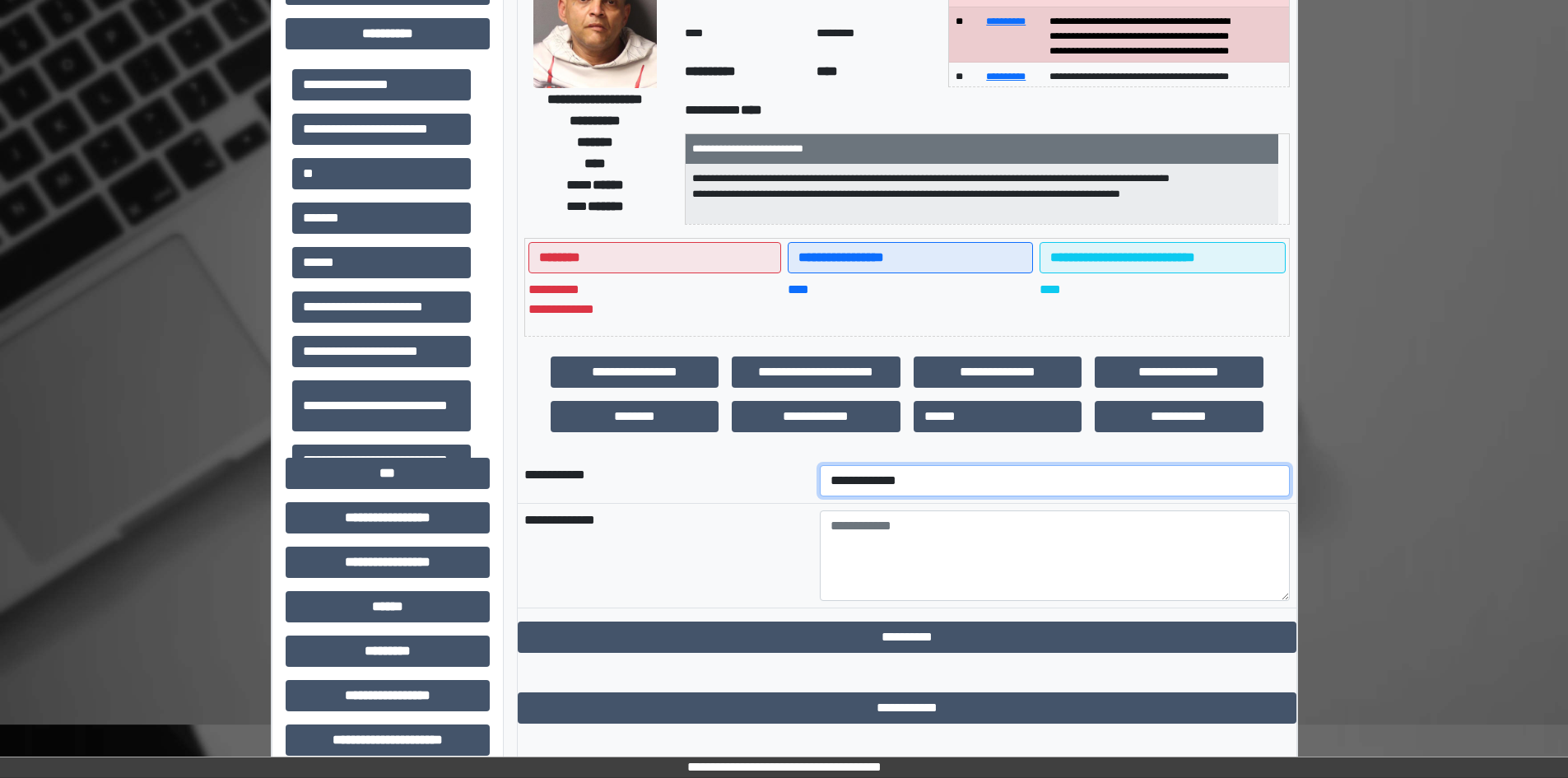 click on "**********" at bounding box center (1054, 481) 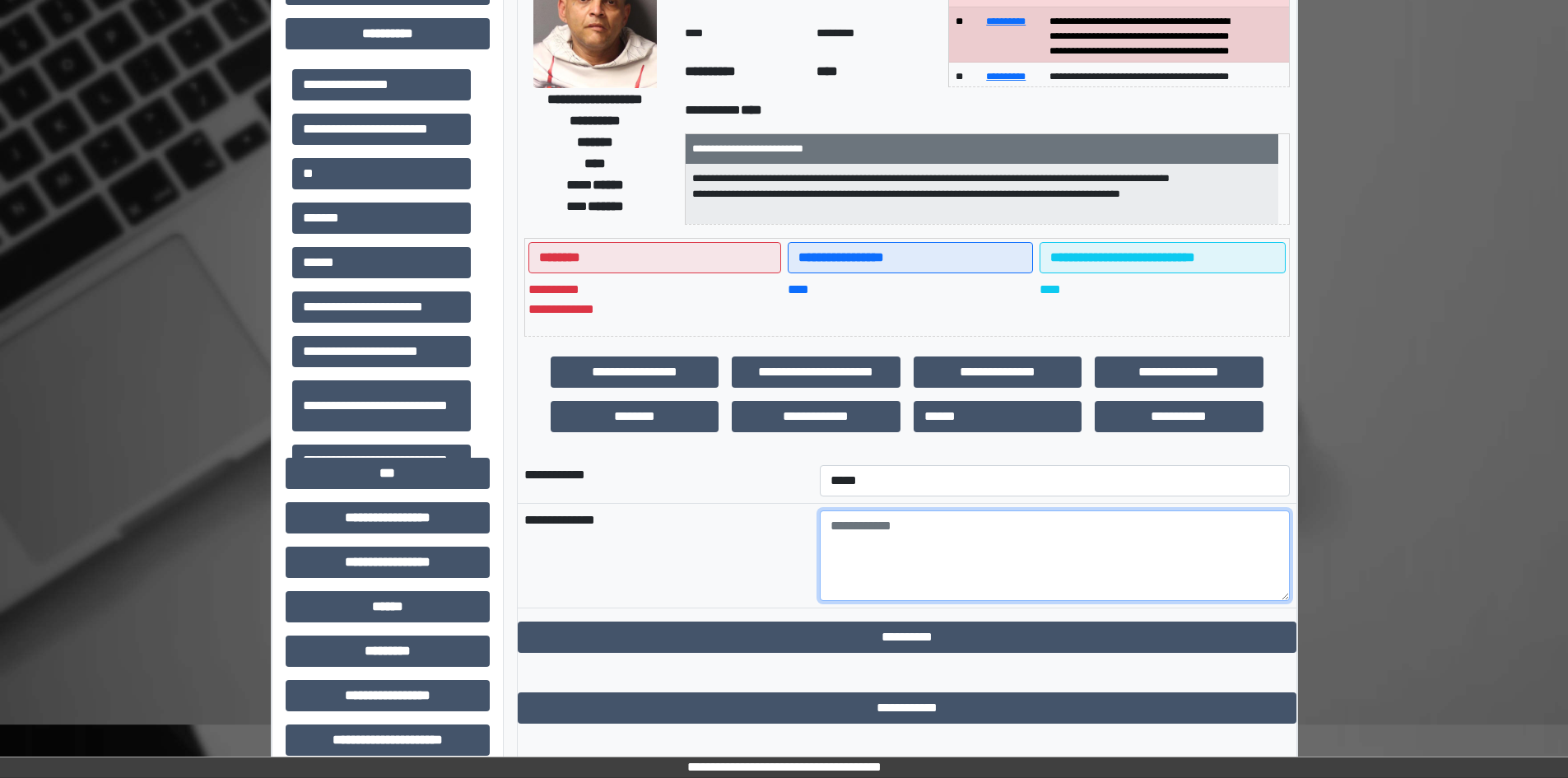 click at bounding box center (1054, 556) 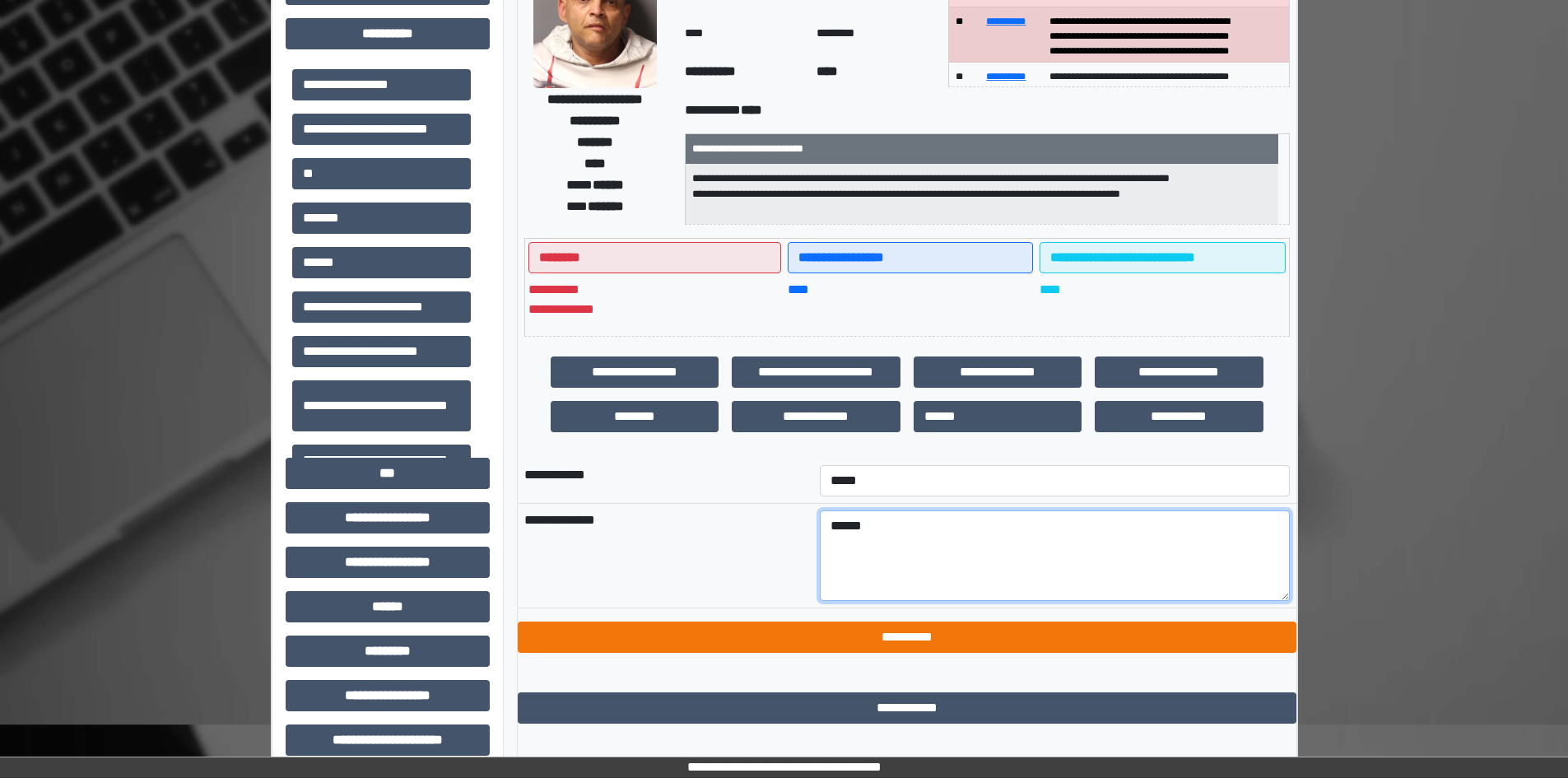 type on "******" 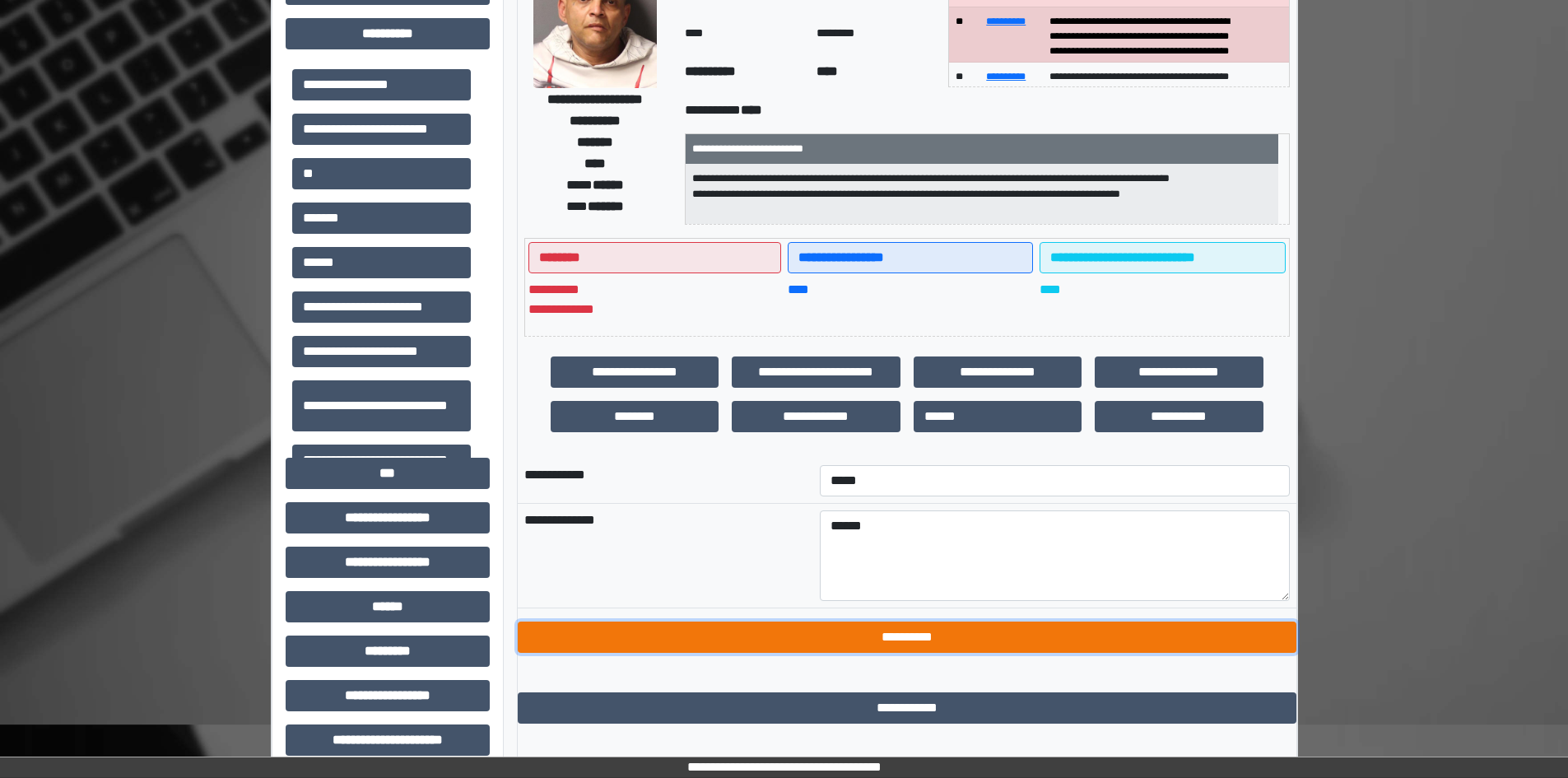 click on "**********" at bounding box center [907, 637] 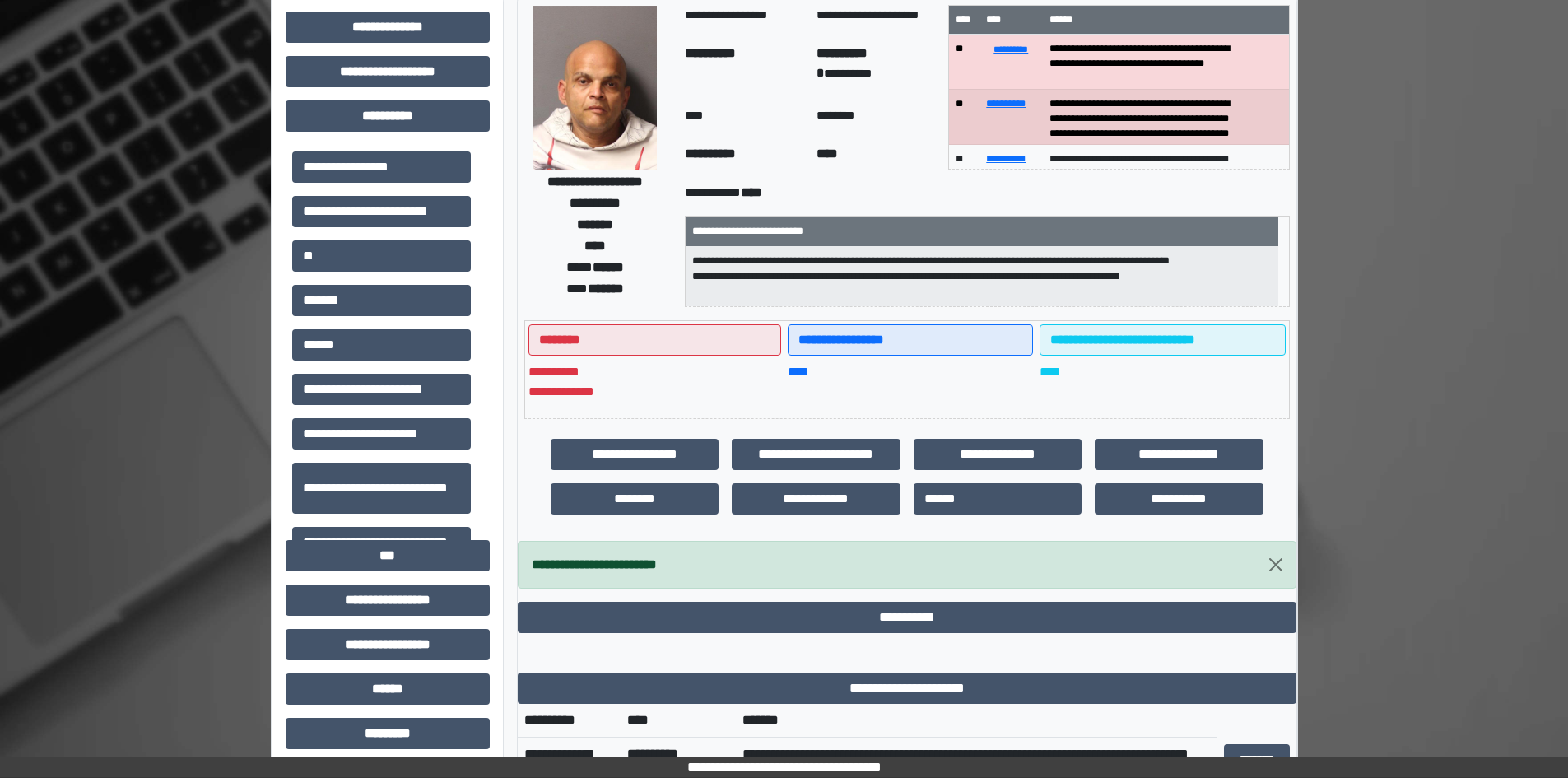 scroll, scrollTop: 0, scrollLeft: 0, axis: both 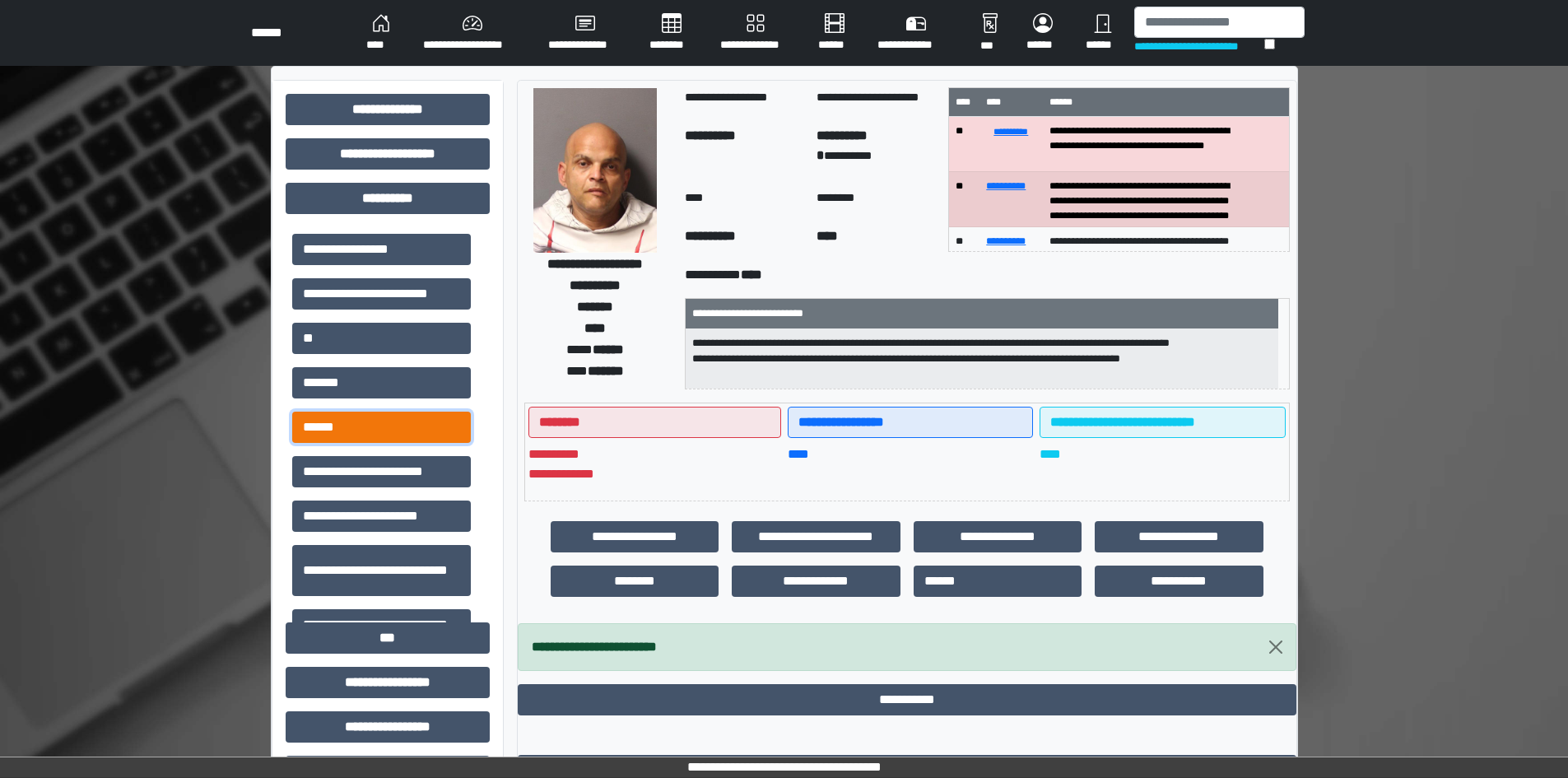 click on "******" at bounding box center [381, 427] 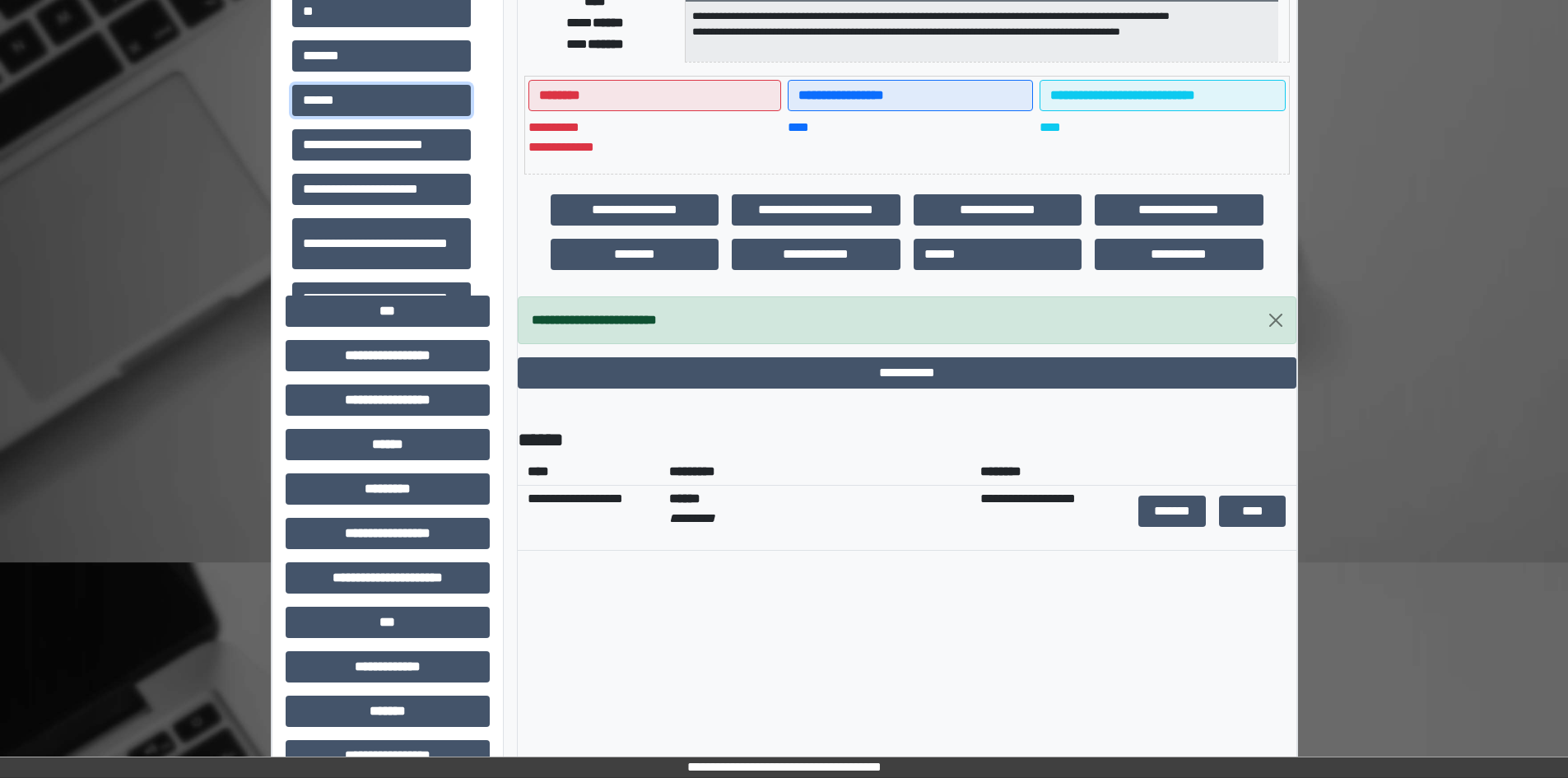 scroll, scrollTop: 329, scrollLeft: 0, axis: vertical 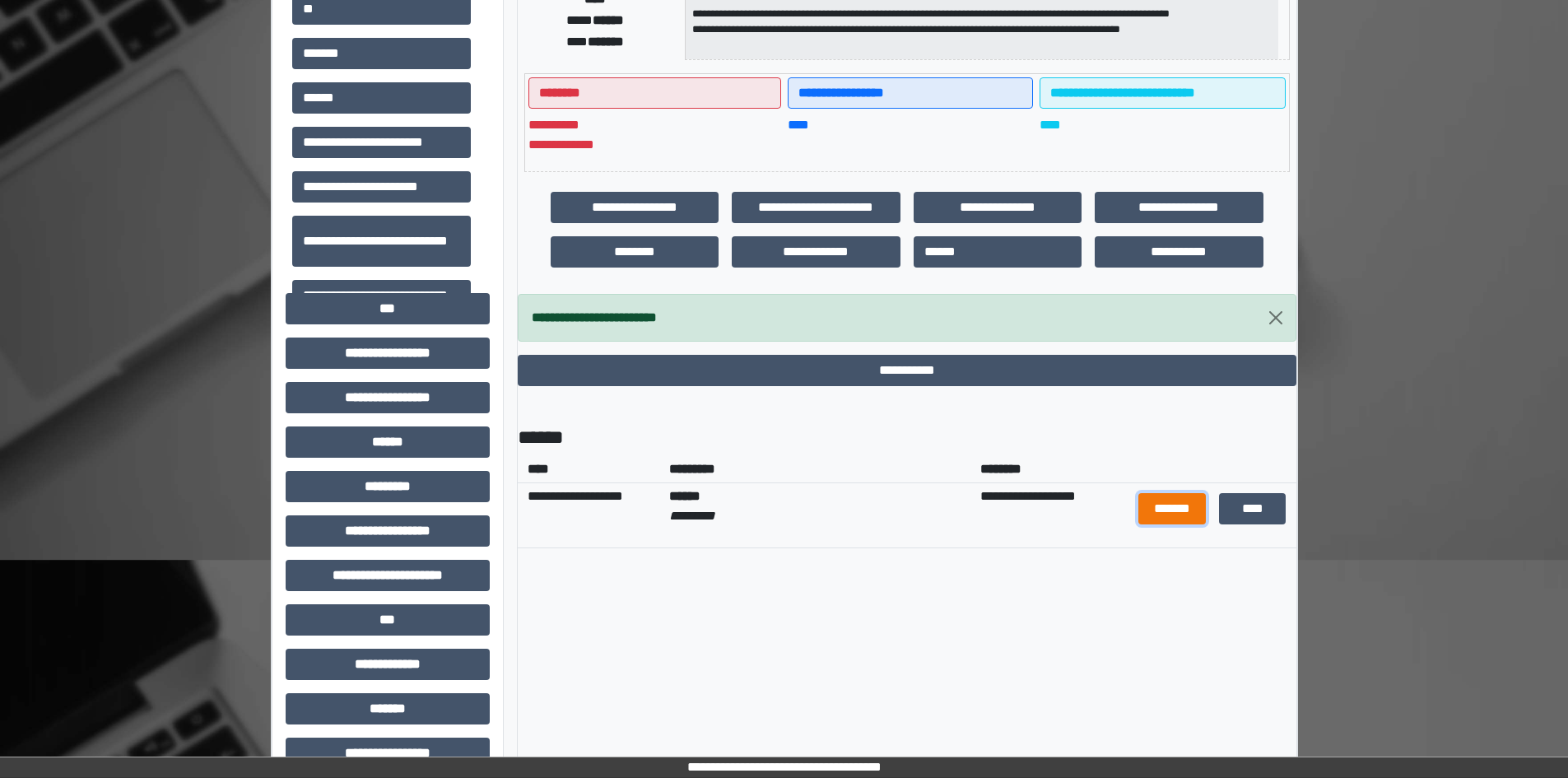 click on "*******" at bounding box center [1172, 509] 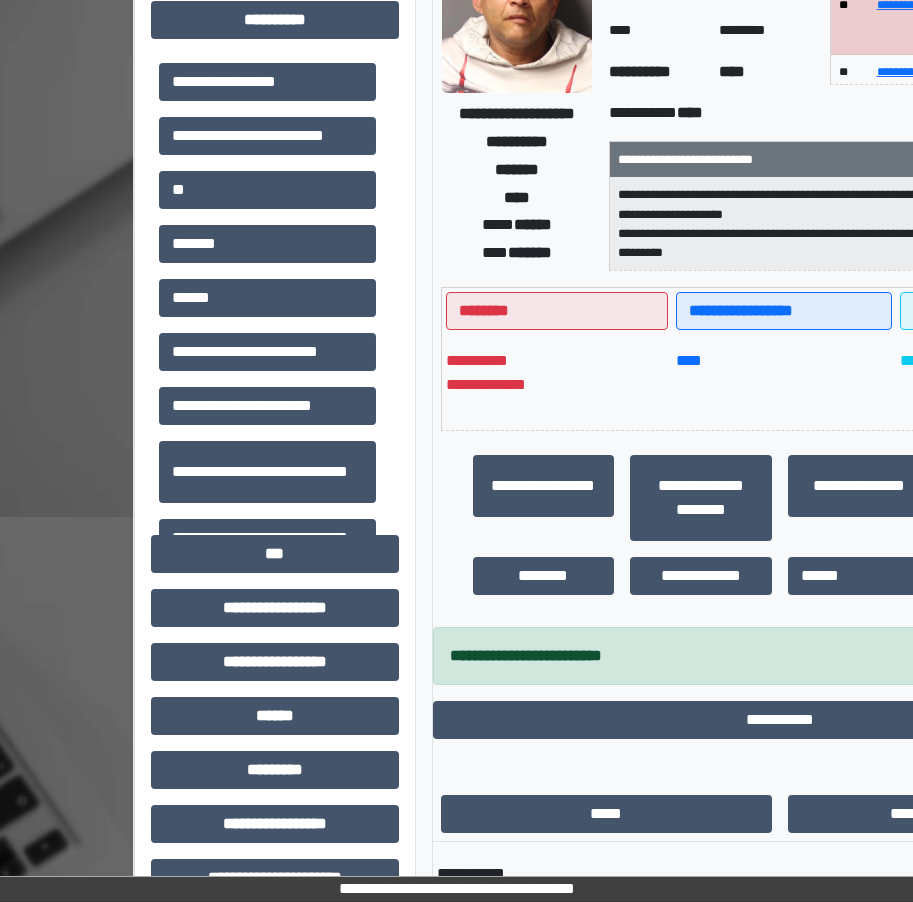 click on "****" at bounding box center (784, 379) 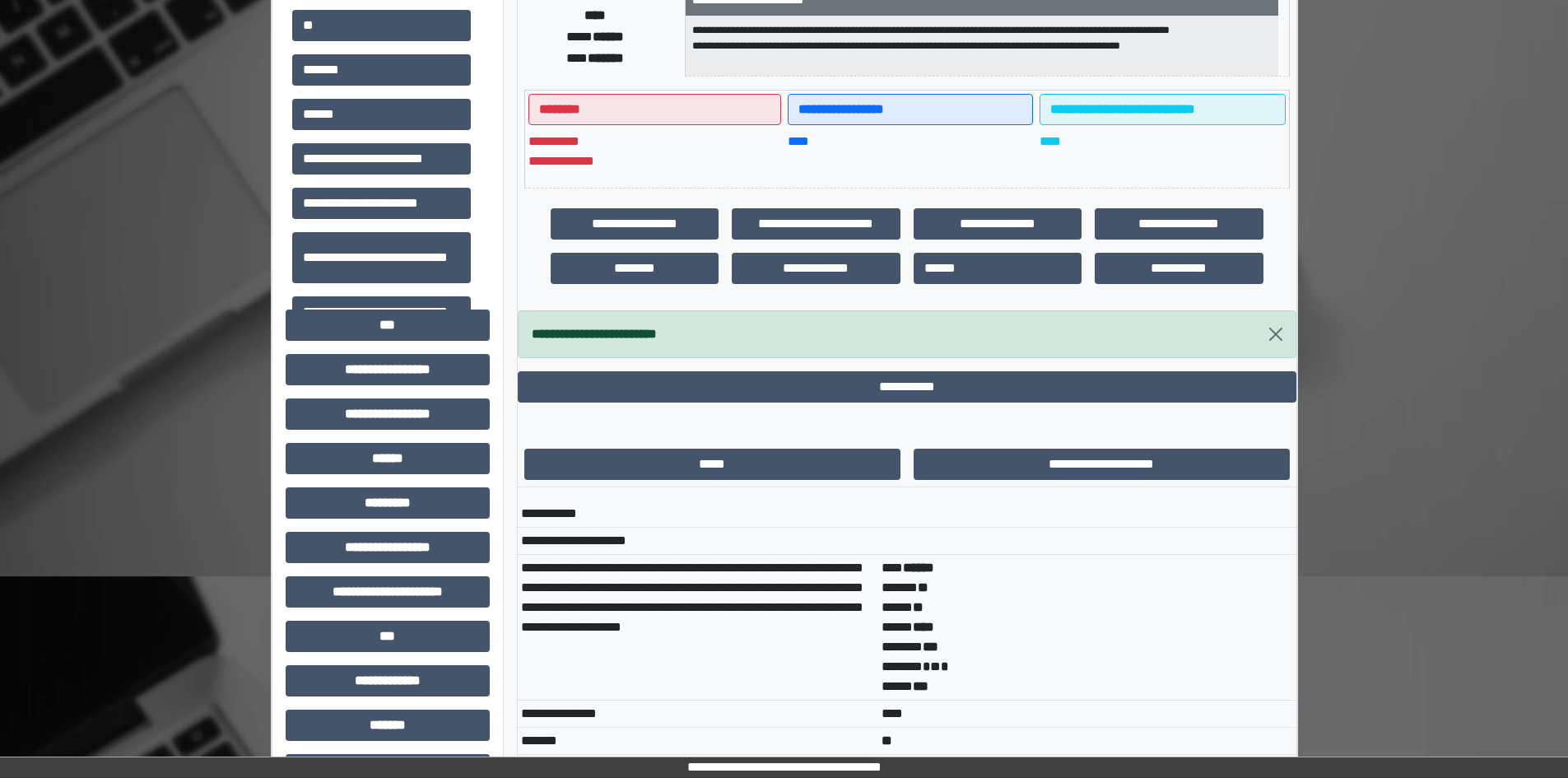 scroll, scrollTop: 412, scrollLeft: 0, axis: vertical 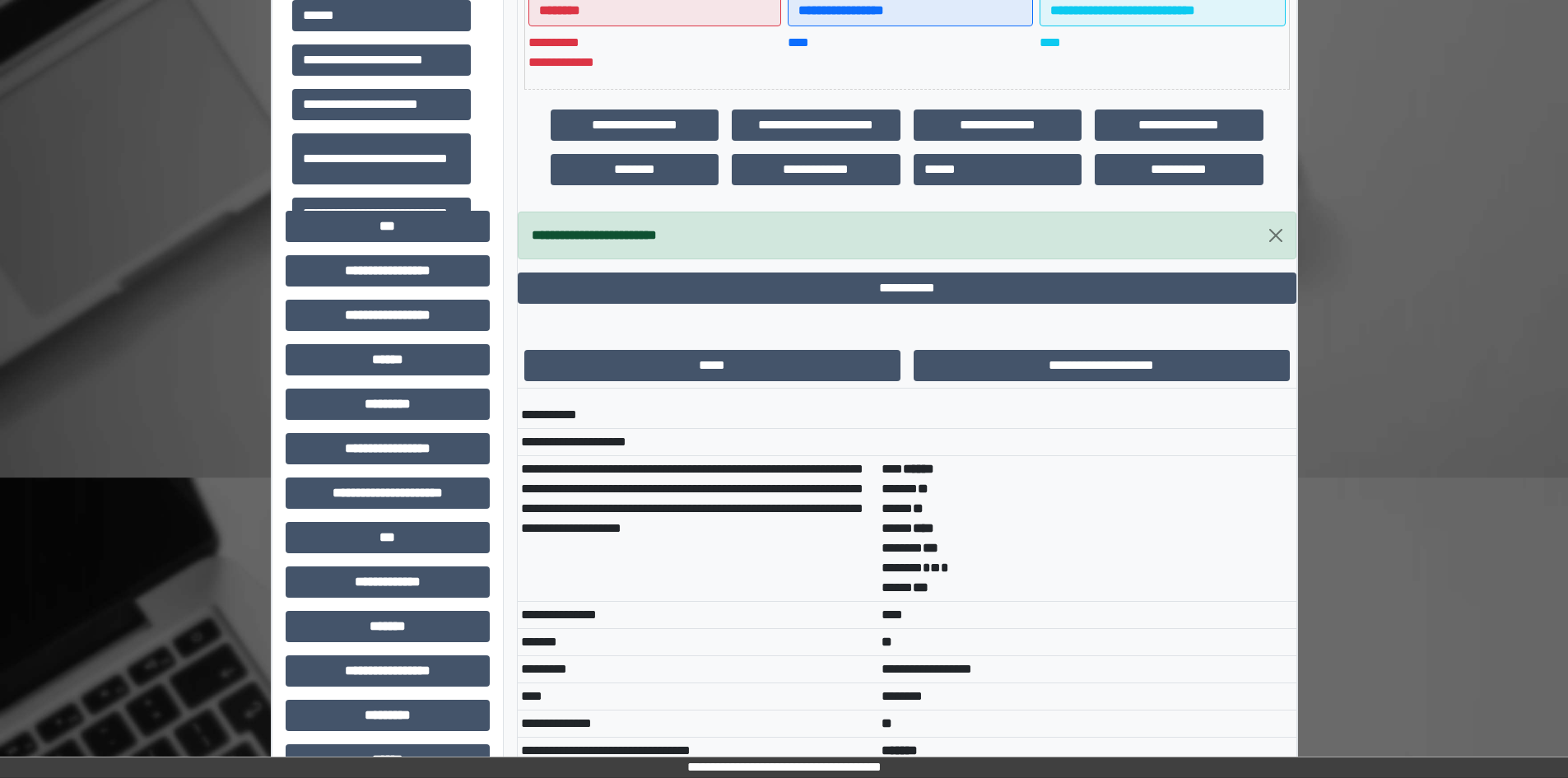 click on "**********" at bounding box center [698, 415] 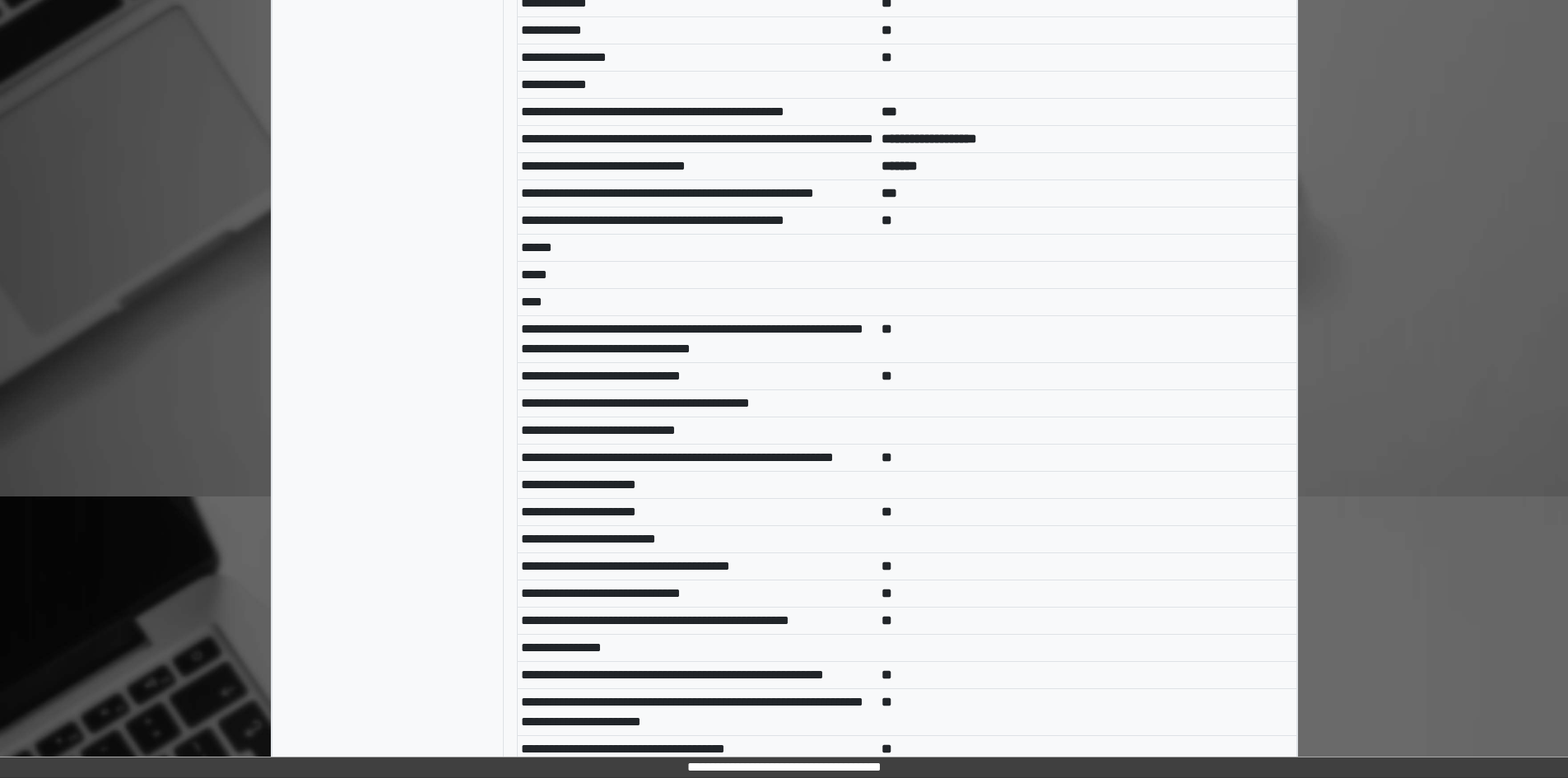 scroll, scrollTop: 172, scrollLeft: 0, axis: vertical 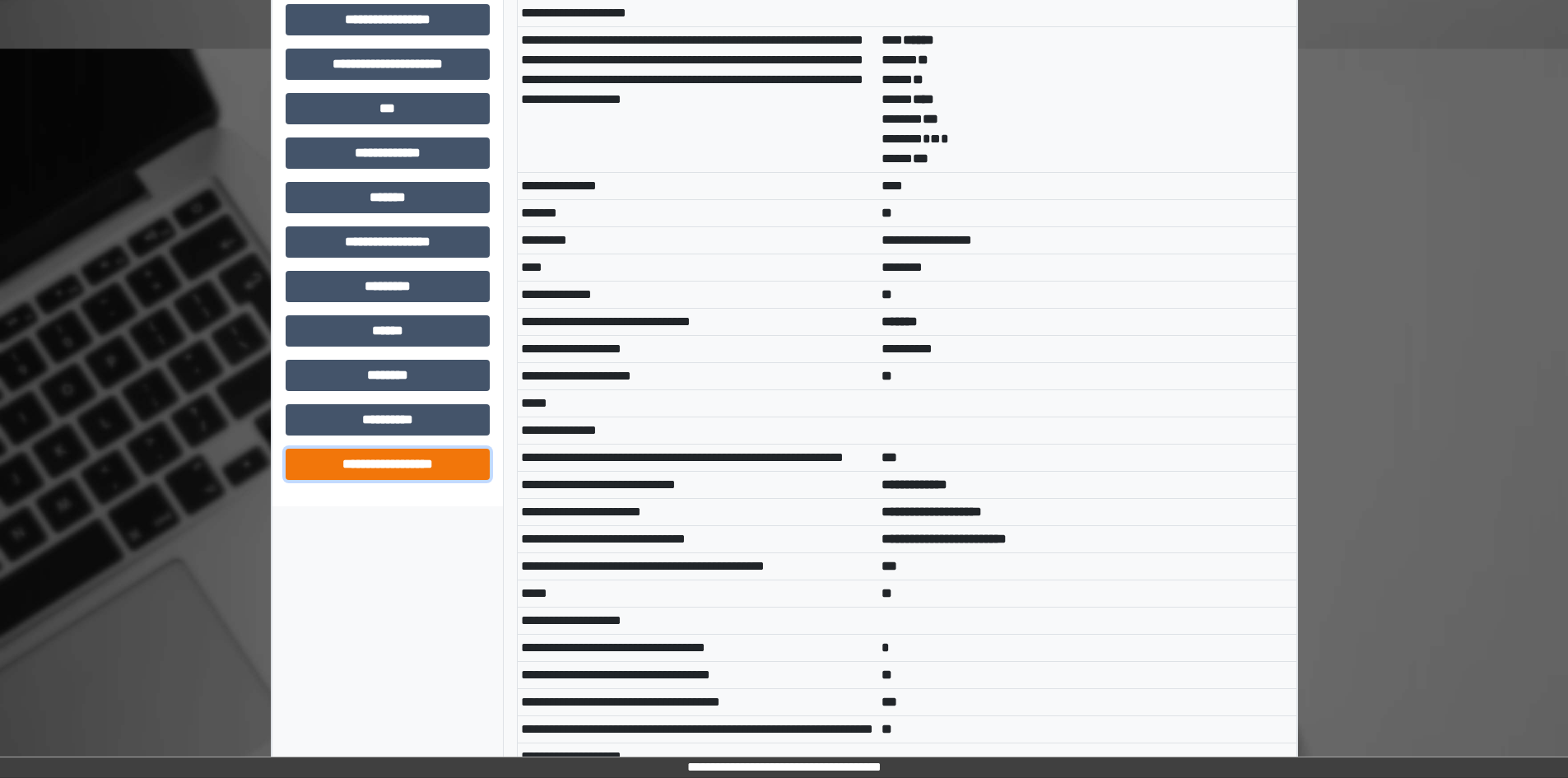 click on "**********" at bounding box center [388, 464] 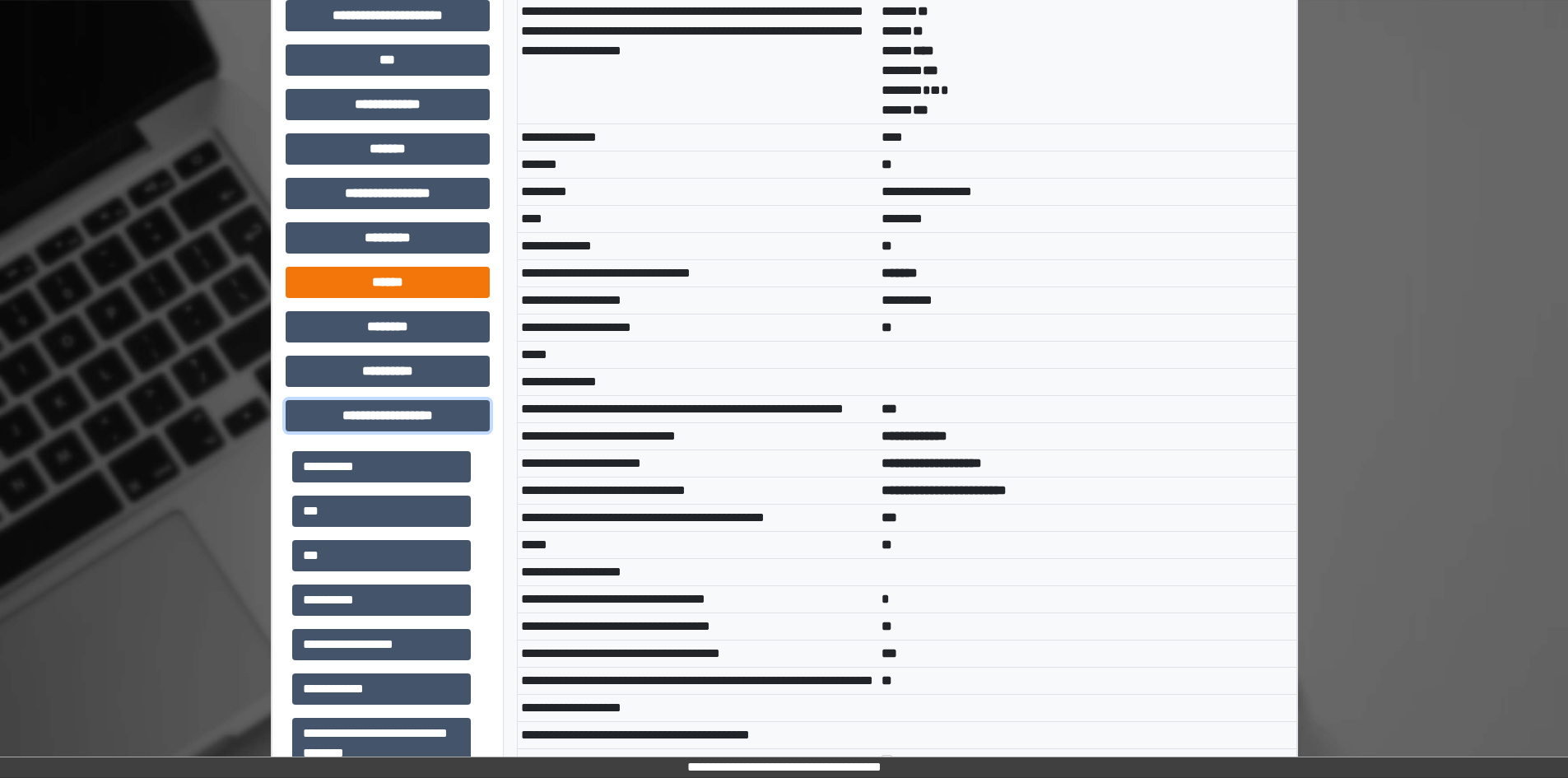 scroll, scrollTop: 758, scrollLeft: 0, axis: vertical 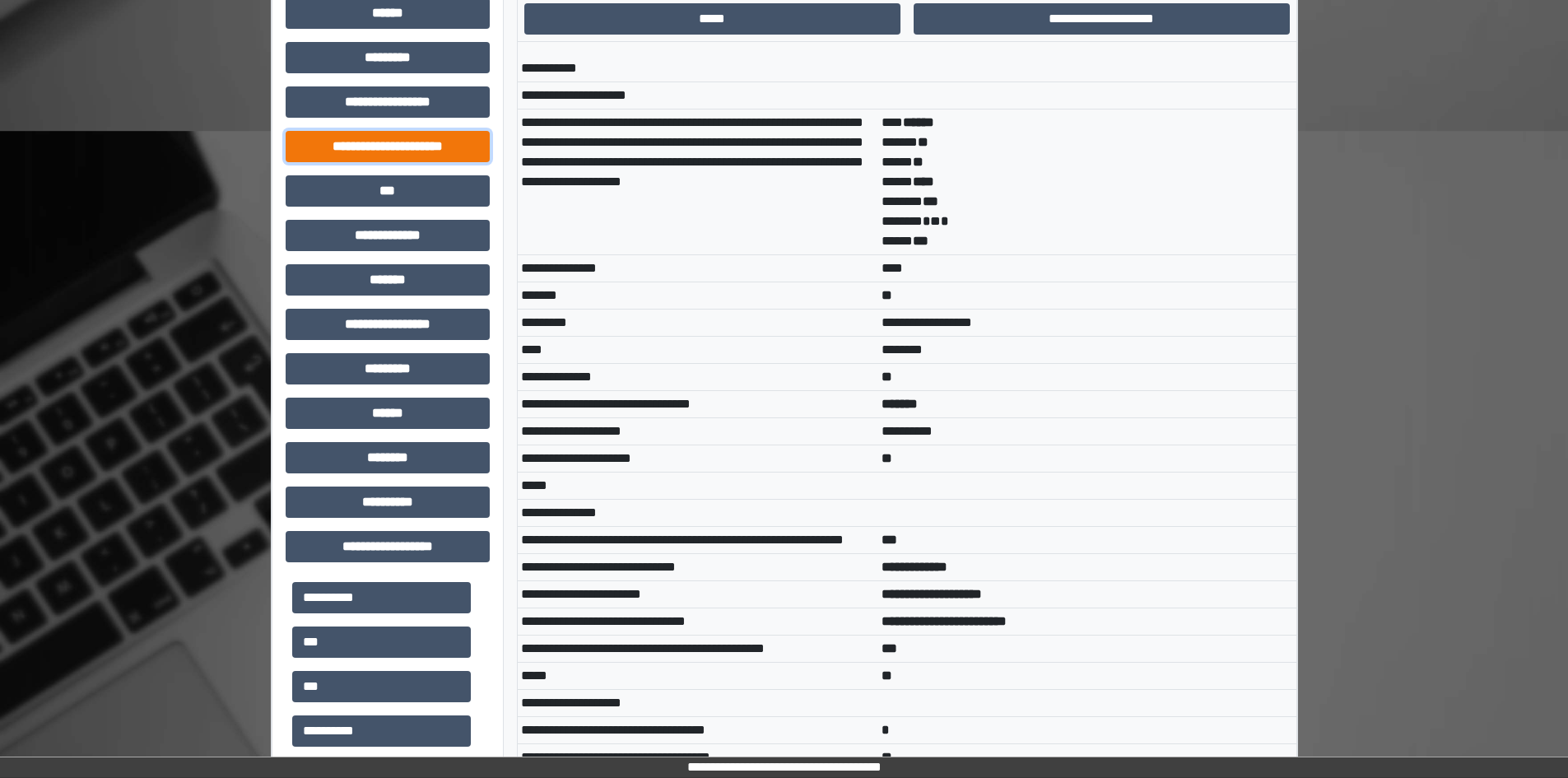click on "**********" at bounding box center (388, 147) 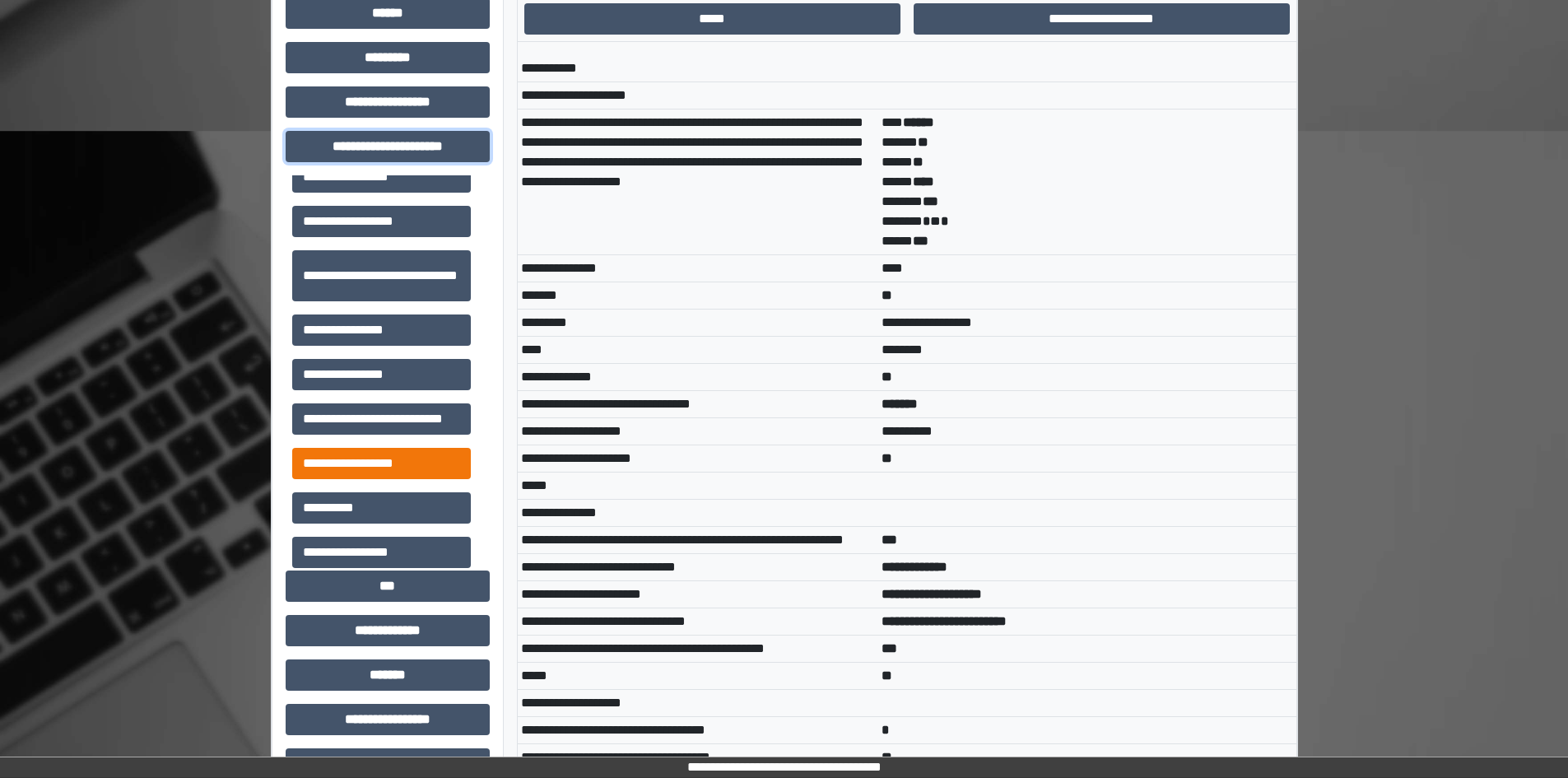 scroll, scrollTop: 38, scrollLeft: 0, axis: vertical 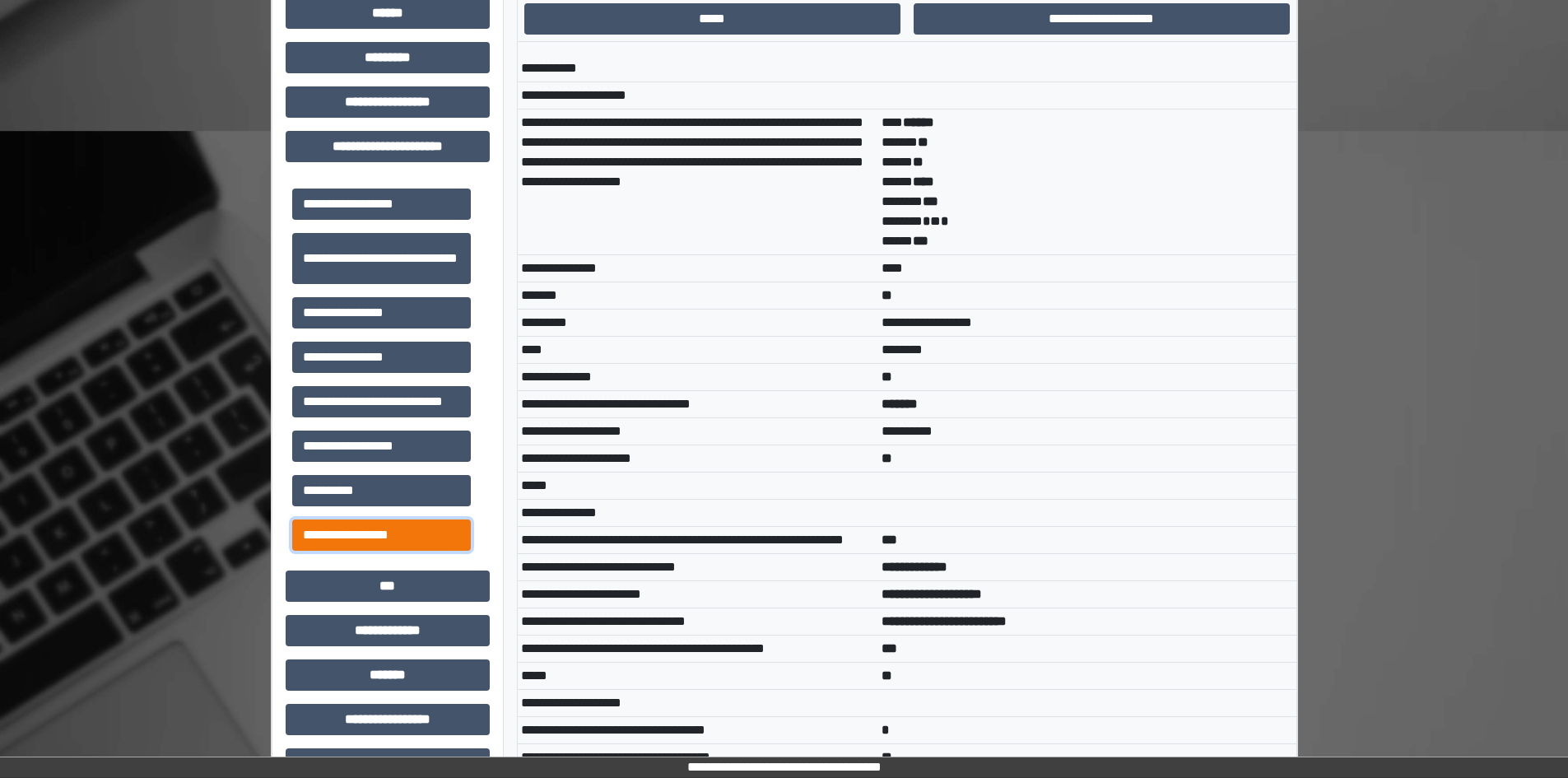 click on "**********" at bounding box center [381, 535] 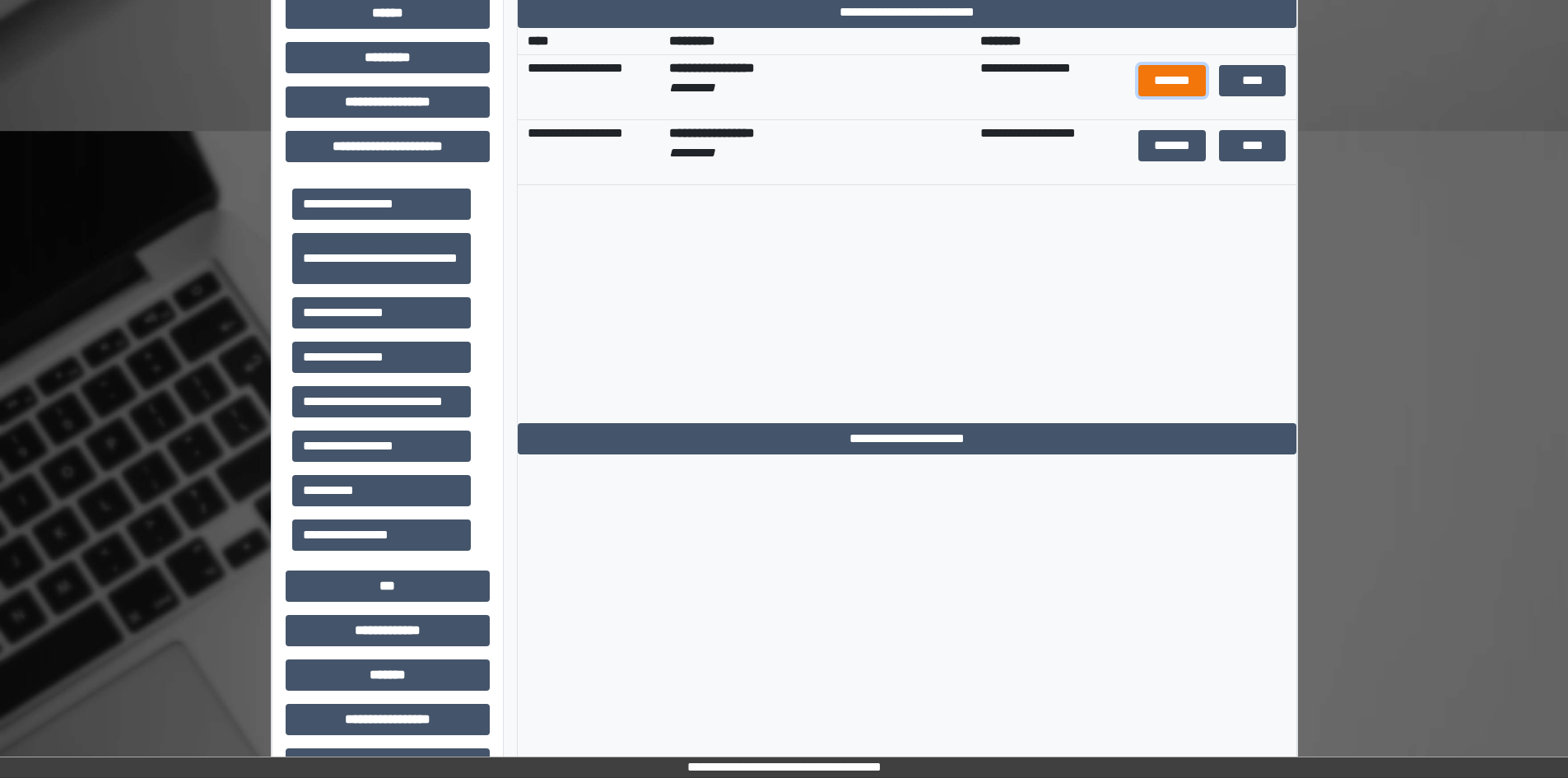 click on "*******" at bounding box center [1172, 81] 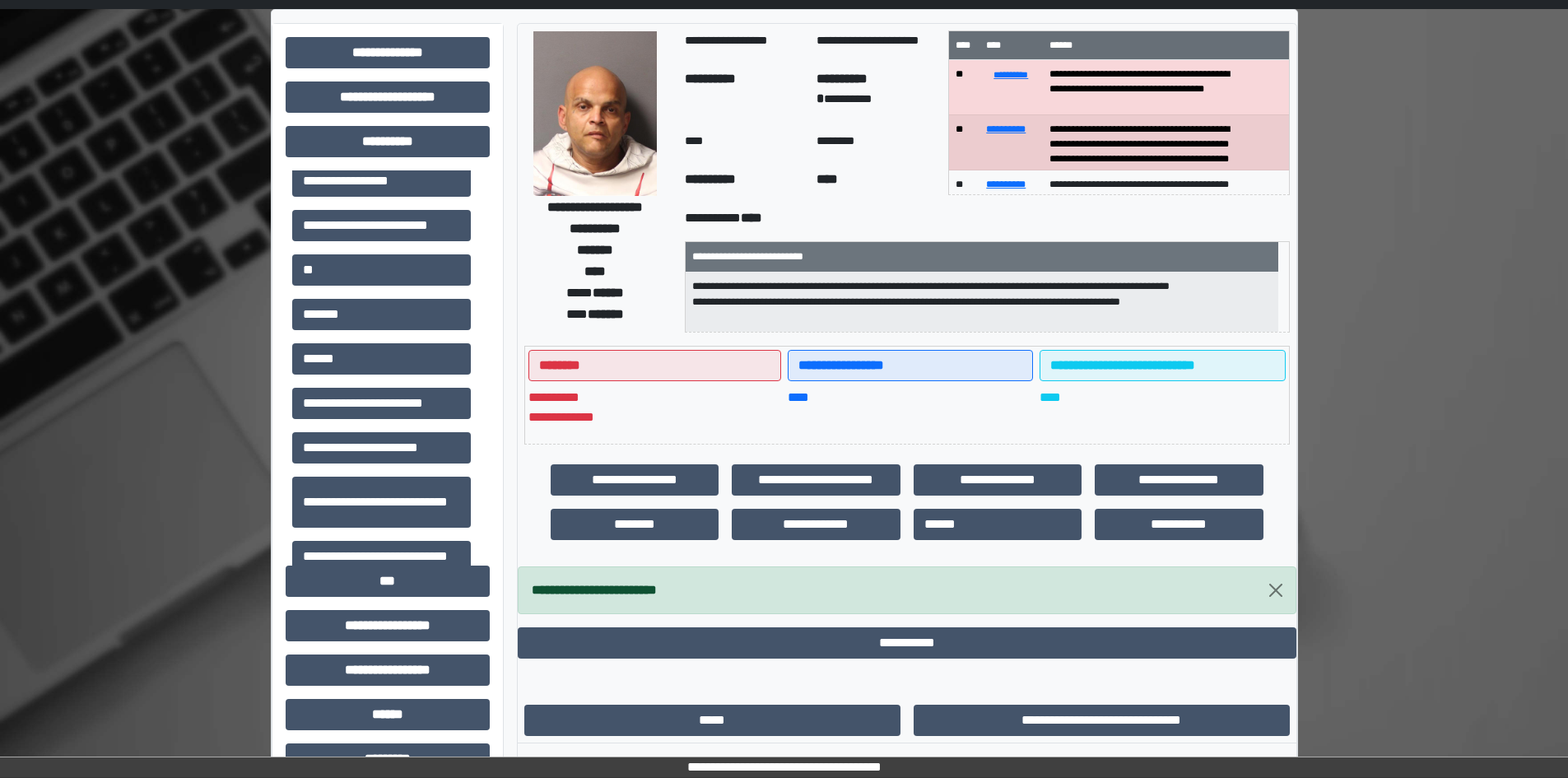 scroll, scrollTop: 0, scrollLeft: 0, axis: both 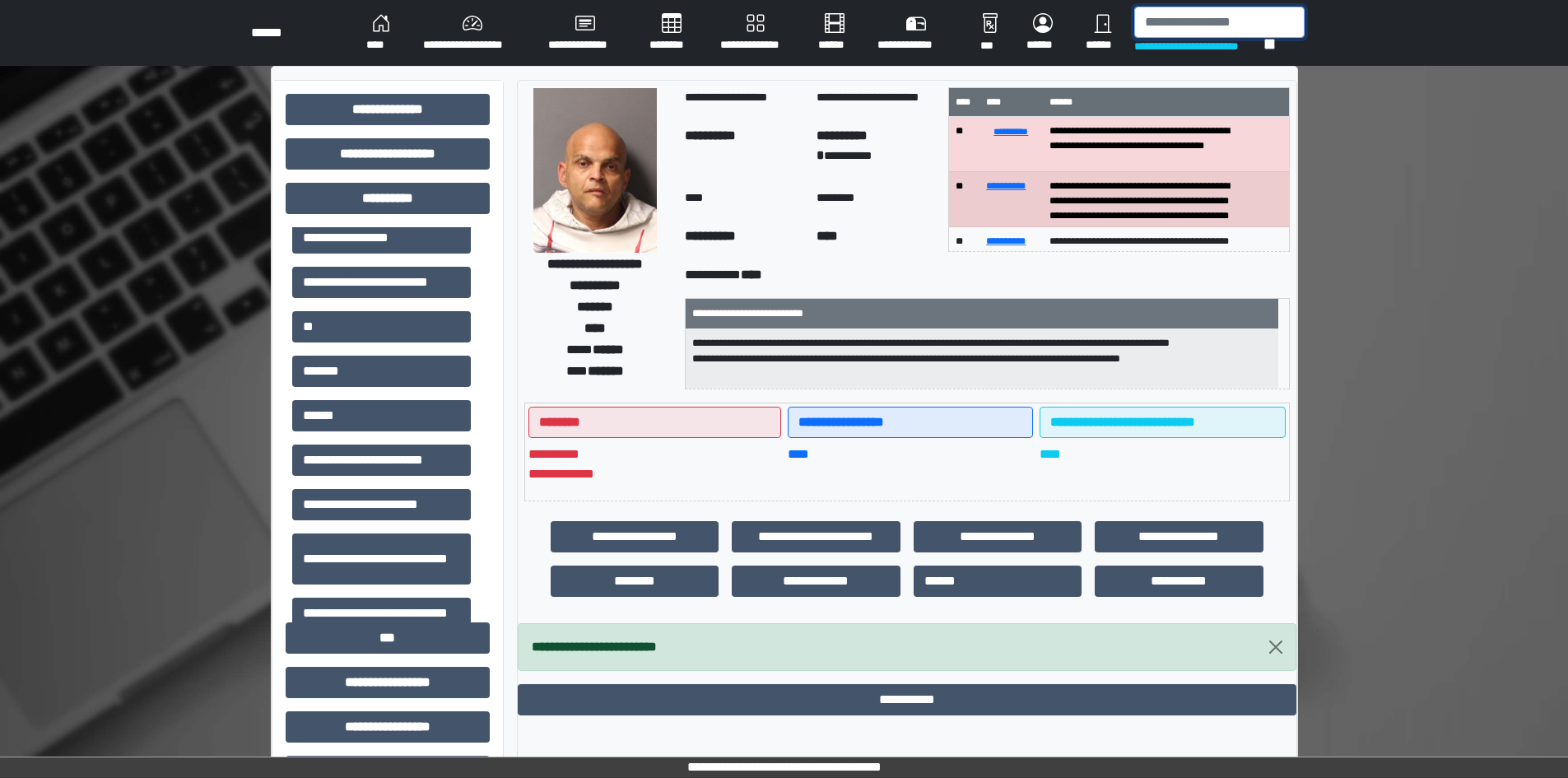 click at bounding box center [1219, 22] 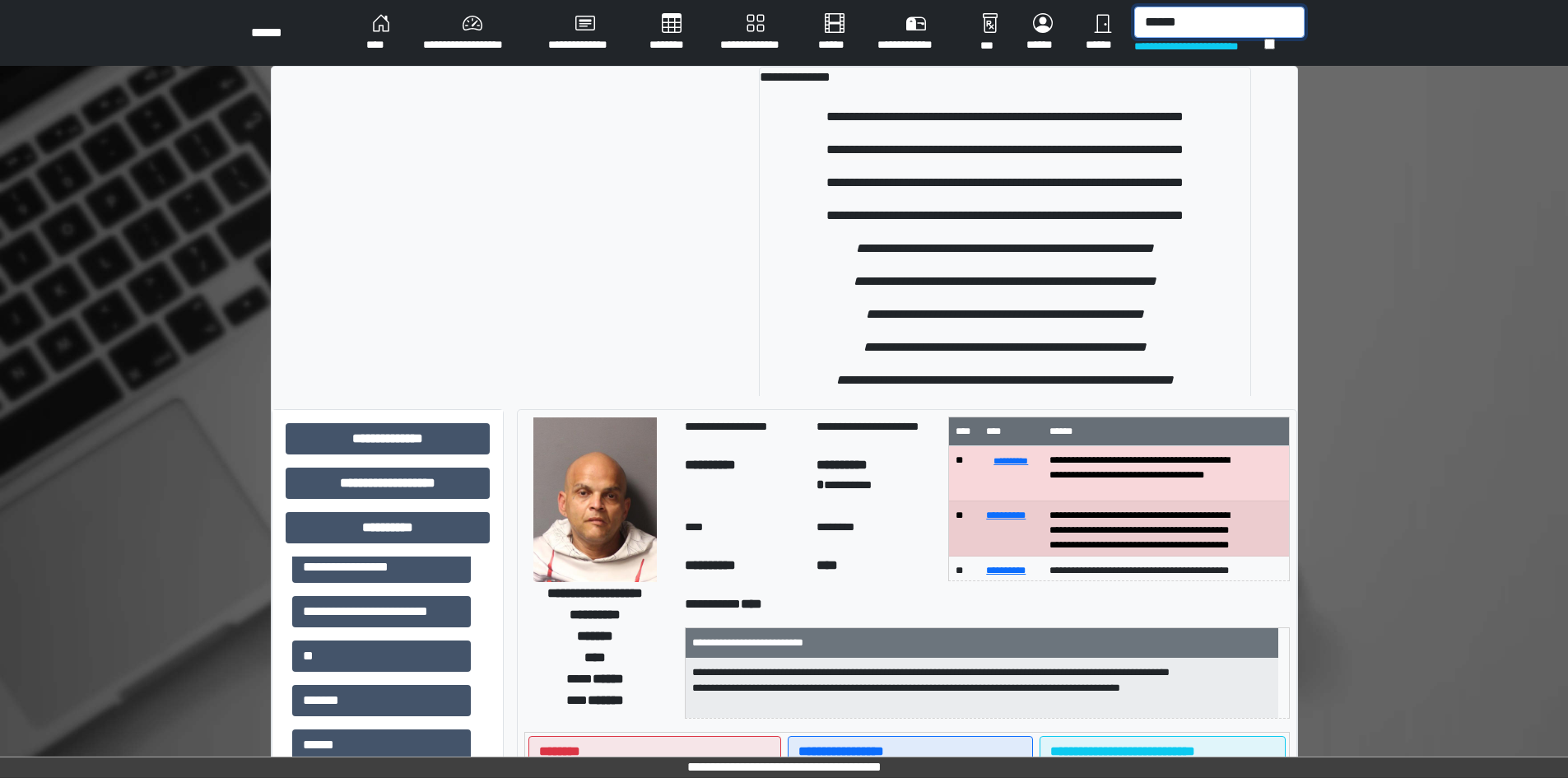 type on "******" 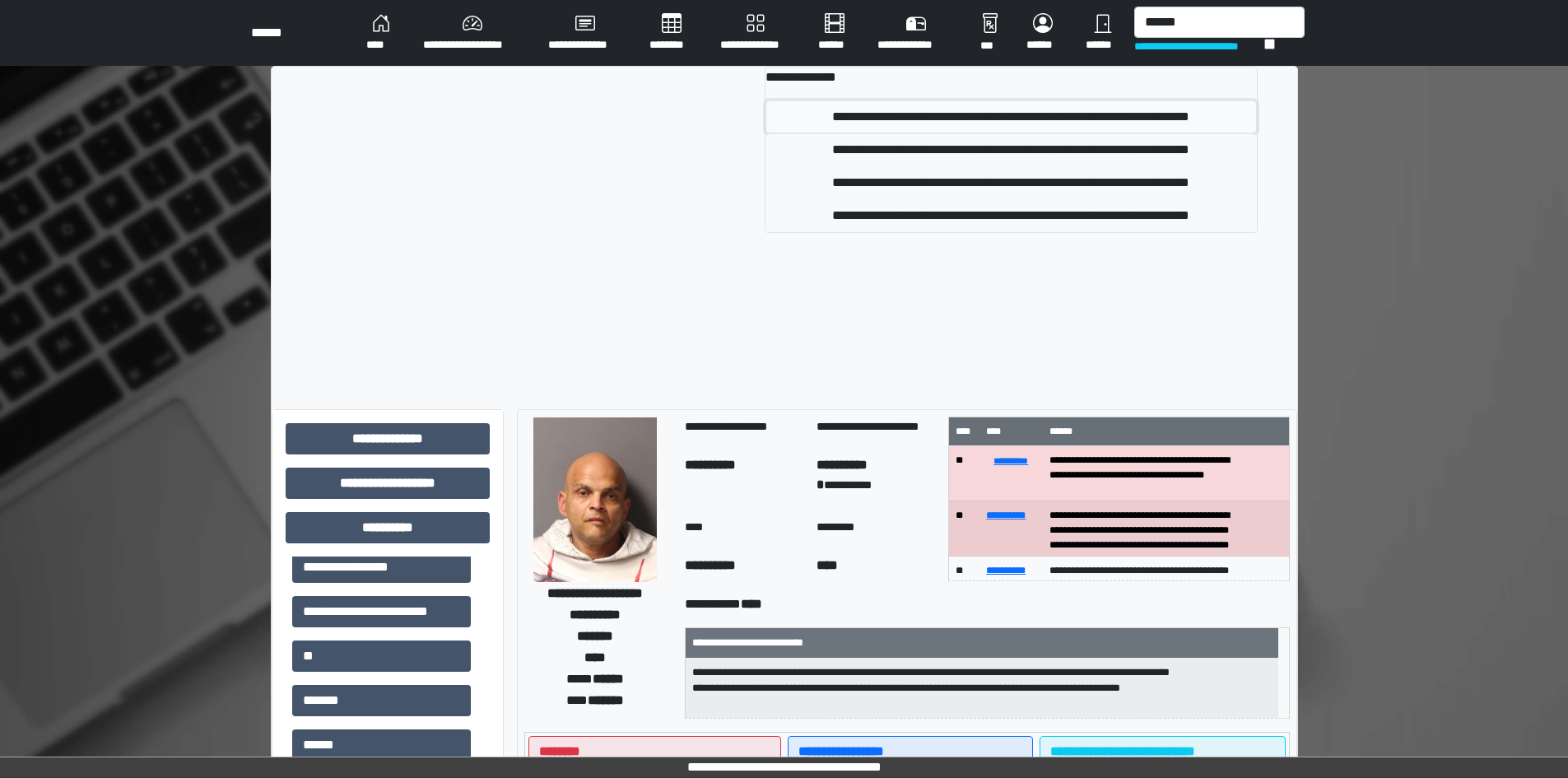 click on "**********" at bounding box center [1011, 117] 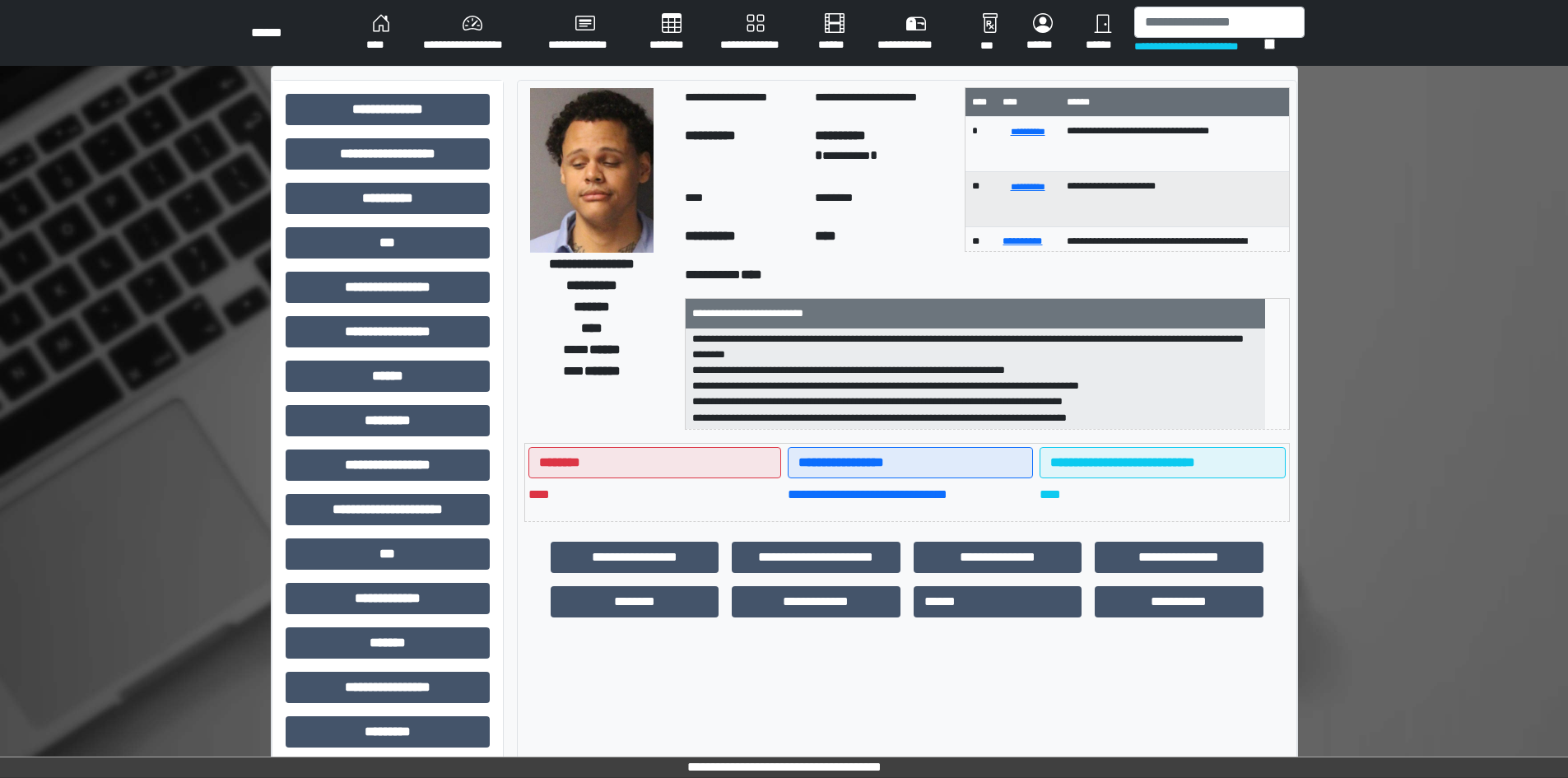 scroll, scrollTop: 5, scrollLeft: 0, axis: vertical 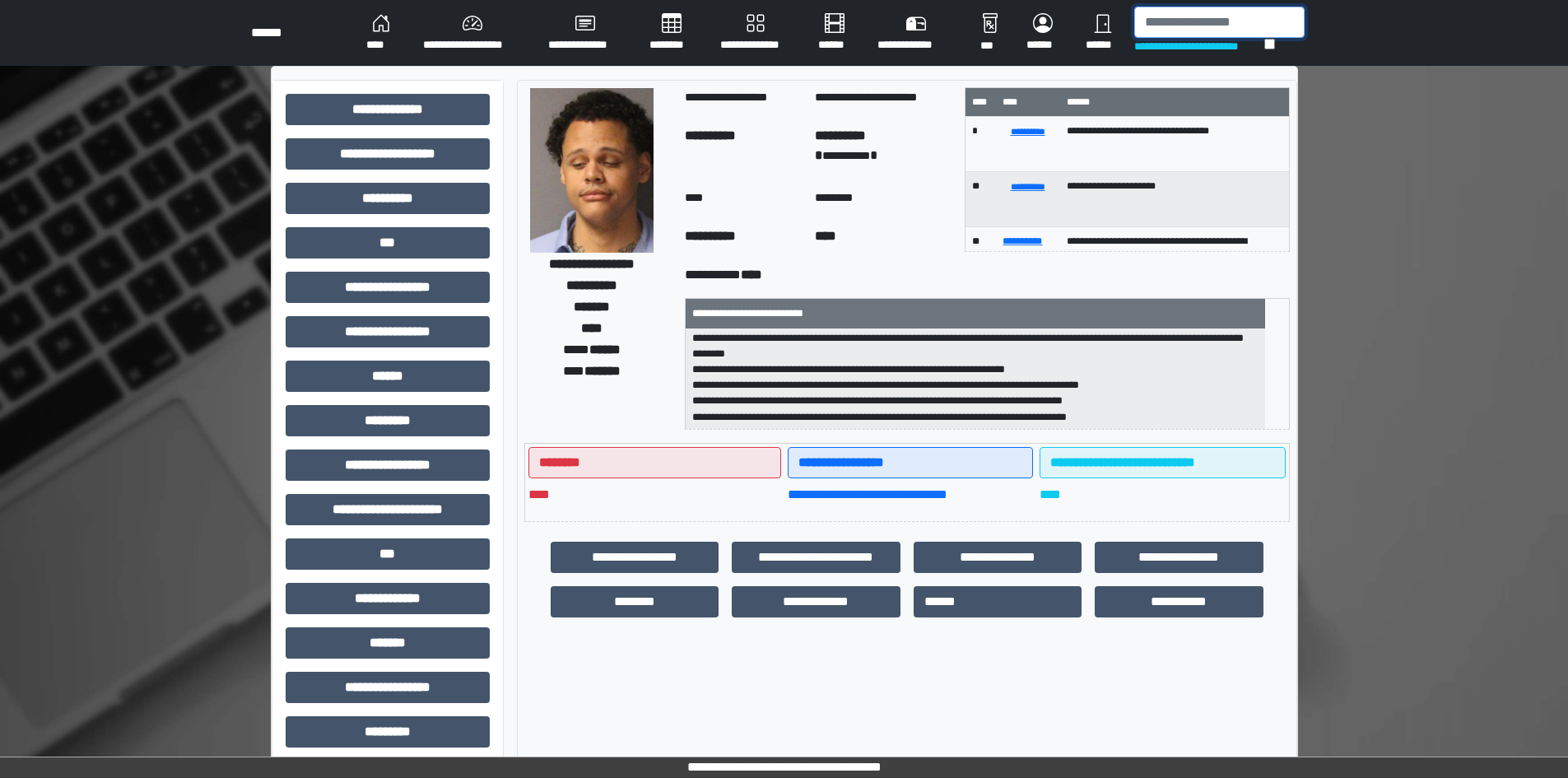 click at bounding box center [1219, 22] 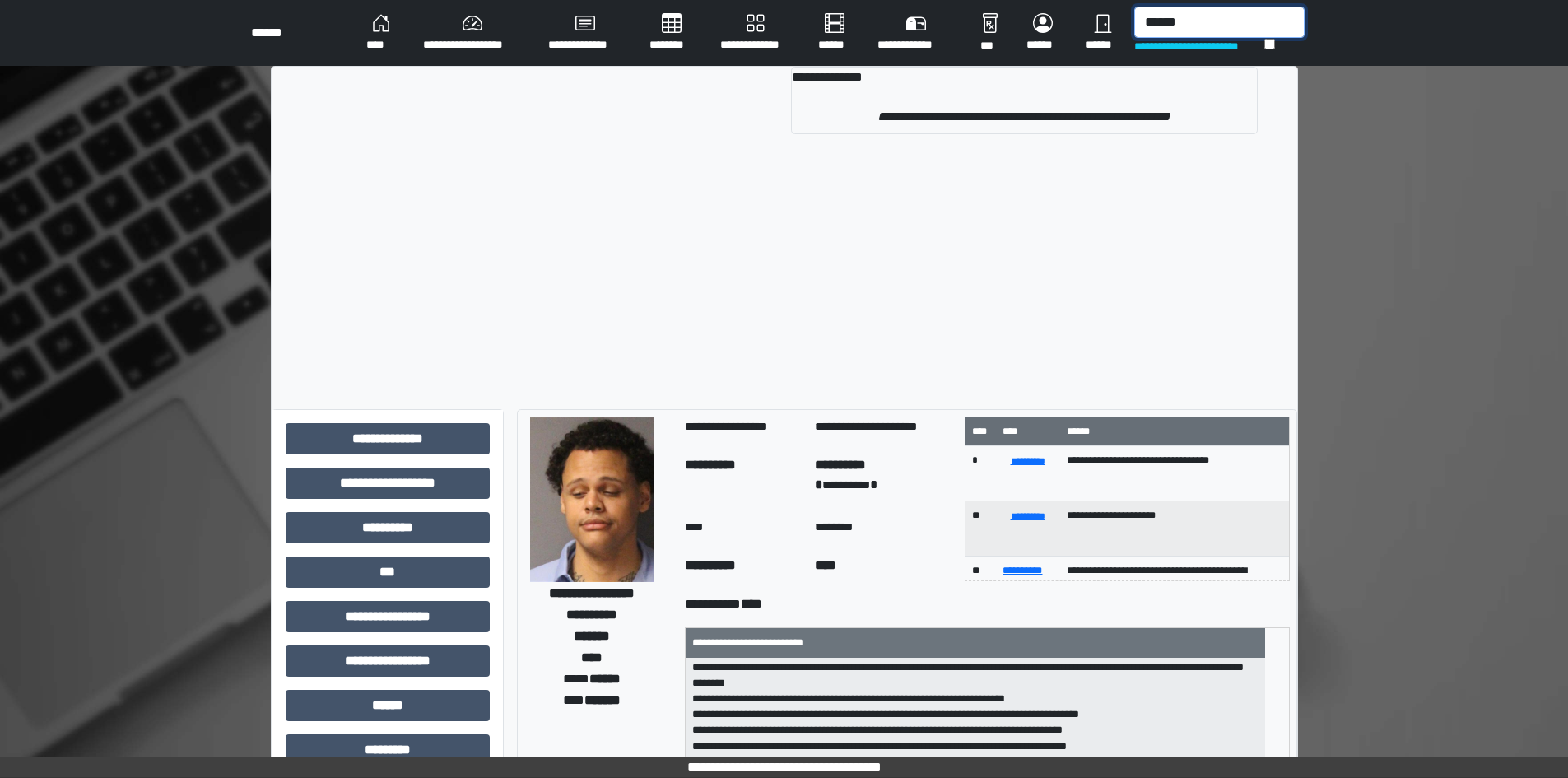 type on "******" 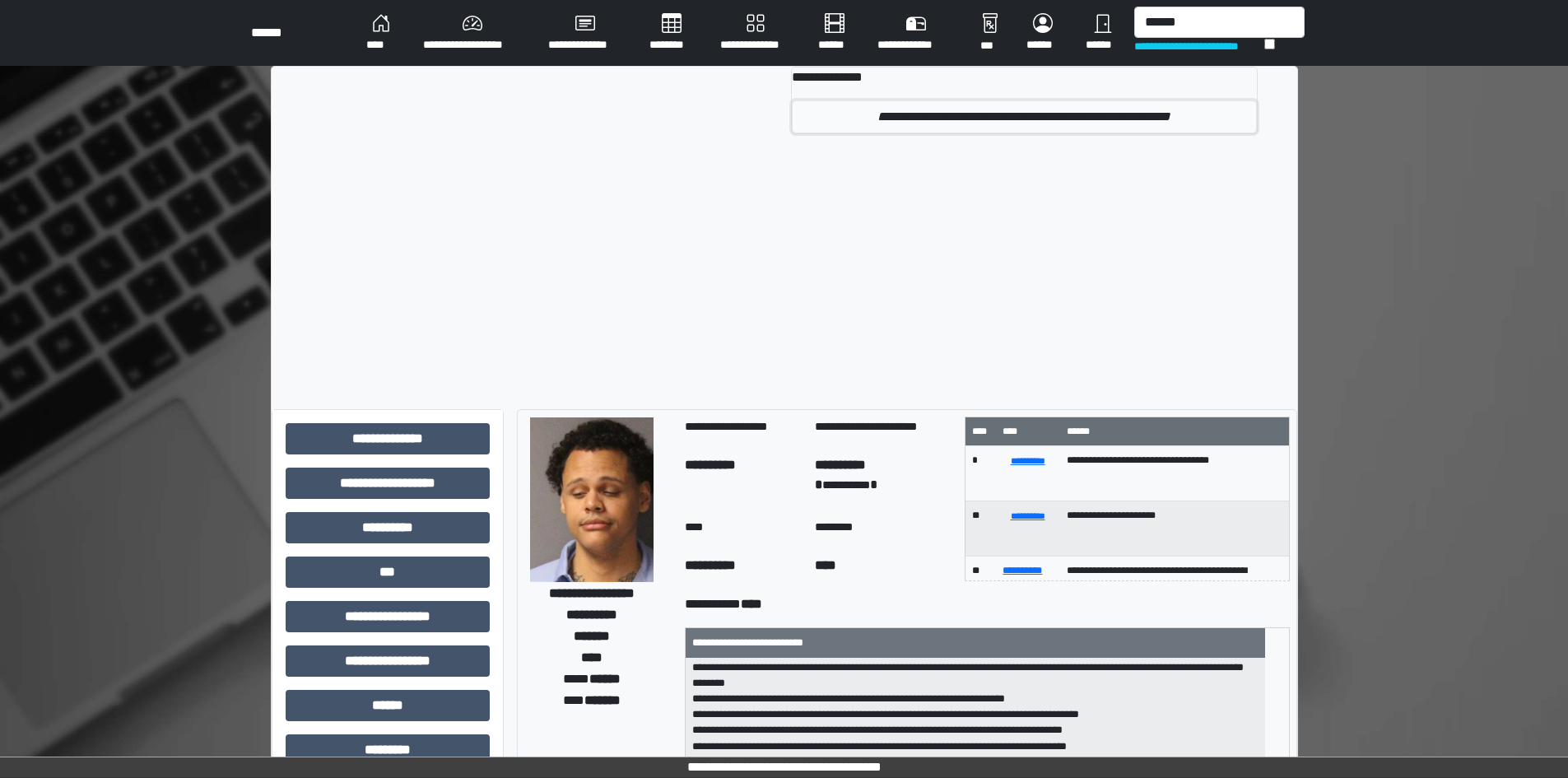 click on "**********" at bounding box center (1024, 117) 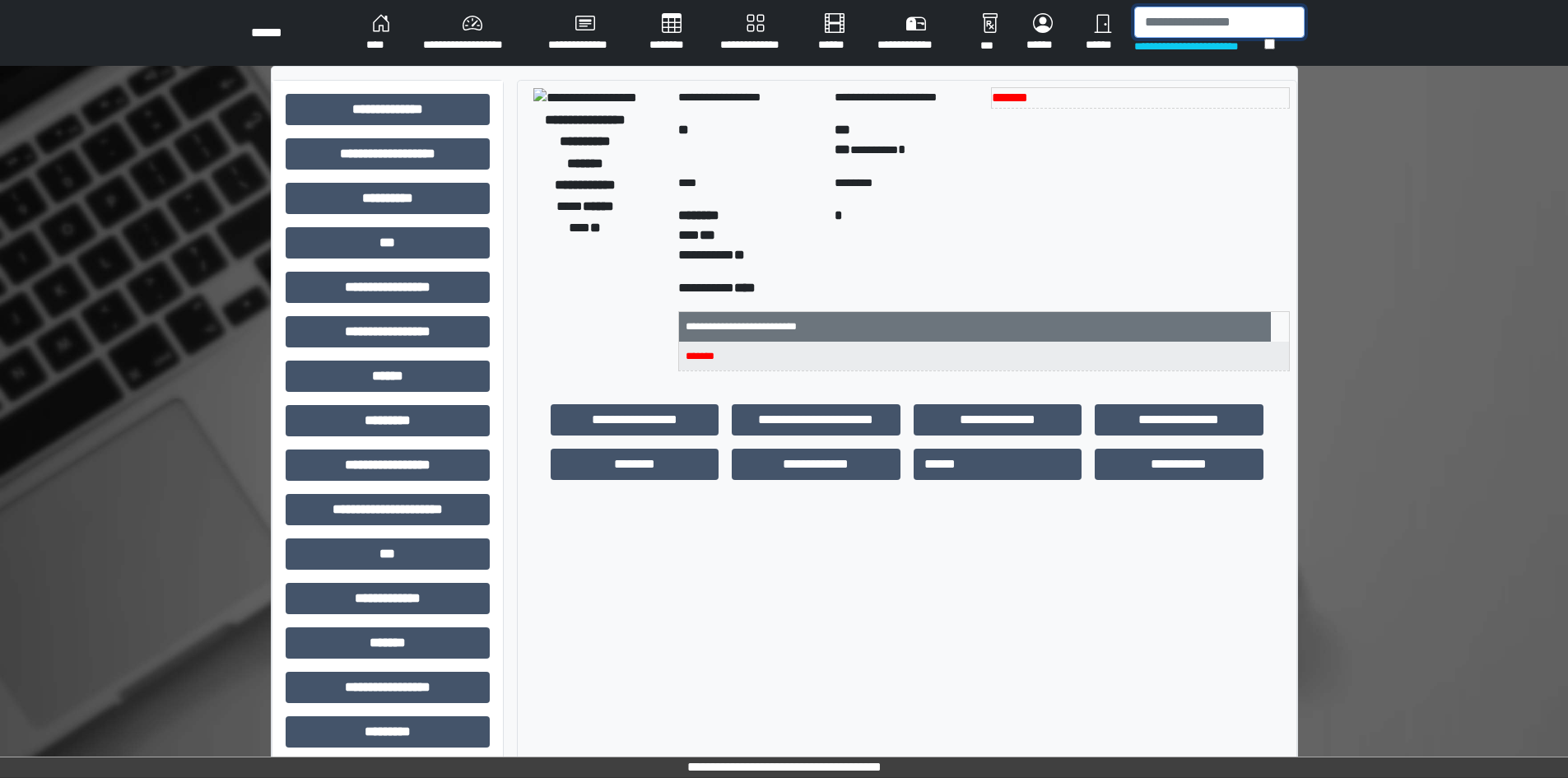 click at bounding box center (1219, 22) 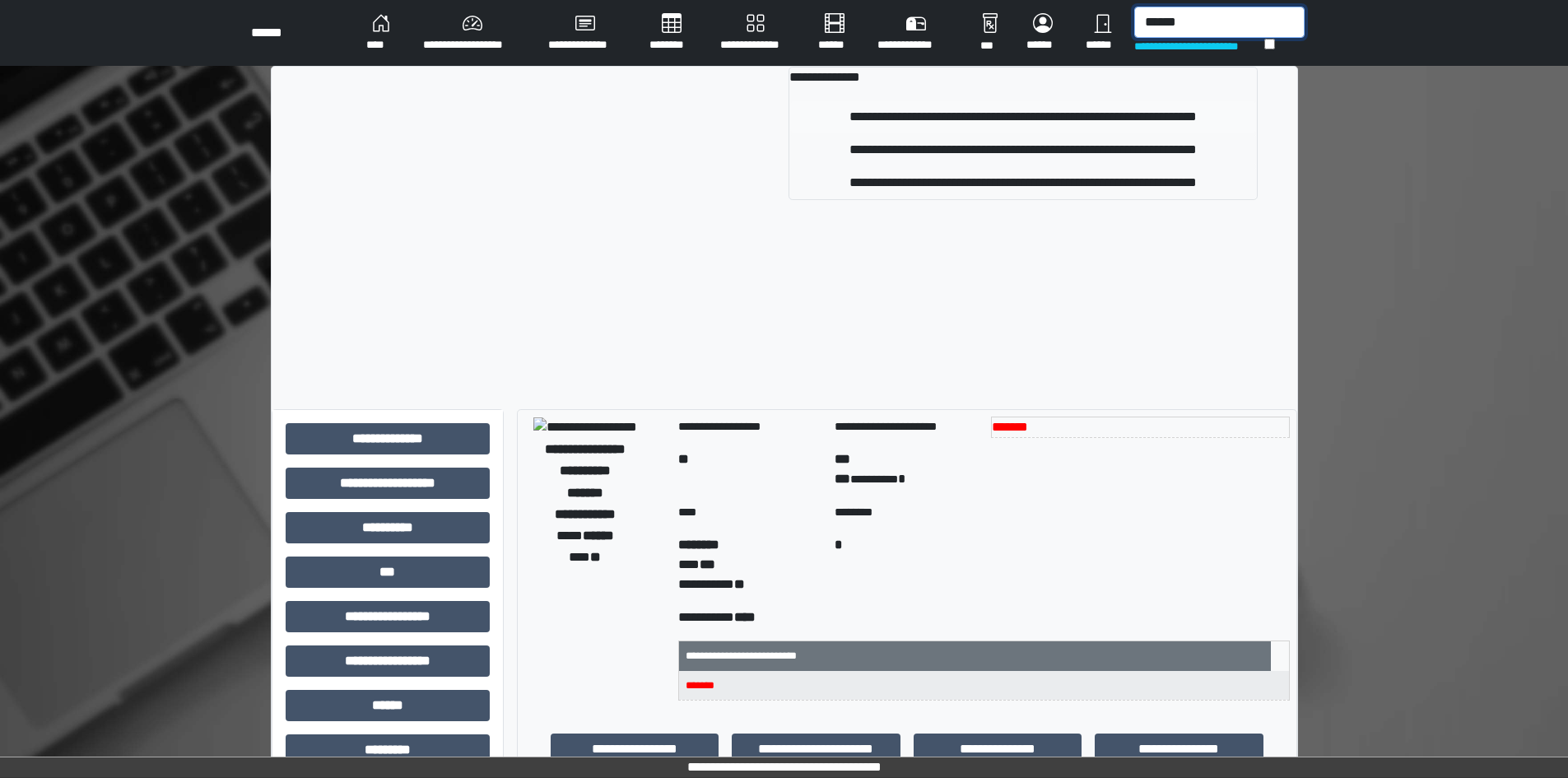 type on "******" 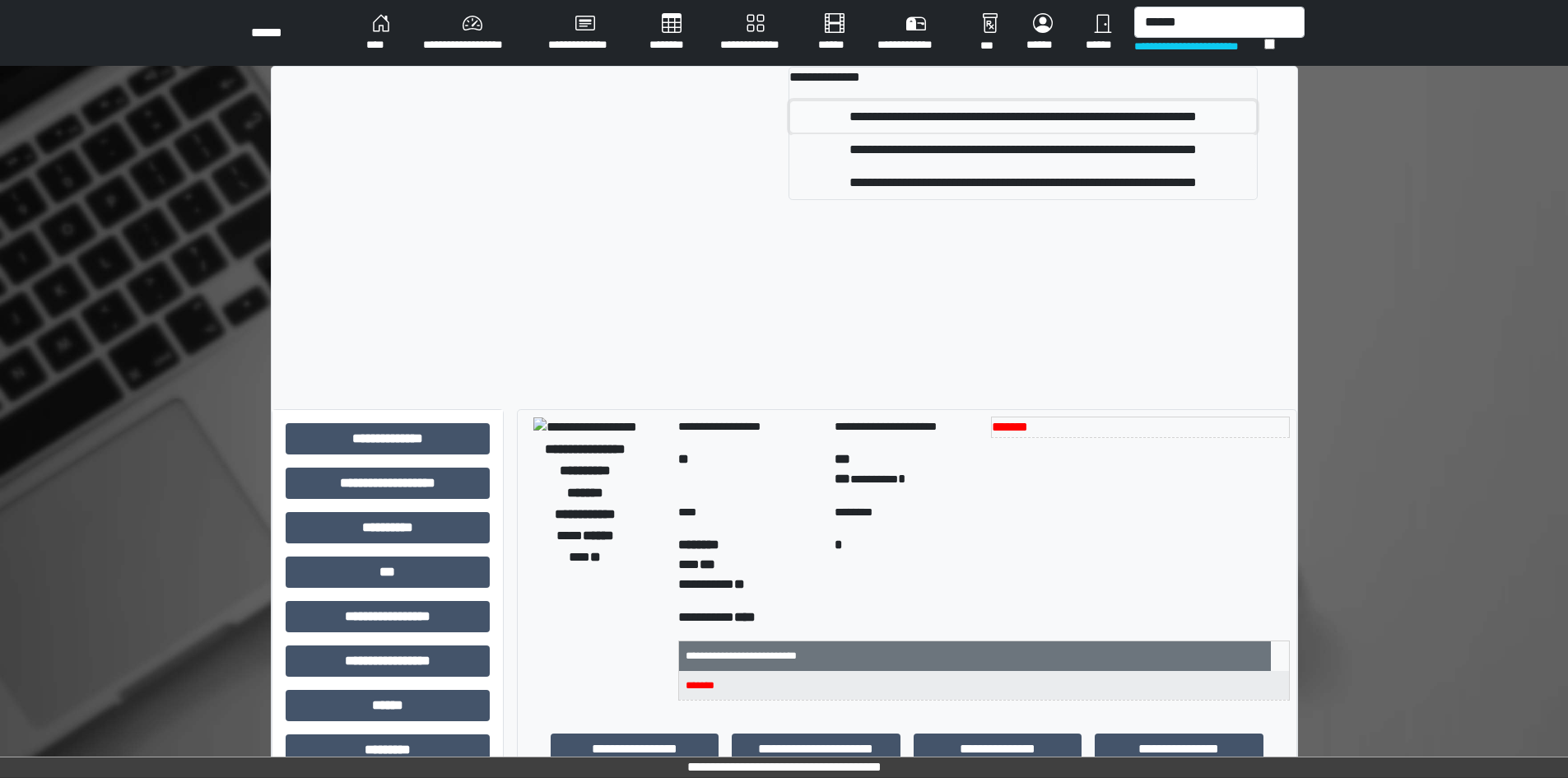 click on "**********" at bounding box center [1022, 117] 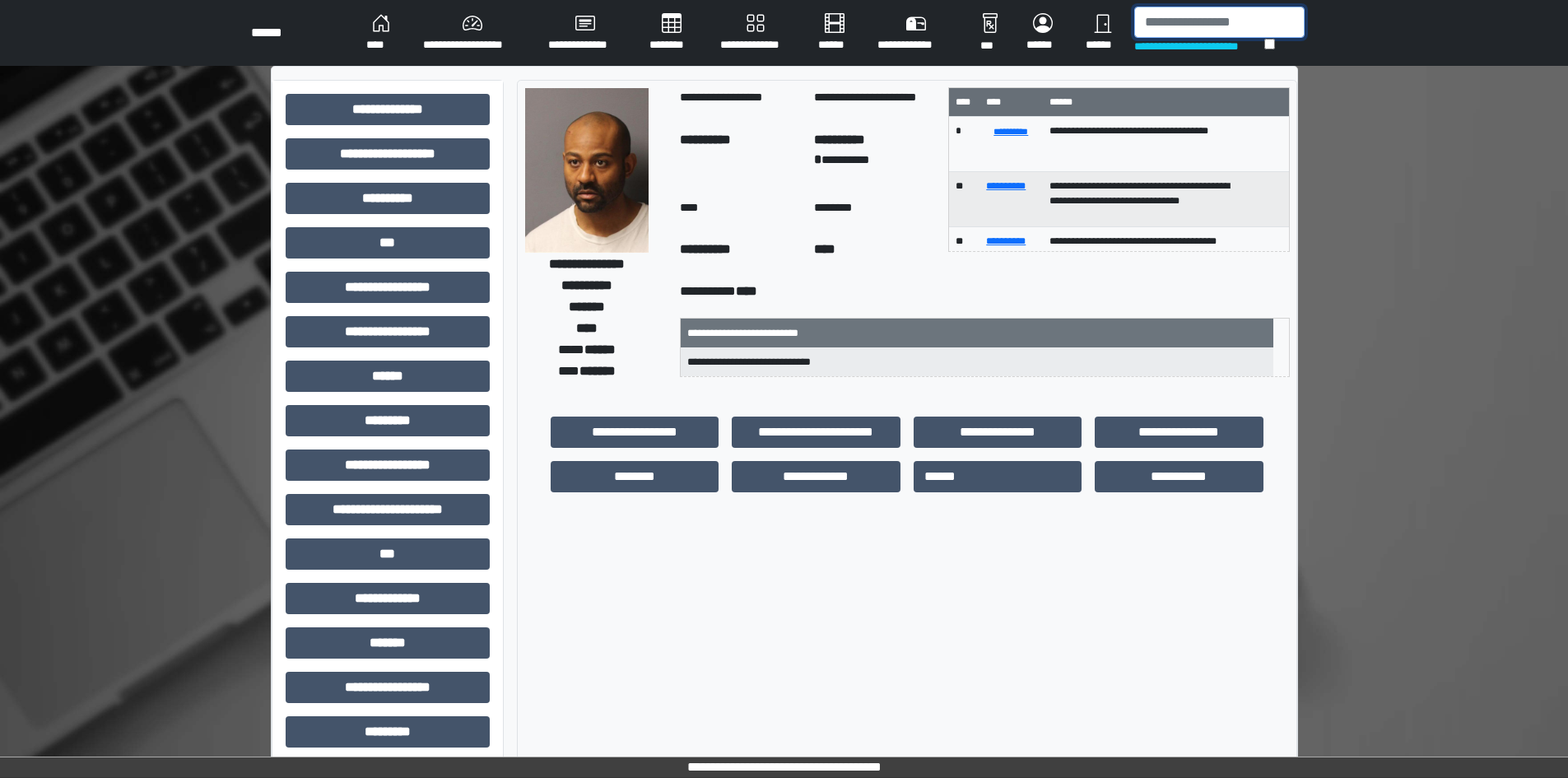 click at bounding box center [1219, 22] 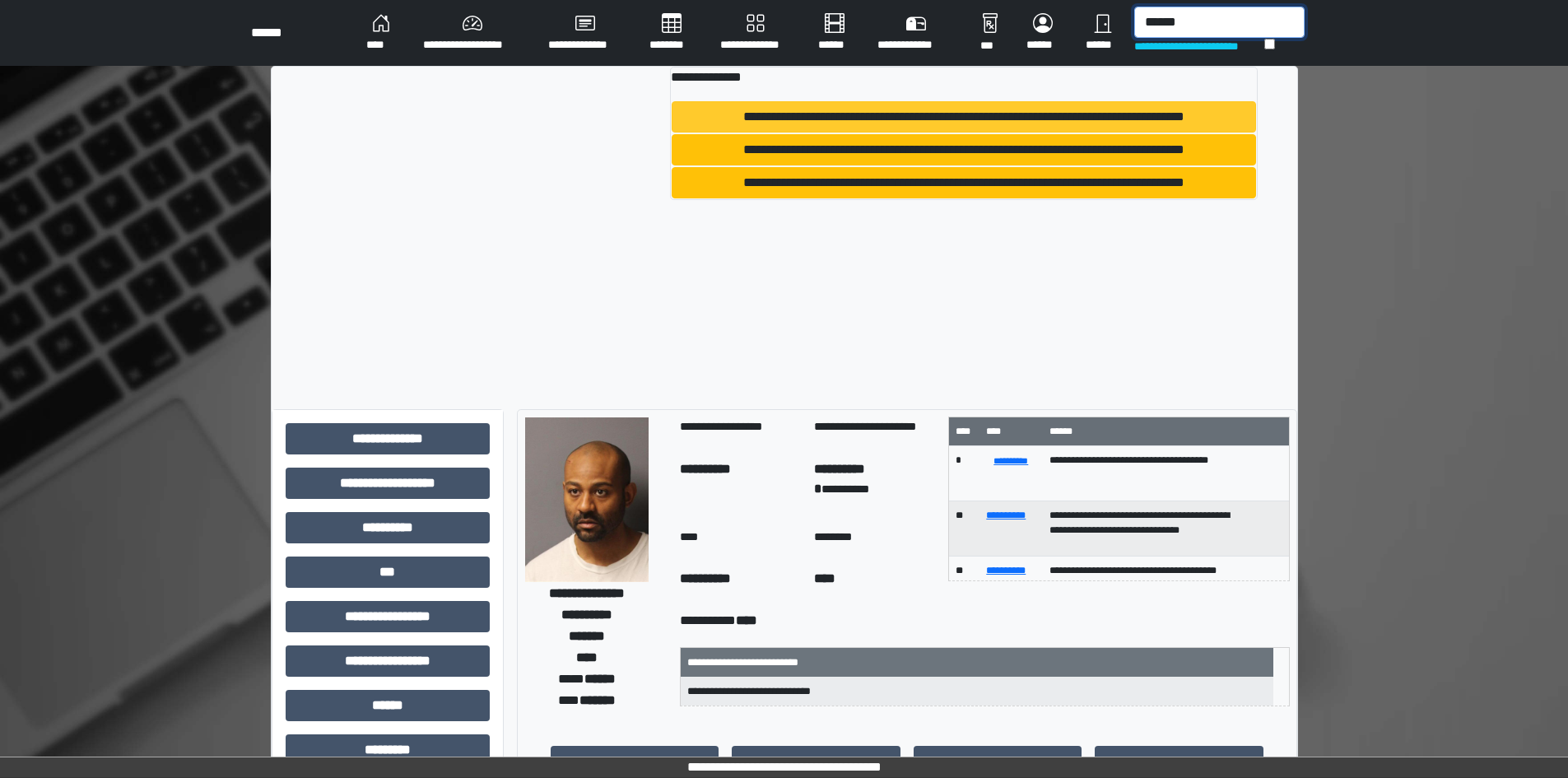 type on "******" 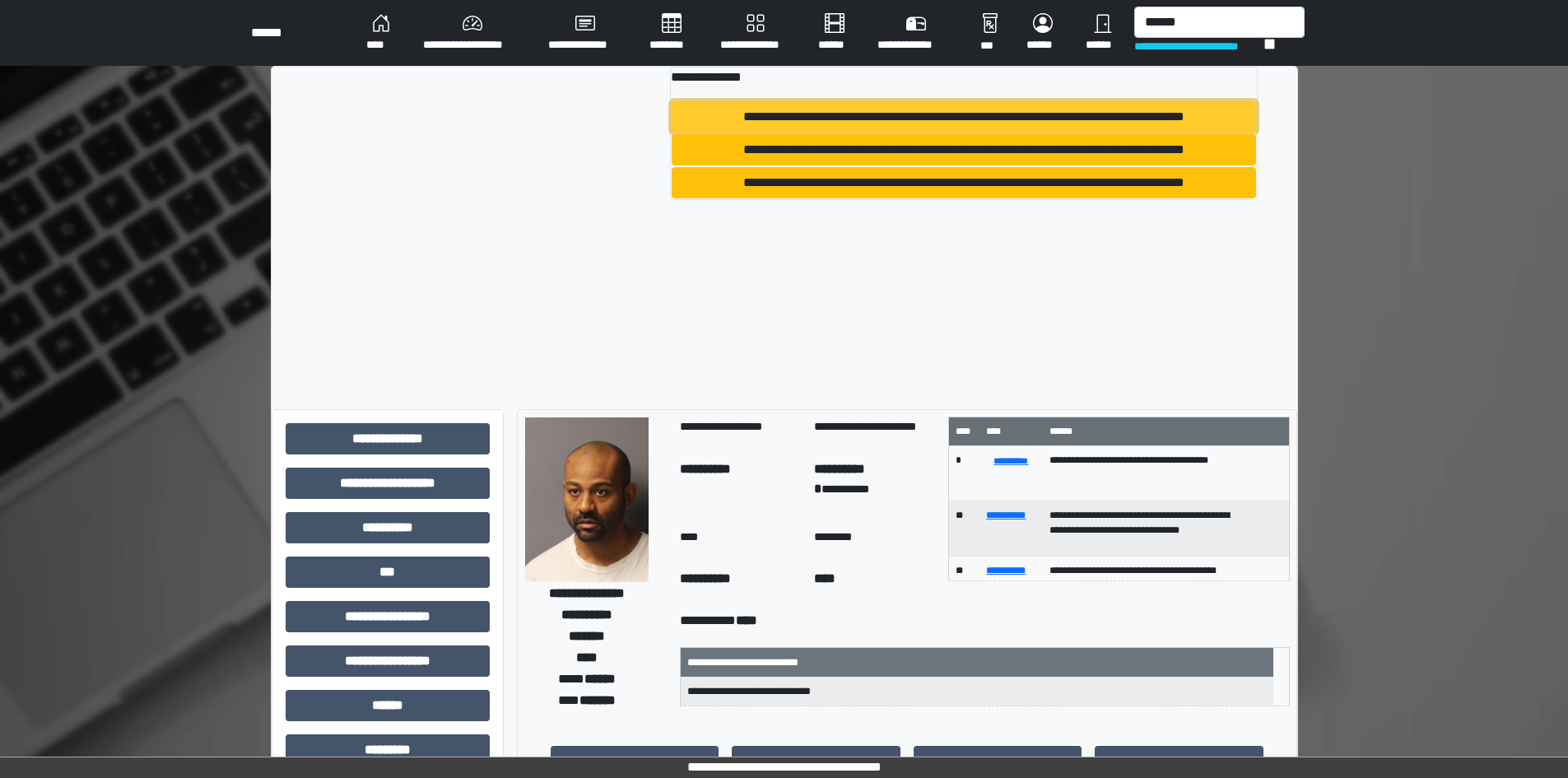 click on "**********" at bounding box center [963, 117] 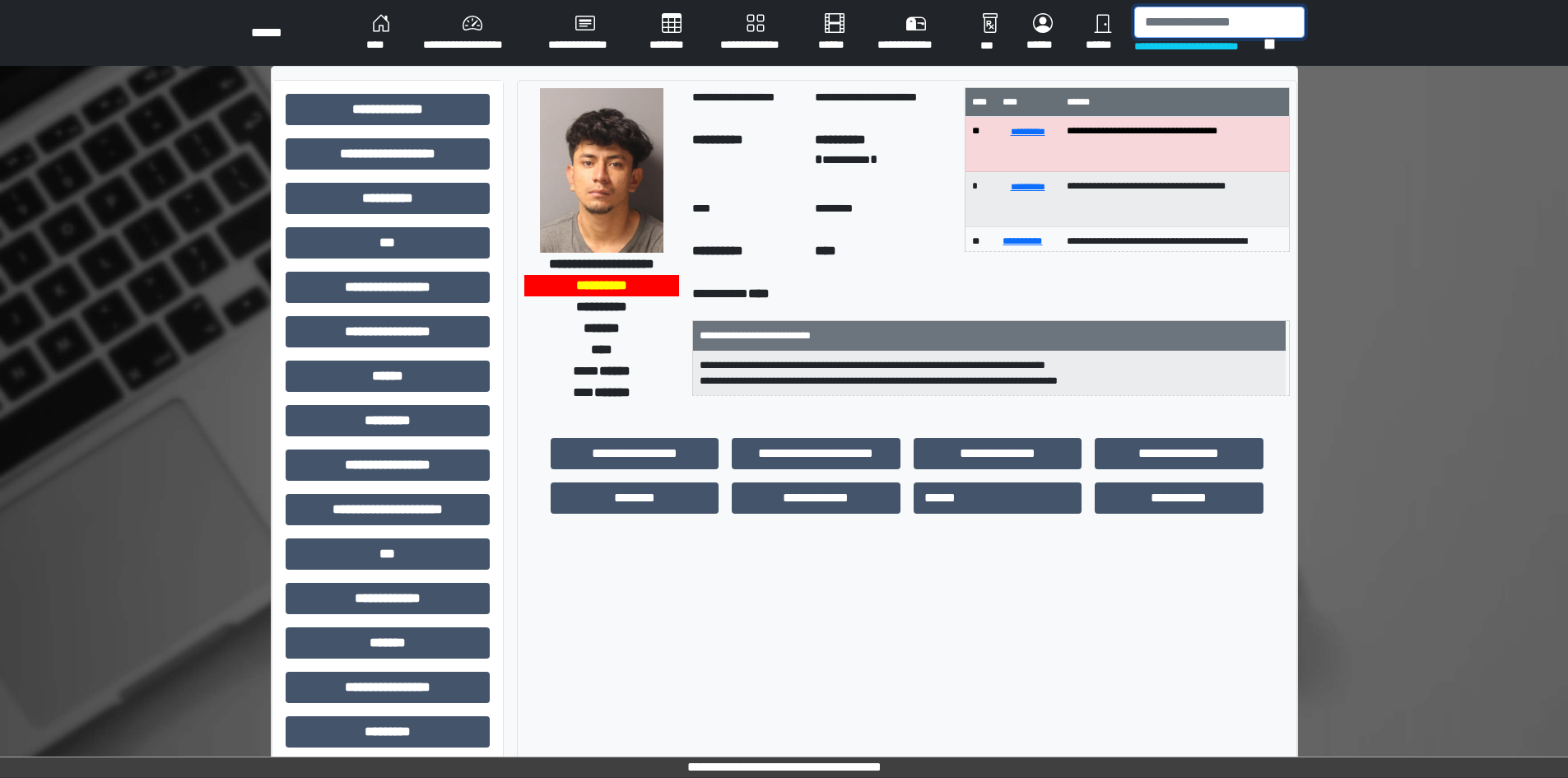 click at bounding box center (1219, 22) 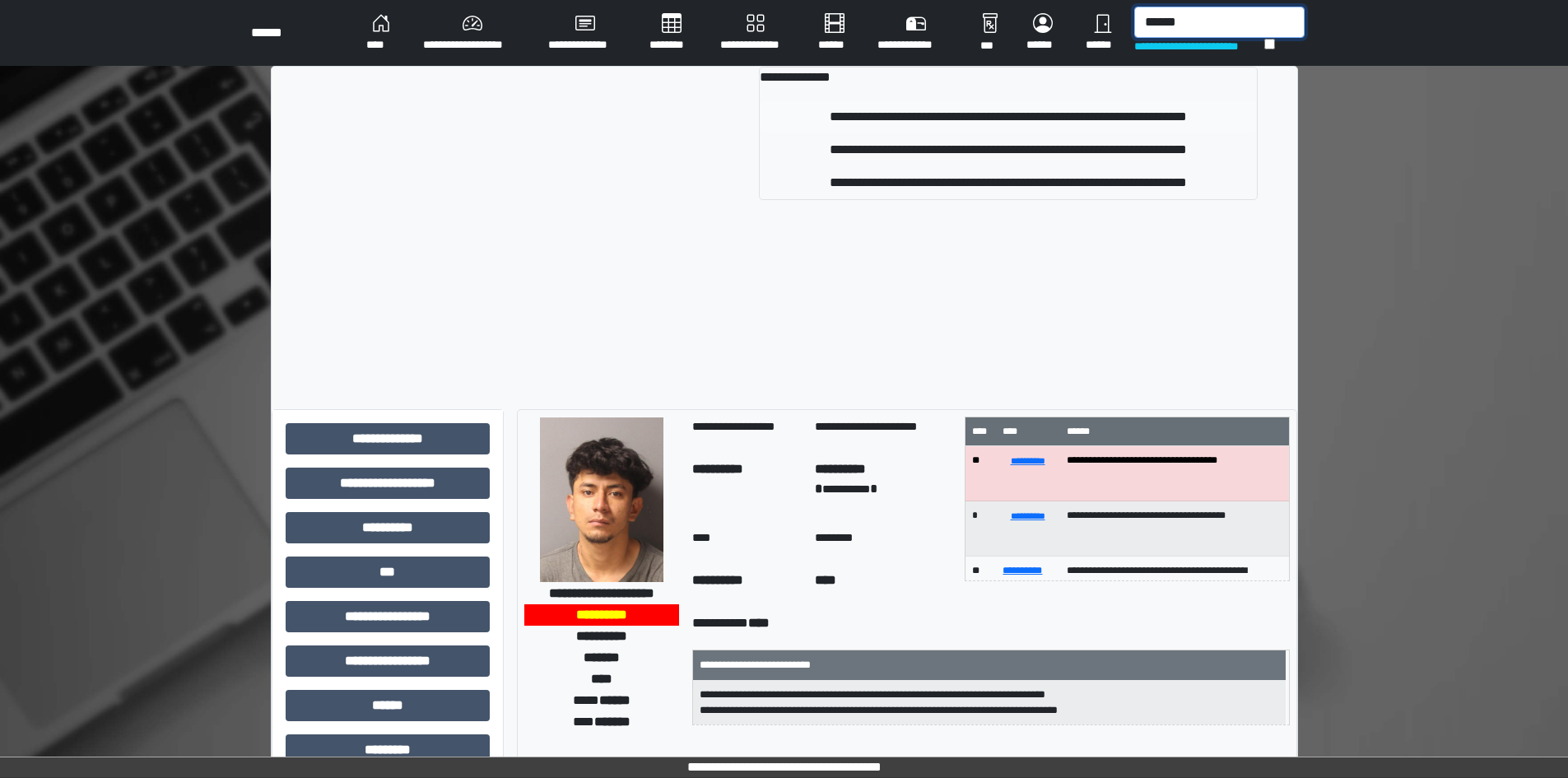type on "******" 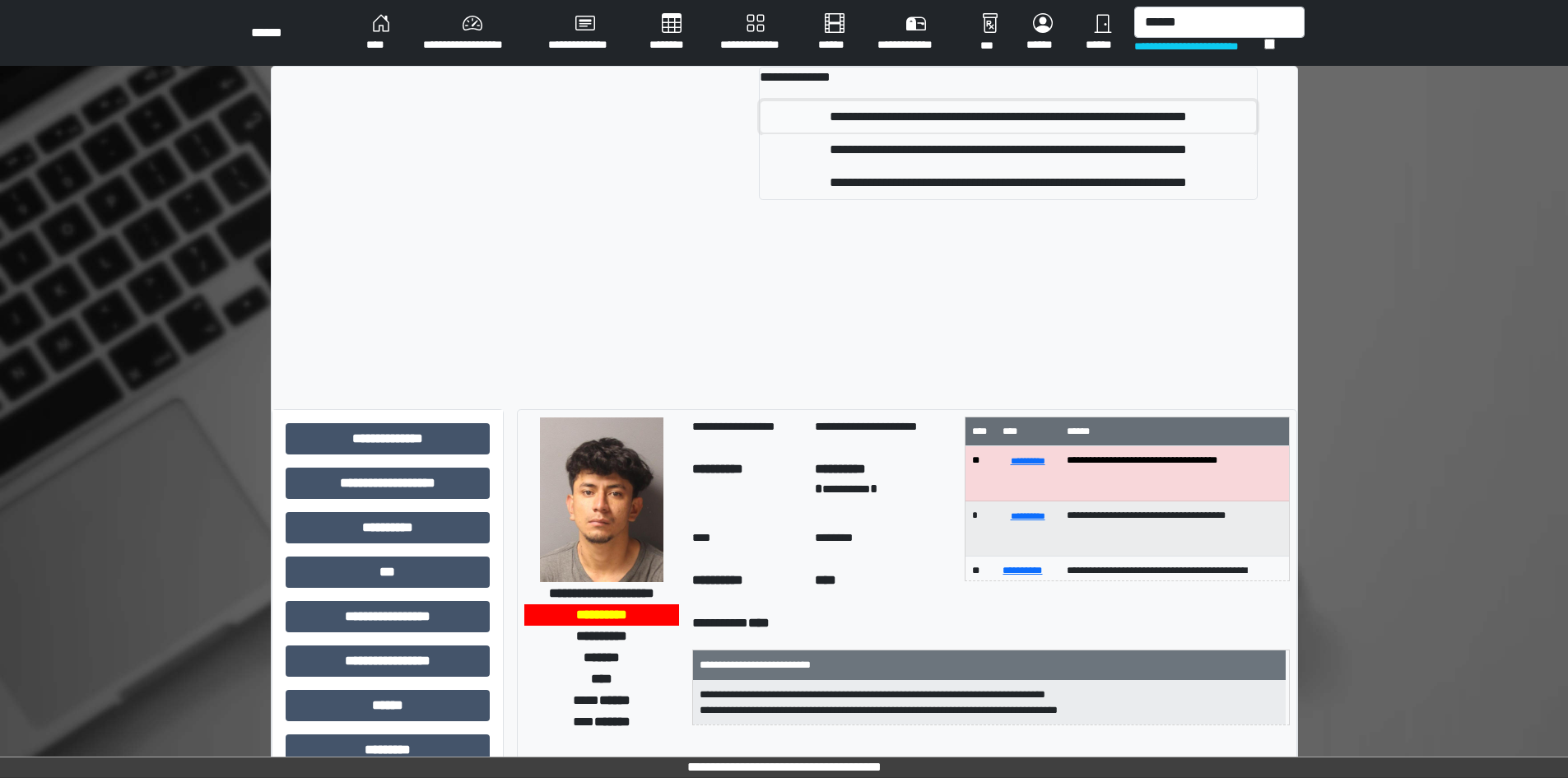 click on "**********" at bounding box center (1008, 117) 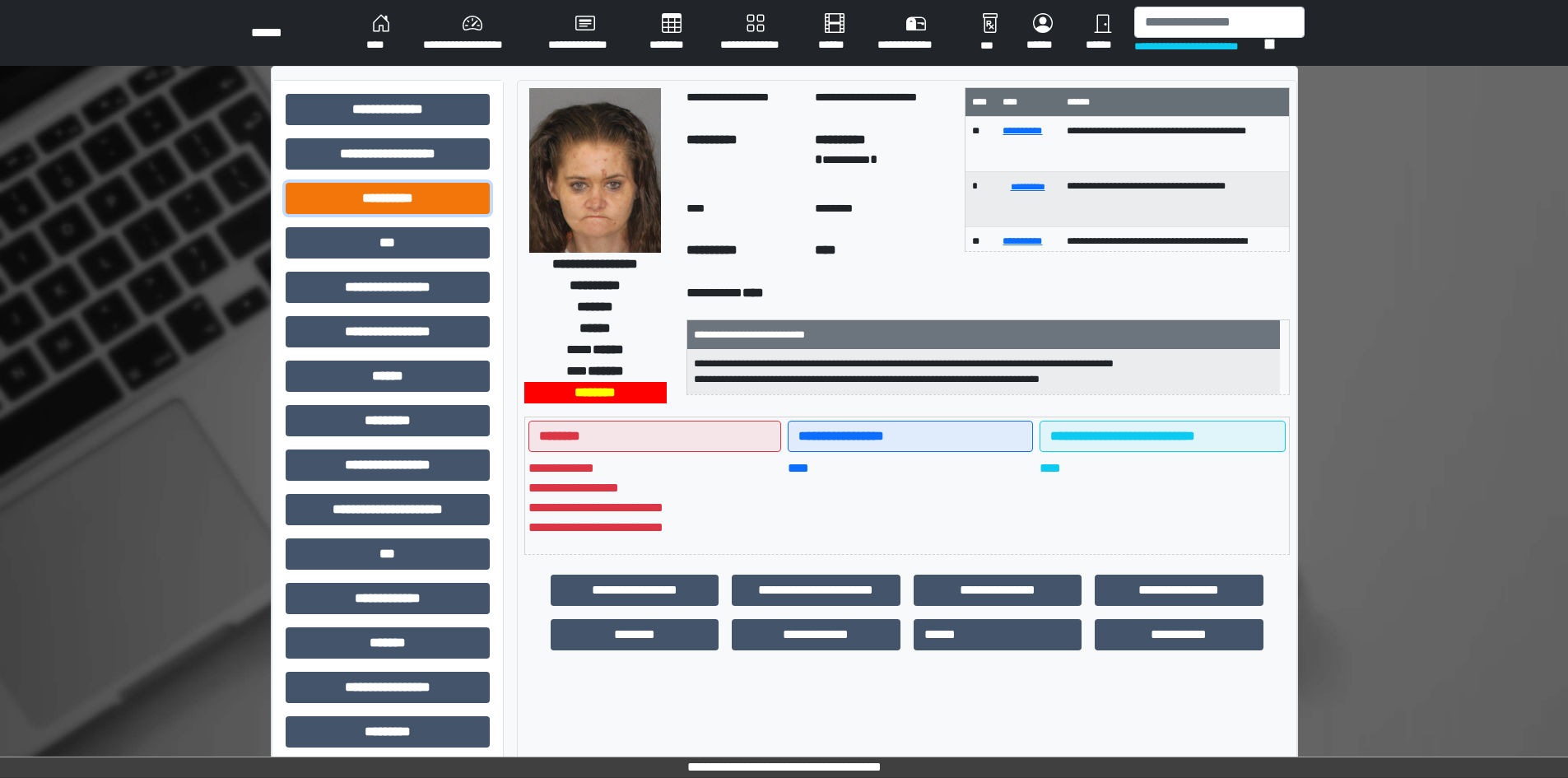 click on "**********" at bounding box center (388, 198) 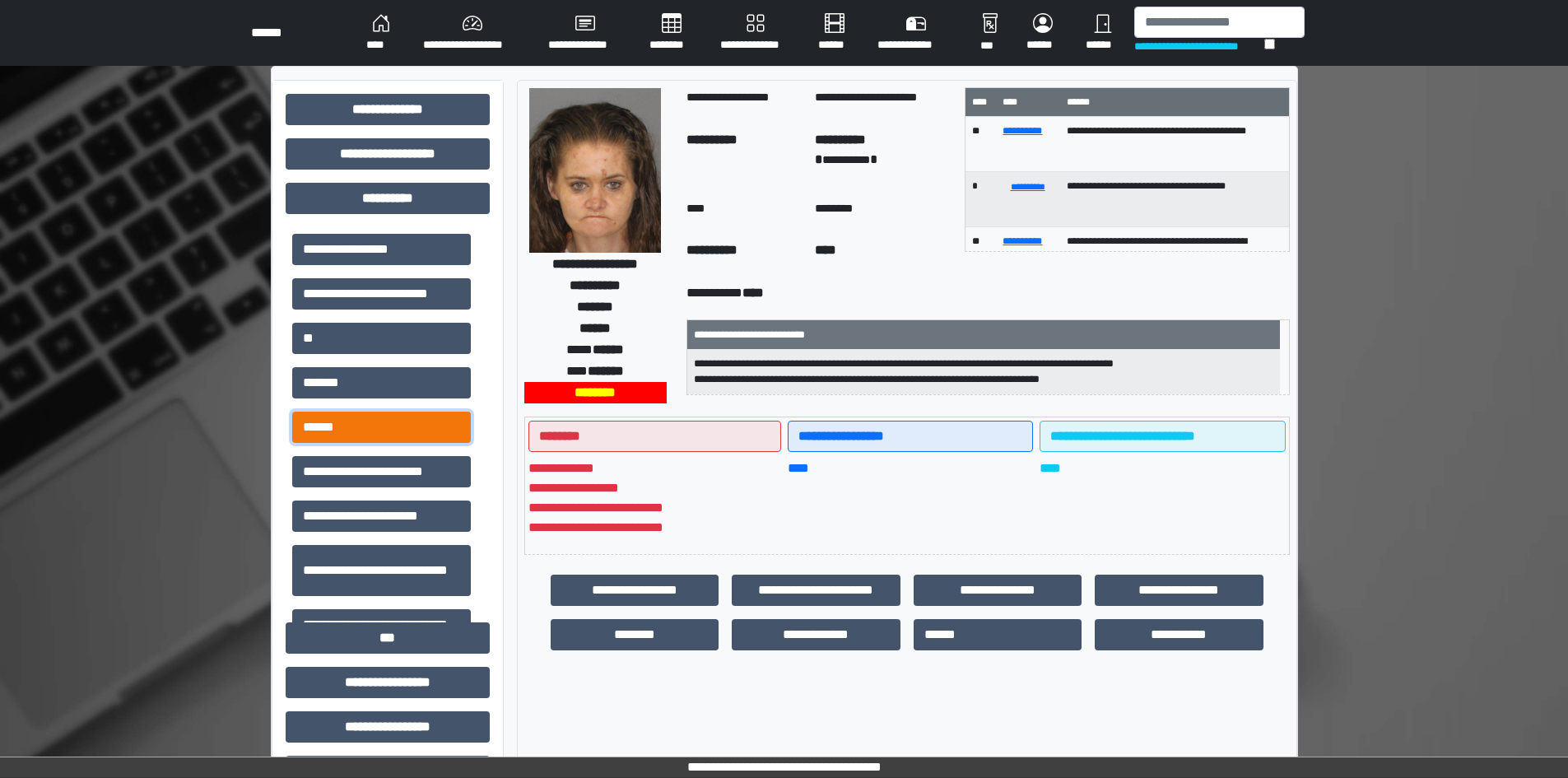 click on "******" at bounding box center (381, 427) 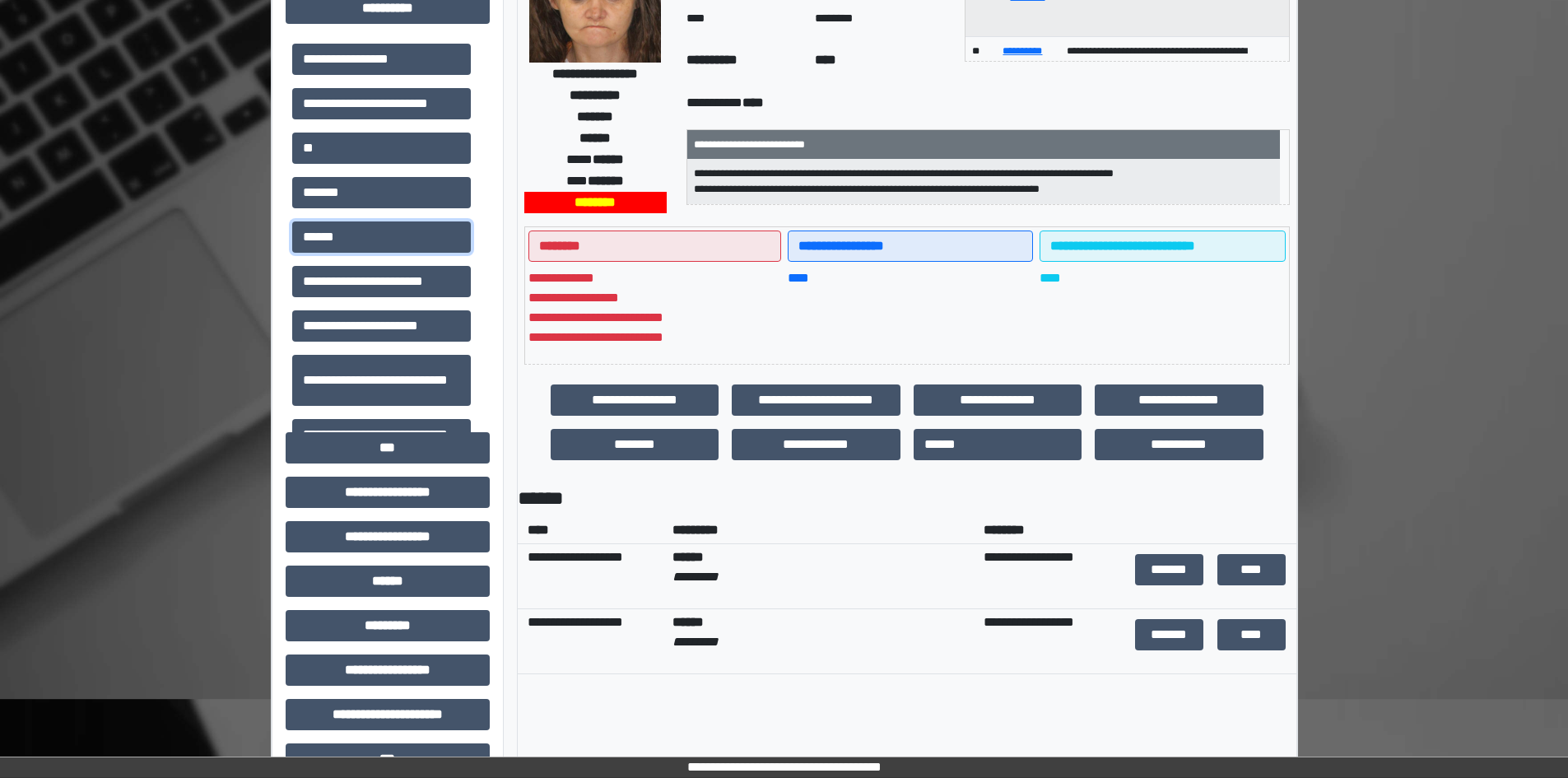 scroll, scrollTop: 247, scrollLeft: 0, axis: vertical 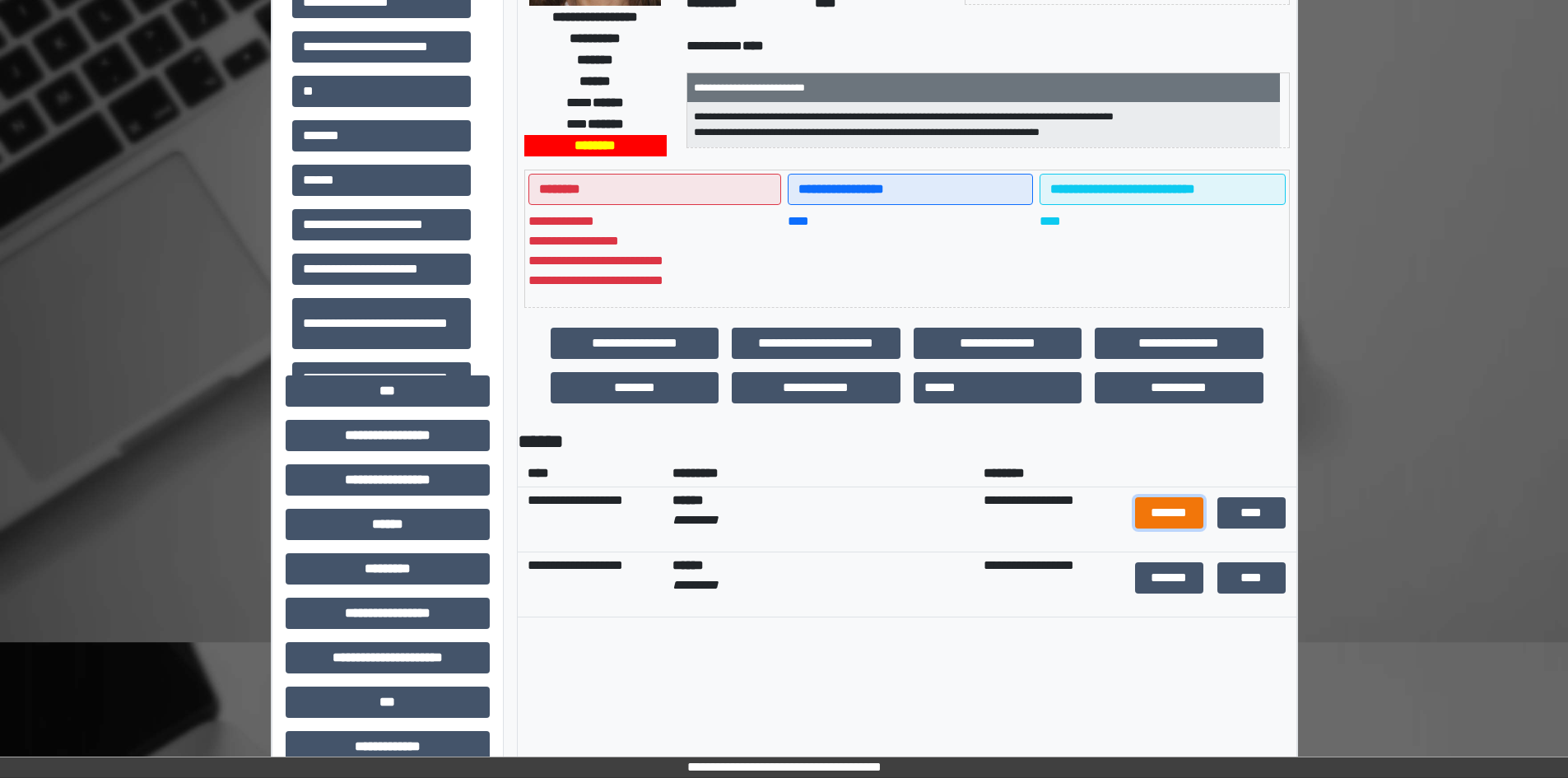 click on "*******" at bounding box center [1170, 513] 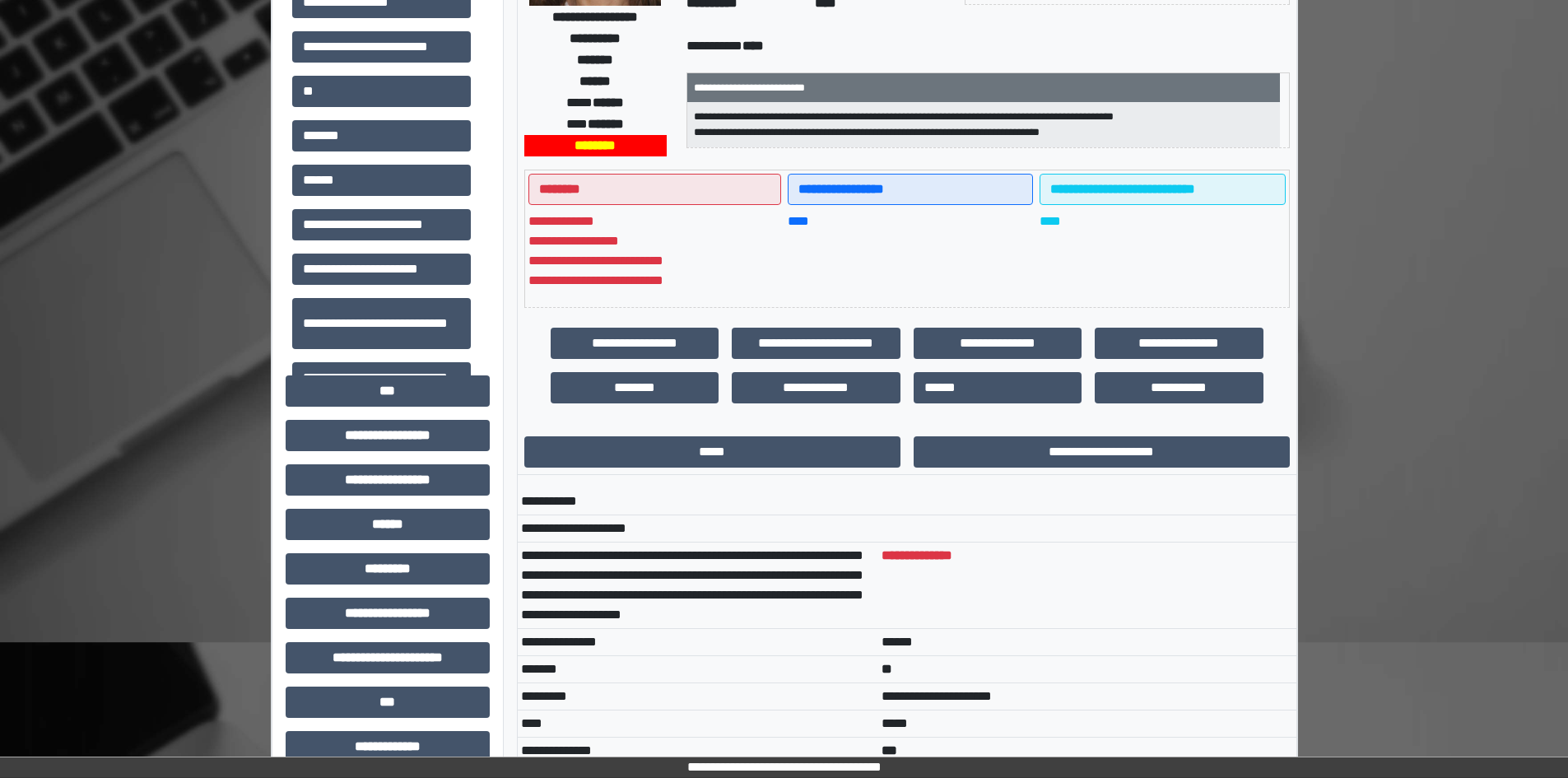 scroll, scrollTop: 12, scrollLeft: 0, axis: vertical 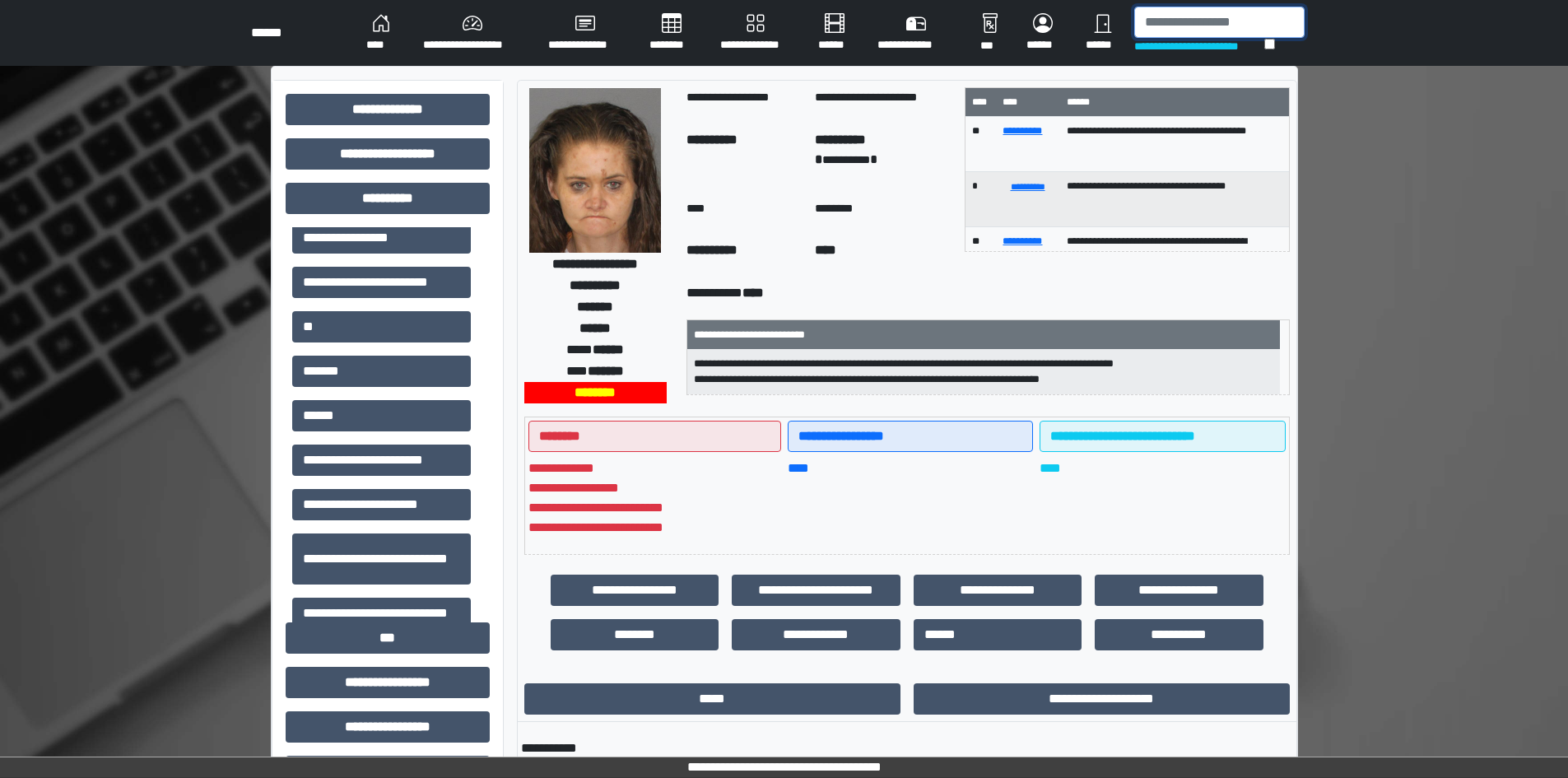 click at bounding box center [1219, 22] 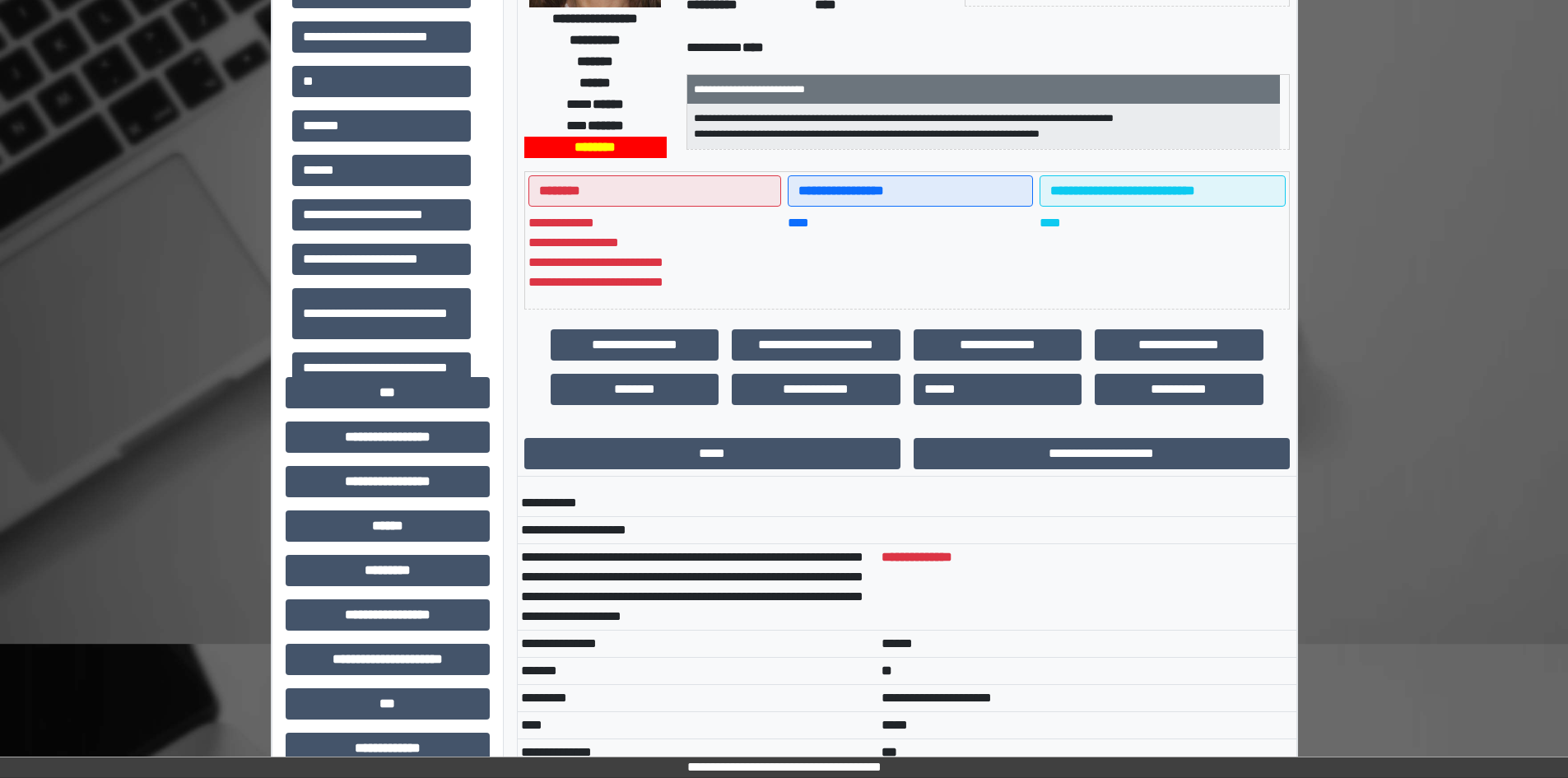 scroll, scrollTop: 247, scrollLeft: 0, axis: vertical 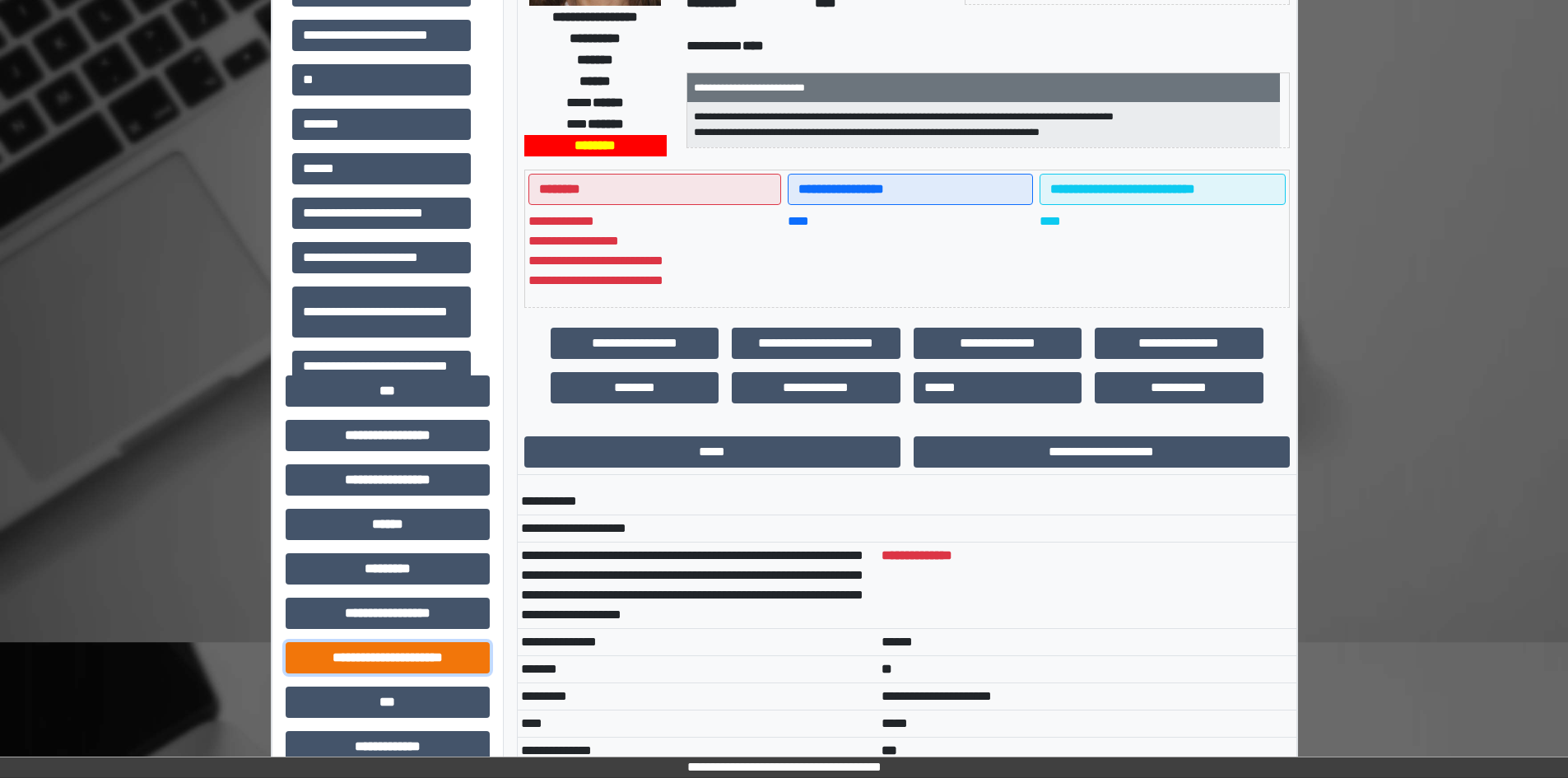click on "**********" at bounding box center (388, 658) 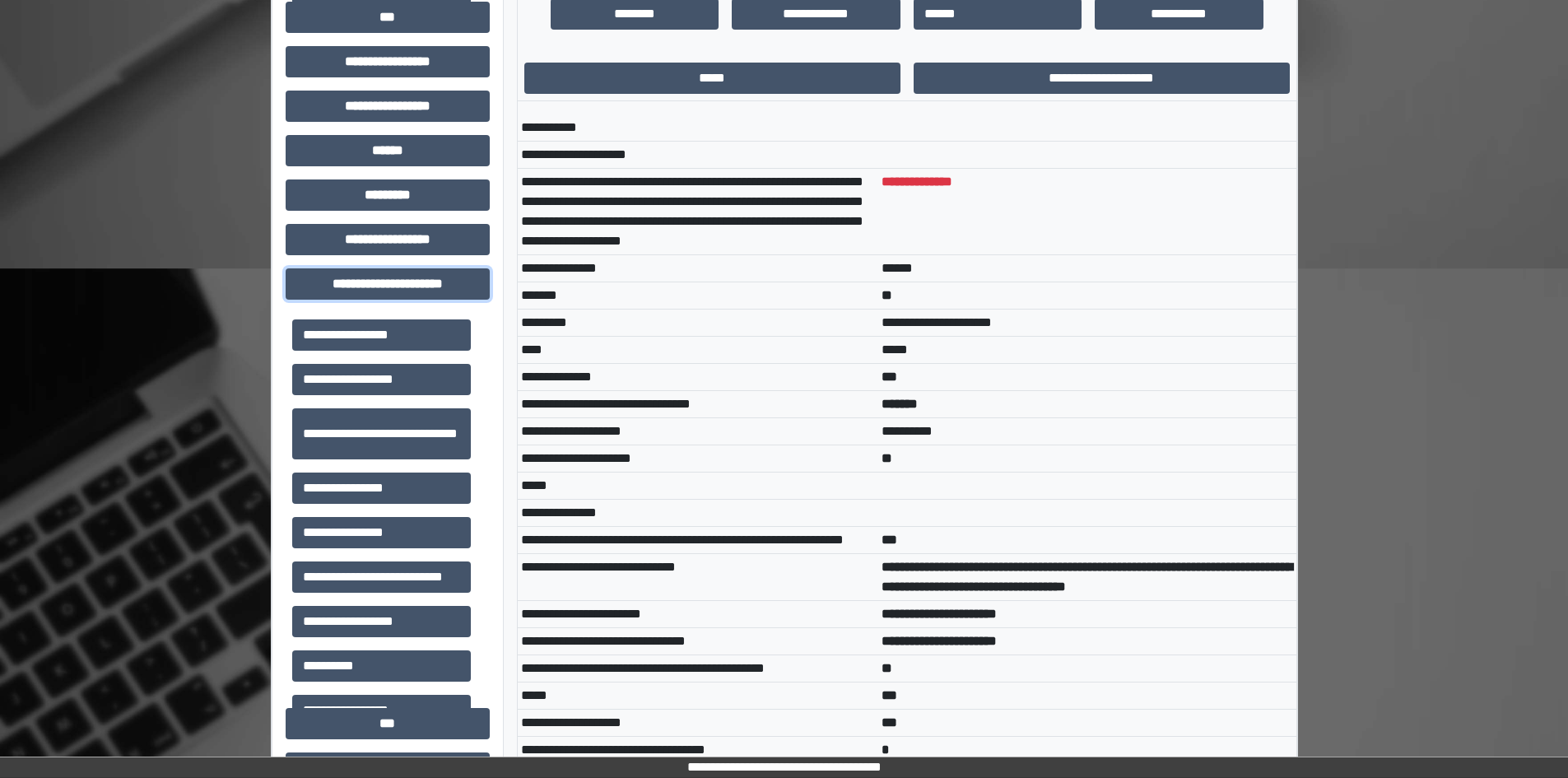 scroll, scrollTop: 412, scrollLeft: 0, axis: vertical 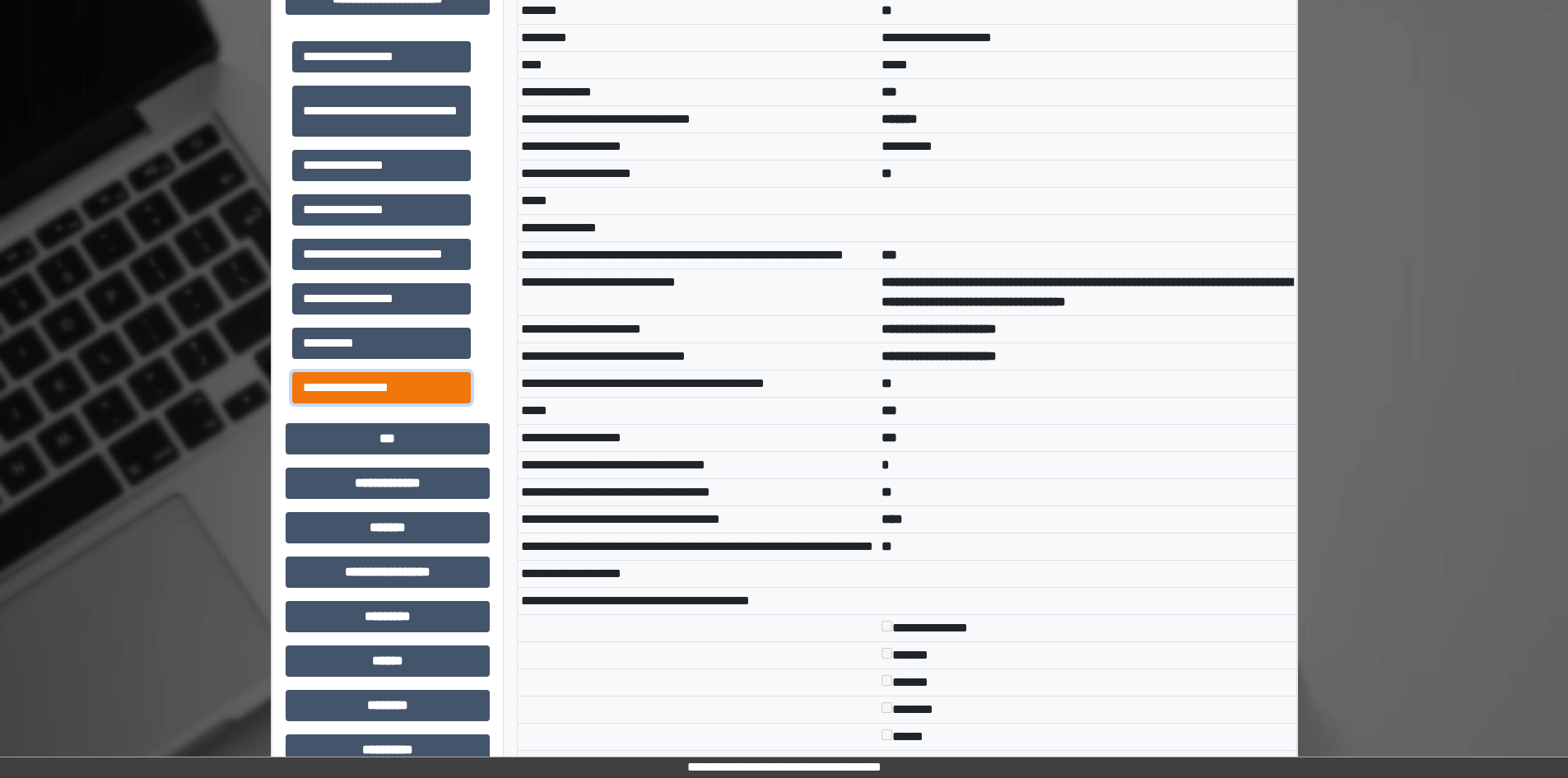 click on "**********" at bounding box center (381, 388) 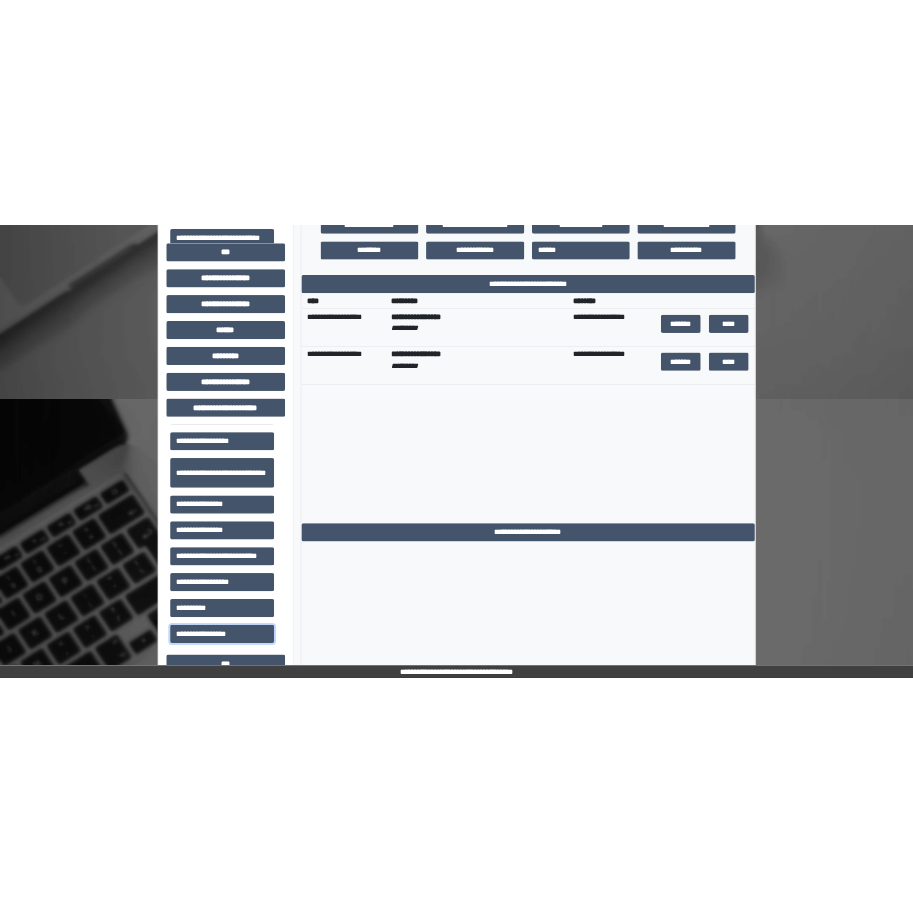 scroll, scrollTop: 700, scrollLeft: 0, axis: vertical 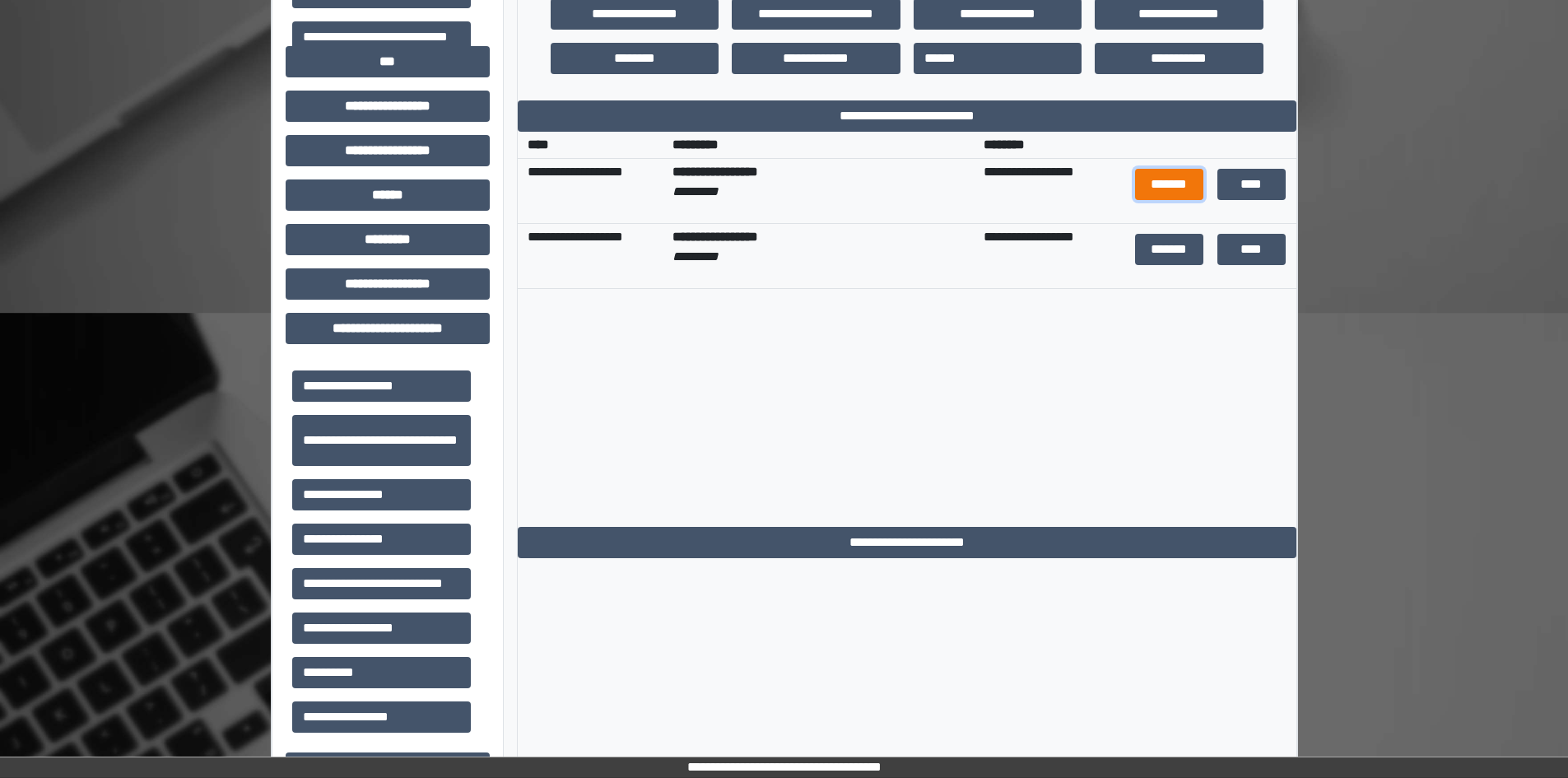 click on "*******" at bounding box center [1170, 184] 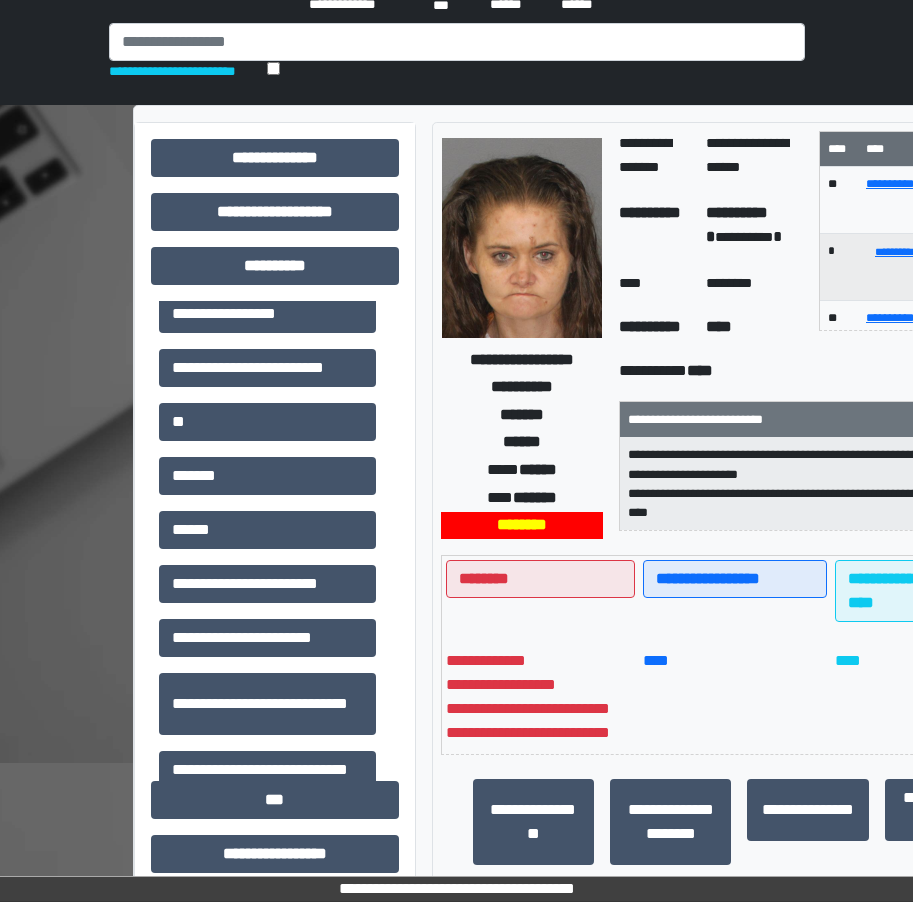 scroll, scrollTop: 100, scrollLeft: 0, axis: vertical 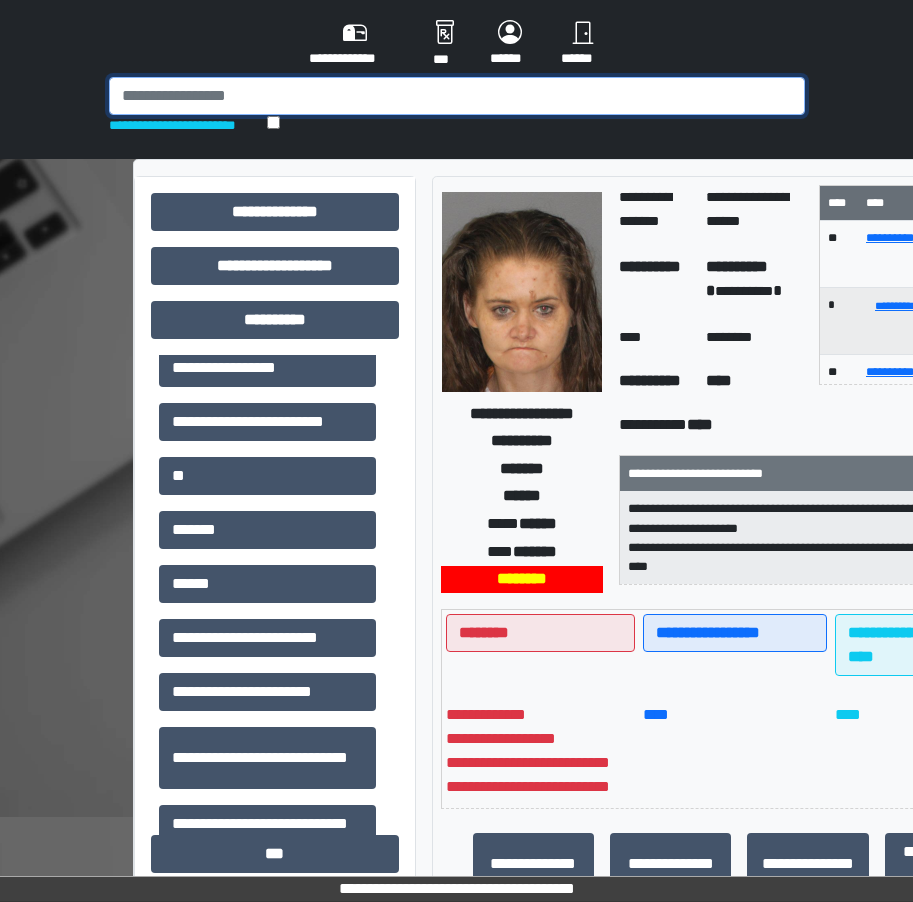 click at bounding box center [457, 96] 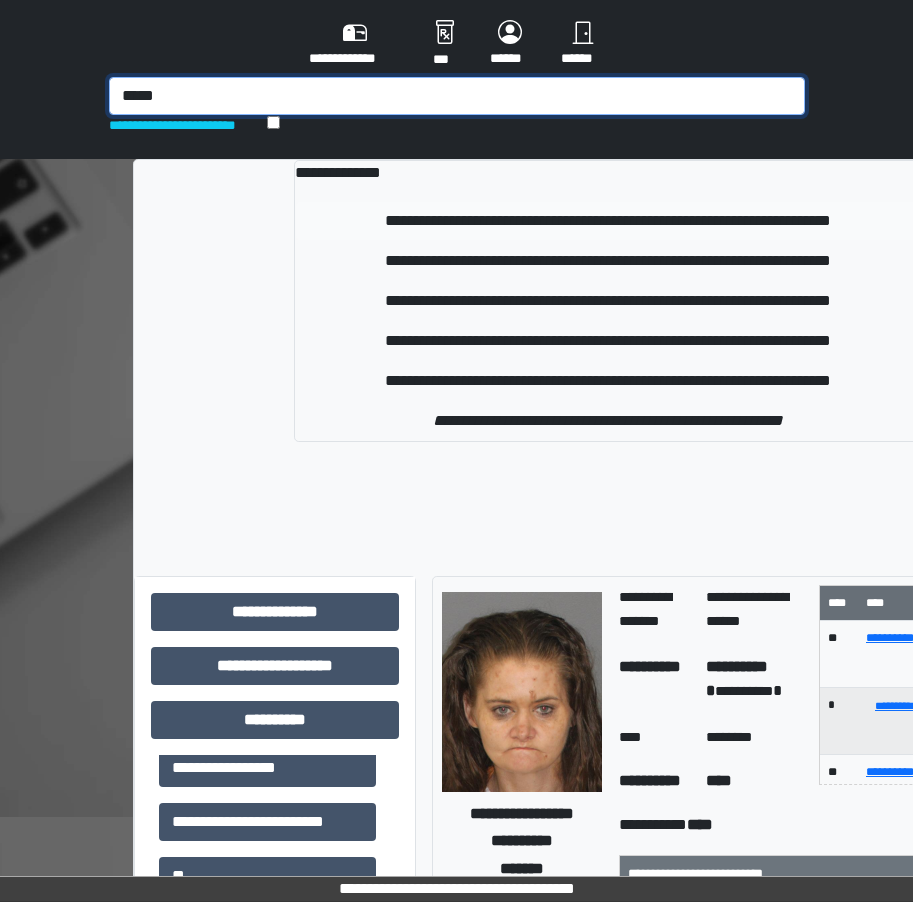 type on "*****" 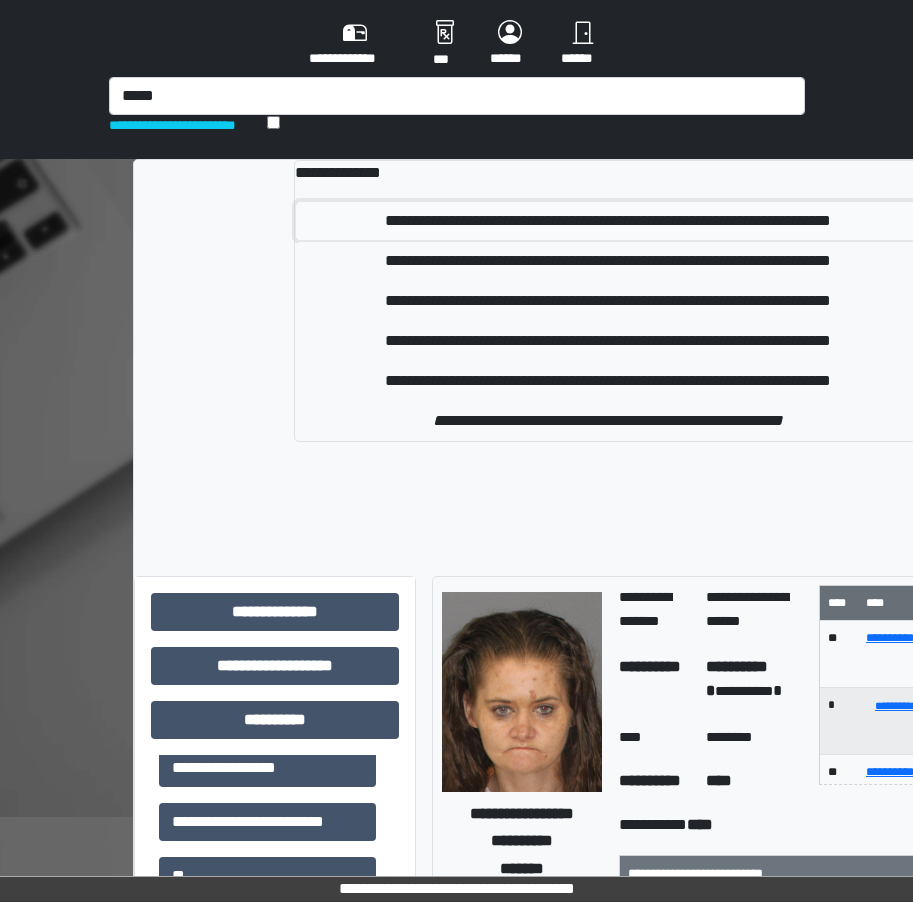 click on "**********" at bounding box center [607, 221] 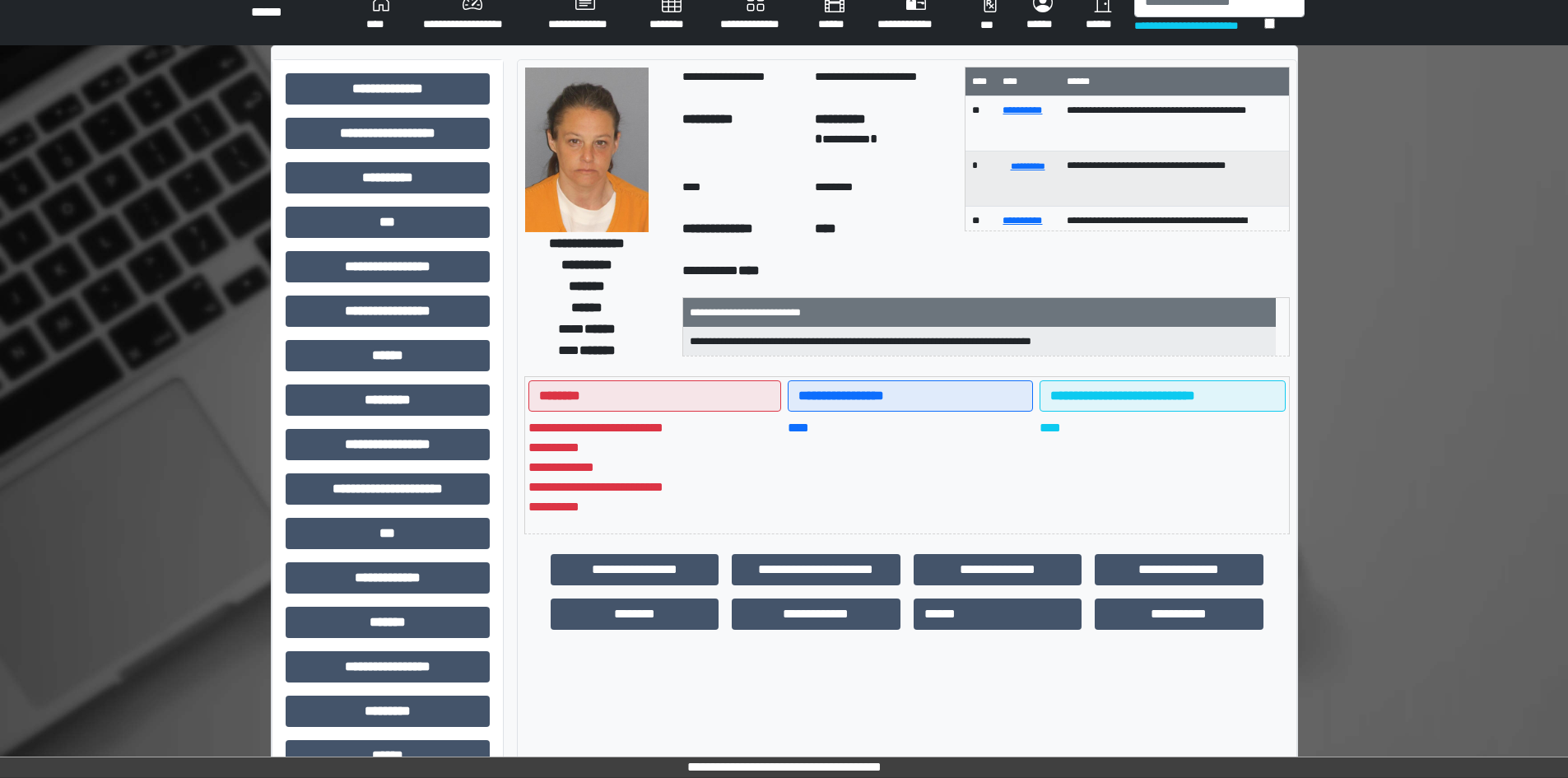 scroll, scrollTop: 0, scrollLeft: 0, axis: both 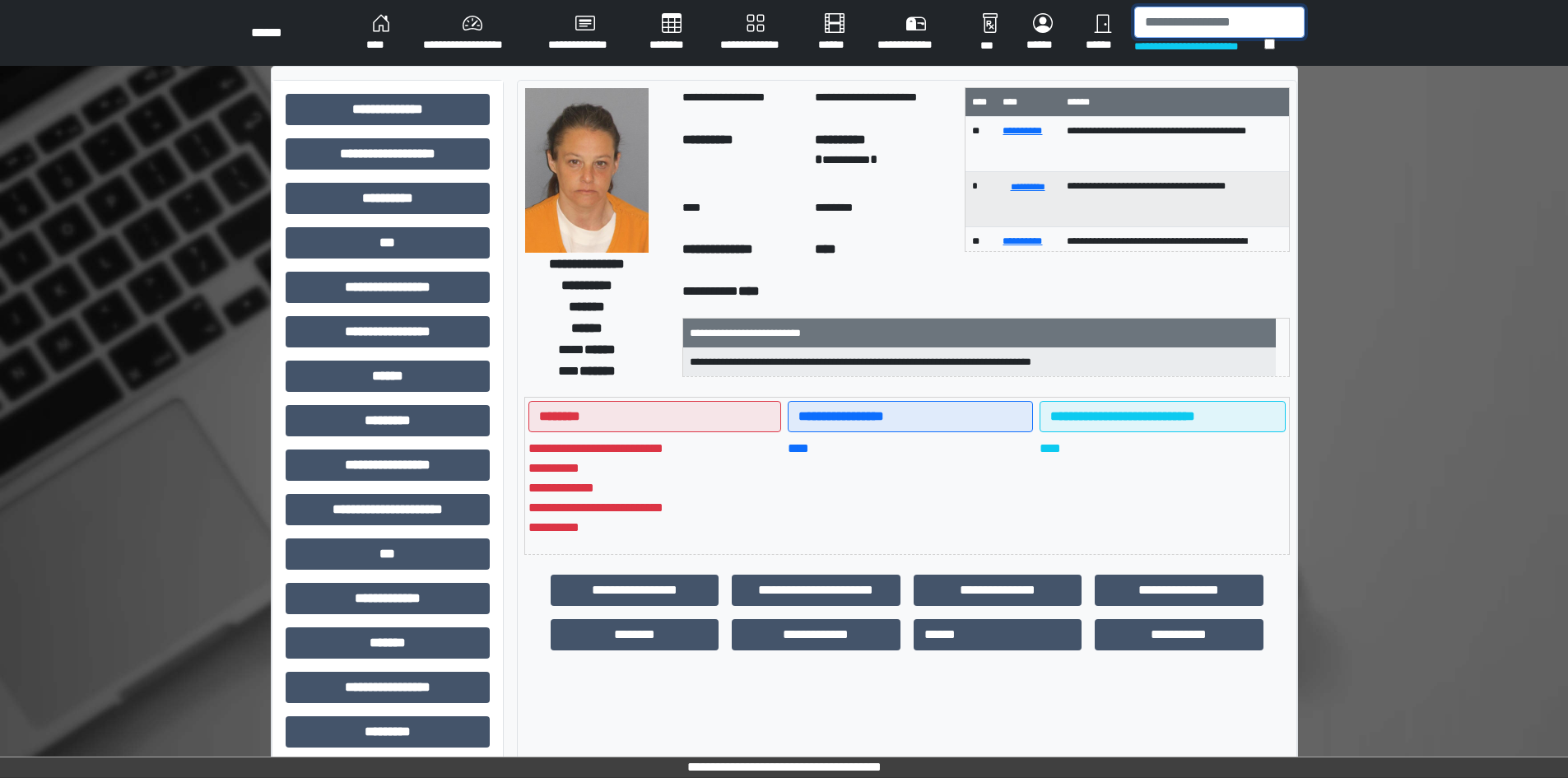 click at bounding box center [1219, 22] 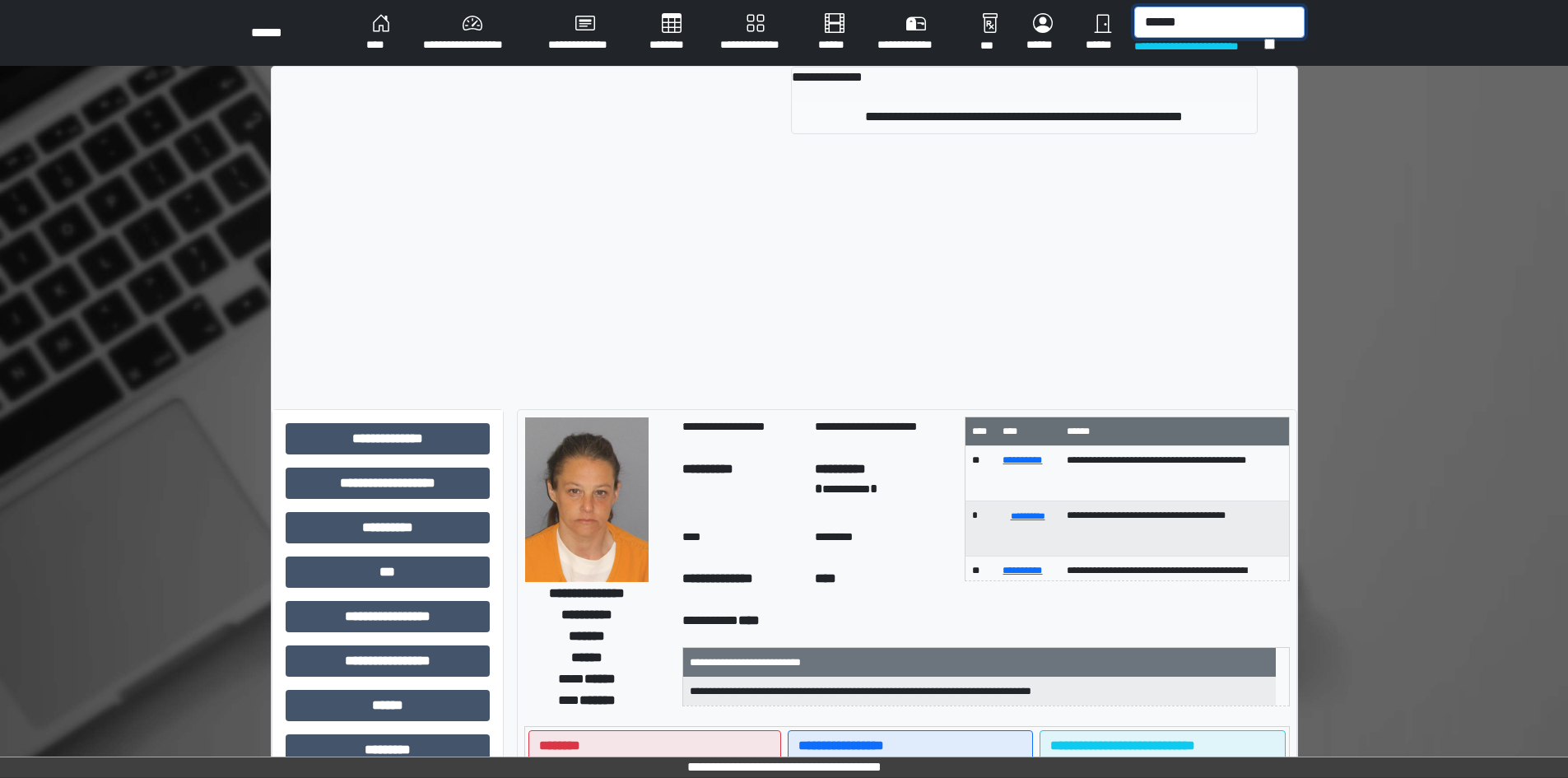 type on "******" 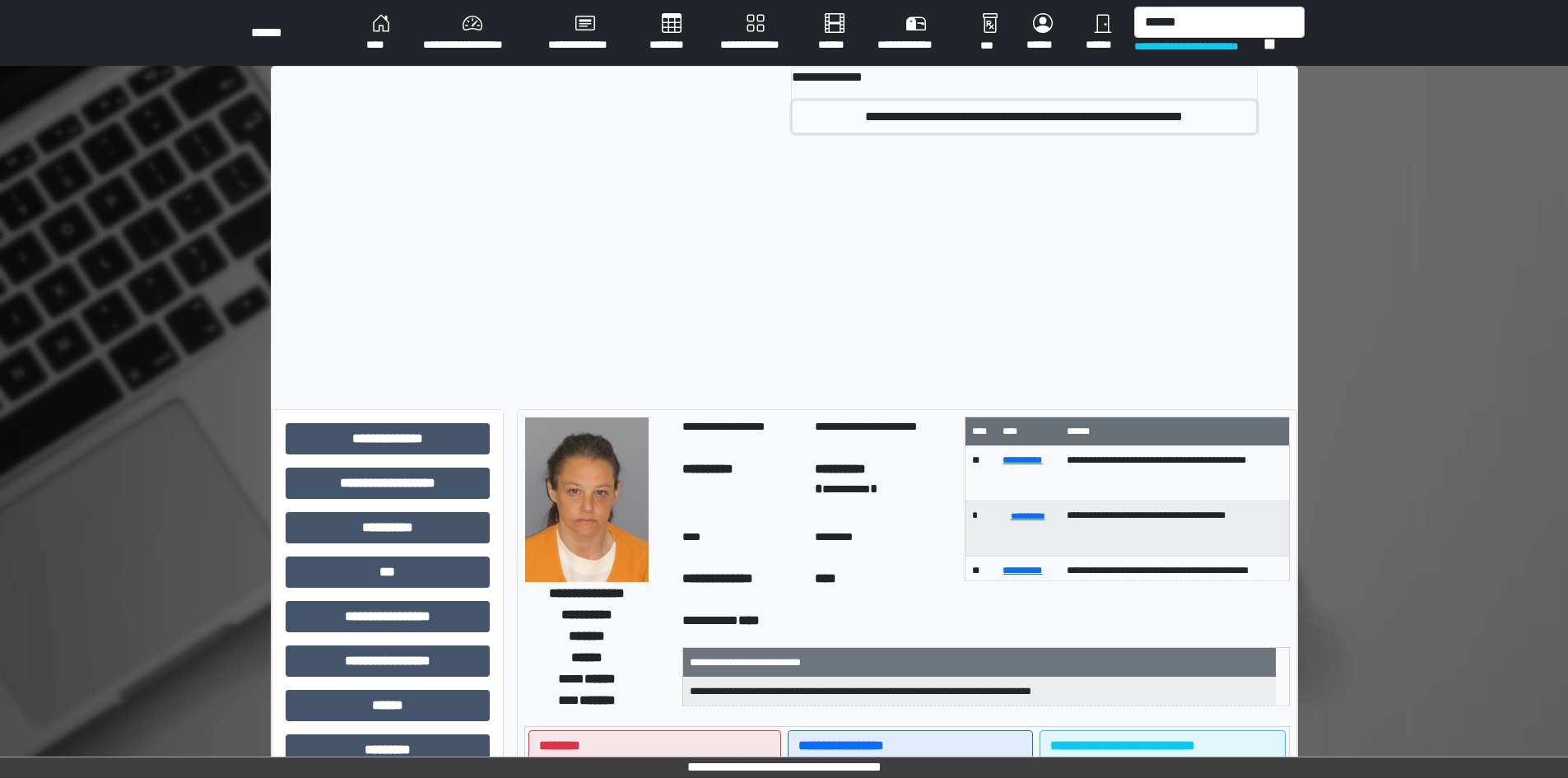 click on "**********" at bounding box center (1024, 117) 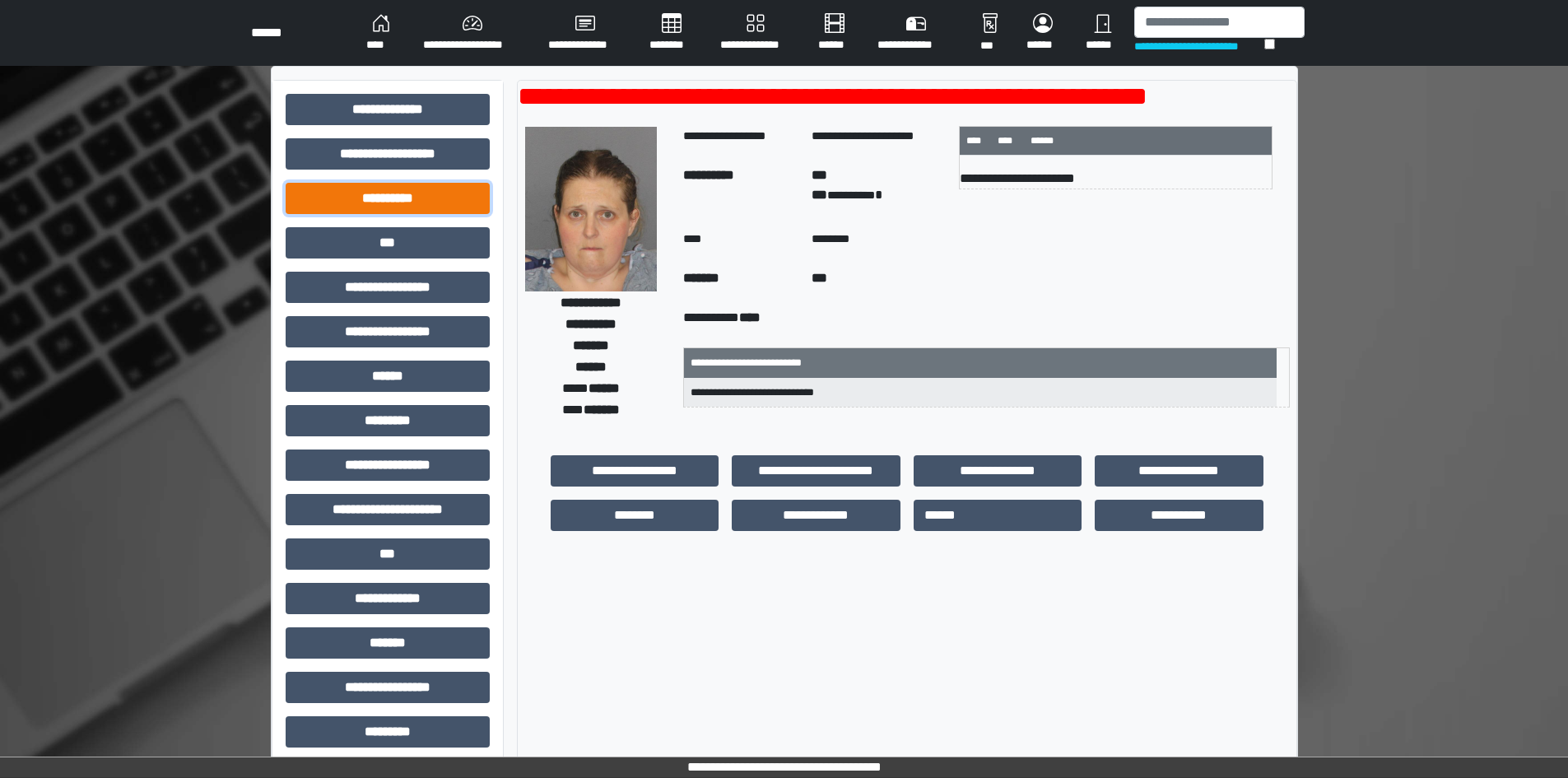 click on "**********" at bounding box center (388, 198) 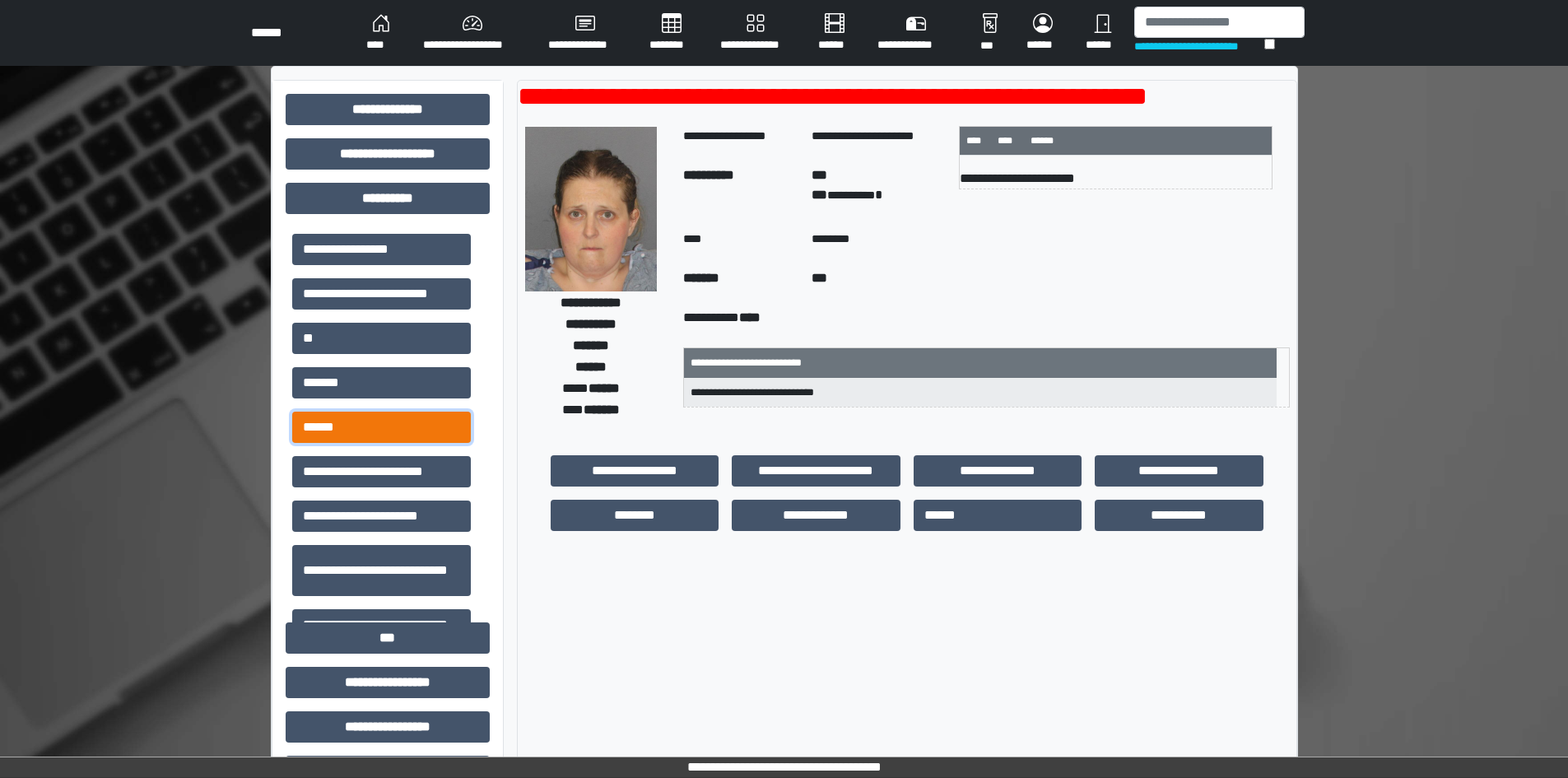 click on "******" at bounding box center [381, 427] 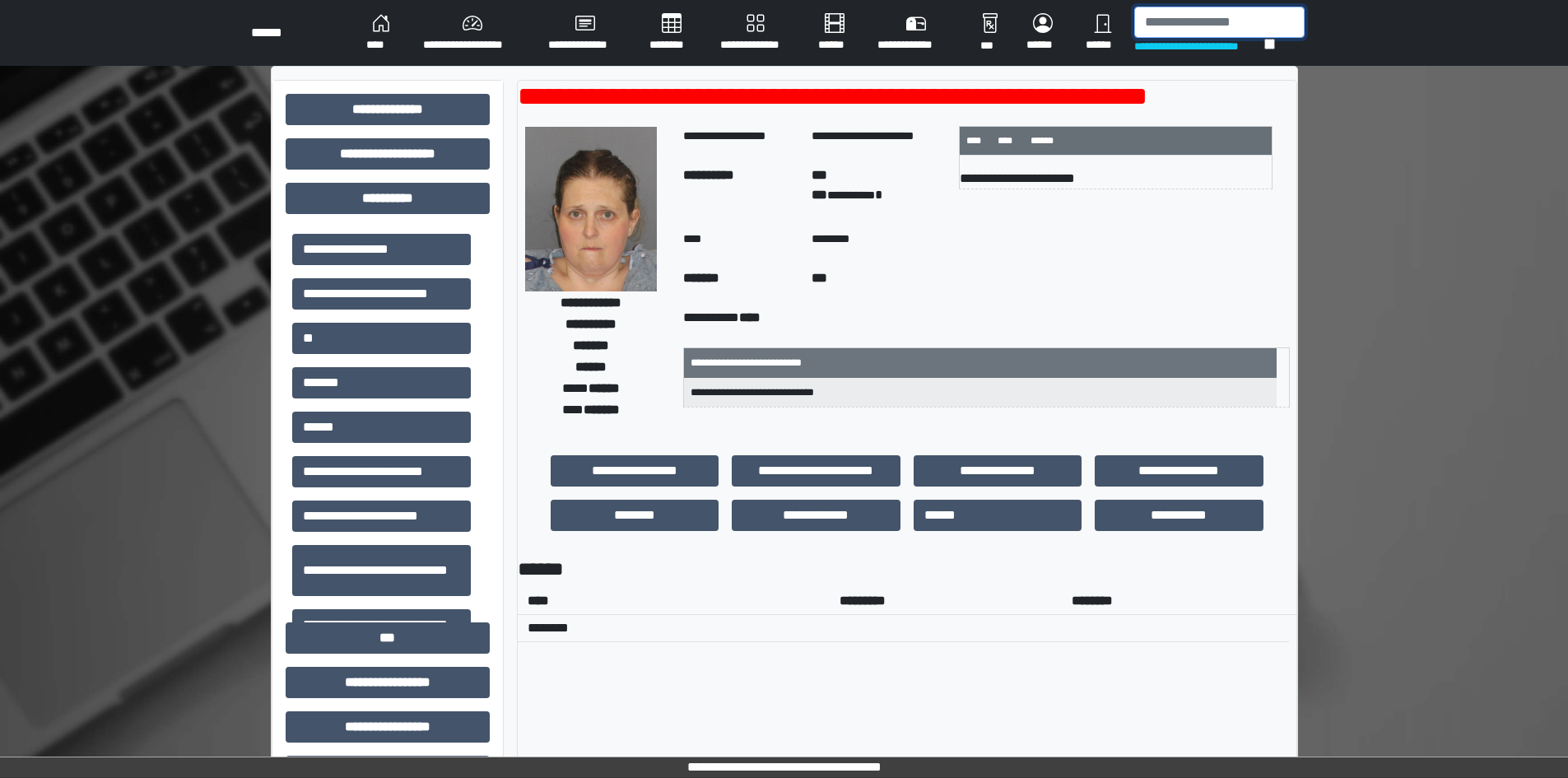 click at bounding box center [1219, 22] 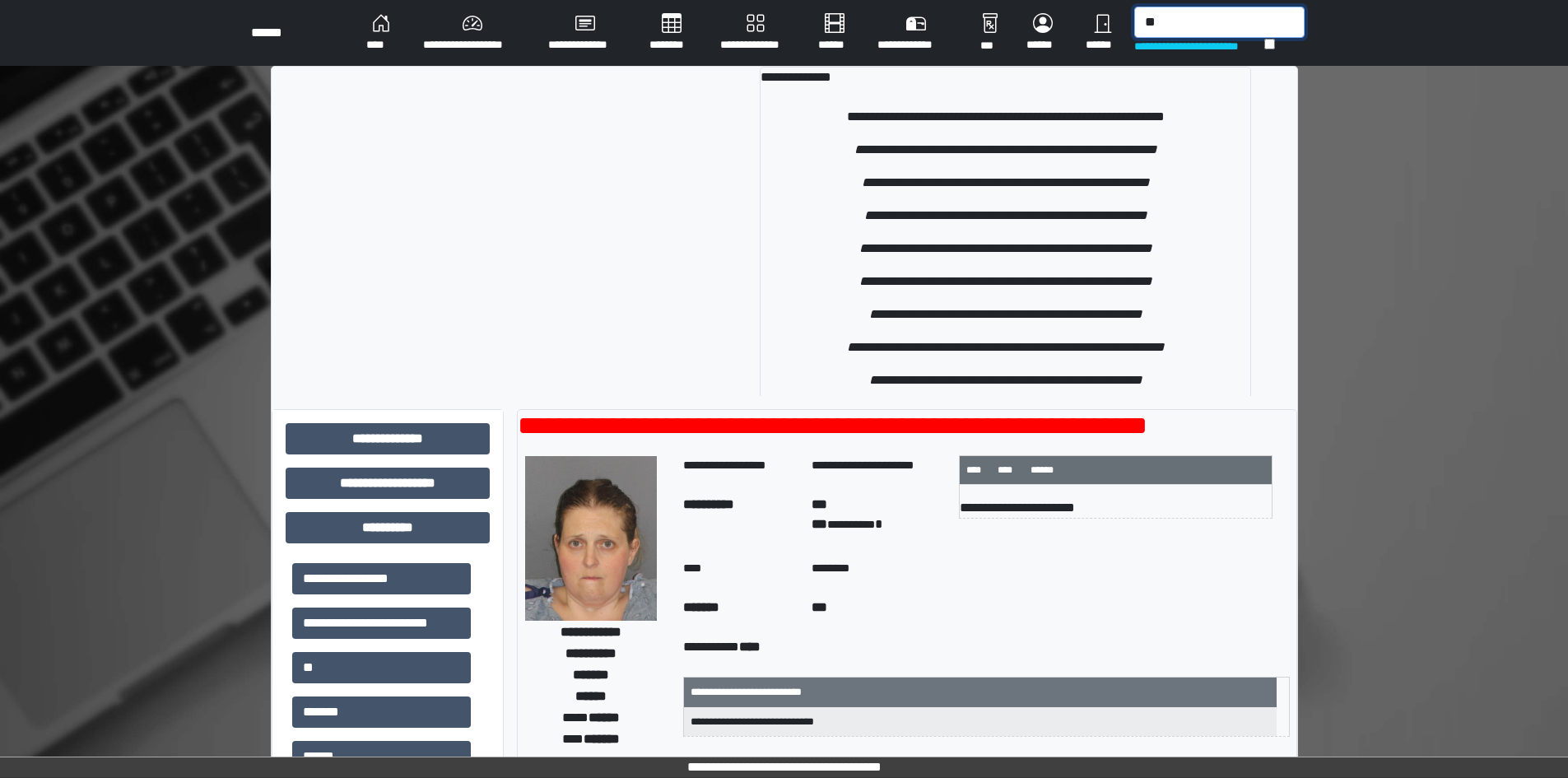 type on "*" 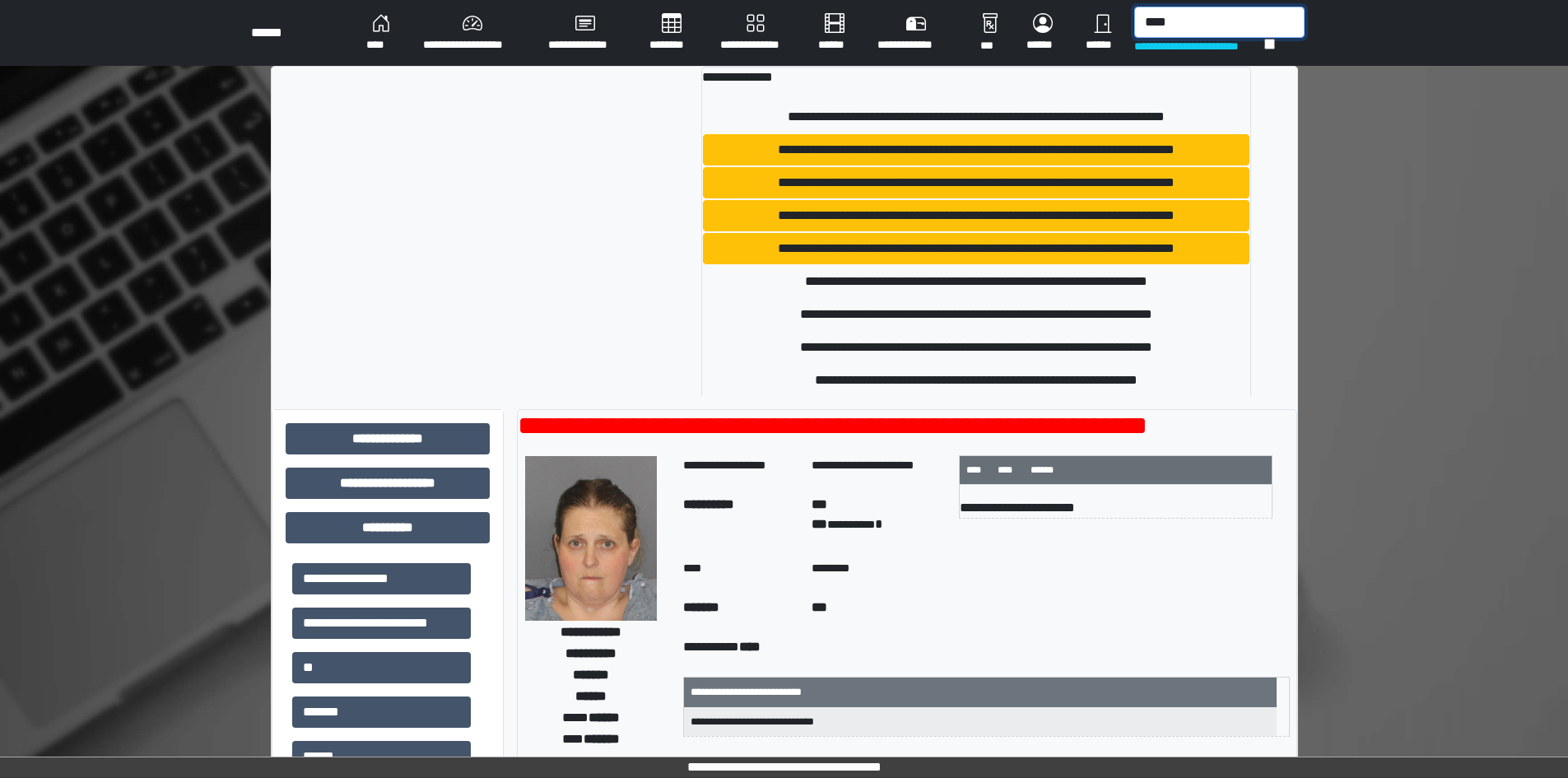 type on "****" 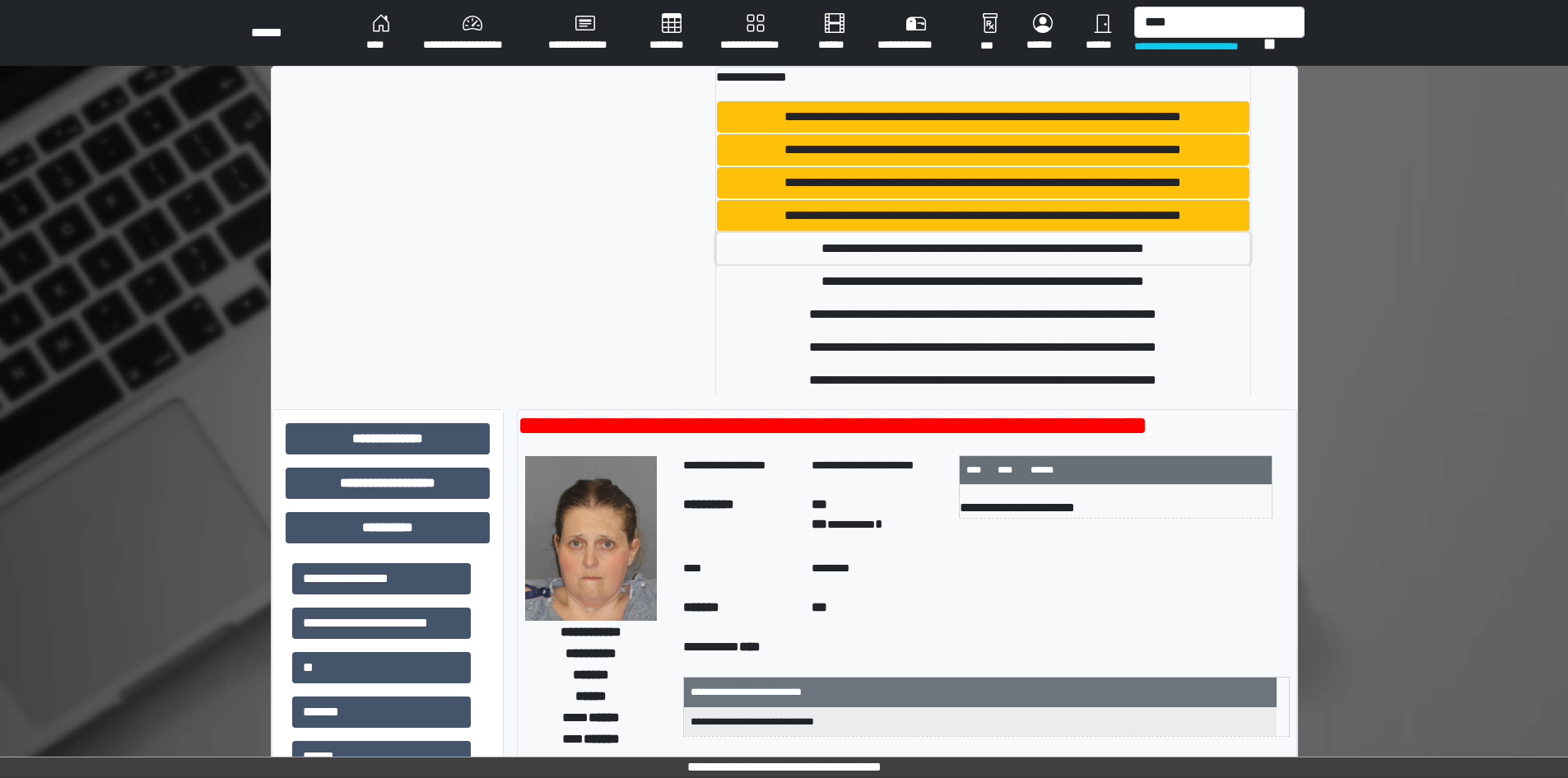 click on "**********" at bounding box center [983, 249] 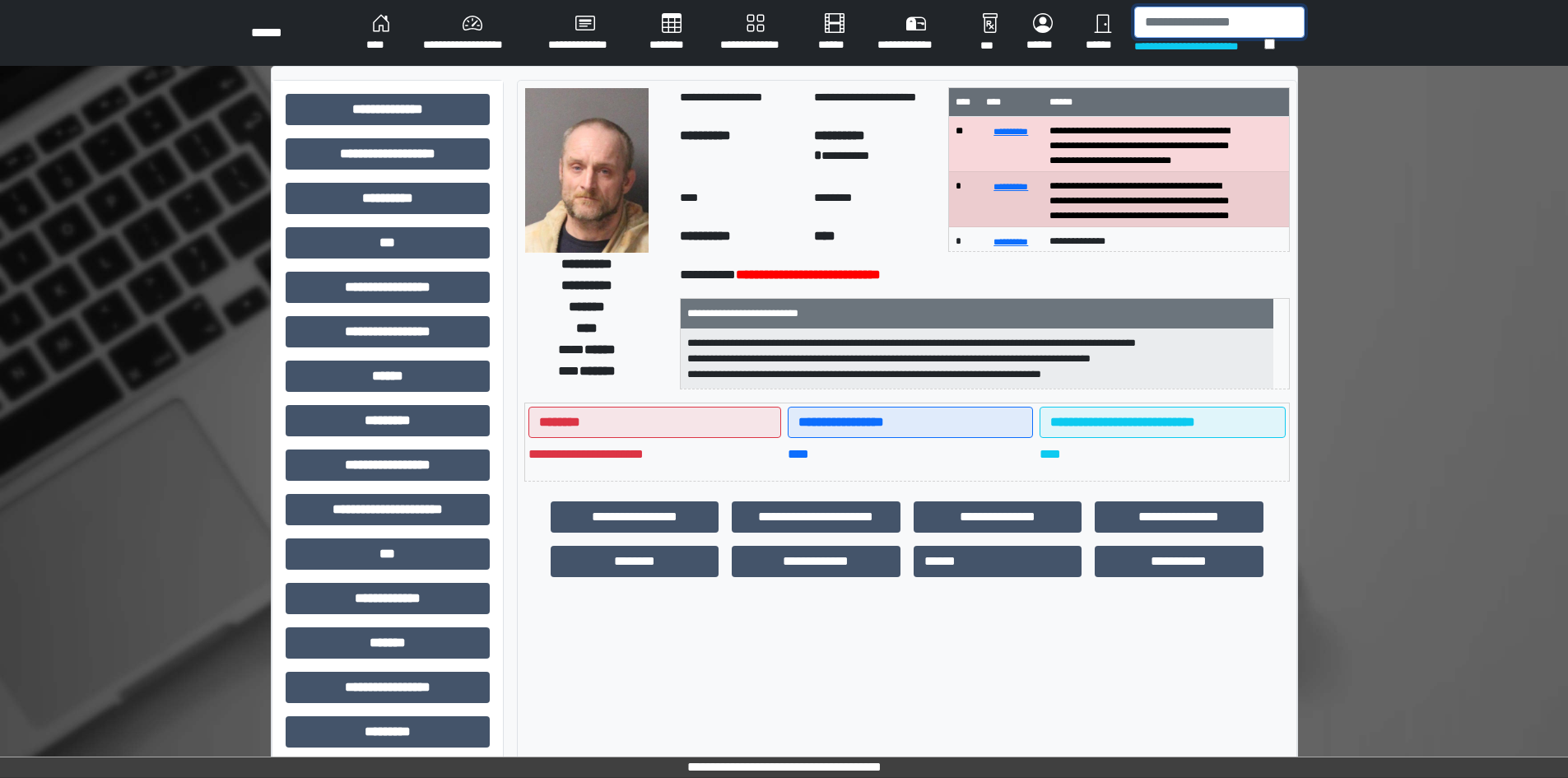 click at bounding box center (1219, 22) 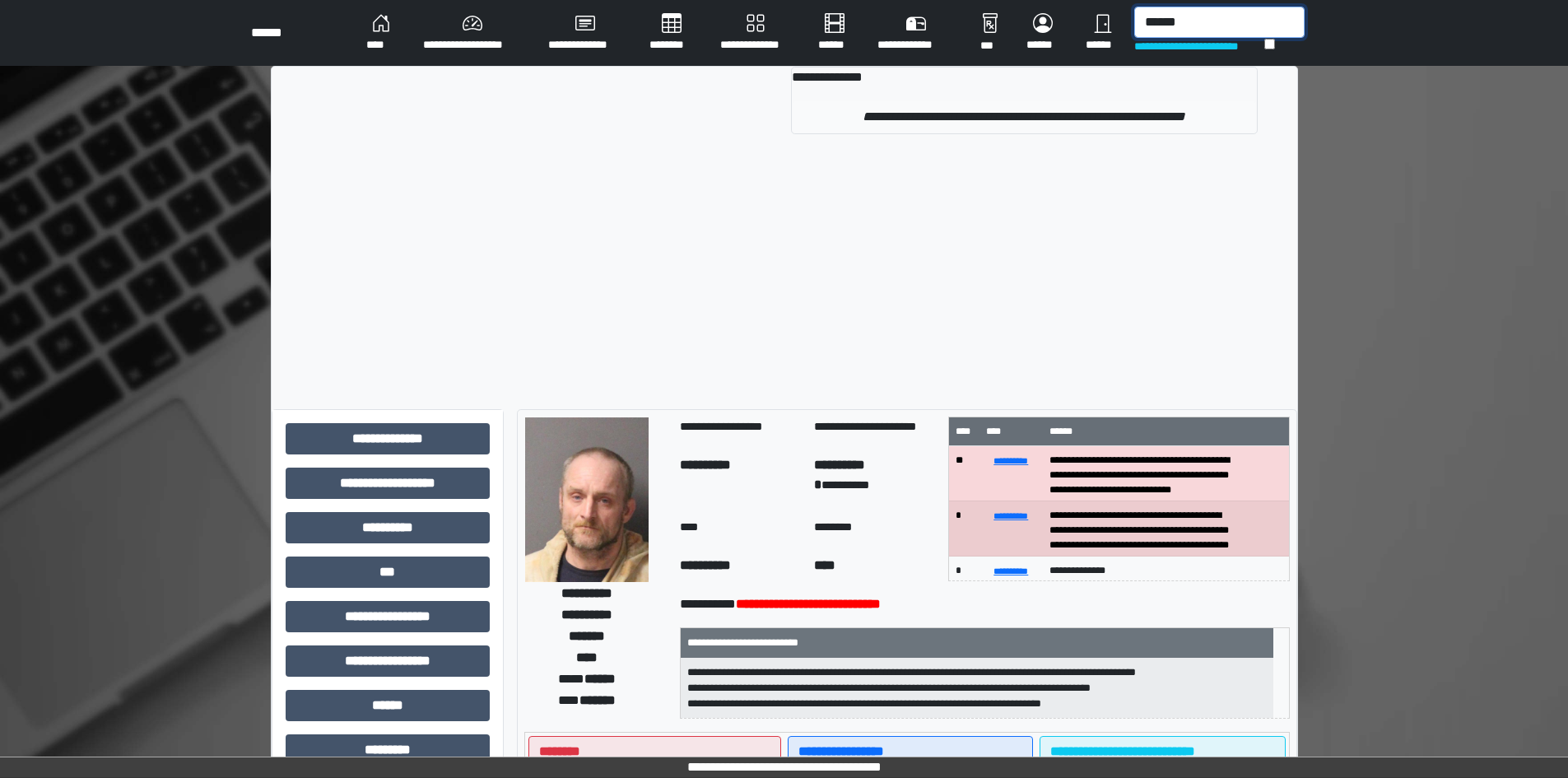 type on "******" 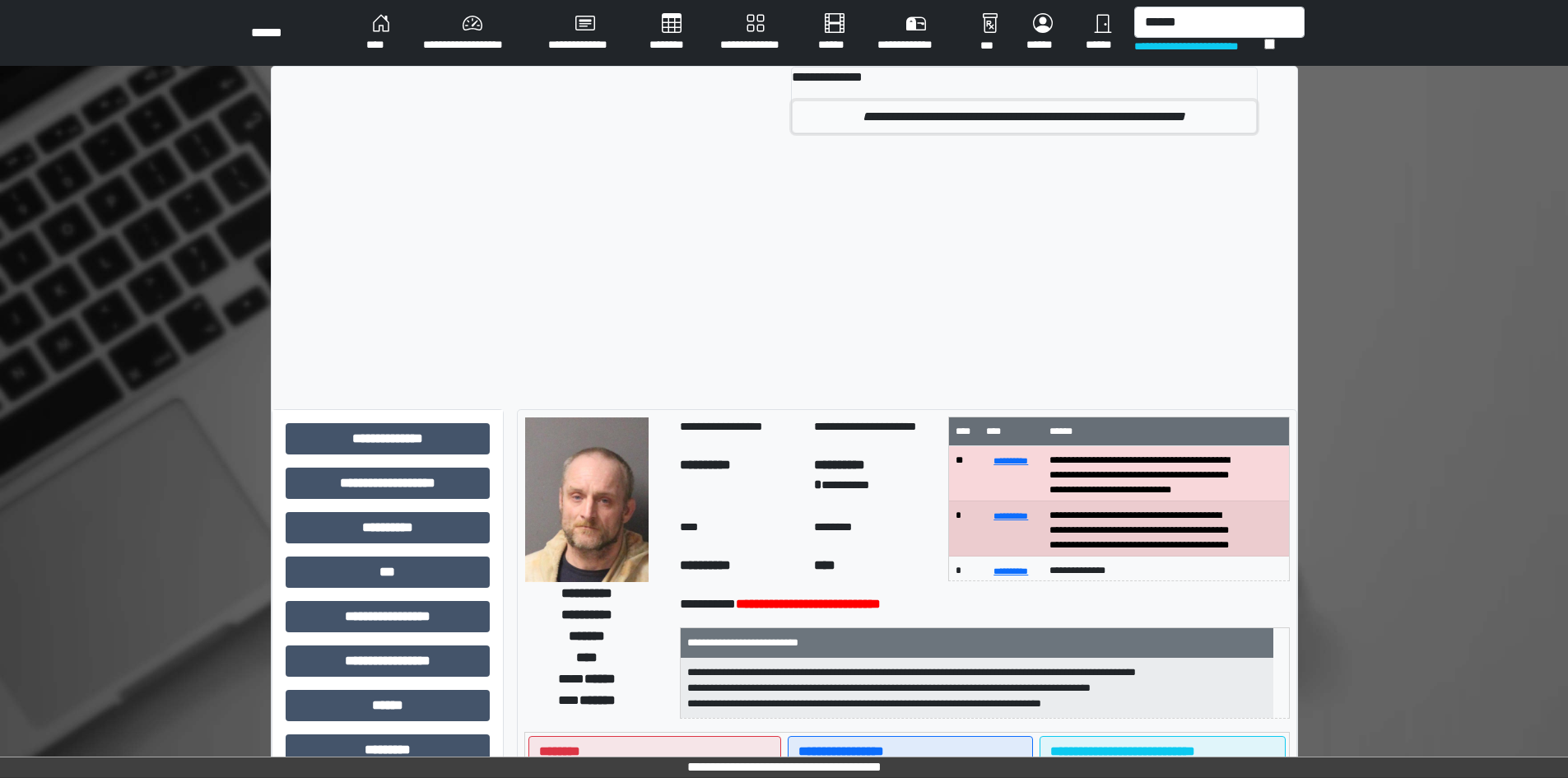 click on "**********" at bounding box center (1024, 117) 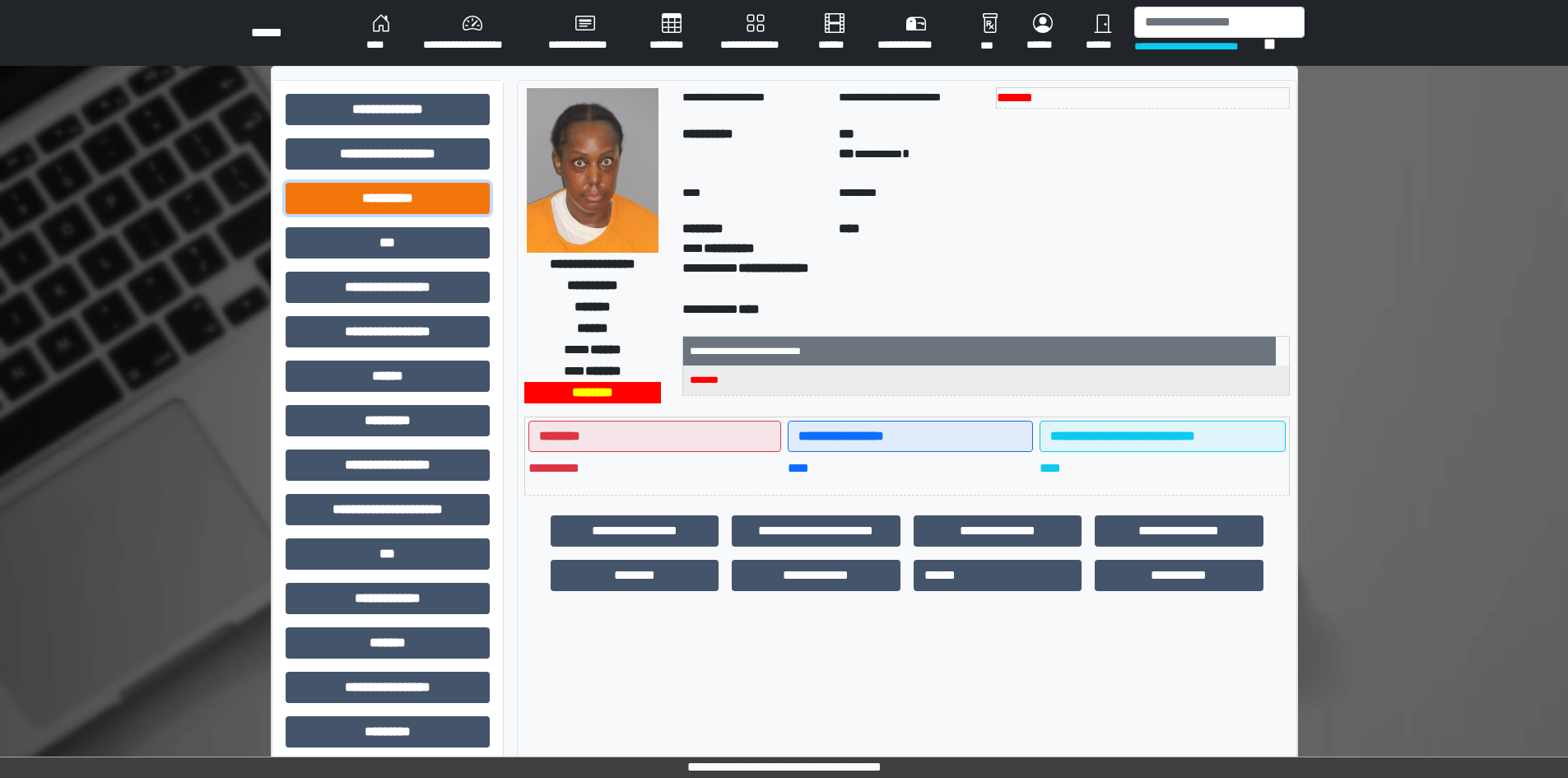 click on "**********" at bounding box center [388, 198] 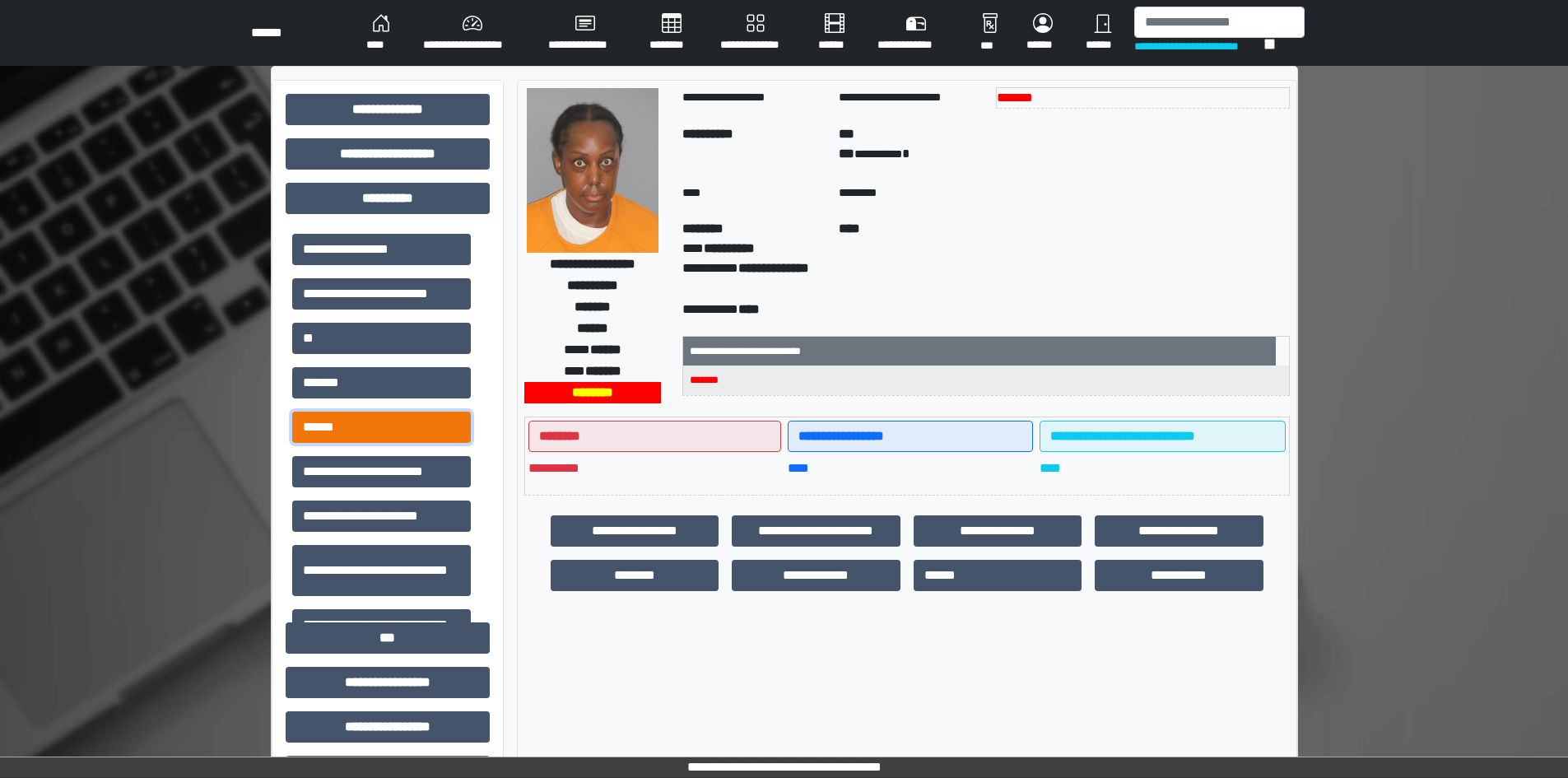 click on "******" at bounding box center (381, 427) 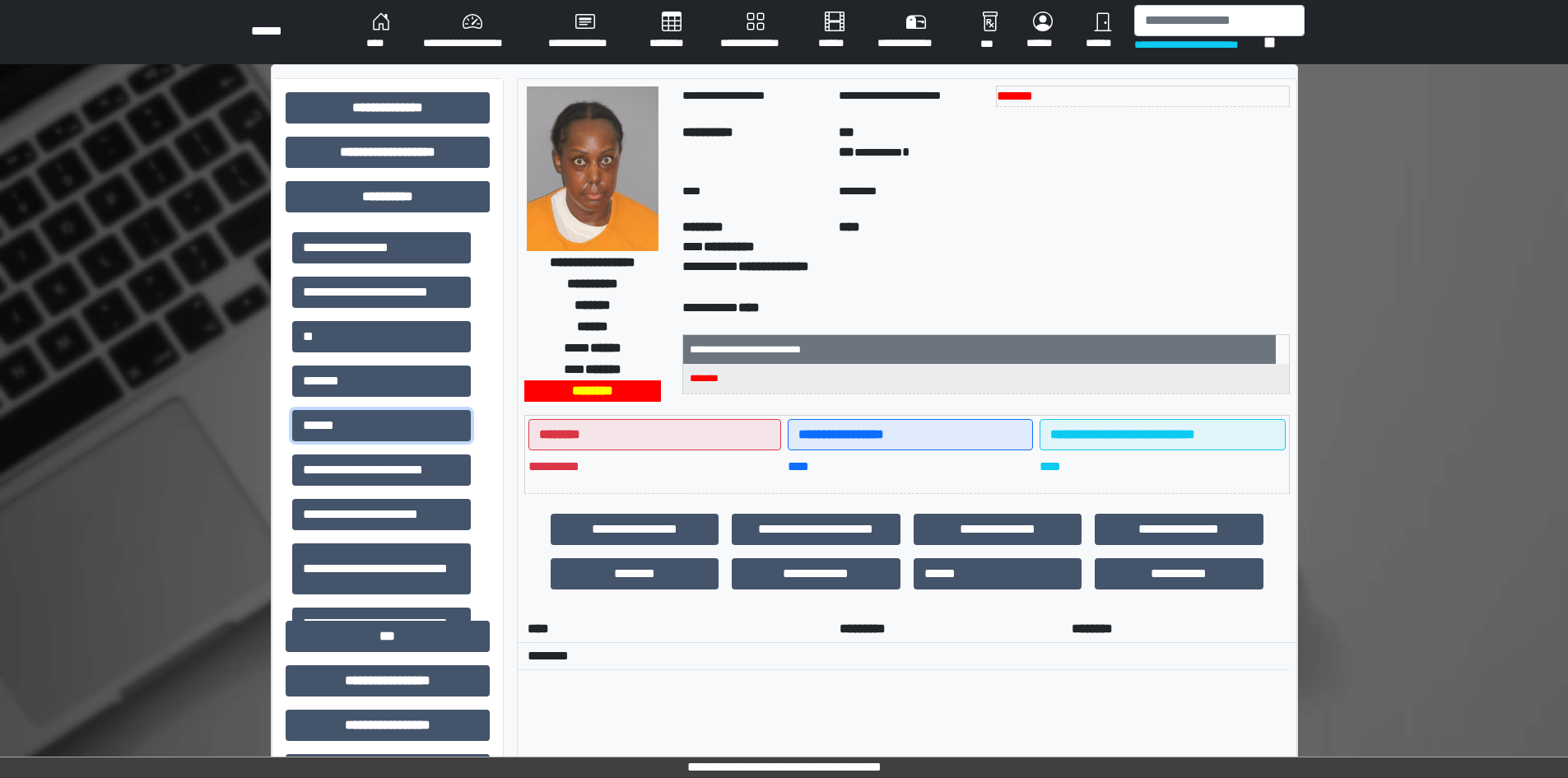 scroll, scrollTop: 0, scrollLeft: 0, axis: both 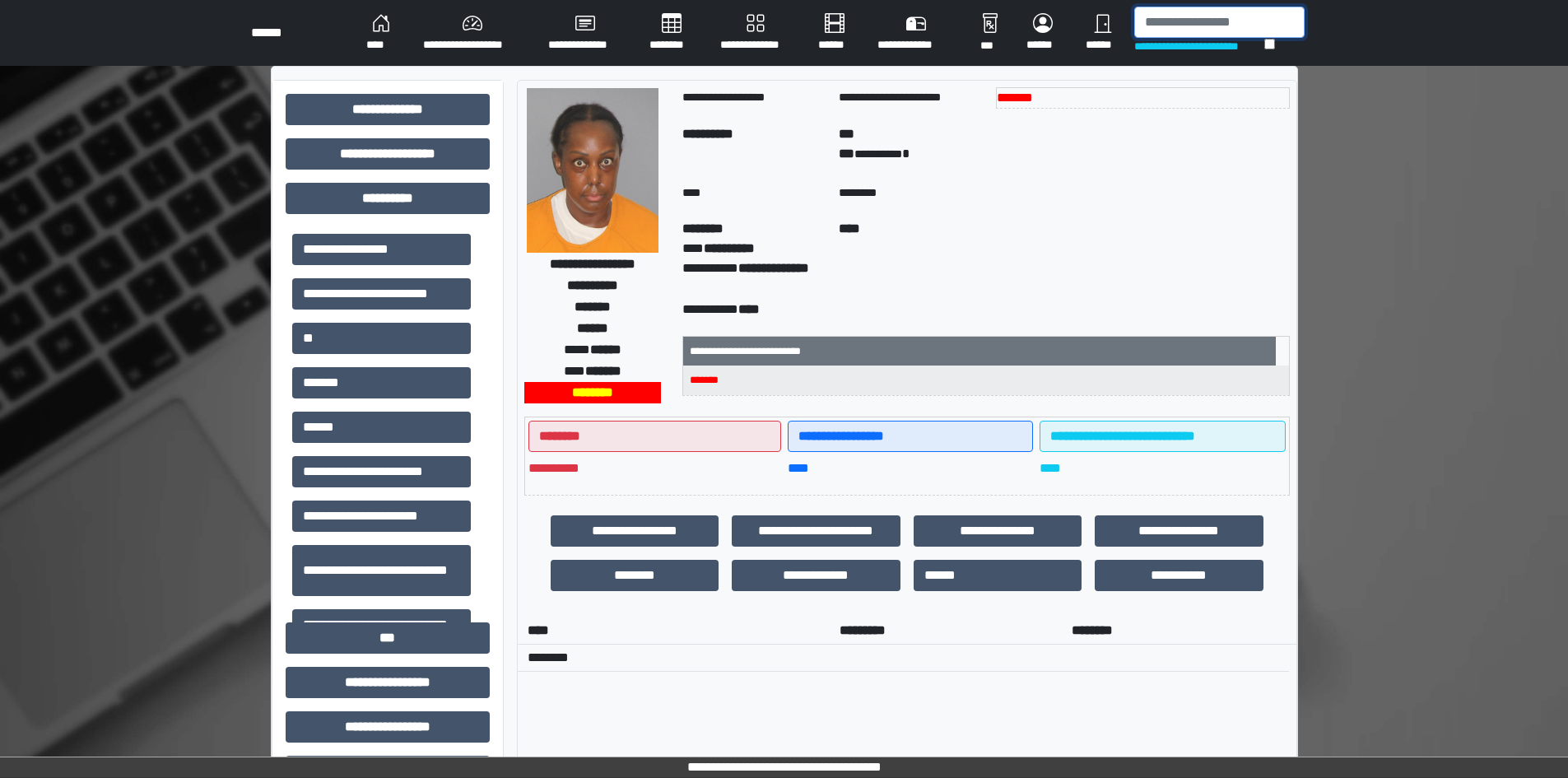 click at bounding box center (1219, 22) 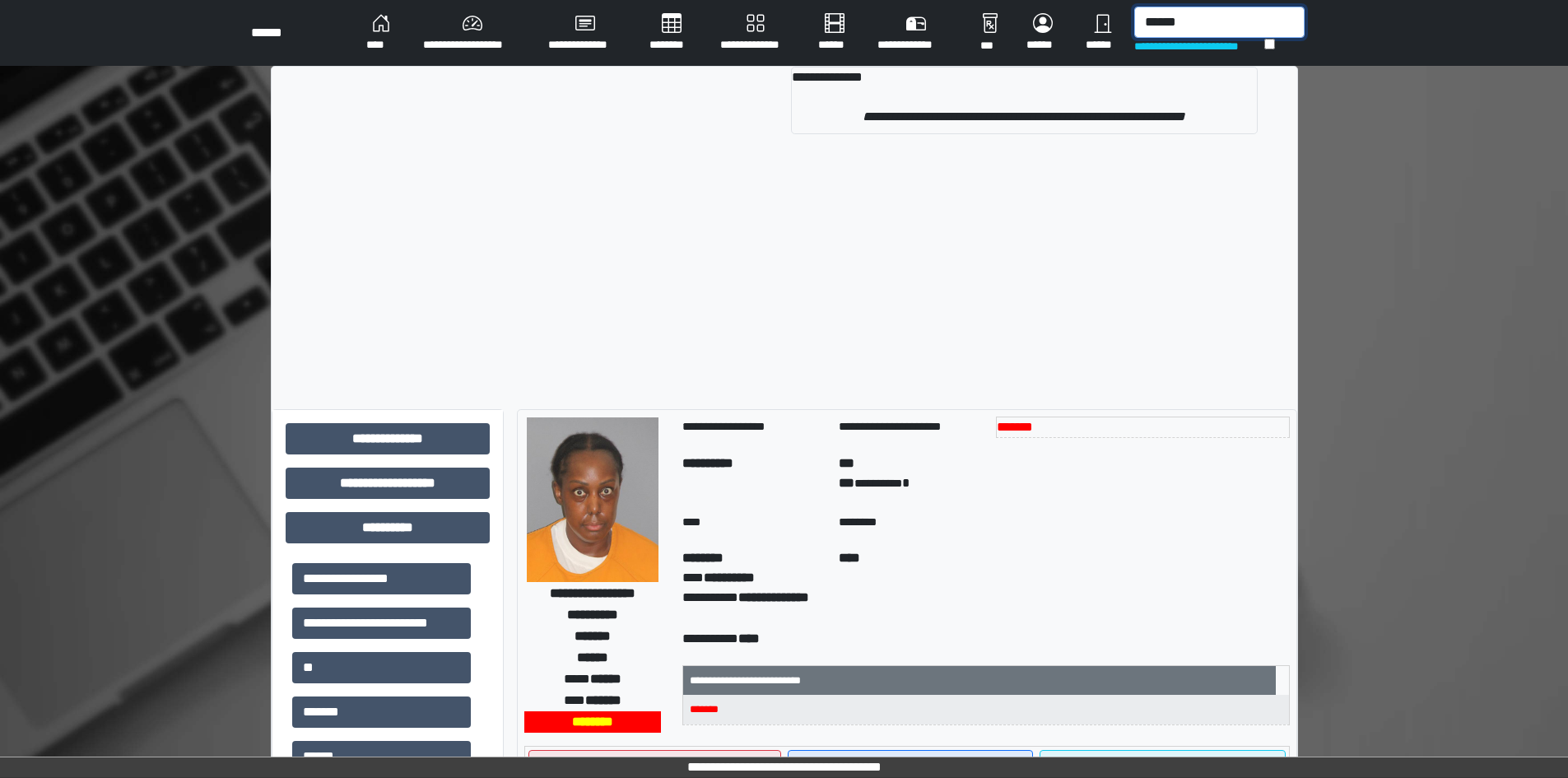 type on "******" 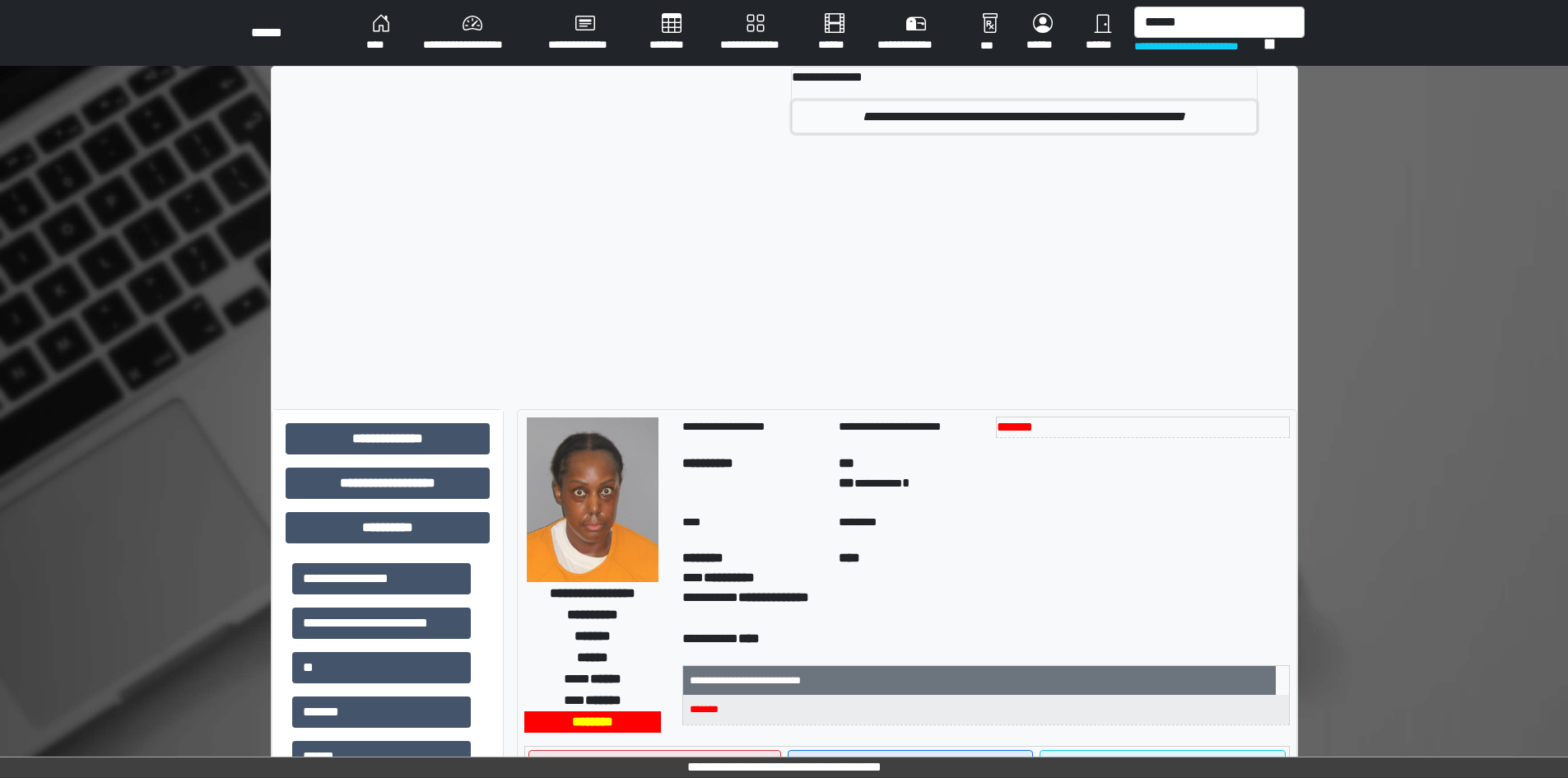 drag, startPoint x: 1164, startPoint y: 22, endPoint x: 942, endPoint y: 114, distance: 240.30814 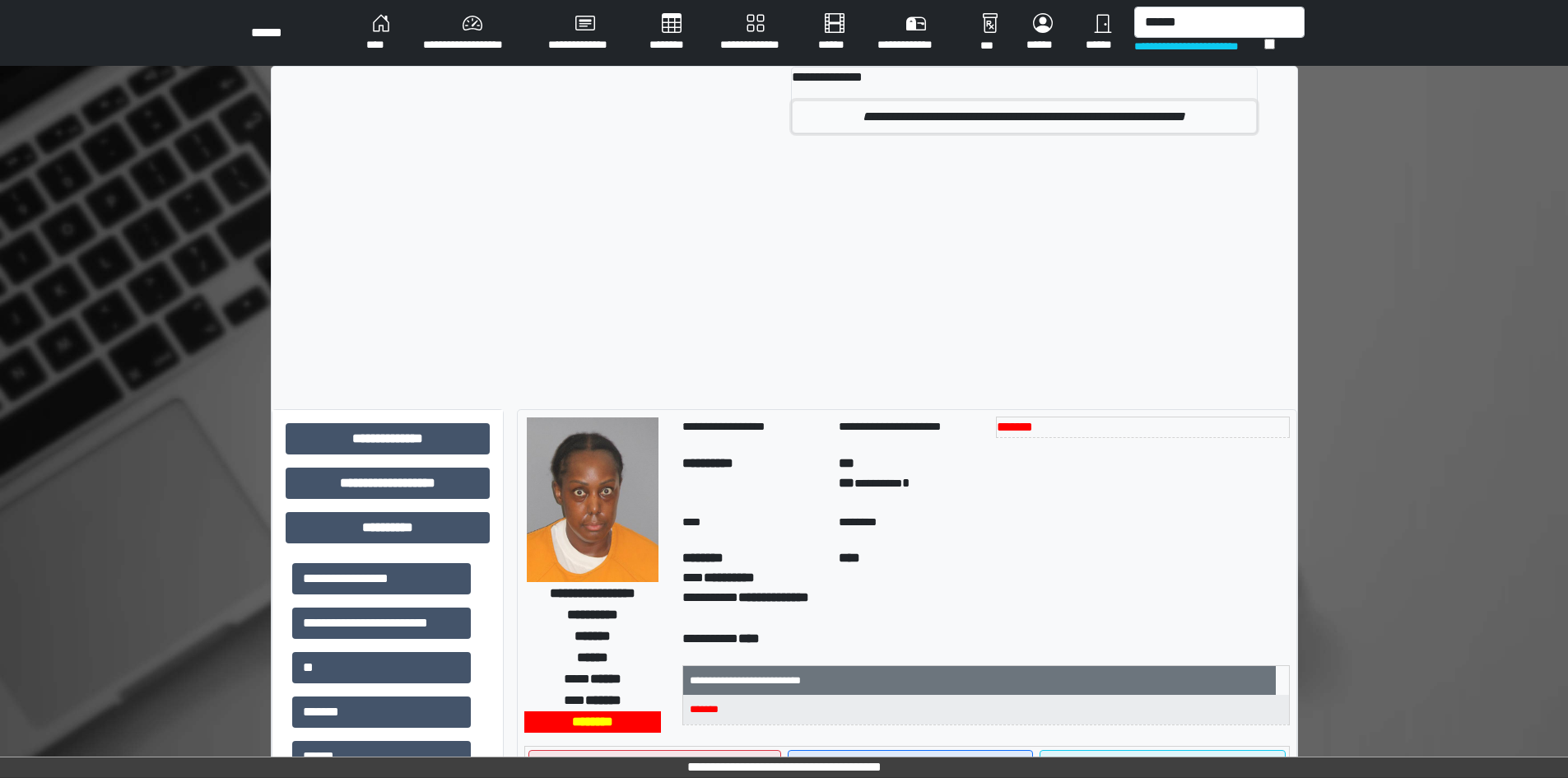 click on "**********" at bounding box center [1024, 117] 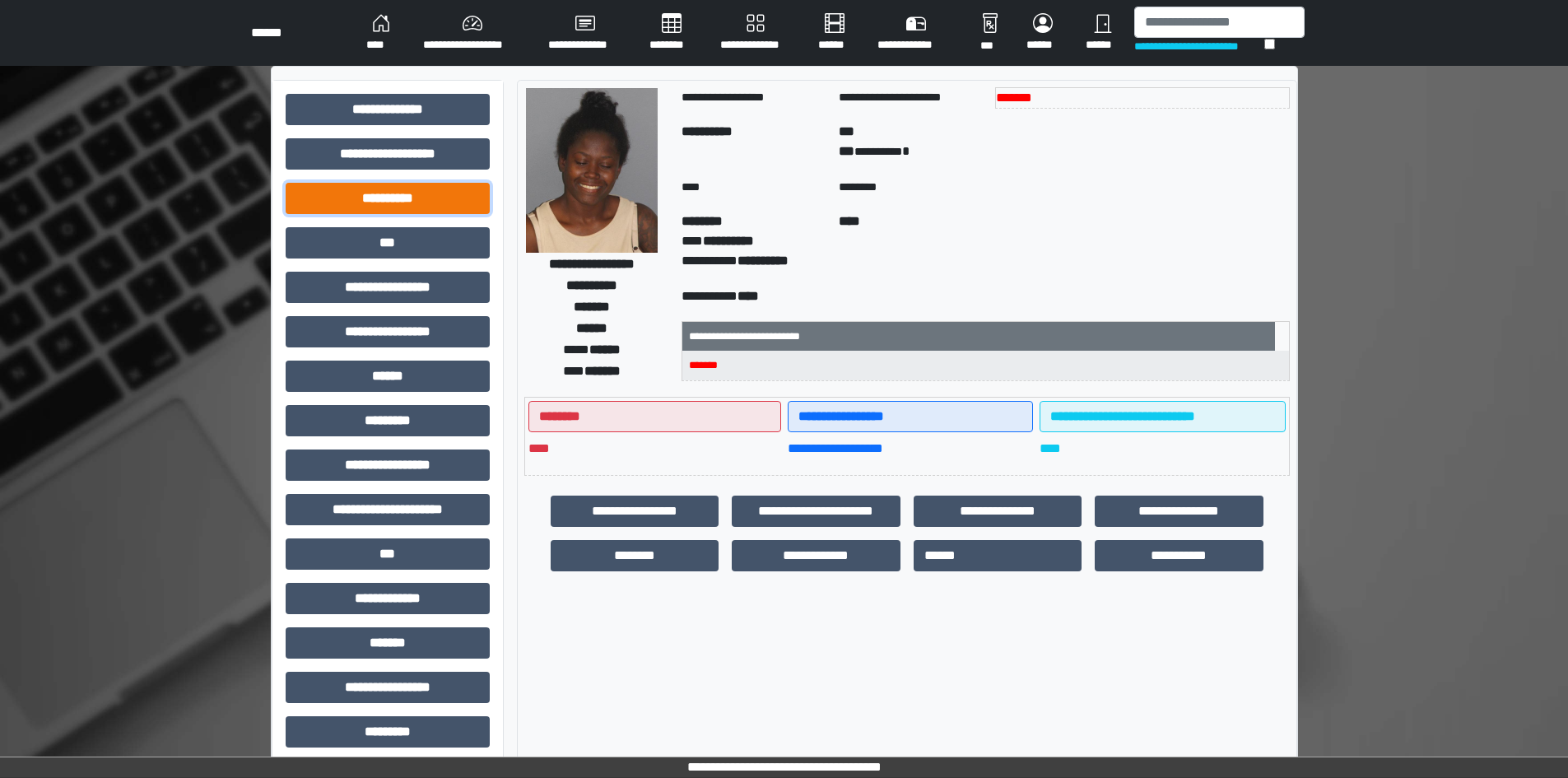 click on "**********" at bounding box center [388, 198] 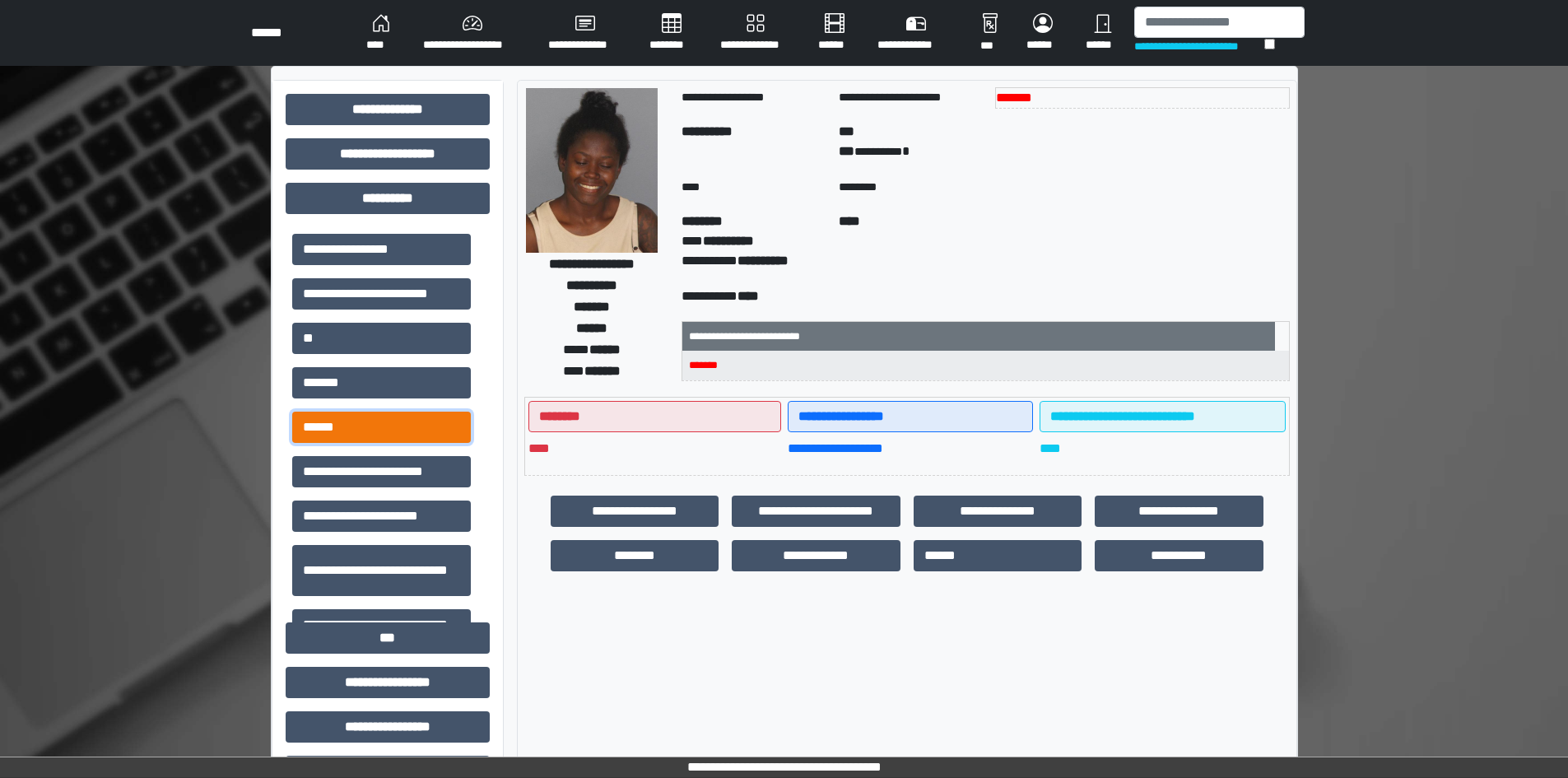 click on "******" at bounding box center [381, 427] 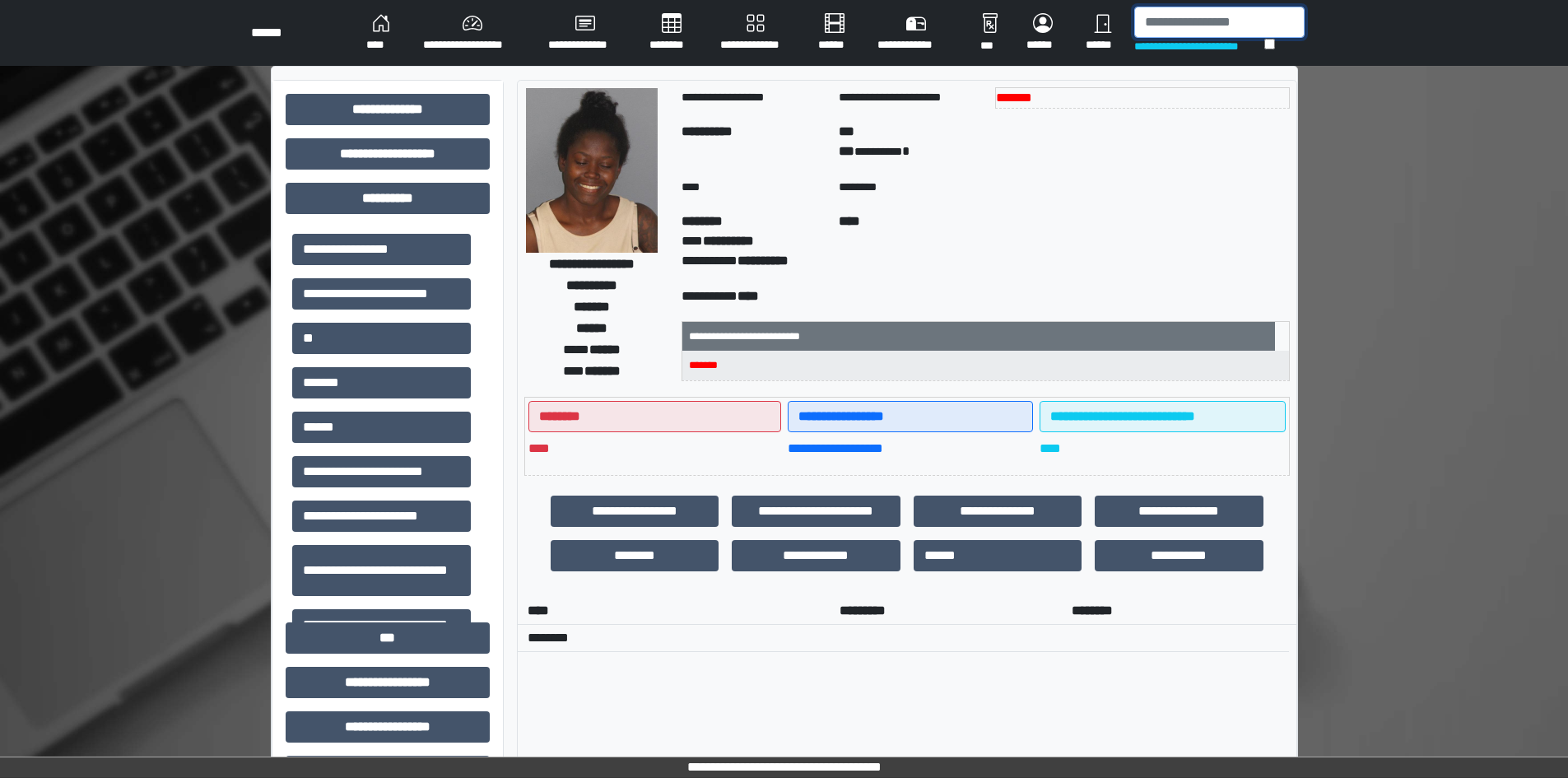 click at bounding box center [1219, 22] 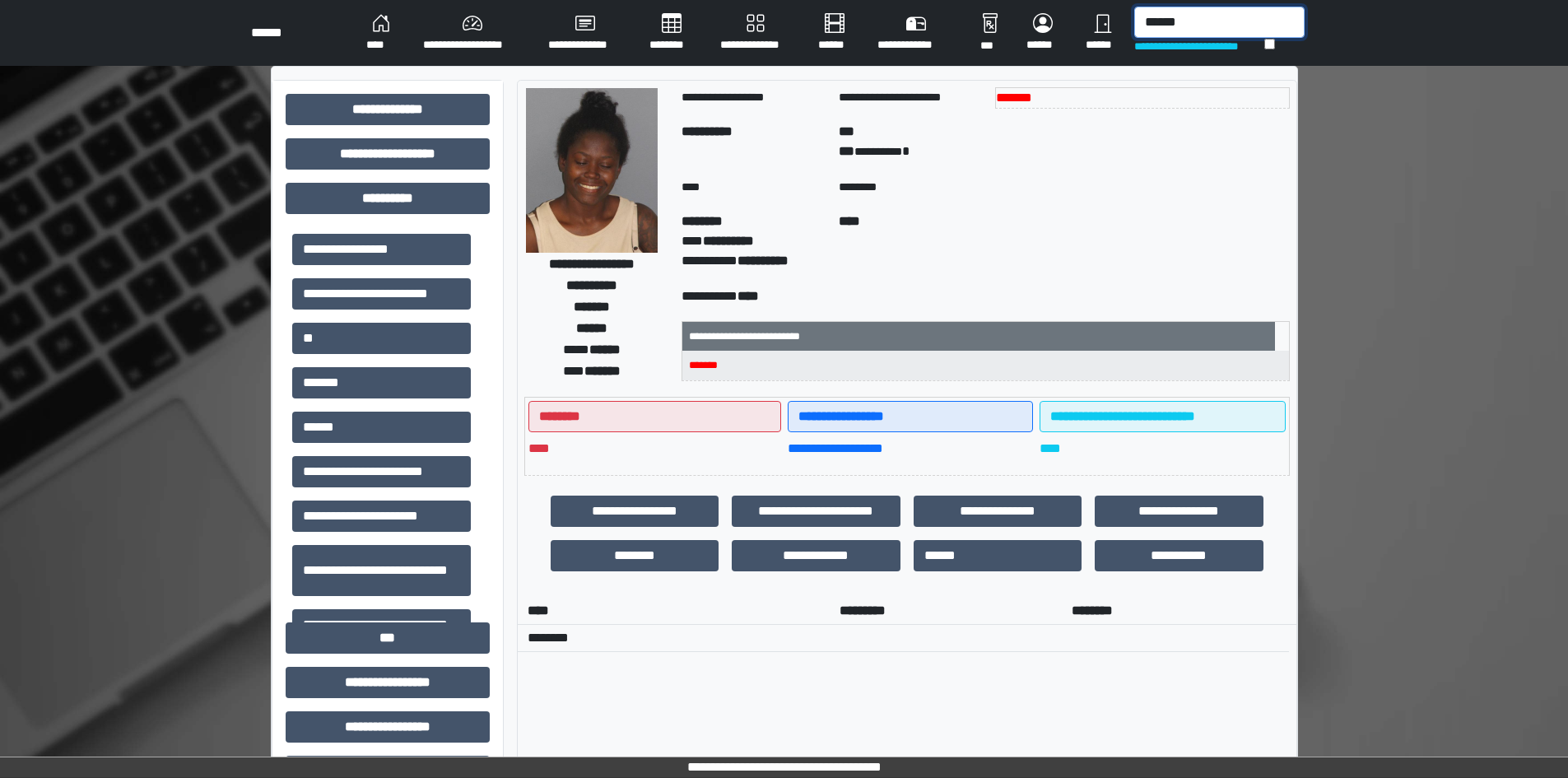 type on "******" 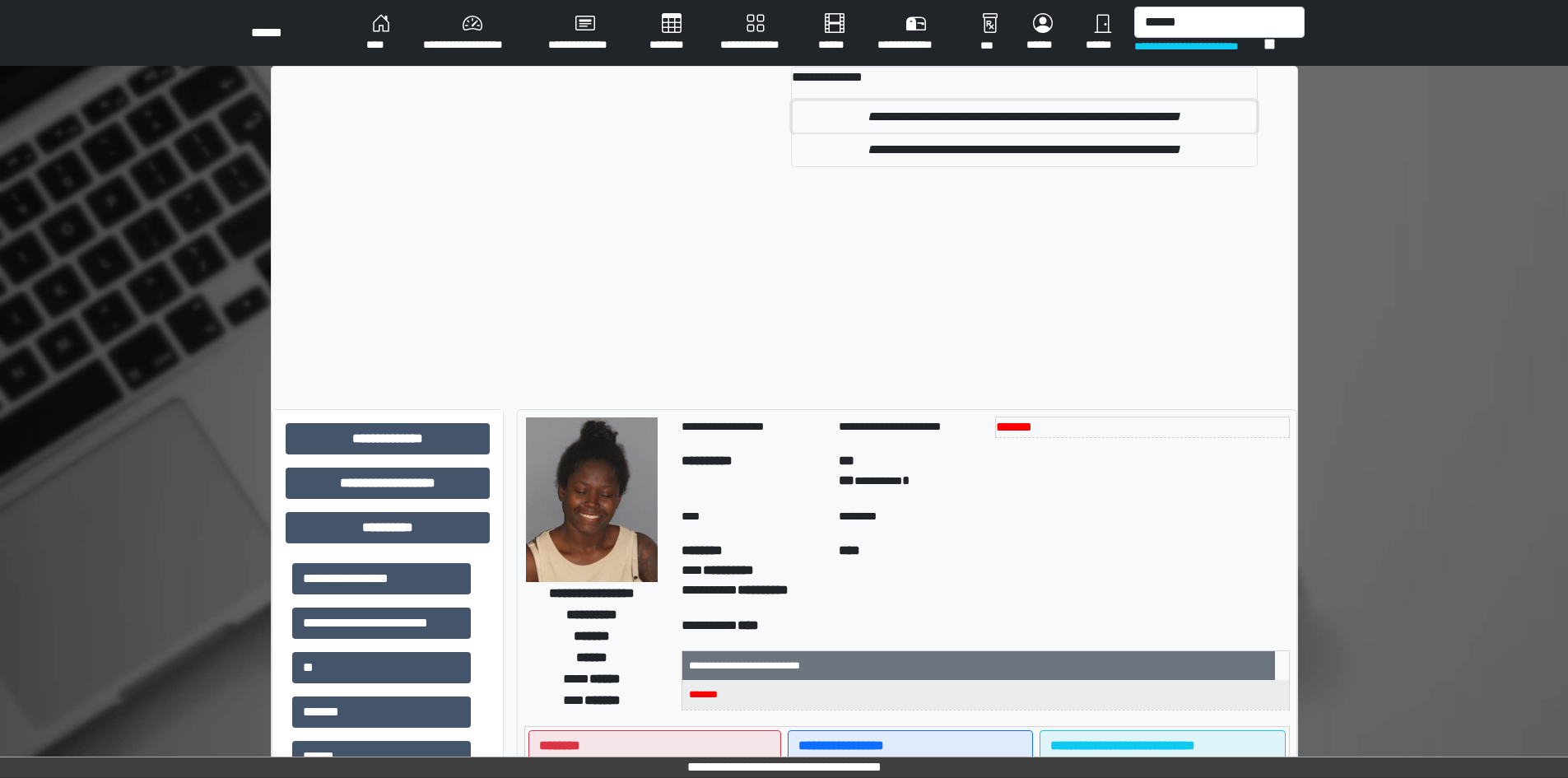 click on "**********" at bounding box center (1024, 117) 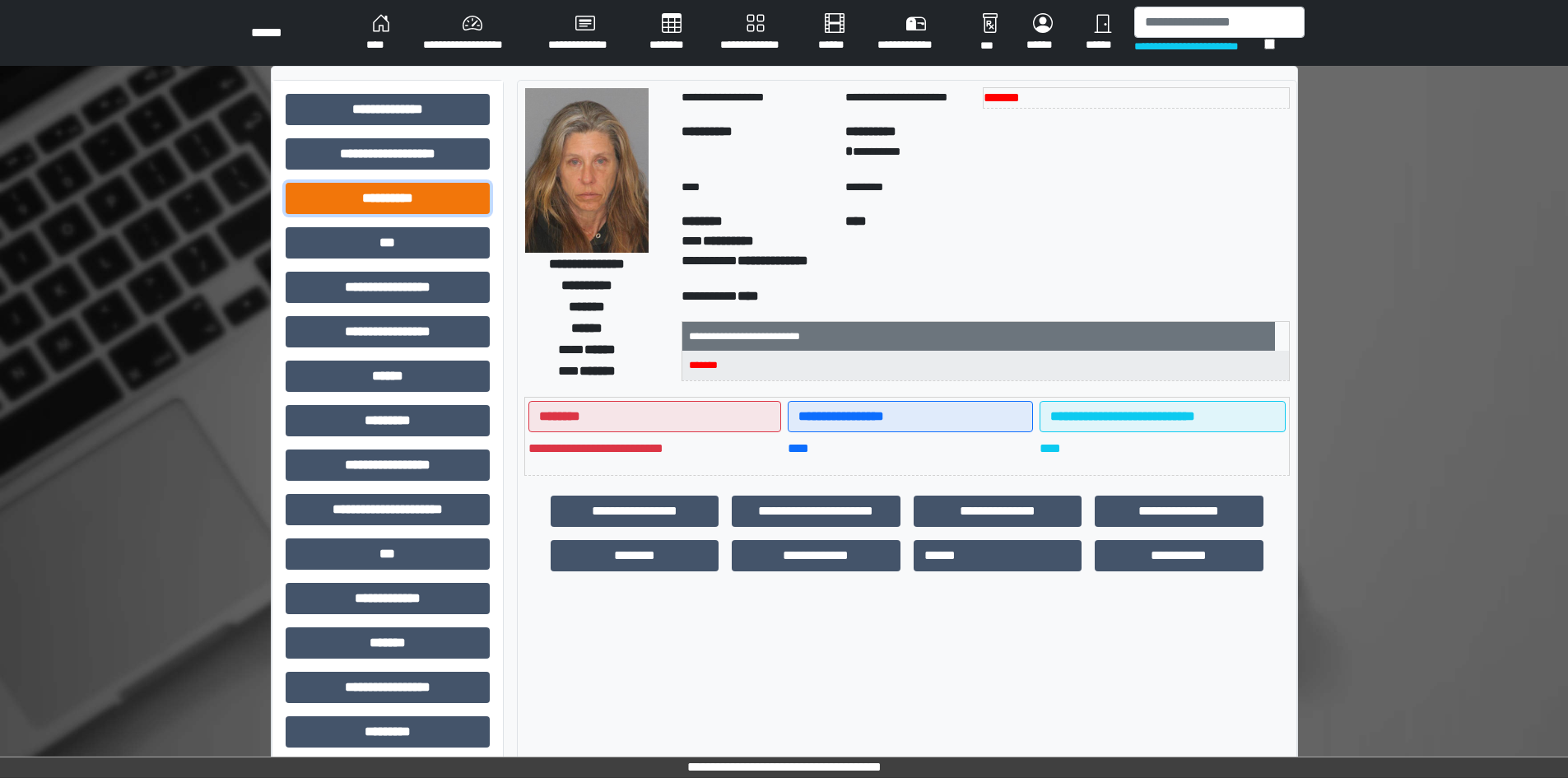 click on "**********" at bounding box center [388, 198] 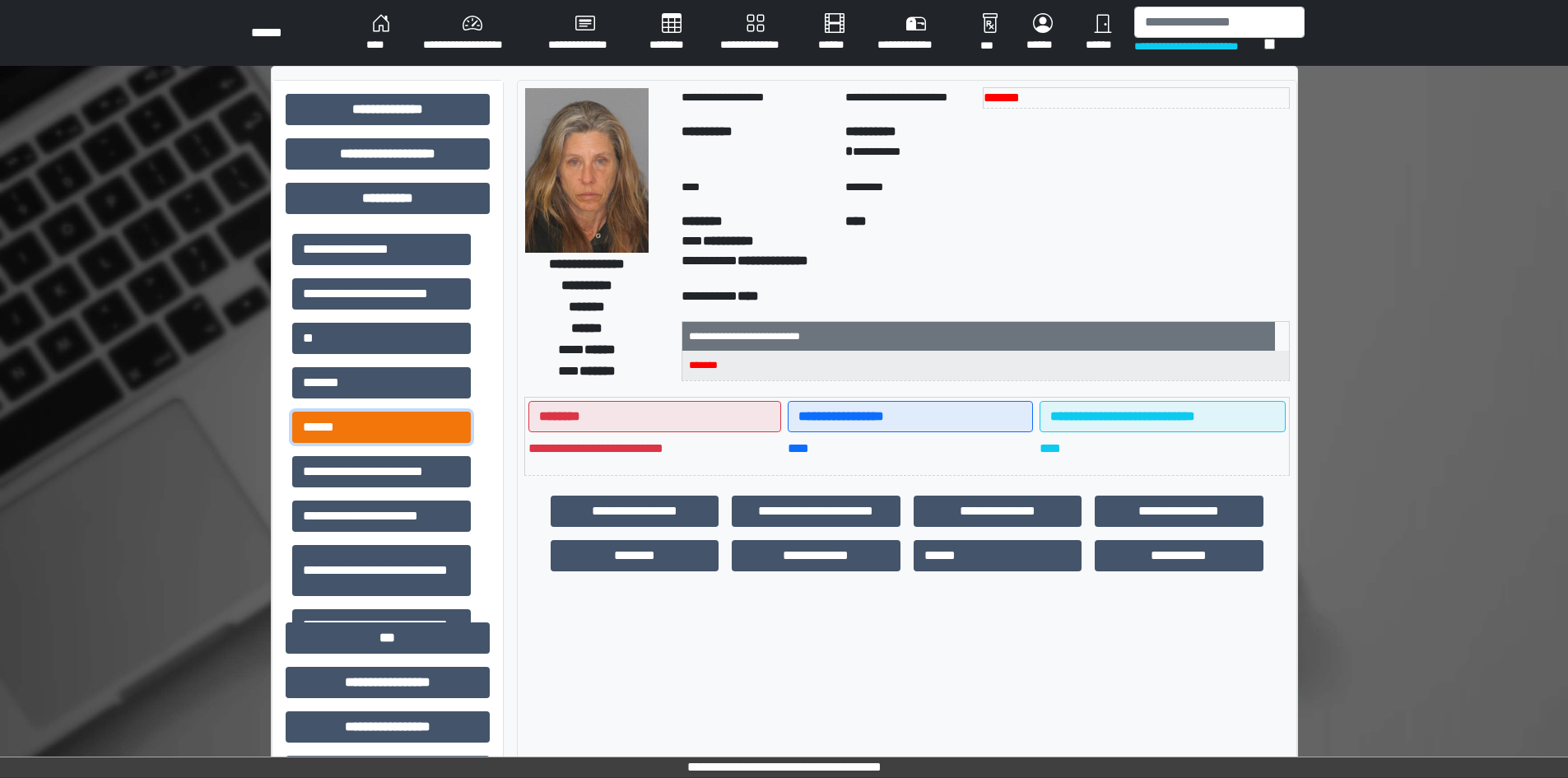 click on "******" at bounding box center [381, 427] 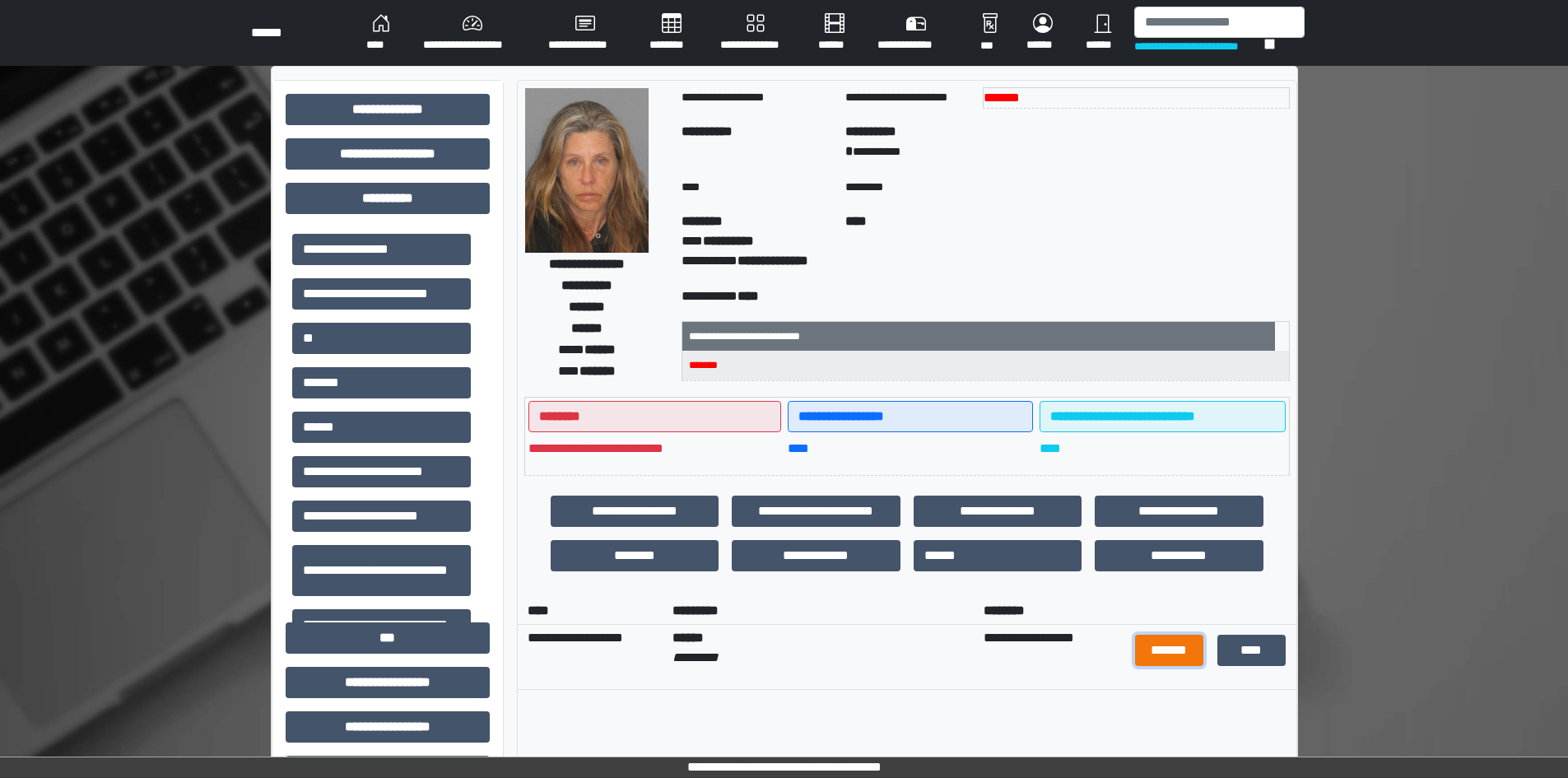 click on "*******" at bounding box center [1170, 650] 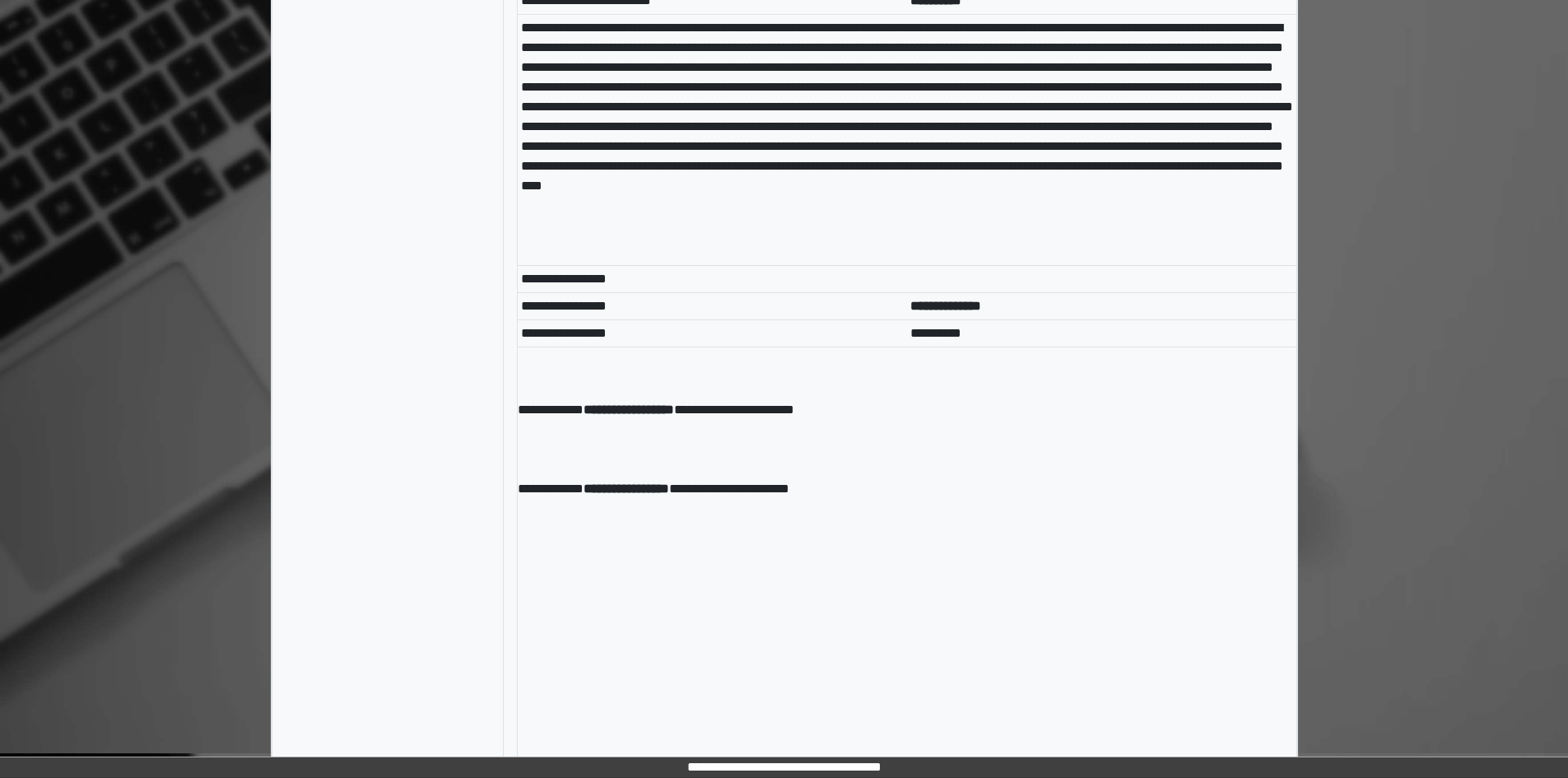 scroll, scrollTop: 172, scrollLeft: 0, axis: vertical 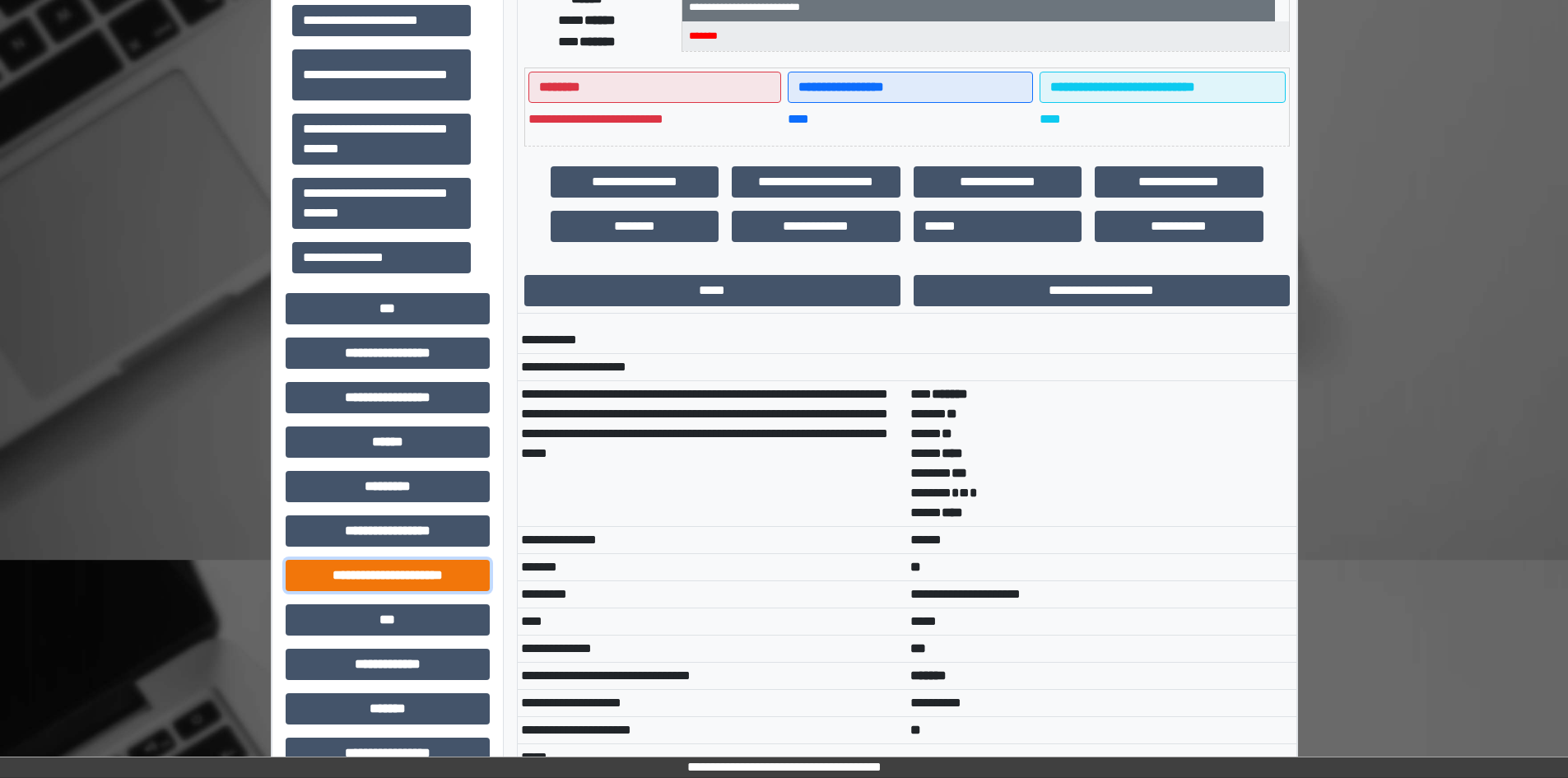 click on "**********" at bounding box center [388, 575] 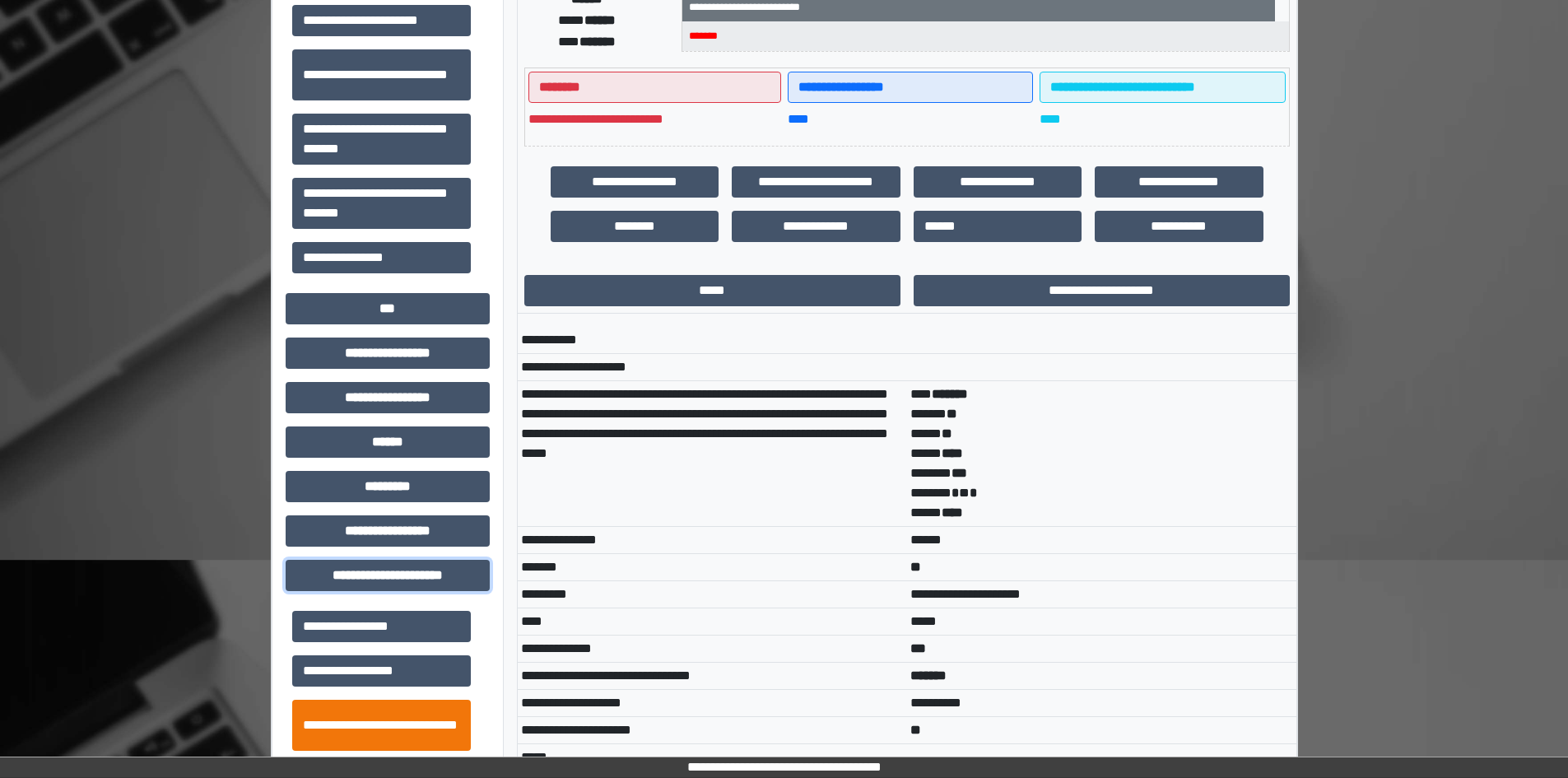 scroll, scrollTop: 38, scrollLeft: 0, axis: vertical 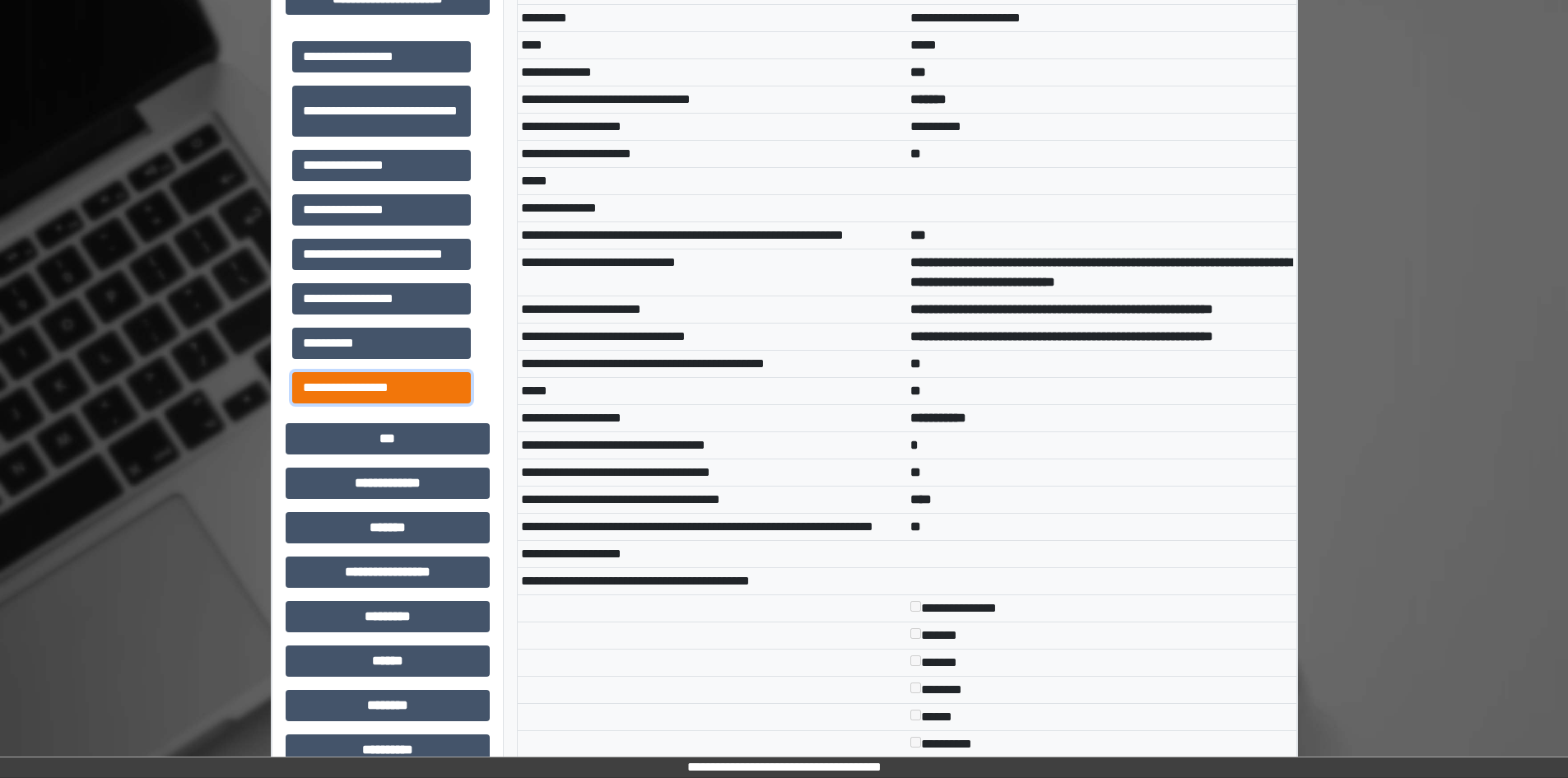 click on "**********" at bounding box center (381, 388) 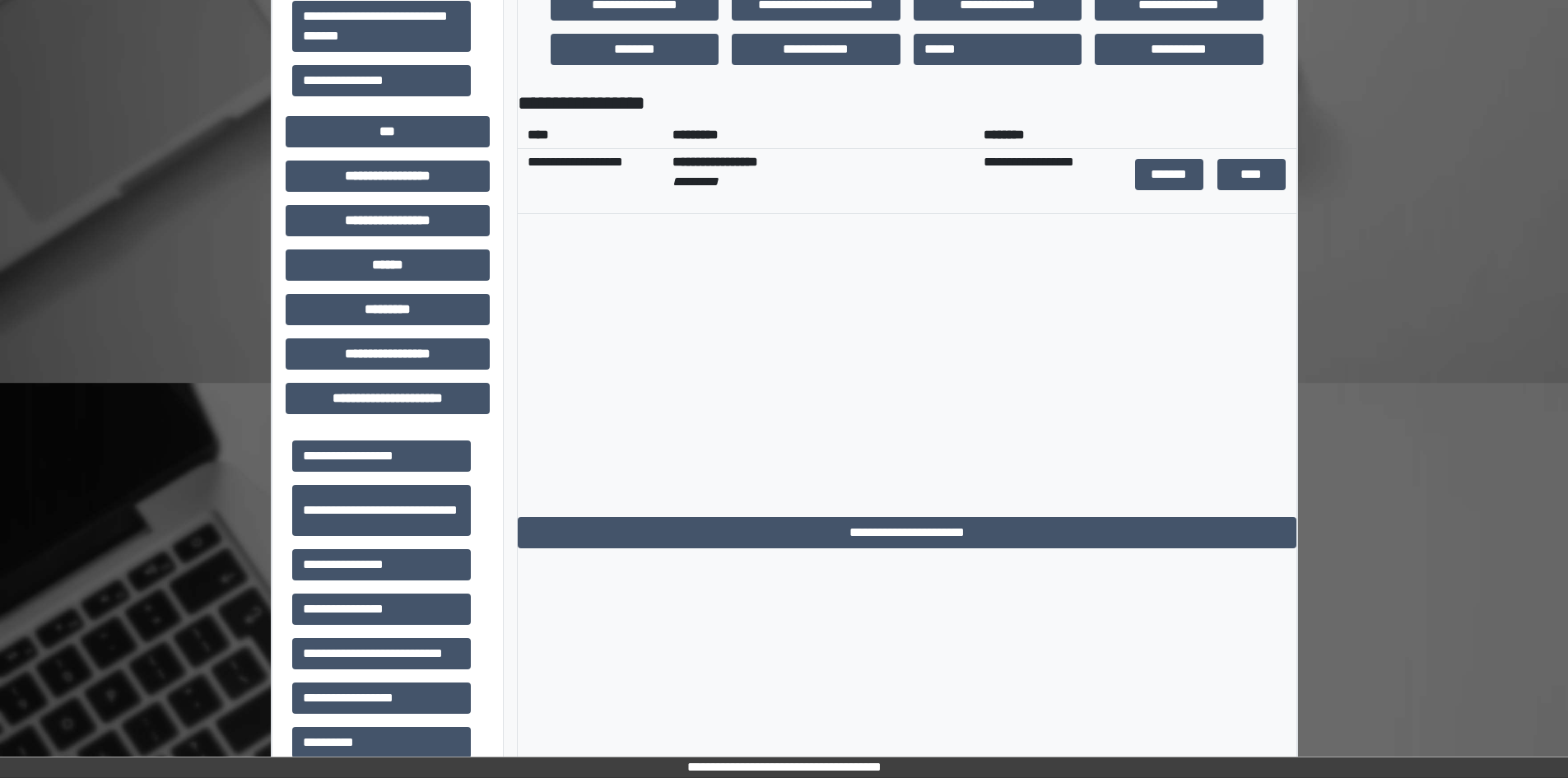 scroll, scrollTop: 494, scrollLeft: 0, axis: vertical 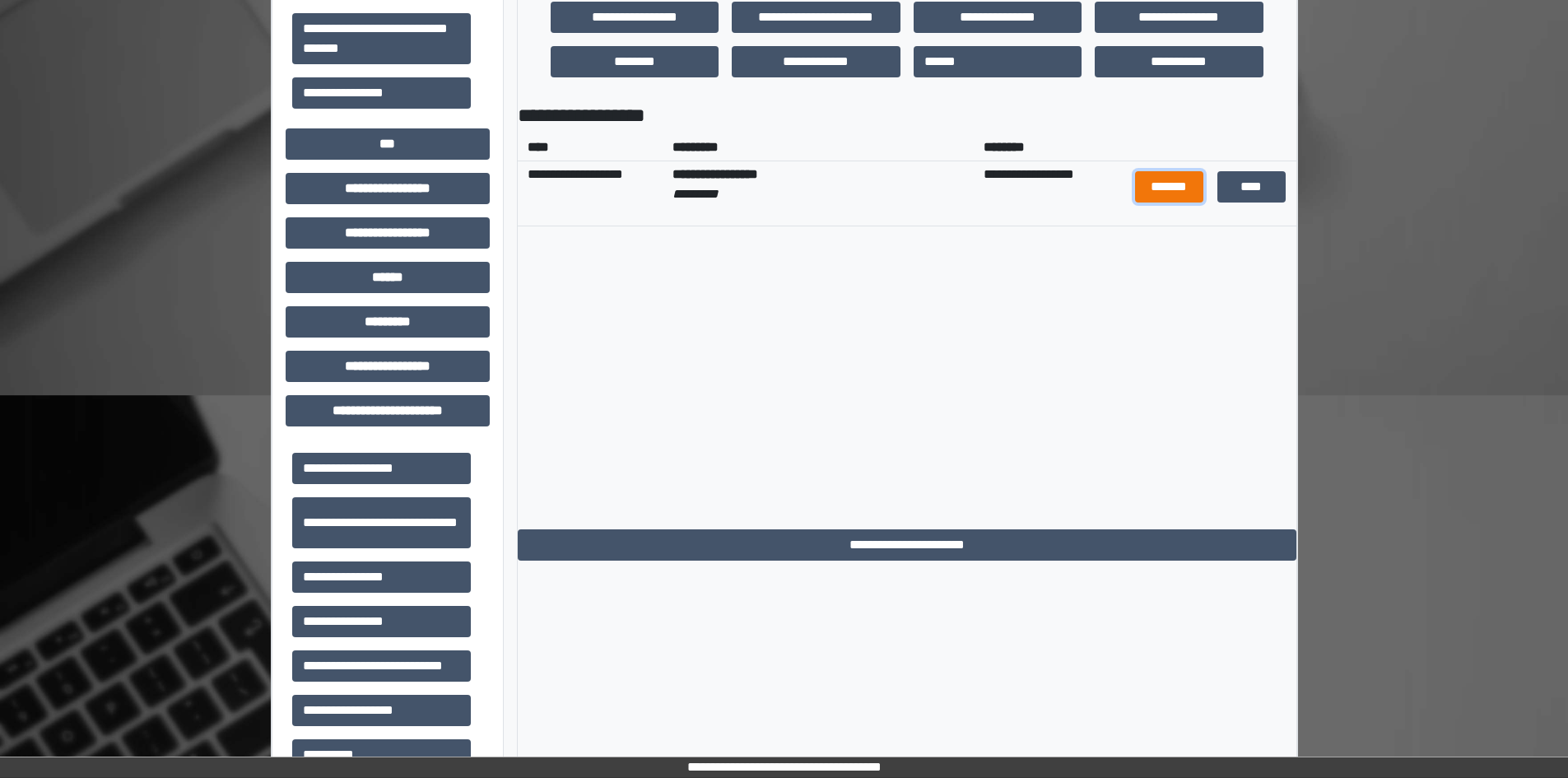 click on "*******" at bounding box center (1170, 187) 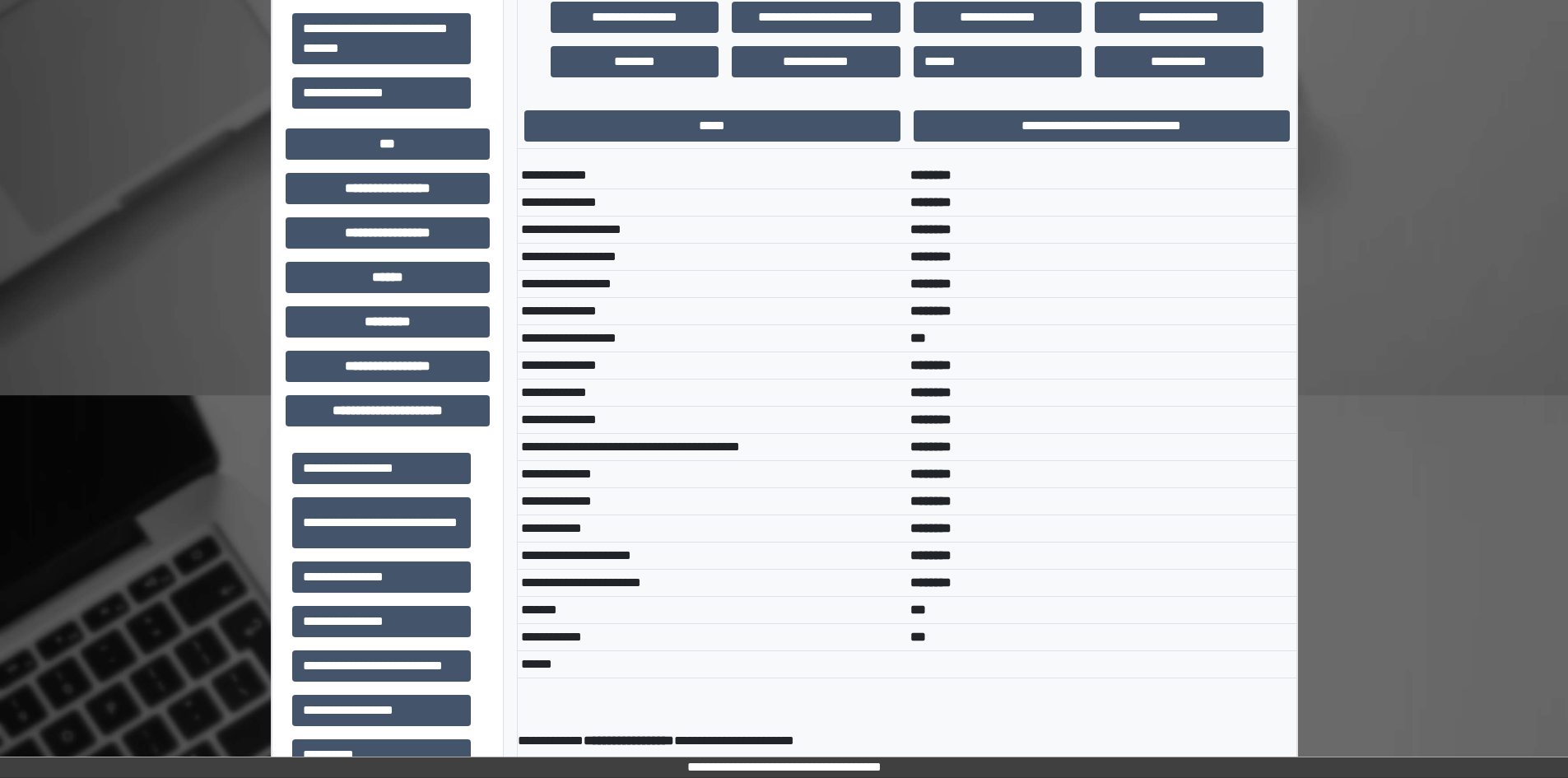 click on "********" at bounding box center [1101, 257] 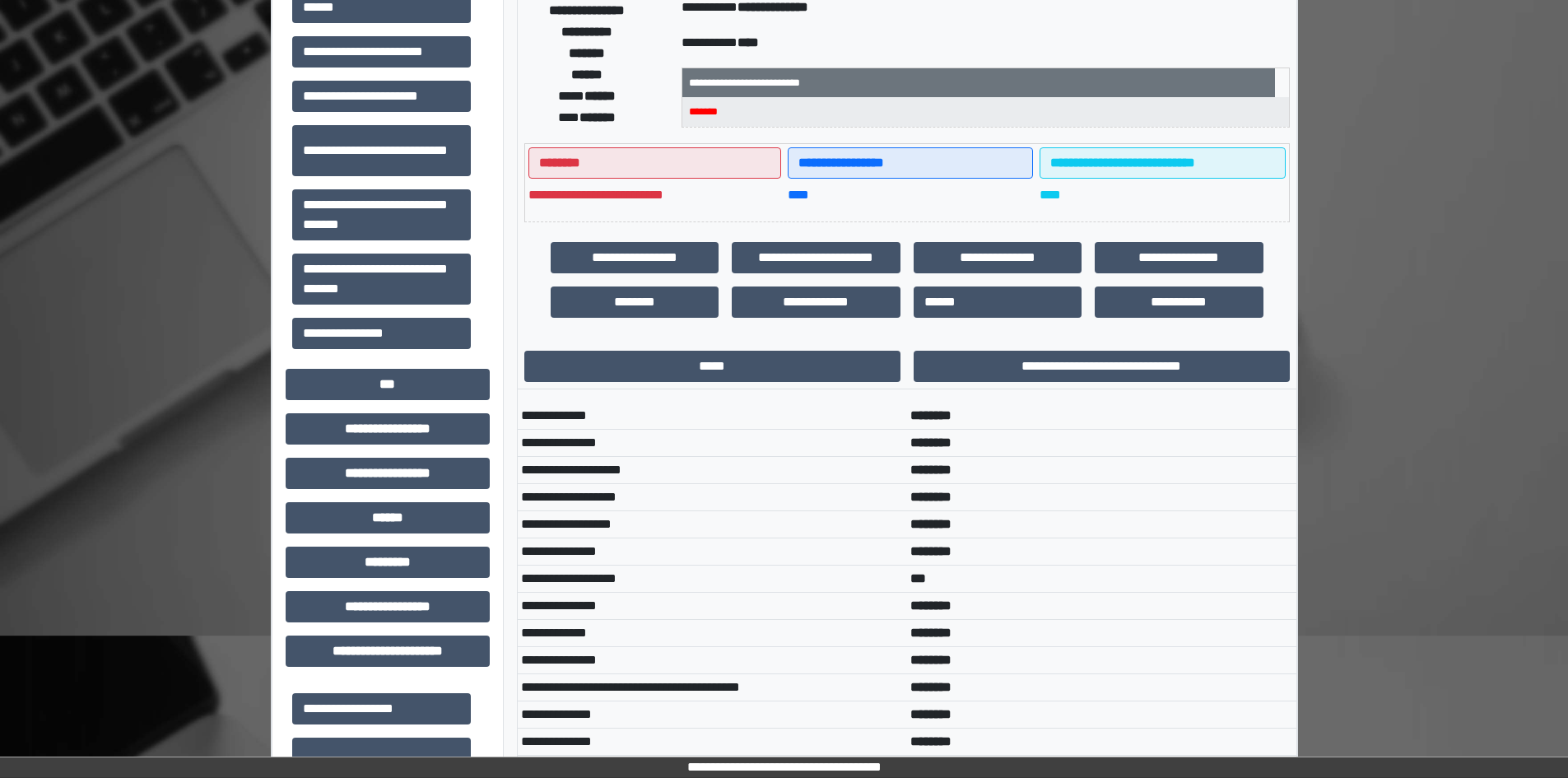 scroll, scrollTop: 0, scrollLeft: 0, axis: both 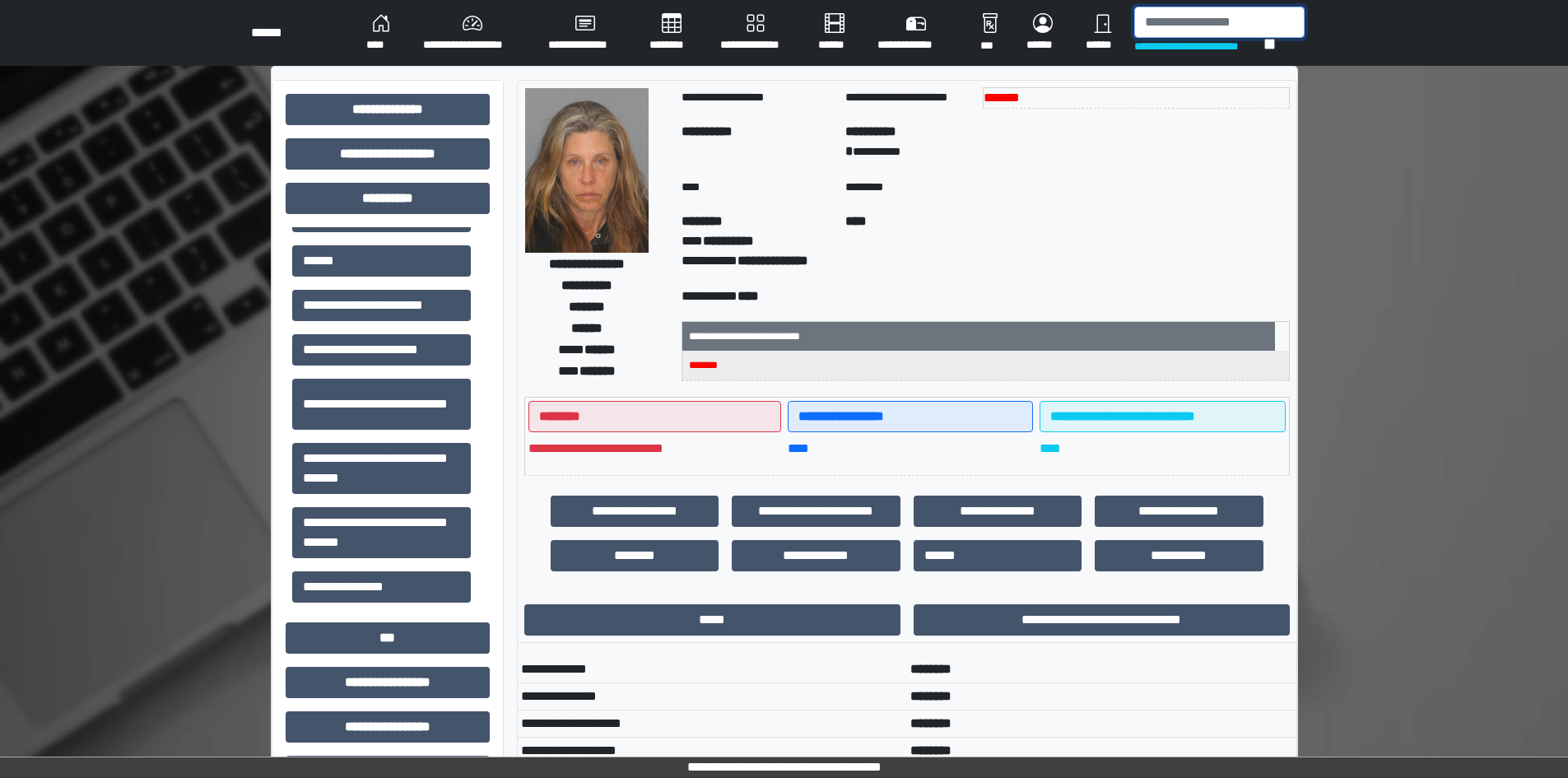 click at bounding box center (1219, 22) 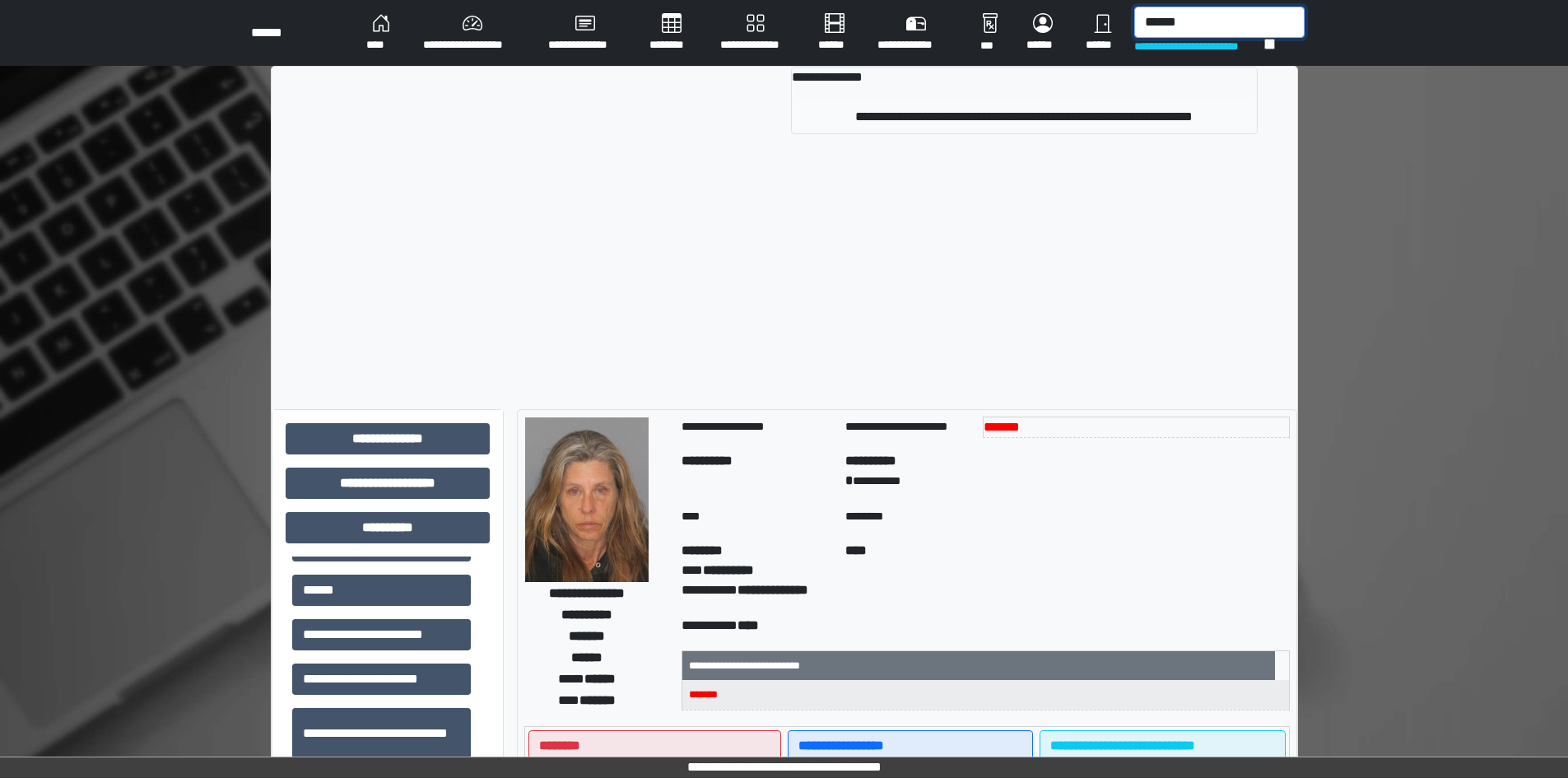 type on "******" 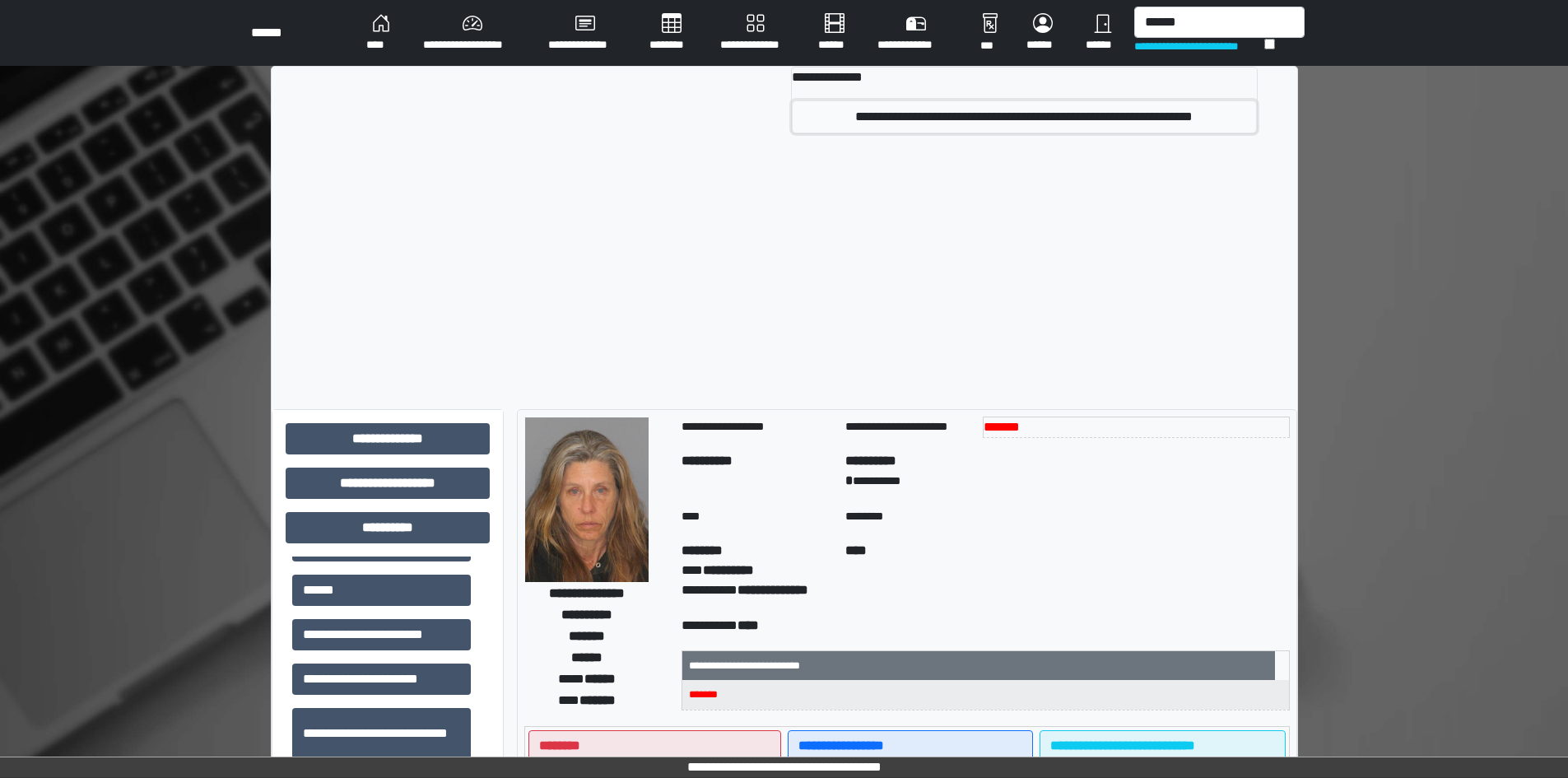 click on "**********" at bounding box center [1024, 117] 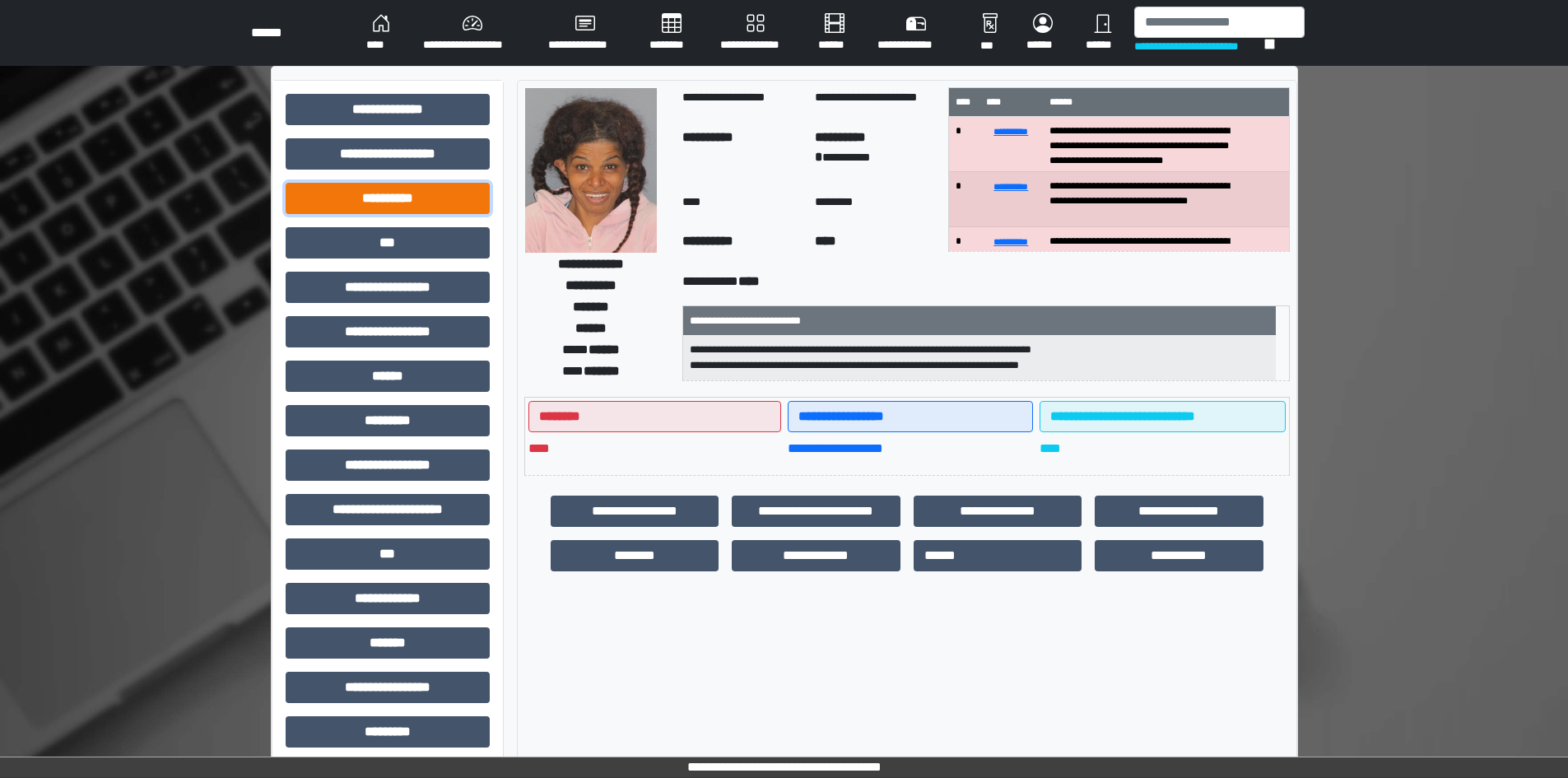 click on "**********" at bounding box center (388, 198) 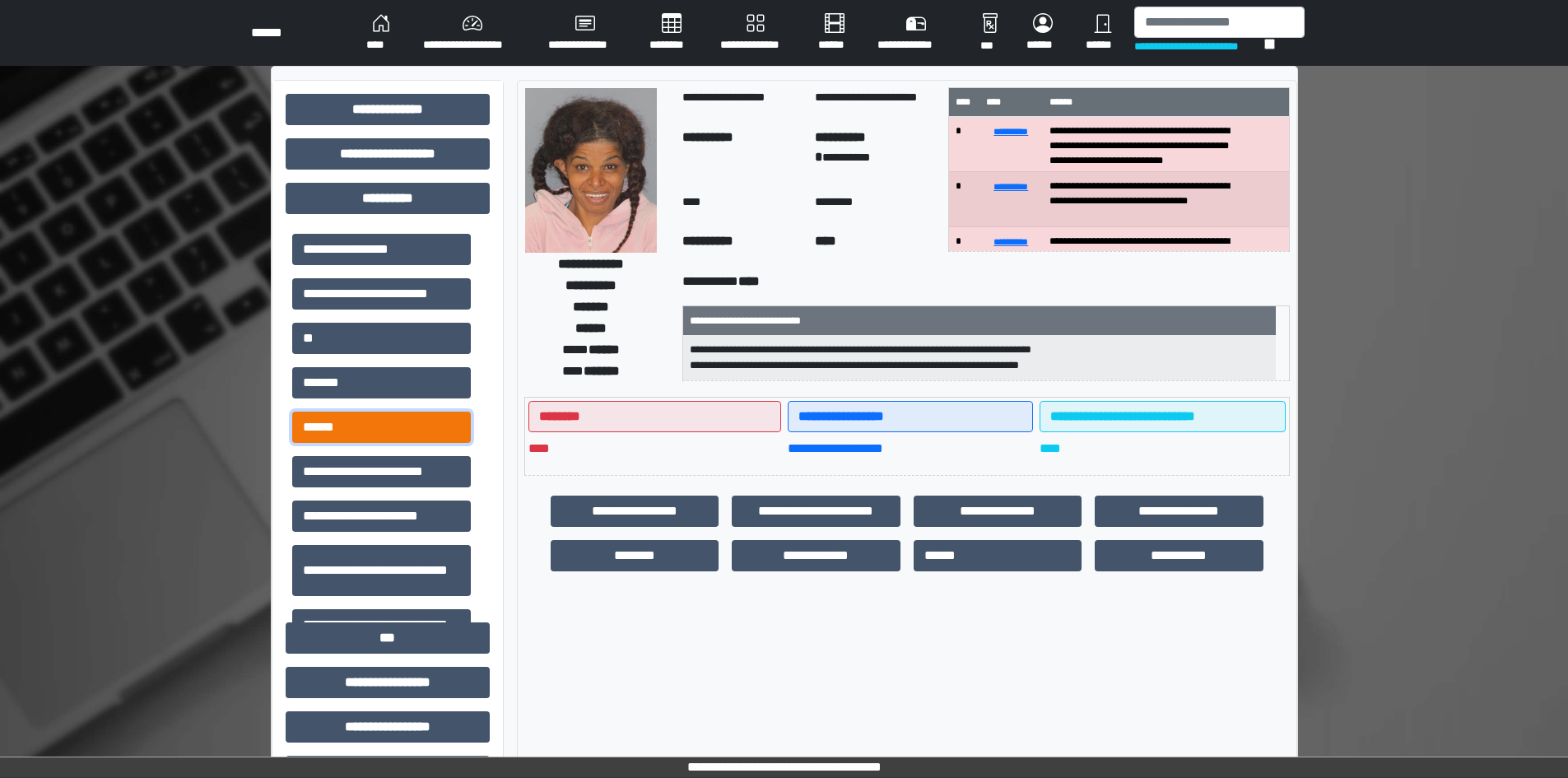 click on "******" at bounding box center [381, 427] 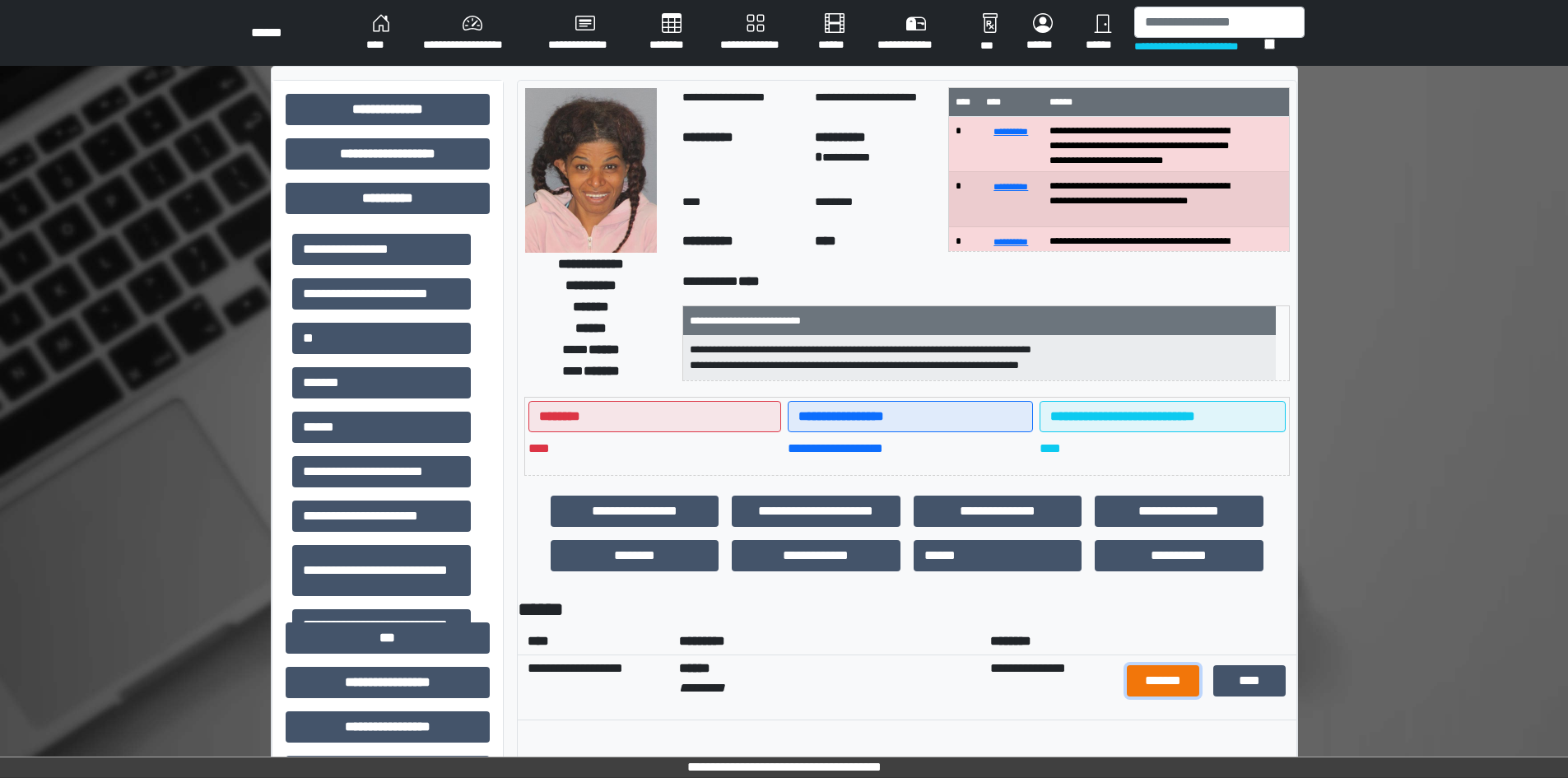 click on "*******" at bounding box center [1163, 681] 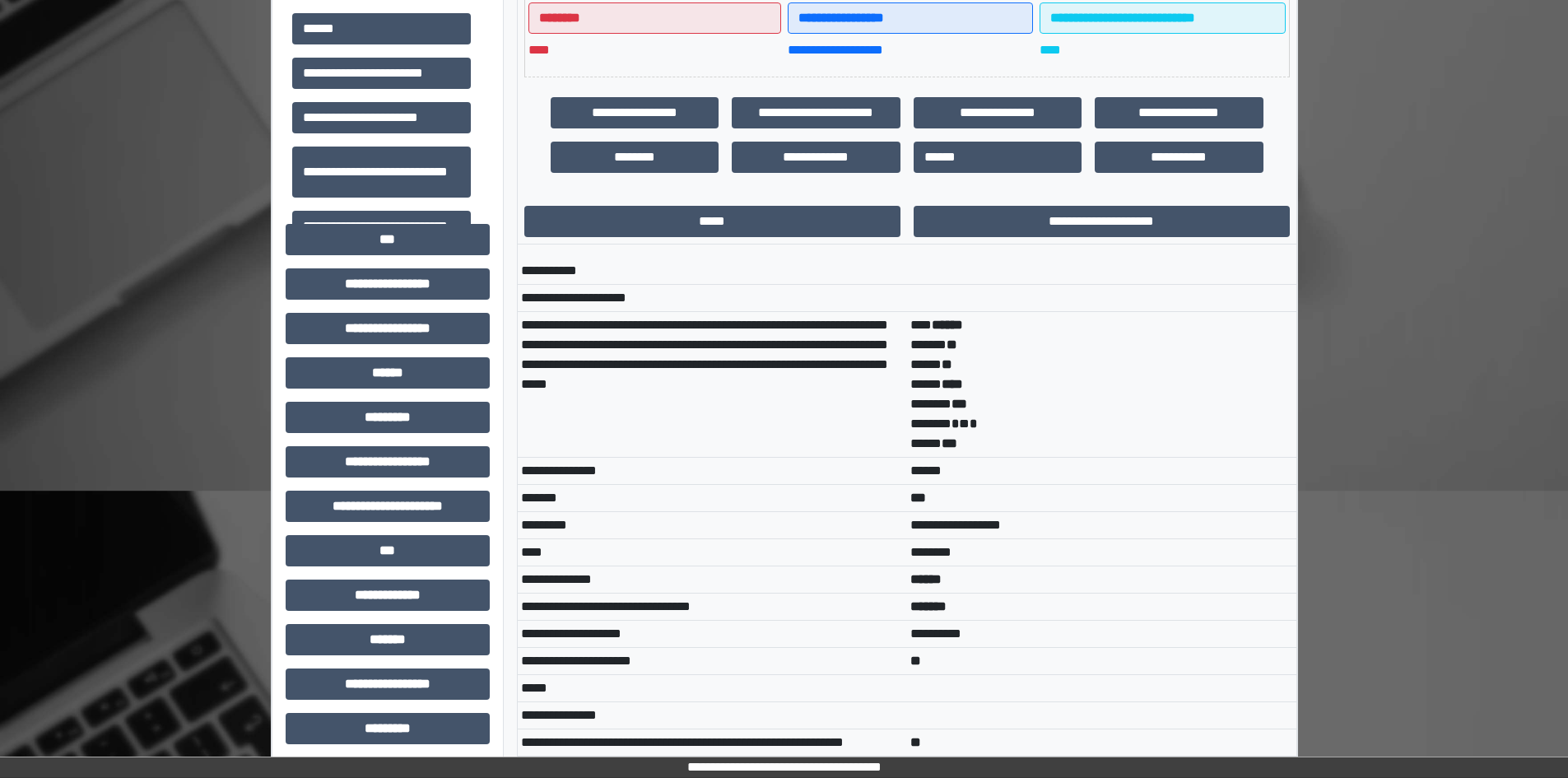 scroll, scrollTop: 412, scrollLeft: 0, axis: vertical 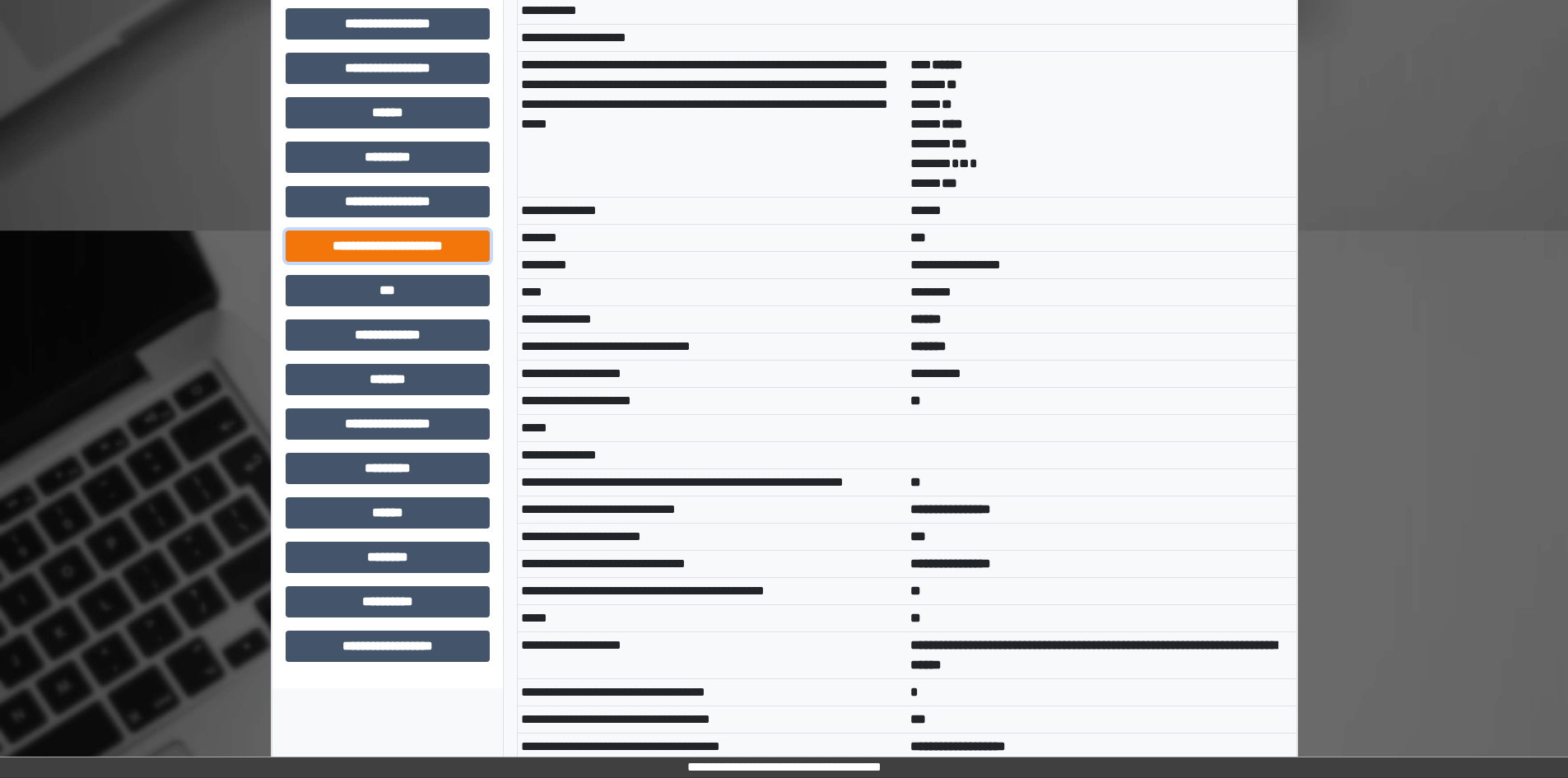 click on "**********" at bounding box center (388, 246) 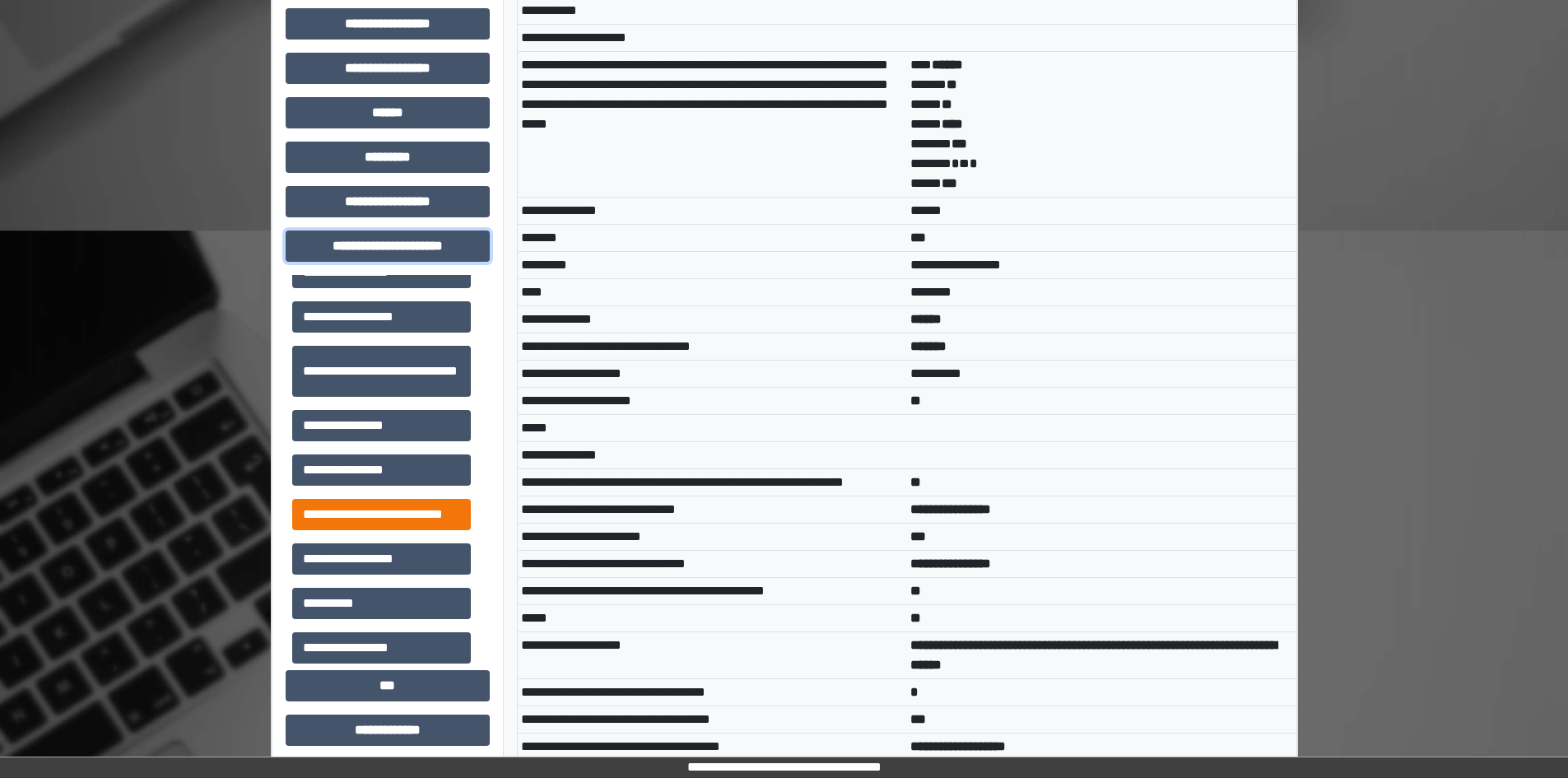 scroll, scrollTop: 38, scrollLeft: 0, axis: vertical 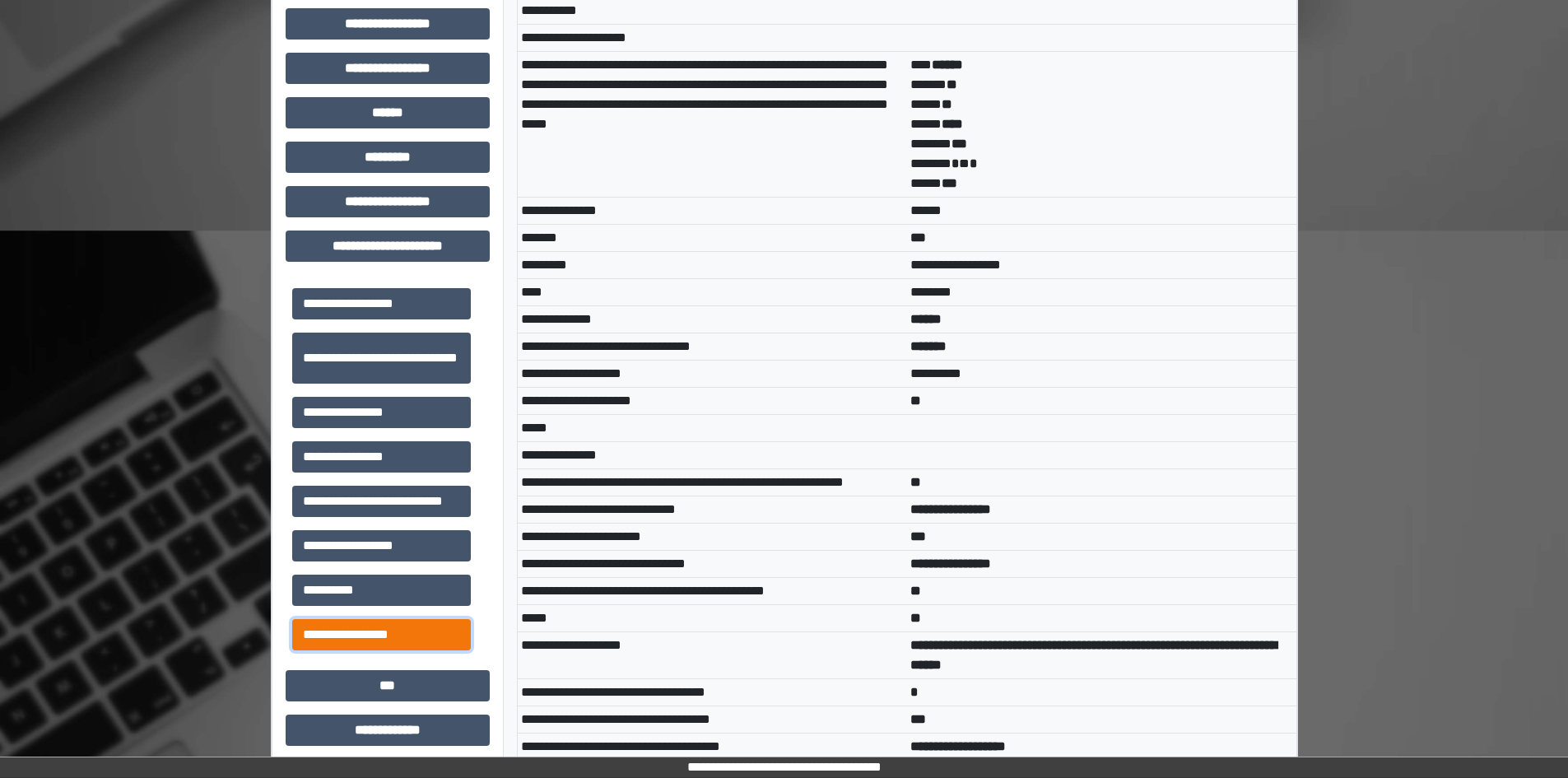 click on "**********" at bounding box center (381, 635) 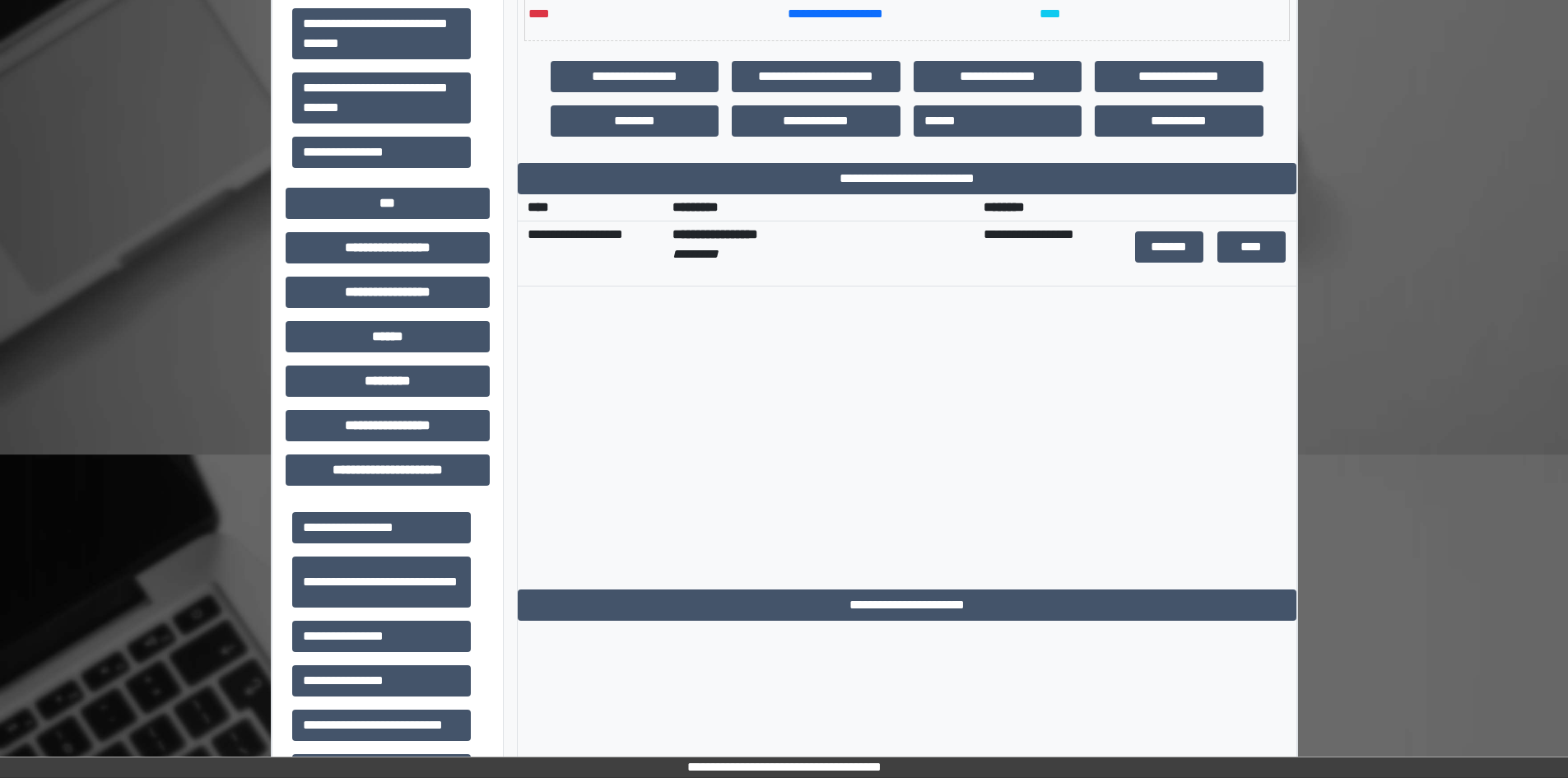 scroll, scrollTop: 412, scrollLeft: 0, axis: vertical 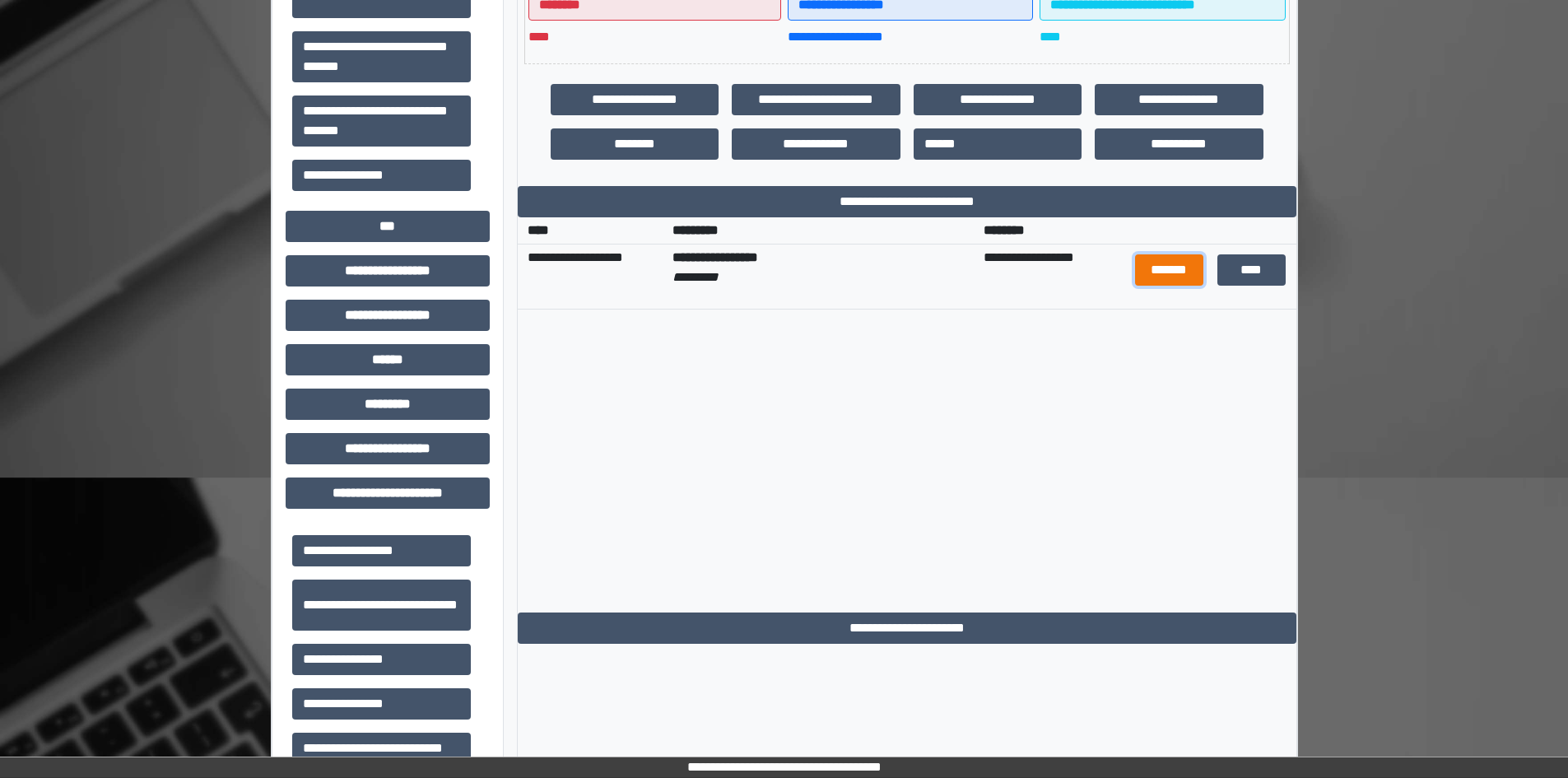 click on "*******" at bounding box center [1170, 270] 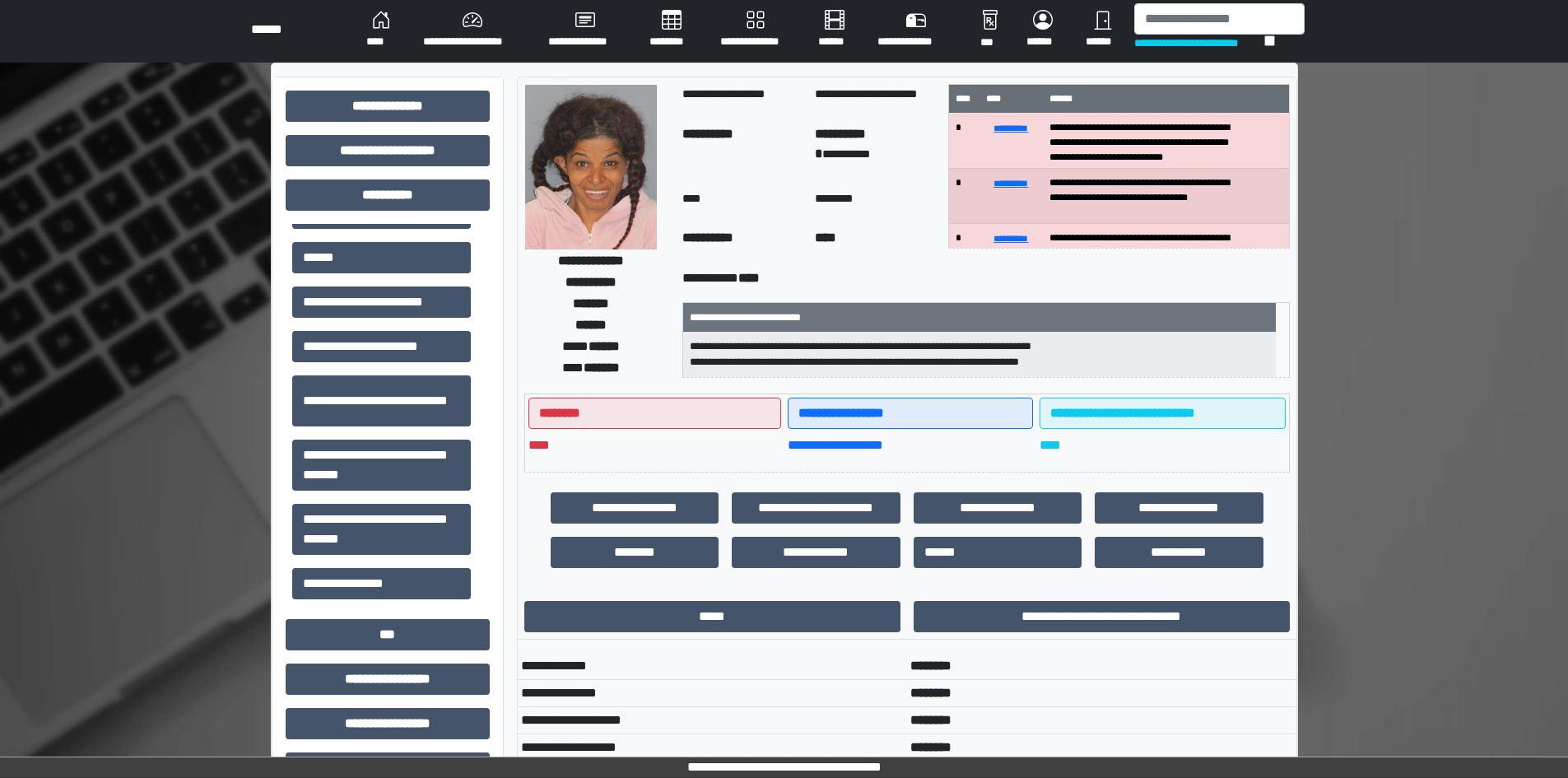 scroll, scrollTop: 0, scrollLeft: 0, axis: both 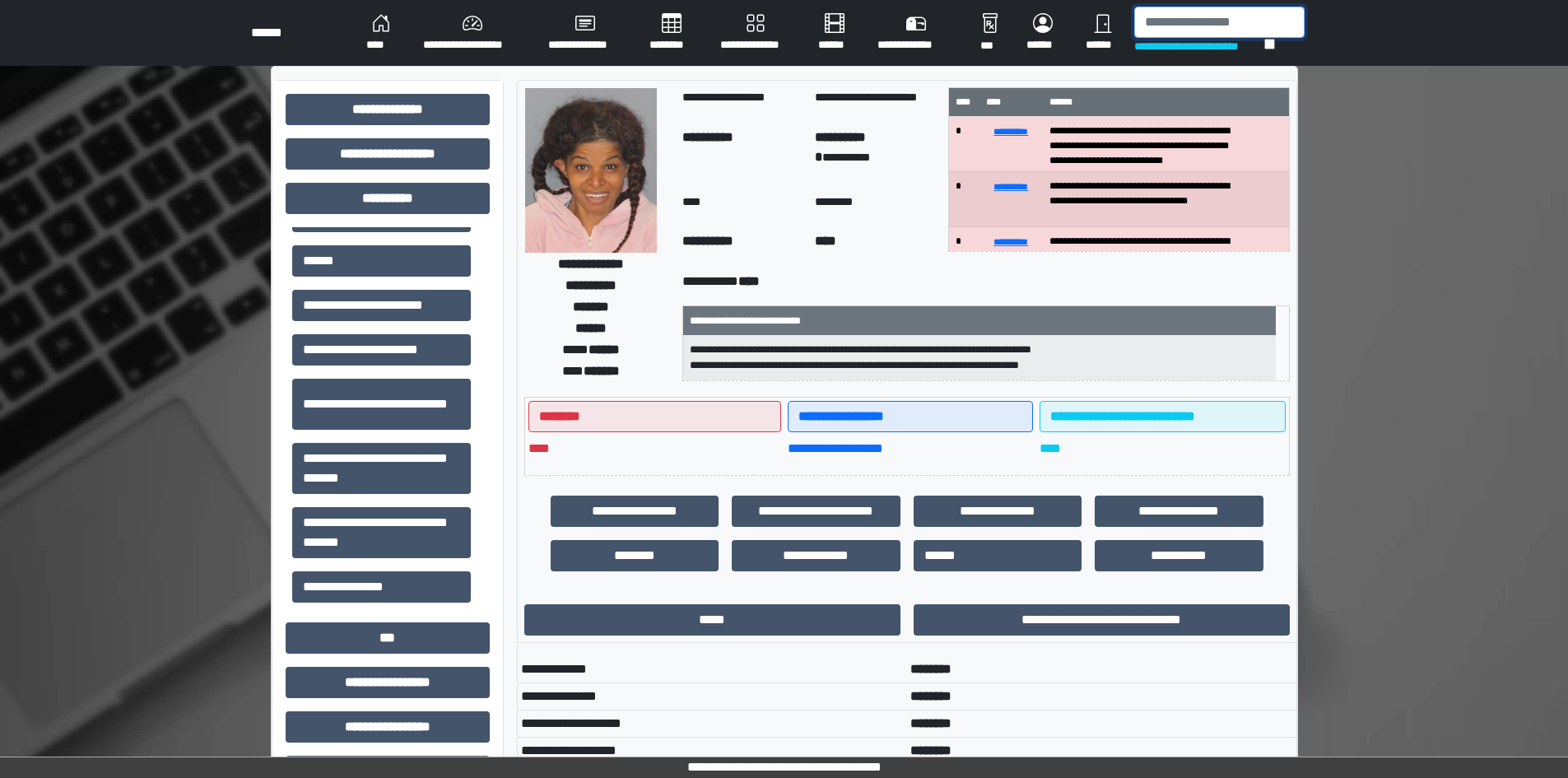 click at bounding box center (1219, 22) 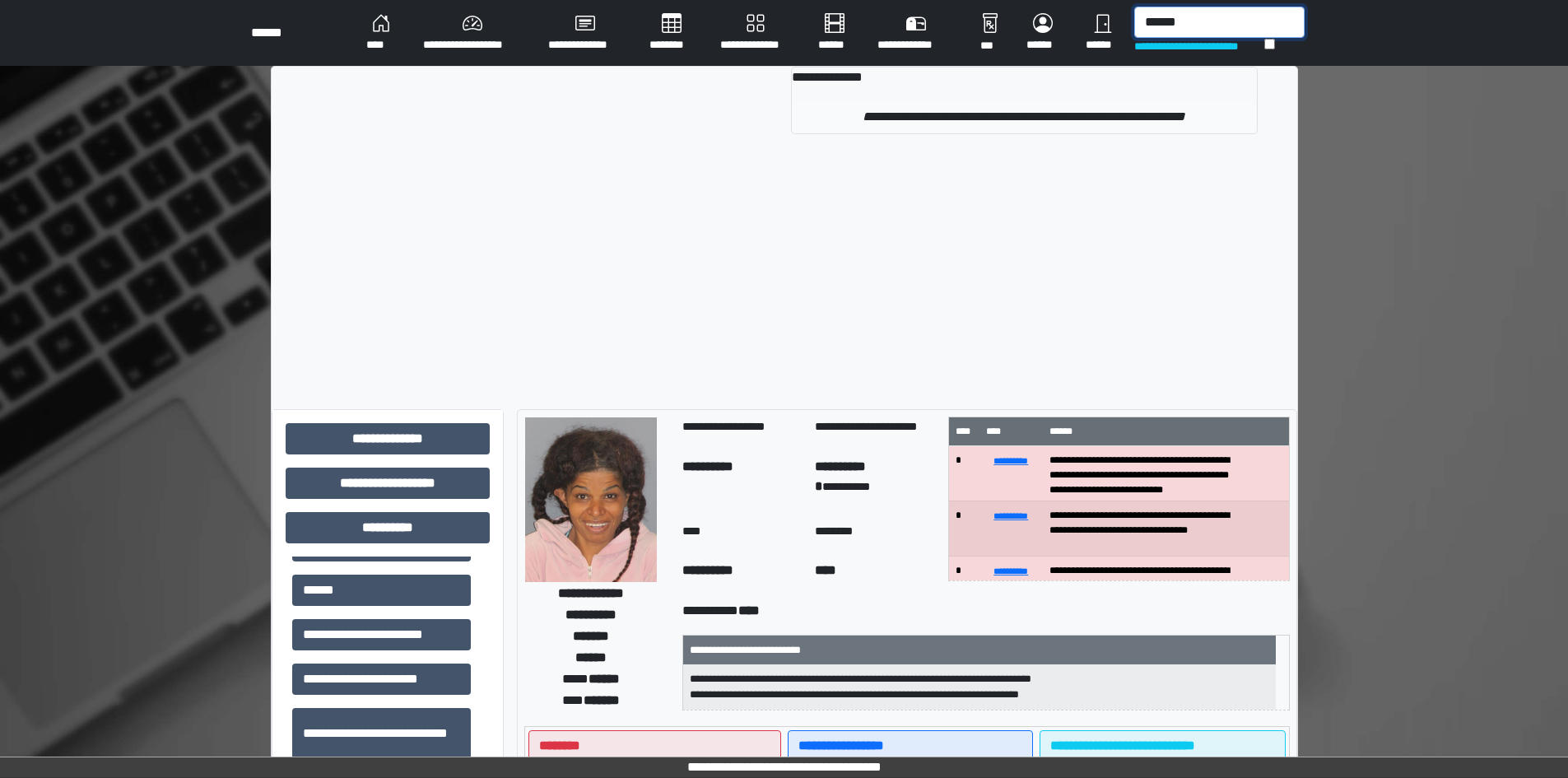 type on "******" 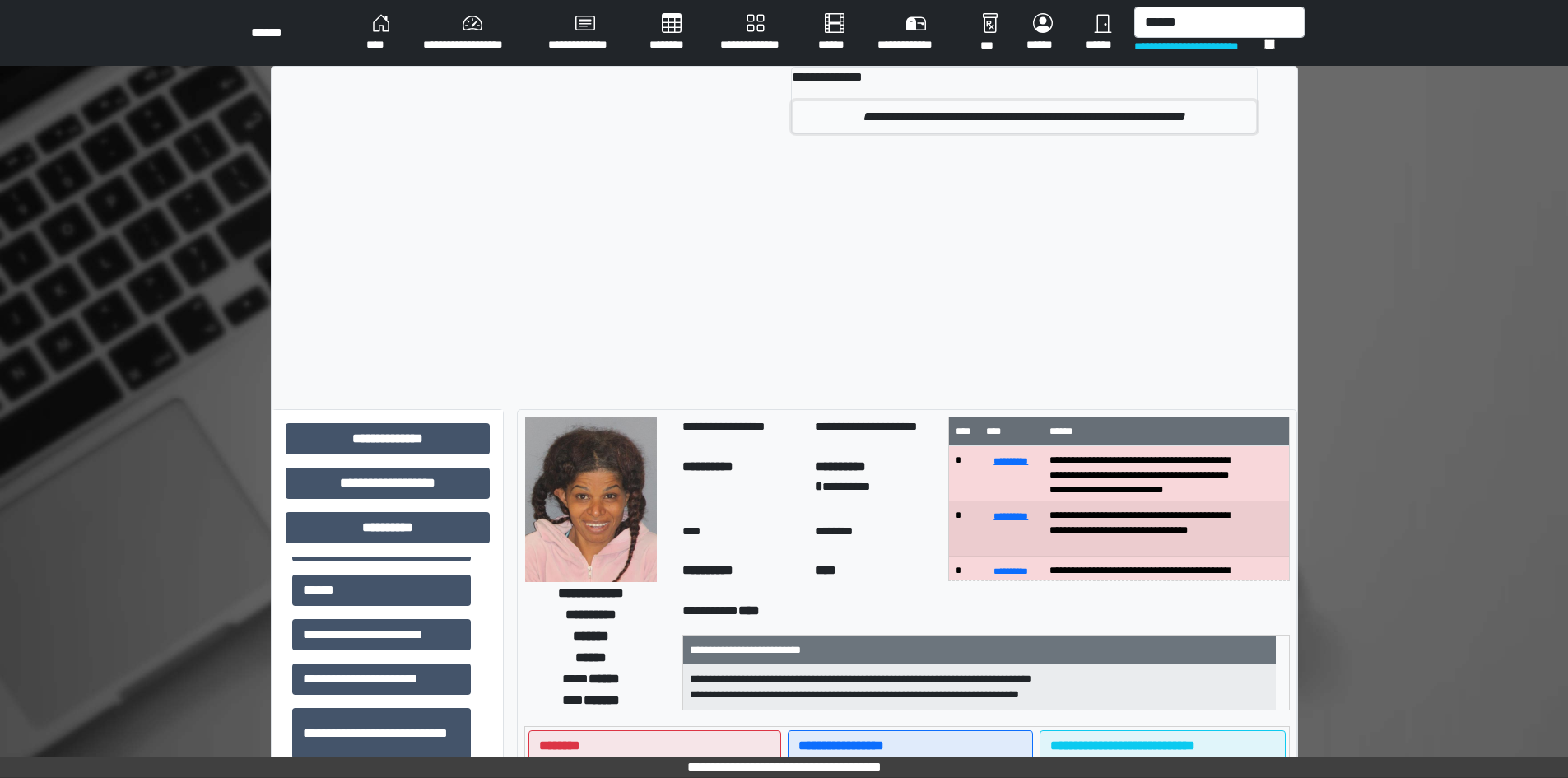 click on "**********" at bounding box center (1024, 117) 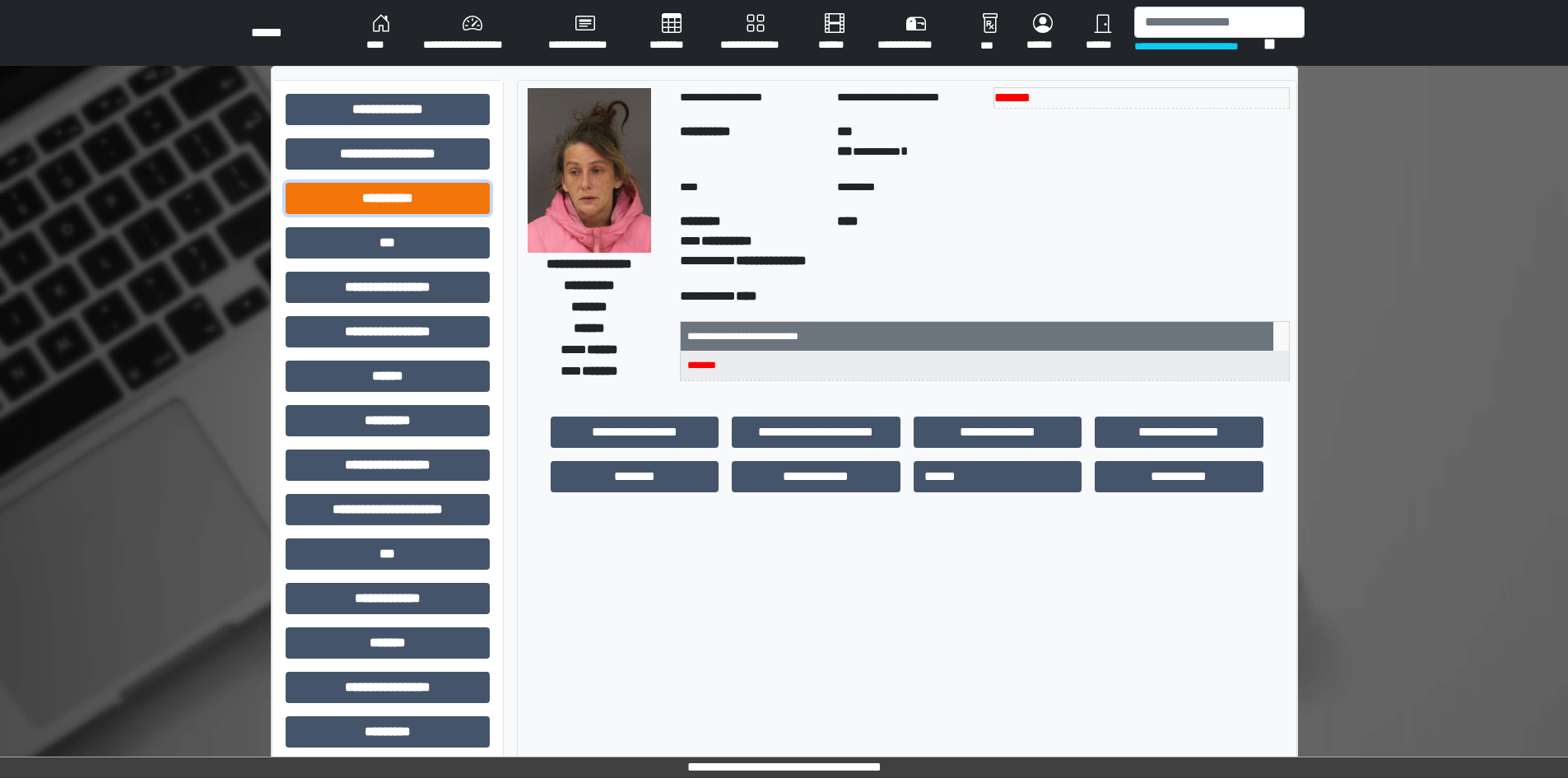 click on "**********" at bounding box center (388, 198) 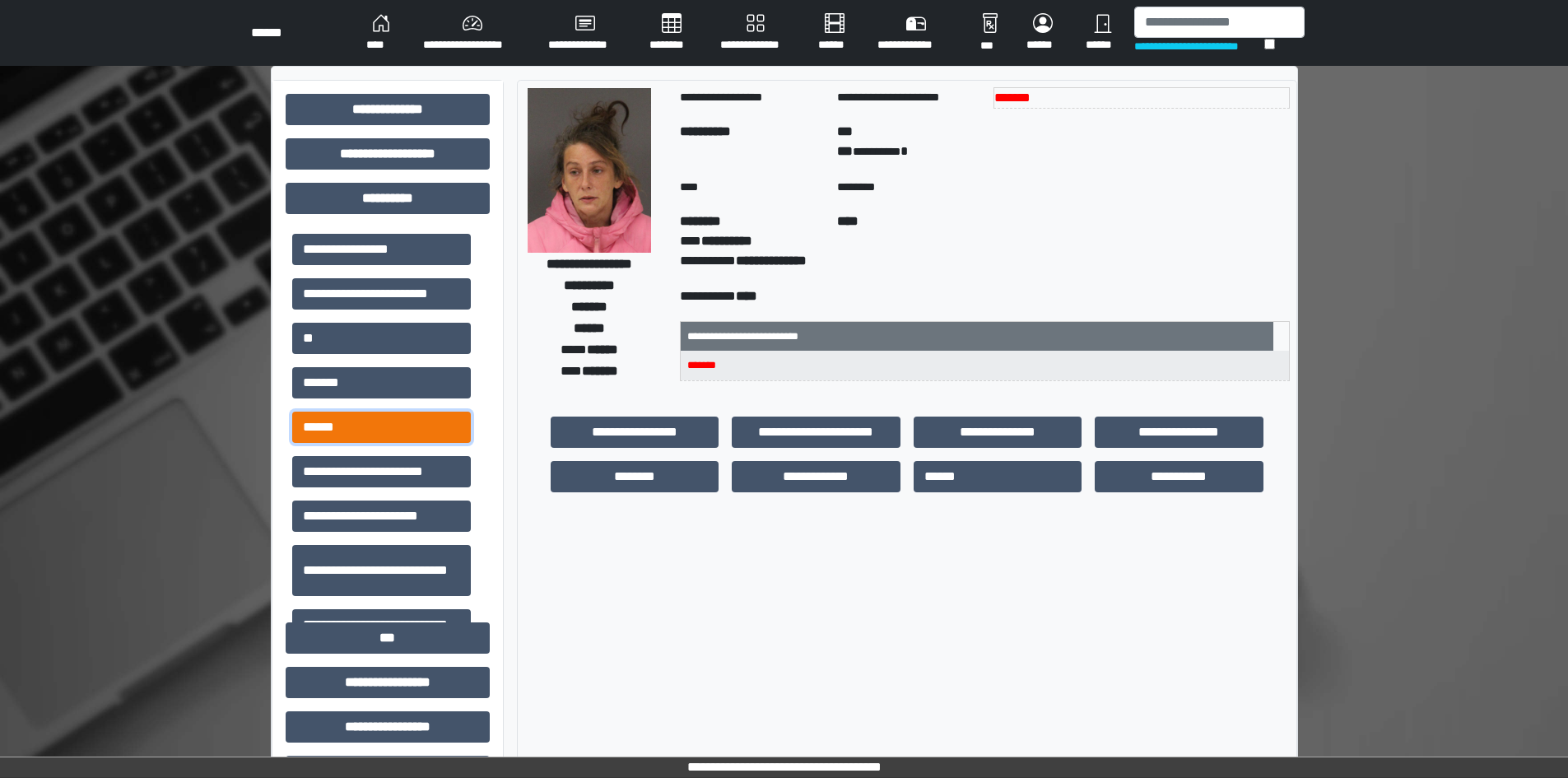 click on "******" at bounding box center (381, 427) 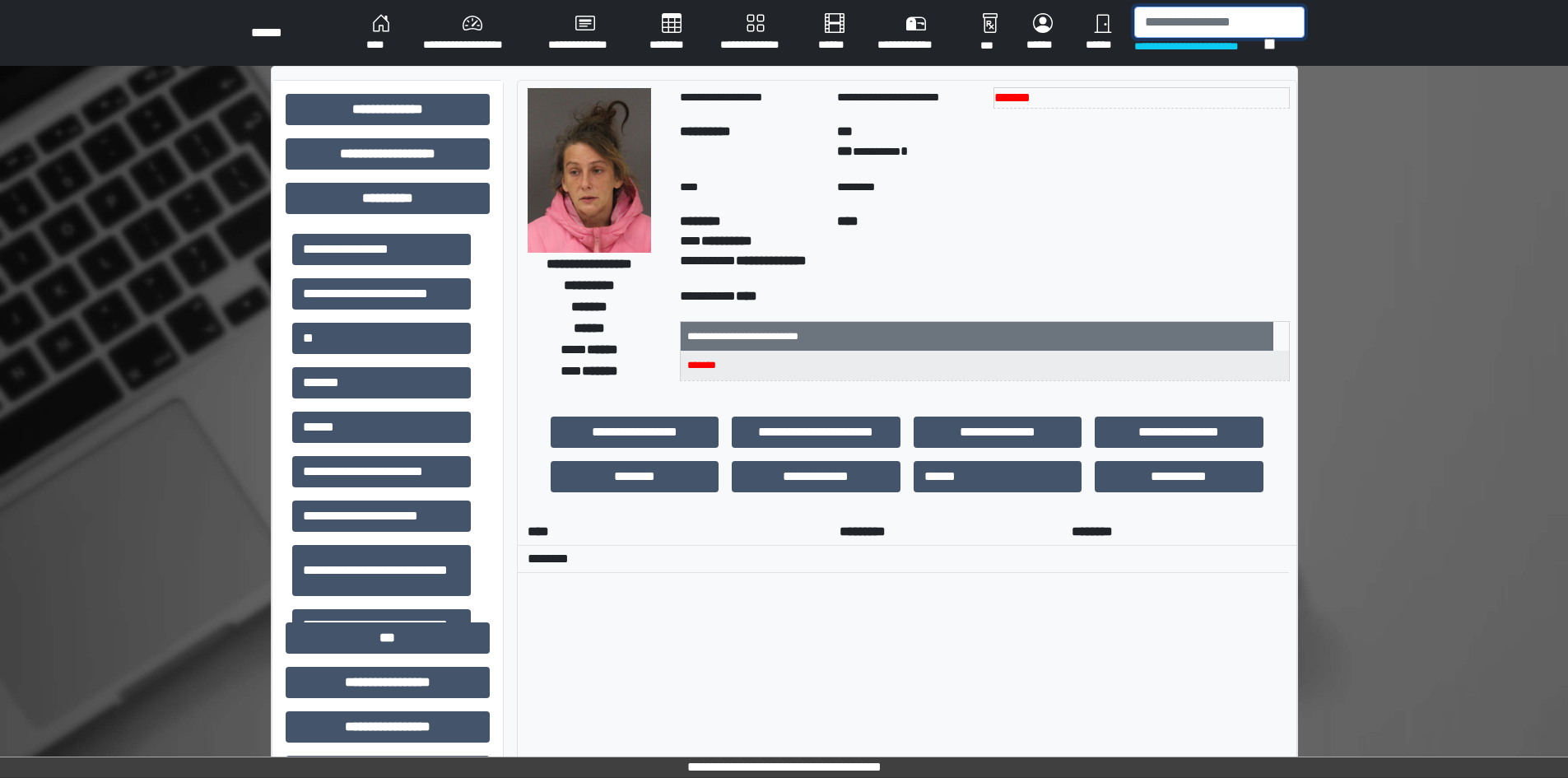 click at bounding box center [1219, 22] 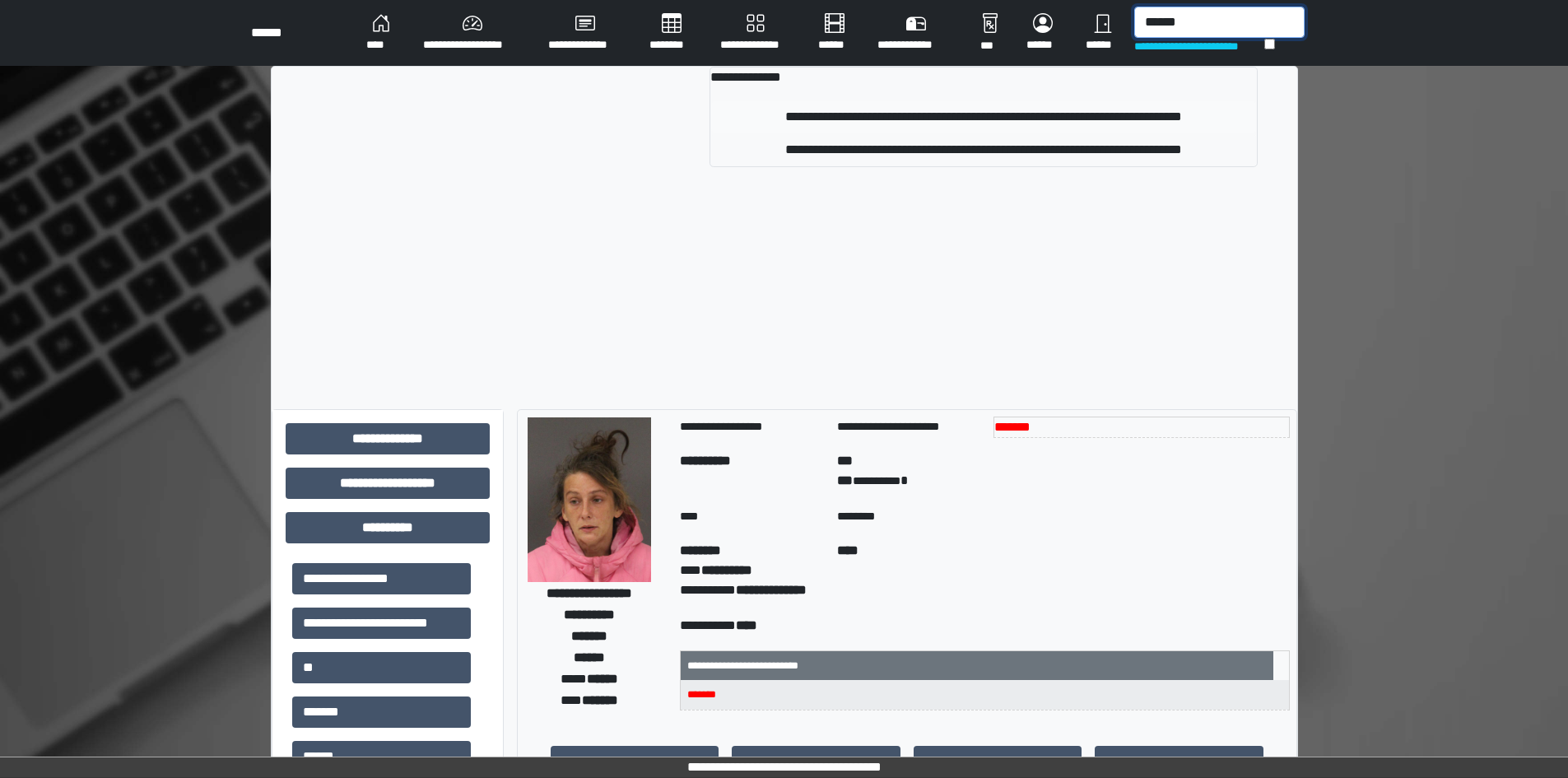 type on "******" 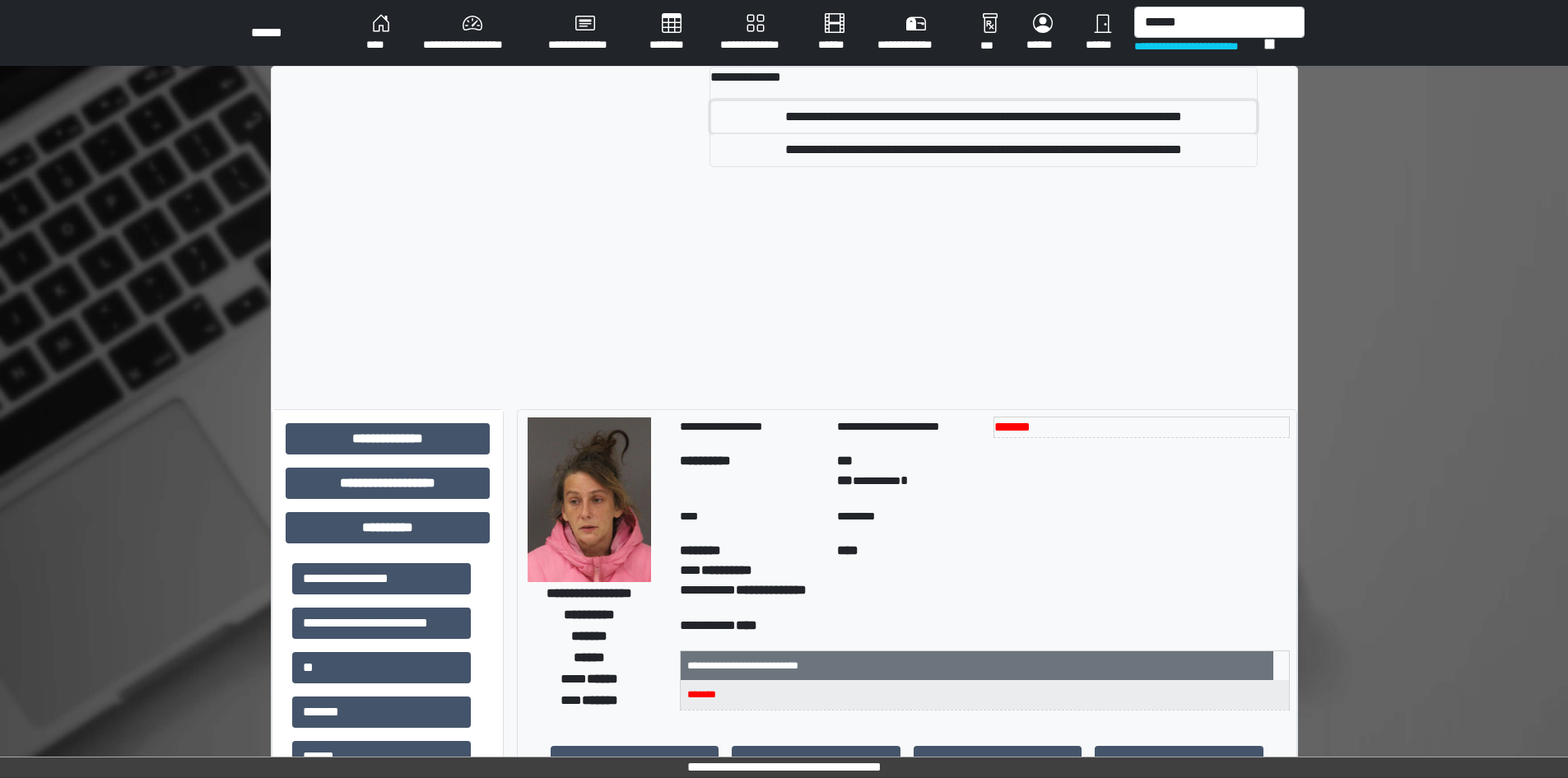 click on "**********" at bounding box center (984, 117) 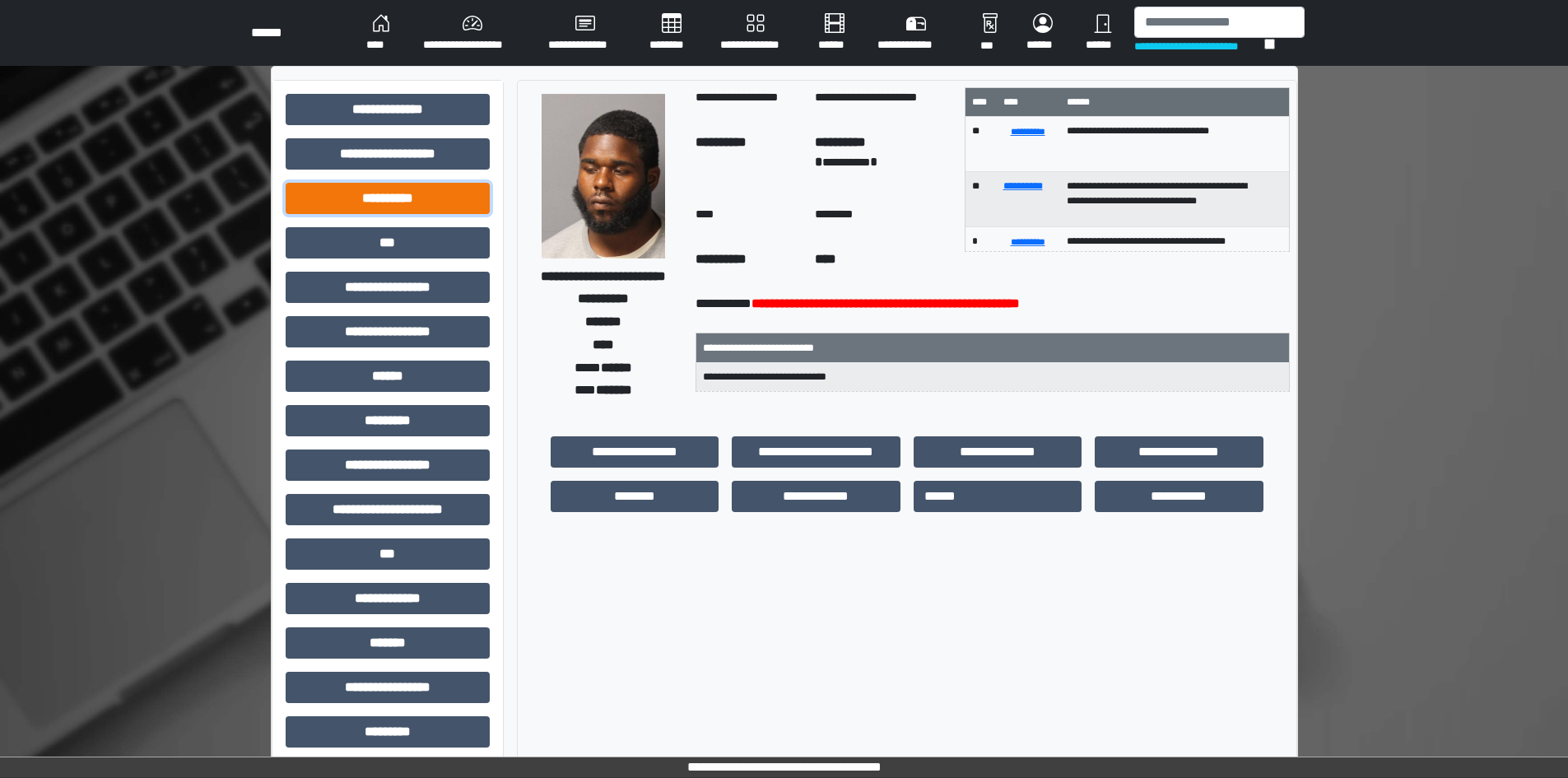 click on "**********" at bounding box center [388, 198] 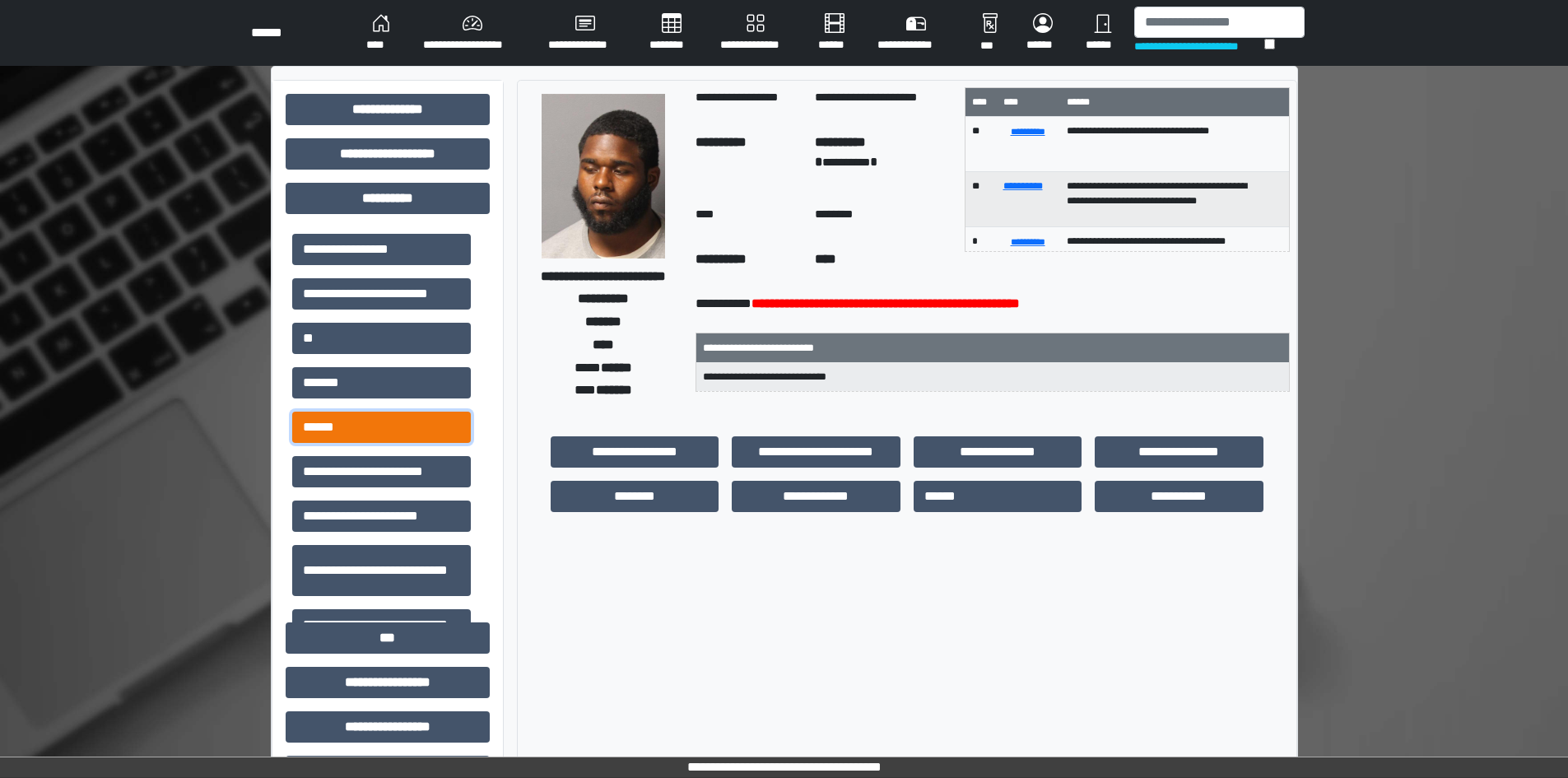click on "******" at bounding box center [381, 427] 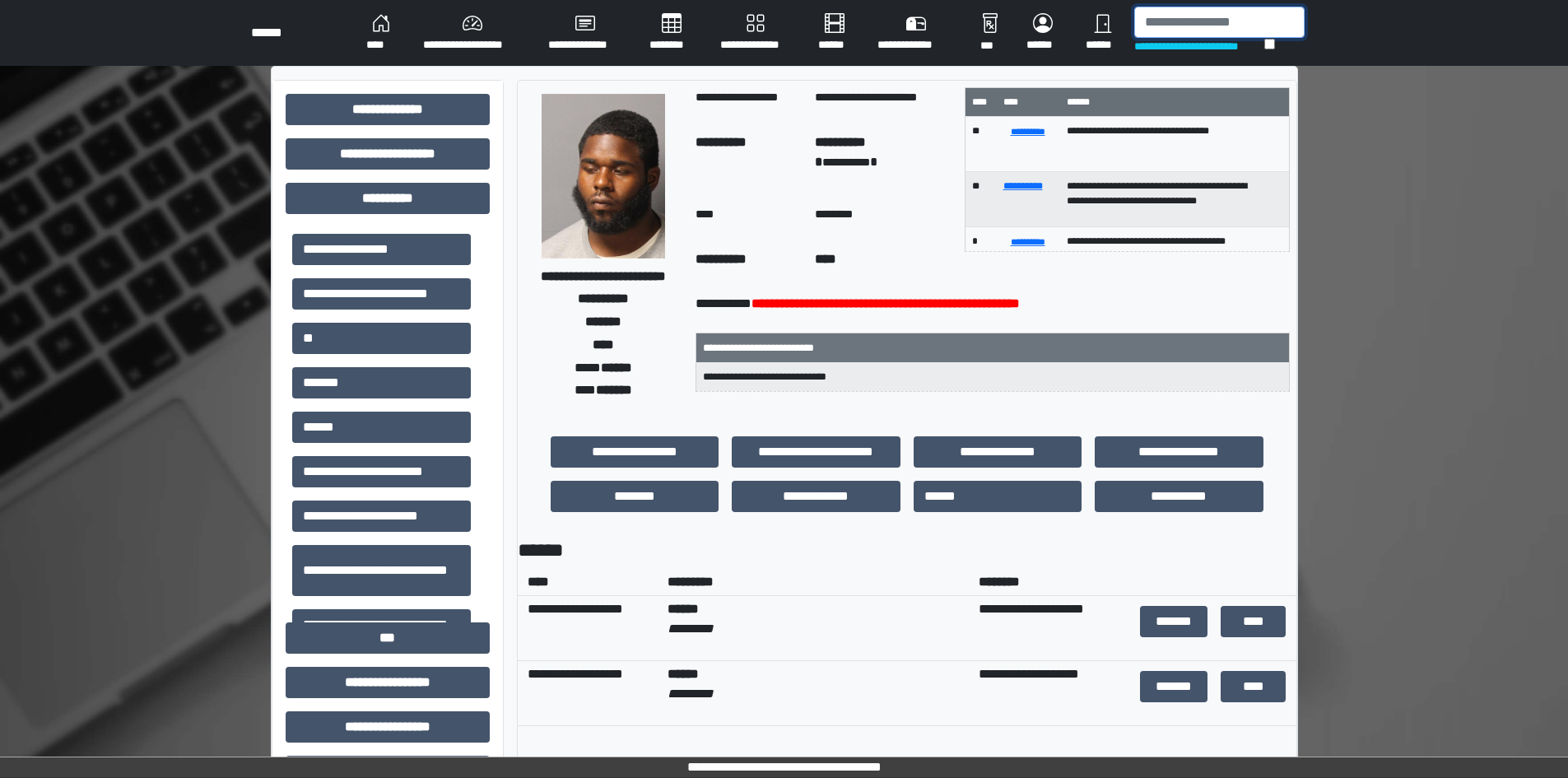 click at bounding box center [1219, 22] 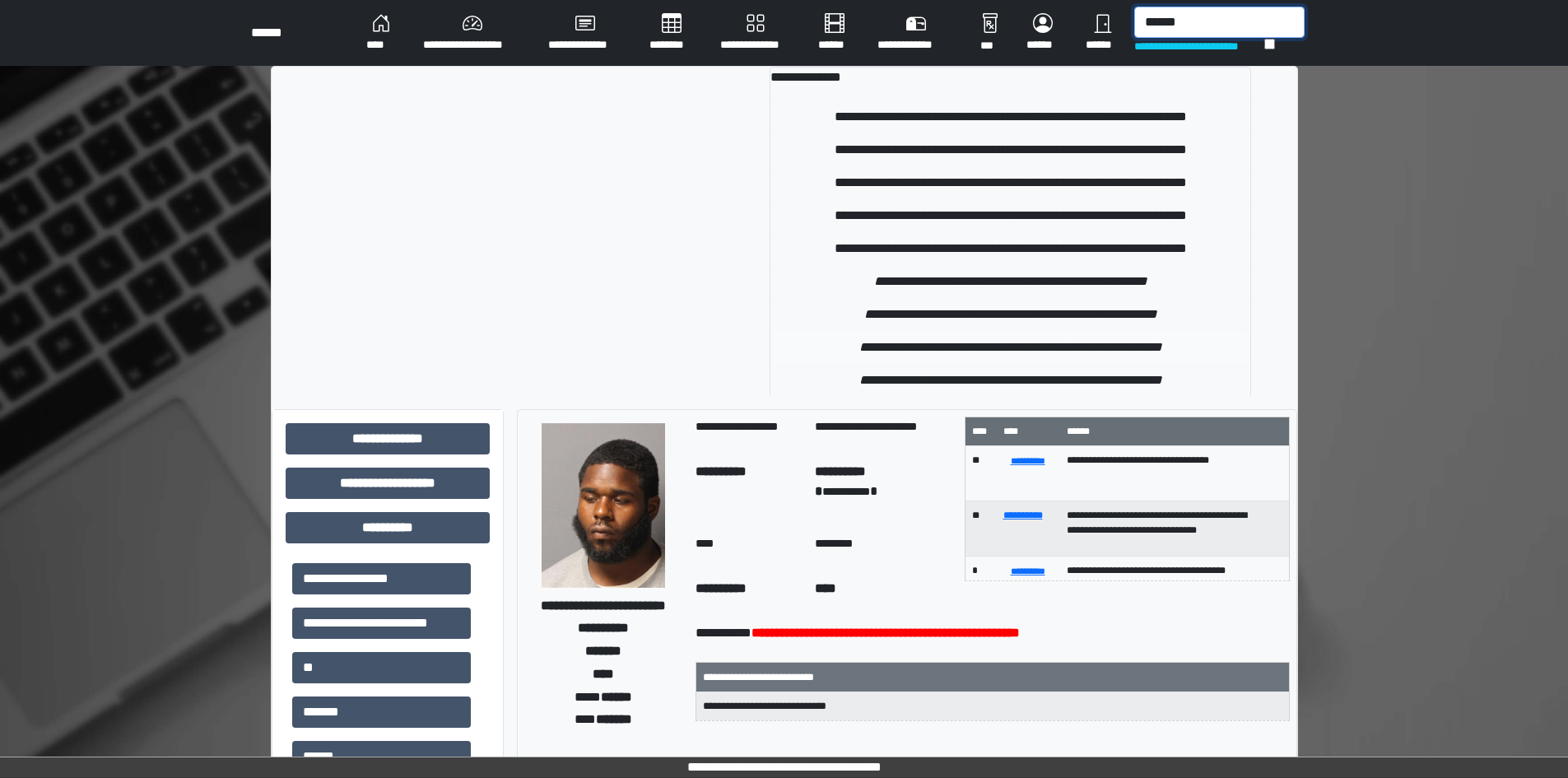 type on "******" 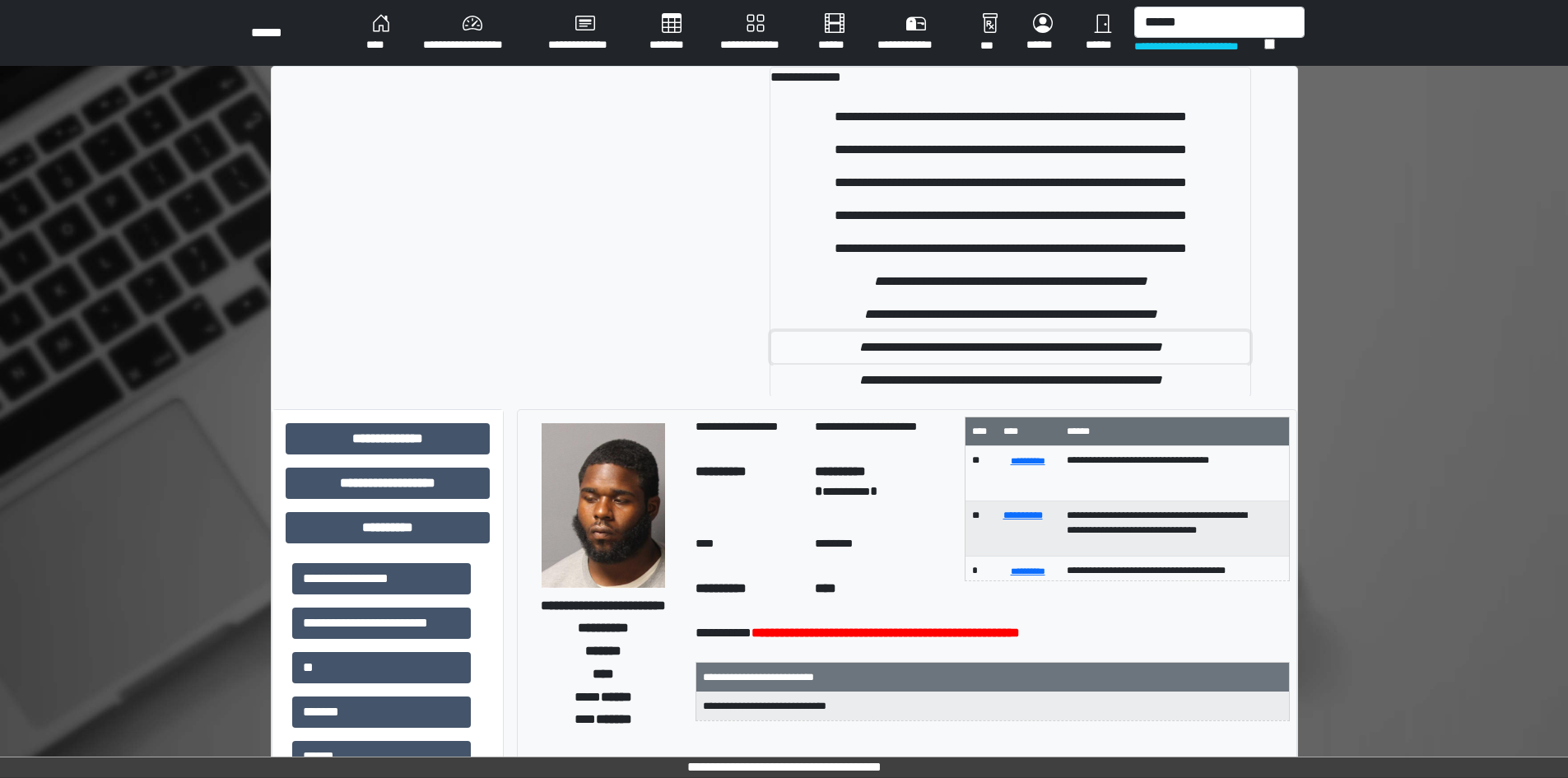 click on "**********" at bounding box center (1010, 347) 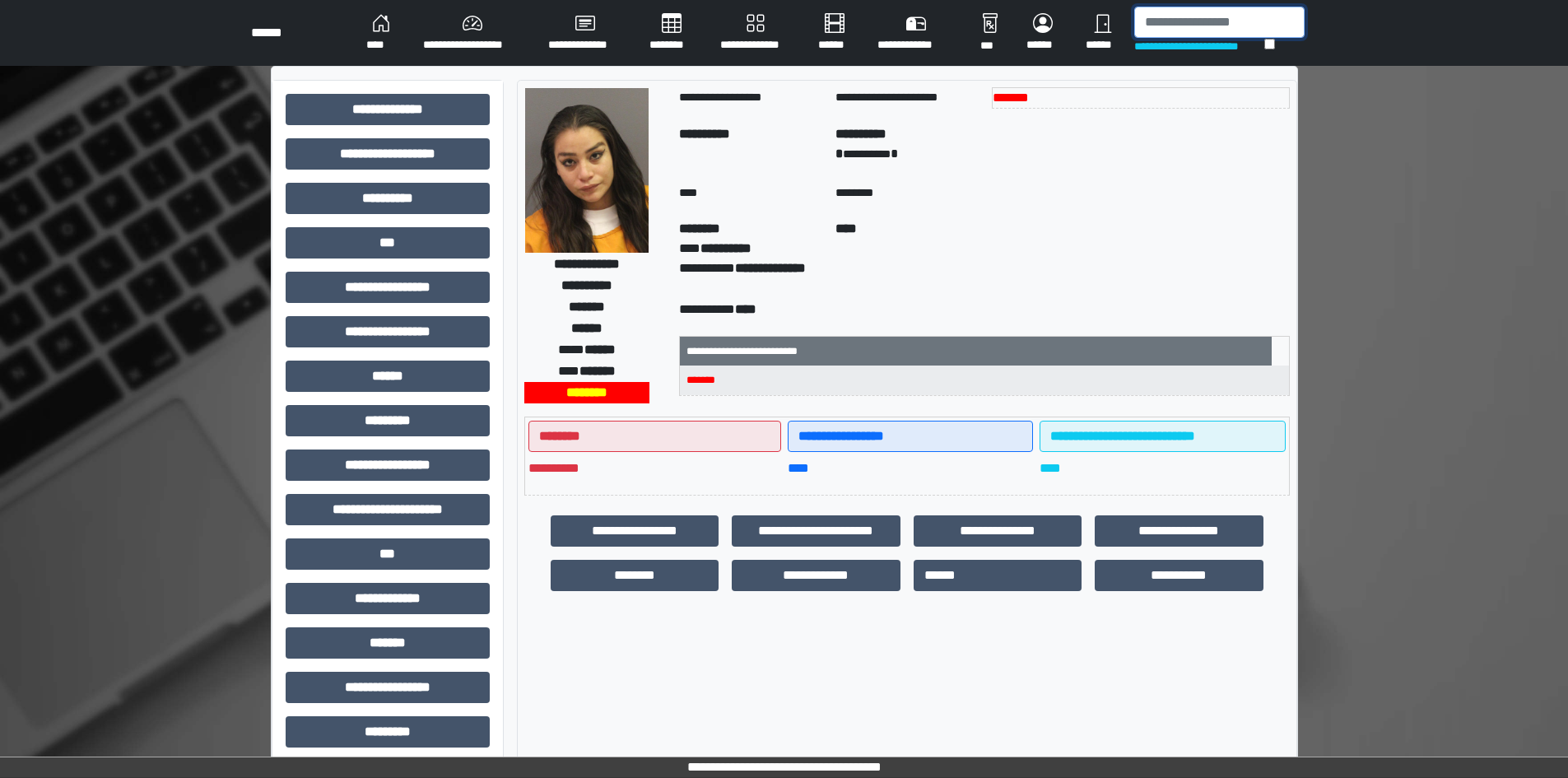 click at bounding box center [1219, 22] 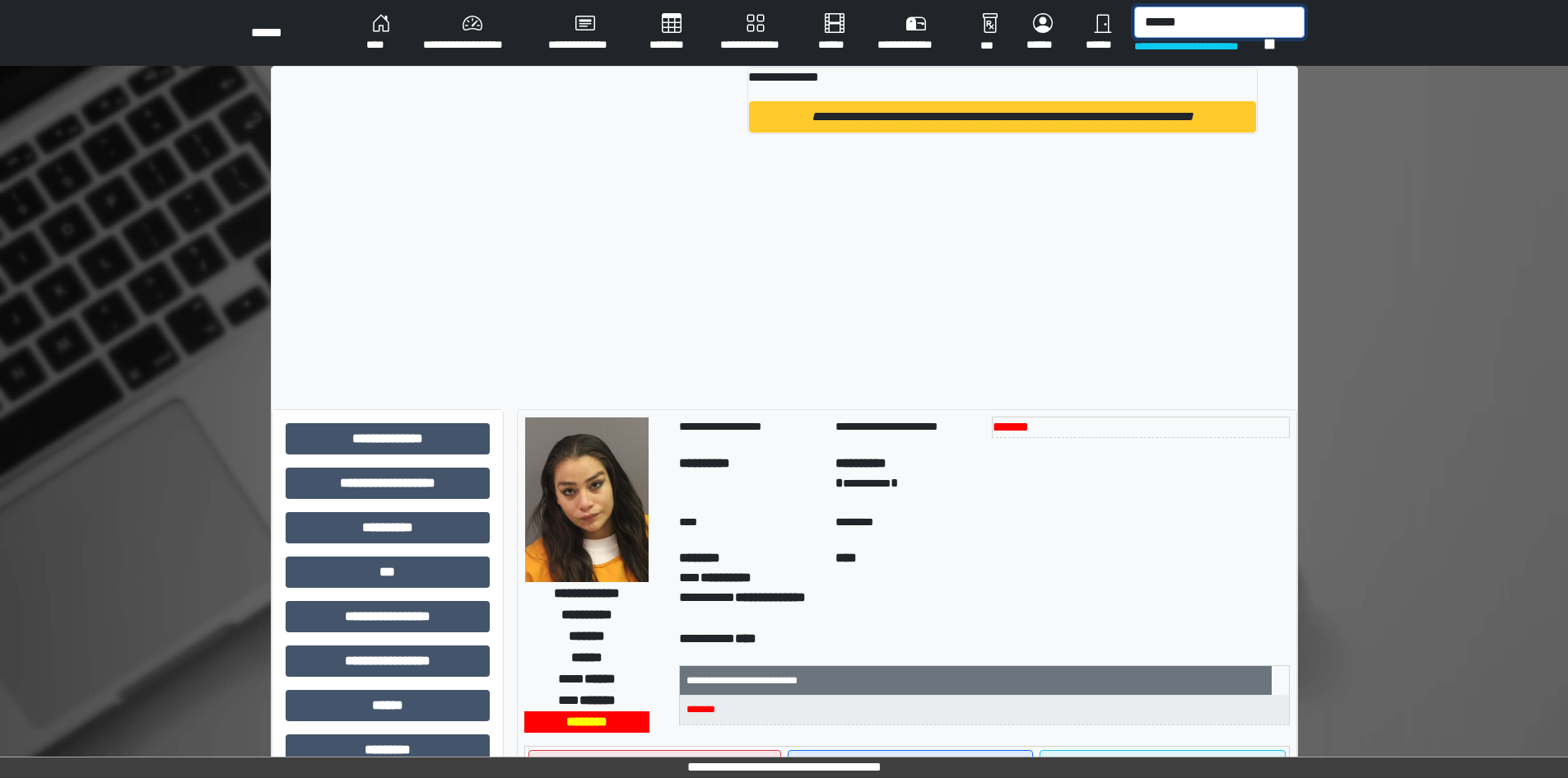 type on "******" 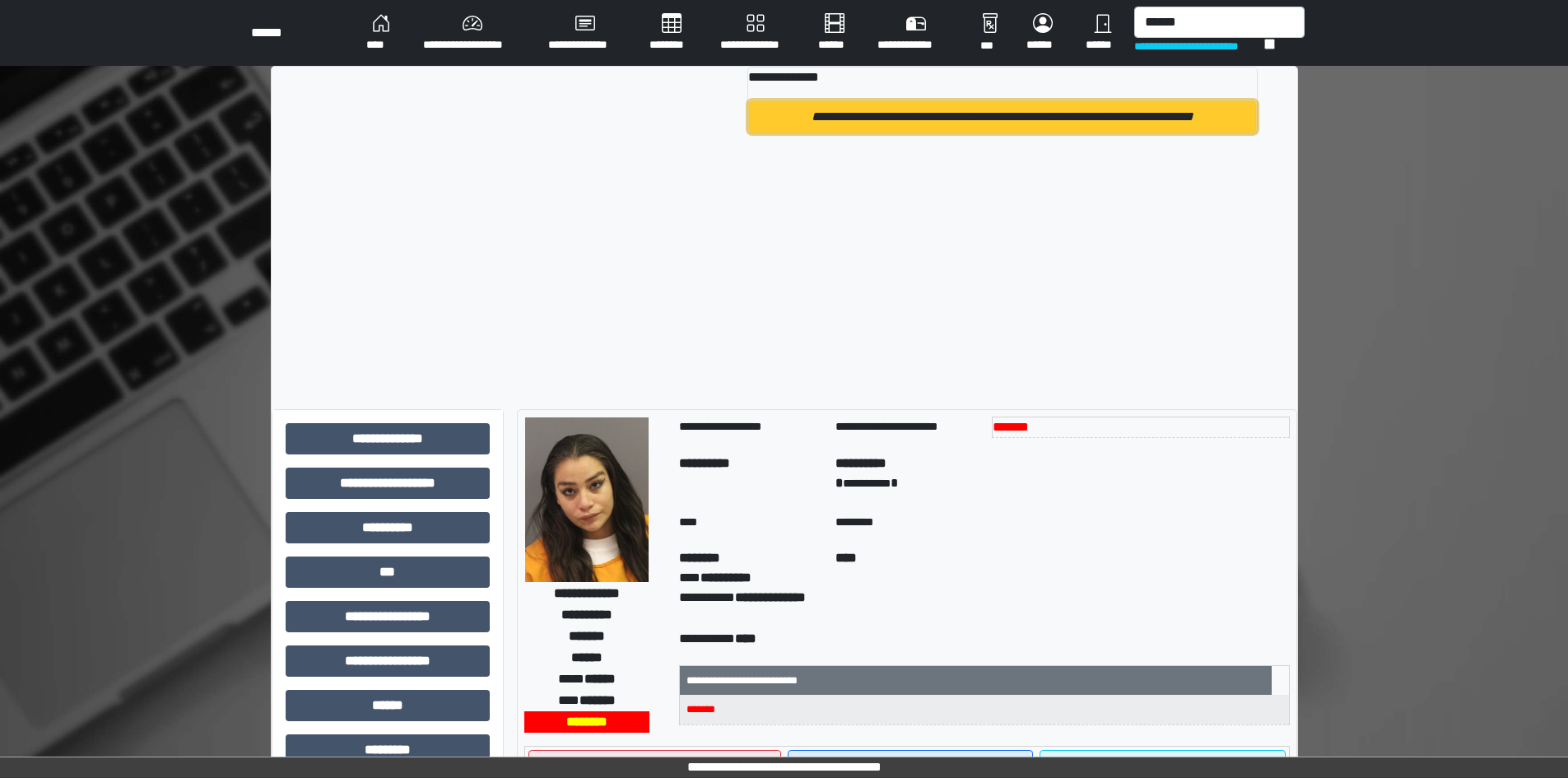 click on "**********" at bounding box center [1003, 117] 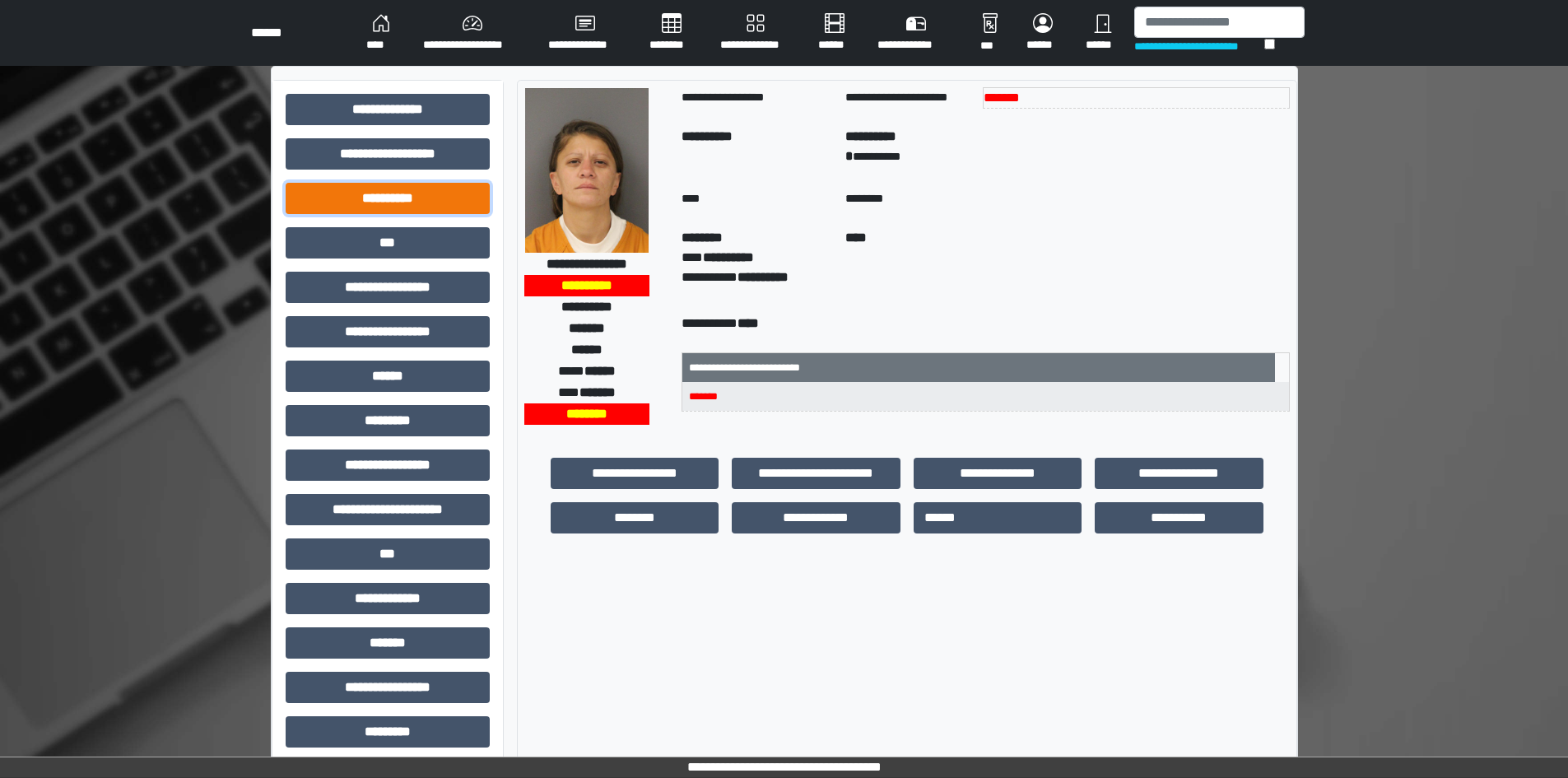 click on "**********" at bounding box center (388, 198) 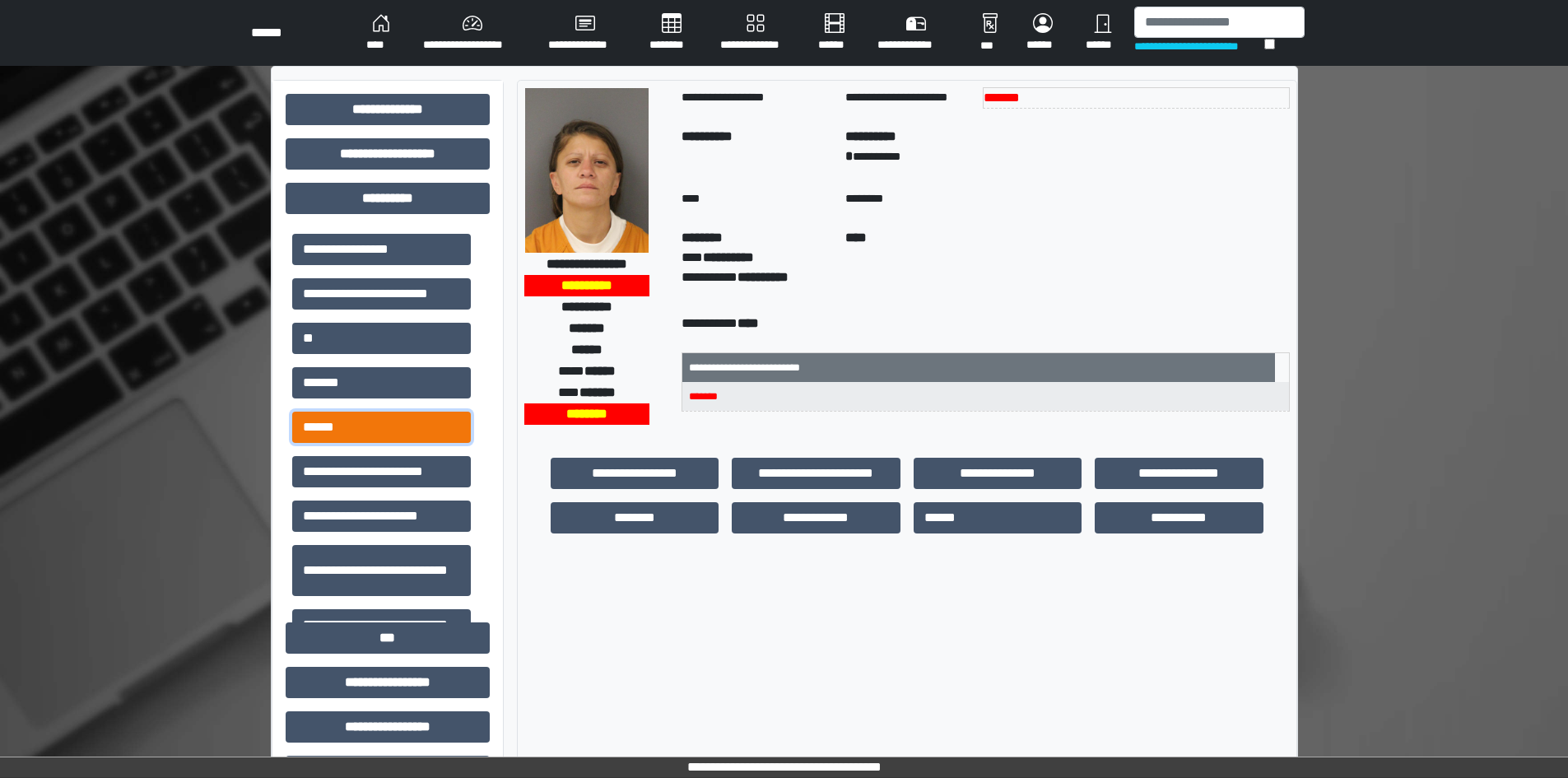 click on "******" at bounding box center [381, 427] 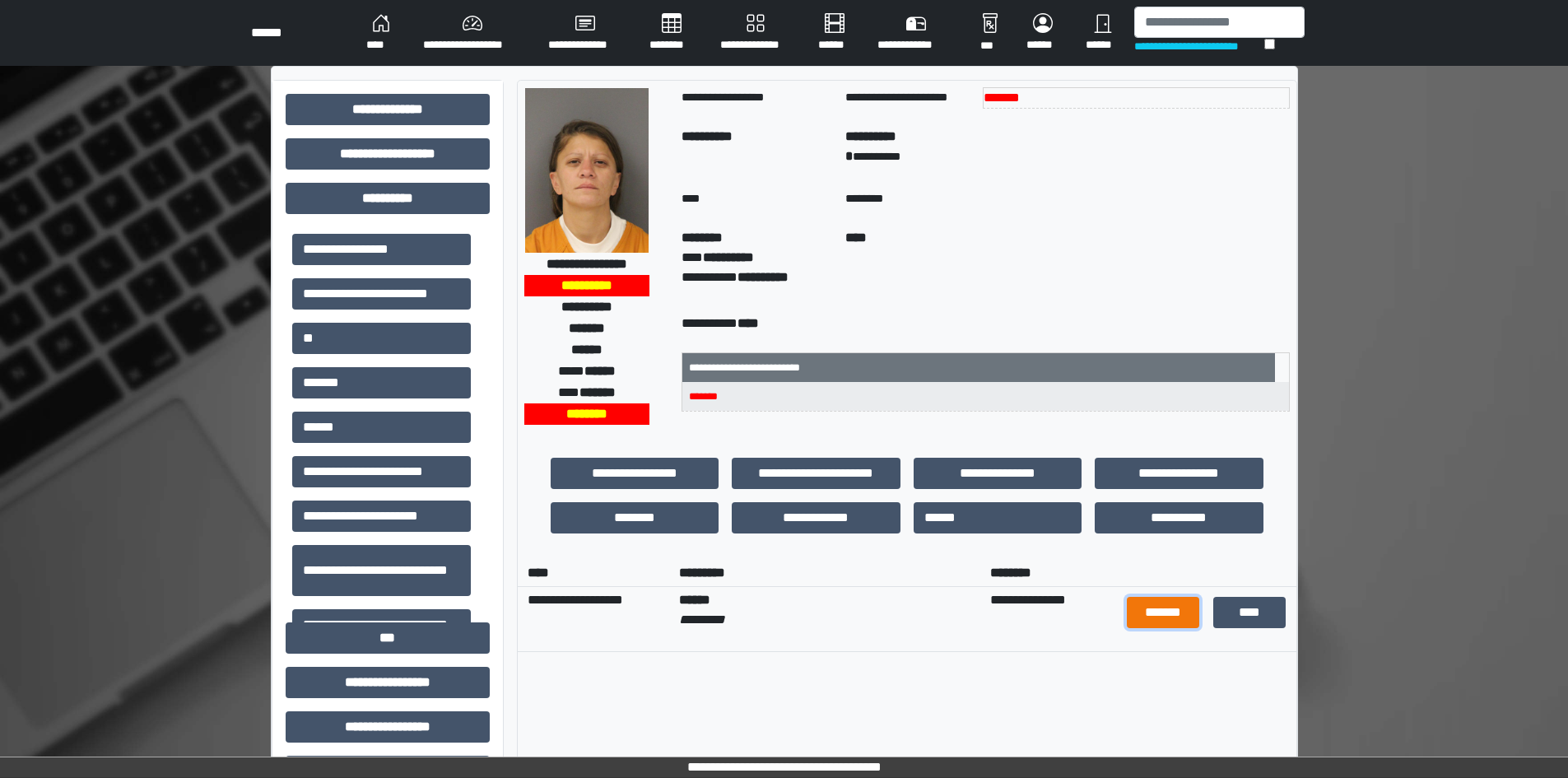 click on "*******" at bounding box center [1163, 613] 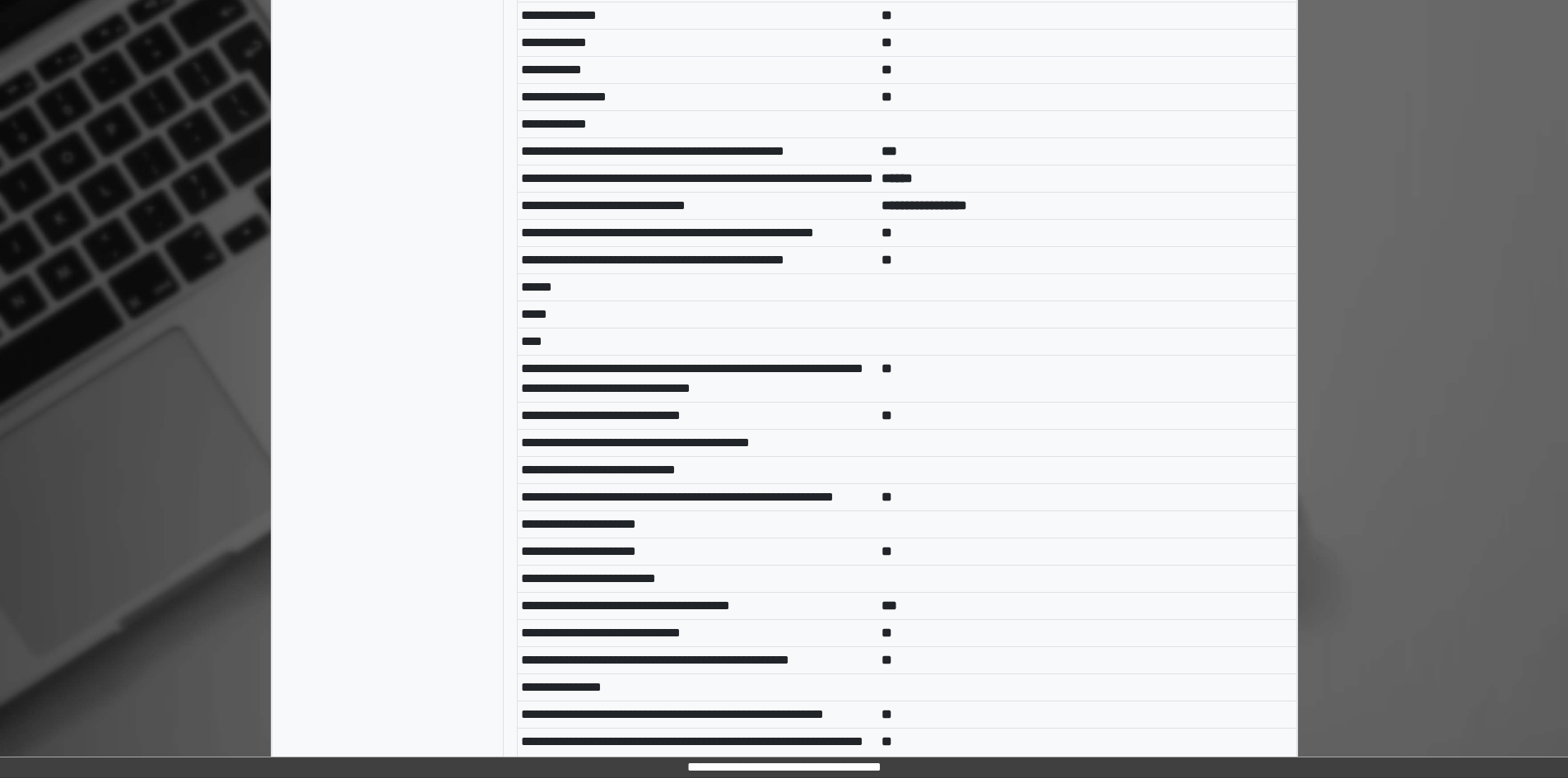 scroll, scrollTop: 172, scrollLeft: 0, axis: vertical 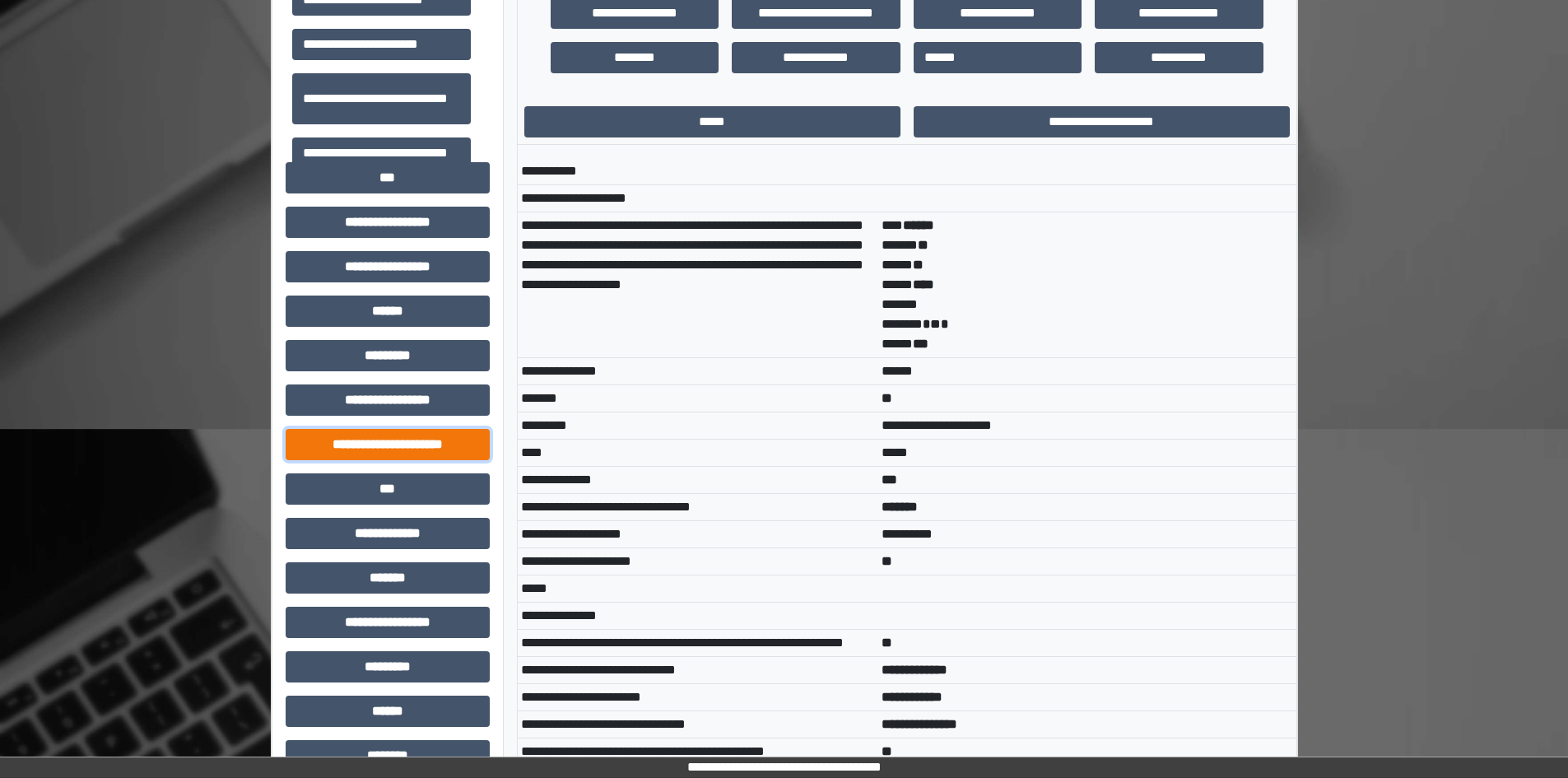 click on "**********" at bounding box center [388, 445] 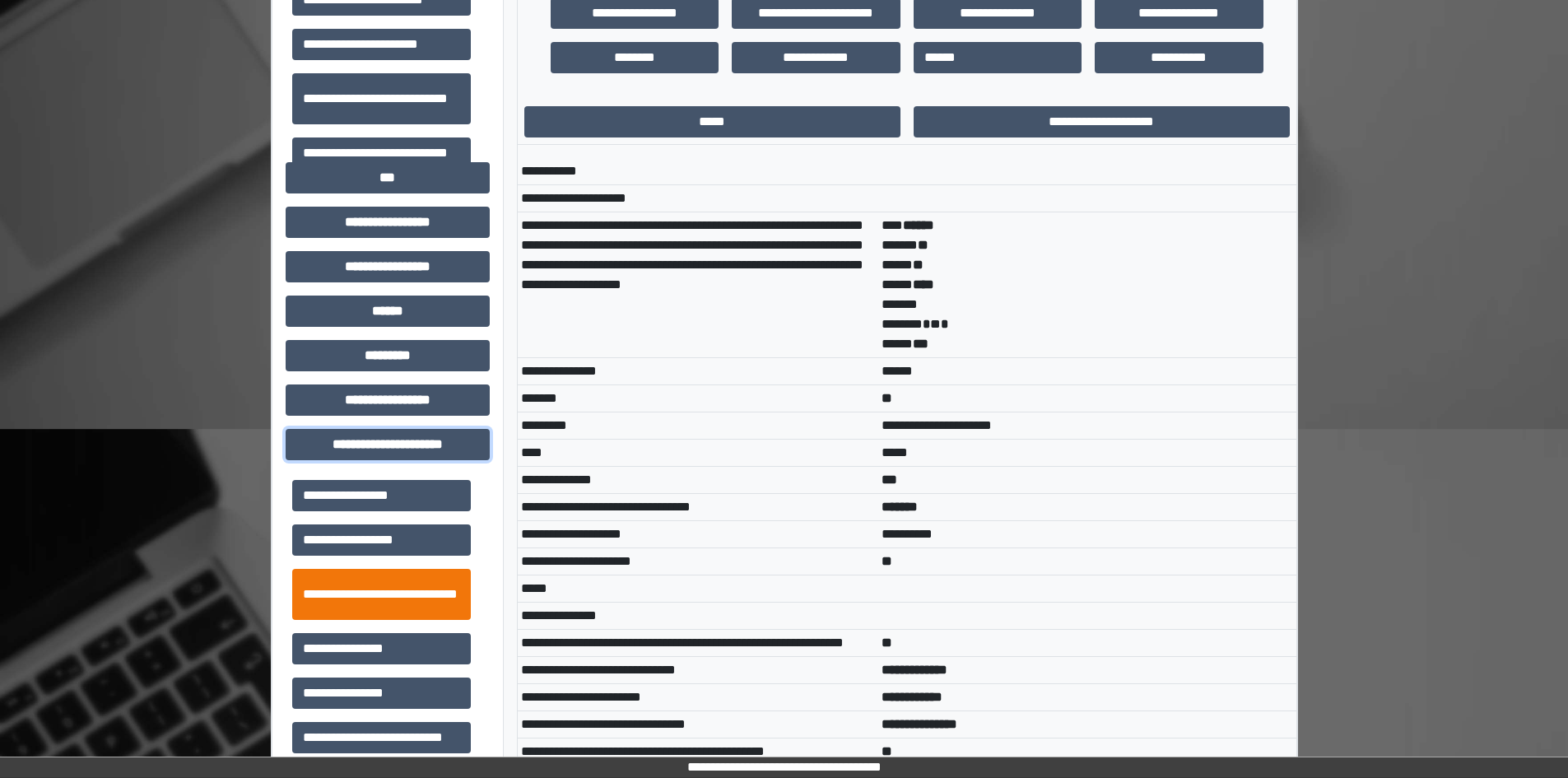 scroll, scrollTop: 38, scrollLeft: 0, axis: vertical 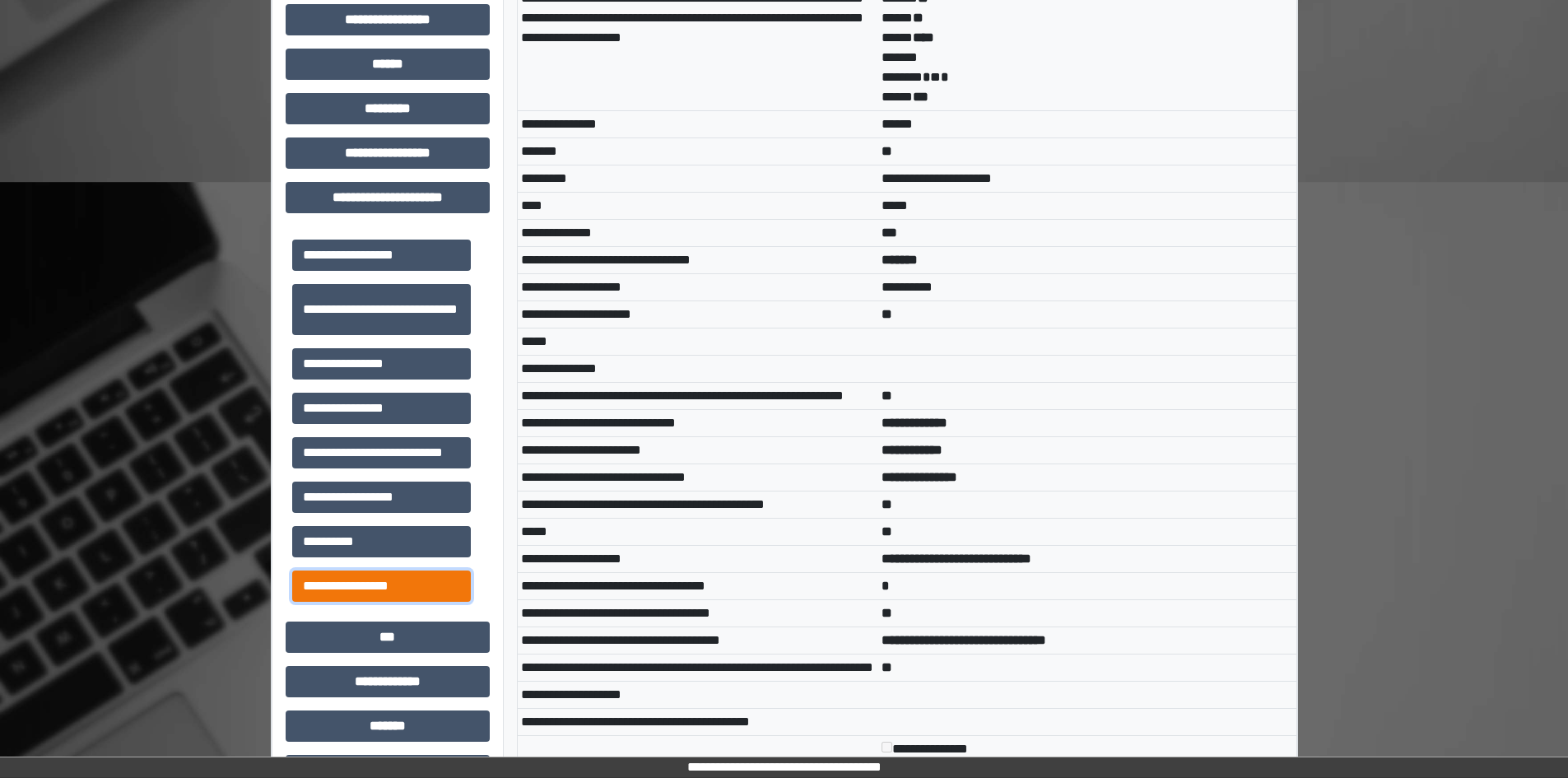 click on "**********" at bounding box center (381, 586) 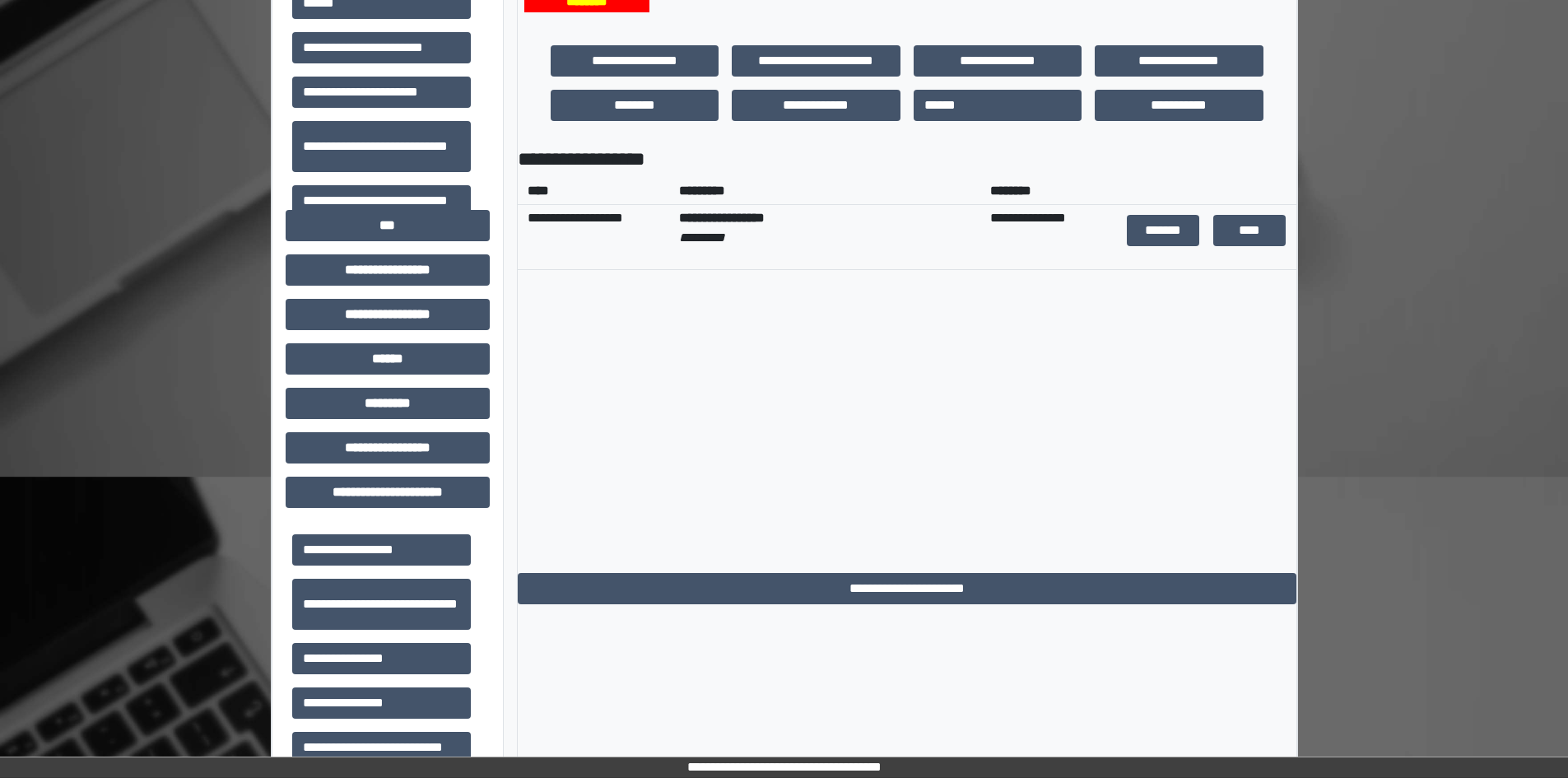 scroll, scrollTop: 378, scrollLeft: 0, axis: vertical 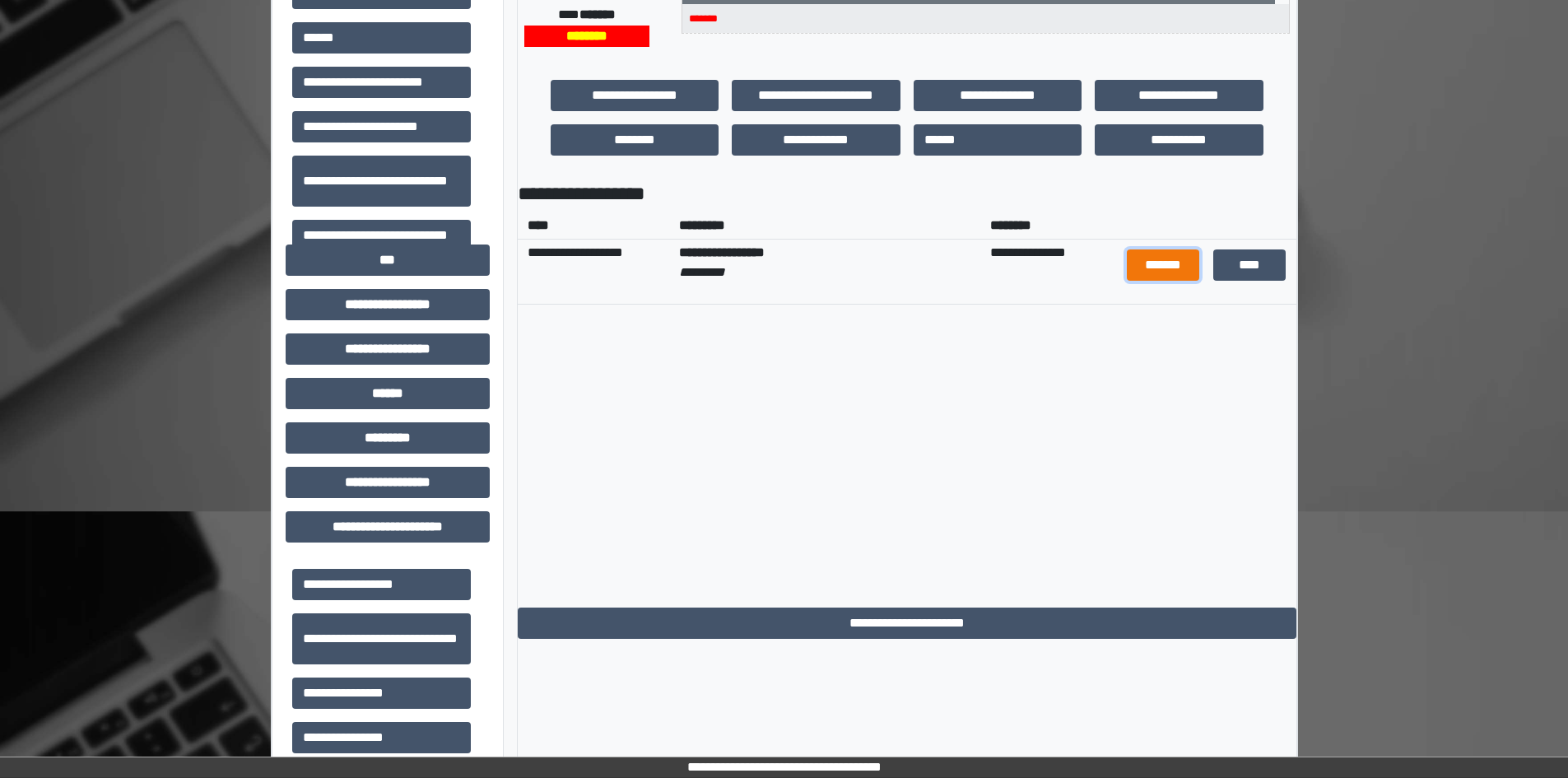 click on "*******" at bounding box center [1163, 265] 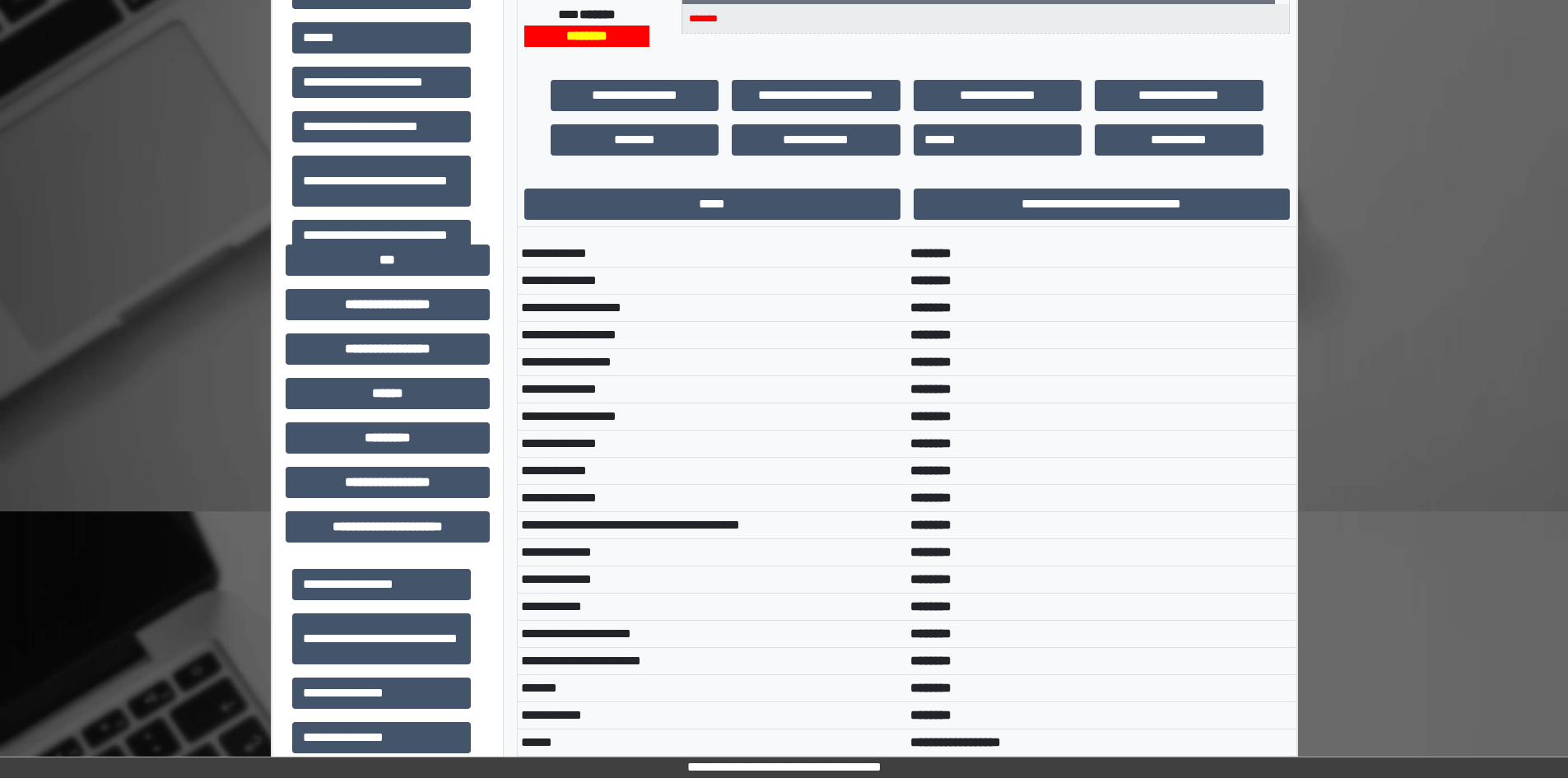 click on "********" at bounding box center [931, 334] 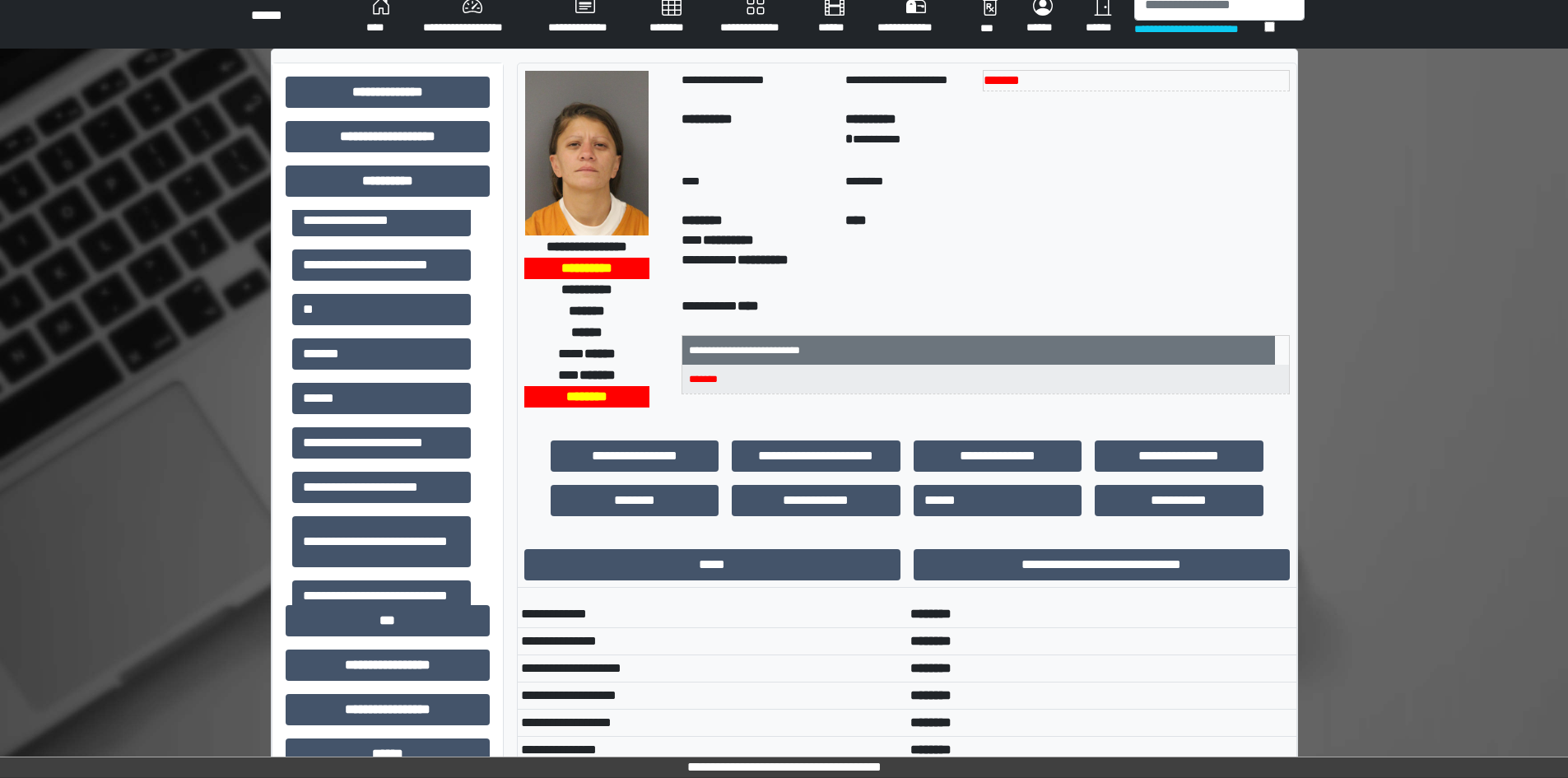 scroll, scrollTop: 0, scrollLeft: 0, axis: both 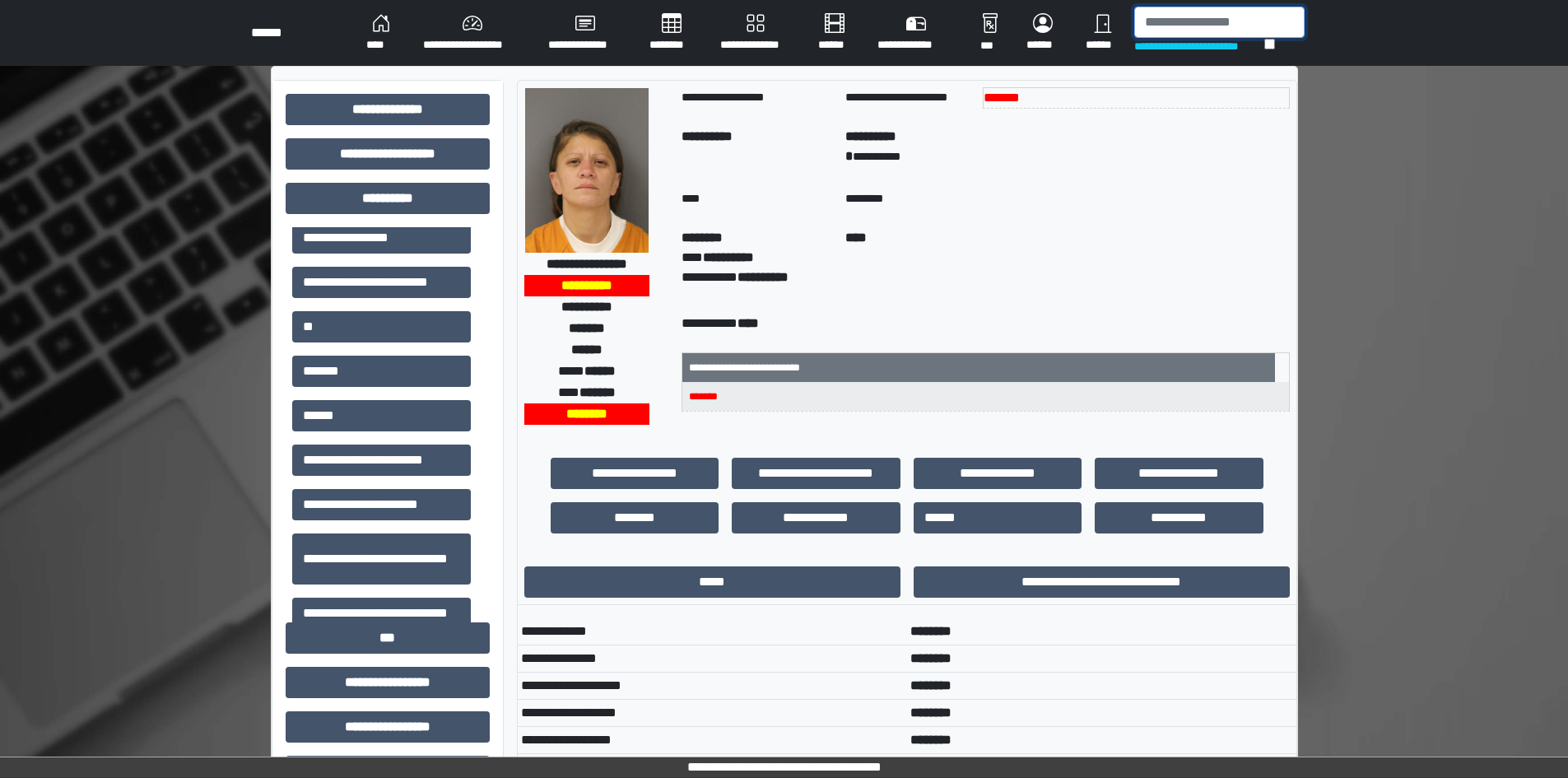 click at bounding box center [1219, 22] 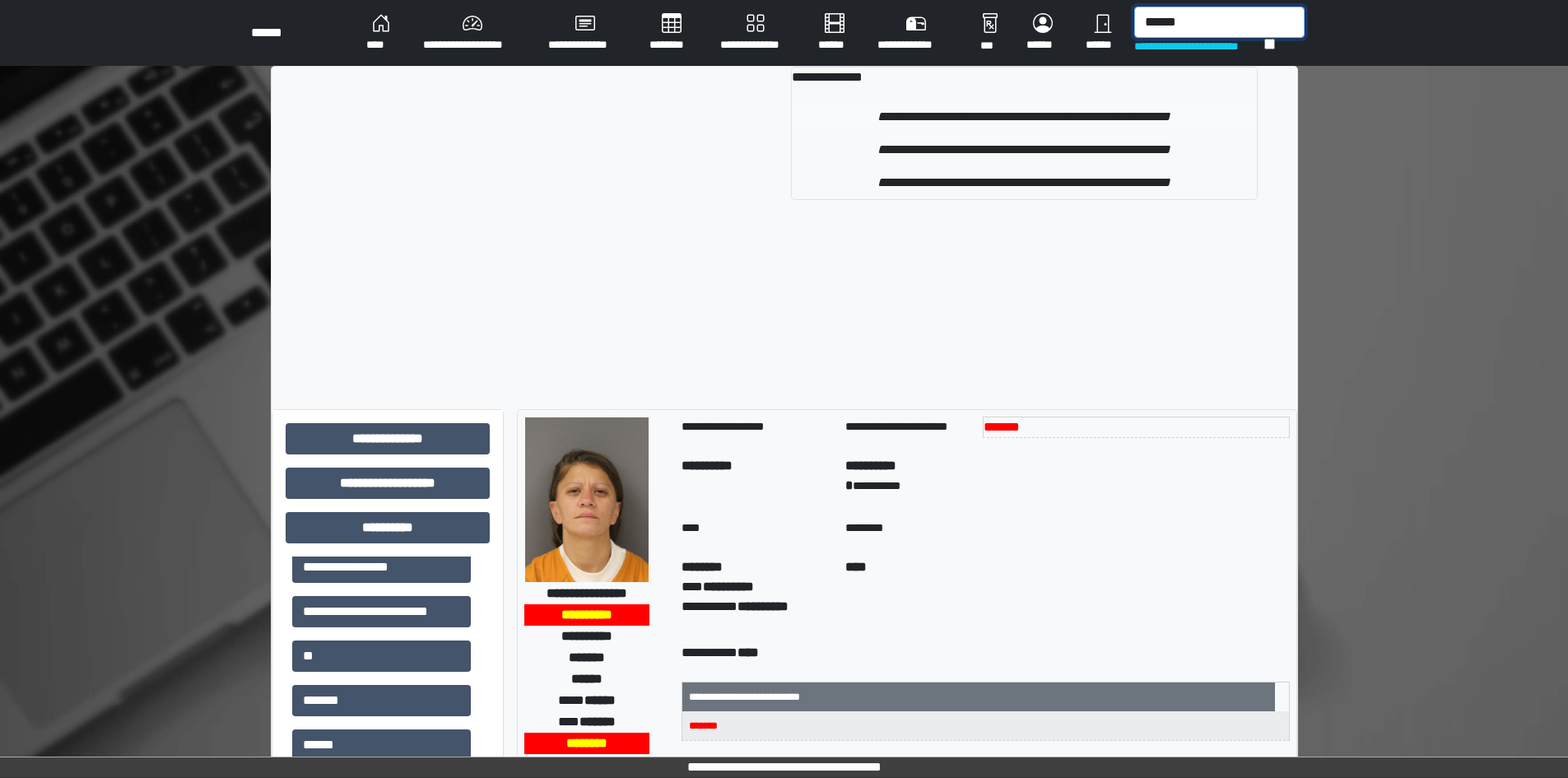 type on "******" 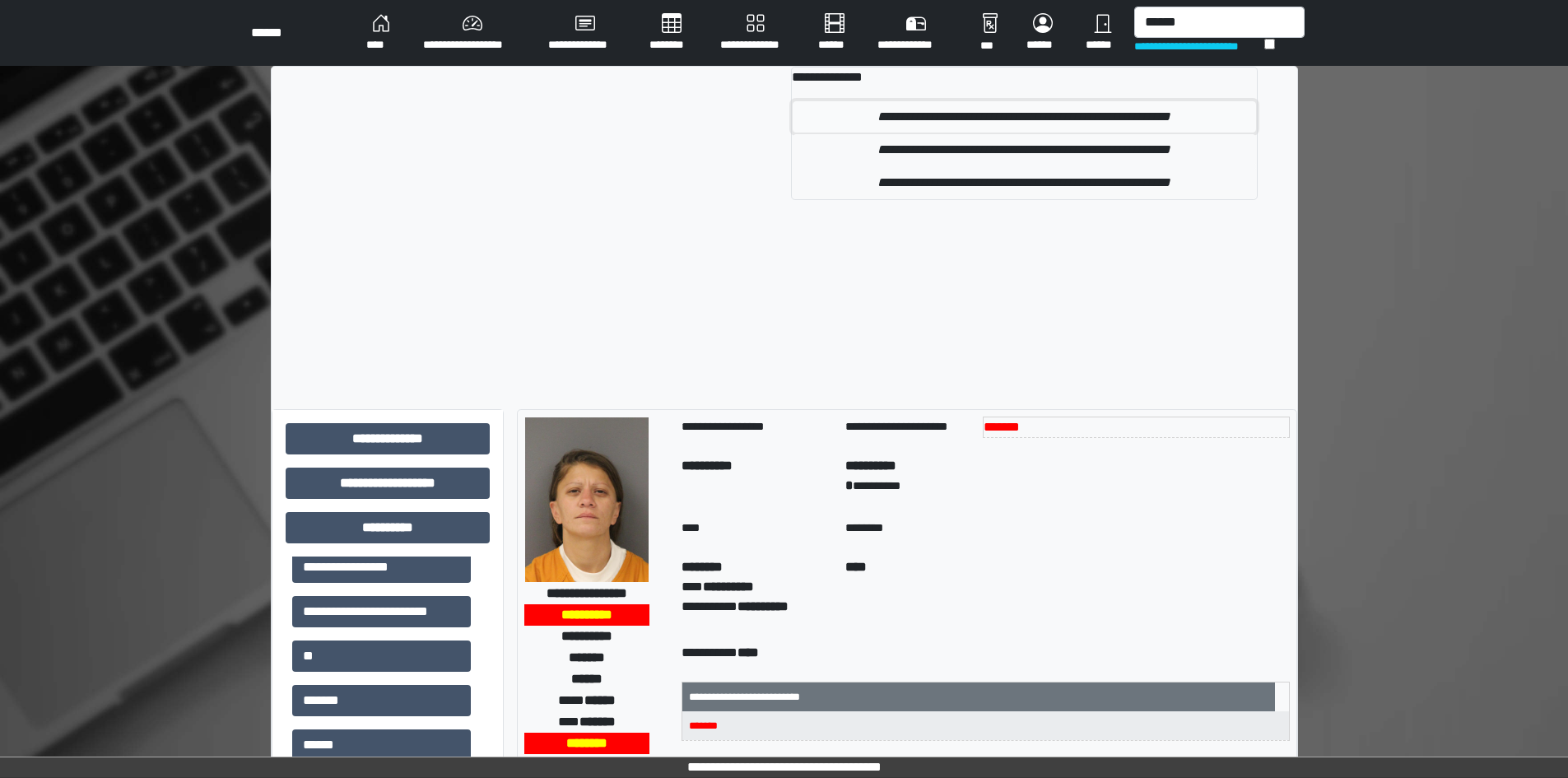click on "**********" at bounding box center (1024, 117) 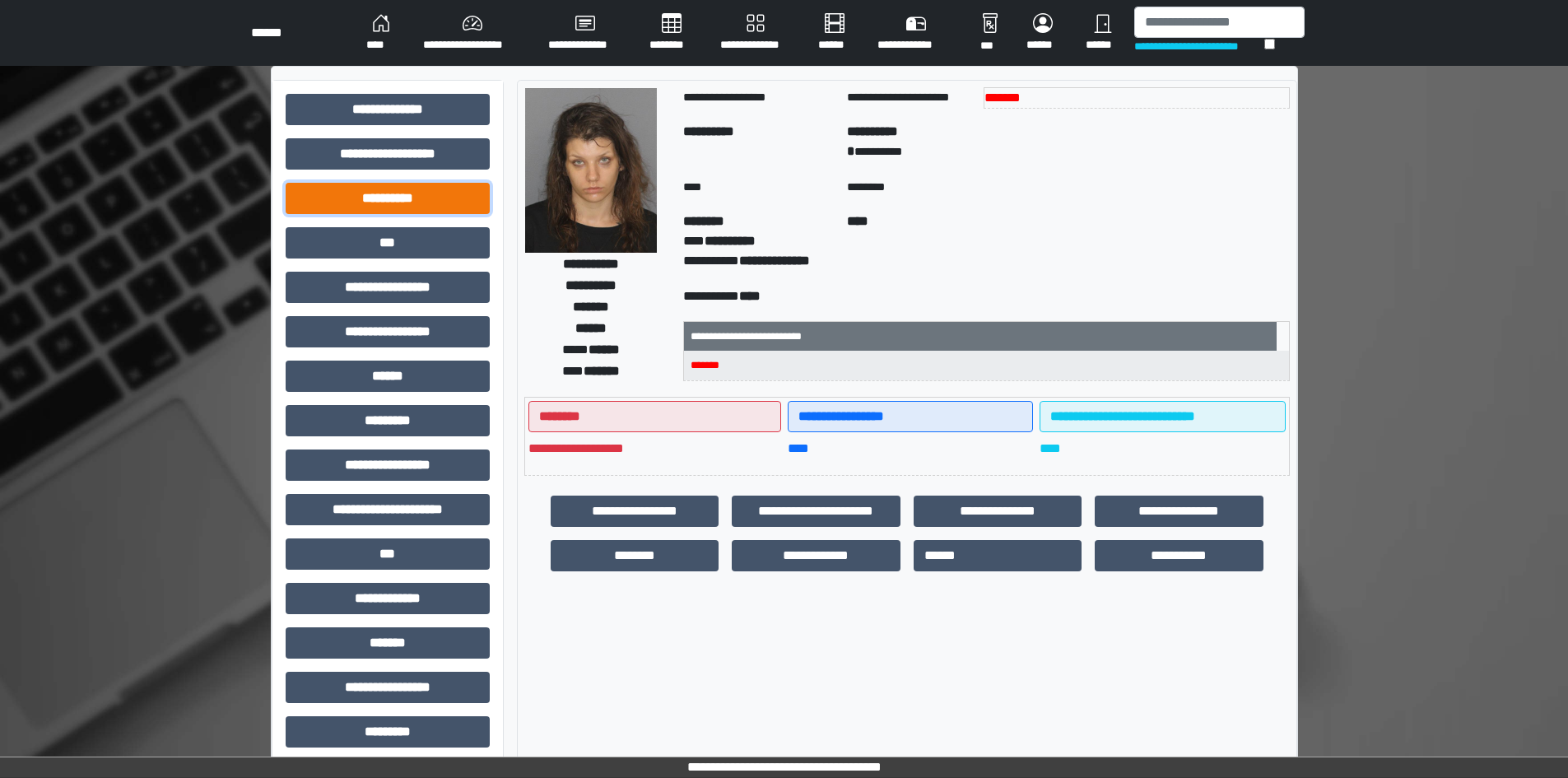 click on "**********" at bounding box center (388, 198) 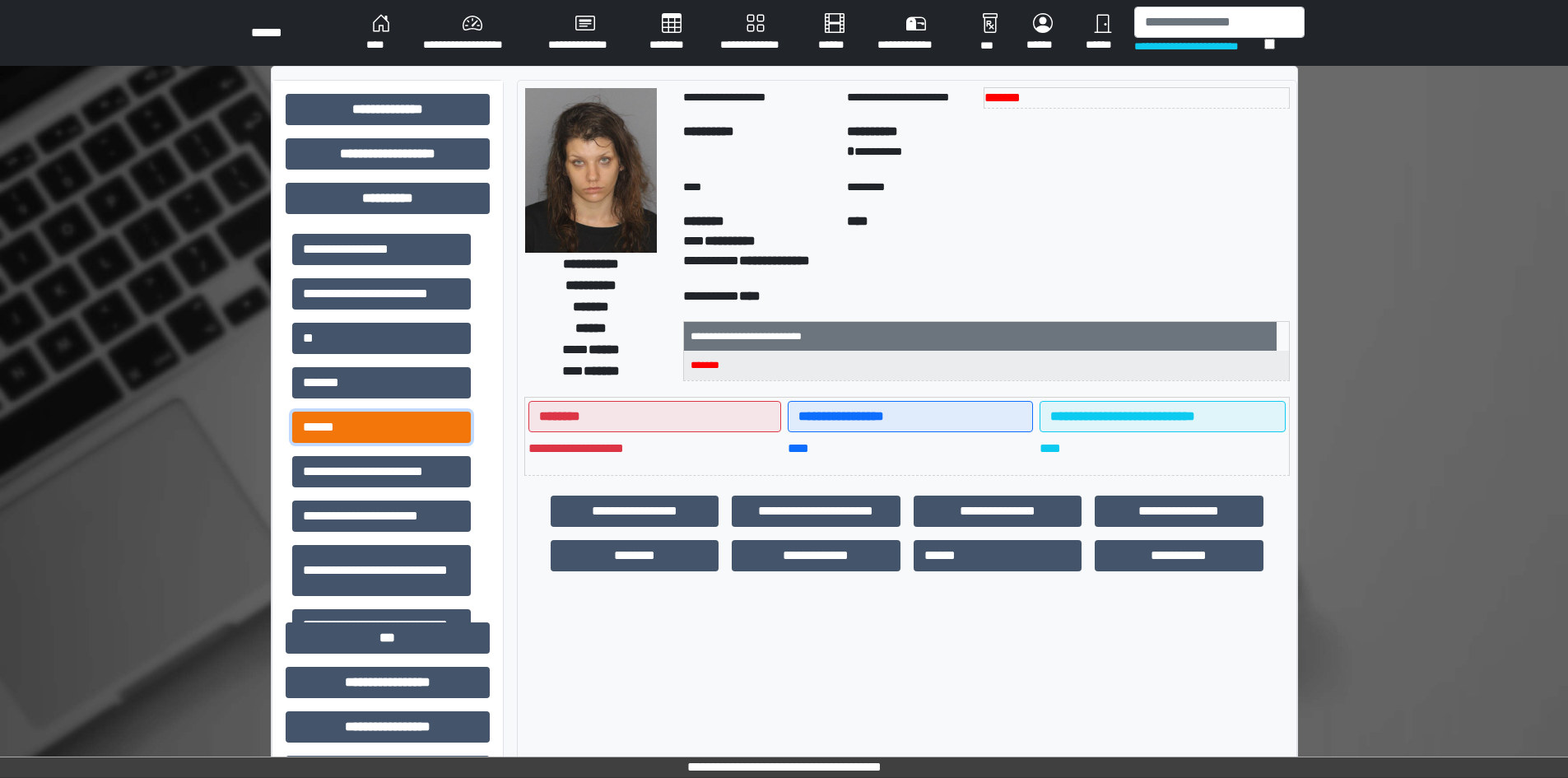 click on "******" at bounding box center [381, 427] 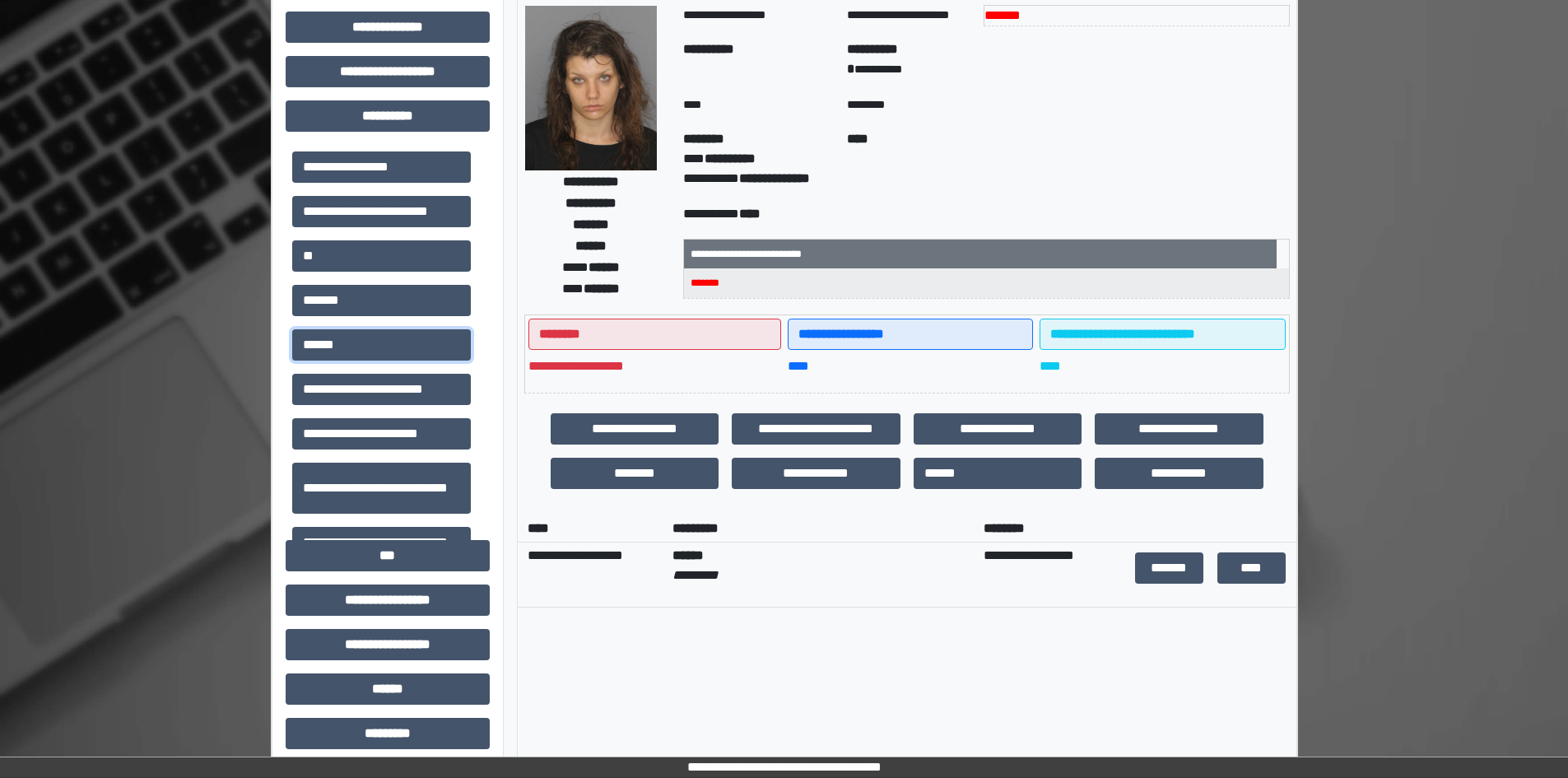 scroll, scrollTop: 0, scrollLeft: 0, axis: both 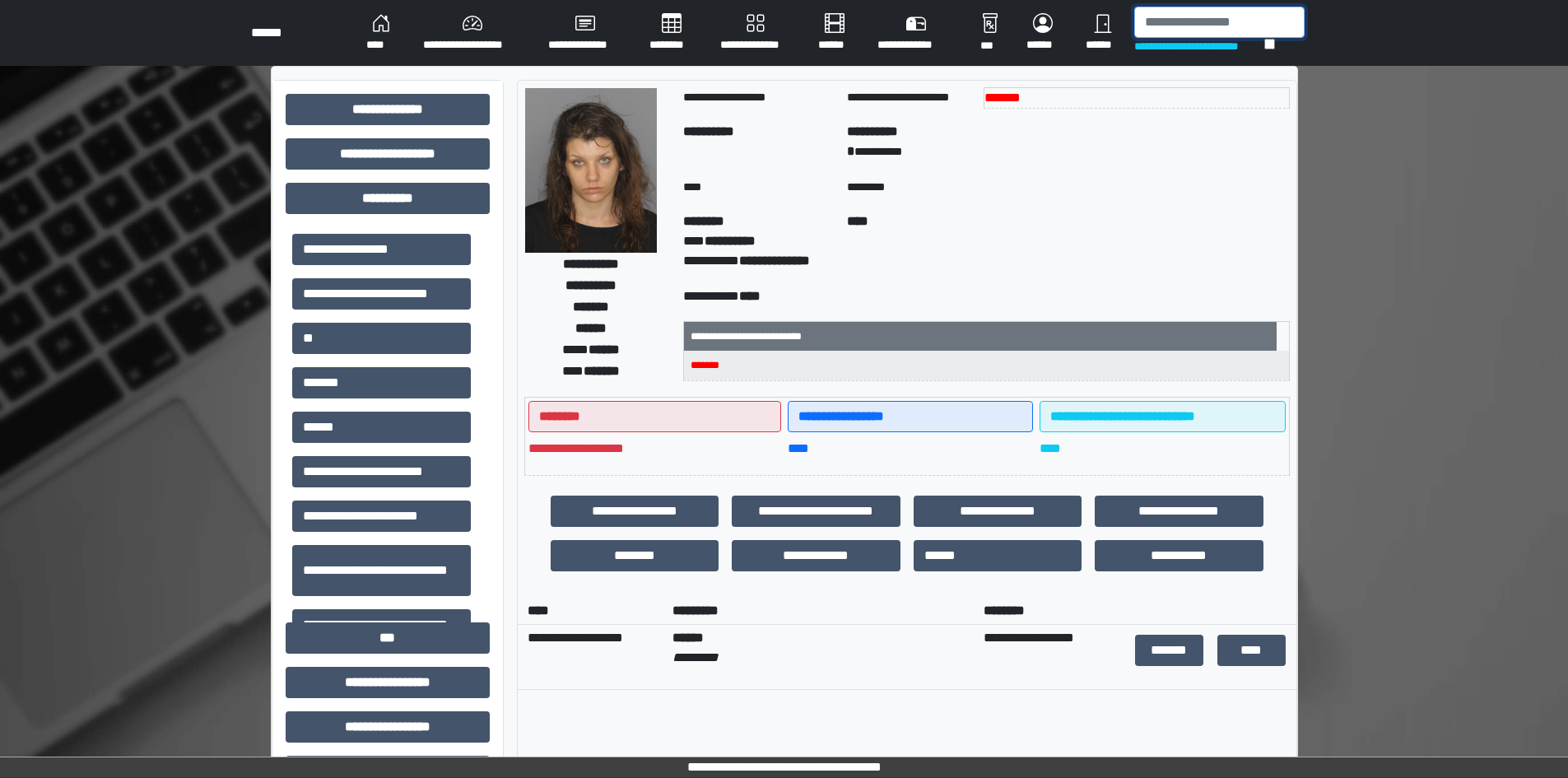 click at bounding box center (1219, 22) 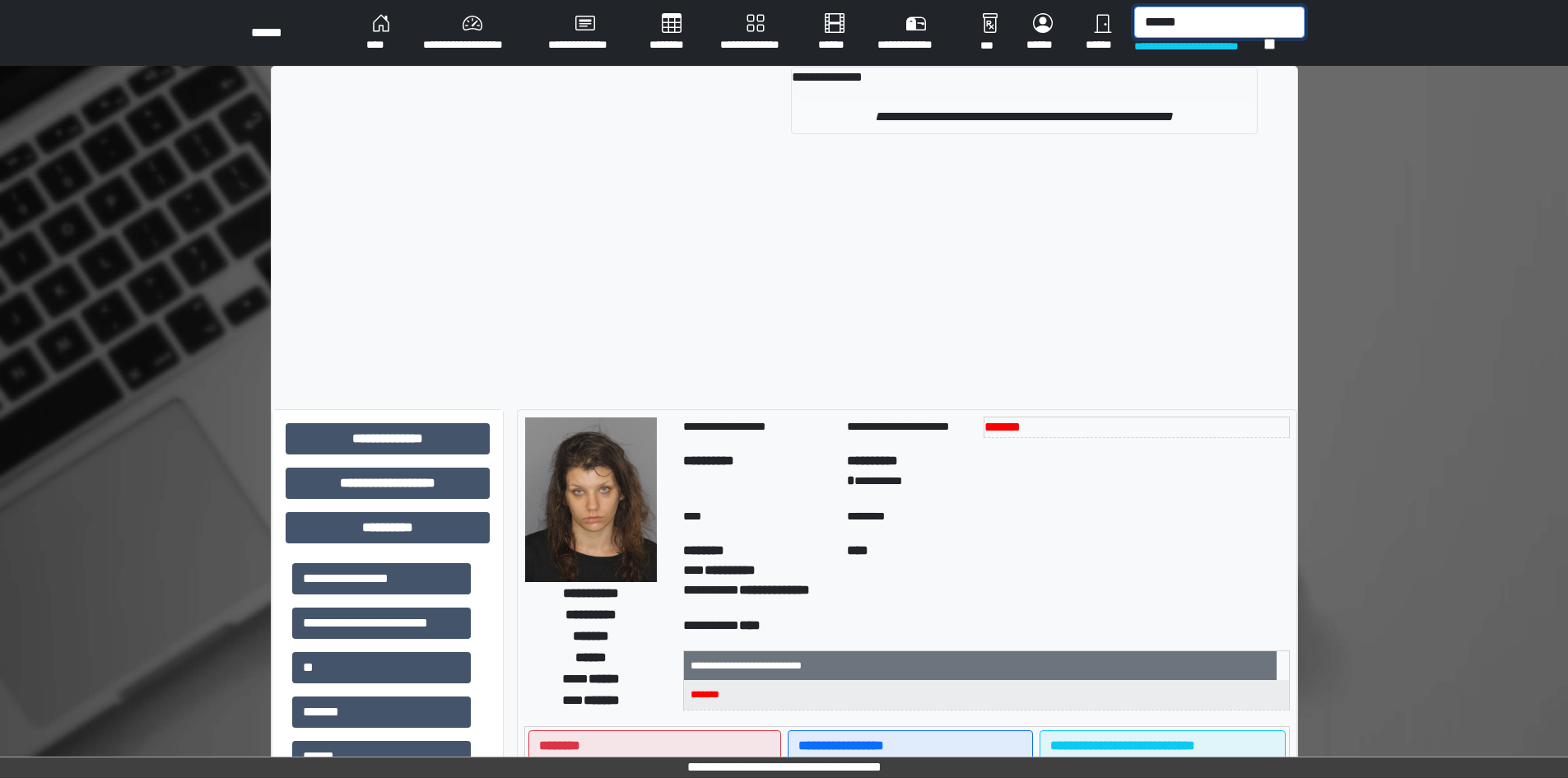 type on "******" 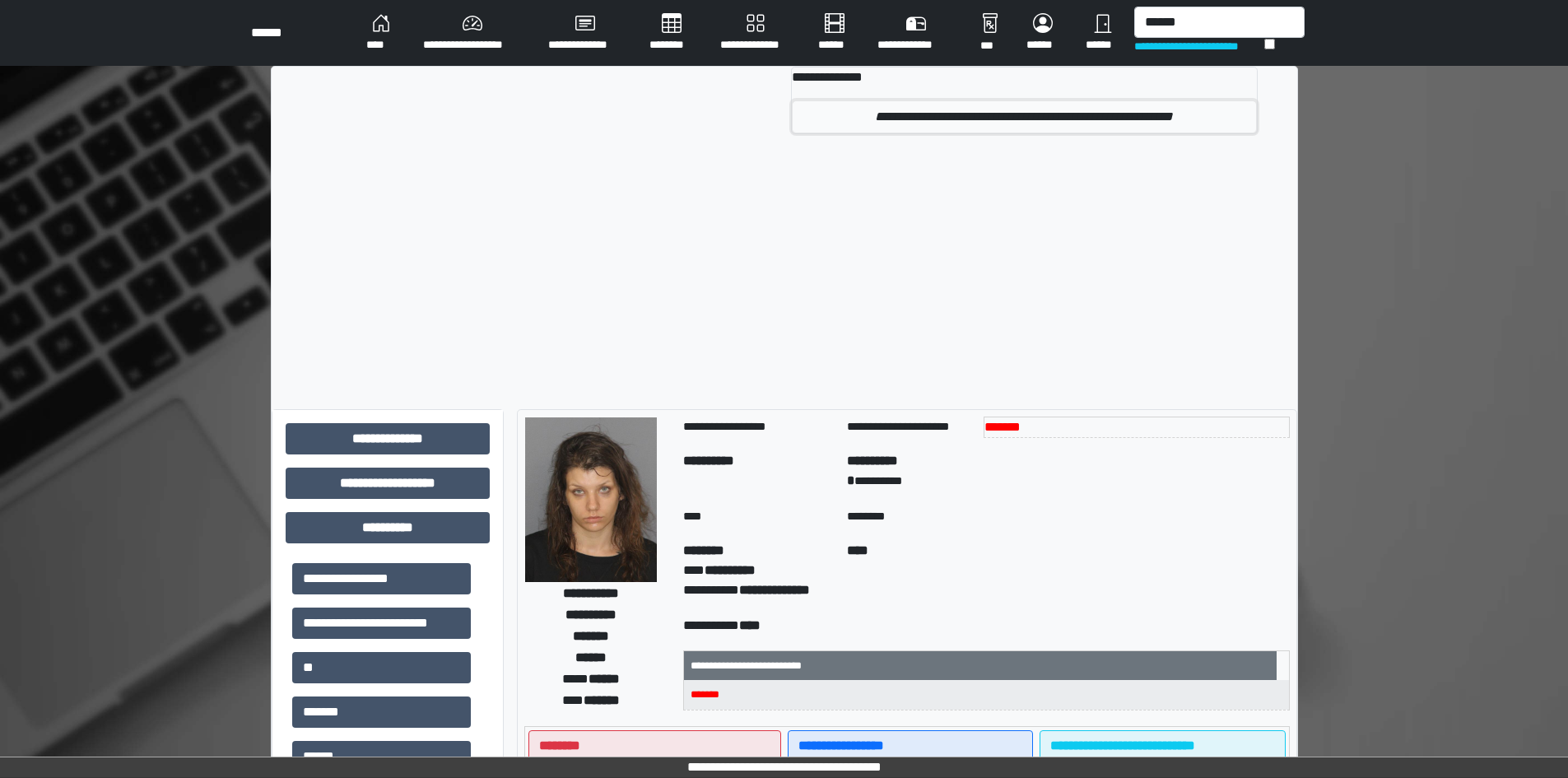 click on "**********" at bounding box center [1024, 117] 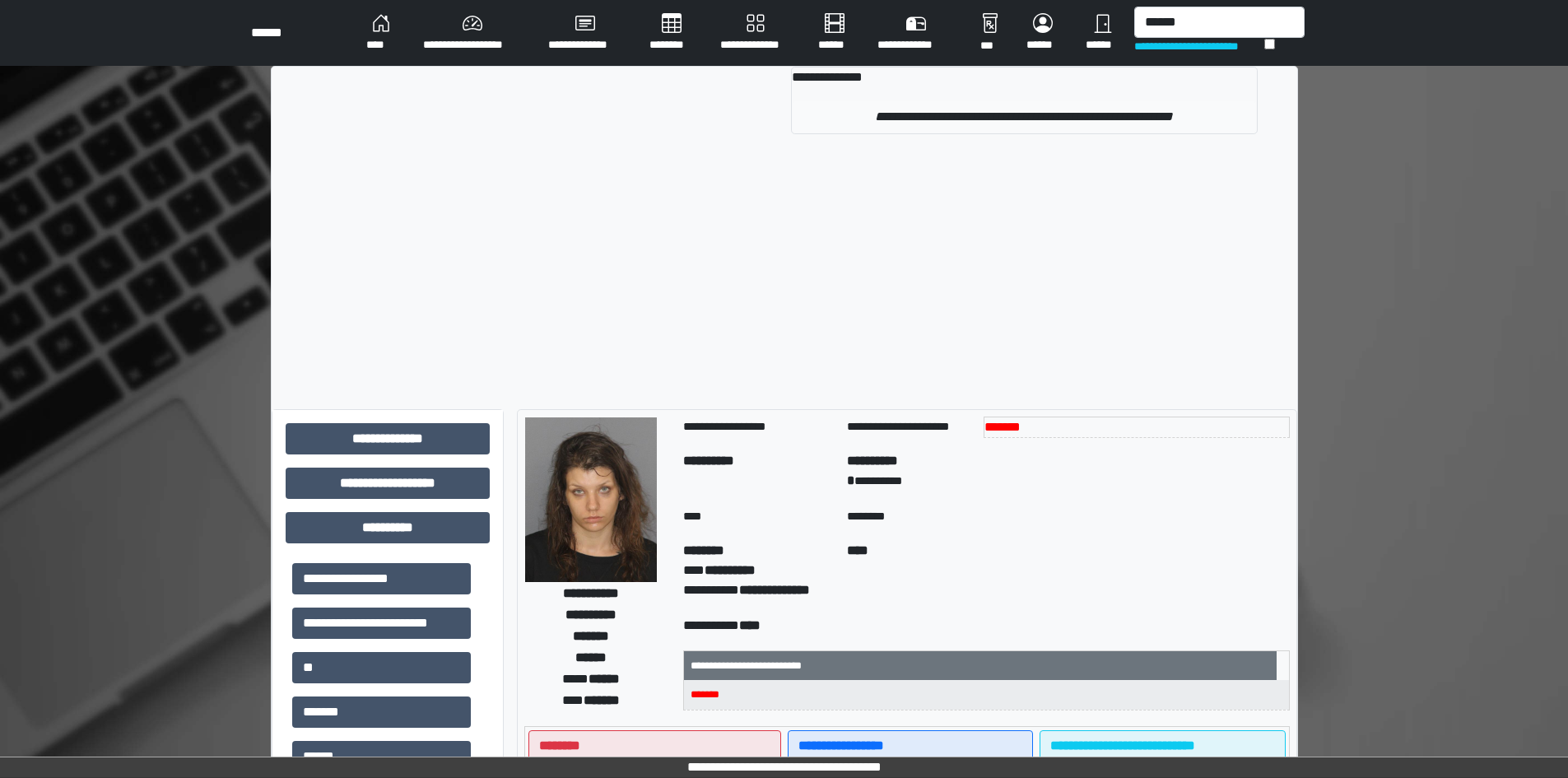 type 